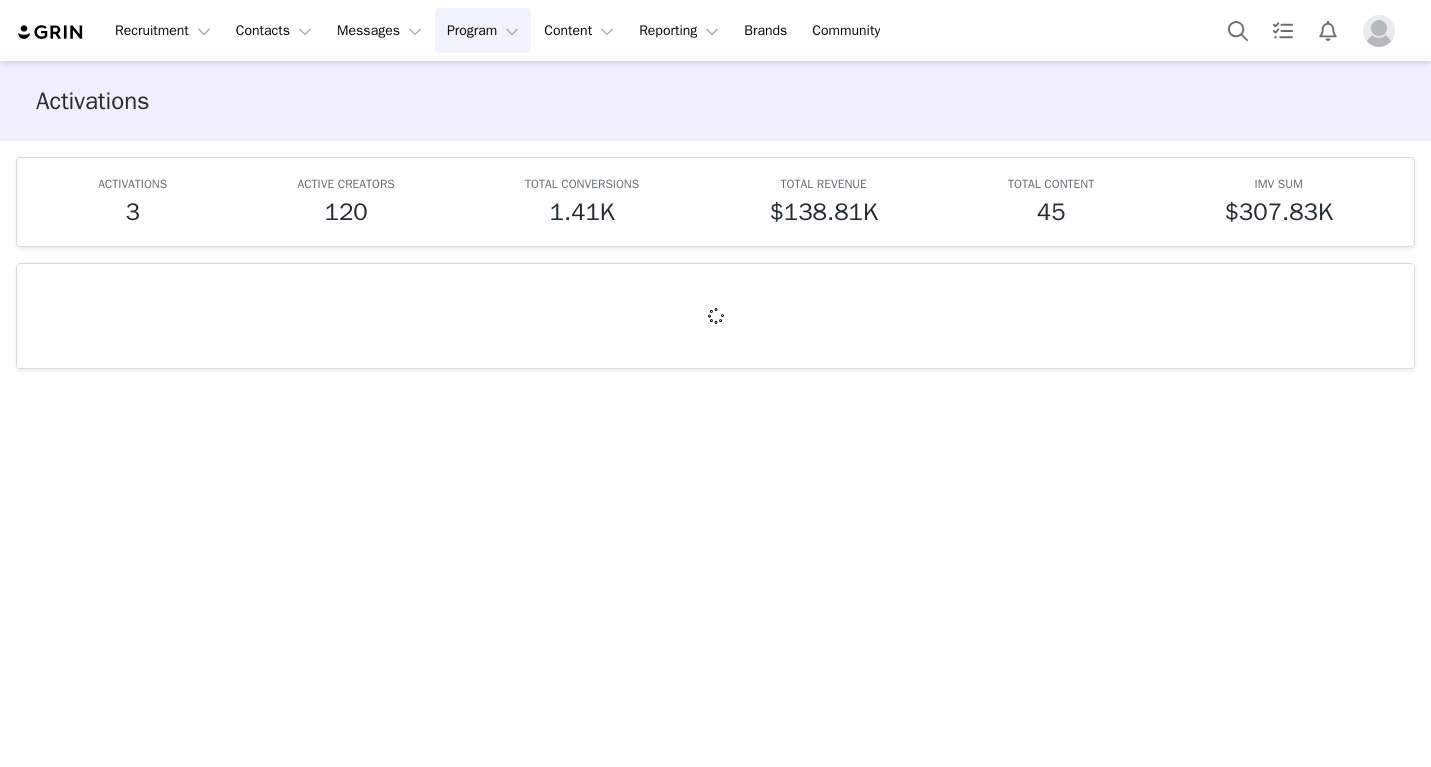 scroll, scrollTop: 0, scrollLeft: 0, axis: both 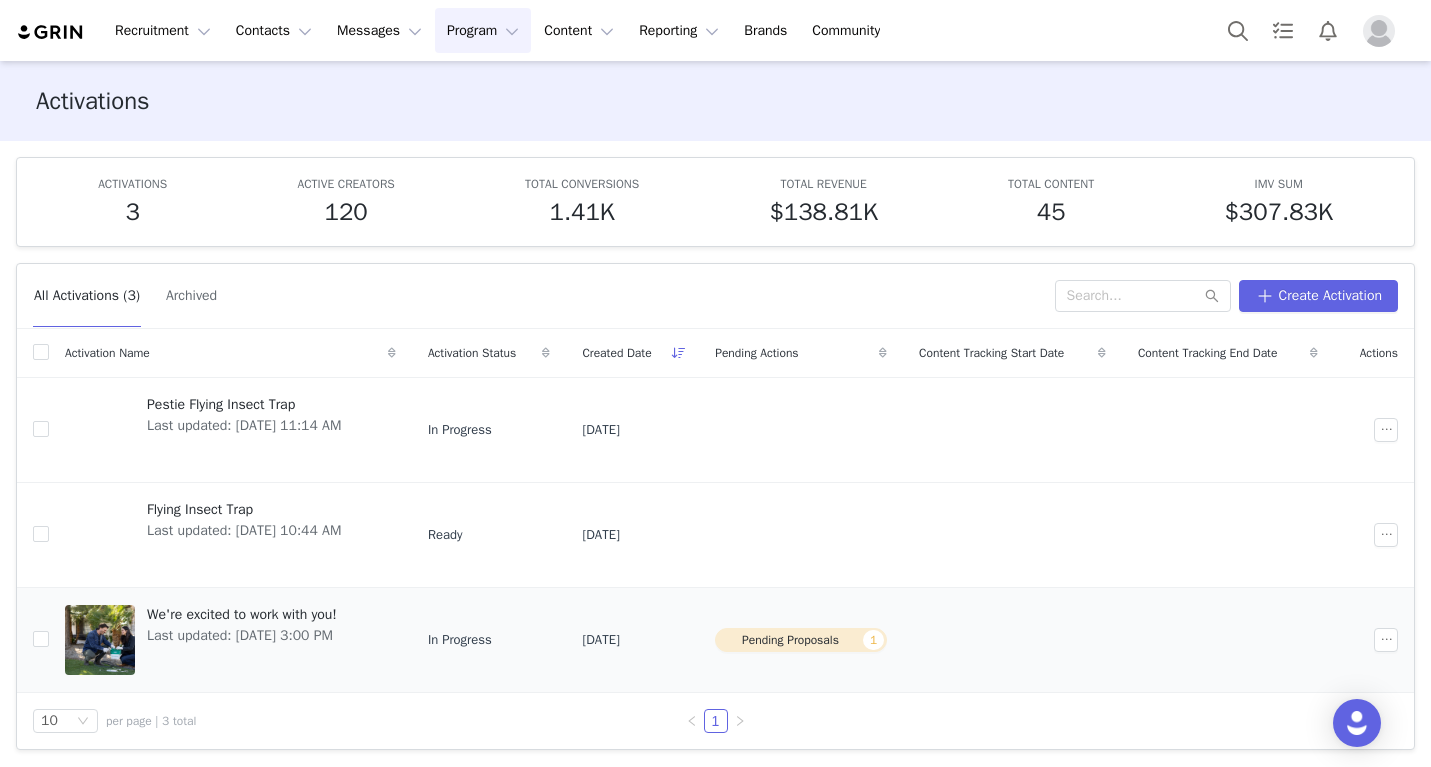 click on "We're excited to work with you! Last updated: Jul 7, 2025 3:00 PM" at bounding box center (242, 640) 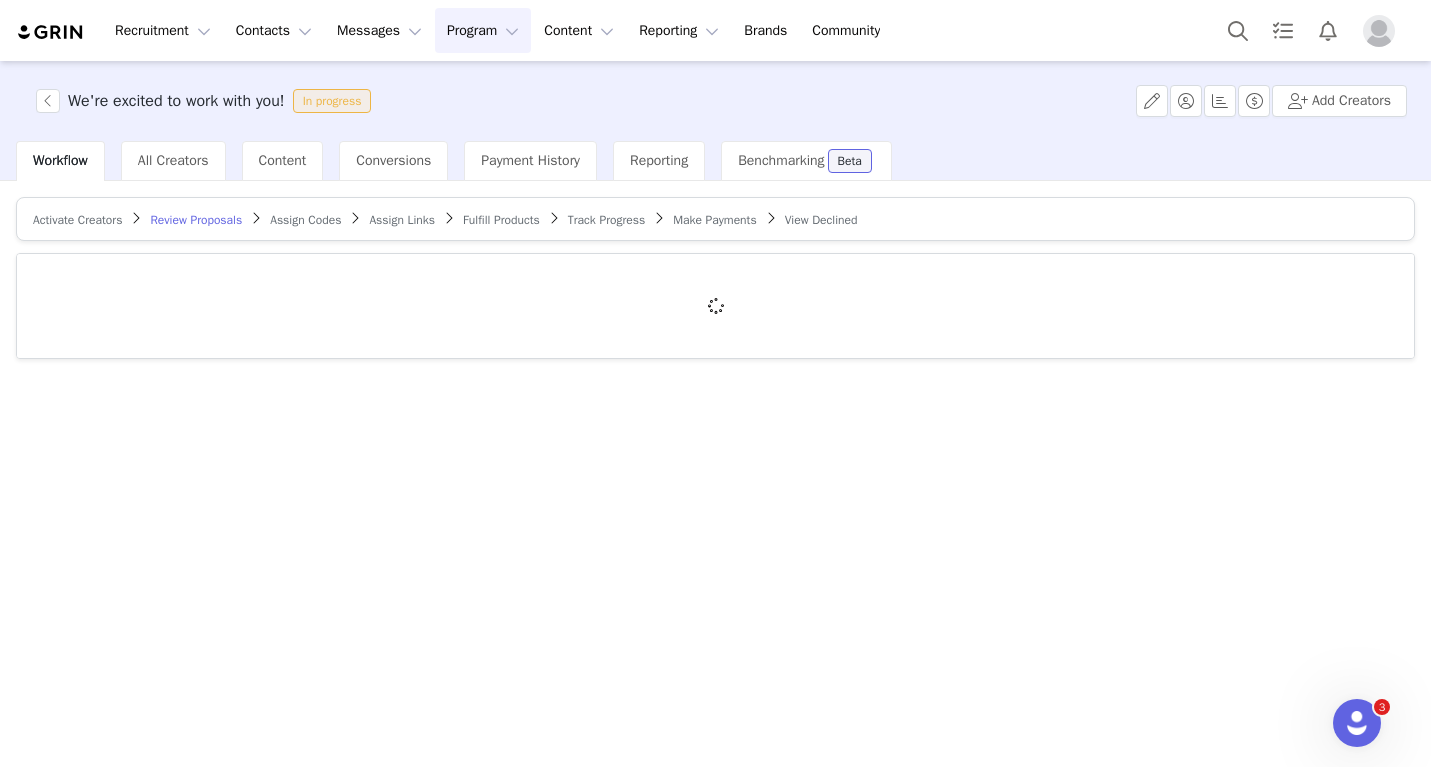 scroll, scrollTop: 0, scrollLeft: 0, axis: both 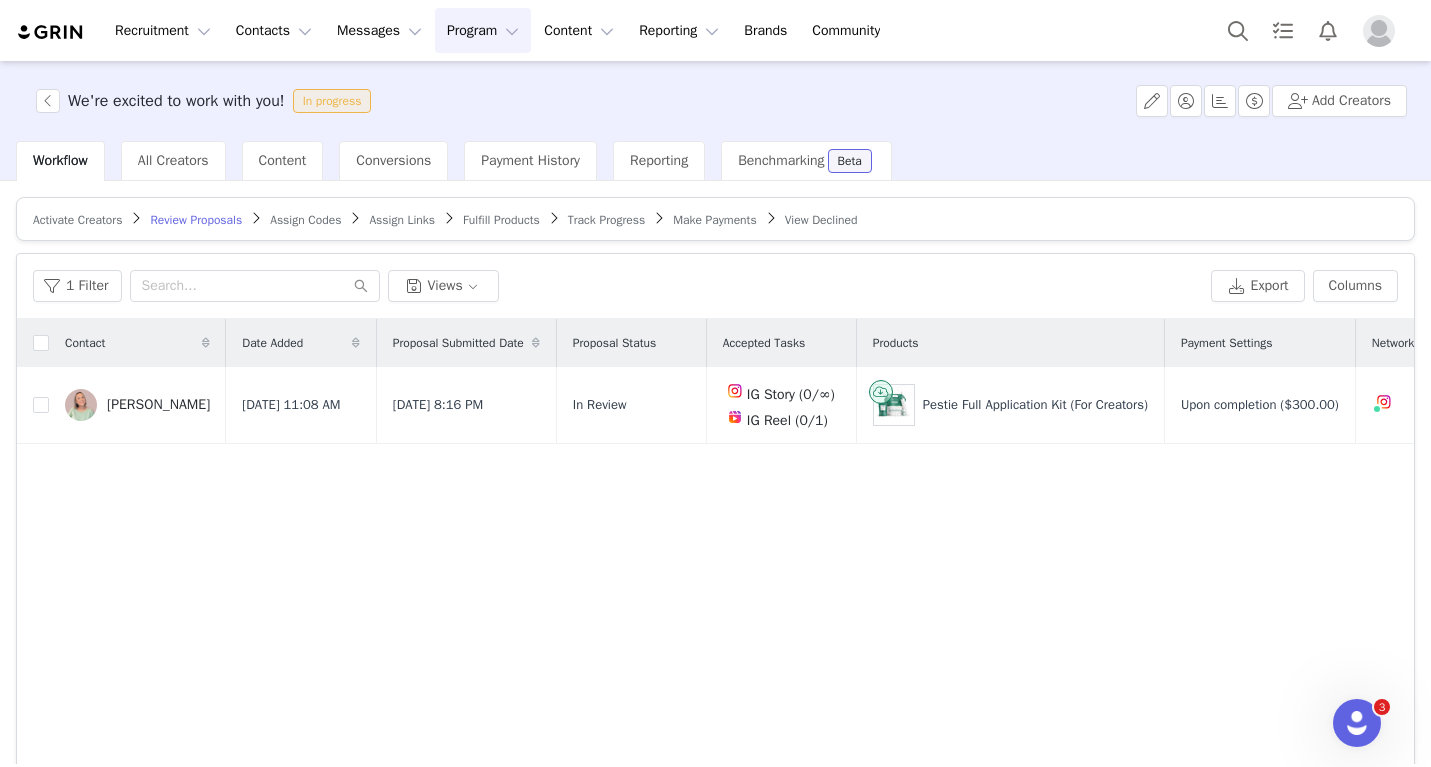 click on "Activate Creators" at bounding box center (77, 220) 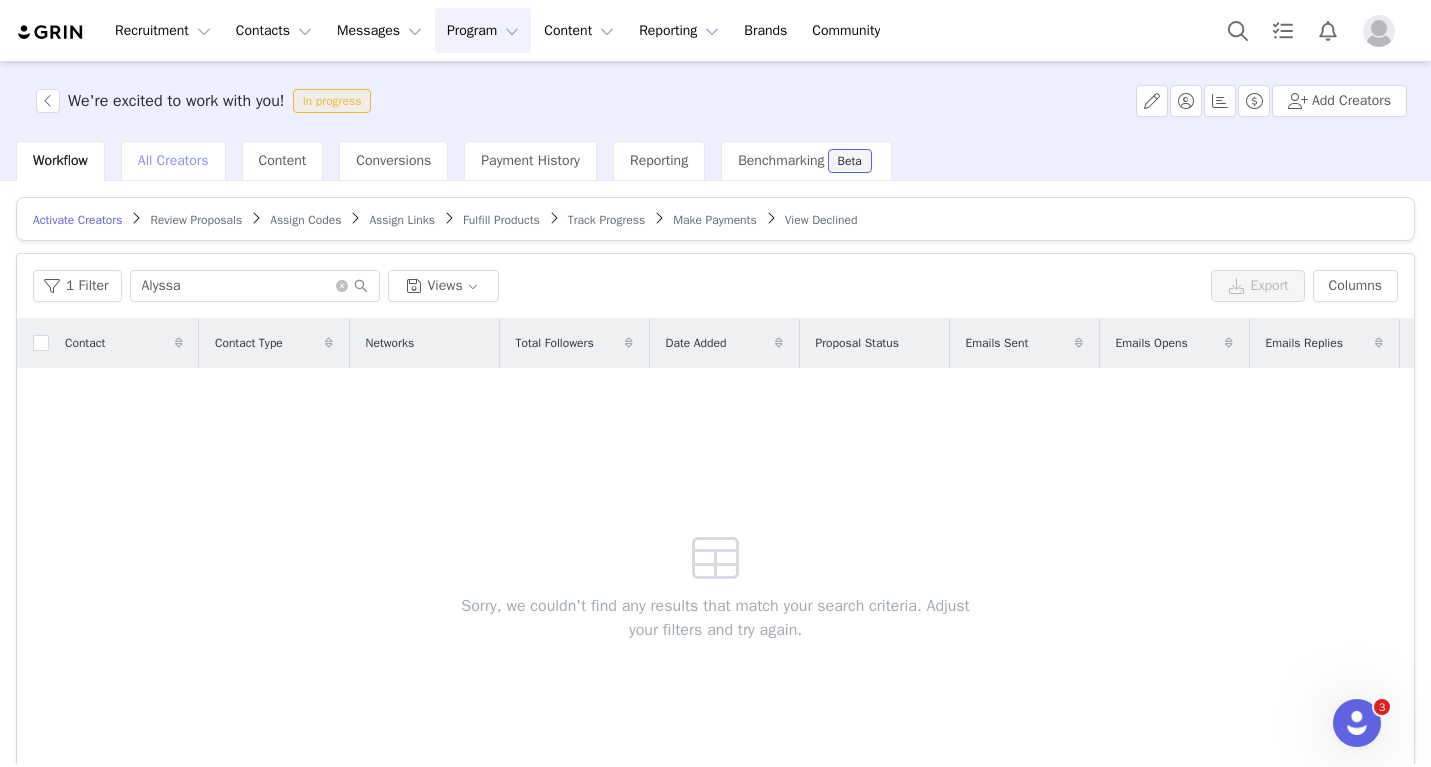 click on "All Creators" at bounding box center (173, 161) 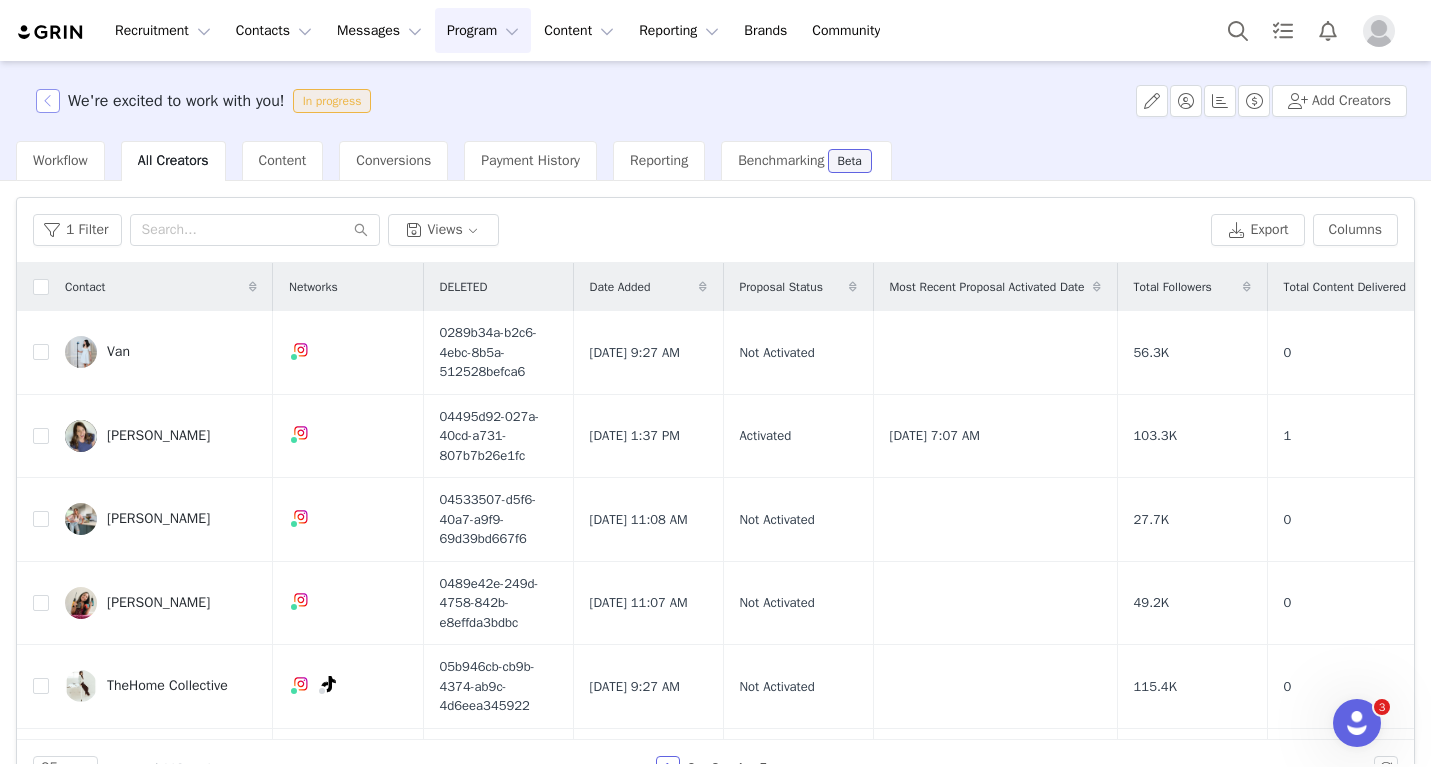 click at bounding box center [48, 101] 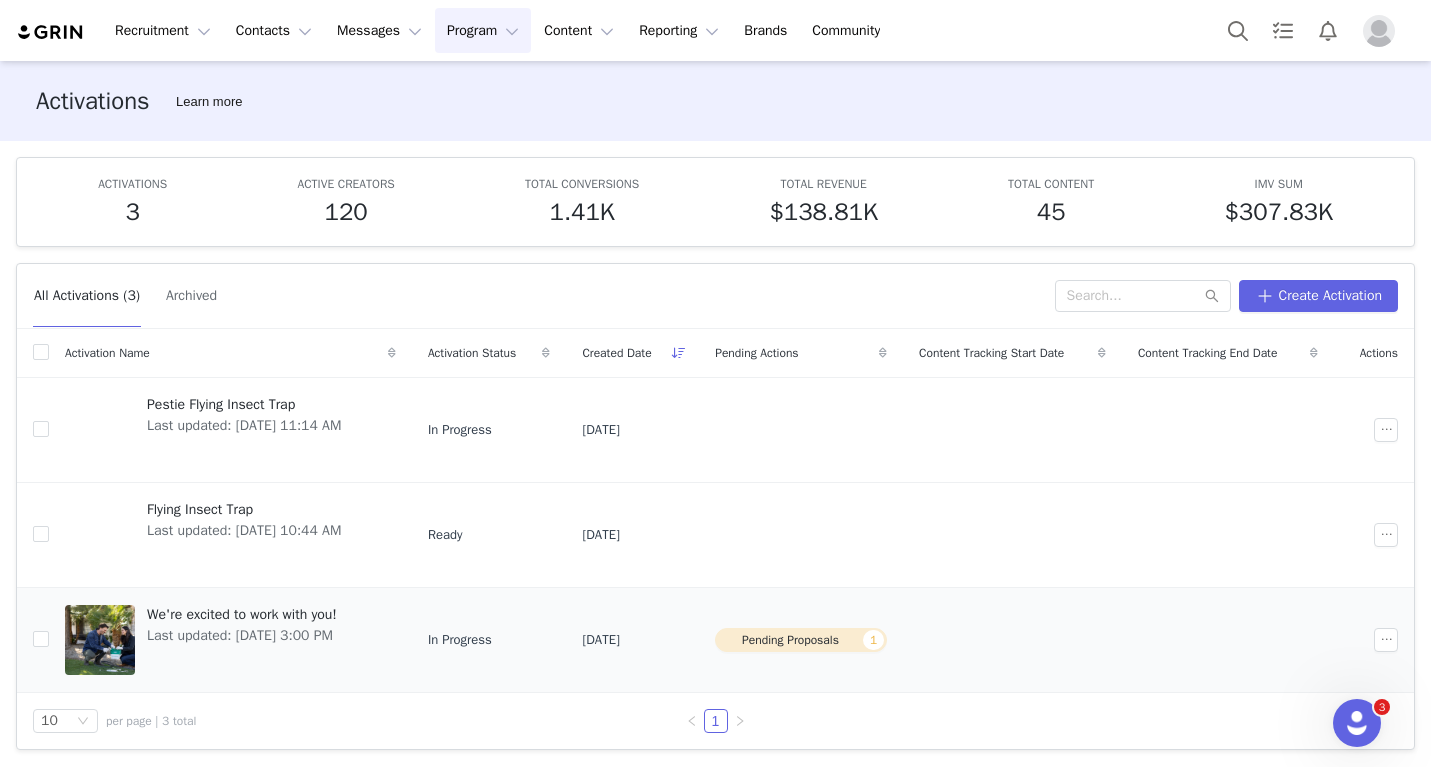 click on "We're excited to work with you!" at bounding box center (242, 614) 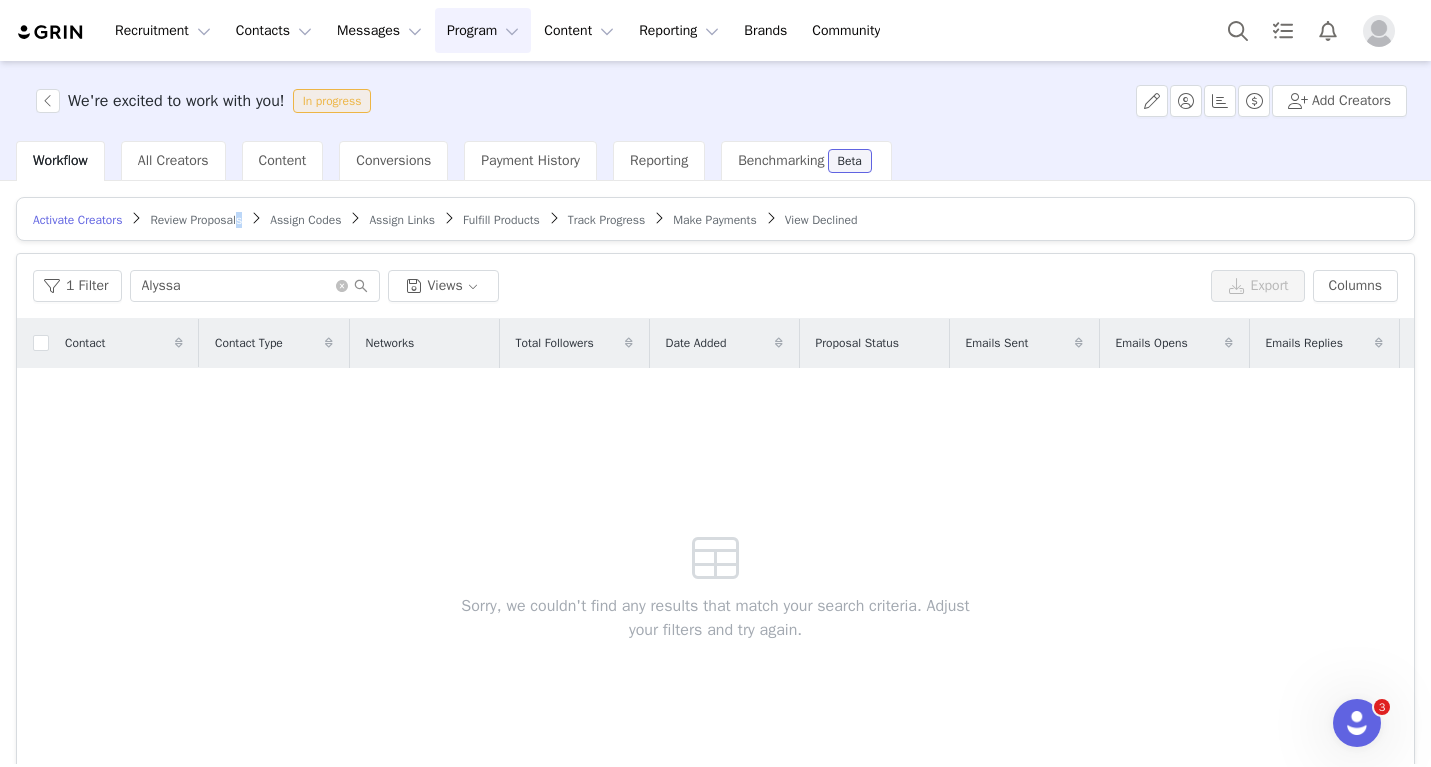 click on "Review Proposals" at bounding box center [196, 220] 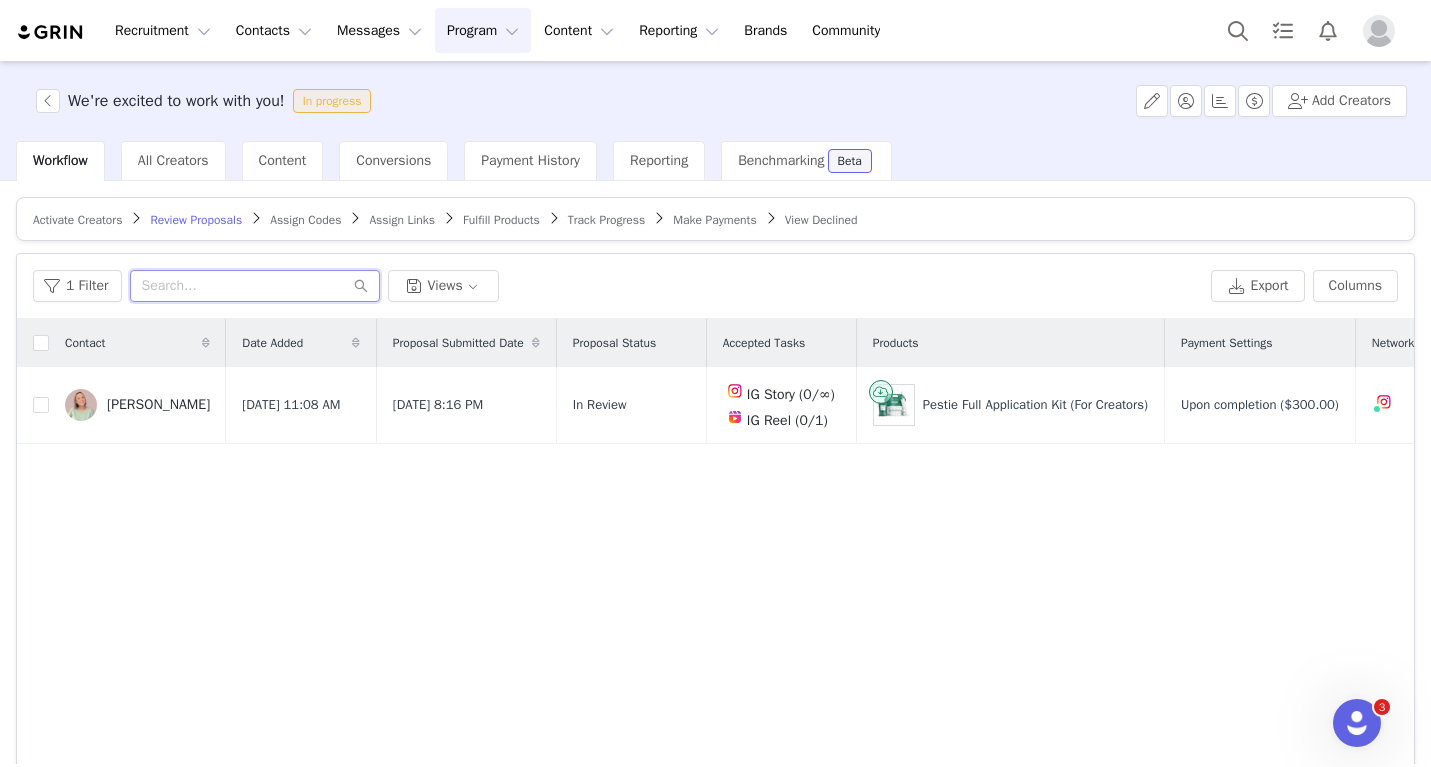 click at bounding box center [255, 286] 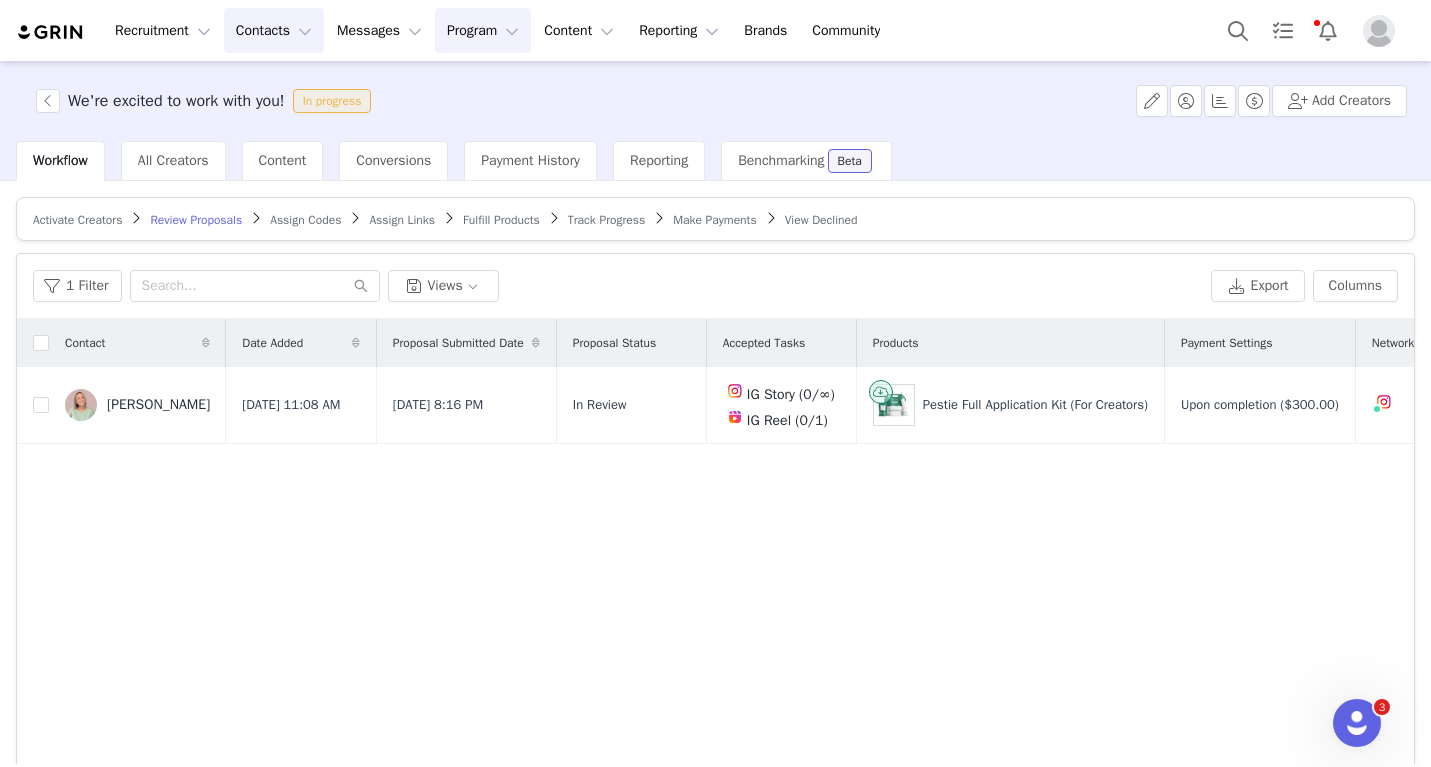 click on "Contacts Contacts" at bounding box center [274, 30] 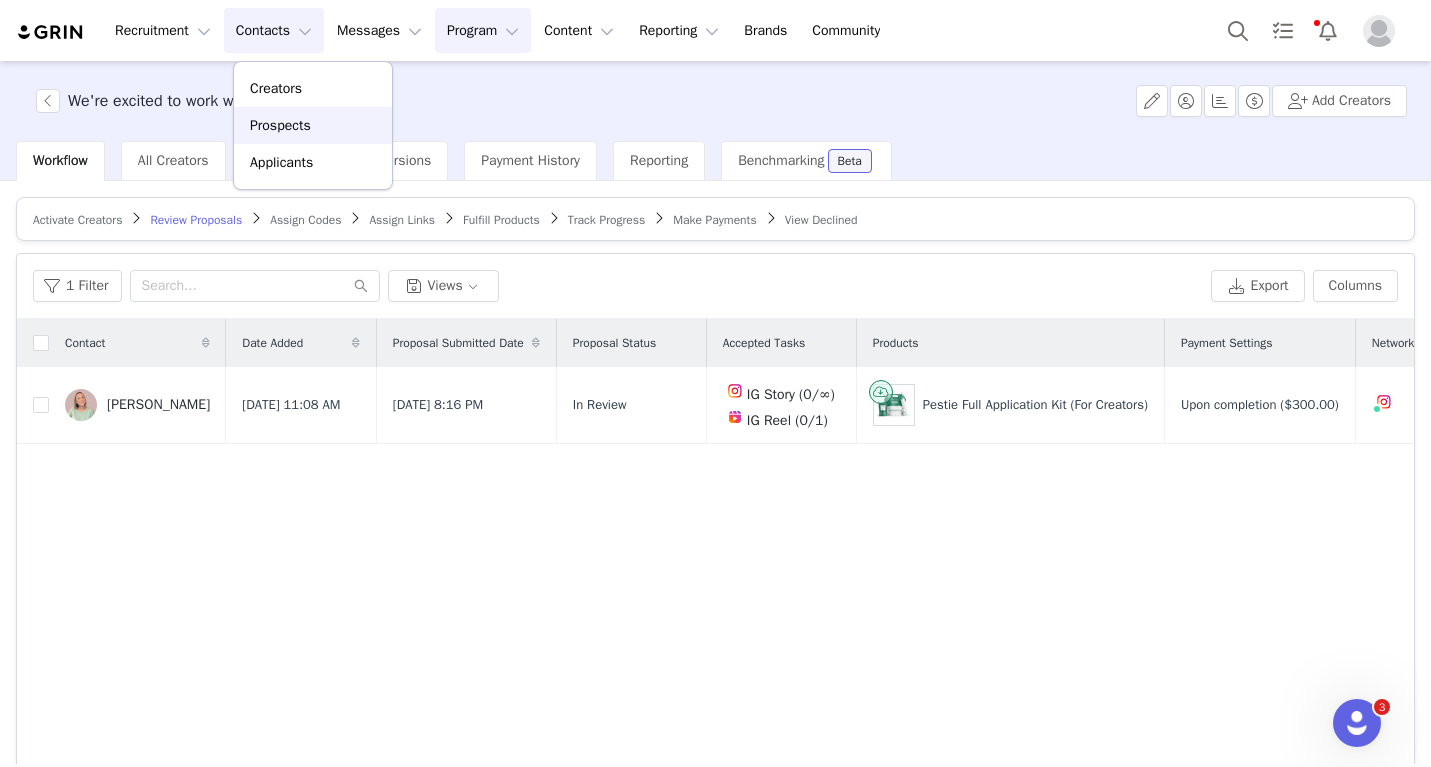 click on "Prospects" at bounding box center (313, 125) 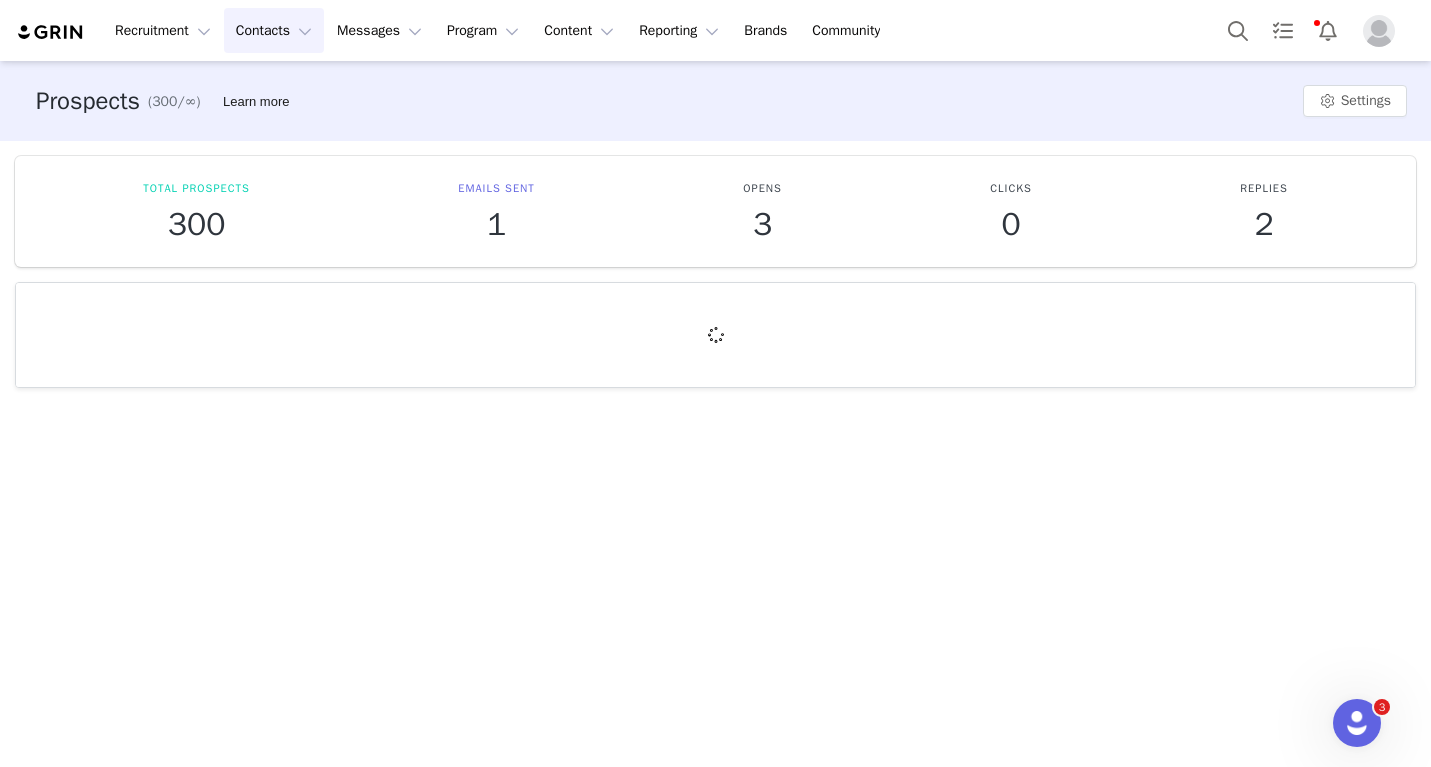 click on "Contacts Contacts" at bounding box center [274, 30] 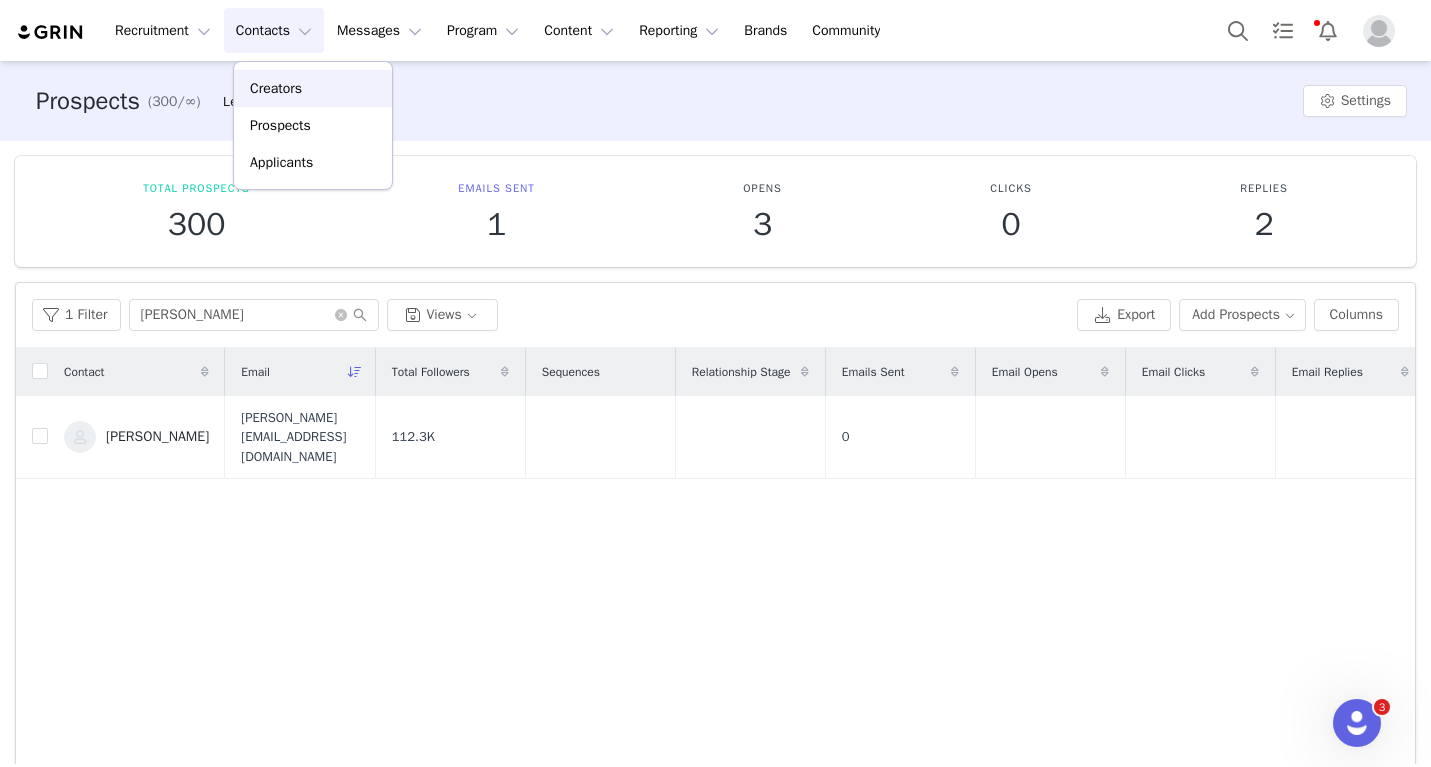 click on "Creators" at bounding box center (276, 88) 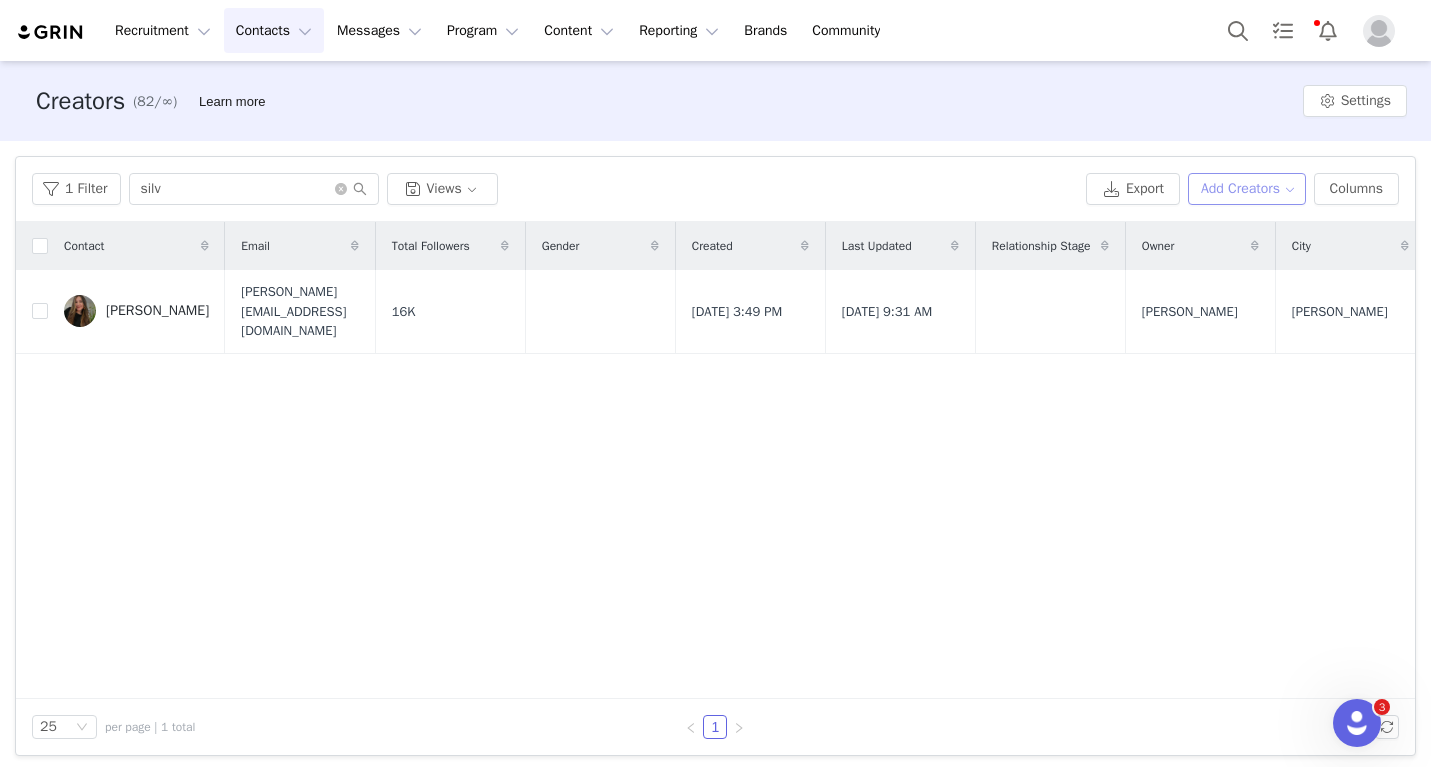 click on "Add Creators" at bounding box center (1247, 189) 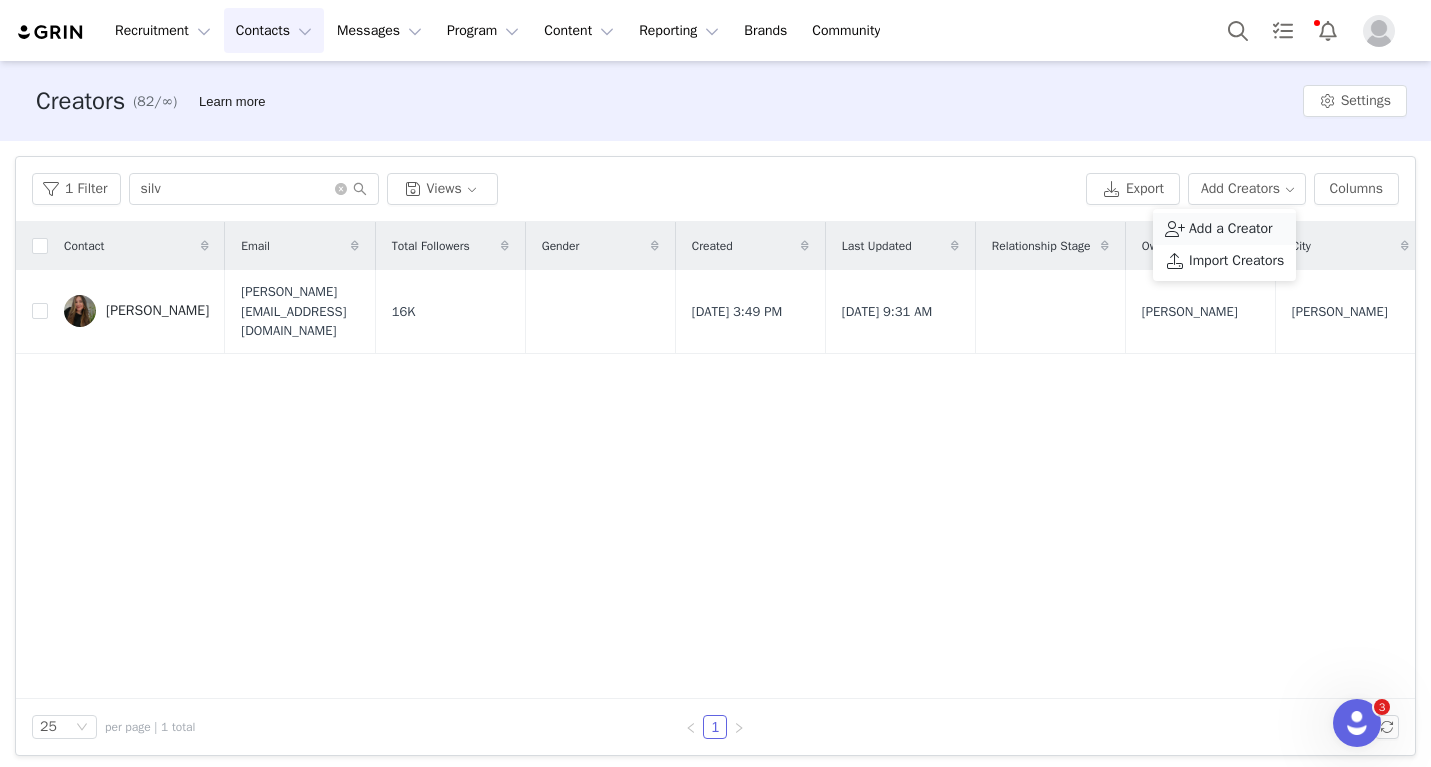 click on "Add a Creator" at bounding box center (1231, 229) 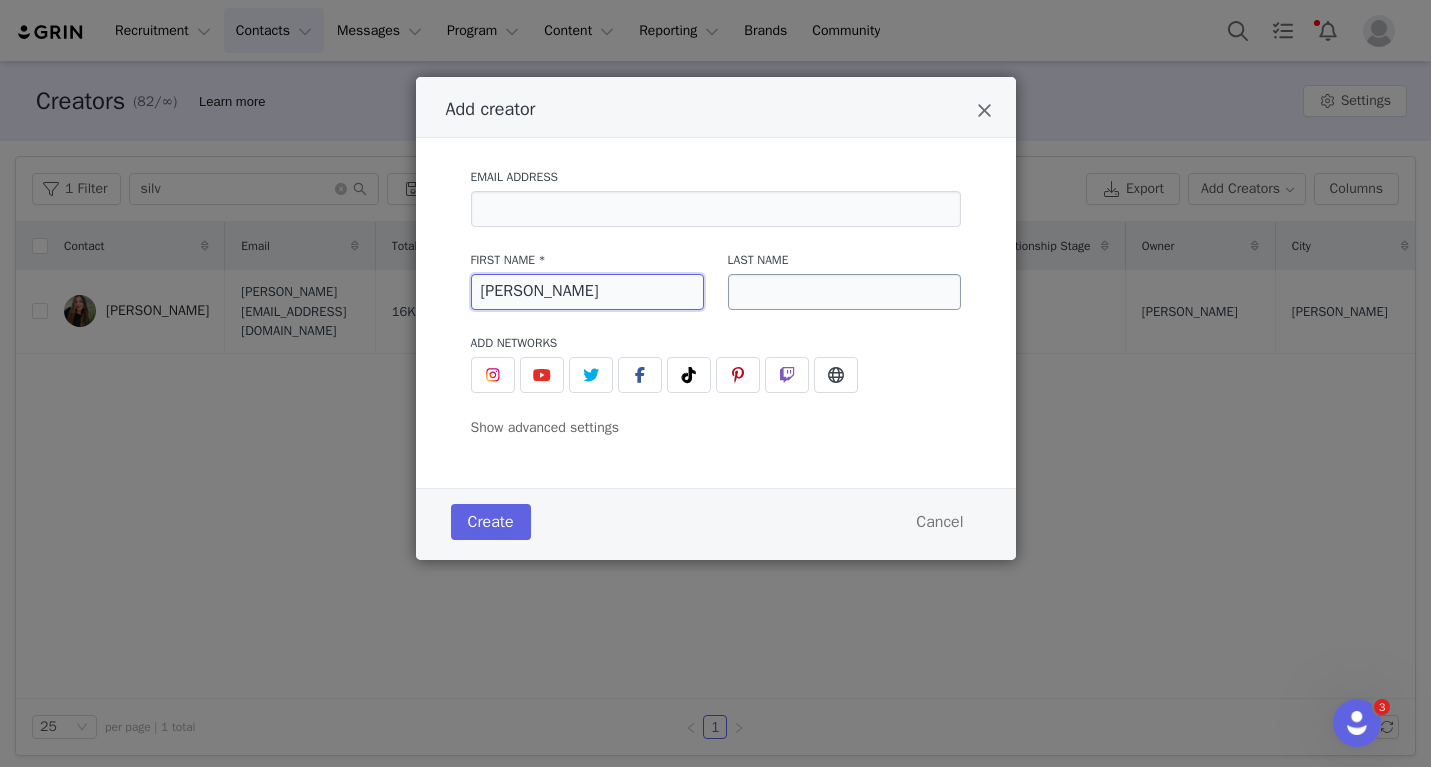 type on "Darcy" 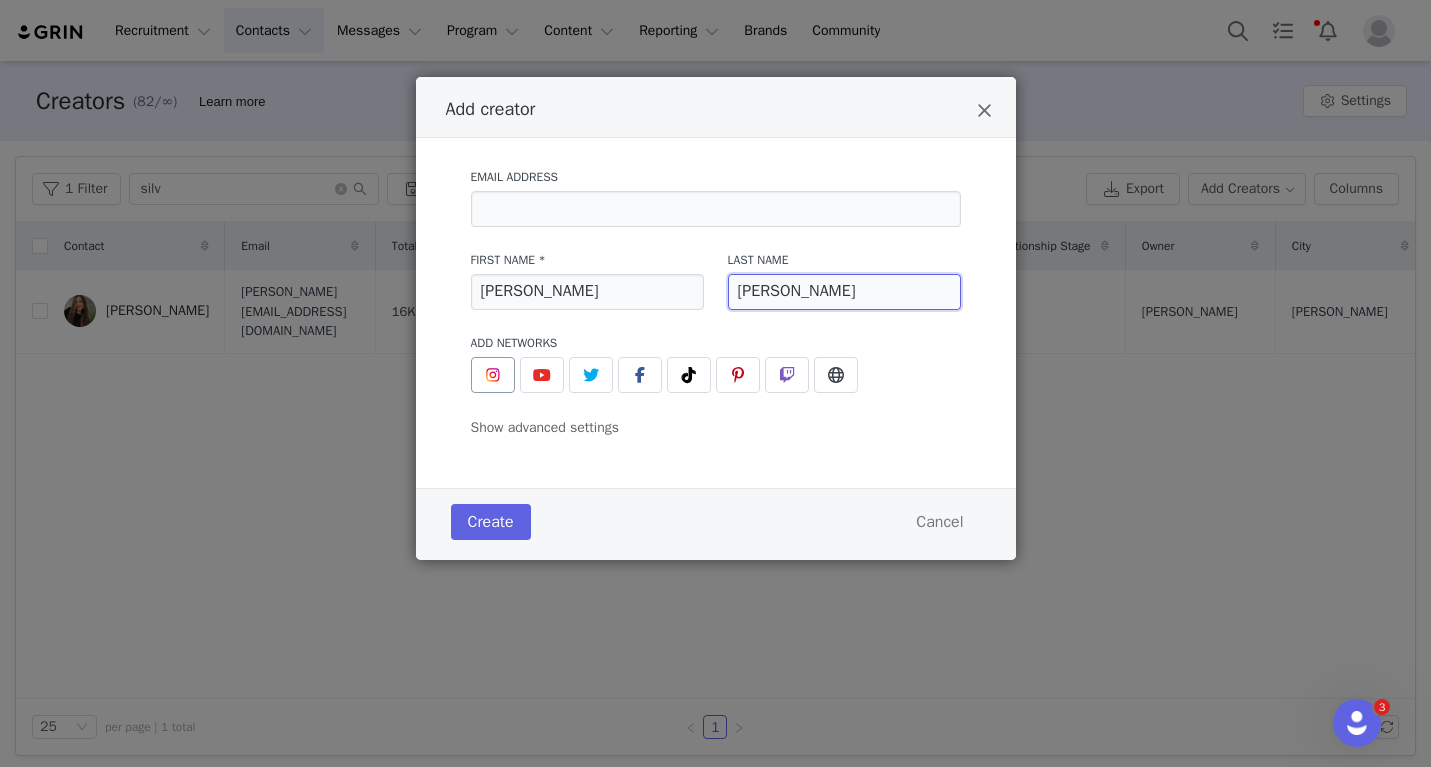 type on "Santora" 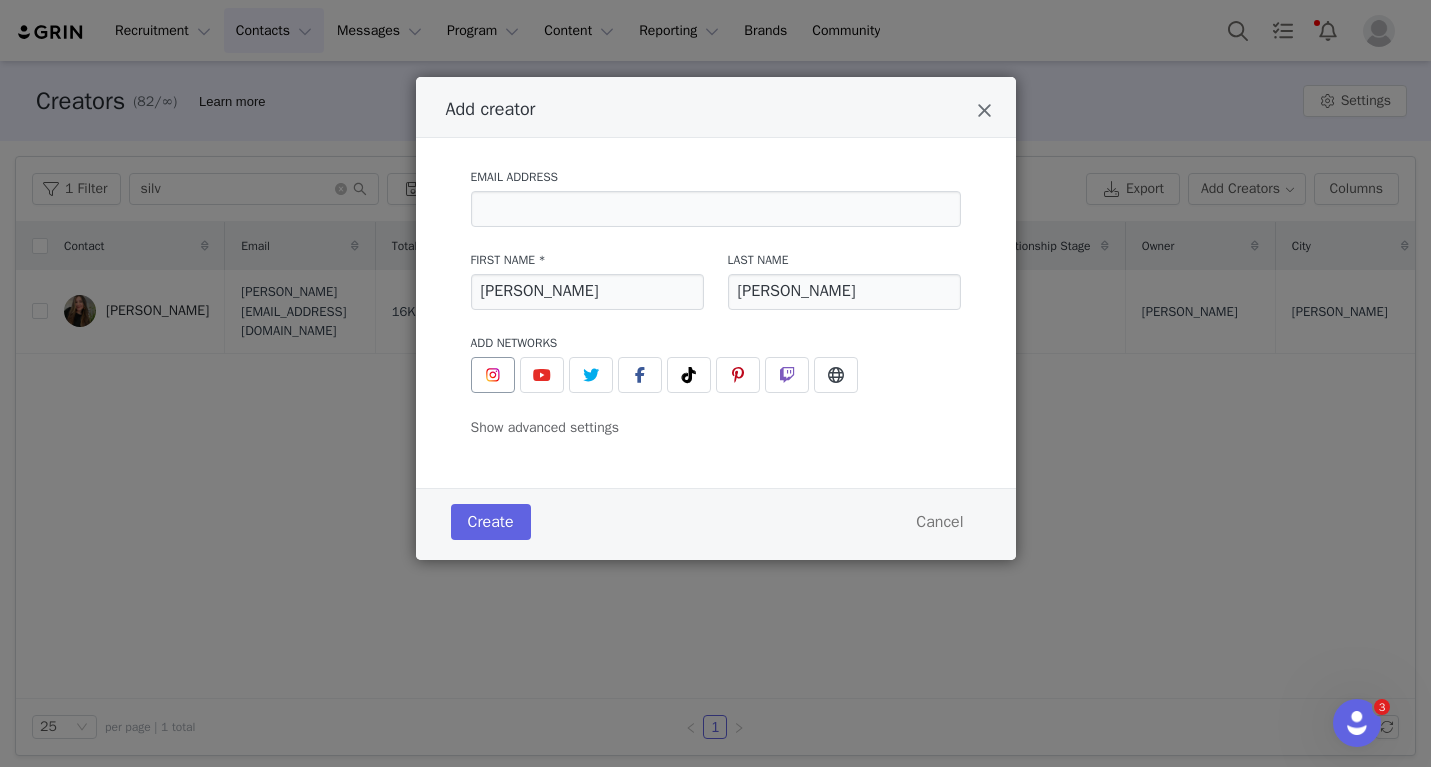 click at bounding box center (493, 375) 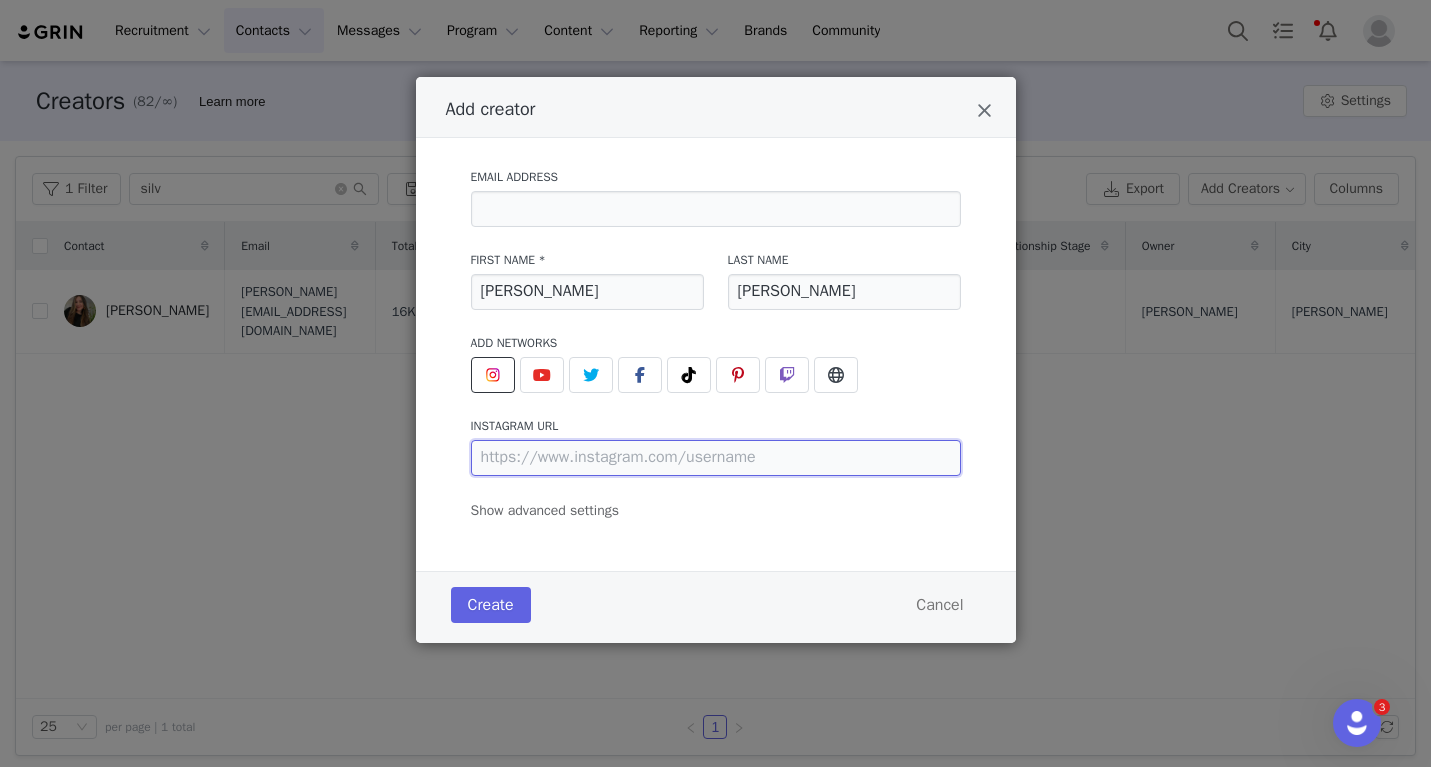 paste on "https://www.instagram.com/darcyslist/" 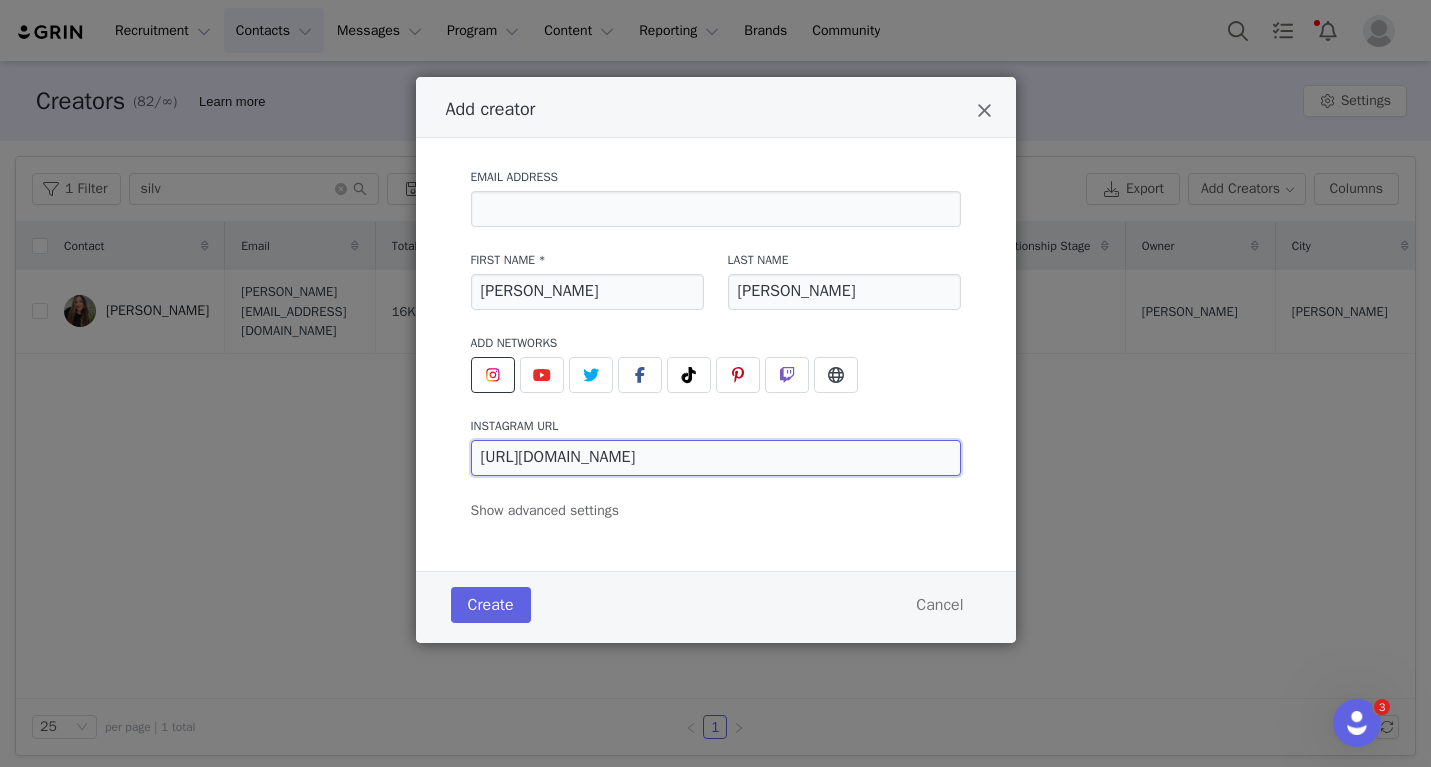 type on "https://www.instagram.com/darcyslist/" 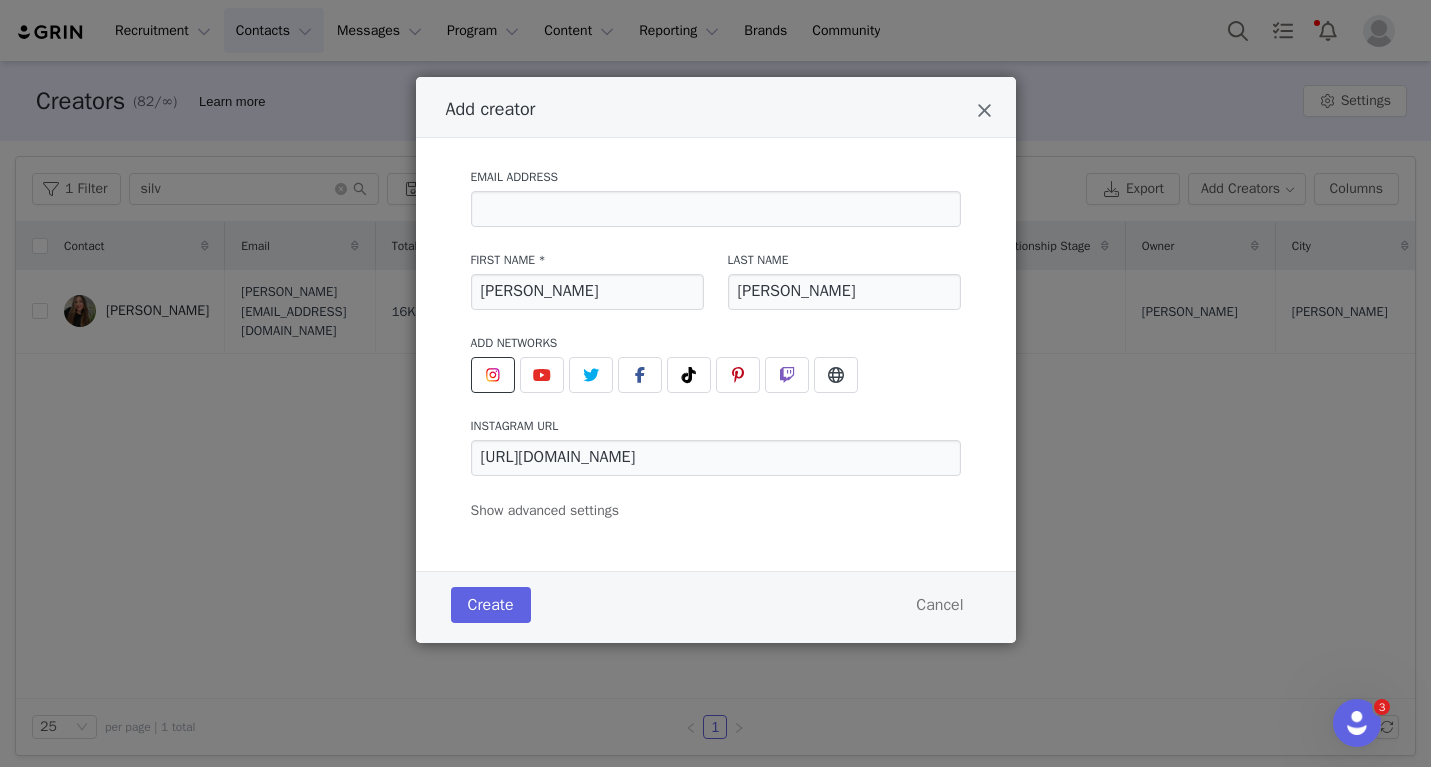 click on "Email Address" at bounding box center (716, 197) 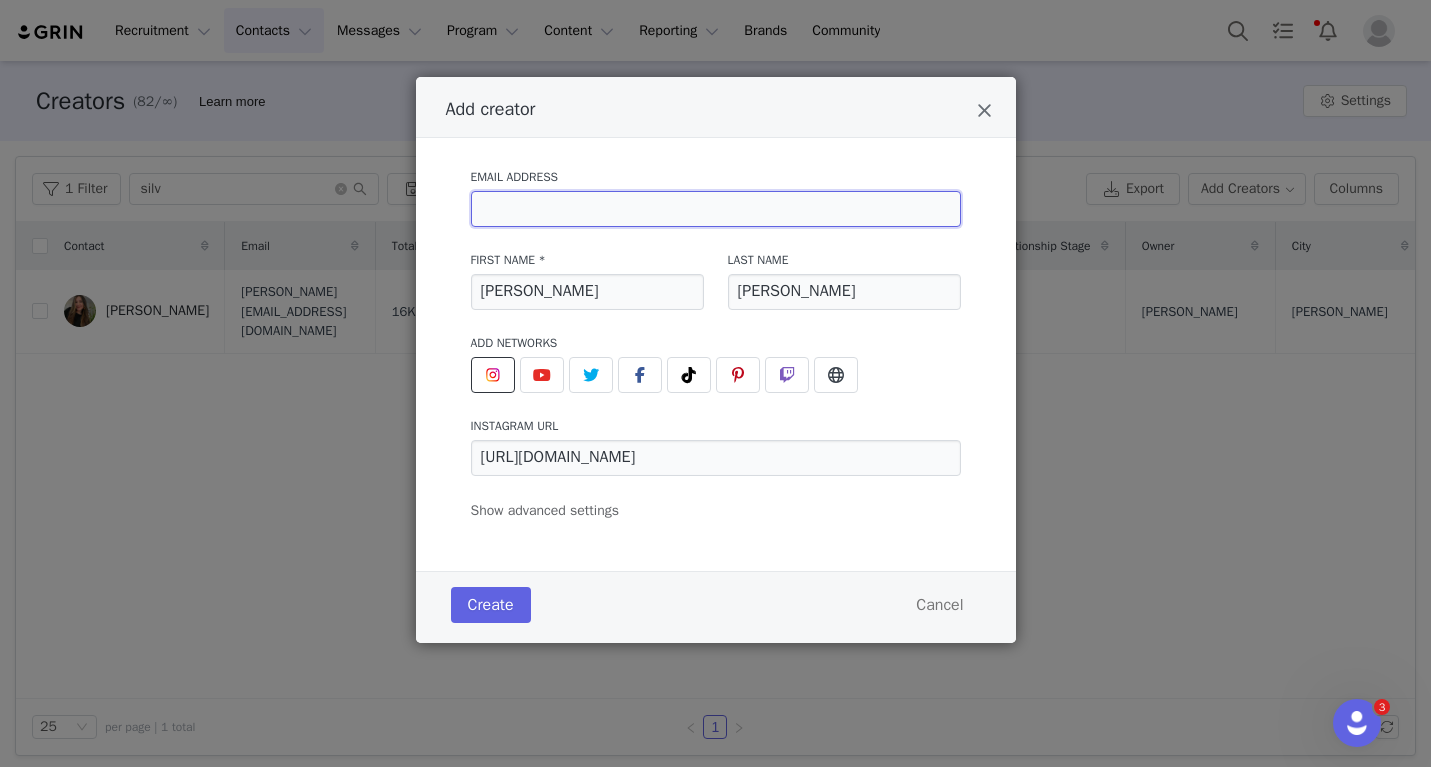 paste on "darcysadventurelist@gmail.com" 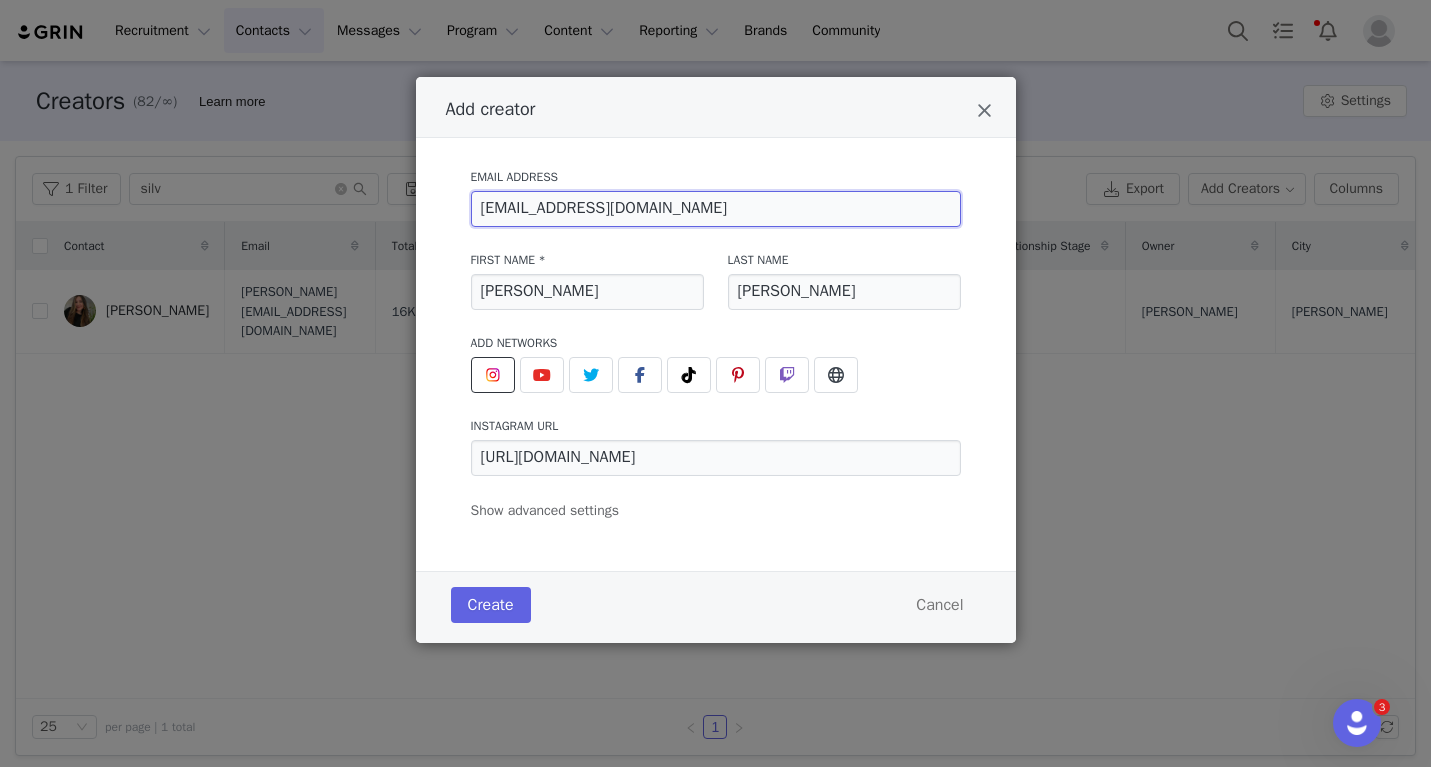 type on "darcysadventurelist@gmail.com" 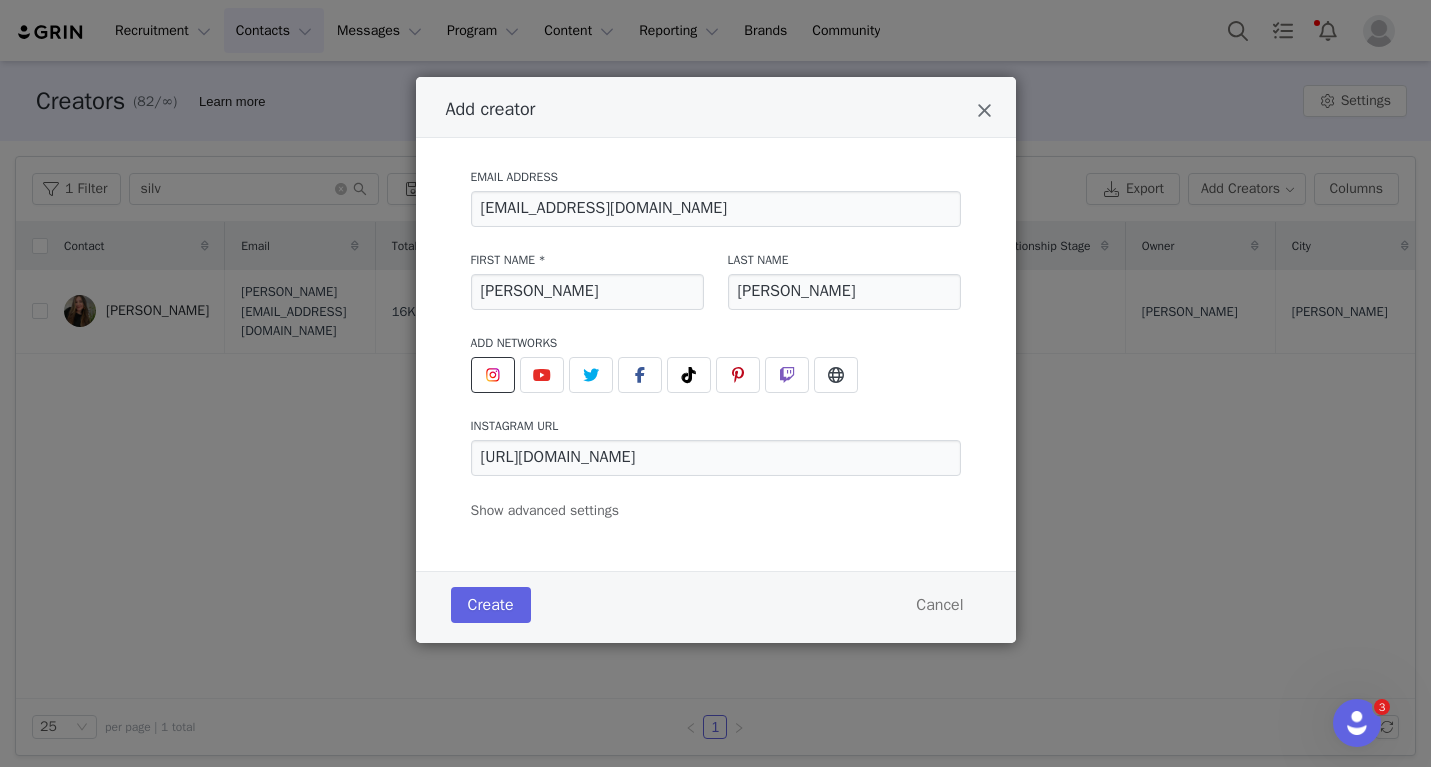 click on "Add creator  Email Address  darcysadventurelist@gmail.com  First Name *  Darcy  Last Name  Santora  Add Networks   instagram URL  https://www.instagram.com/darcyslist/  youtube URL   twitter URL   facebook URL   tiktok URL   pinterest URL   twitch URL   website URL  Show advanced settings  Add to Activation  Select activation  Add to Campaign  Select campaign  Relationship Stage  Select stage  Initial Tag(s)  Select tag(s)    Add a manager or agent  You have no managers / agents yet Create Cancel" at bounding box center (715, 383) 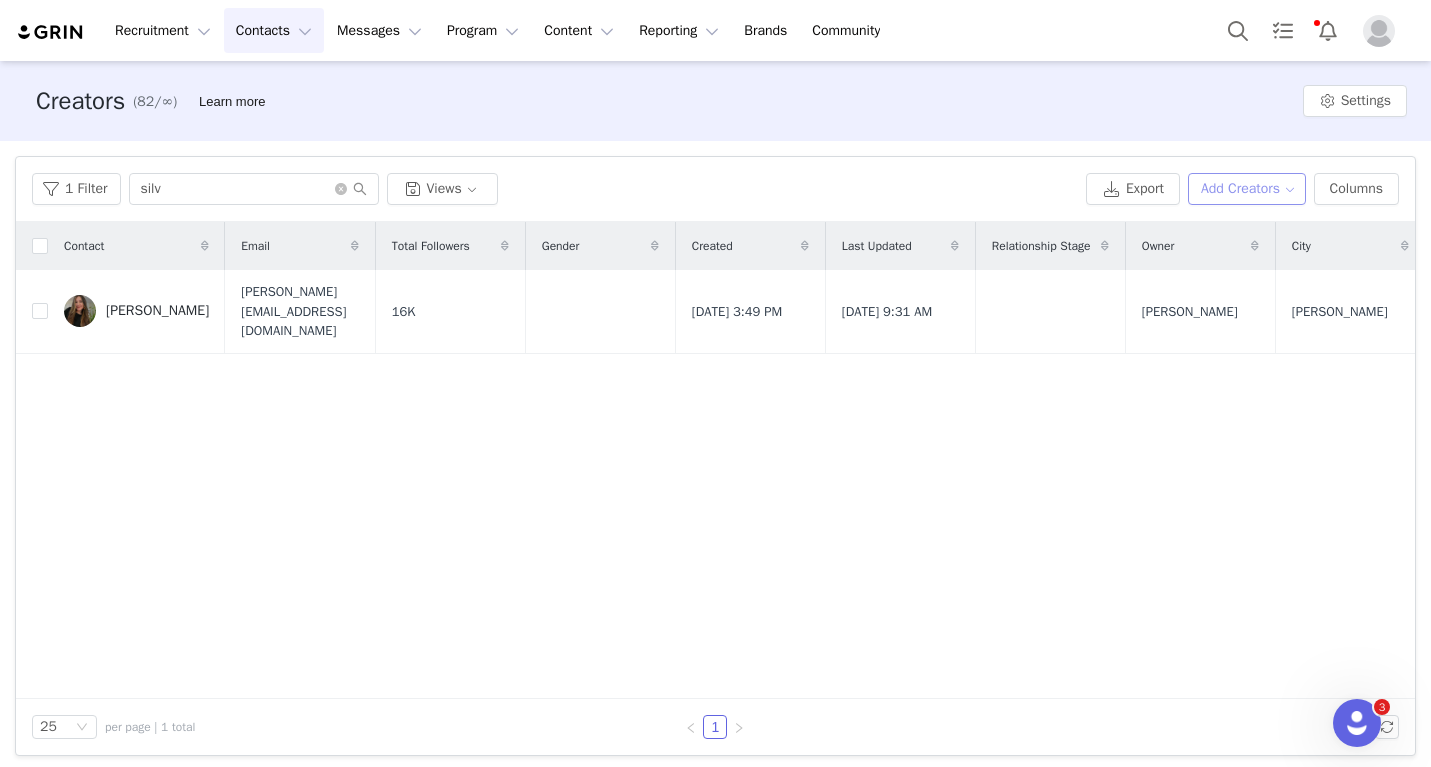 click on "Add Creators" at bounding box center (1247, 189) 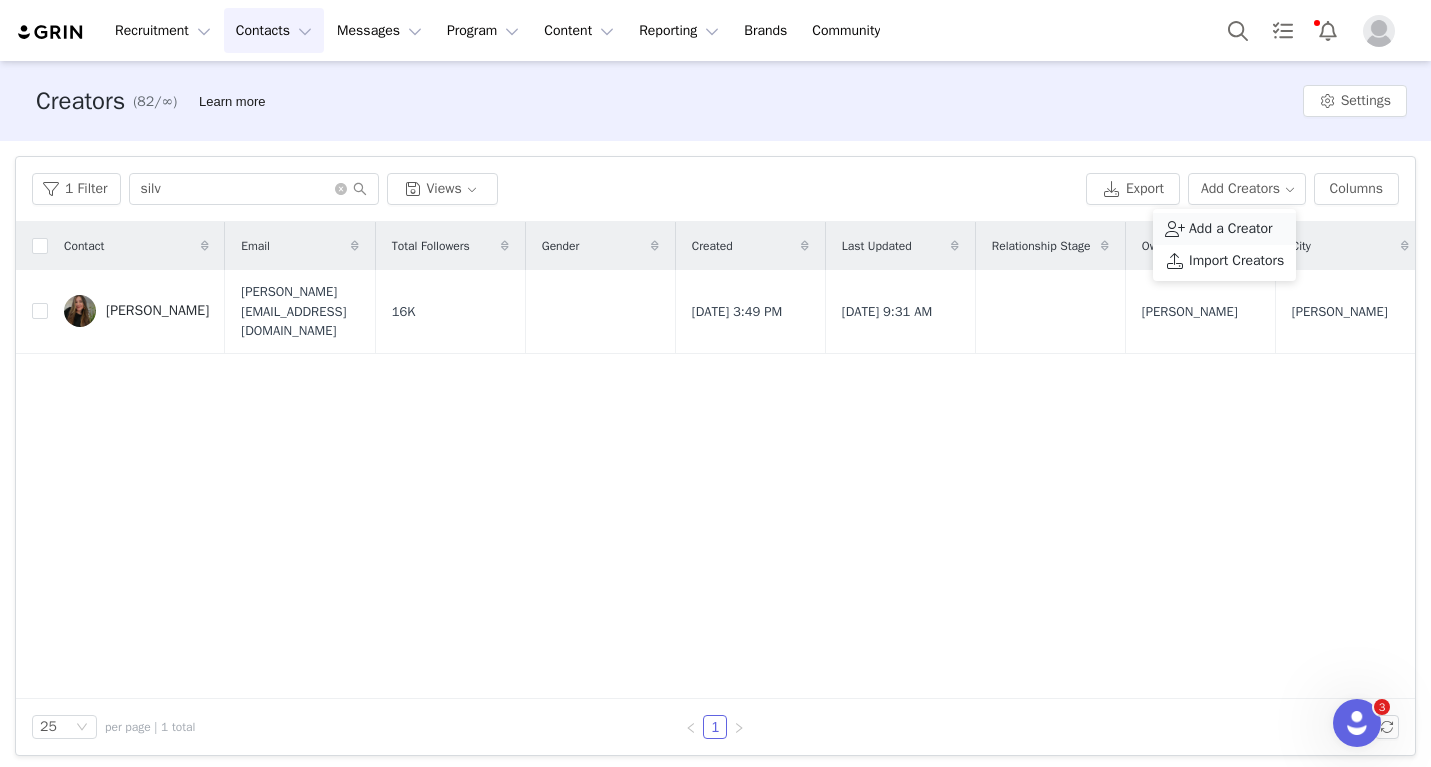 click on "Add a Creator" at bounding box center (1231, 229) 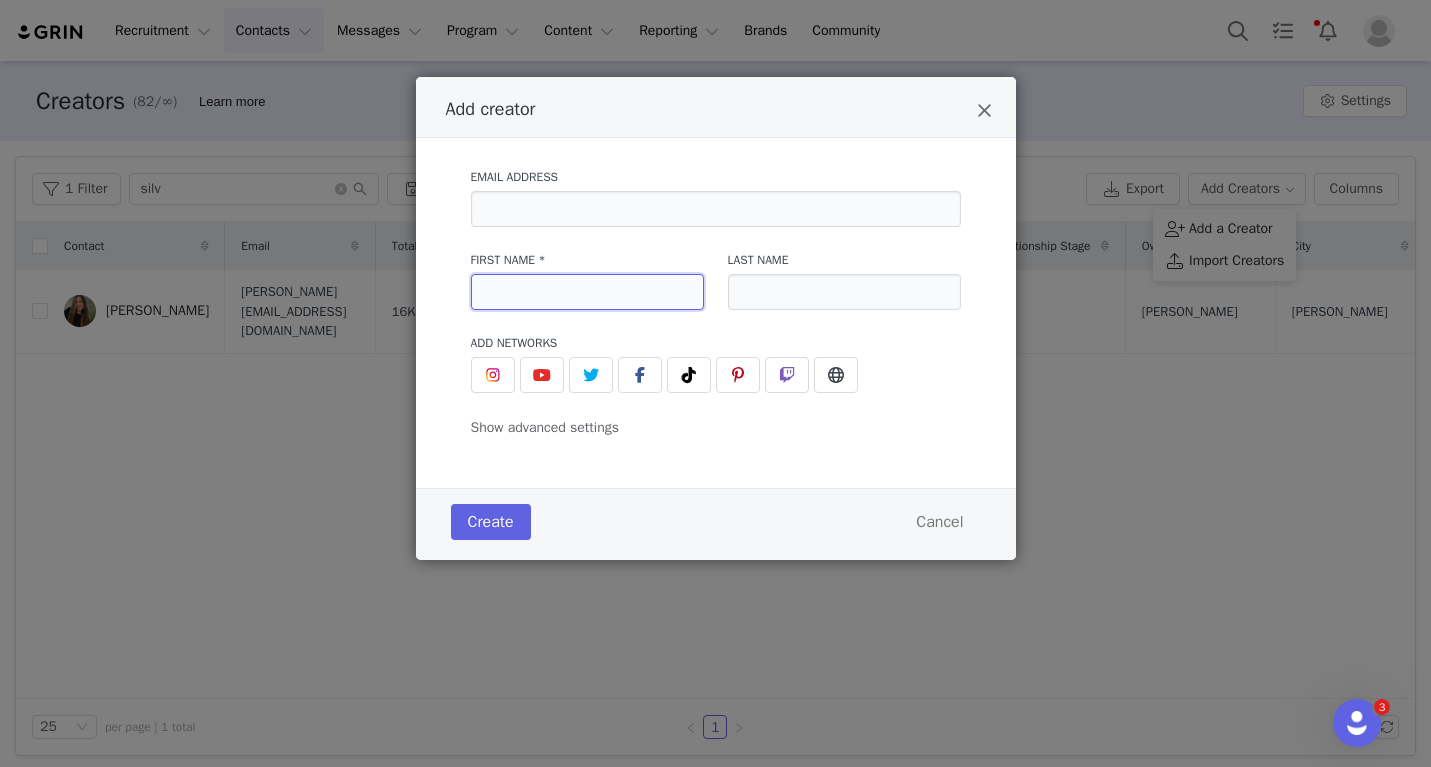 click at bounding box center [587, 292] 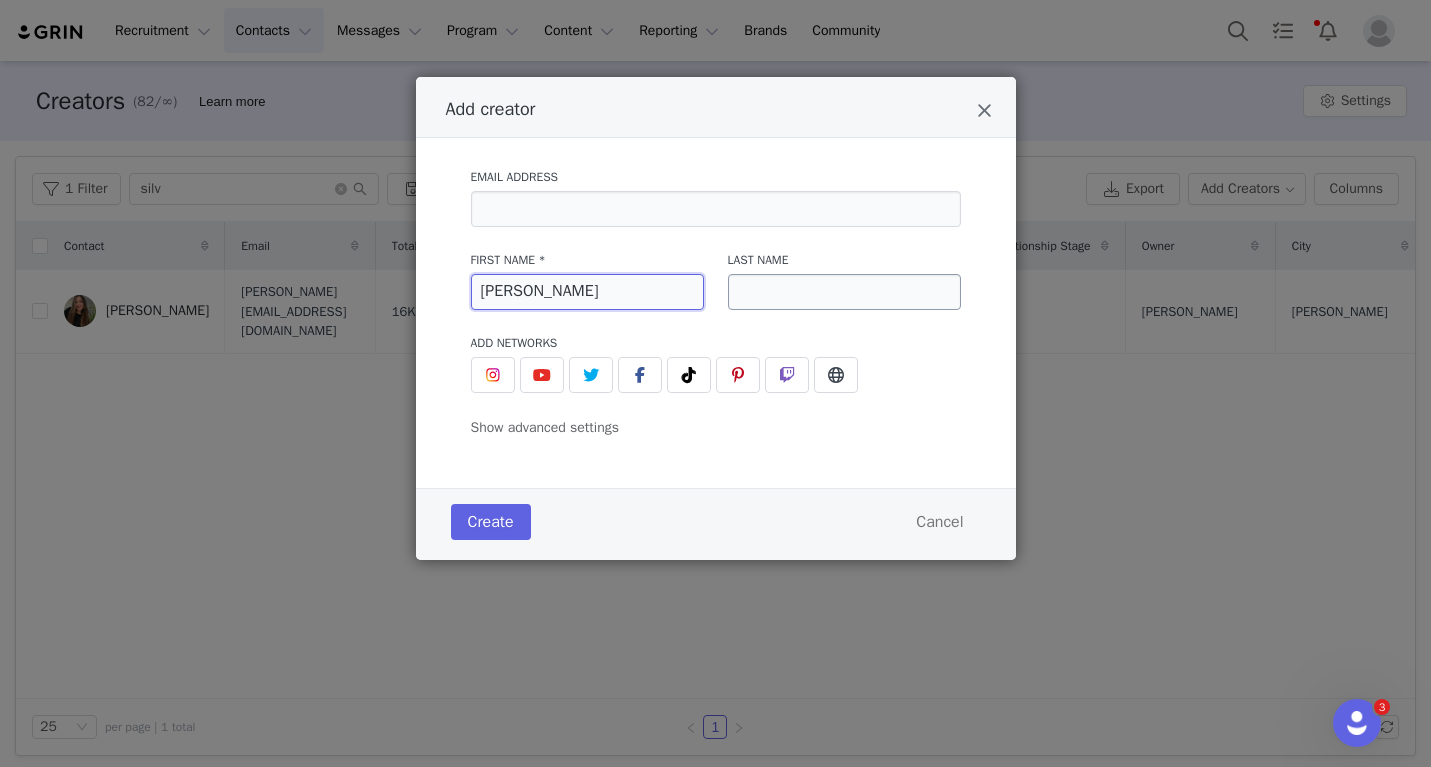 type on "Darcy" 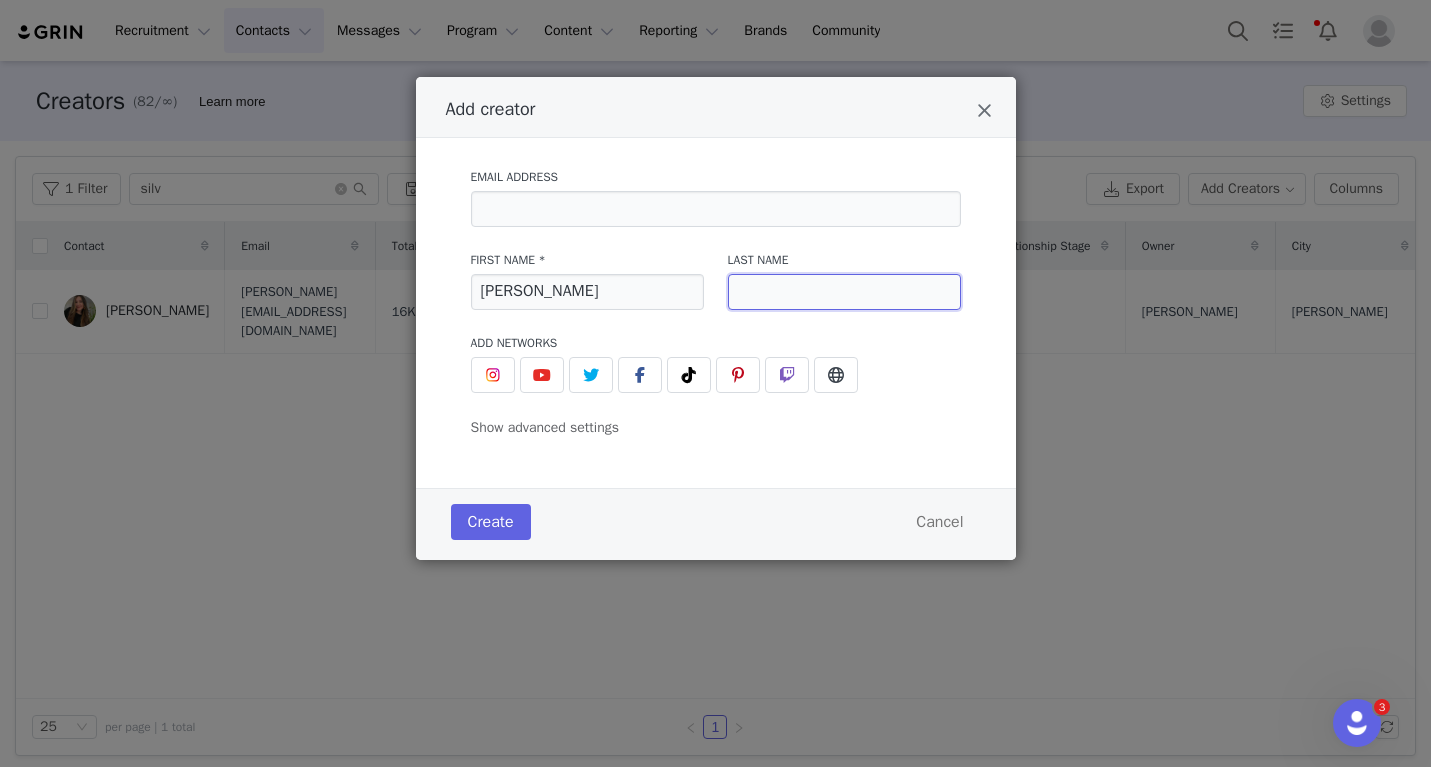click at bounding box center [844, 292] 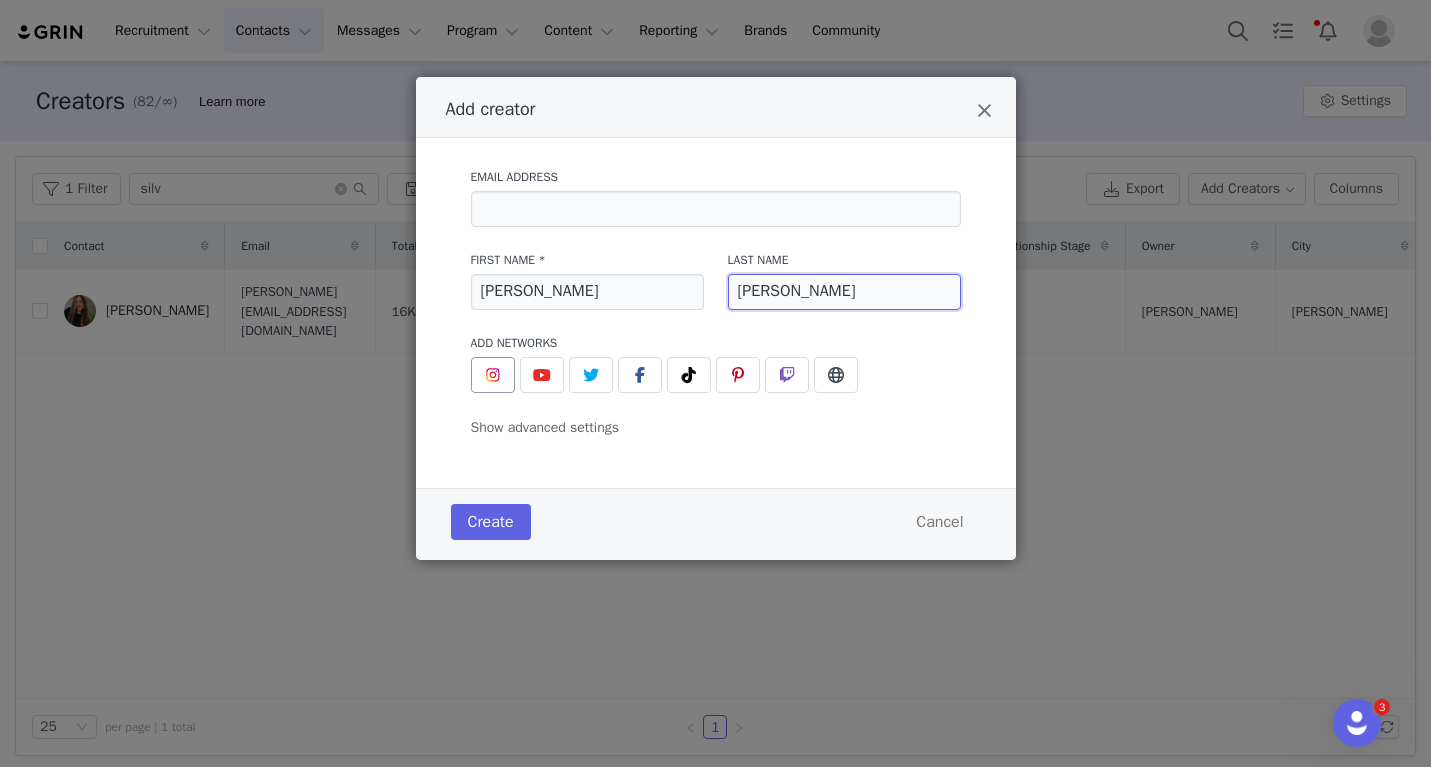 type on "Santora" 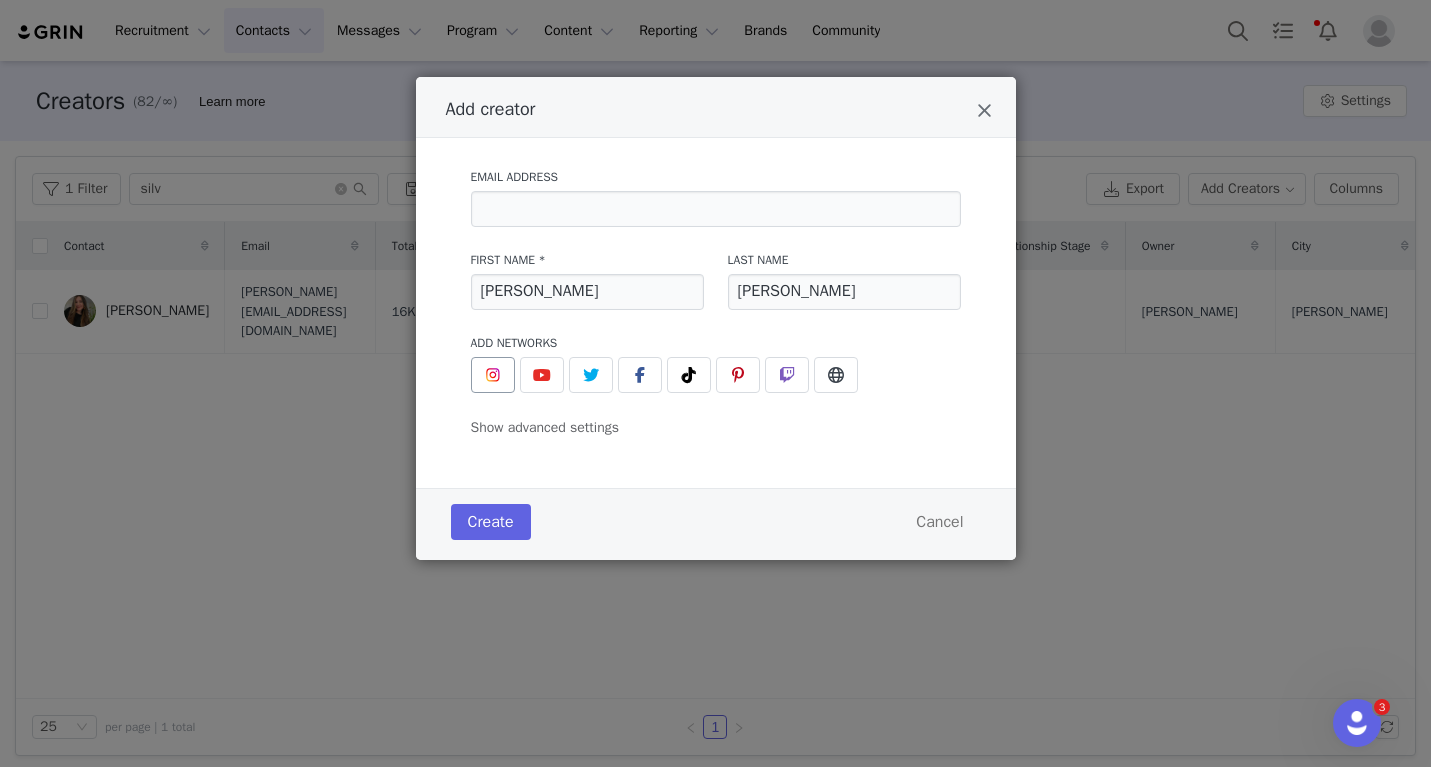 click at bounding box center [493, 375] 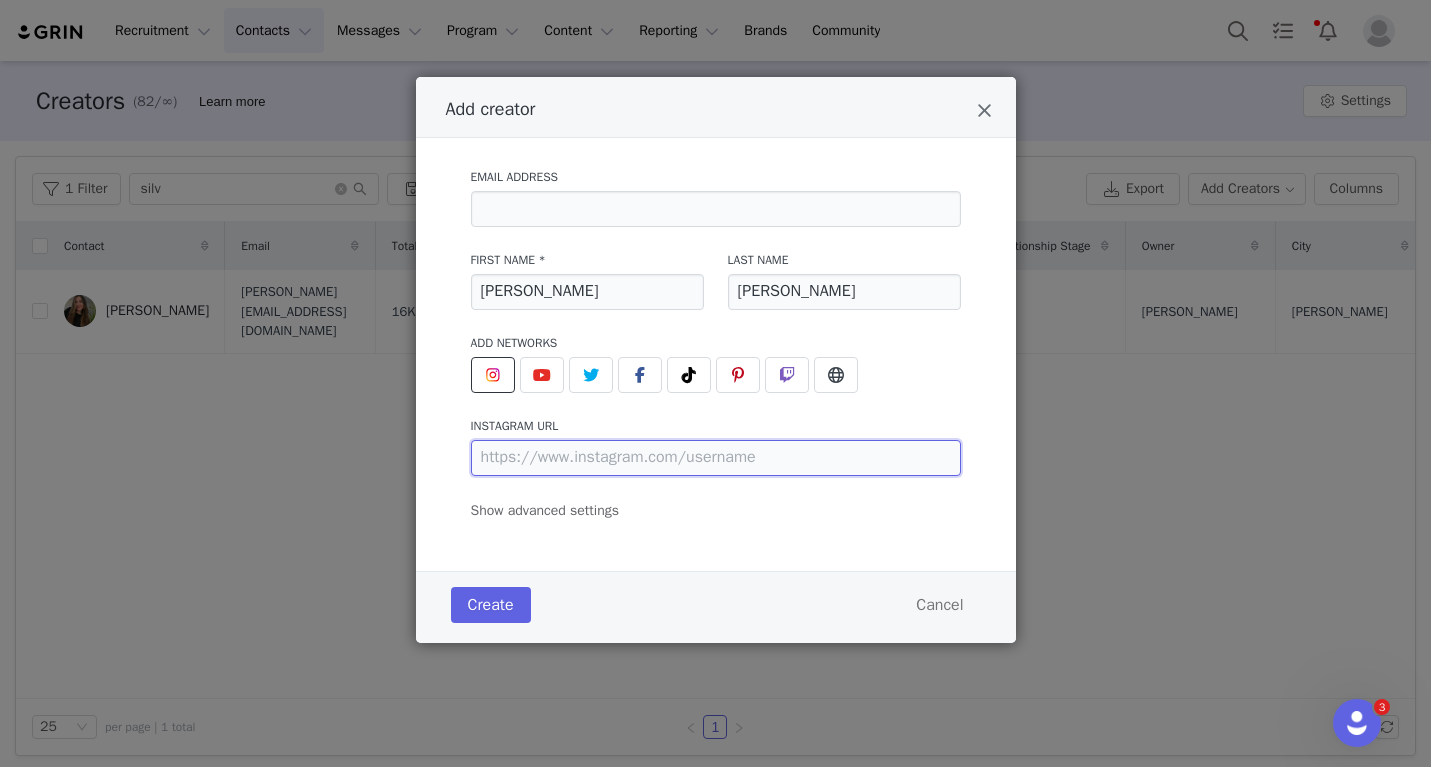 click at bounding box center [716, 458] 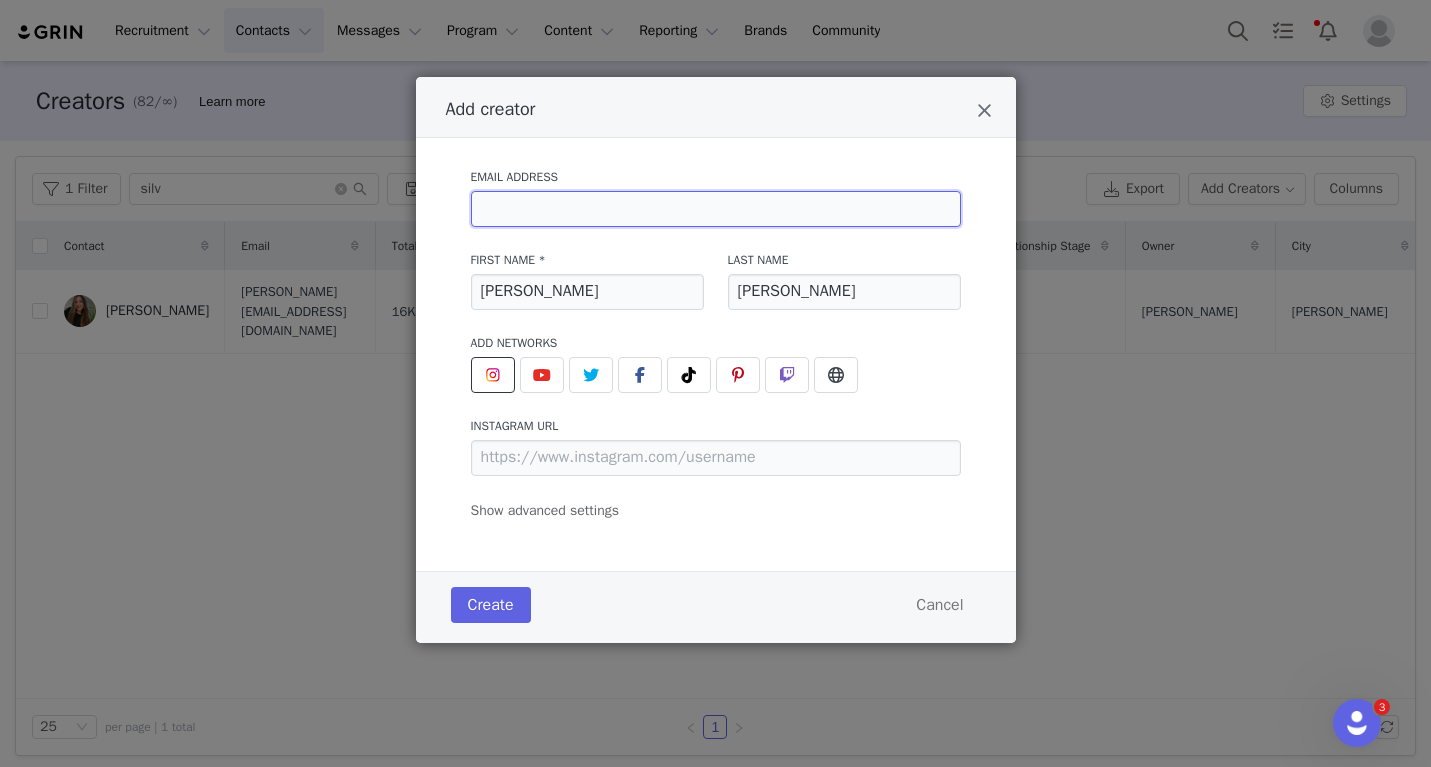 click at bounding box center (716, 209) 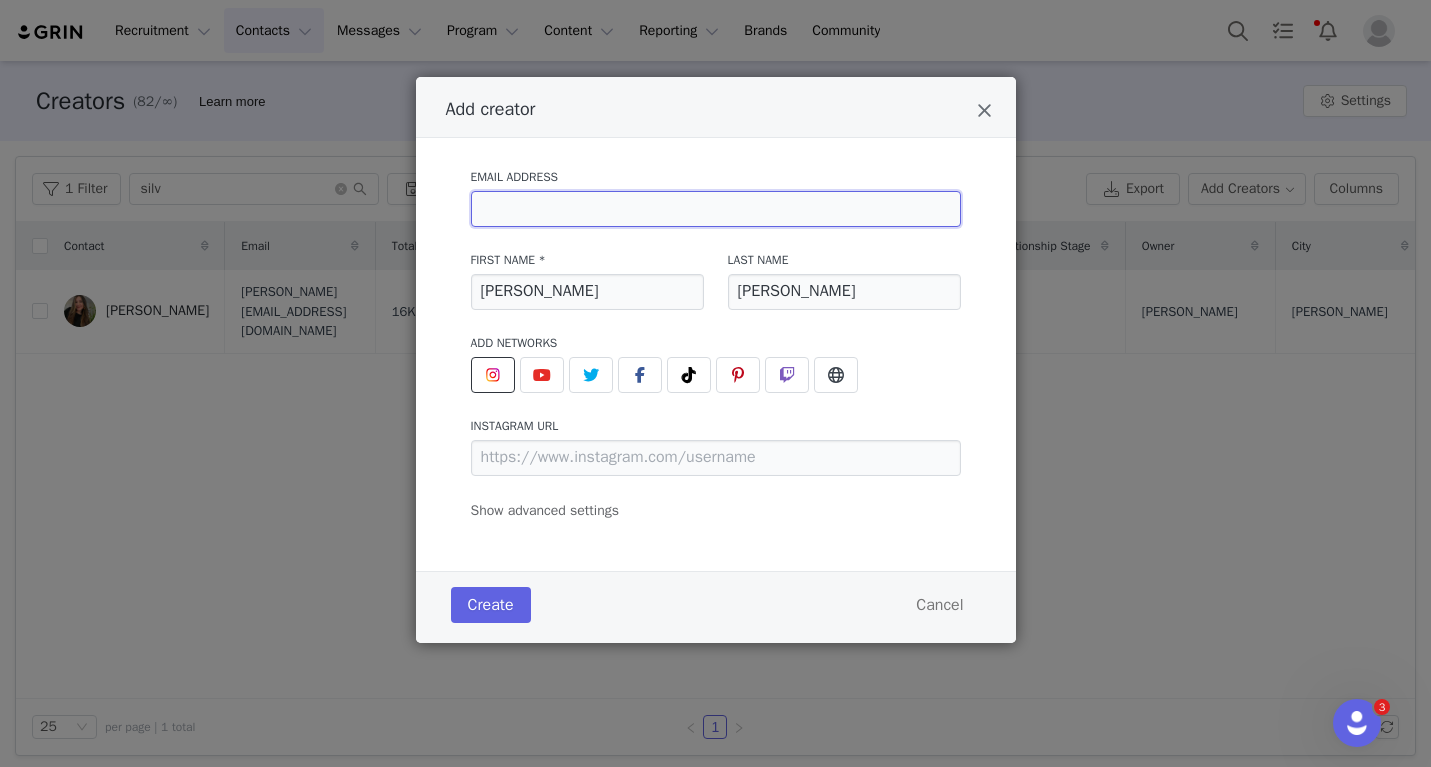 paste on "darcysadventurelist@gmail.com" 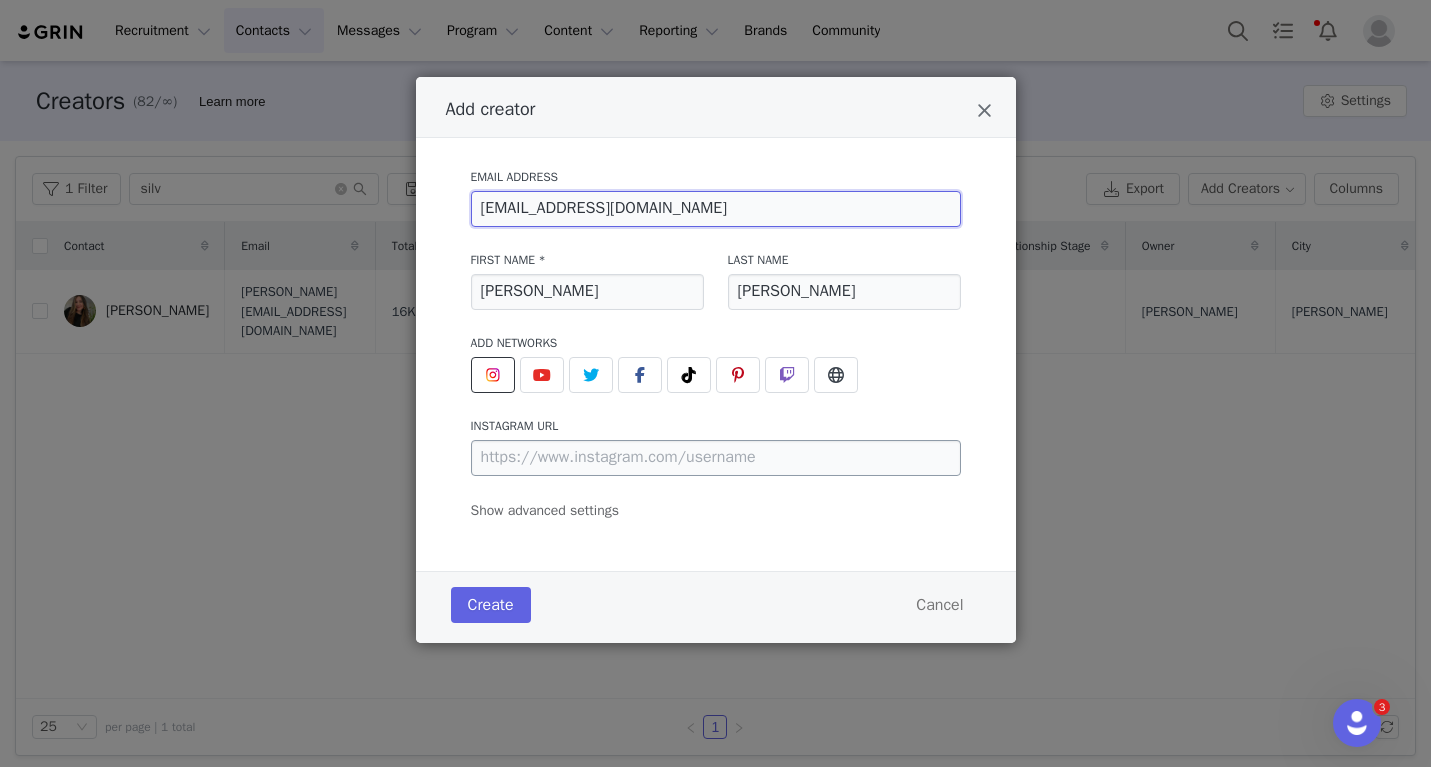 type on "darcysadventurelist@gmail.com" 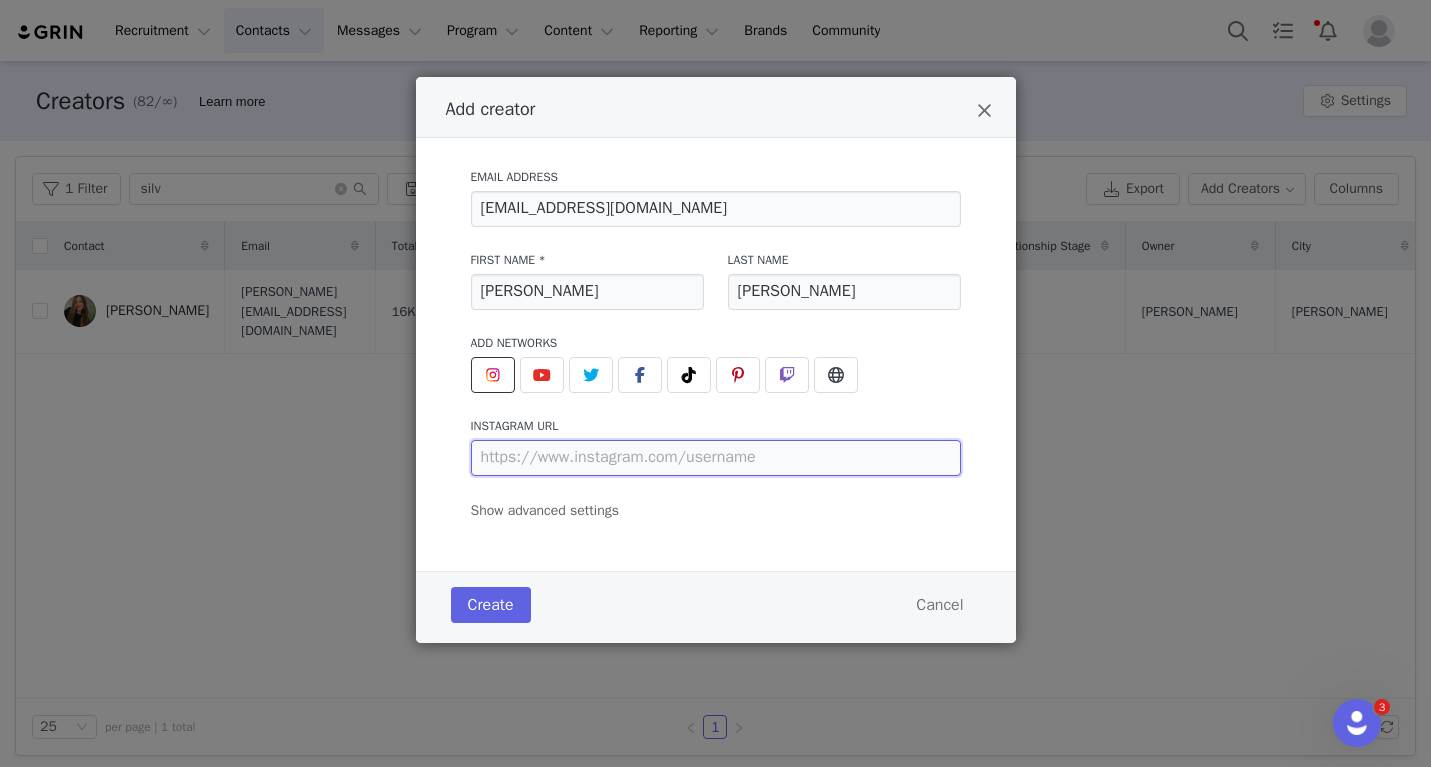 click at bounding box center [716, 458] 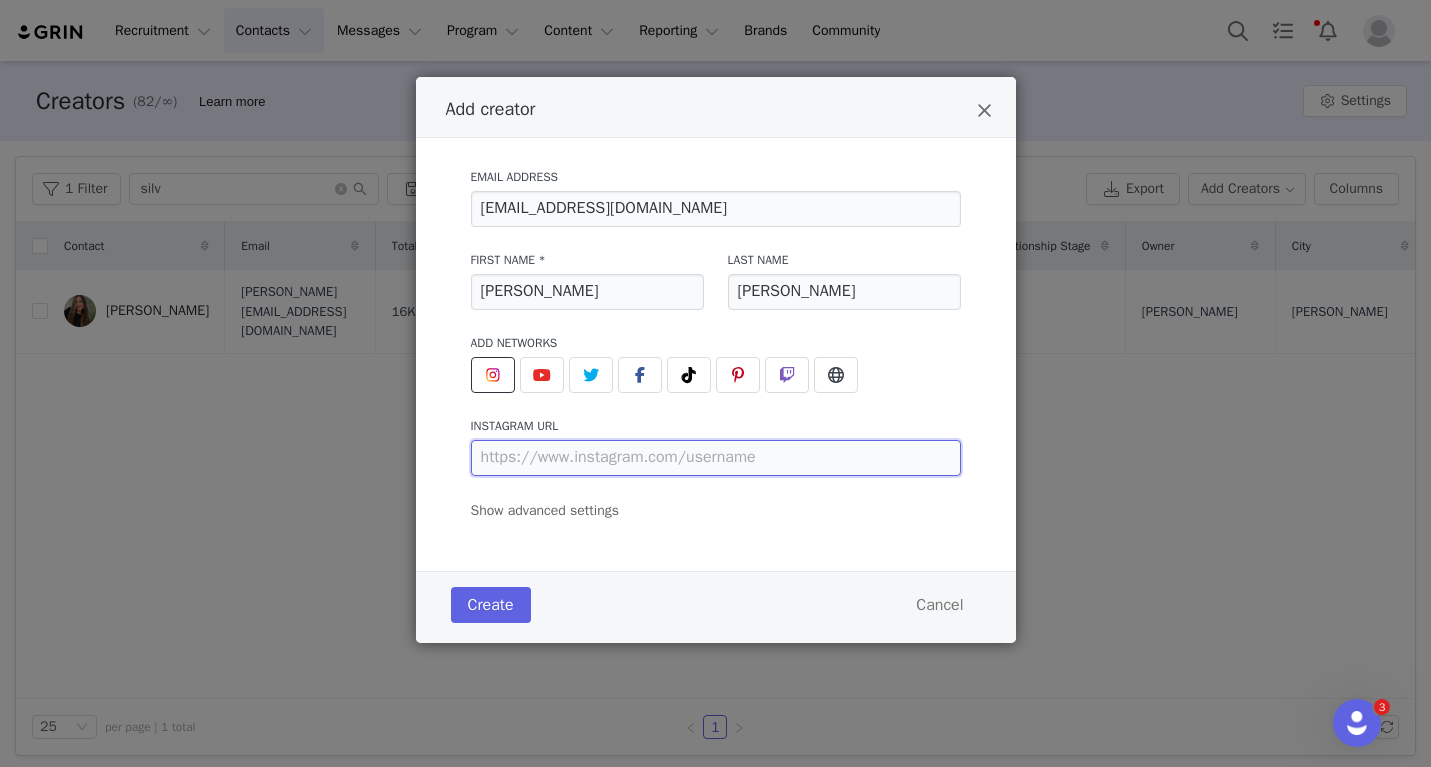 paste on "https://www.instagram.com/darcyslist/" 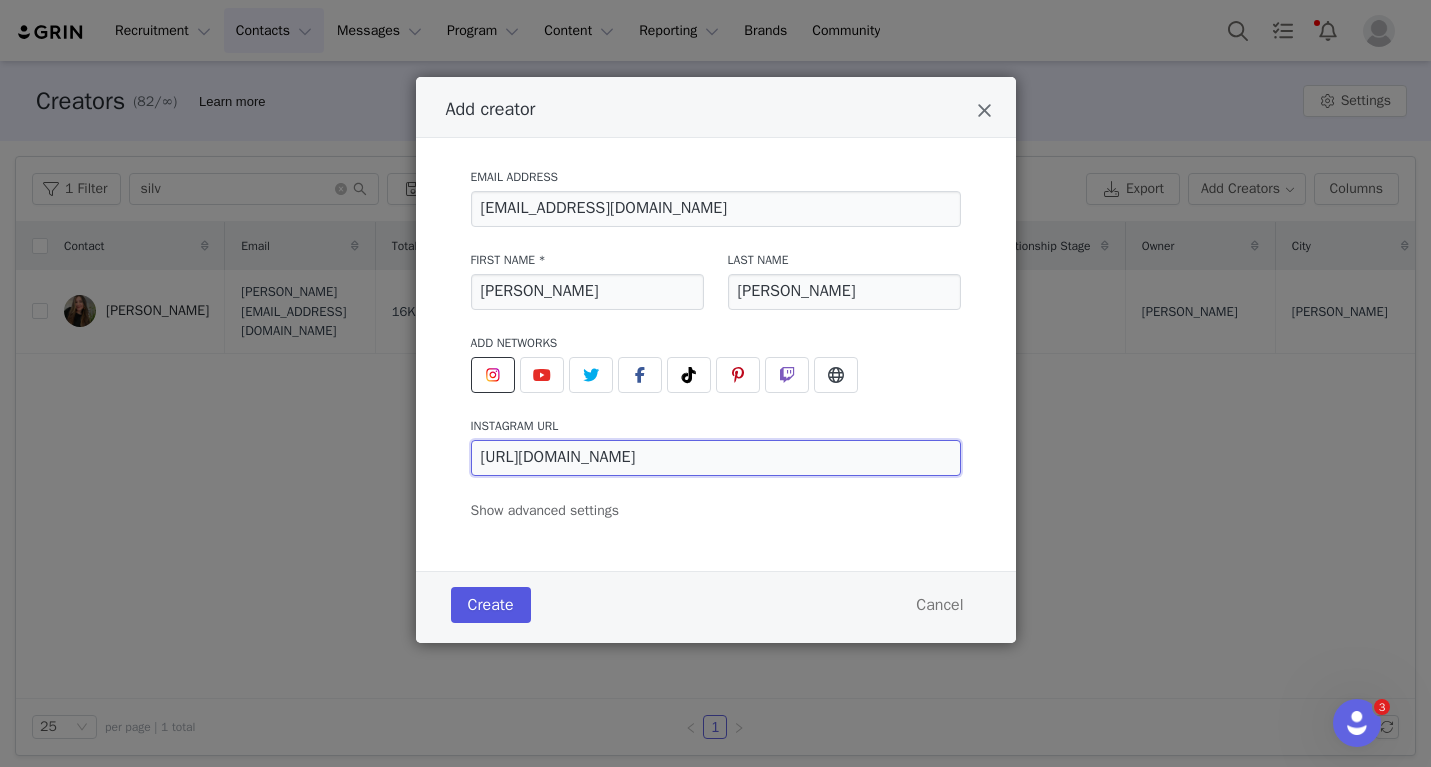 type on "https://www.instagram.com/darcyslist/" 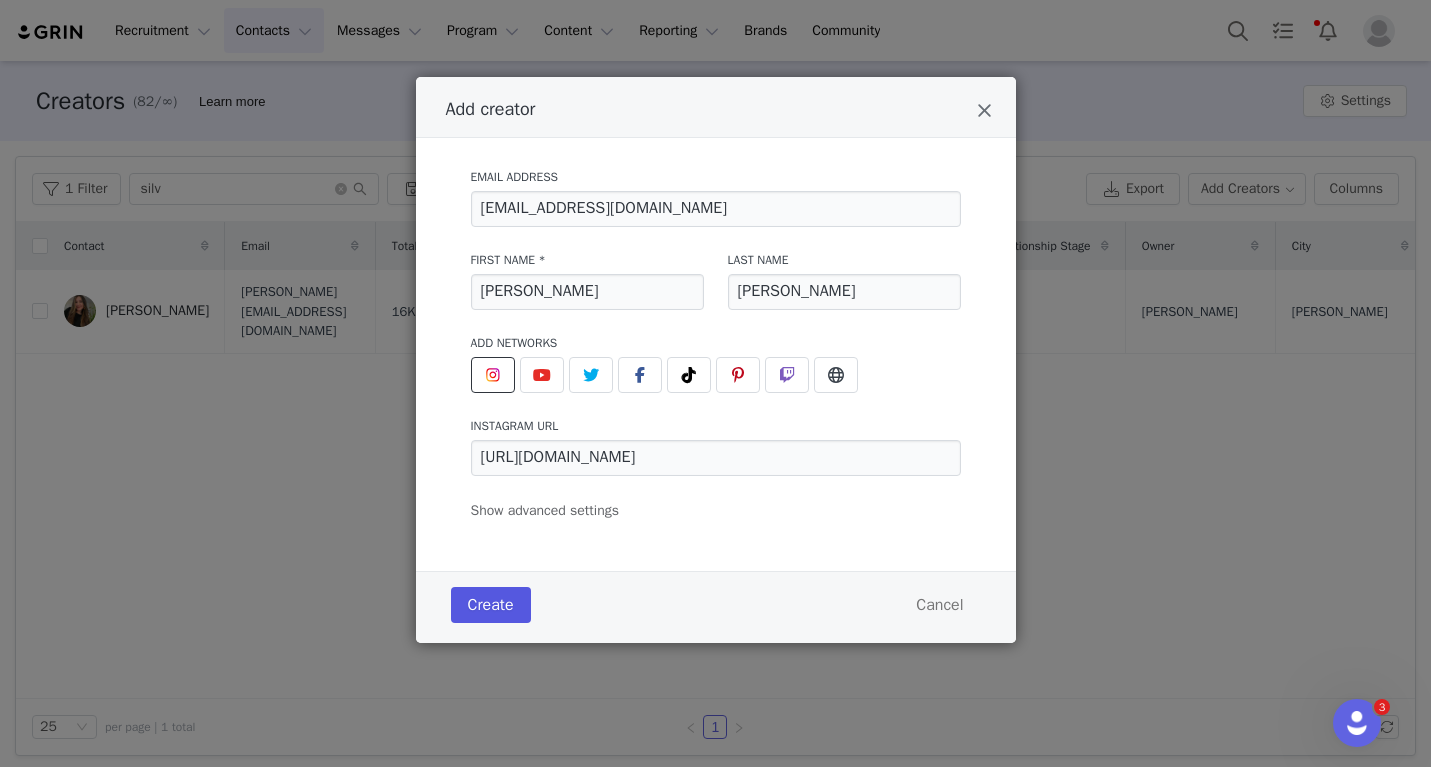 click on "Email Address  darcysadventurelist@gmail.com  First Name *  Darcy  Last Name  Santora  Add Networks   instagram URL  https://www.instagram.com/darcyslist/  youtube URL   twitter URL   facebook URL   tiktok URL   pinterest URL   twitch URL   website URL  Show advanced settings  Add to Activation  Select activation  Add to Campaign  Select campaign  Relationship Stage  Select stage  Initial Tag(s)  Select tag(s)    Add a manager or agent  You have no managers / agents yet" at bounding box center [716, 354] 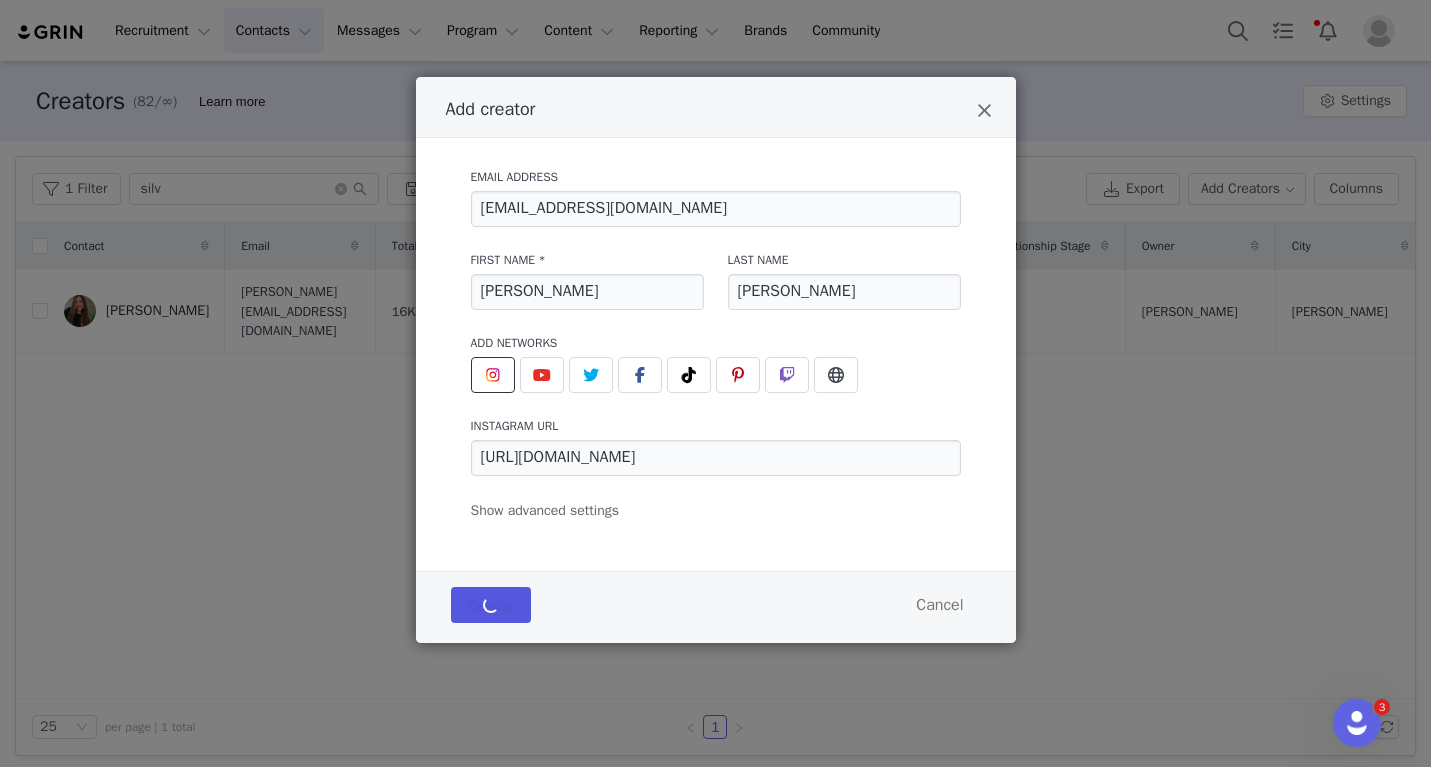 type 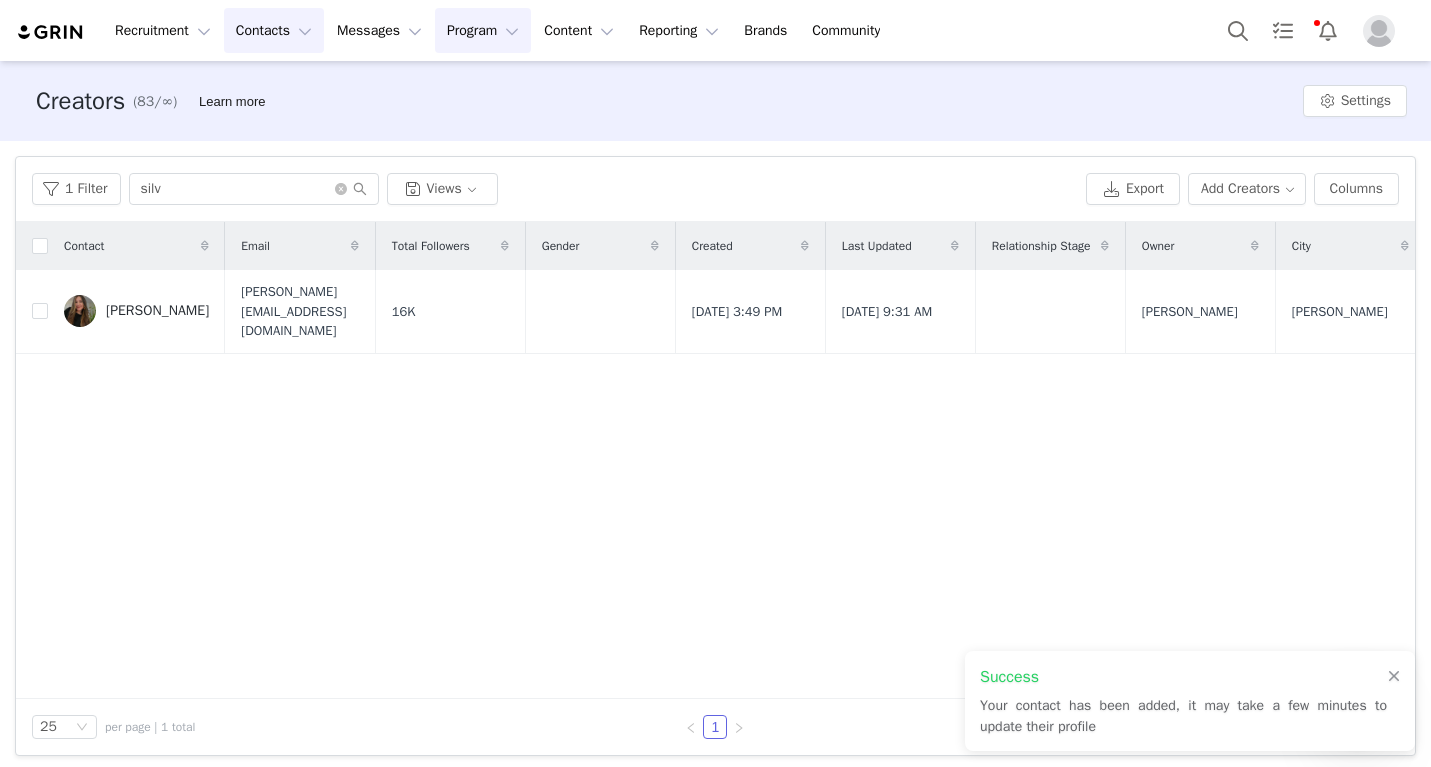 click on "Program Program" at bounding box center (483, 30) 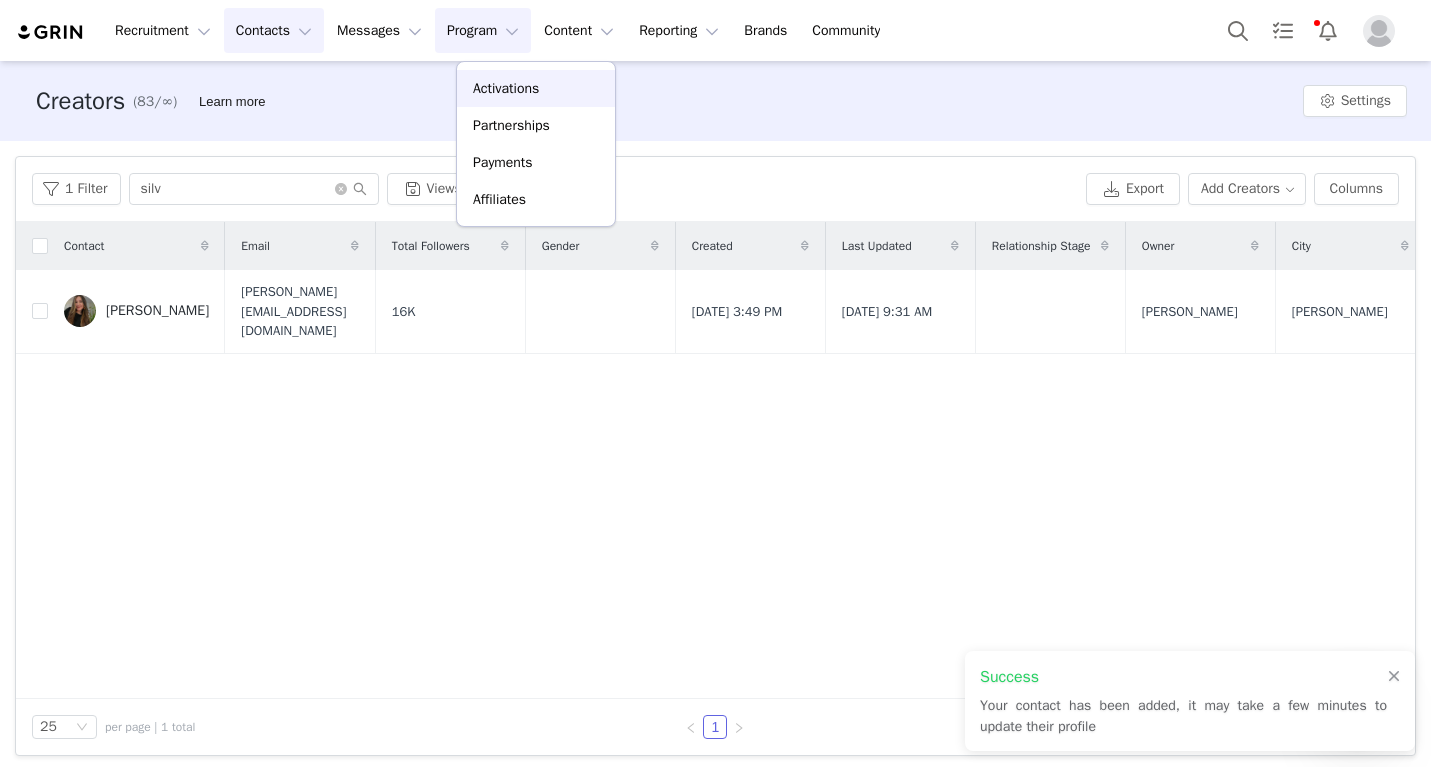 click on "Activations" at bounding box center [506, 88] 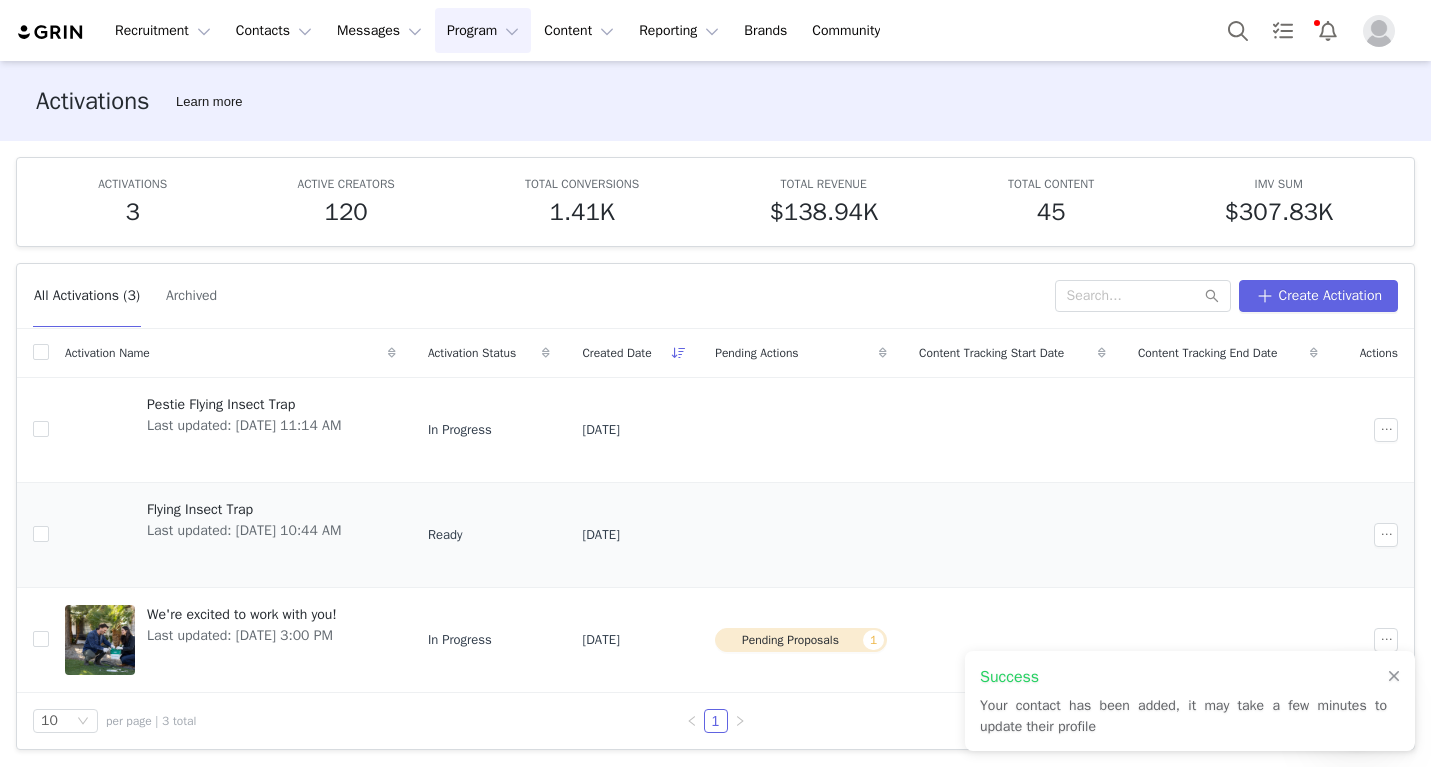 click on "Flying Insect Trap Last updated: Apr 17, 2025 10:44 AM" at bounding box center (244, 535) 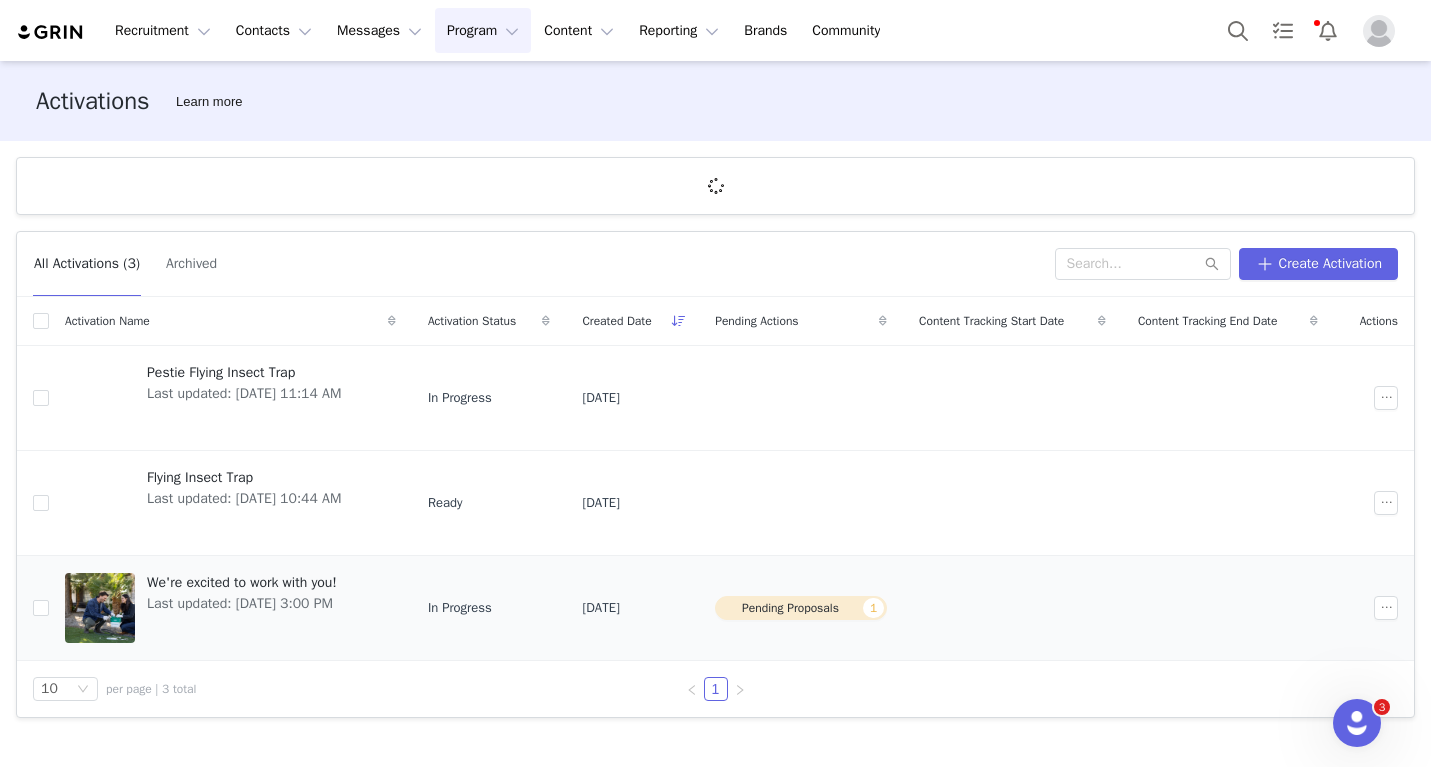 click on "We're excited to work with you!" at bounding box center (242, 582) 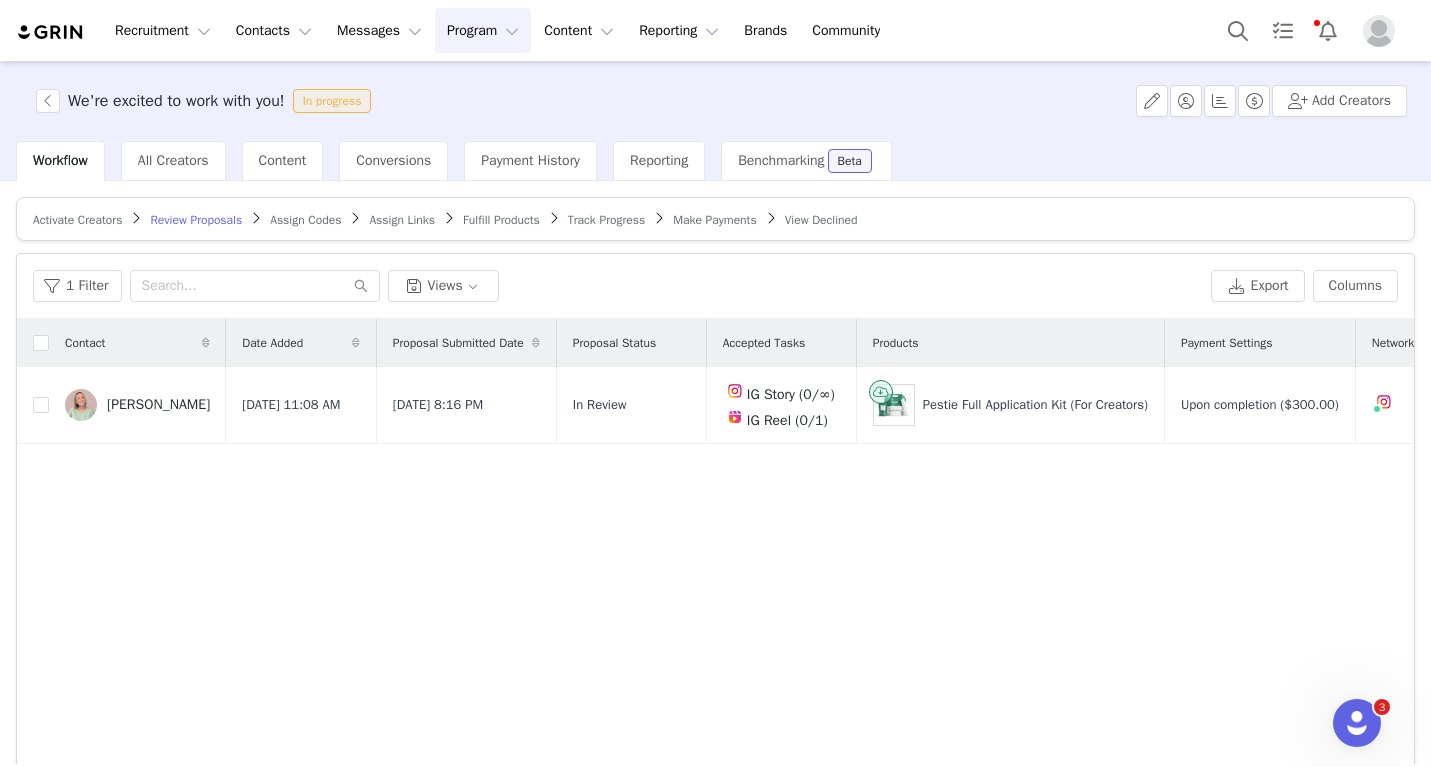 click on "Activate Creators Review Proposals Assign Codes Assign Links Fulfill Products Track Progress Make Payments View Declined" at bounding box center (715, 219) 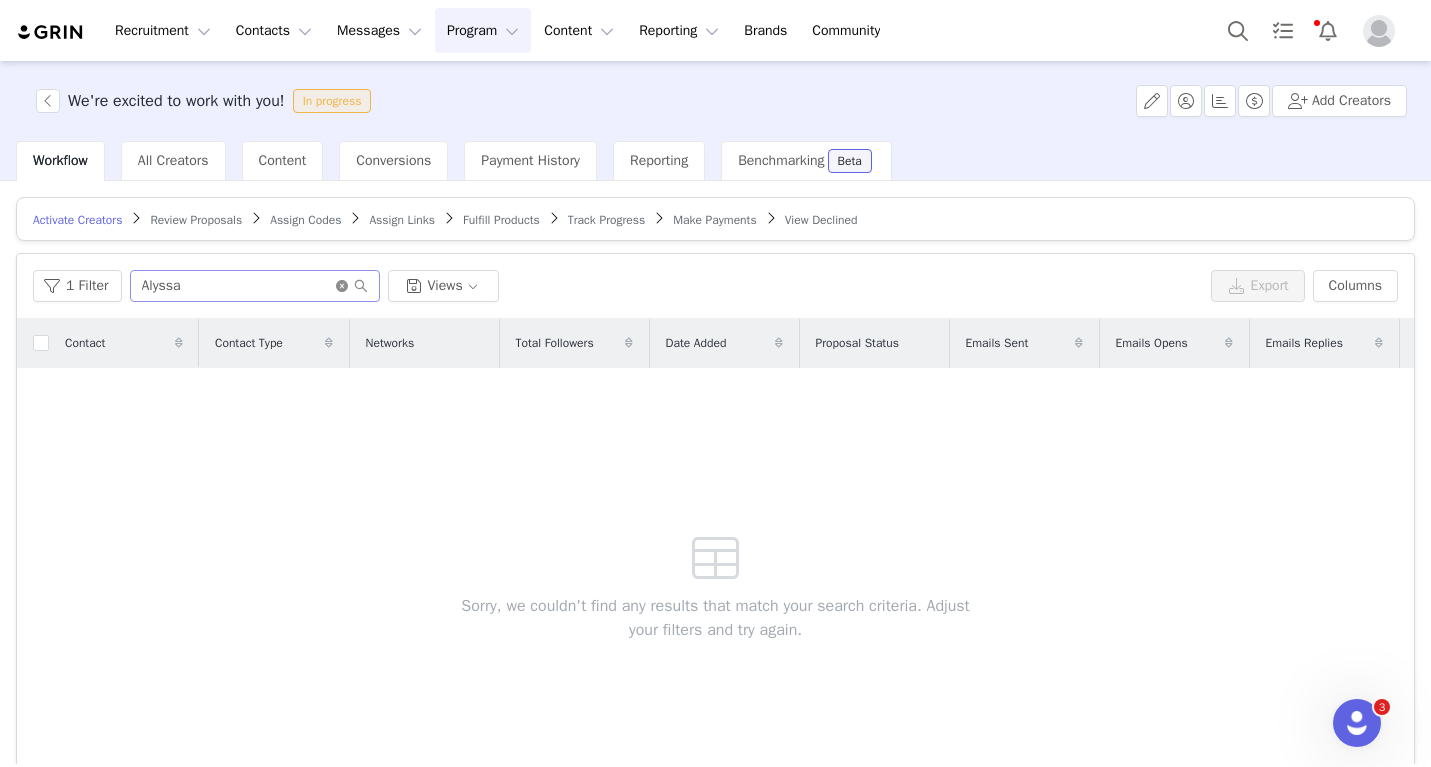 click 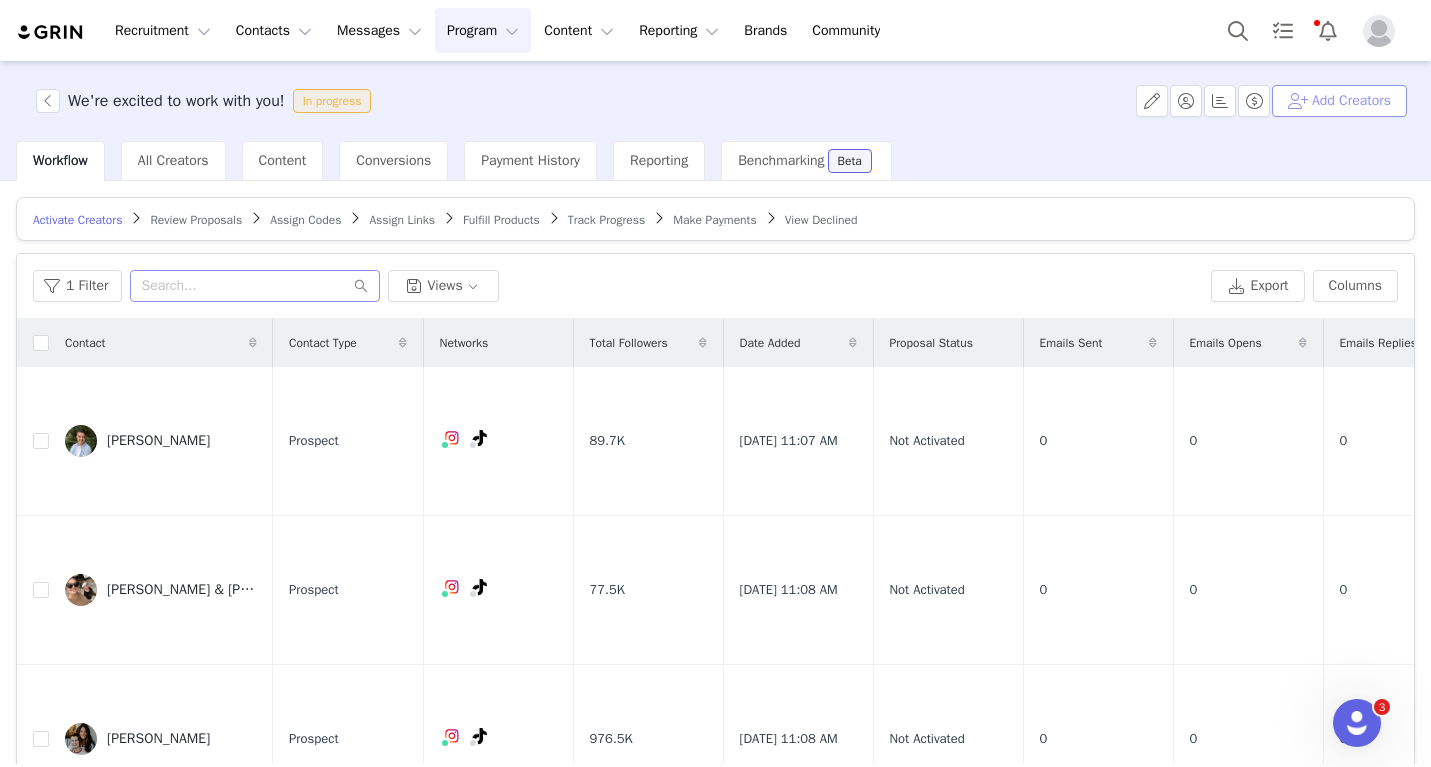 click on "Add Creators" at bounding box center (1339, 101) 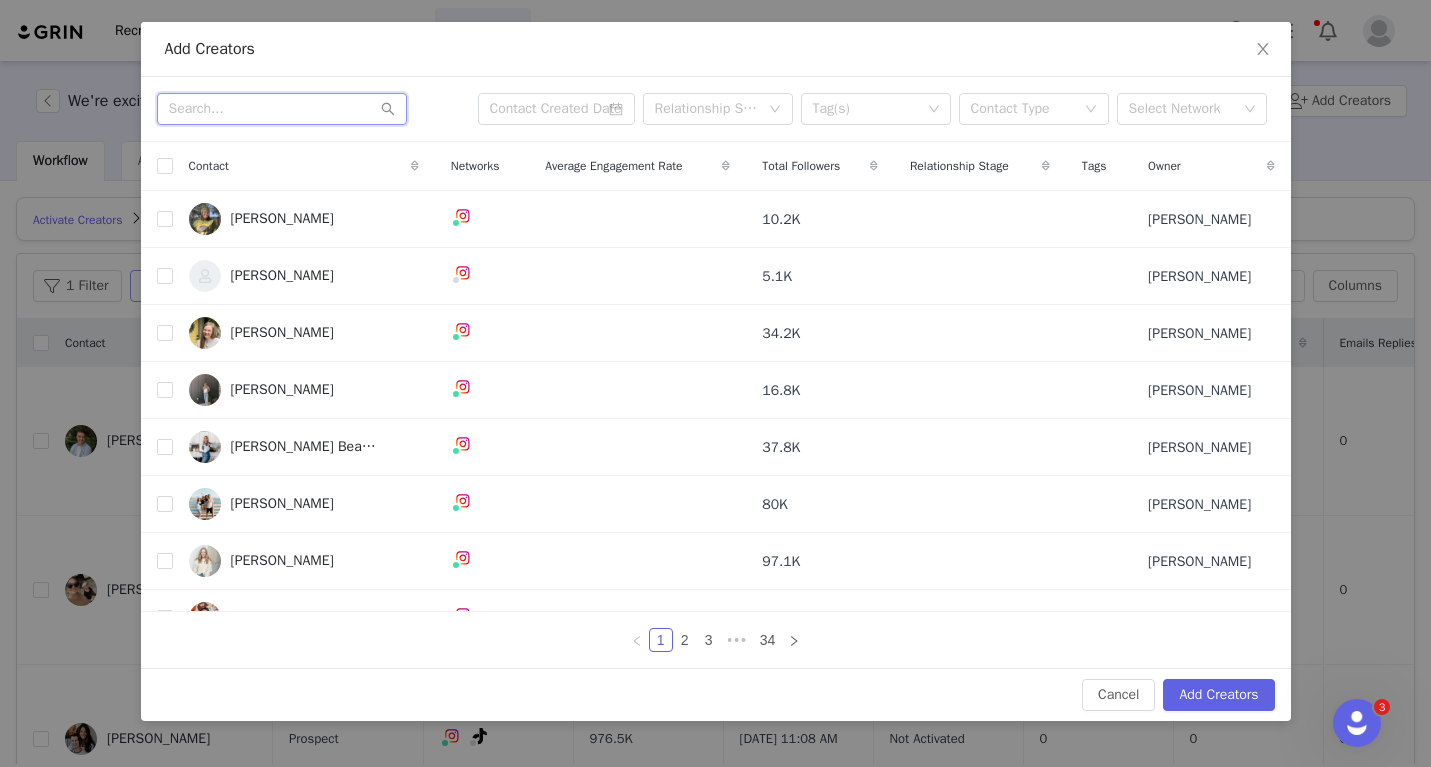 click at bounding box center (282, 109) 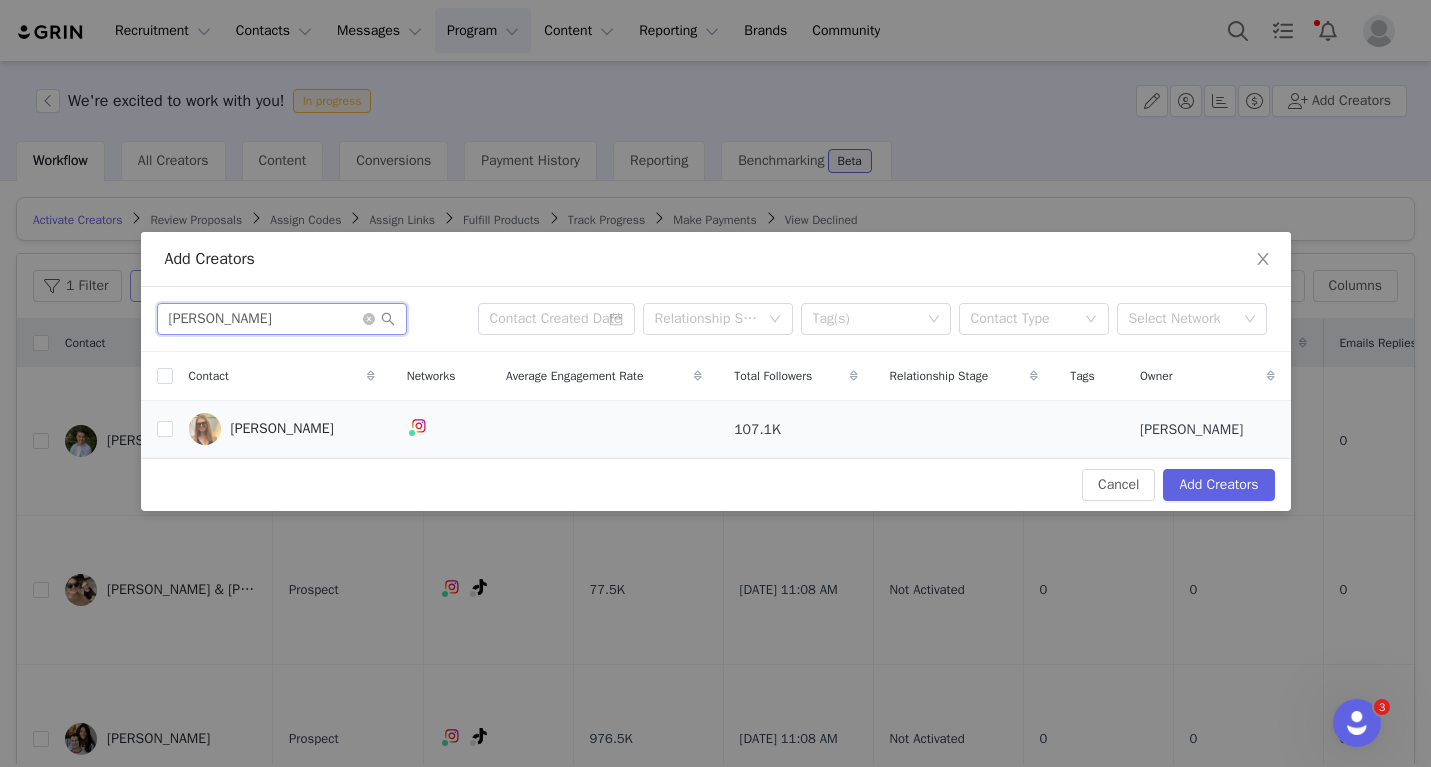 type on "darcy" 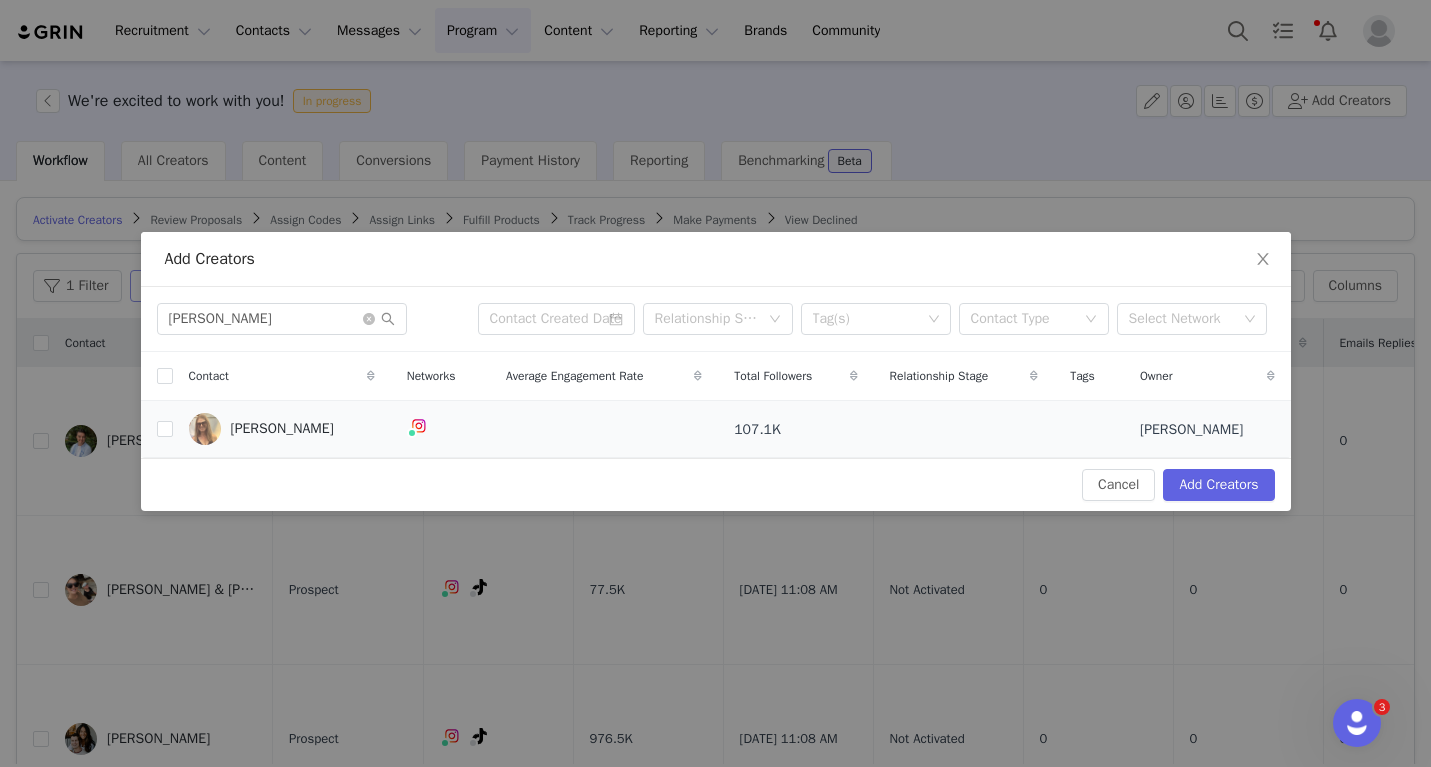click at bounding box center [205, 429] 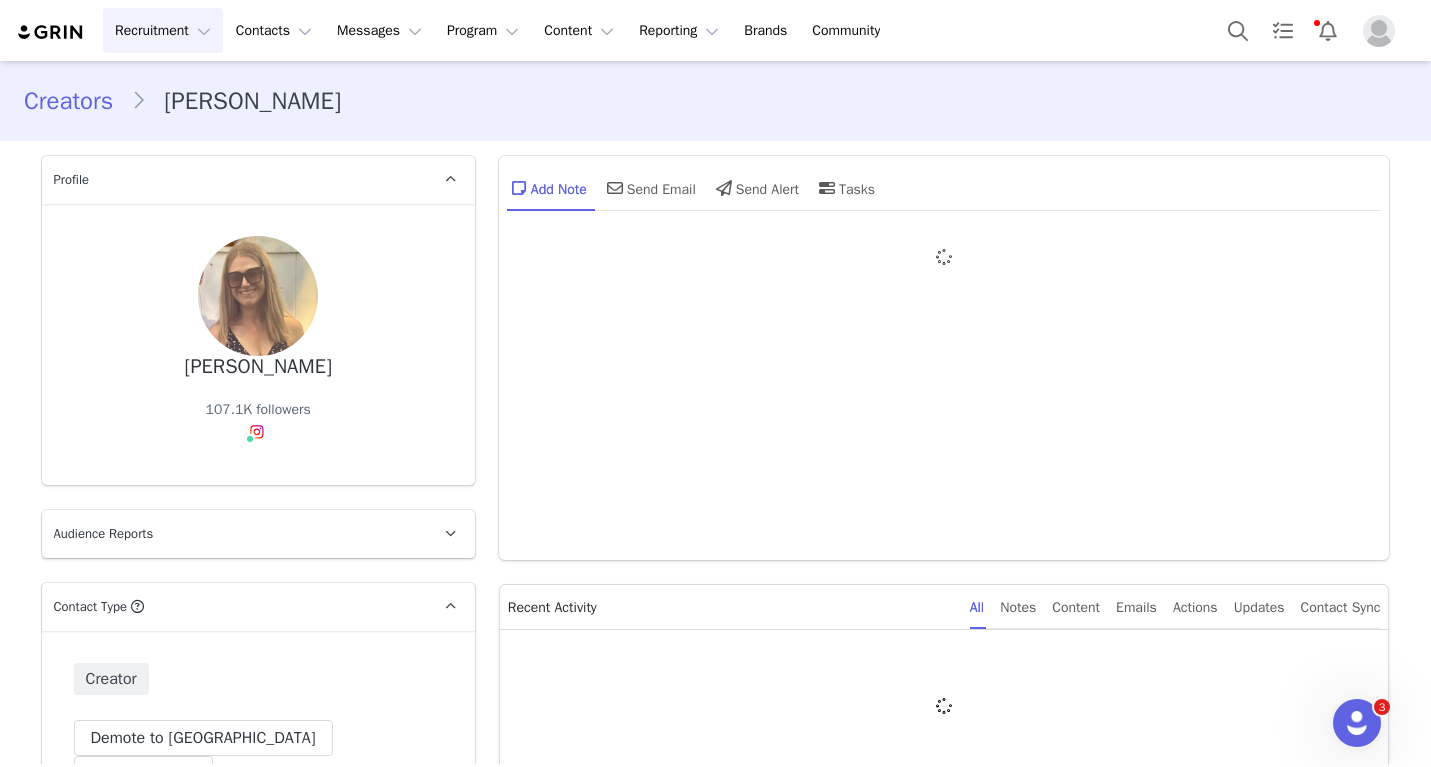 type on "+1 (United States)" 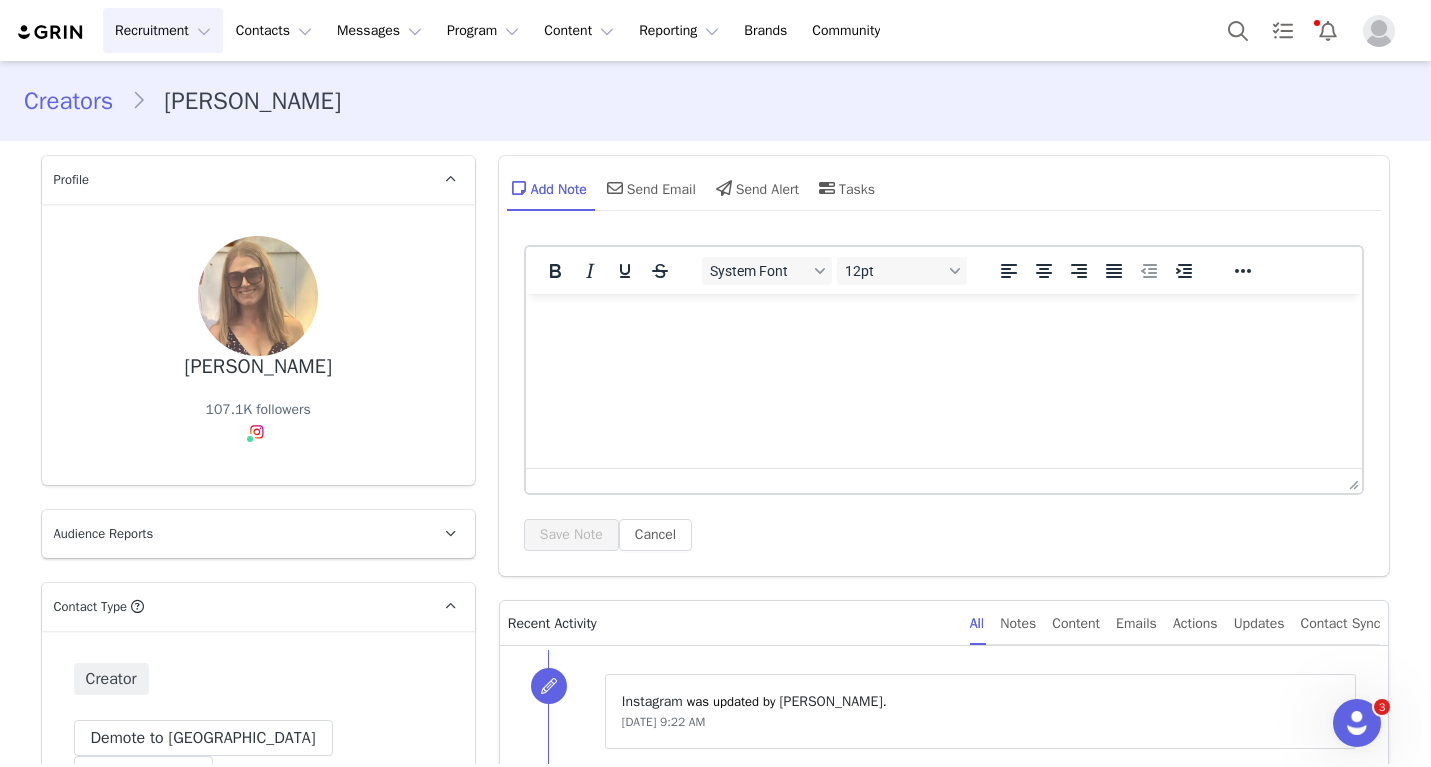scroll, scrollTop: 0, scrollLeft: 0, axis: both 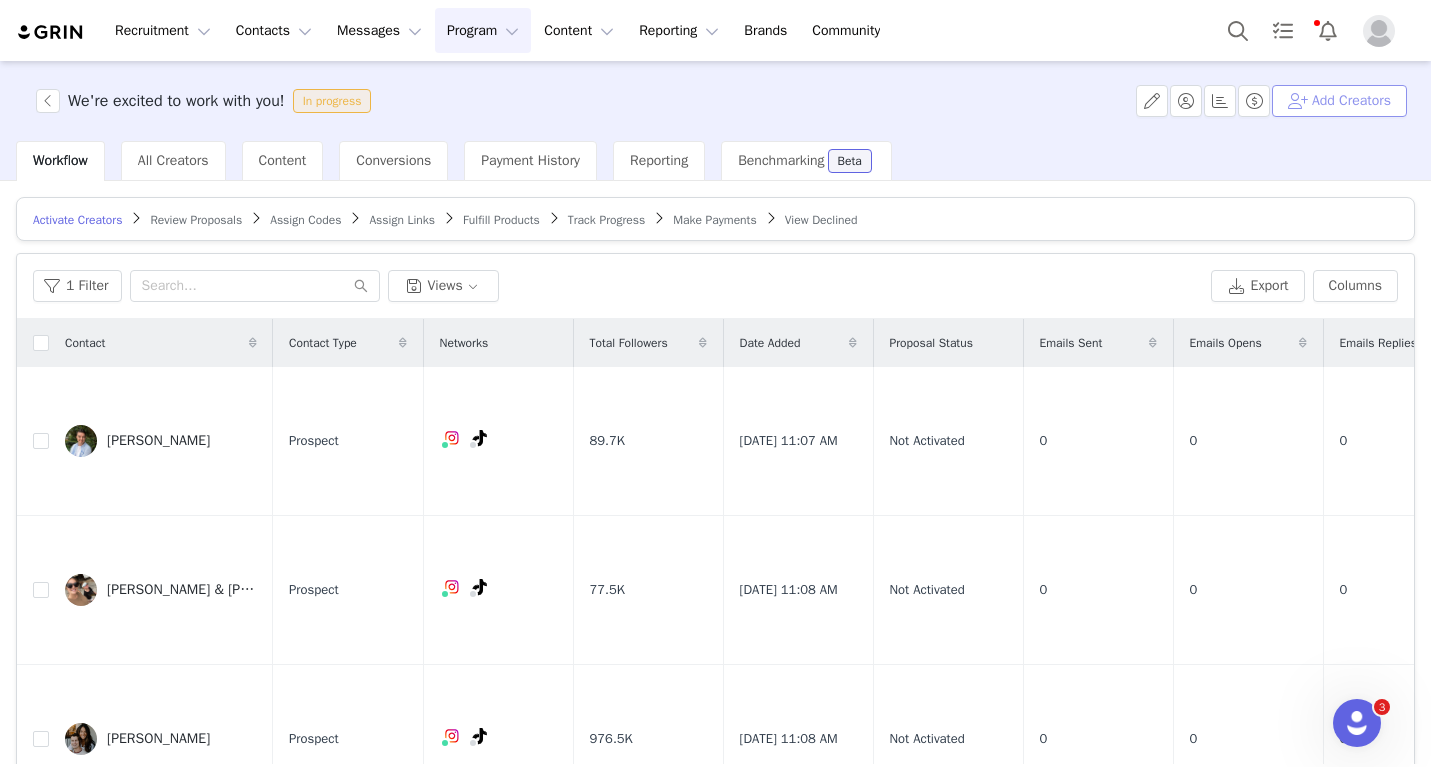 click on "Add Creators" at bounding box center (1339, 101) 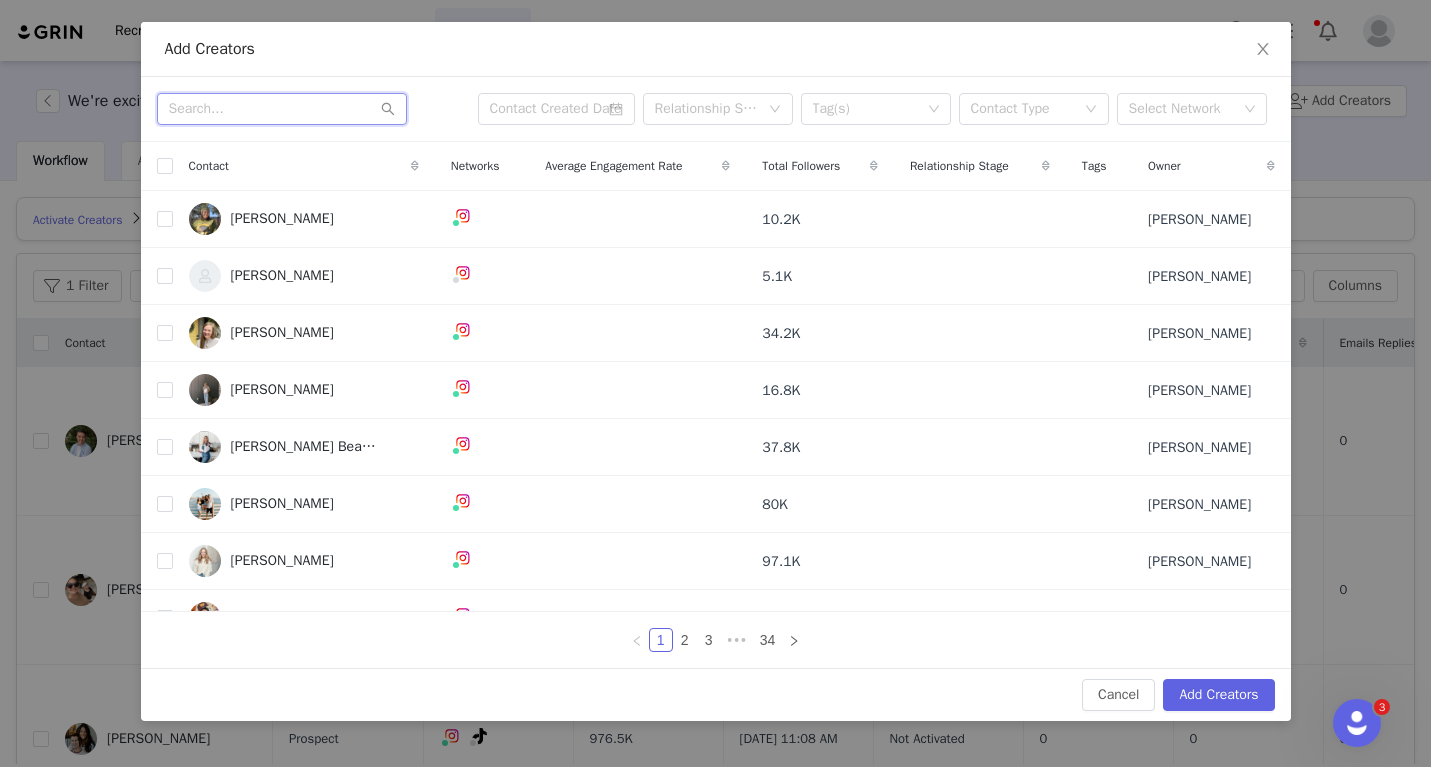 click at bounding box center [282, 109] 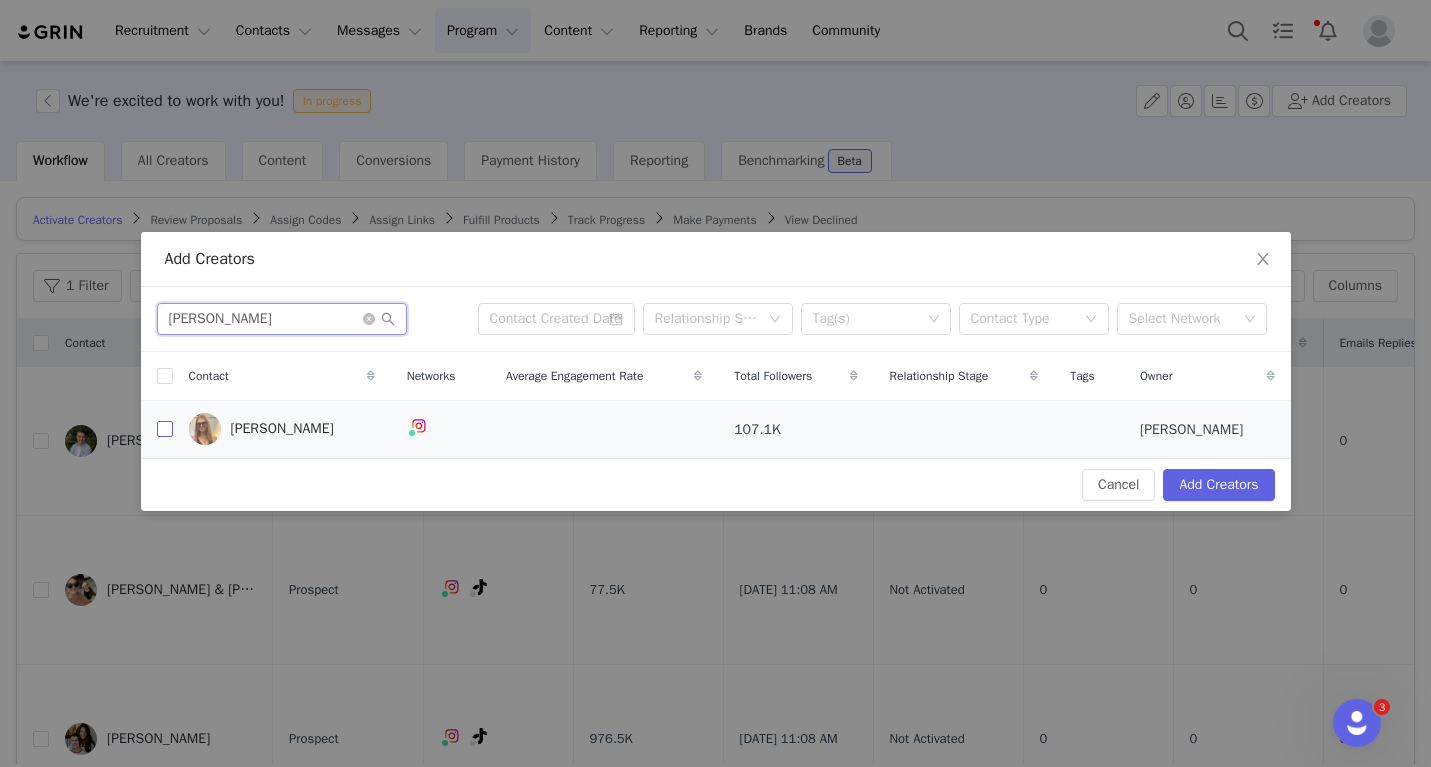type on "darcy" 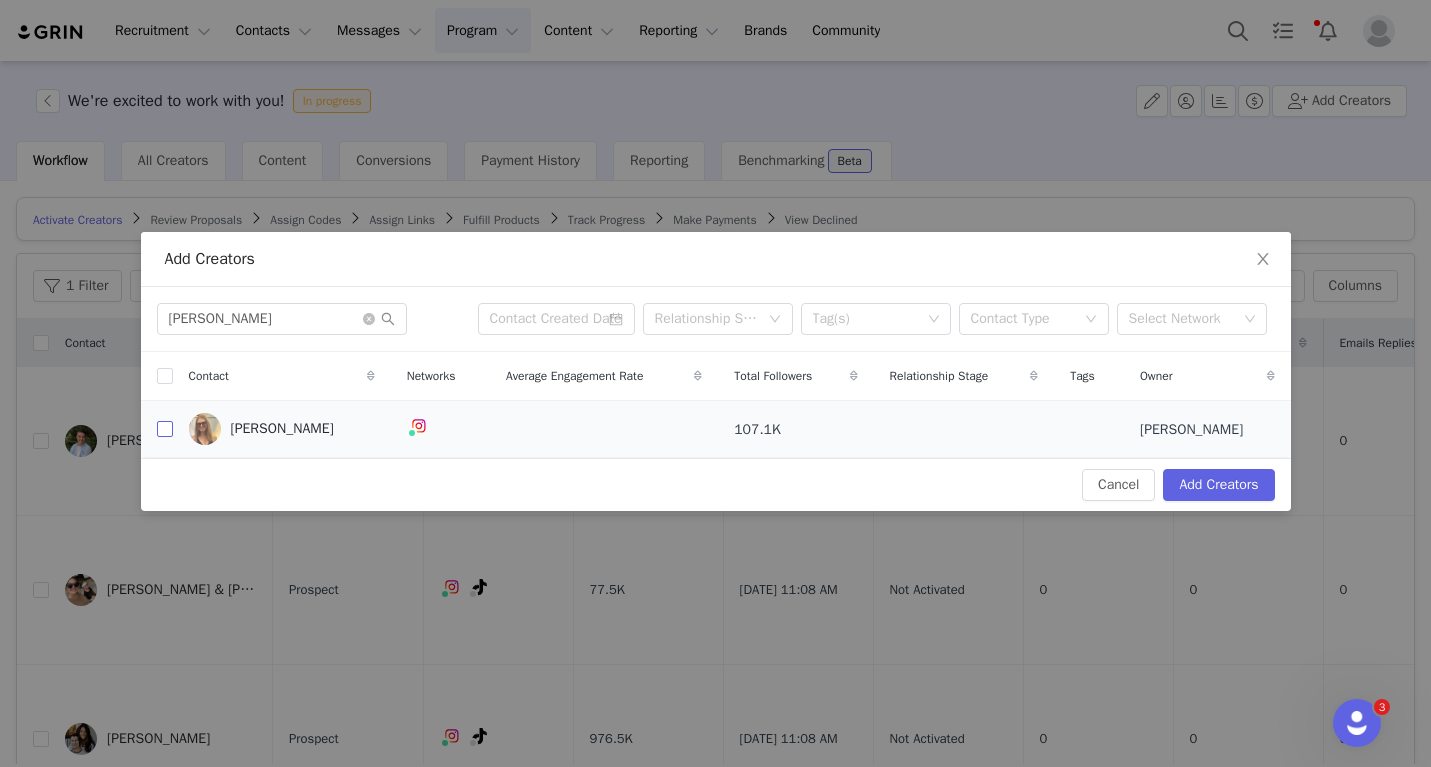 click at bounding box center (165, 429) 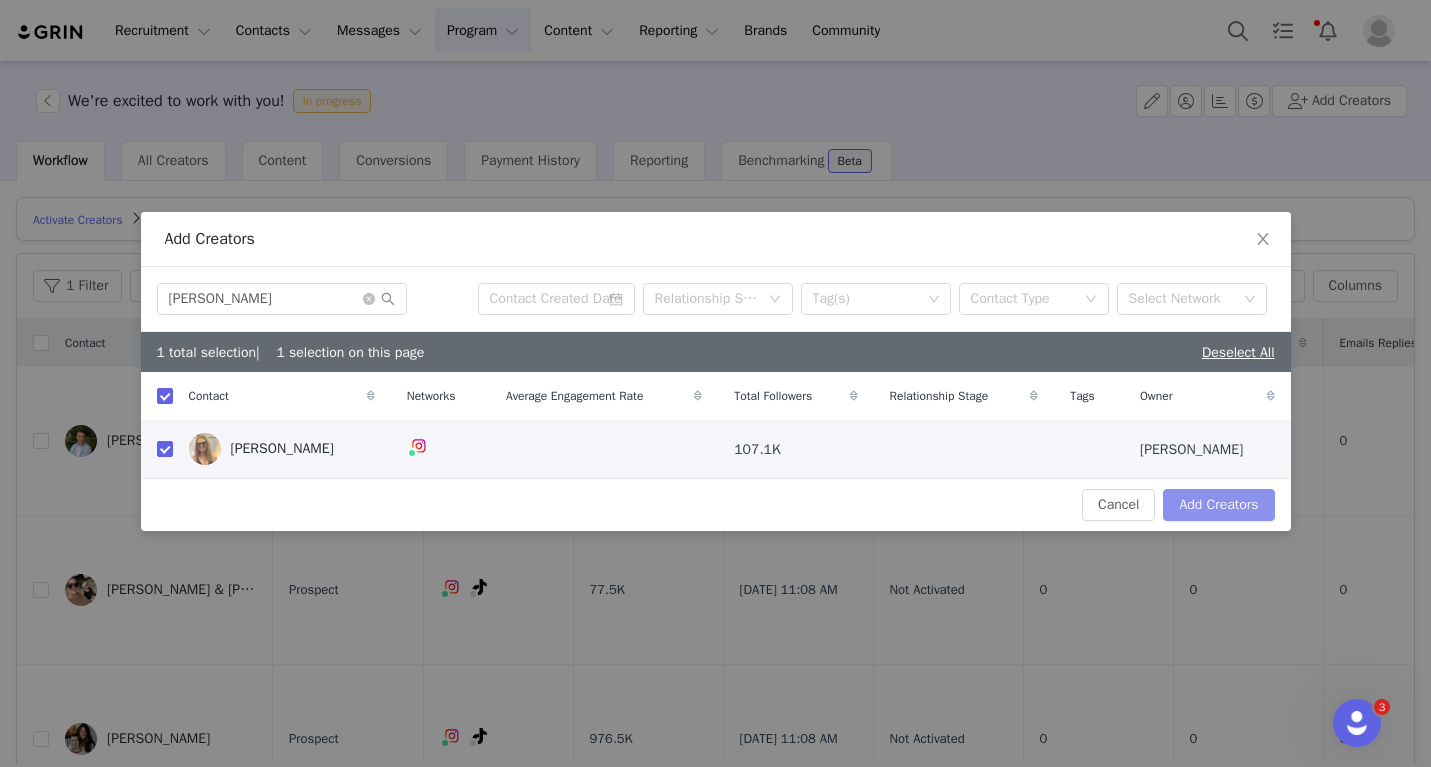 click on "Add Creators" at bounding box center (1218, 505) 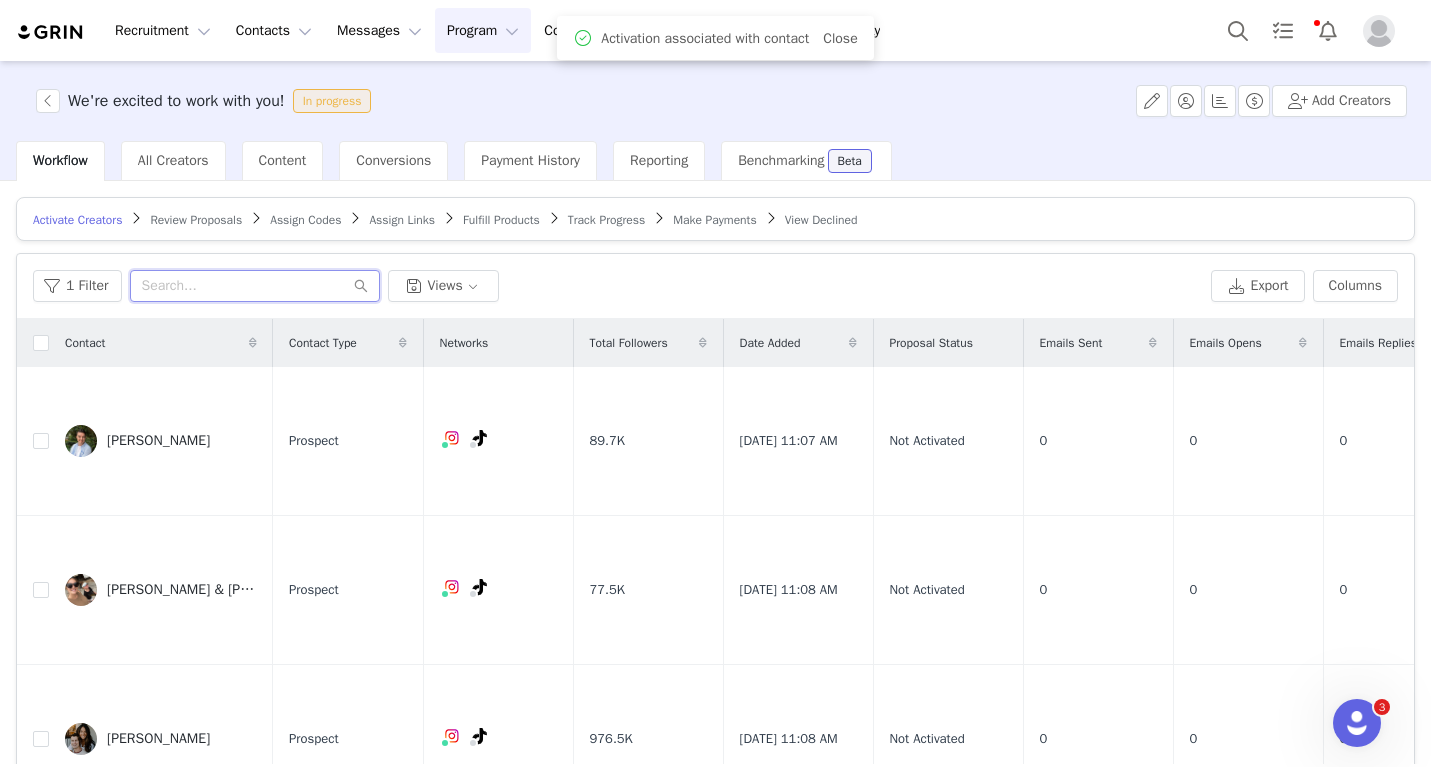 click at bounding box center (255, 286) 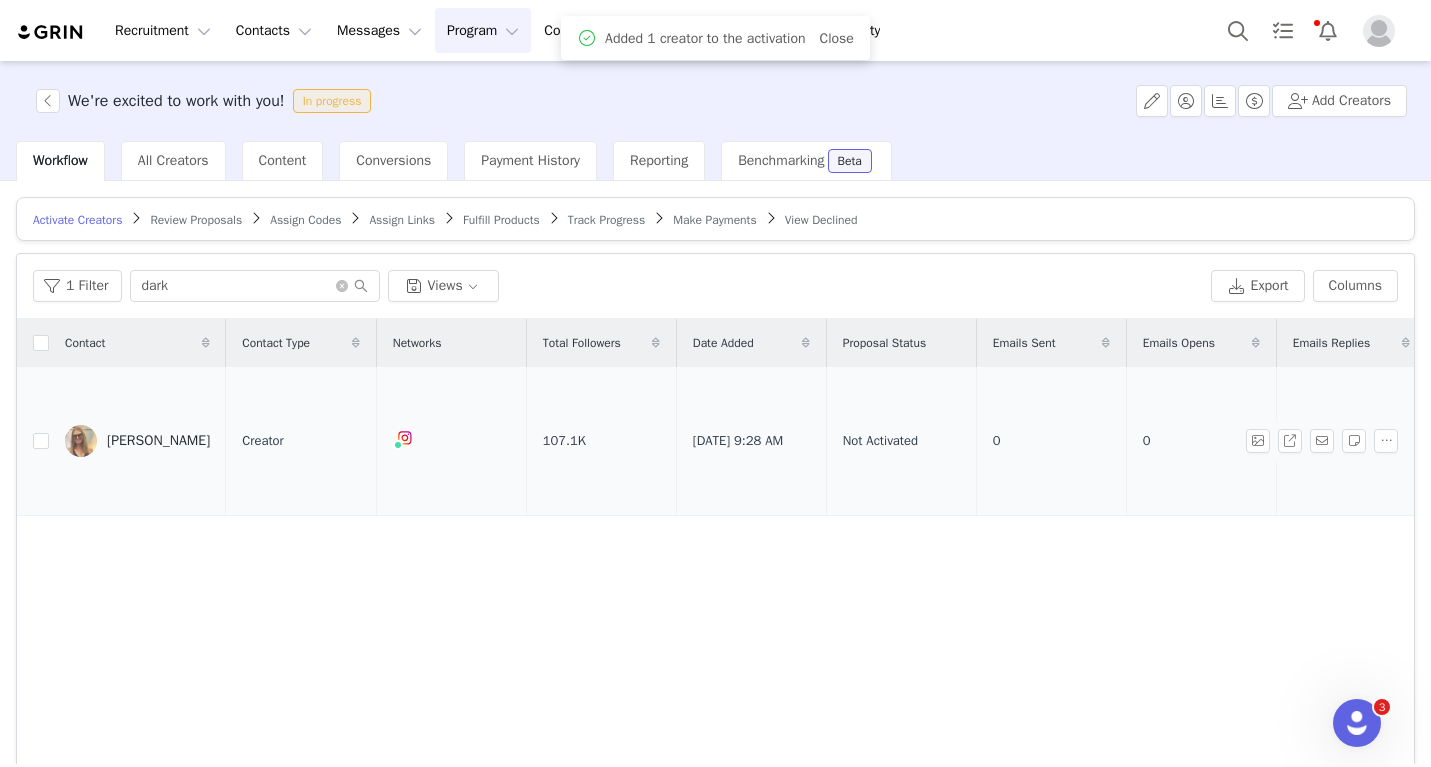 drag, startPoint x: 202, startPoint y: 412, endPoint x: 158, endPoint y: 472, distance: 74.404305 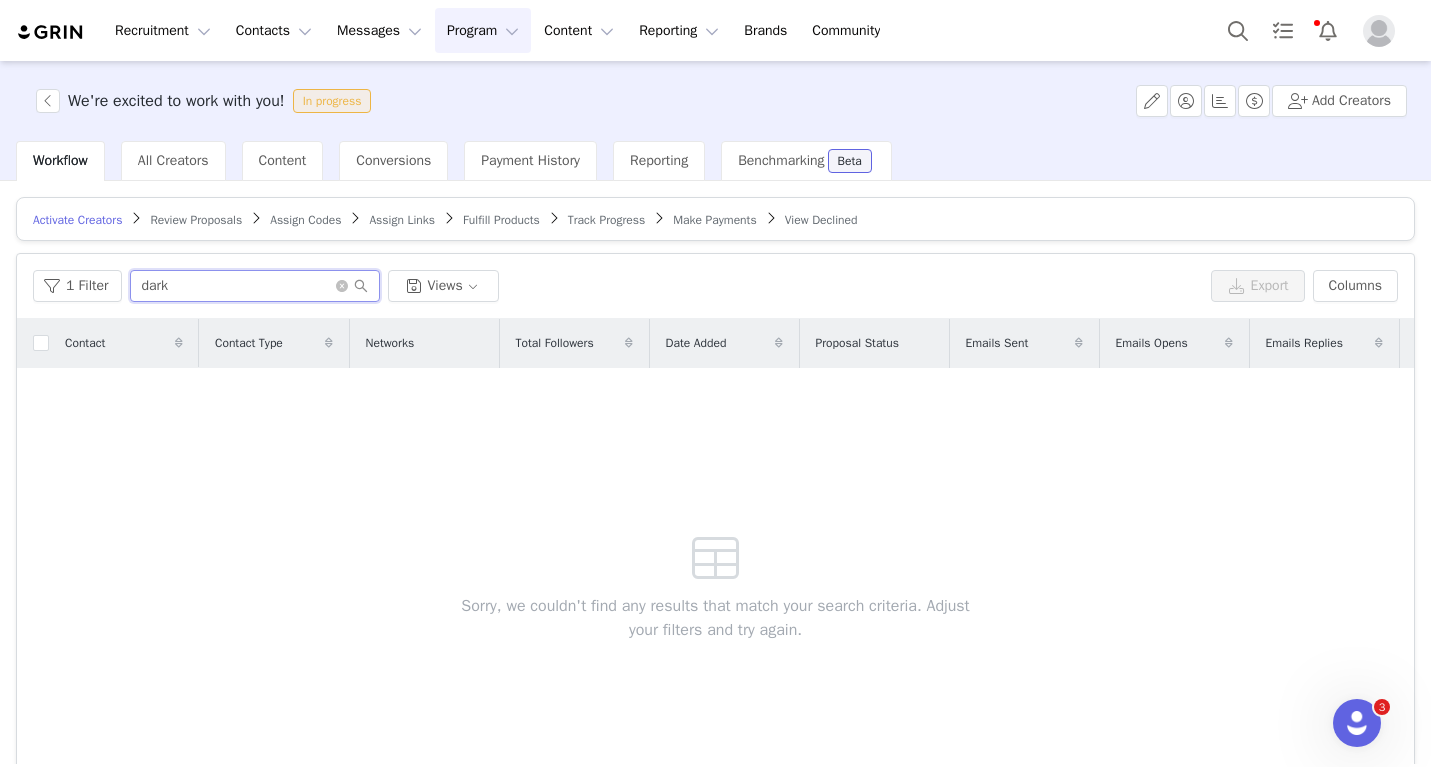 click on "dark" at bounding box center [255, 286] 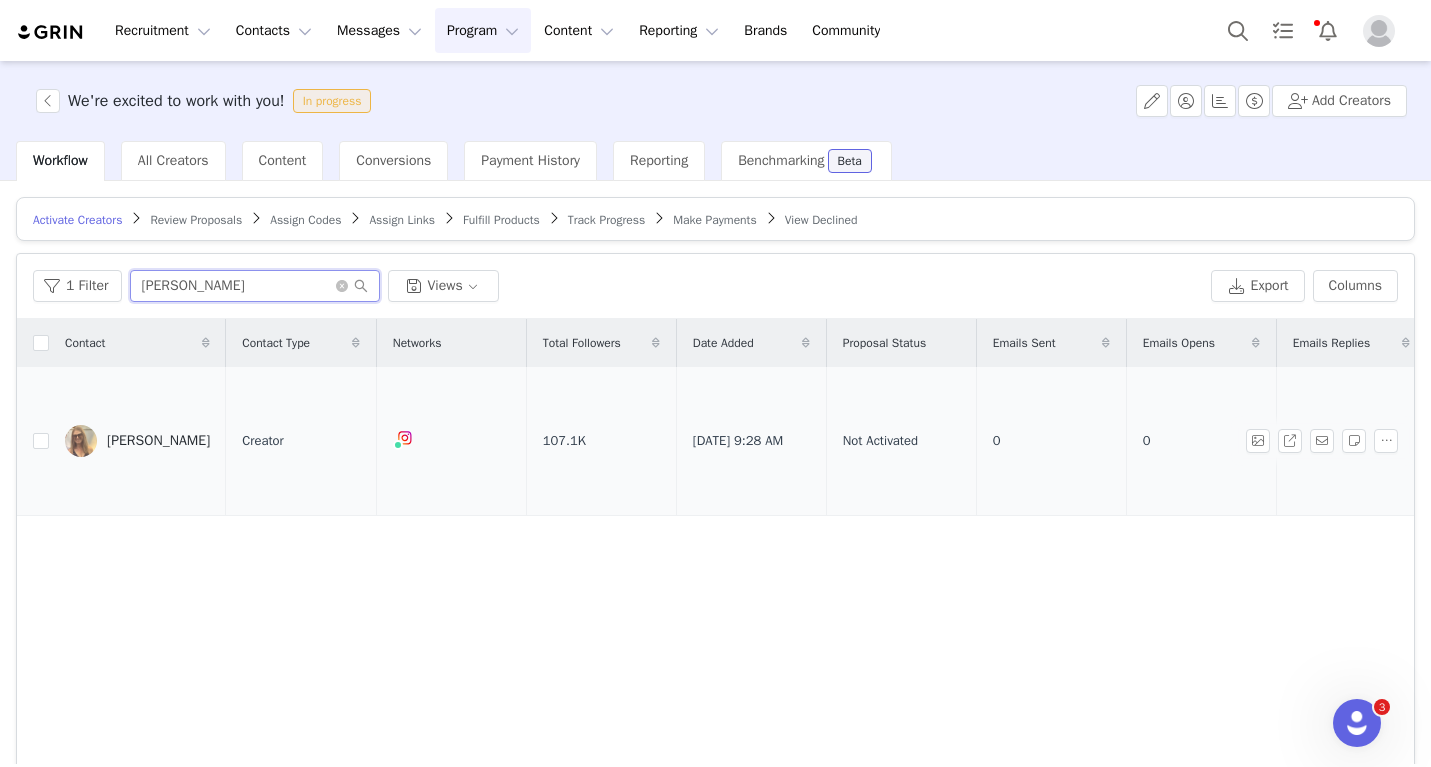 type on "darcy" 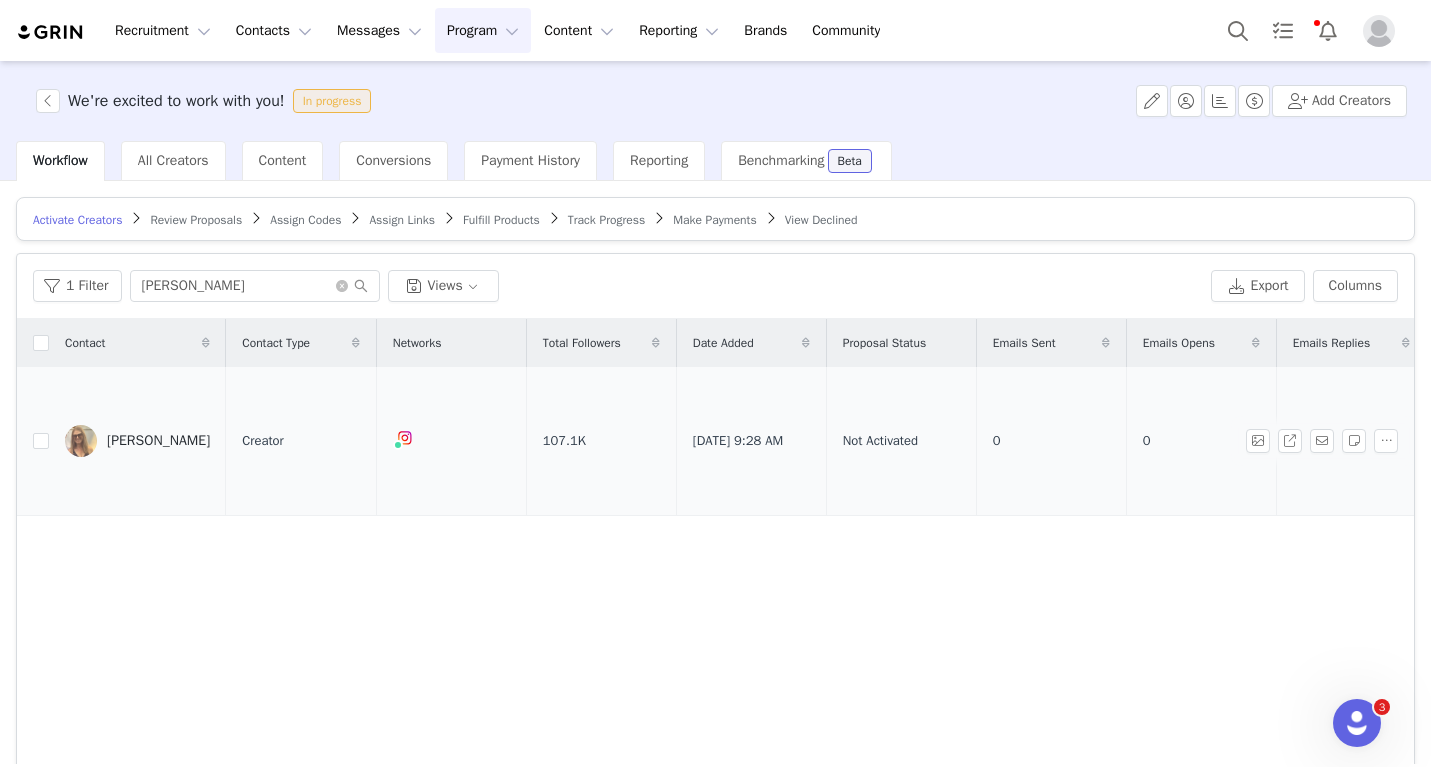 click on "[PERSON_NAME]" at bounding box center [158, 441] 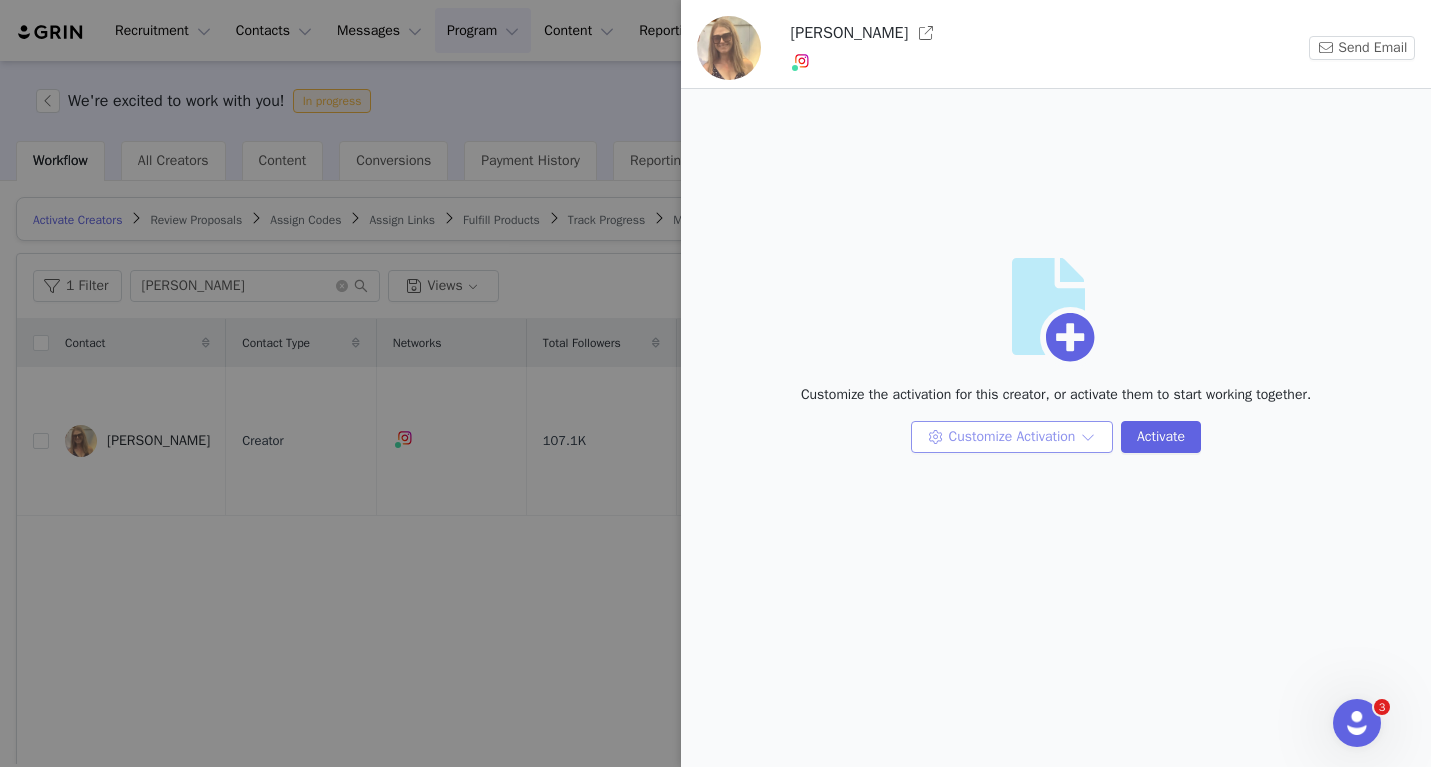 click on "Customize Activation" at bounding box center [1012, 437] 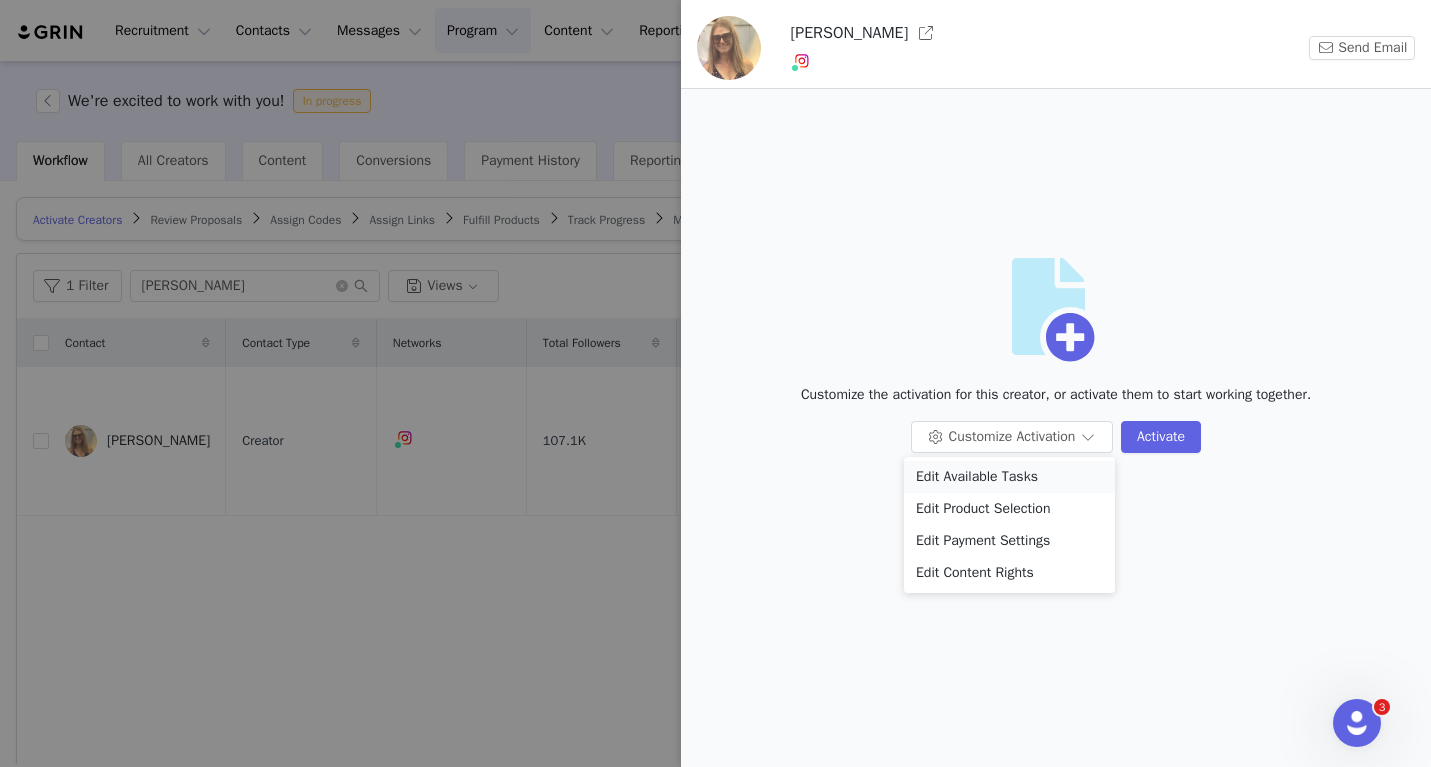 click on "Edit Available Tasks" at bounding box center [1009, 477] 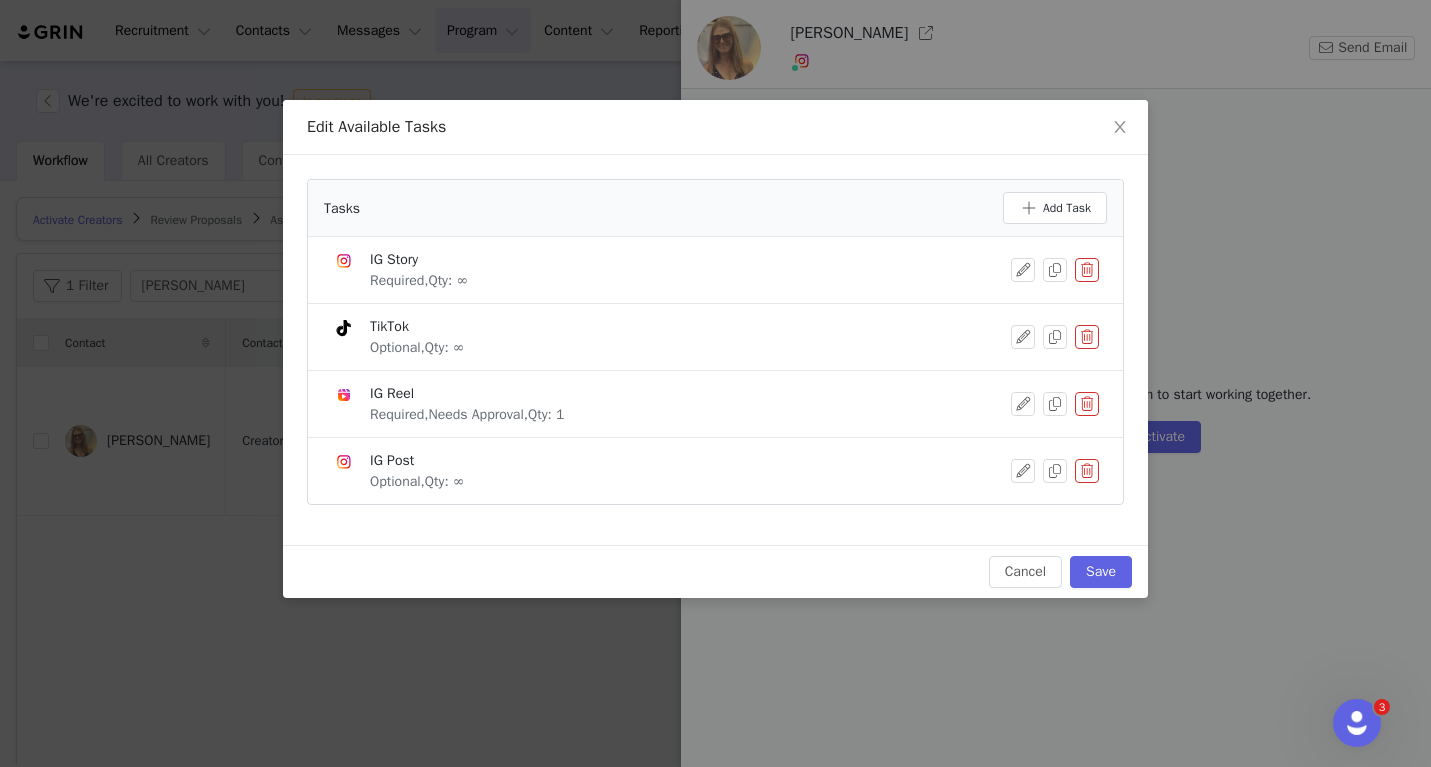 click at bounding box center [1087, 337] 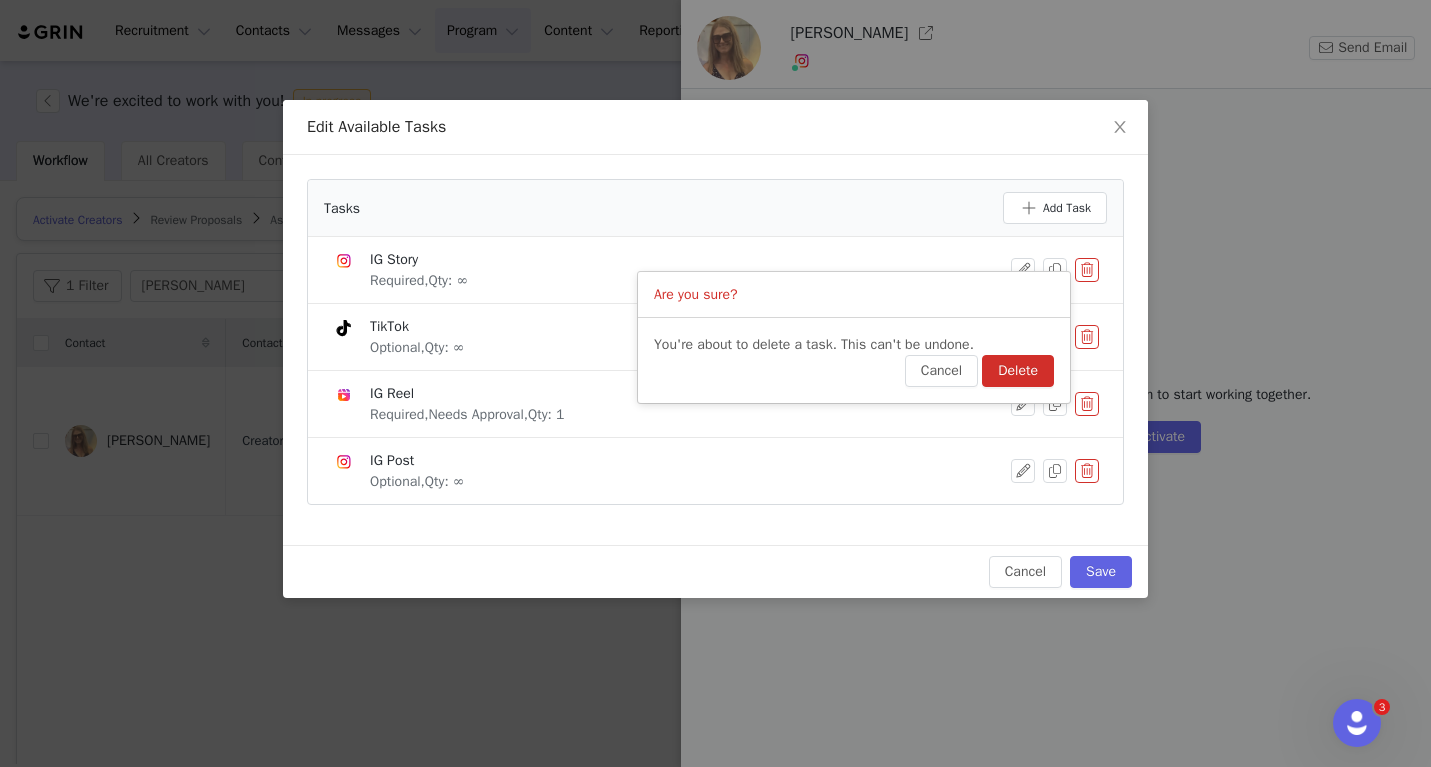 click on "Delete" at bounding box center (1018, 371) 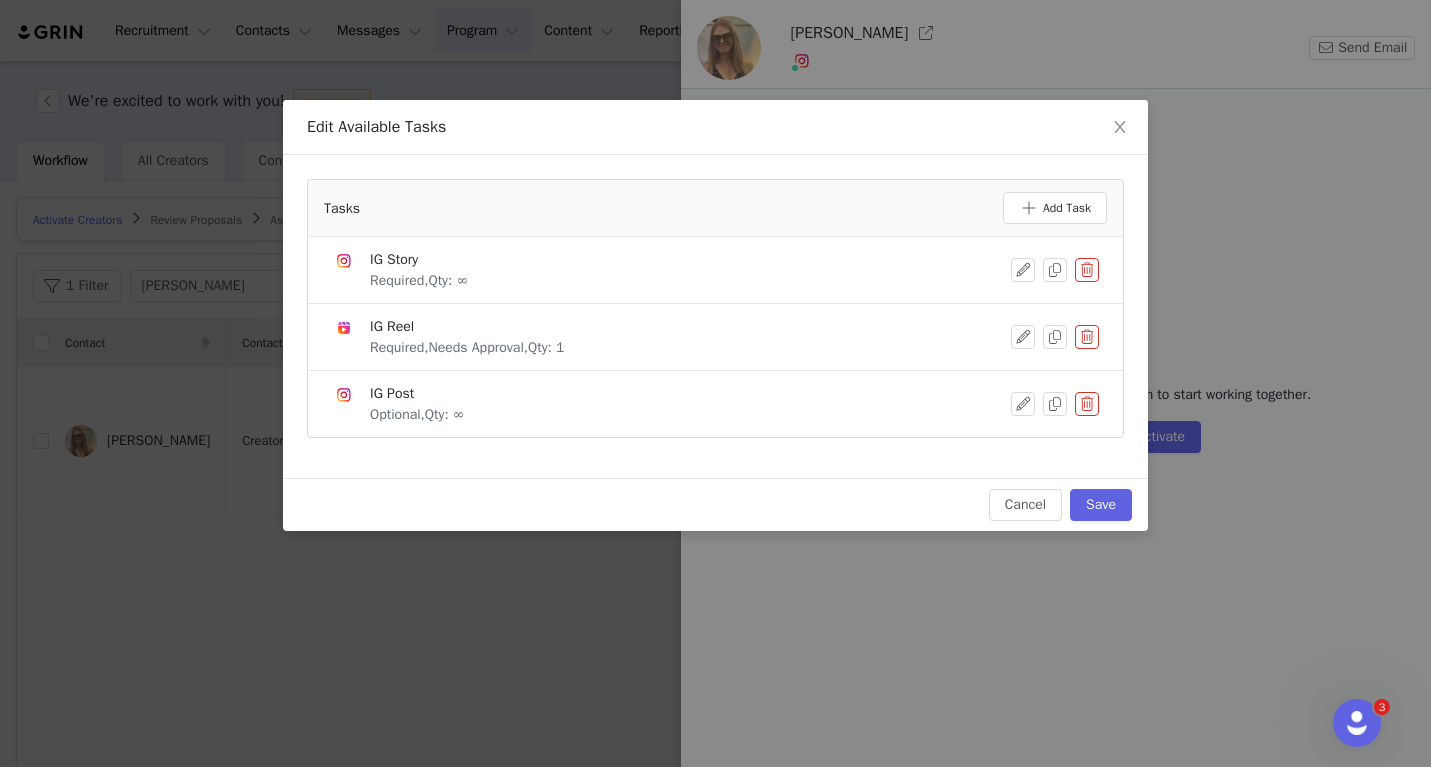 click on "IG Story  Required,   Qty: ∞" at bounding box center [715, 270] 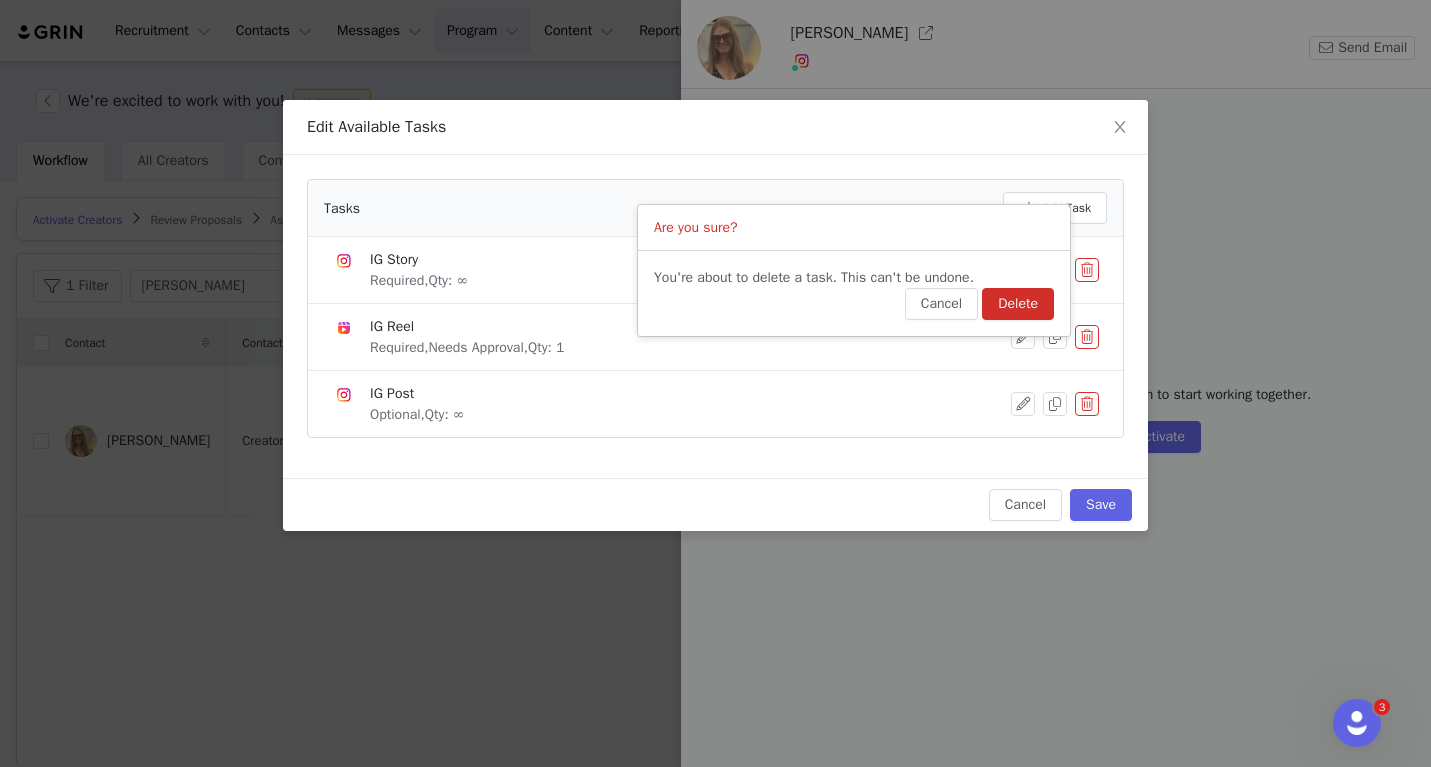 click on "Delete" at bounding box center [1018, 304] 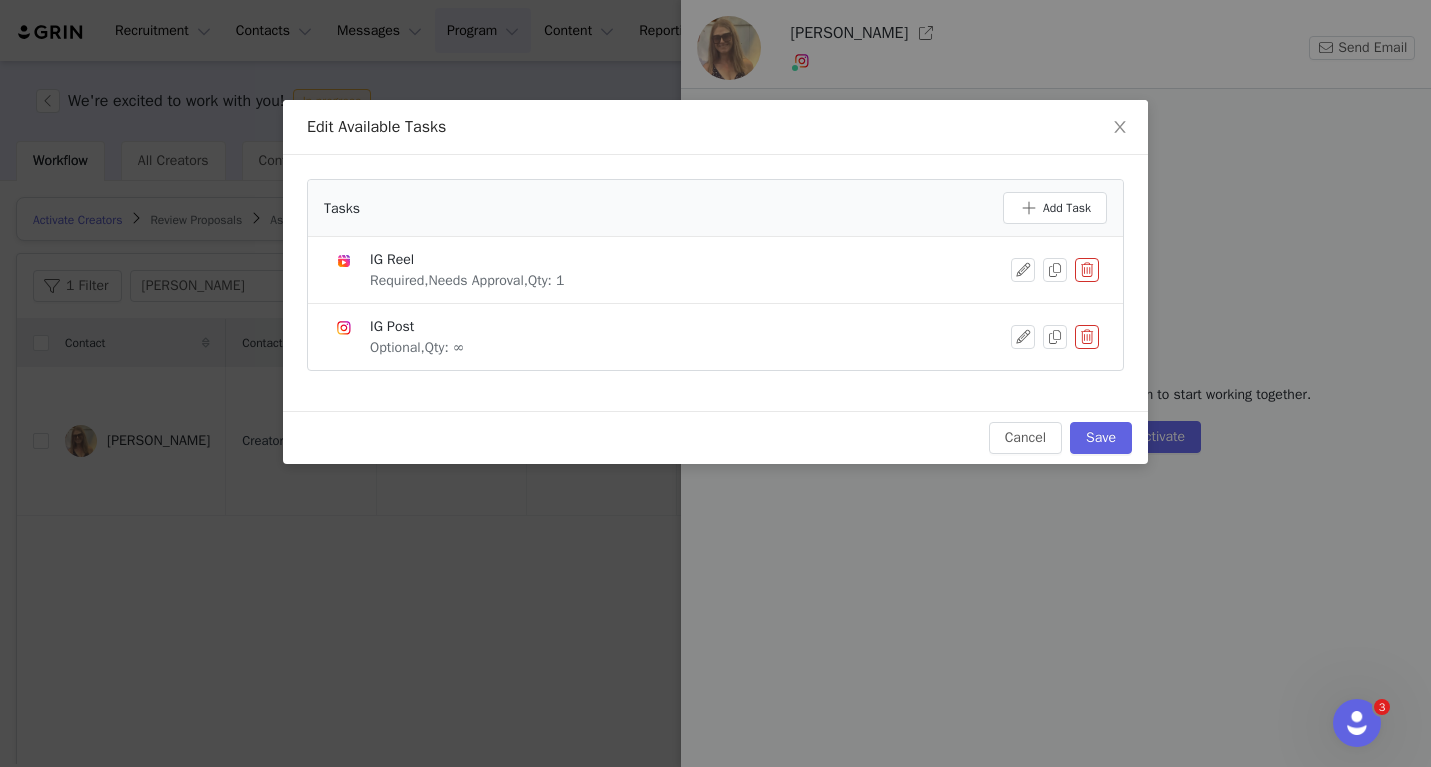 click at bounding box center [1087, 337] 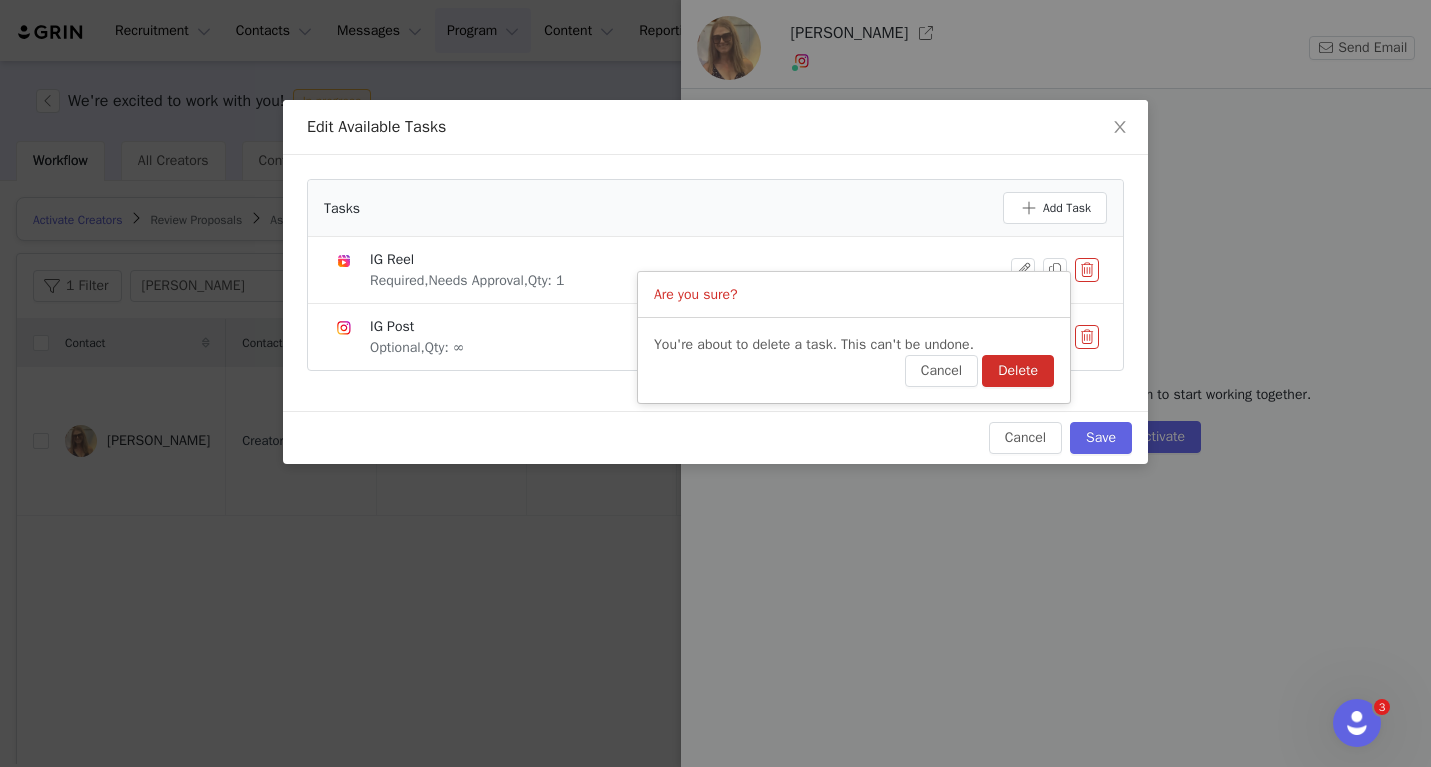 click on "You're about to delete a task. This can't be undone." at bounding box center [854, 344] 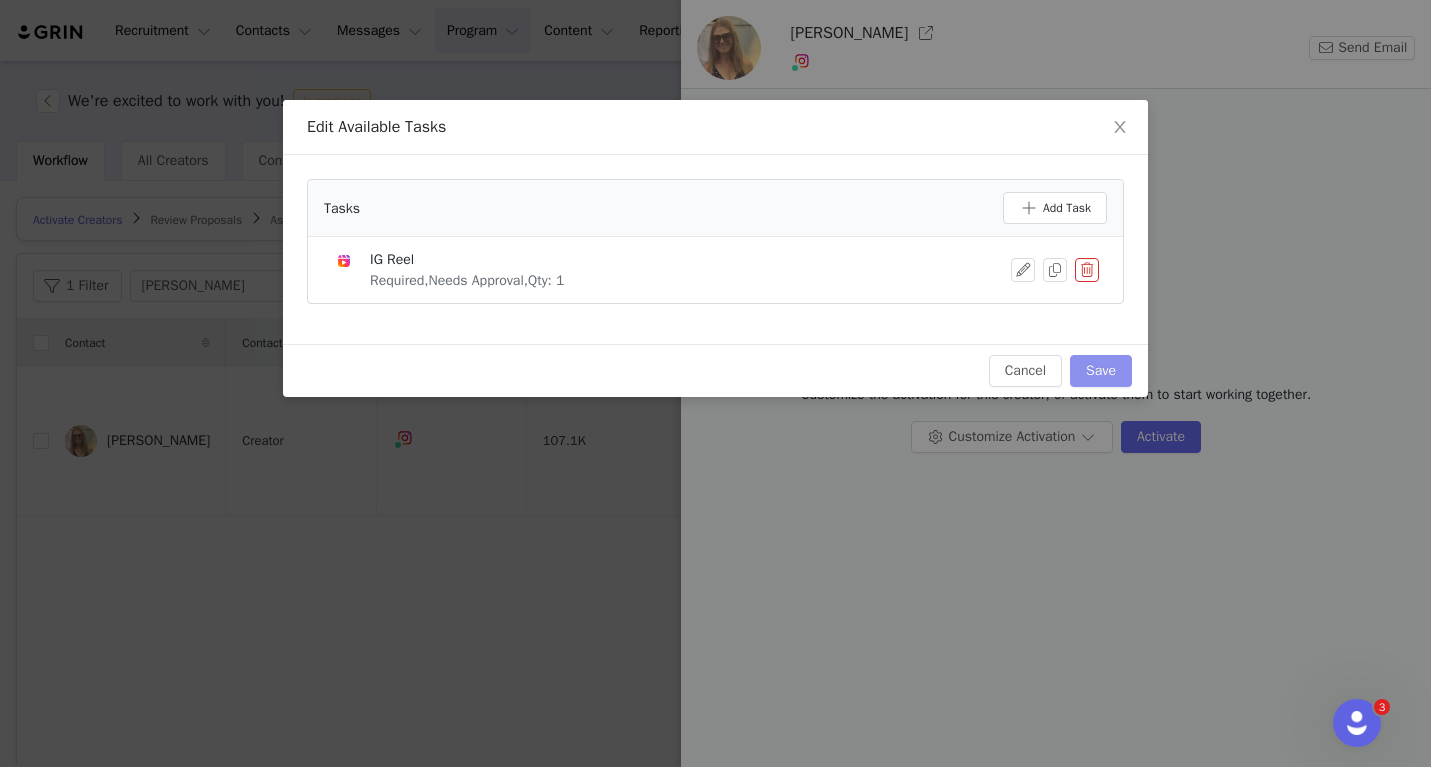 click on "Save" at bounding box center (1101, 371) 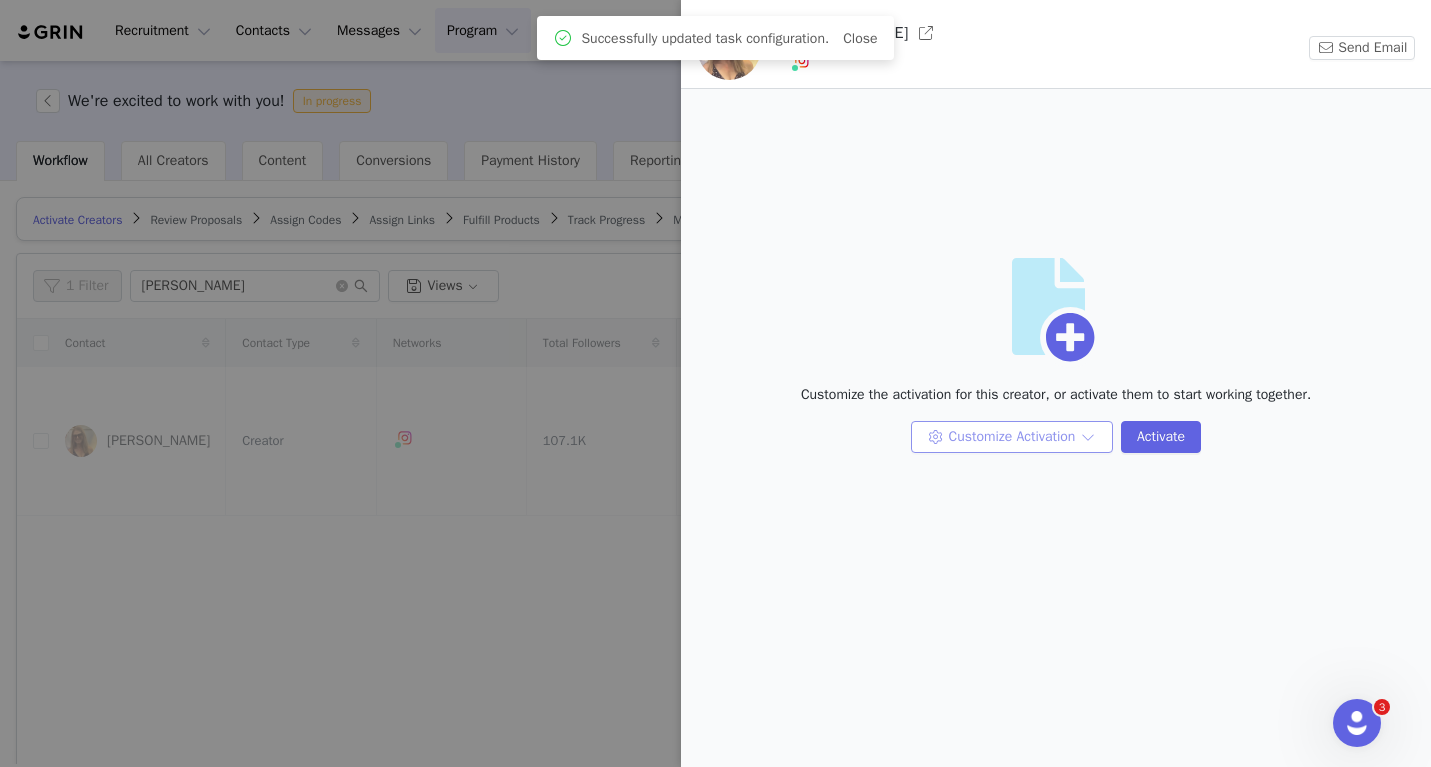 click on "Customize Activation" at bounding box center [1012, 437] 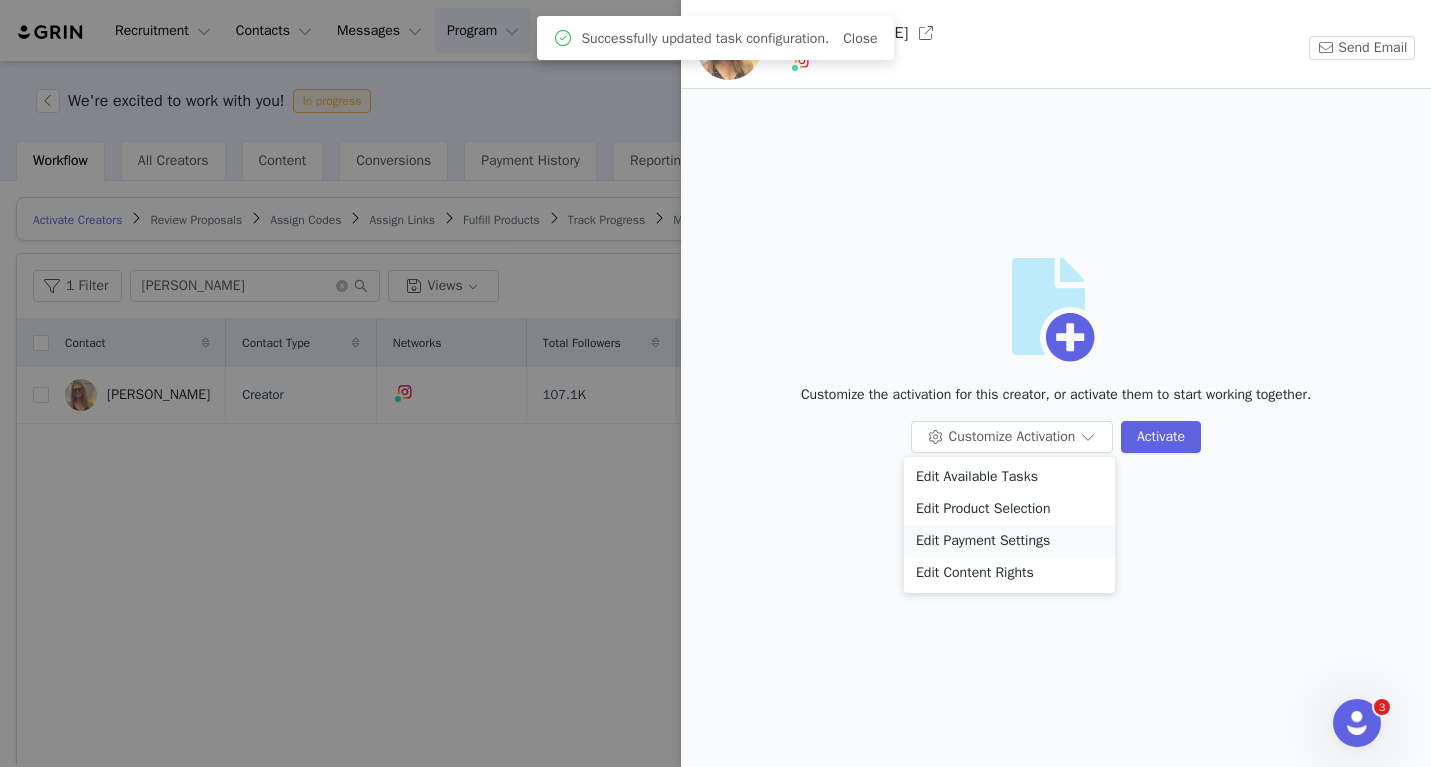 click on "Edit Payment Settings" at bounding box center [1009, 541] 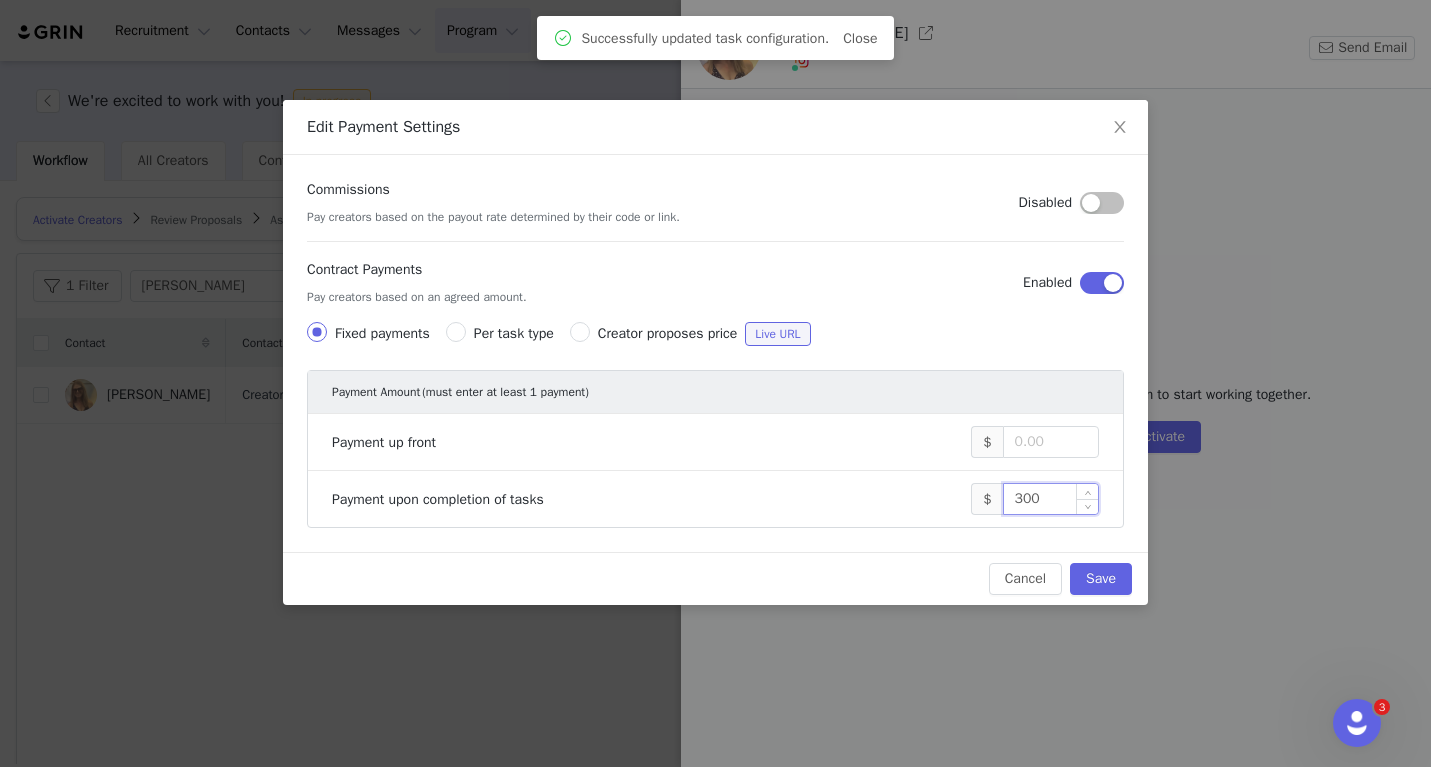 click on "300" at bounding box center (1051, 499) 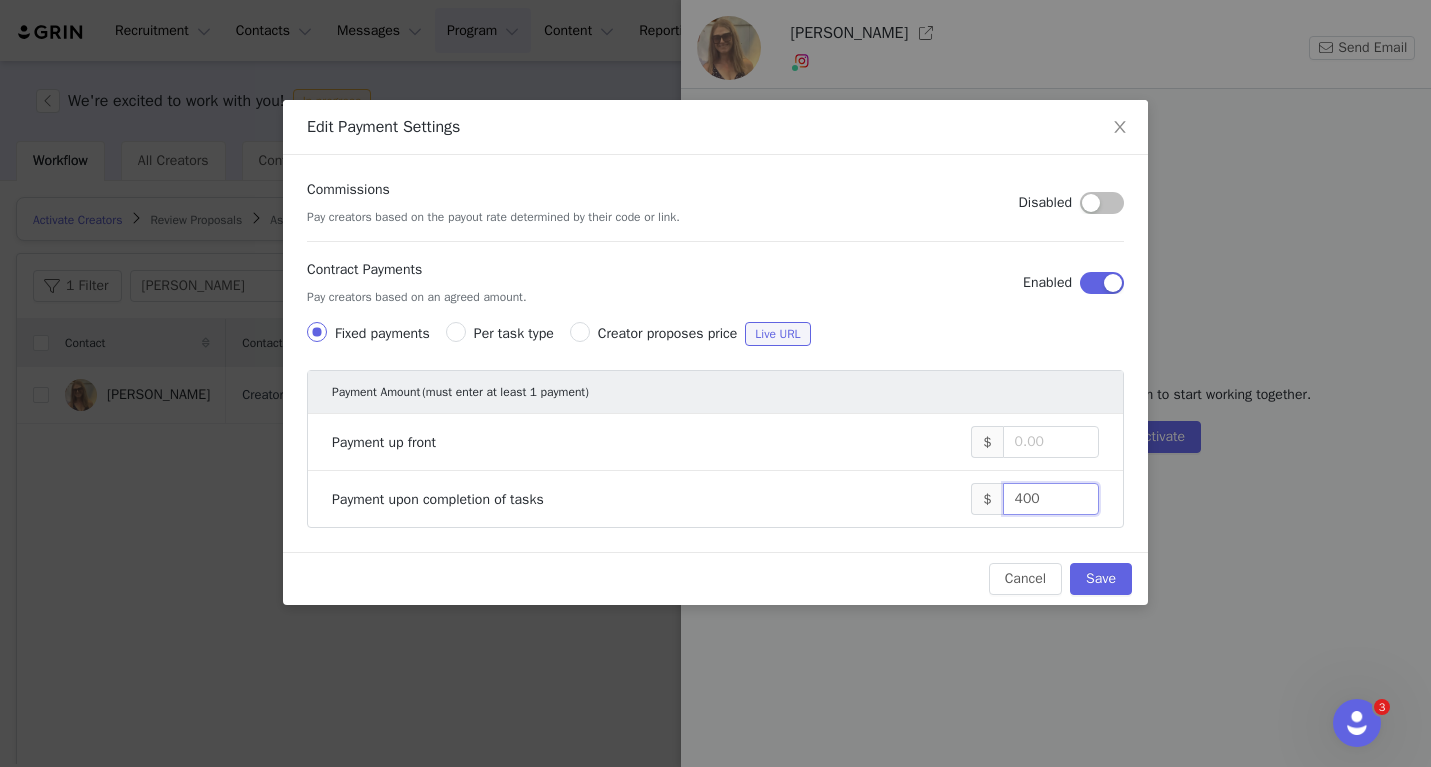 type on "400" 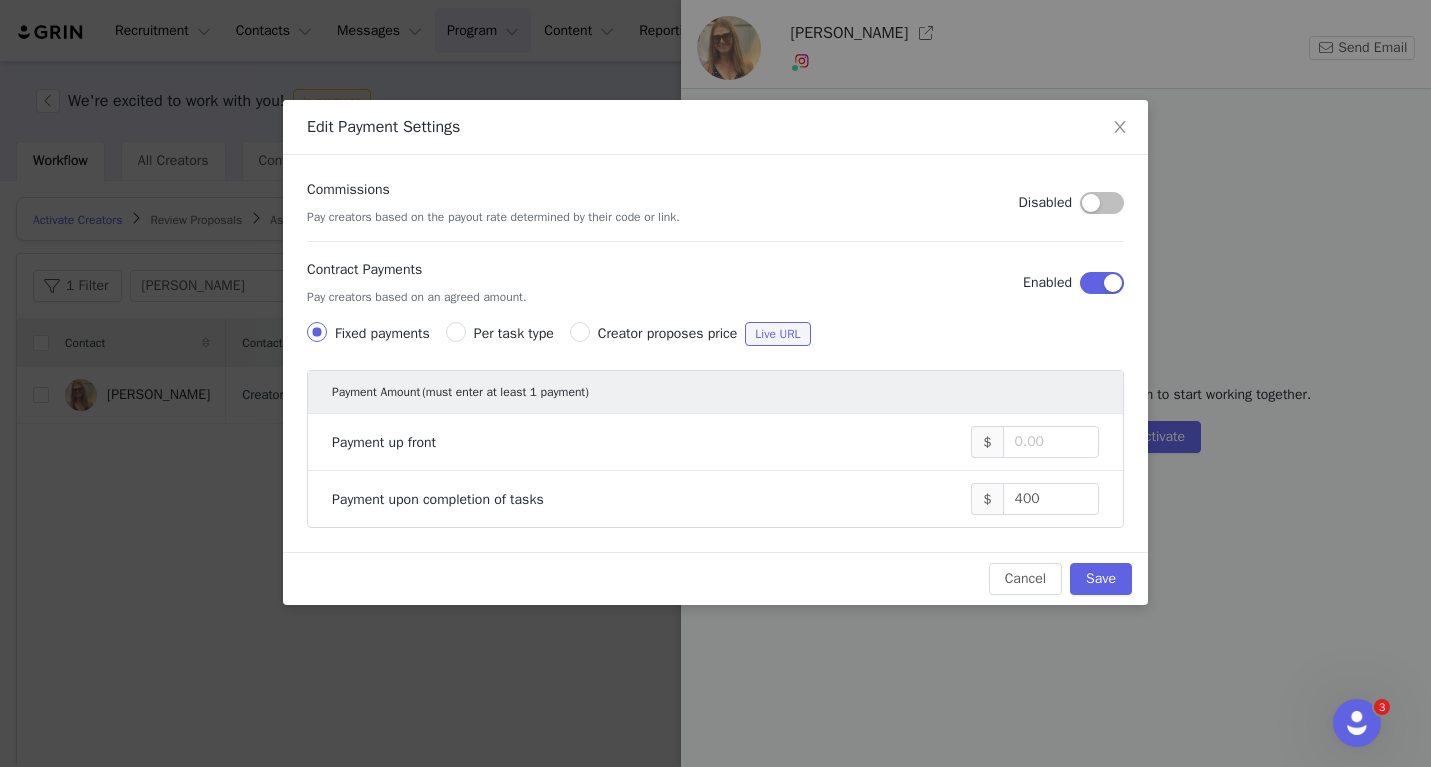 click on "Cancel Save" at bounding box center [715, 578] 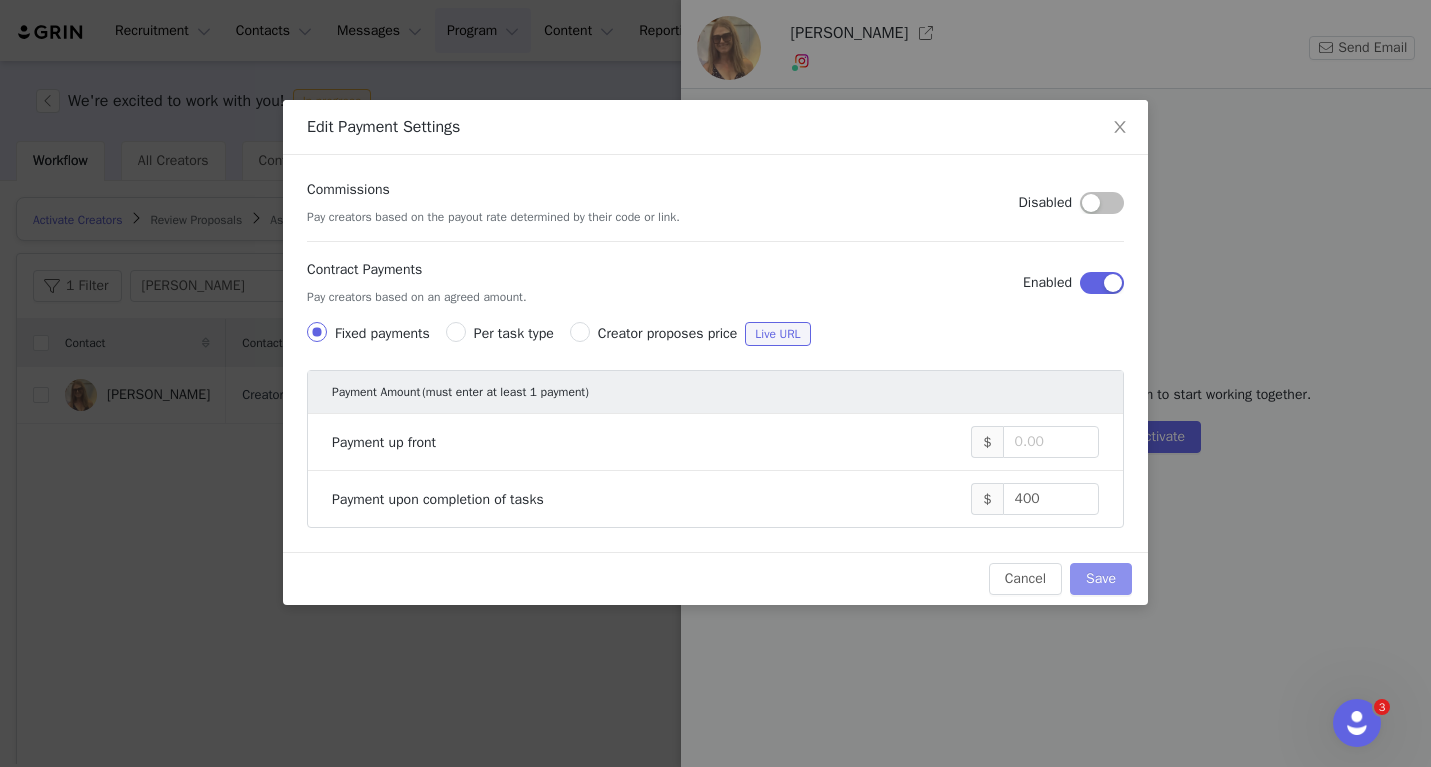 click on "Save" at bounding box center [1101, 579] 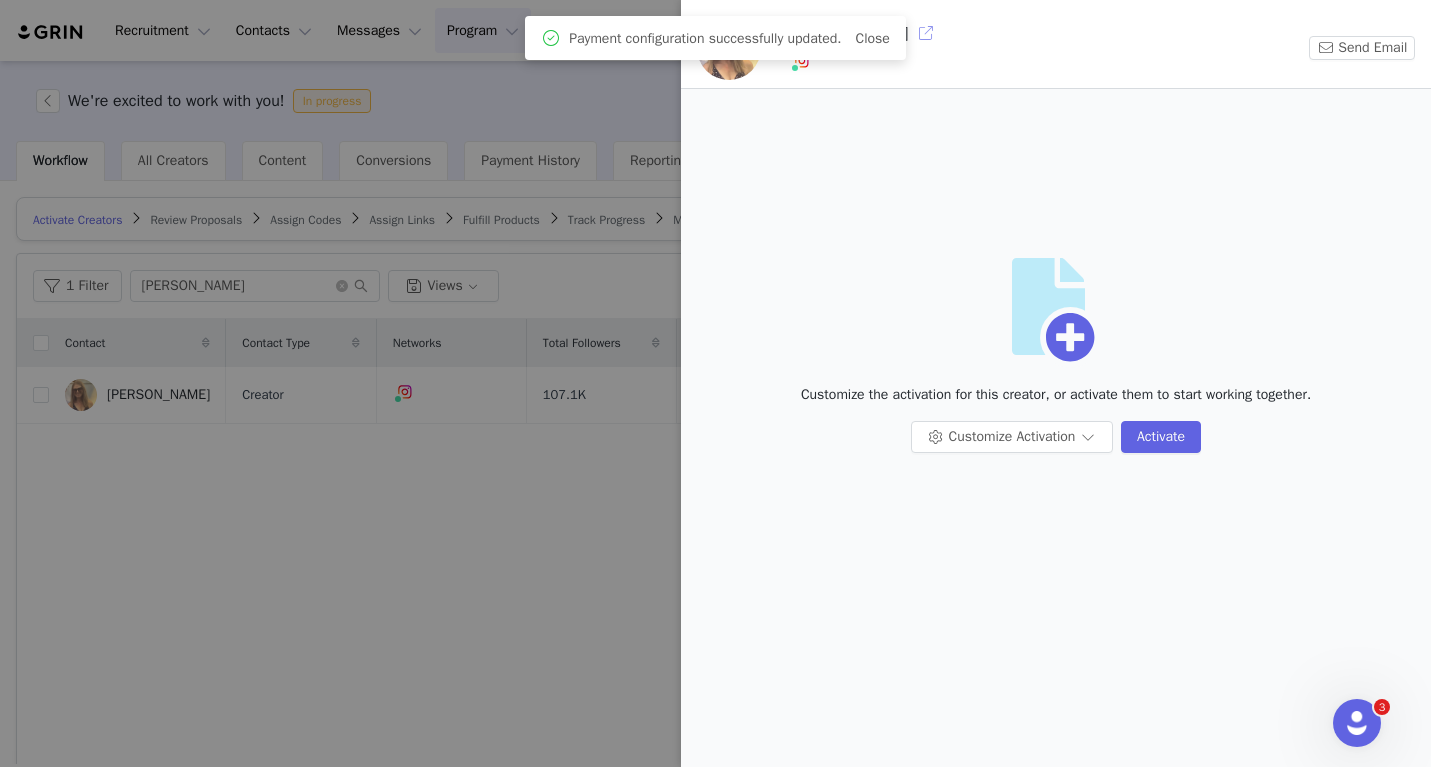 click at bounding box center (926, 33) 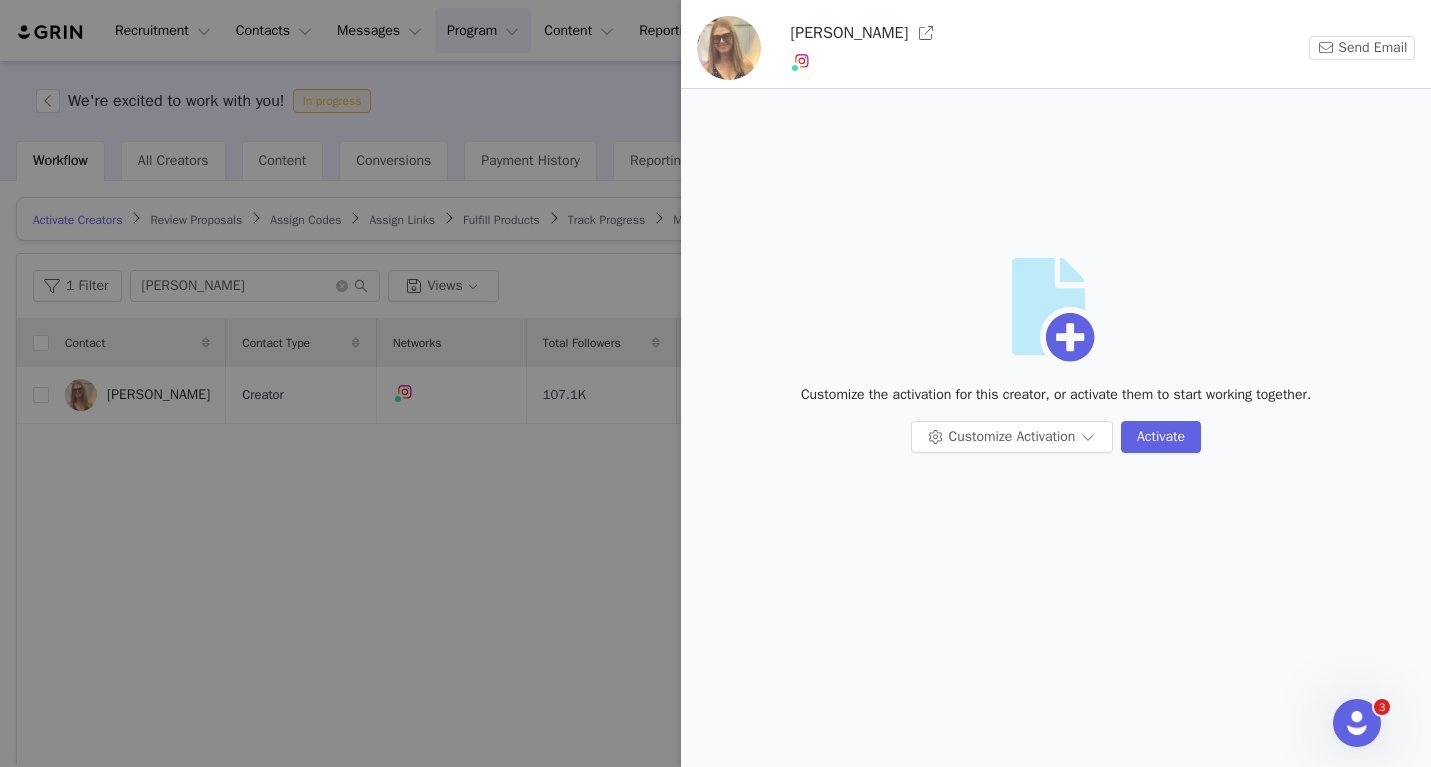 click at bounding box center (715, 383) 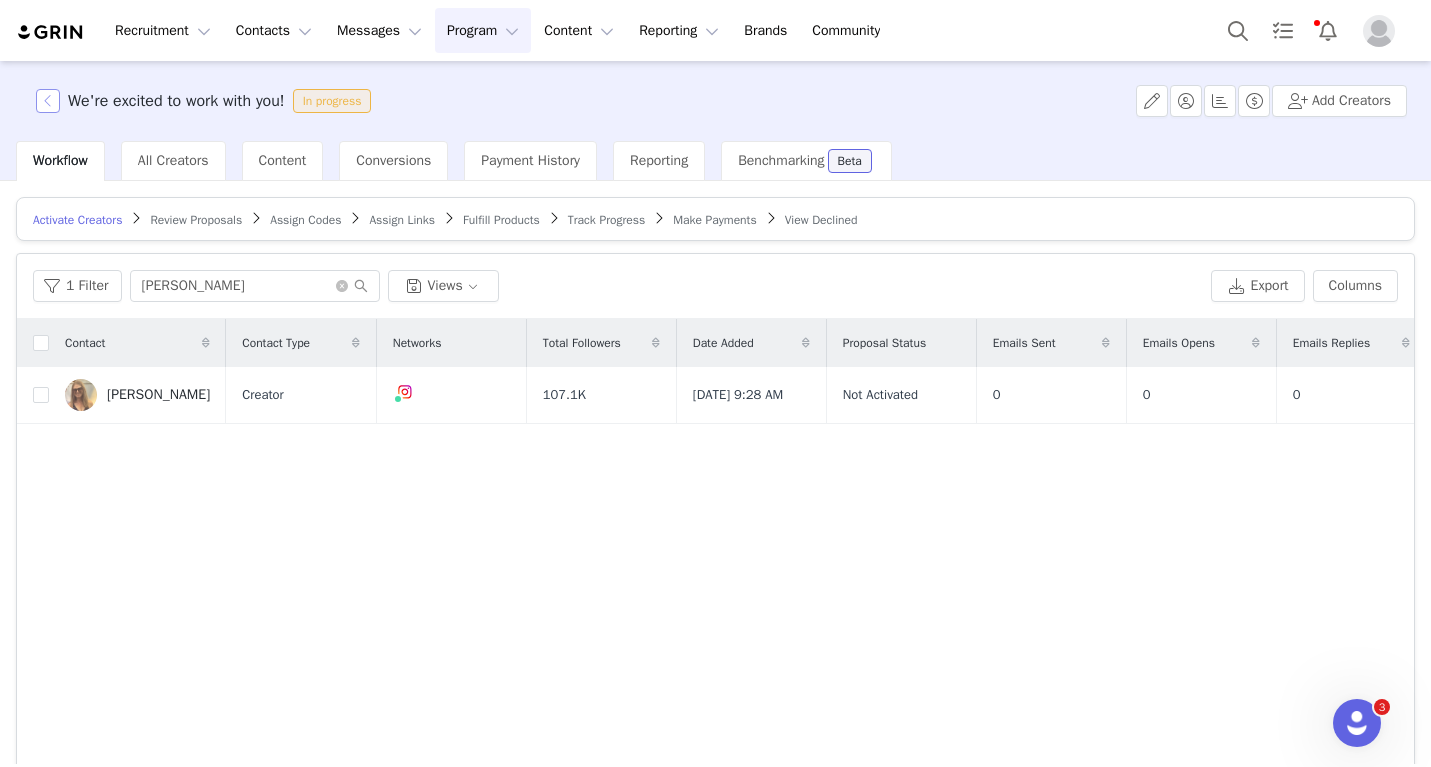 click at bounding box center [48, 101] 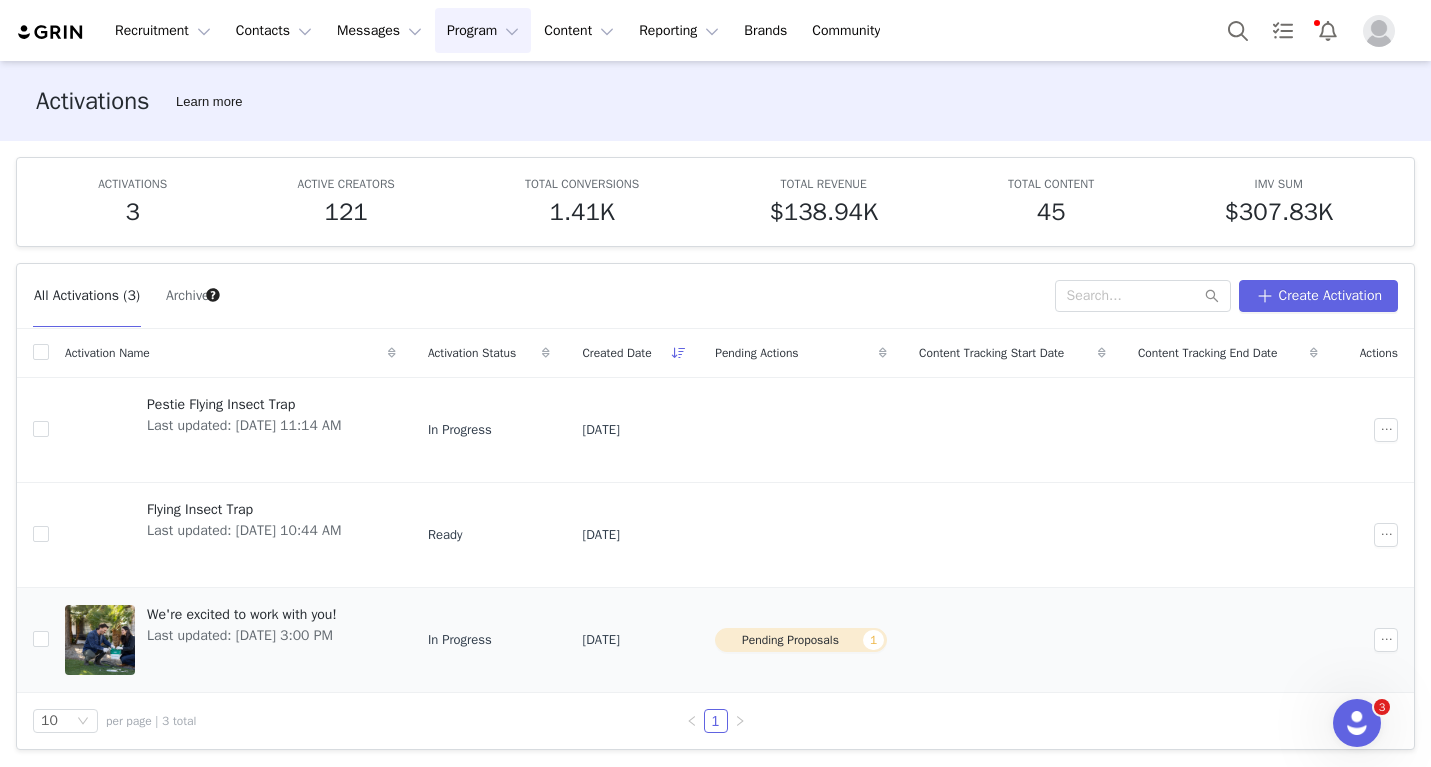click on "Last updated: [DATE] 3:00 PM" at bounding box center [242, 635] 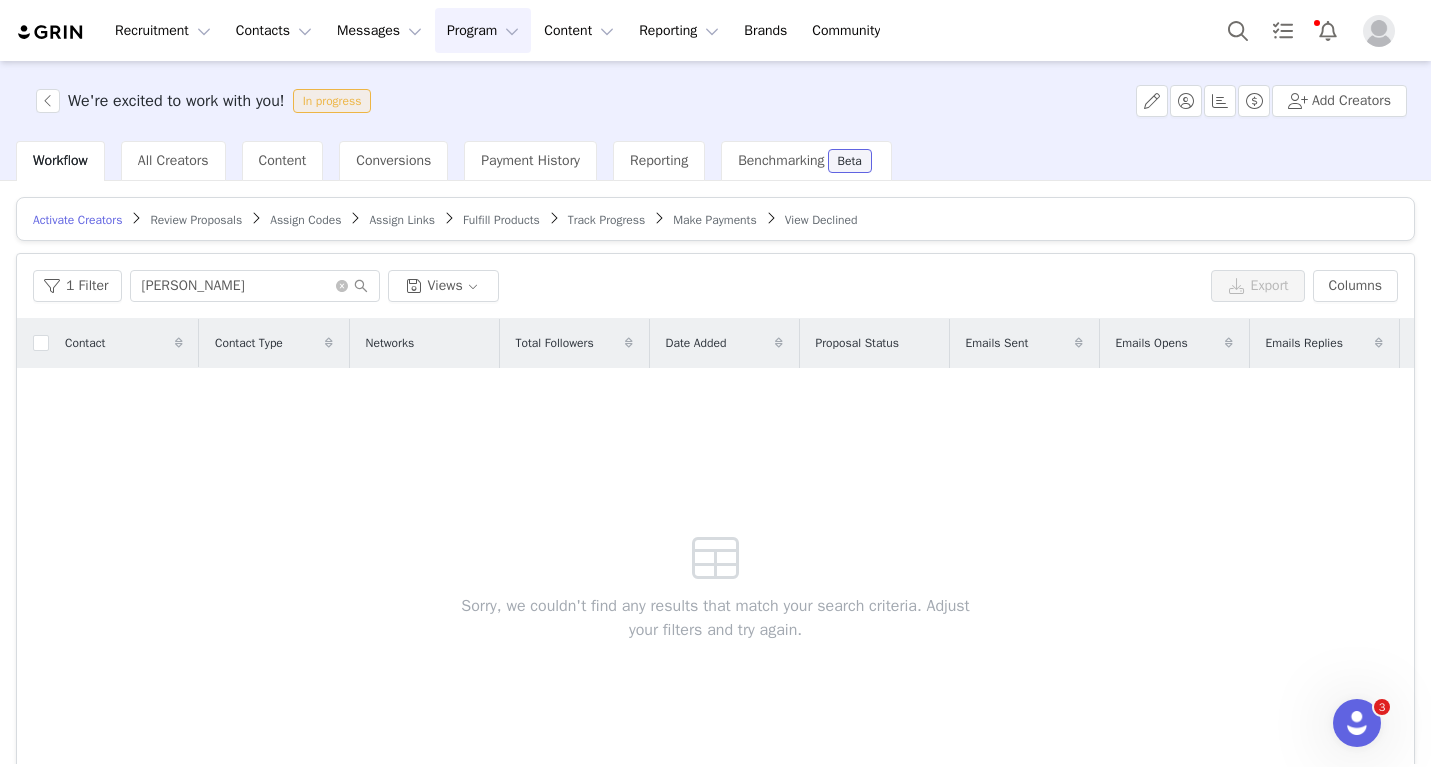 click on "1 Filter darcy Views     Export     Columns" at bounding box center [715, 286] 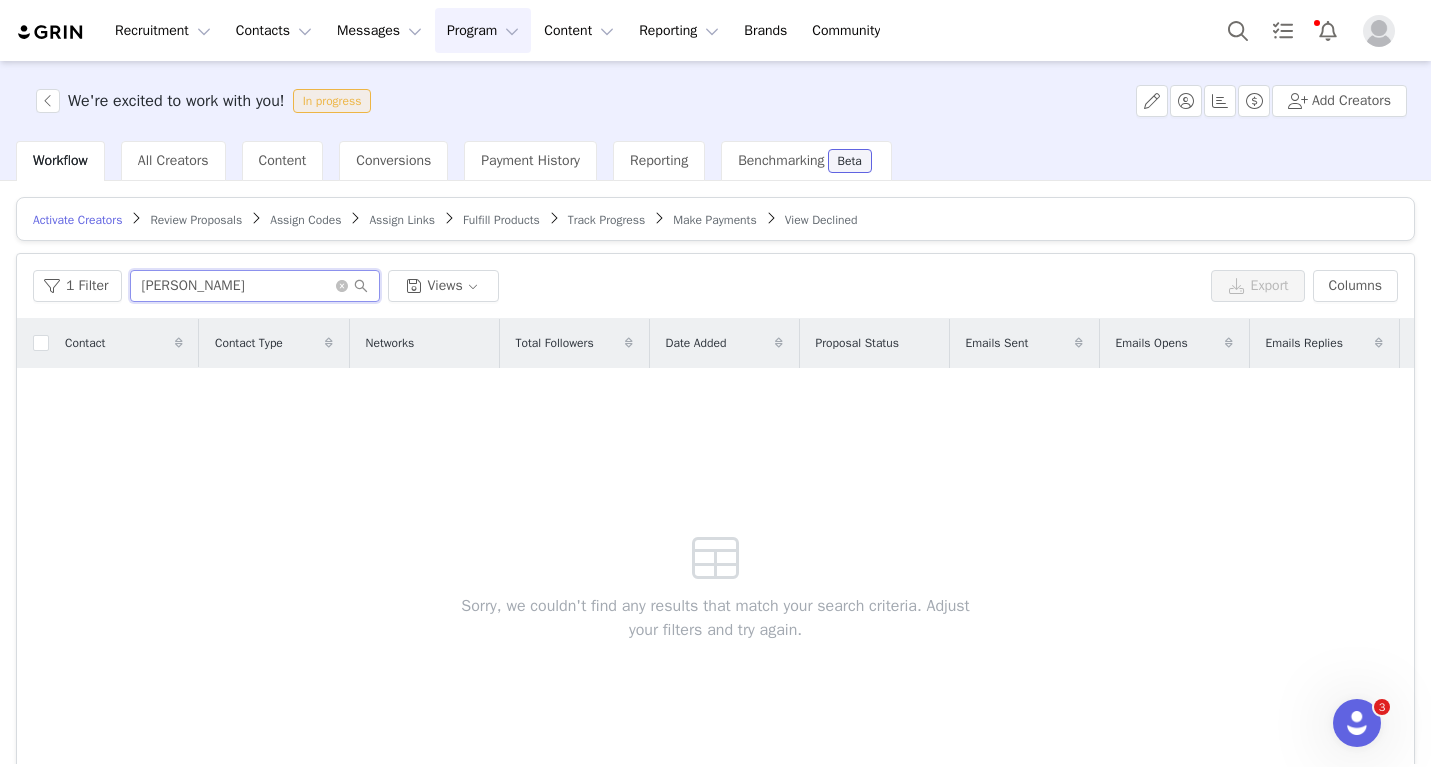 click on "darcy" at bounding box center [255, 286] 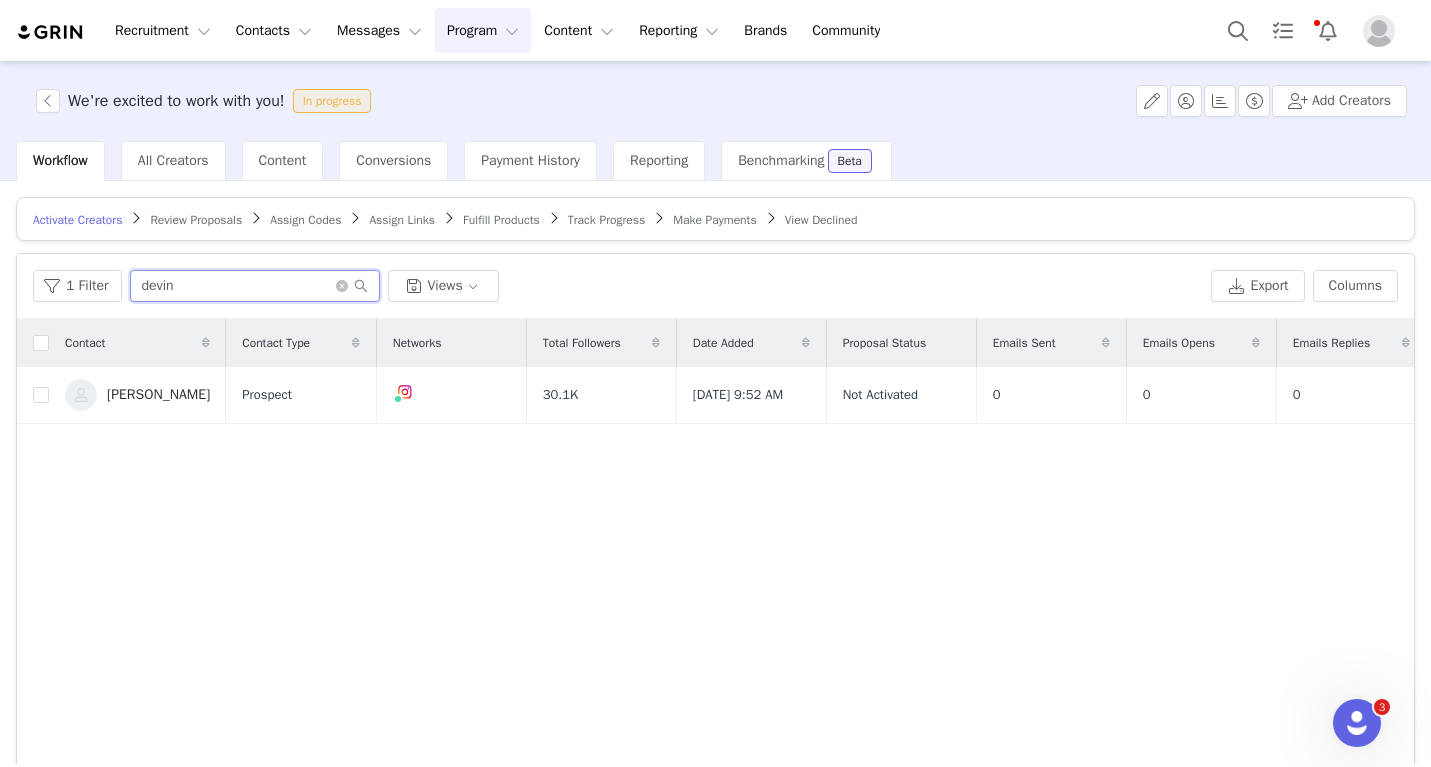 type on "devin" 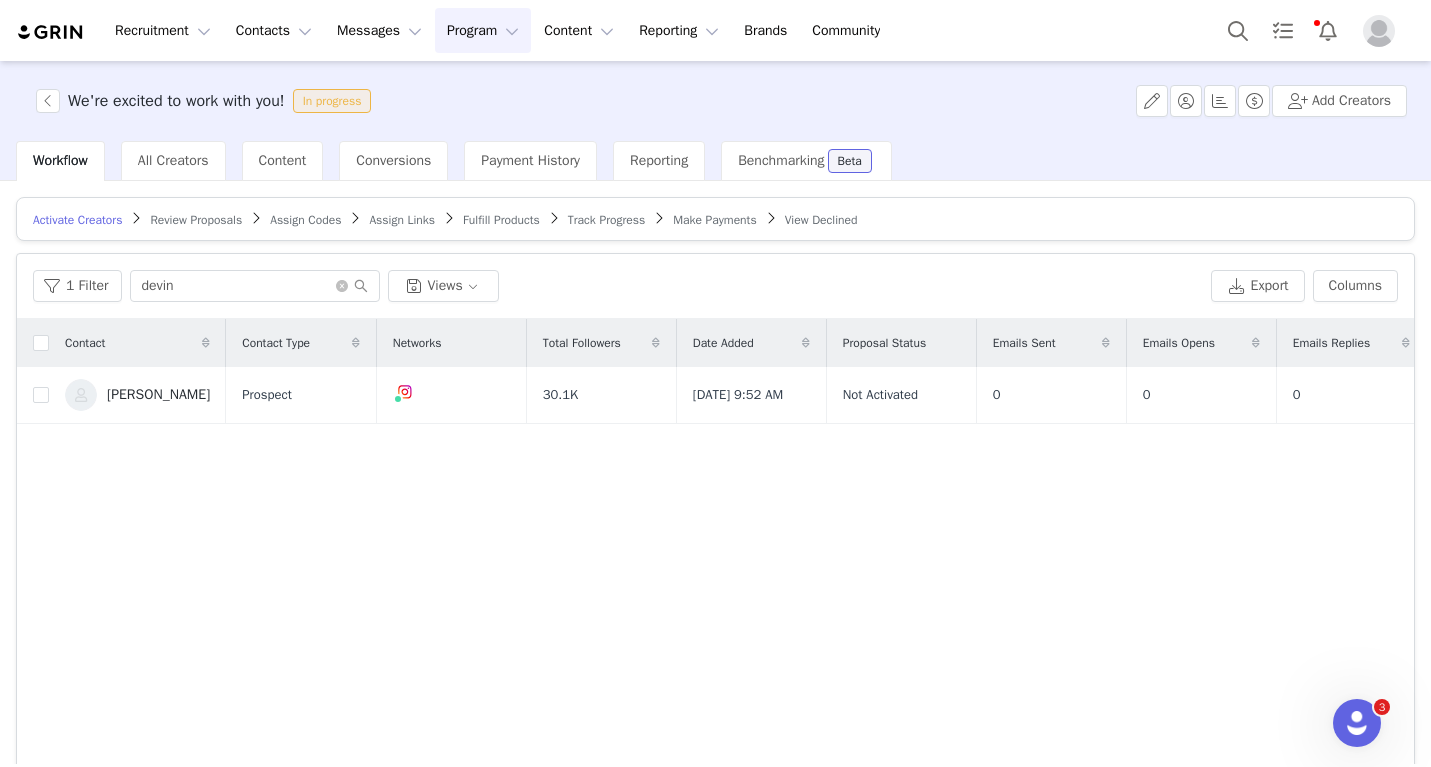 click on "We're excited to work with you! In progress" at bounding box center [207, 101] 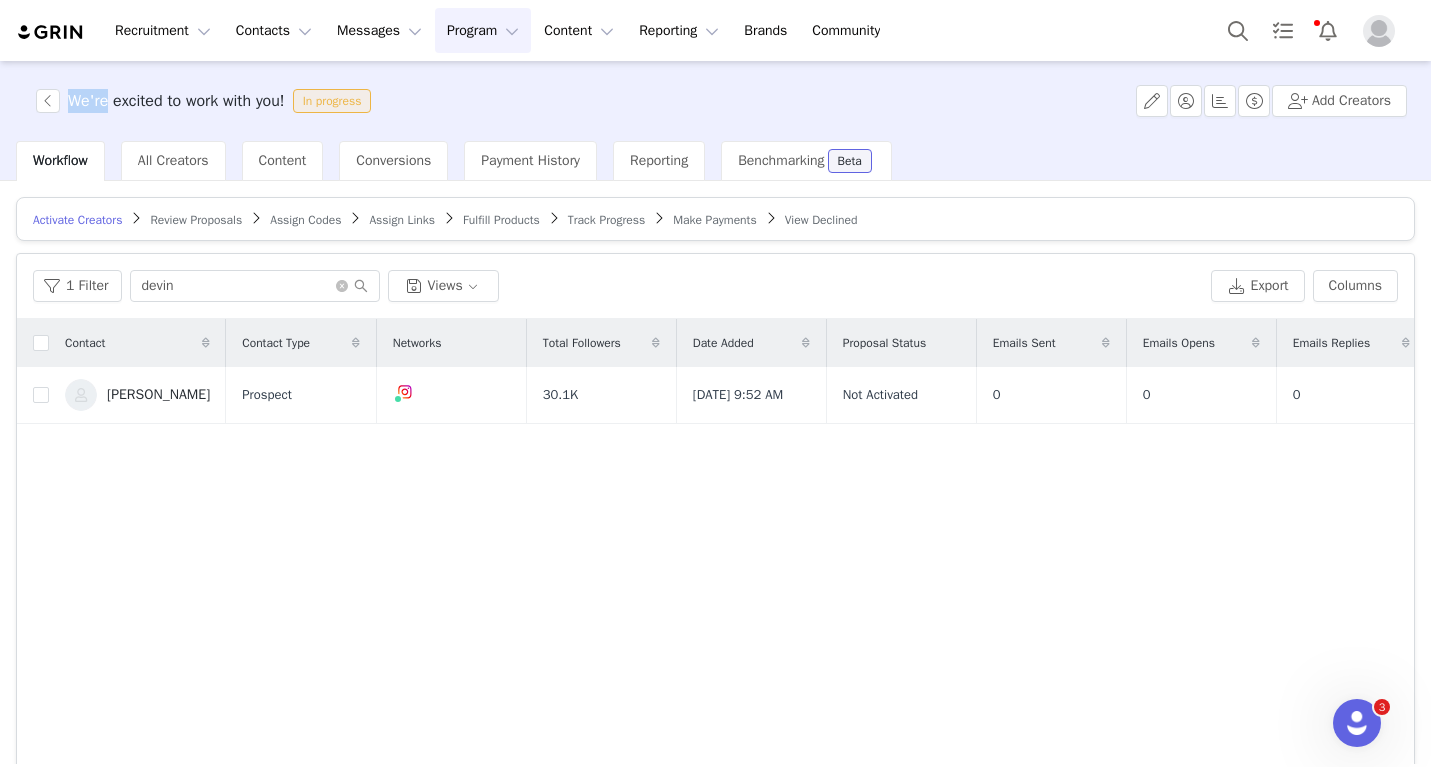 click on "We're excited to work with you! In progress" at bounding box center (207, 101) 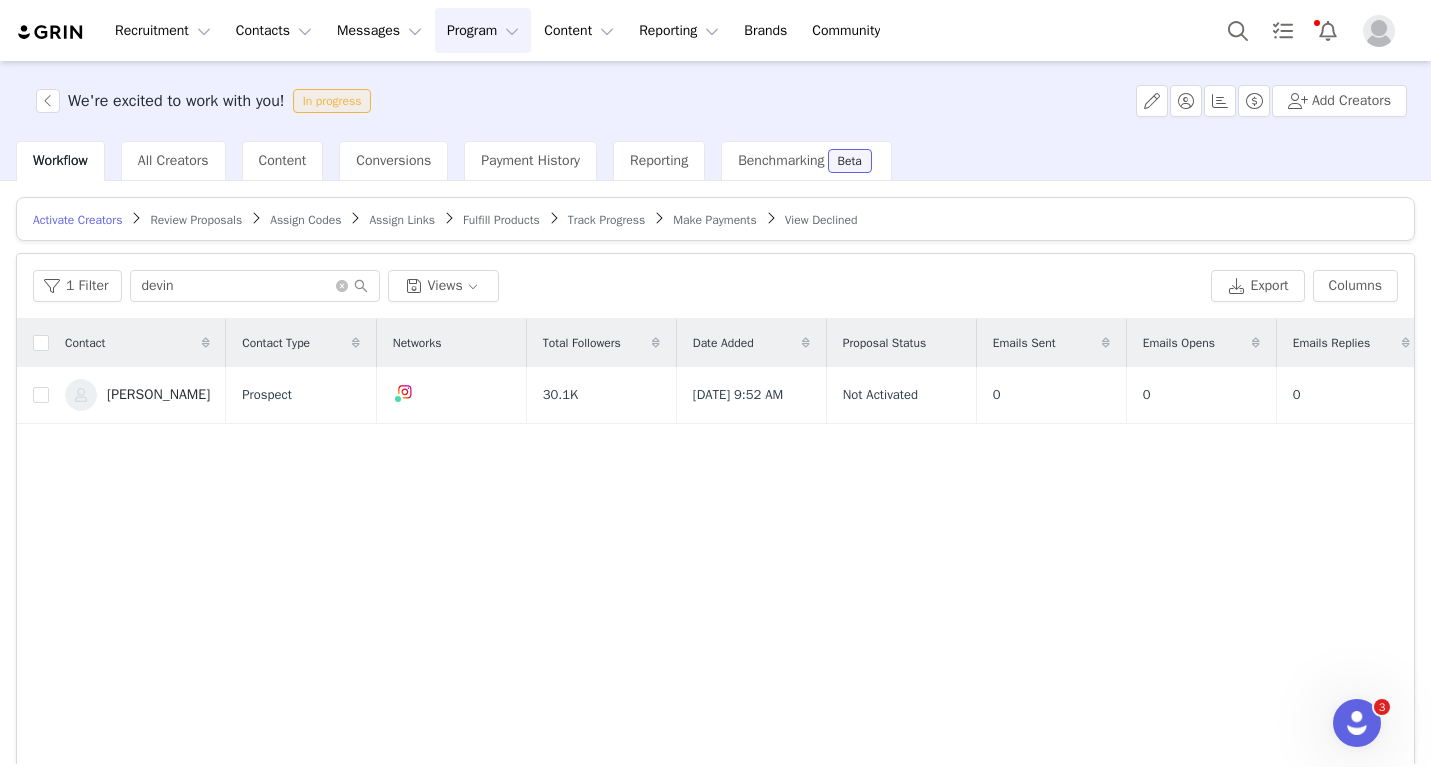 click on "Review Proposals" at bounding box center [196, 220] 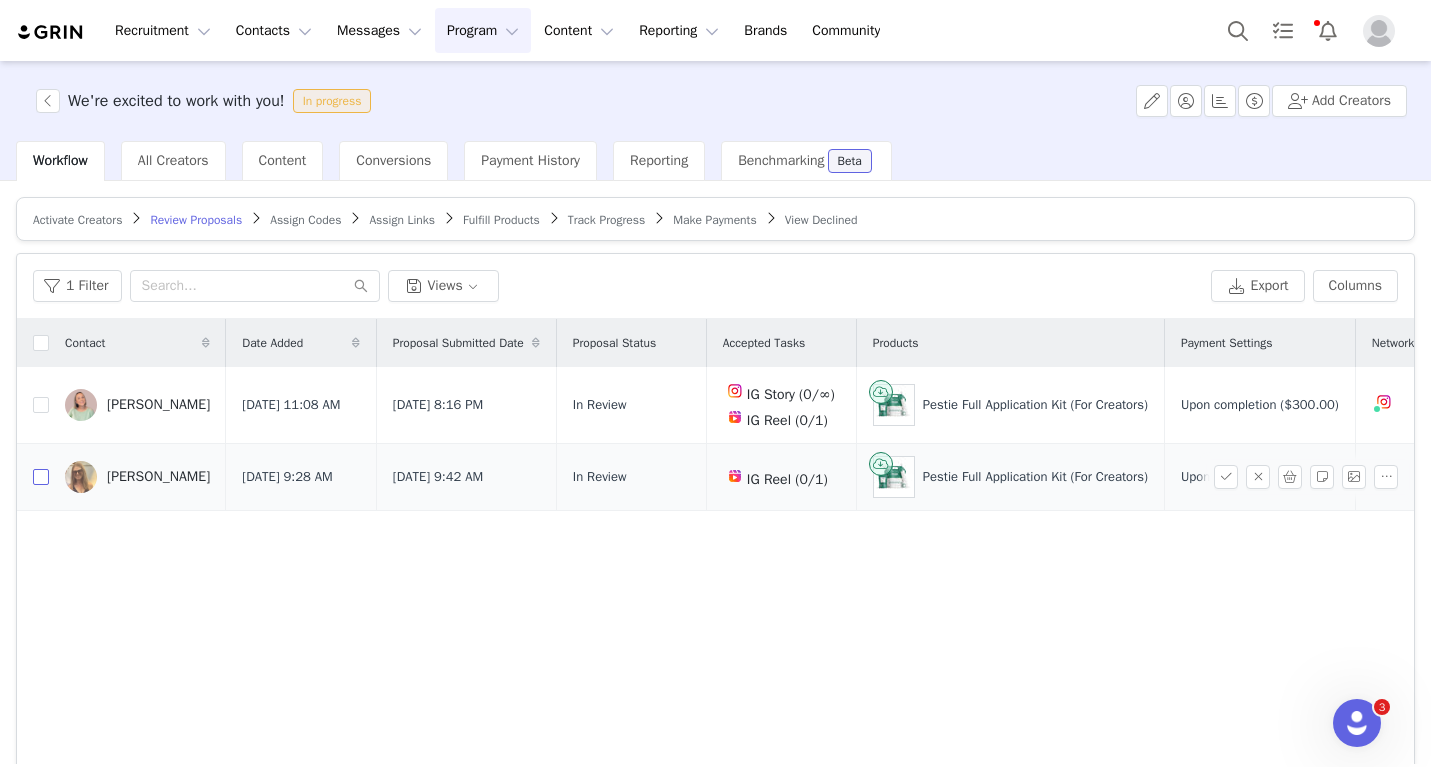 click at bounding box center (41, 477) 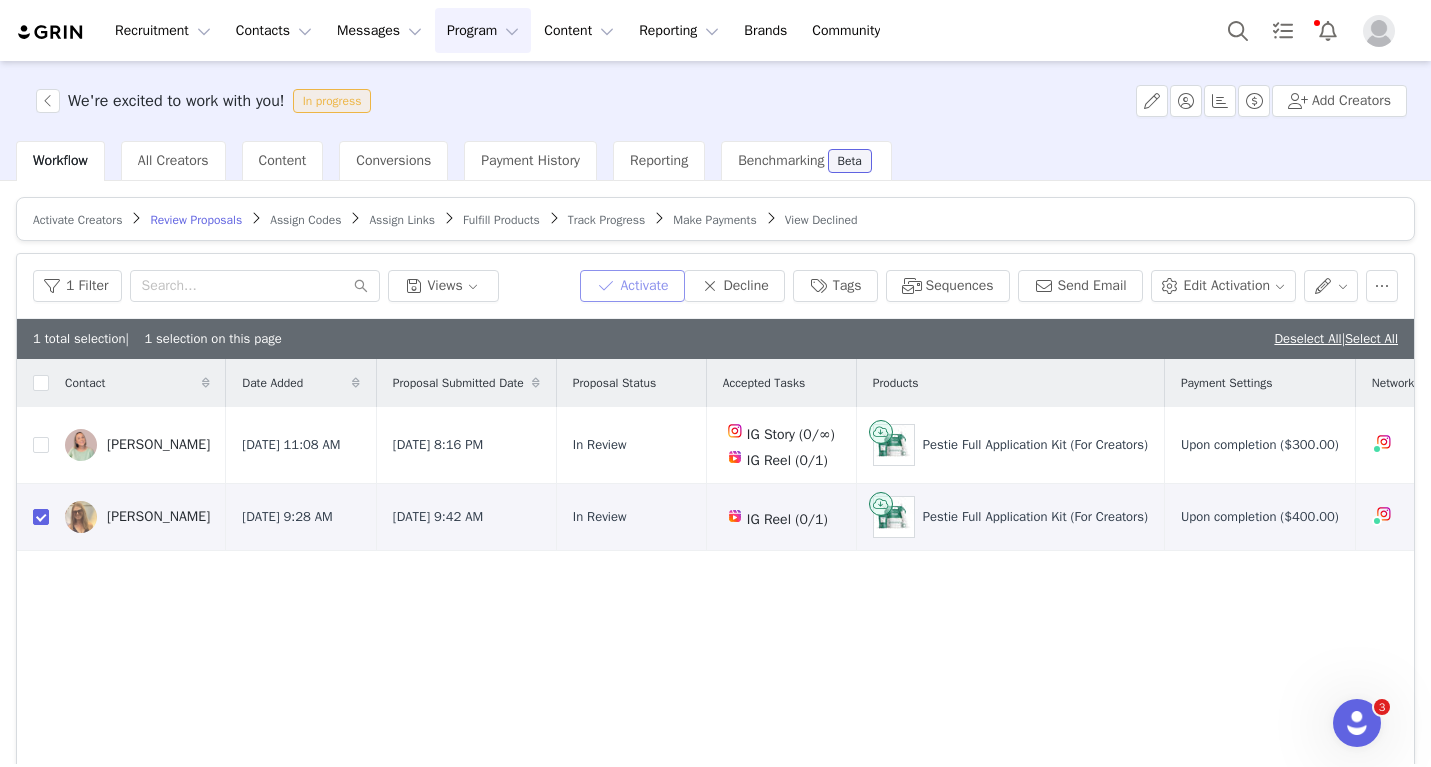 click on "Activate" at bounding box center [632, 286] 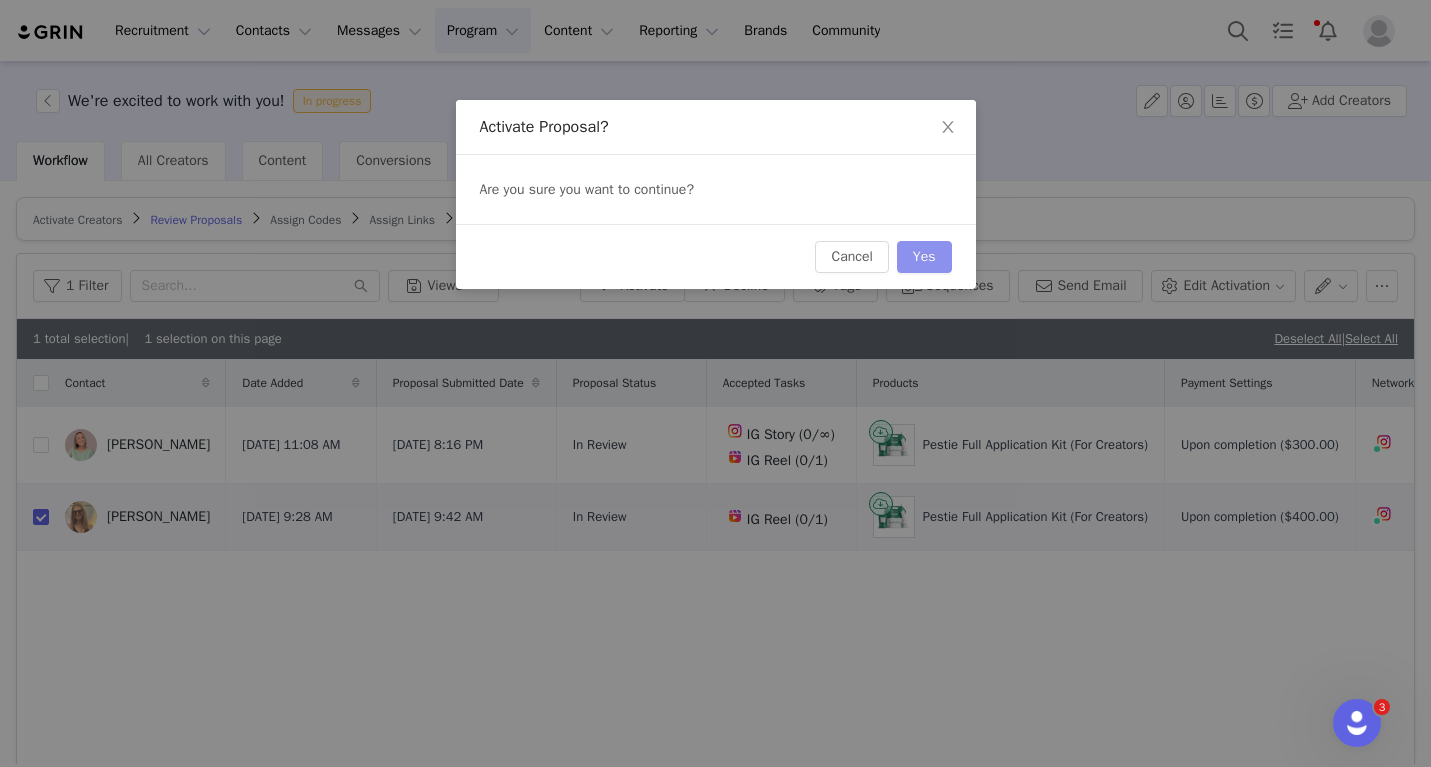 click on "Yes" at bounding box center [924, 257] 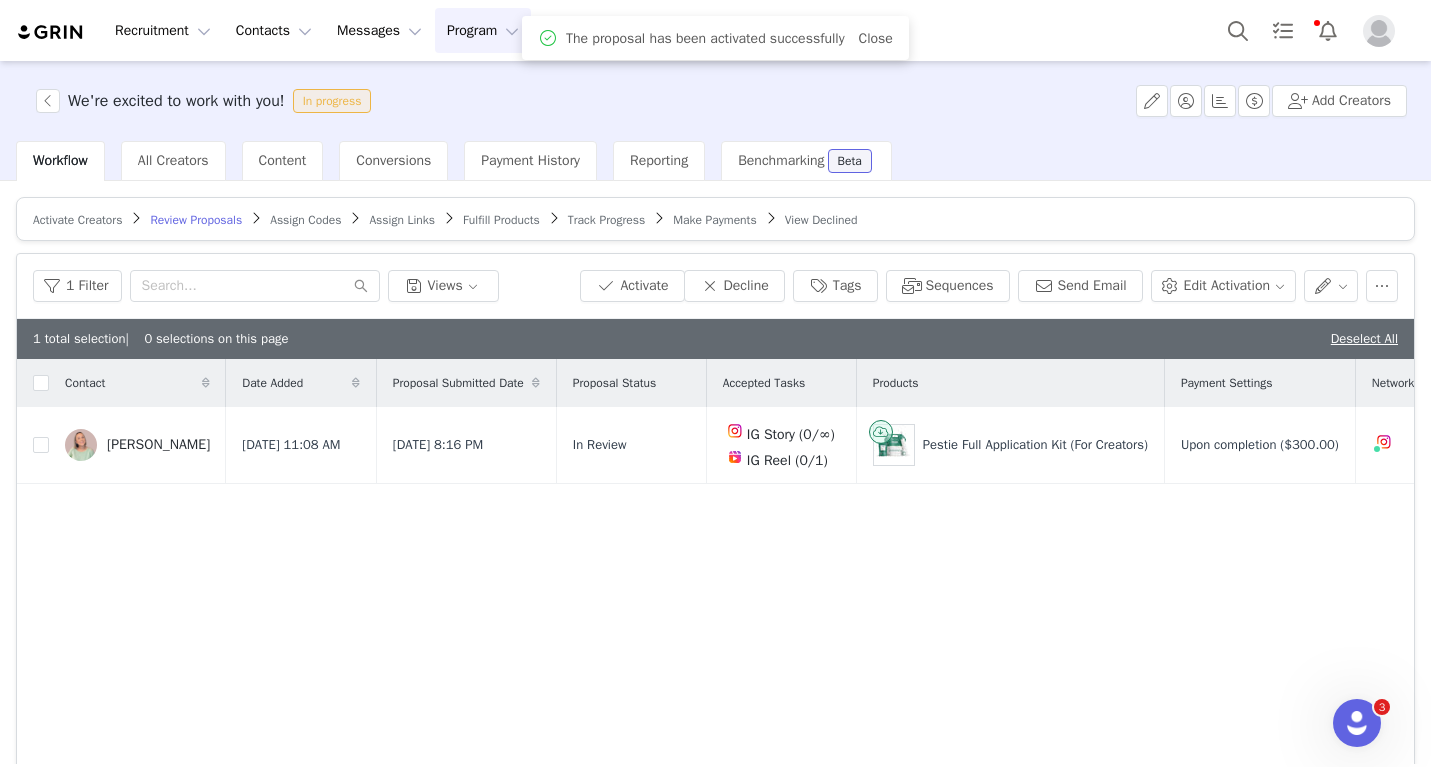 click on "Assign Codes" at bounding box center [305, 220] 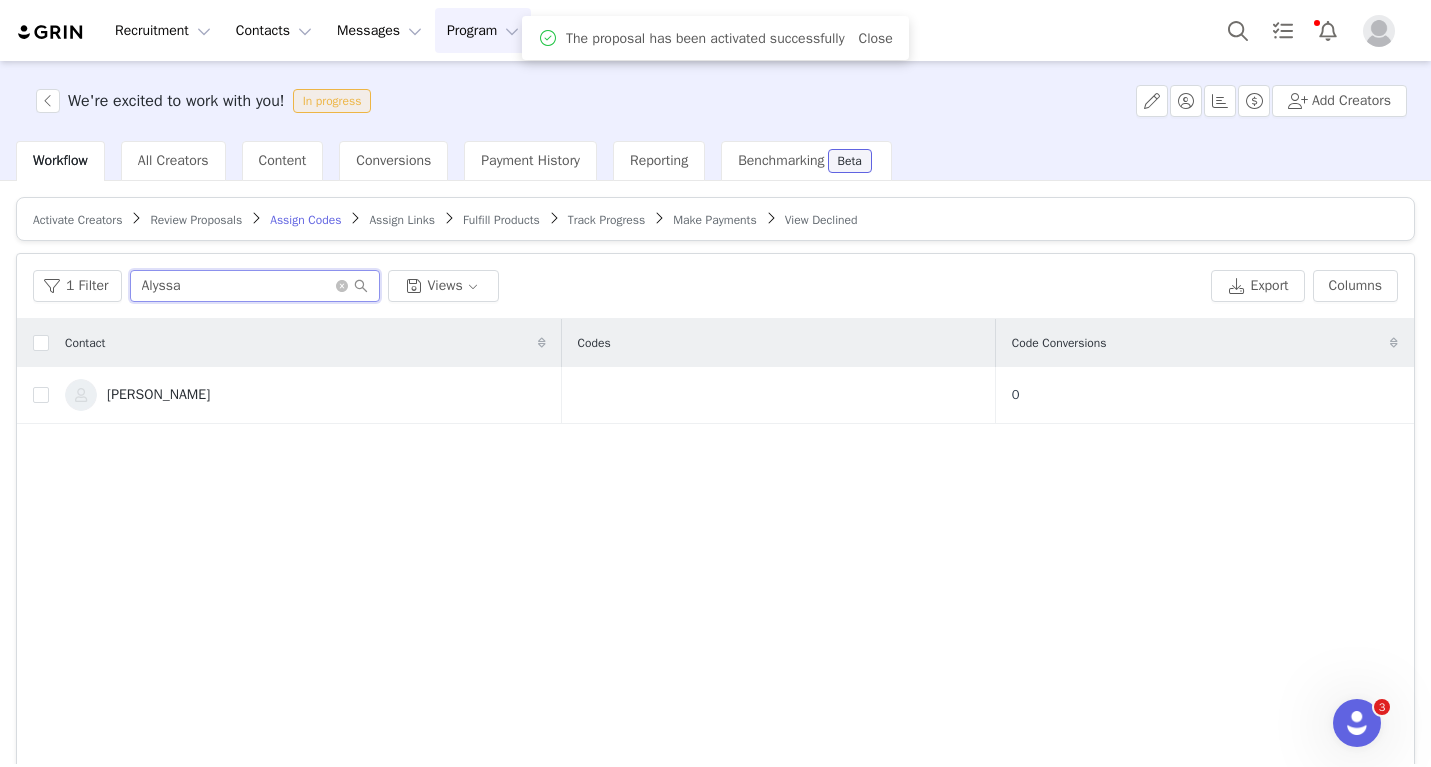 click on "Alyssa" at bounding box center [255, 286] 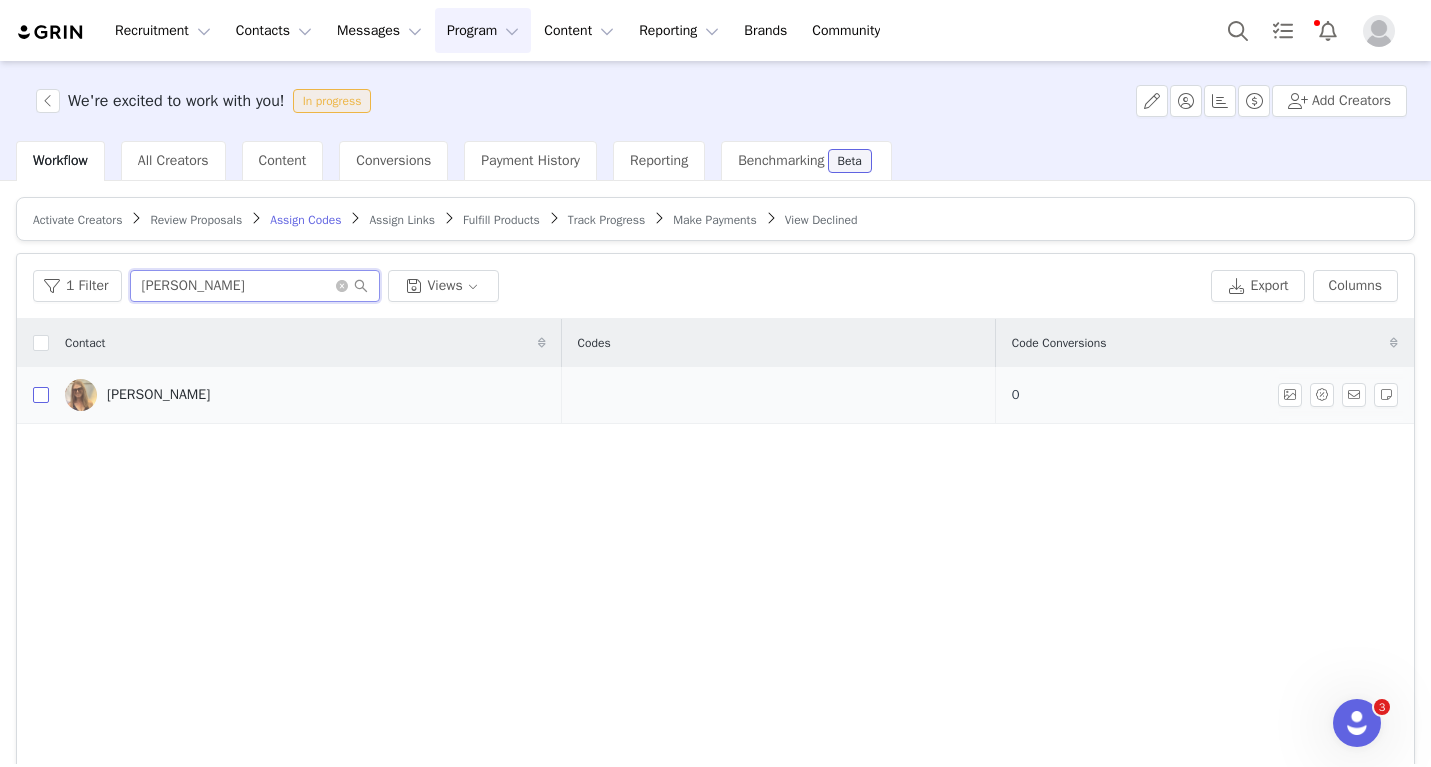 type on "darcy" 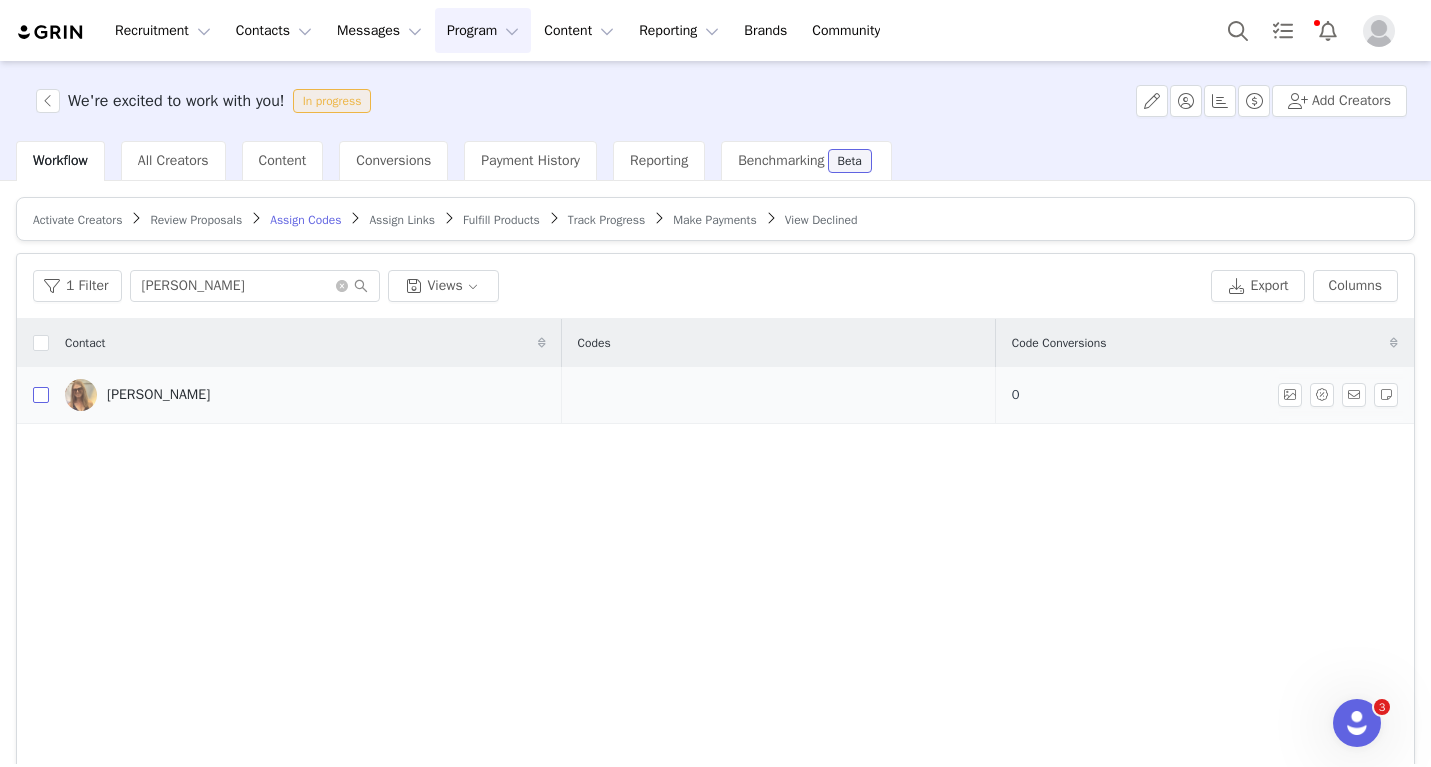 click at bounding box center (41, 395) 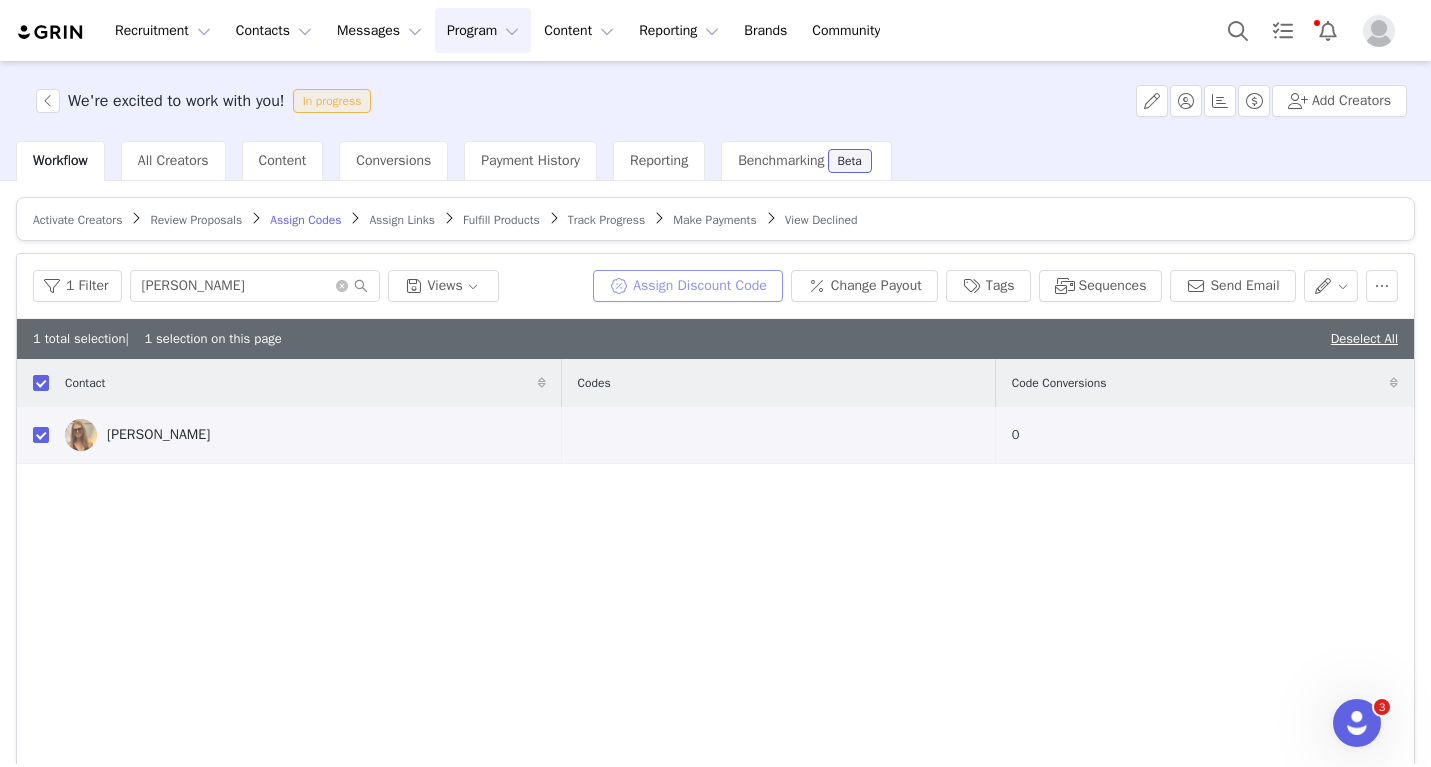 click on "Assign Discount Code" at bounding box center [688, 286] 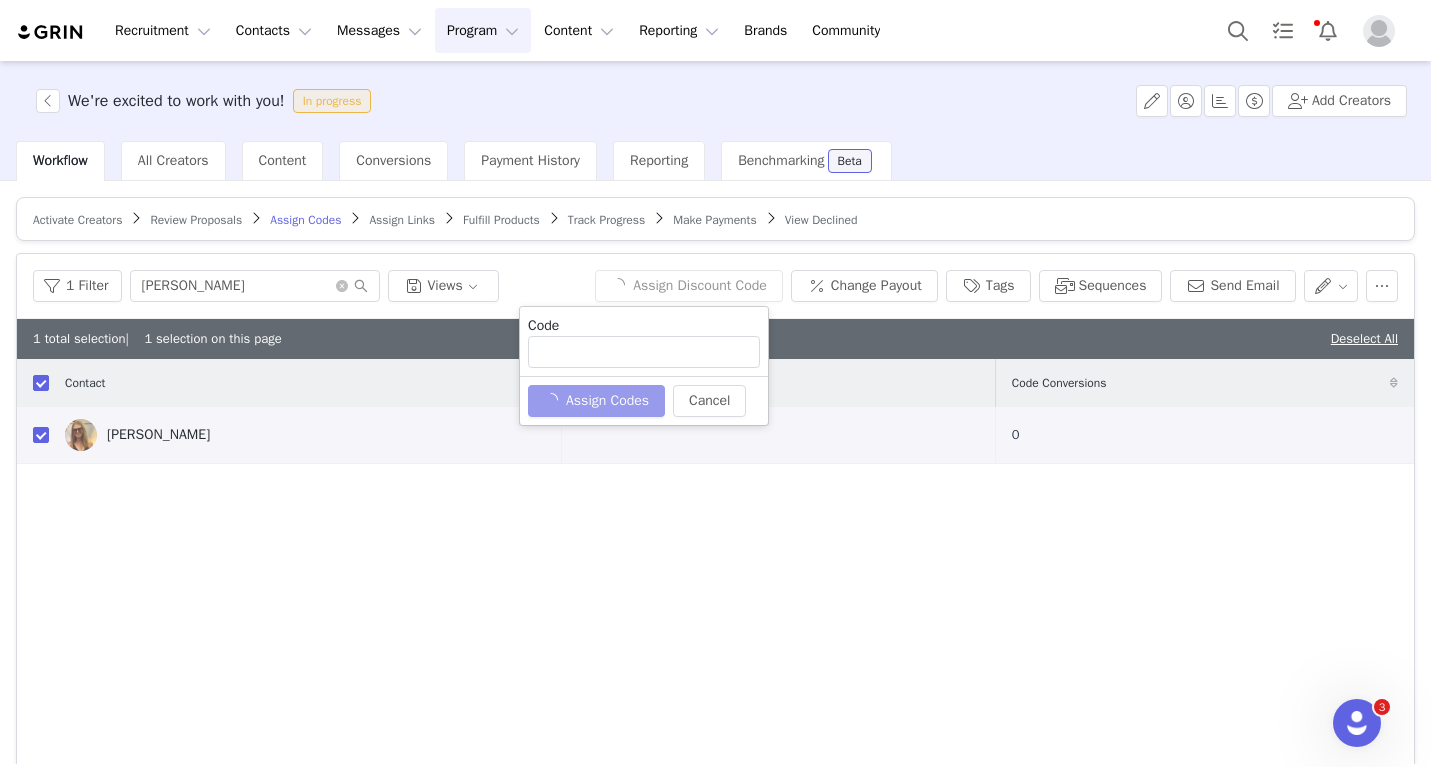 type on "DARCYSLIST10" 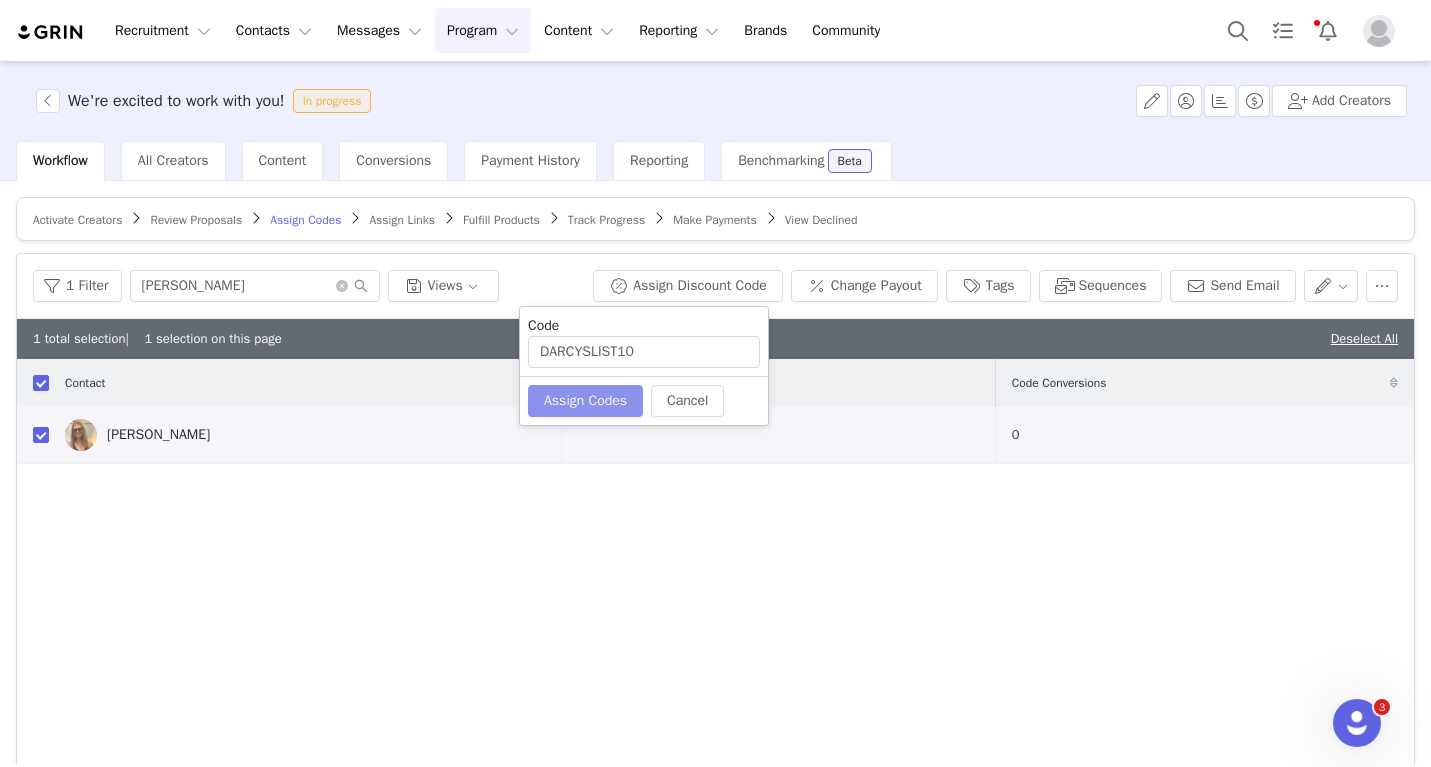 click on "Assign Codes" at bounding box center (585, 401) 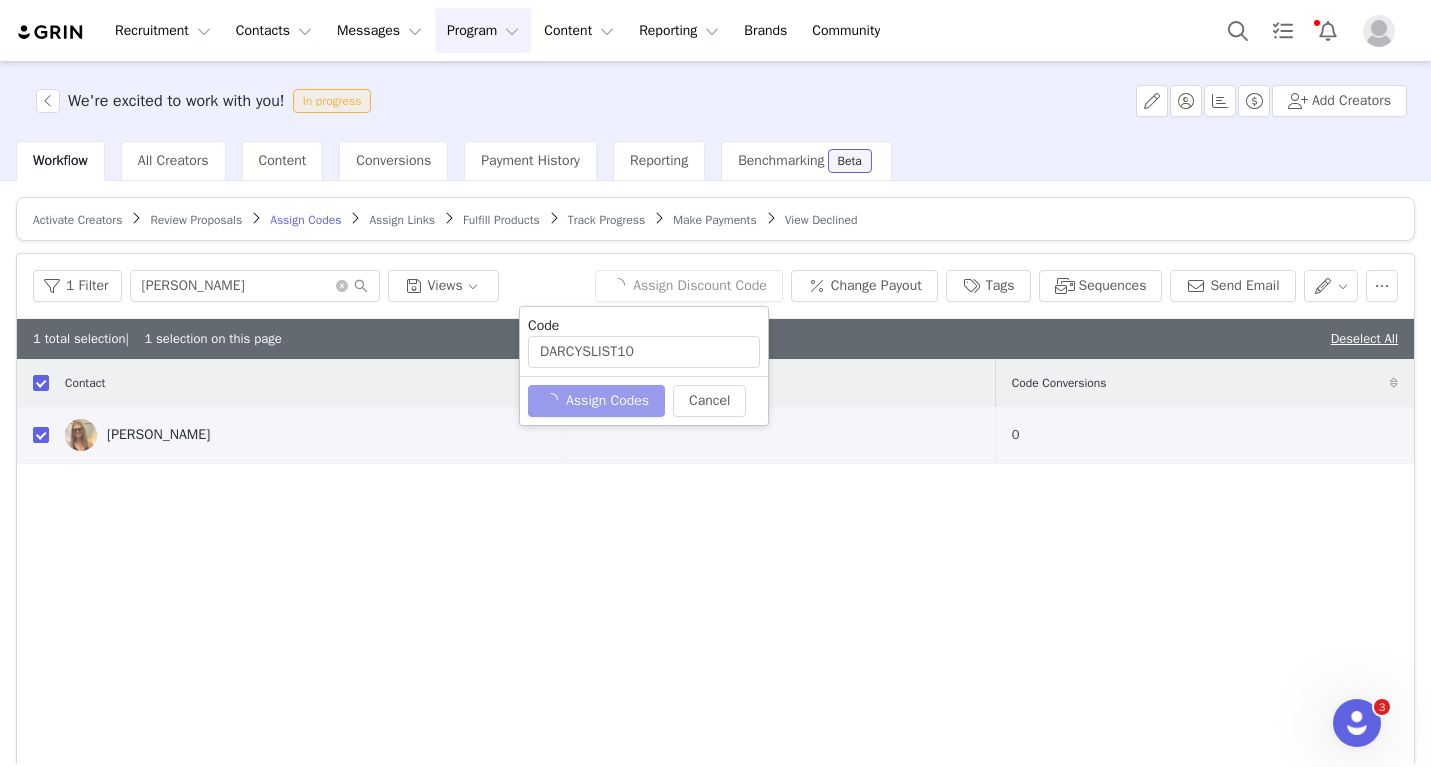 type 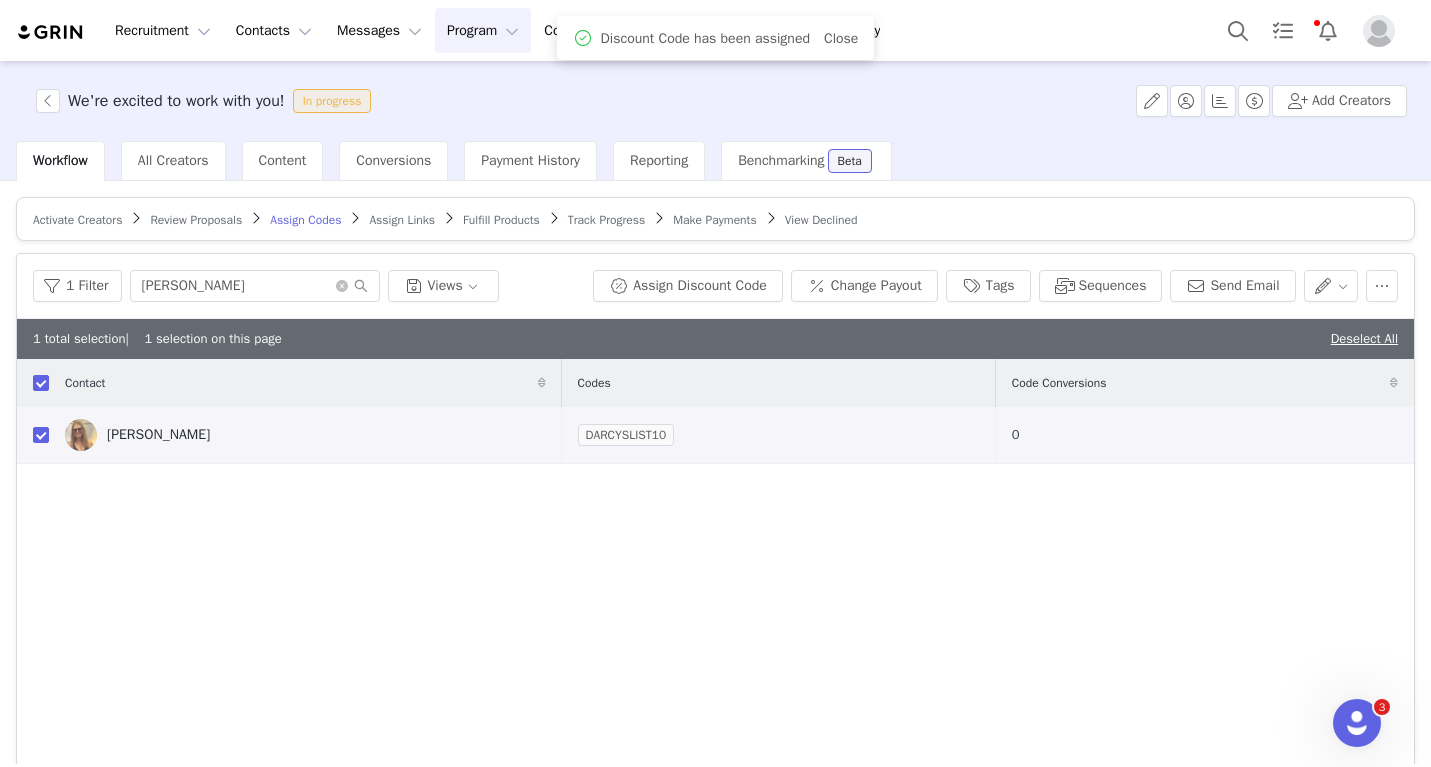 click on "Assign Links" at bounding box center (402, 220) 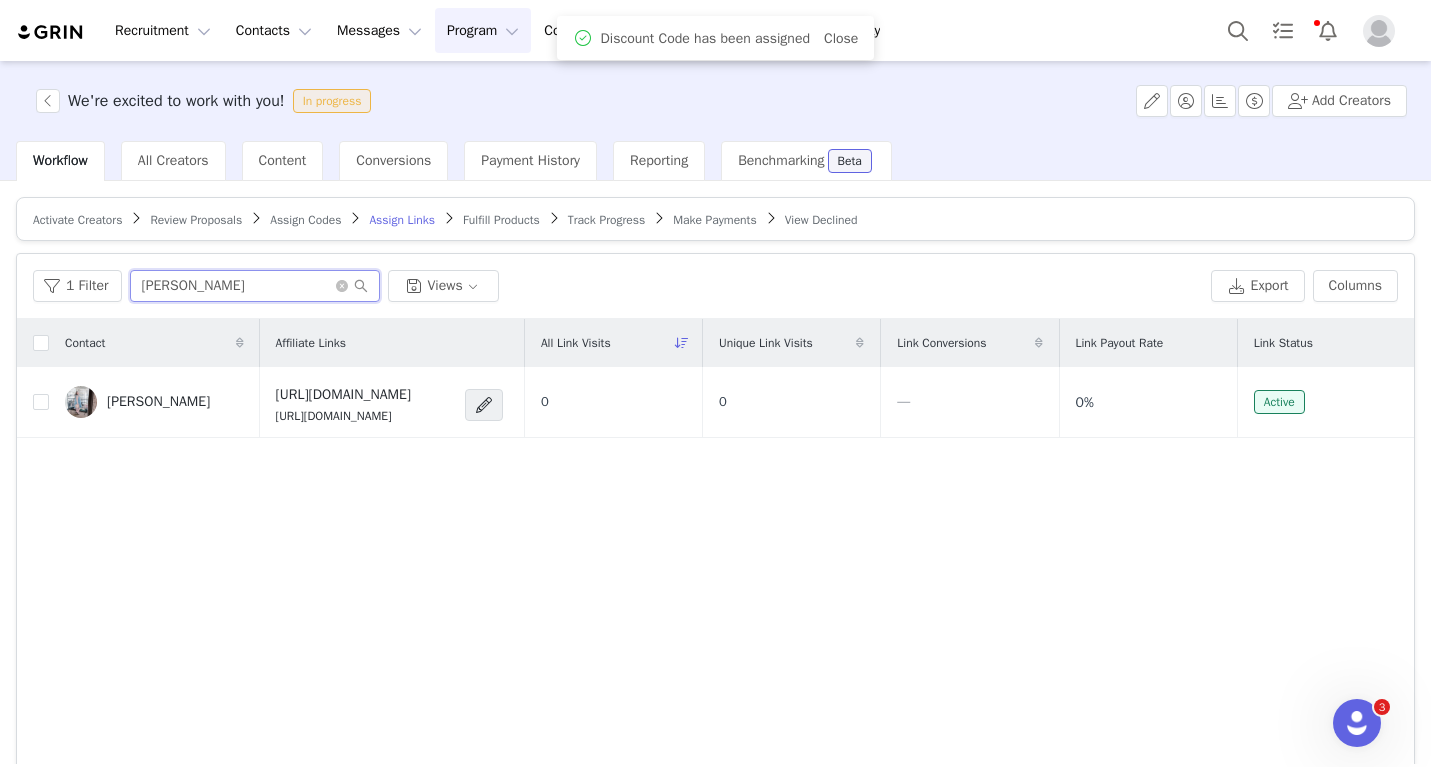 click on "Katherine" at bounding box center (255, 286) 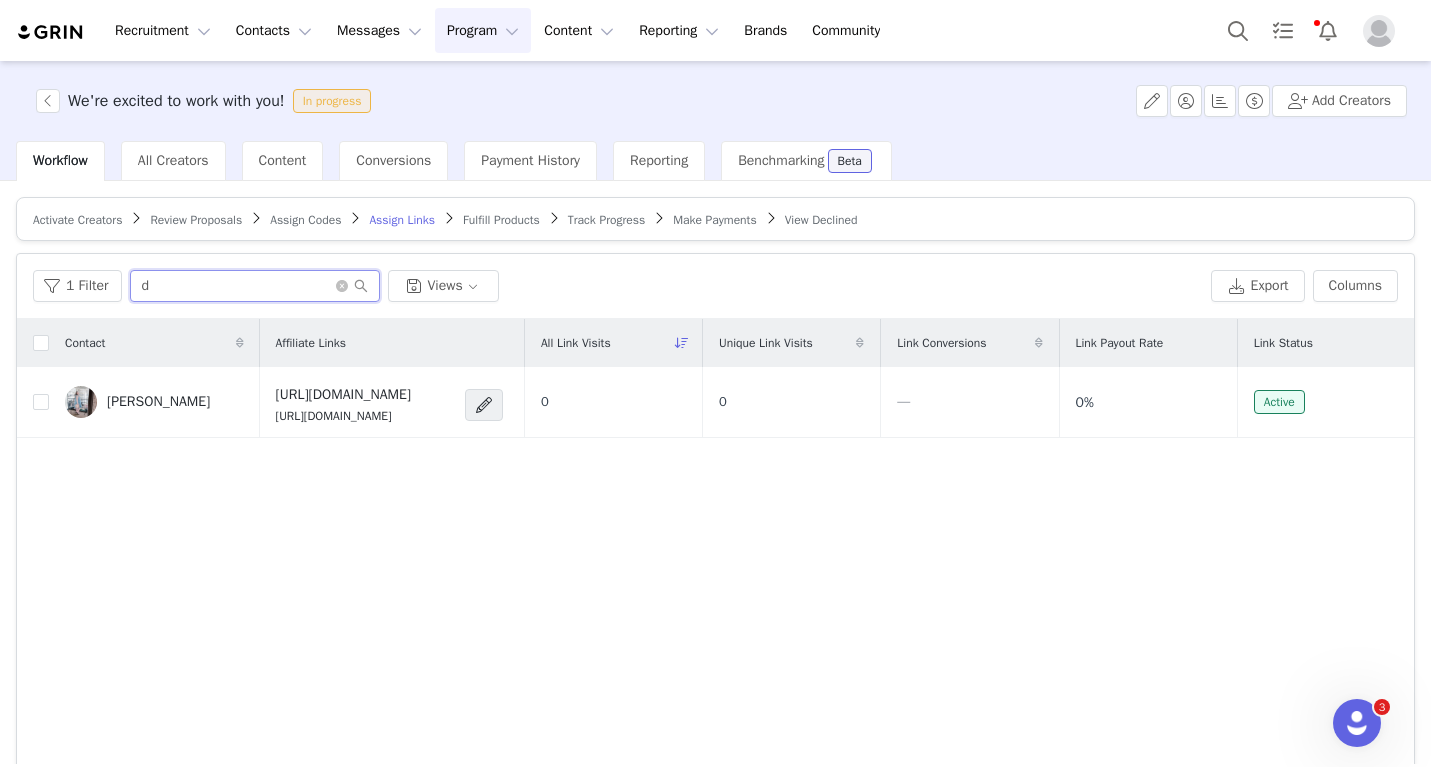 click on "d" at bounding box center [255, 286] 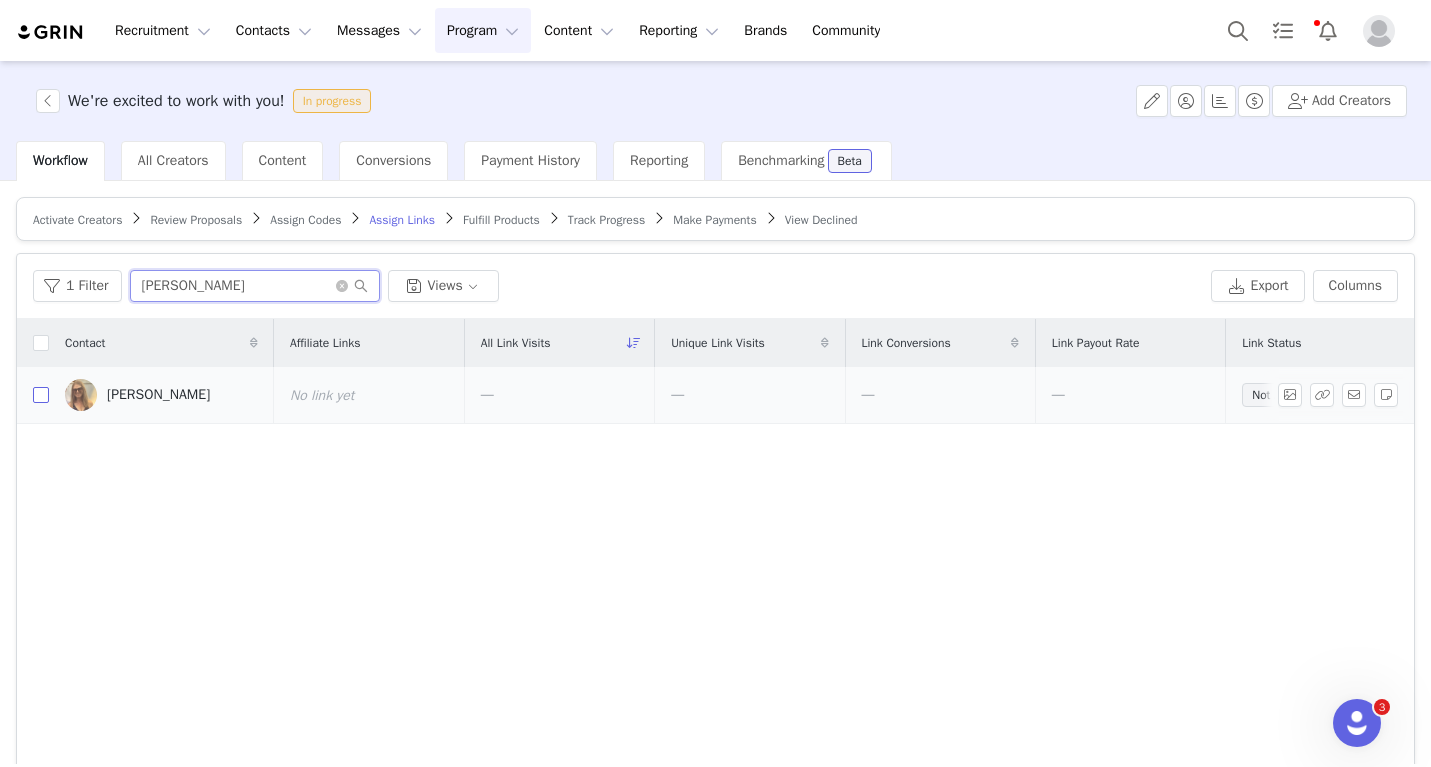 type on "darcy" 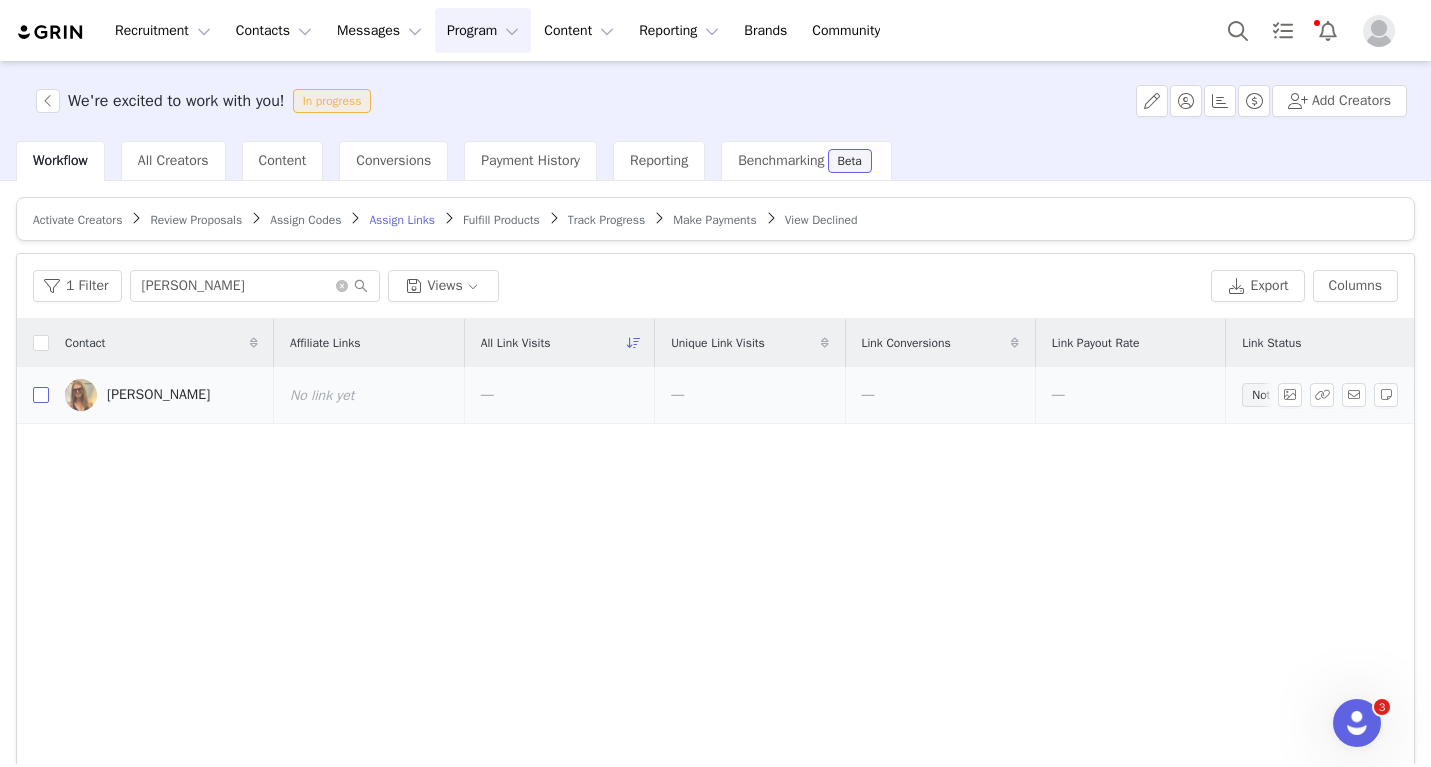 click at bounding box center (41, 395) 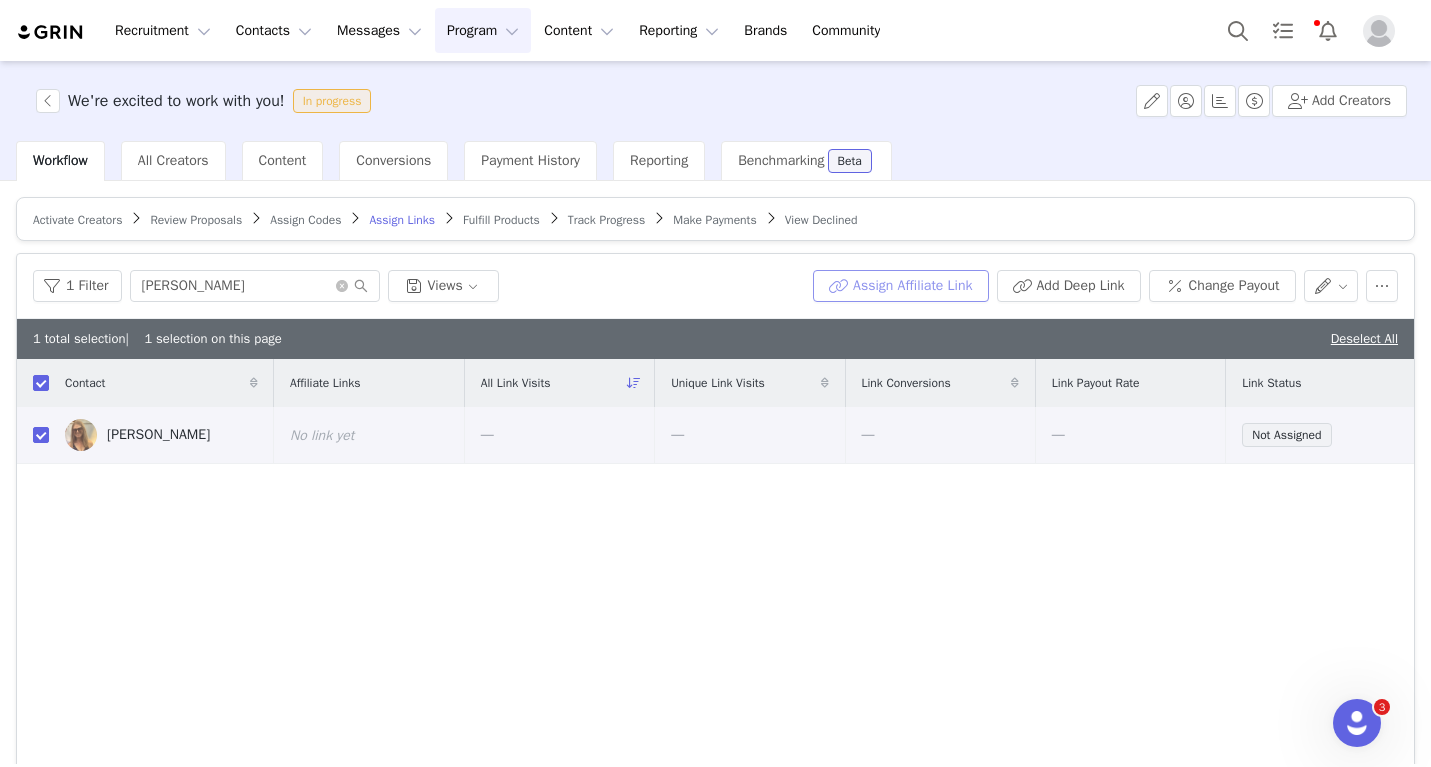 click on "Assign Affiliate Link" at bounding box center (900, 286) 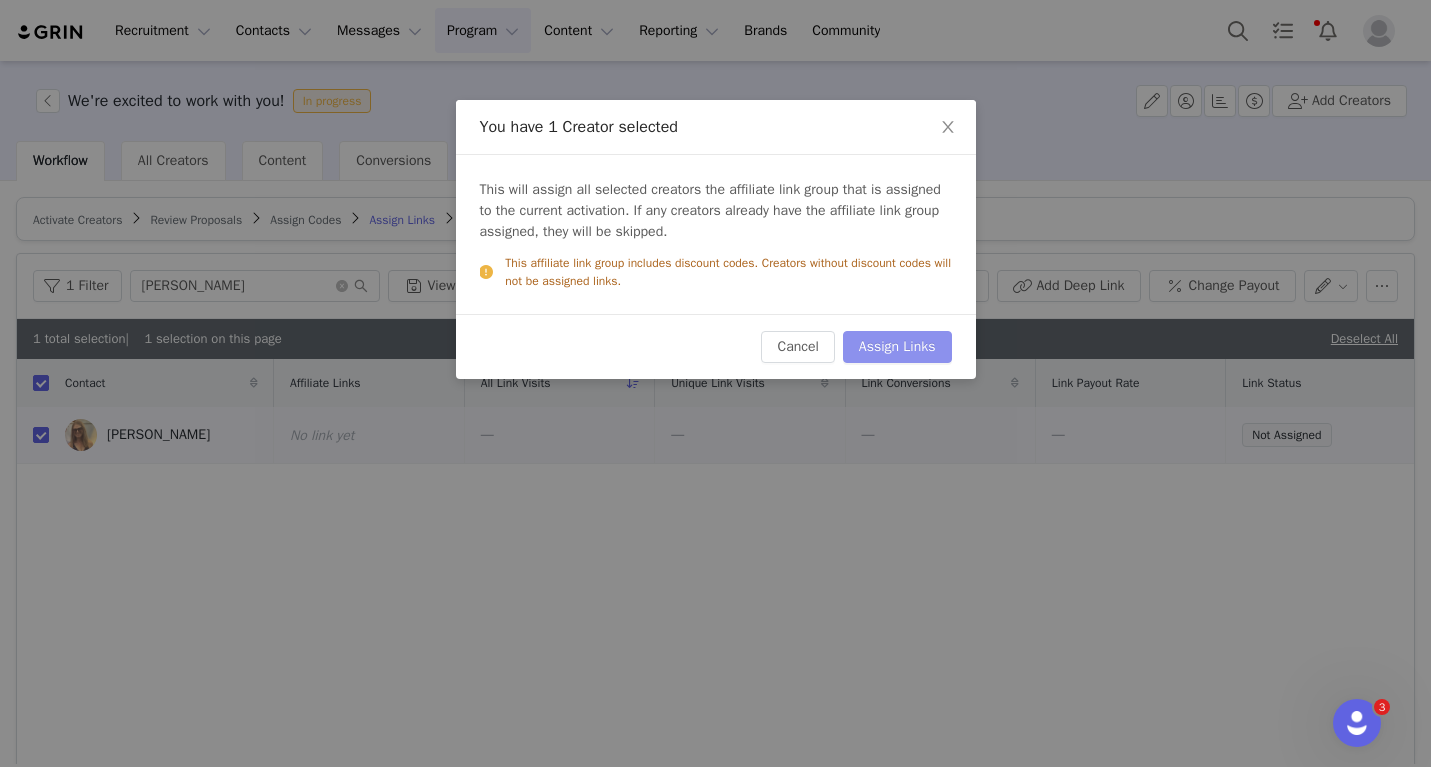 click on "Assign Links" at bounding box center (897, 347) 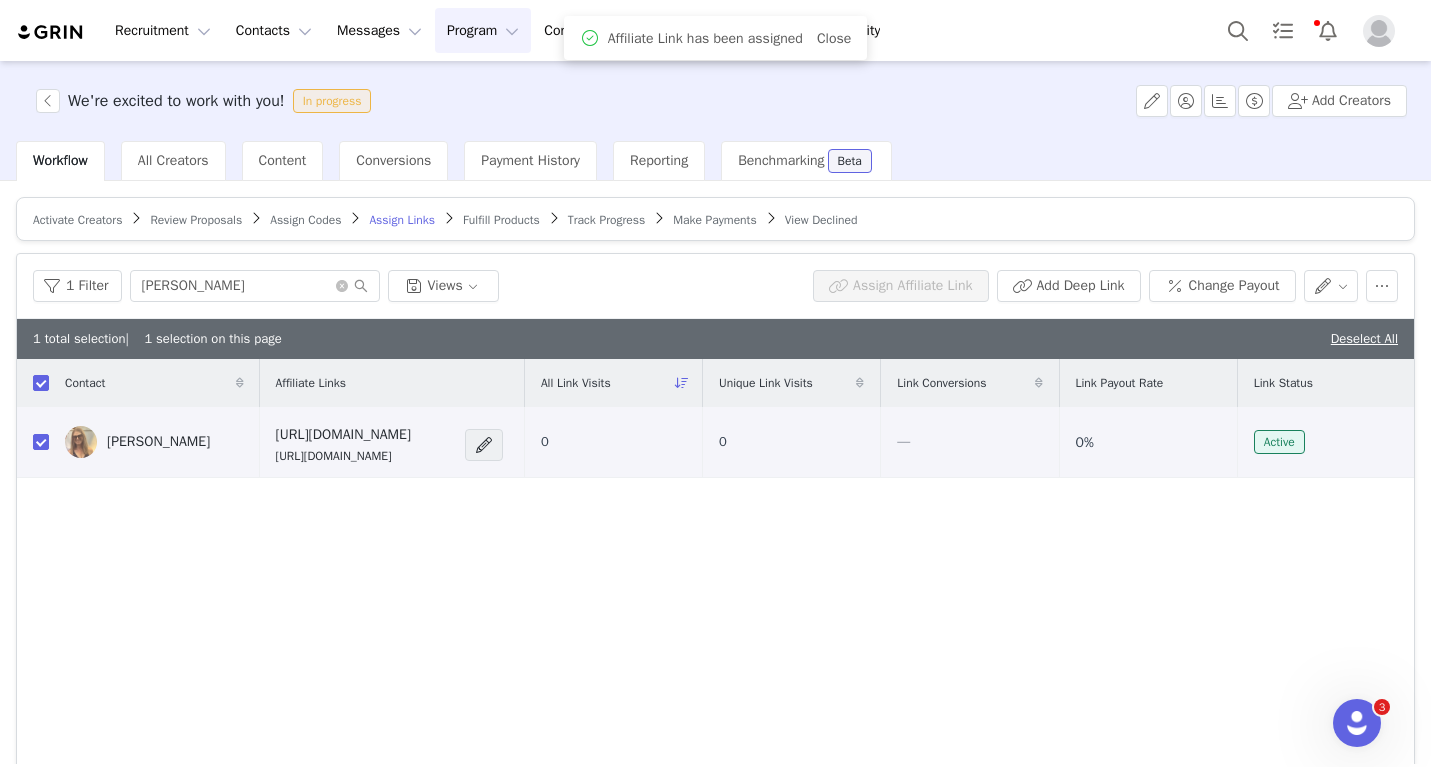 click on "Fulfill Products" at bounding box center (501, 220) 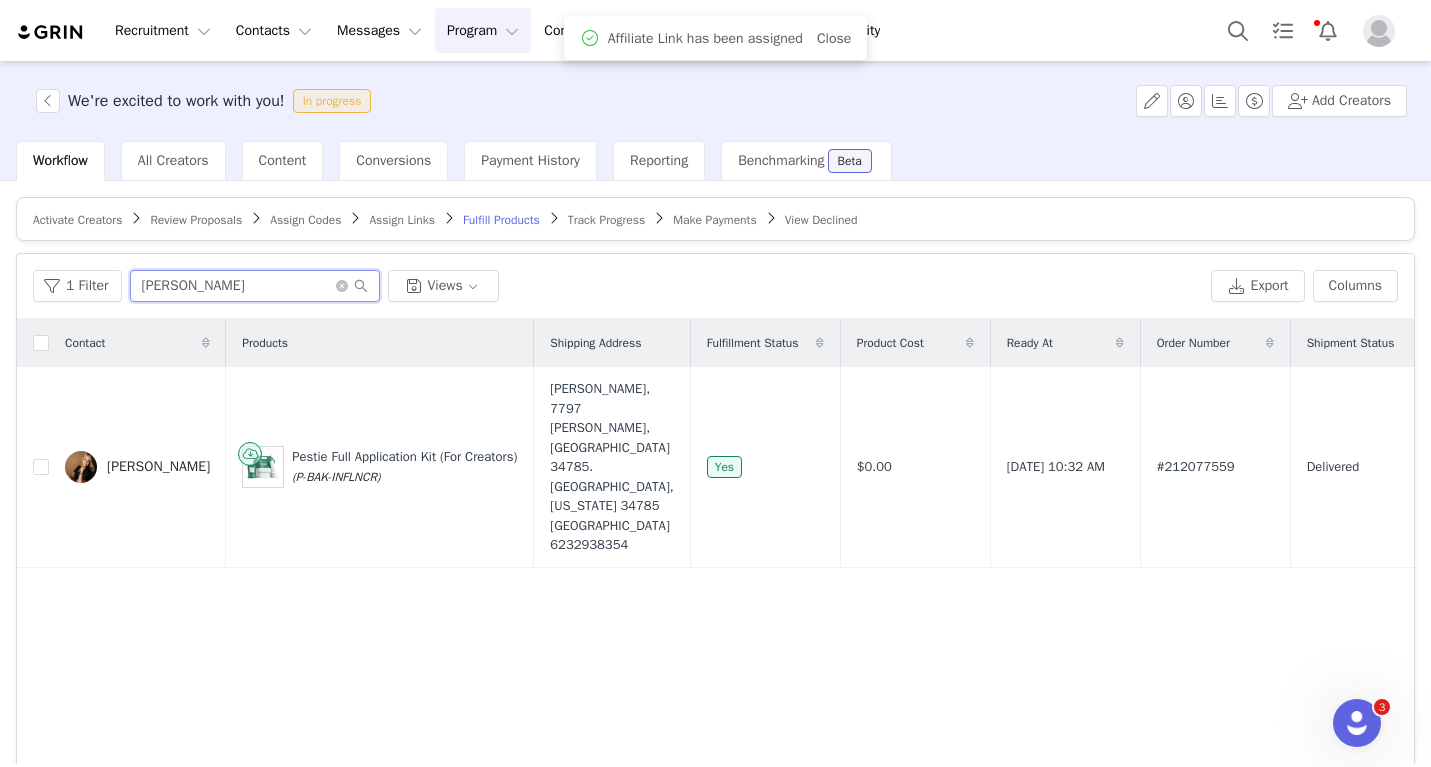 click on "Taylor" at bounding box center (255, 286) 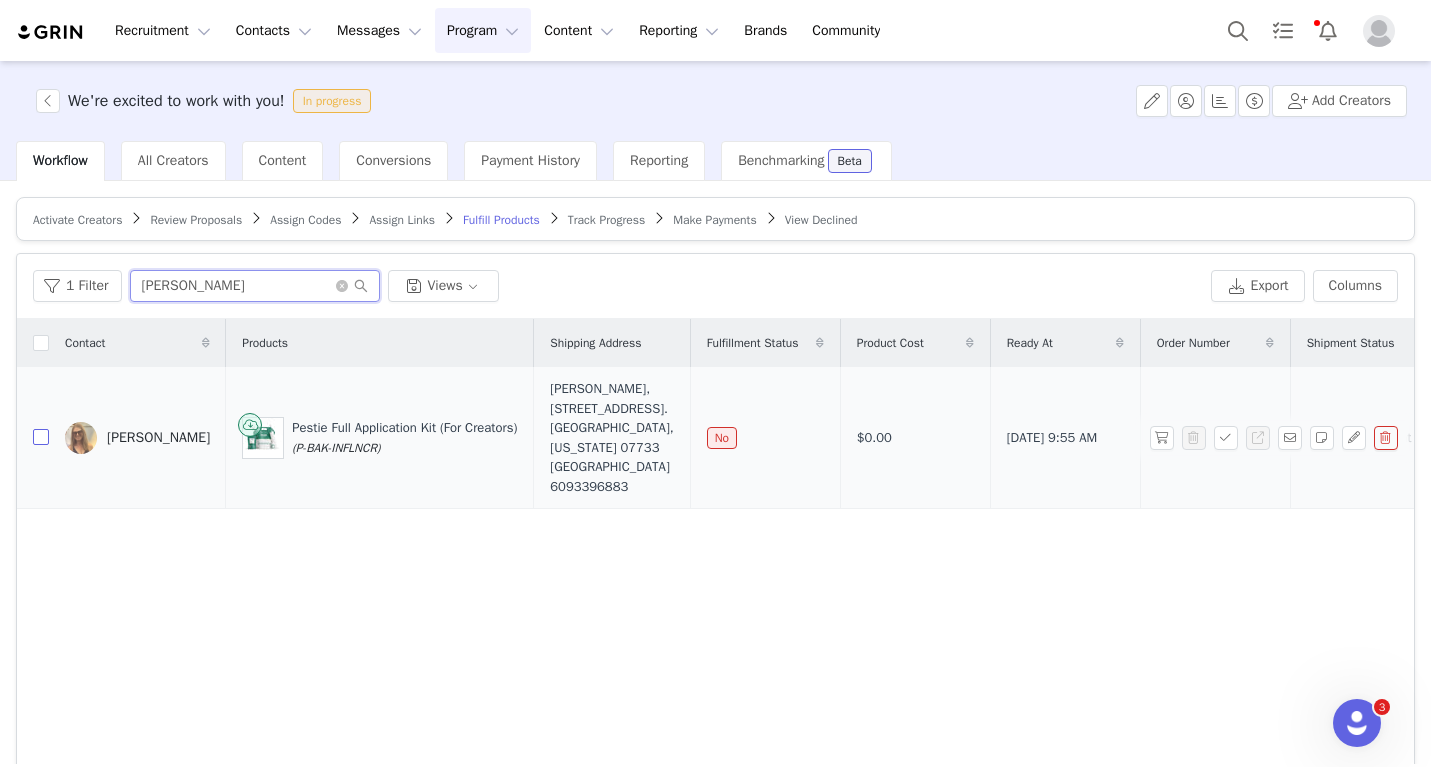 type on "darcy" 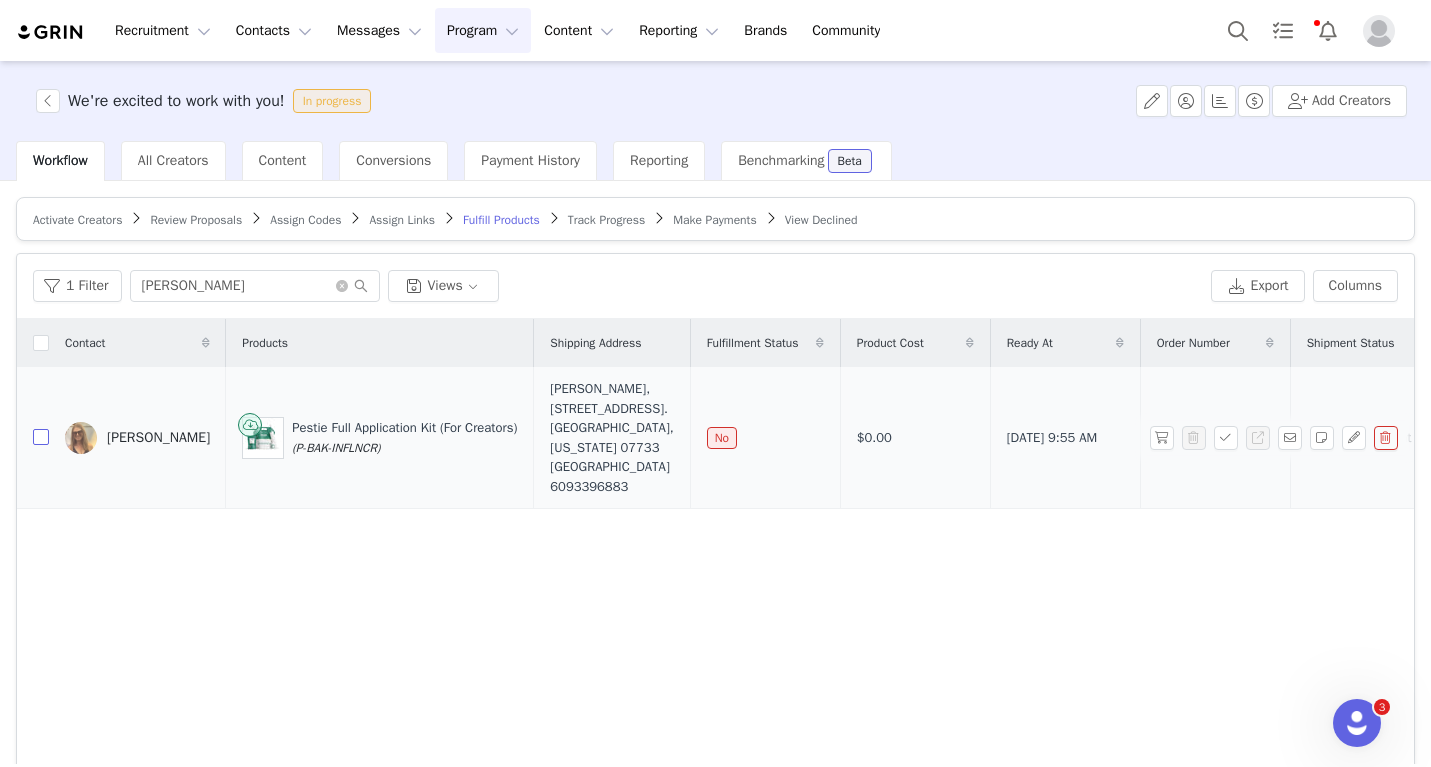 click at bounding box center [41, 437] 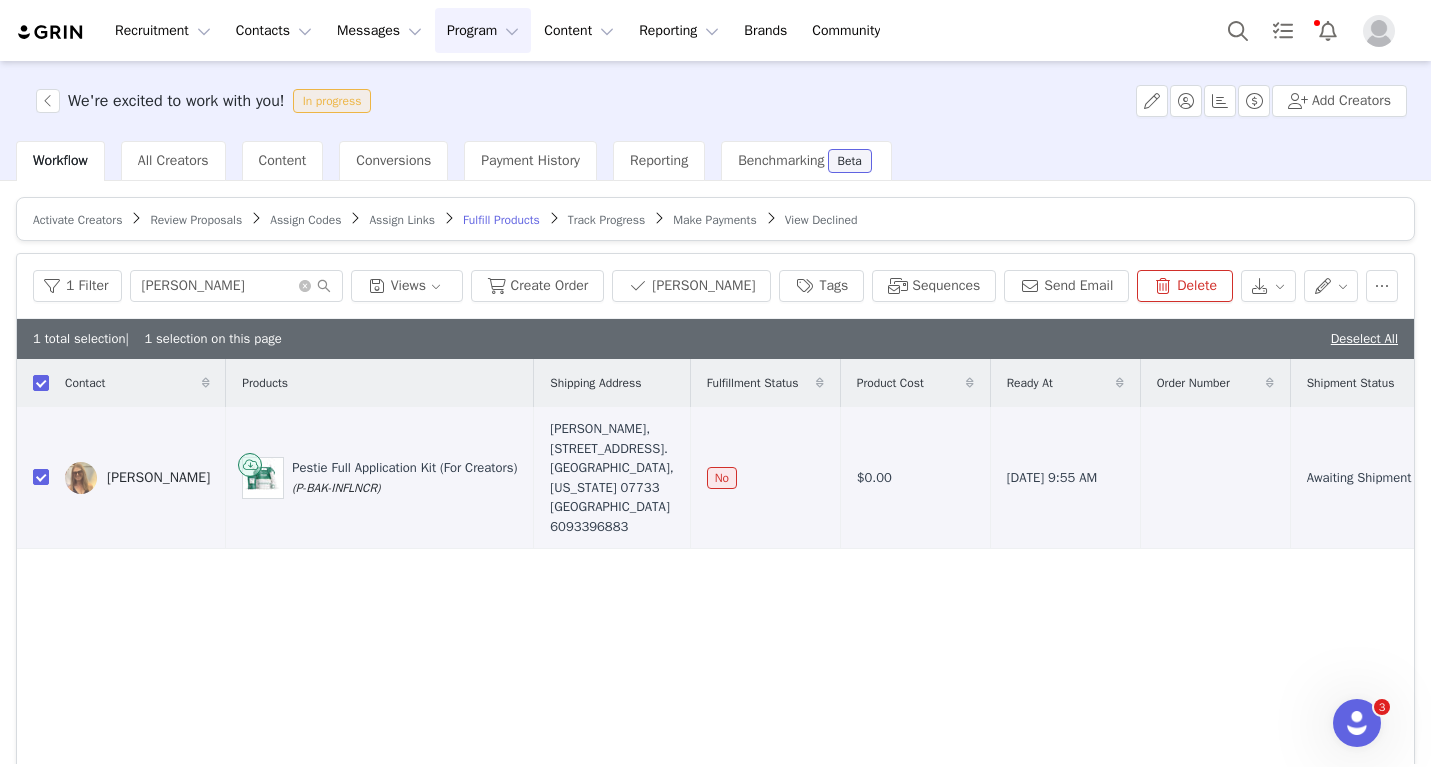 click on "1 Filter darcy Views     Create Order Mark Fulfilled Tags Sequences Send Email Delete" at bounding box center (715, 286) 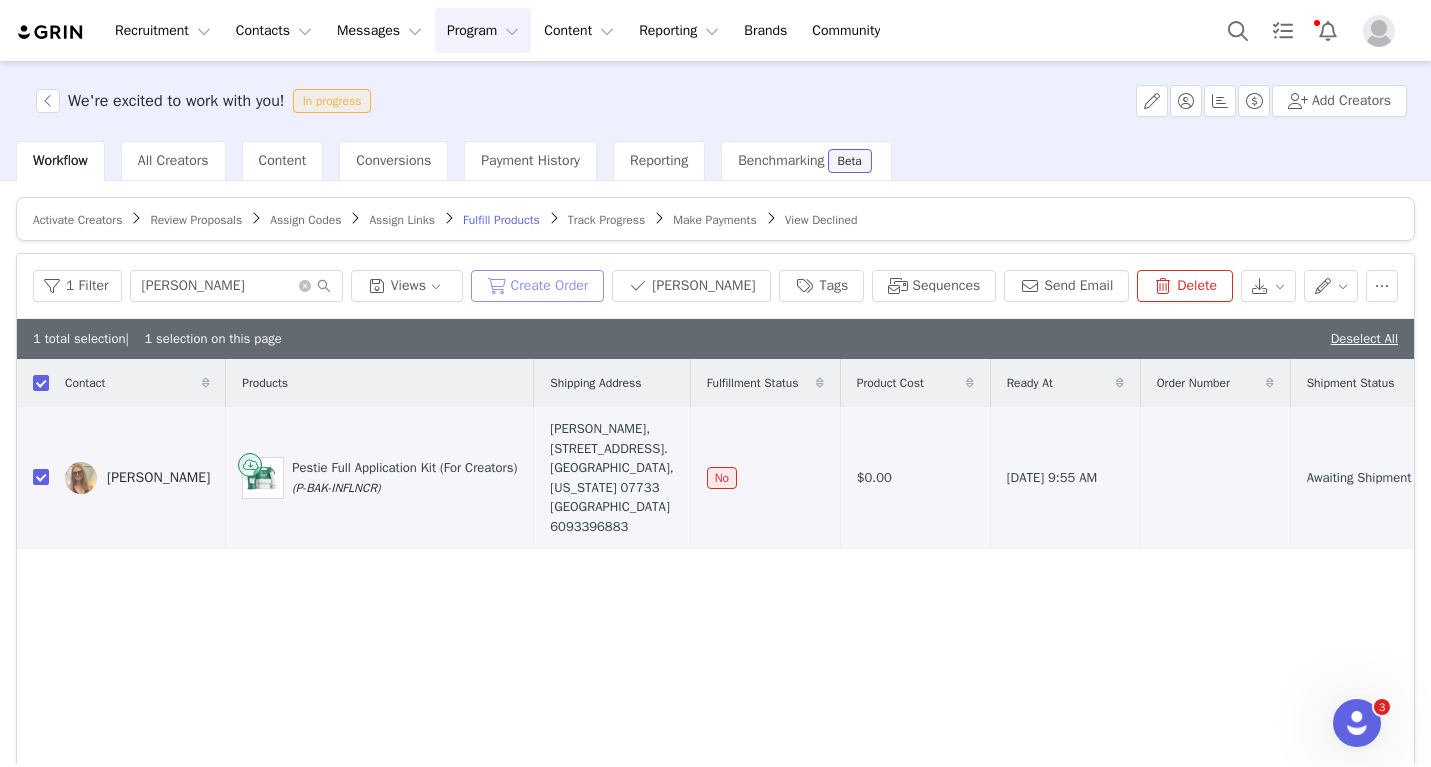 click on "Create Order" at bounding box center [538, 286] 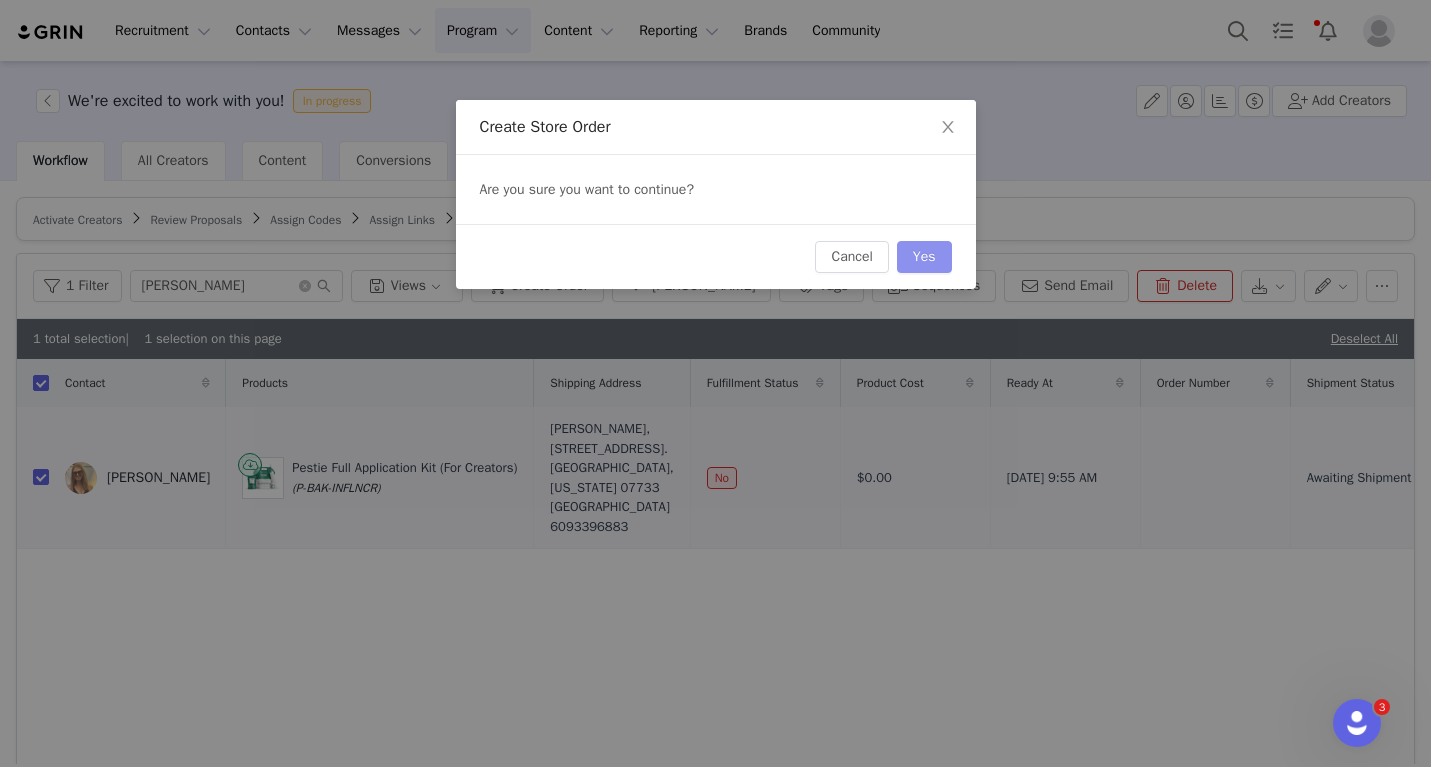 click on "Yes" at bounding box center (924, 257) 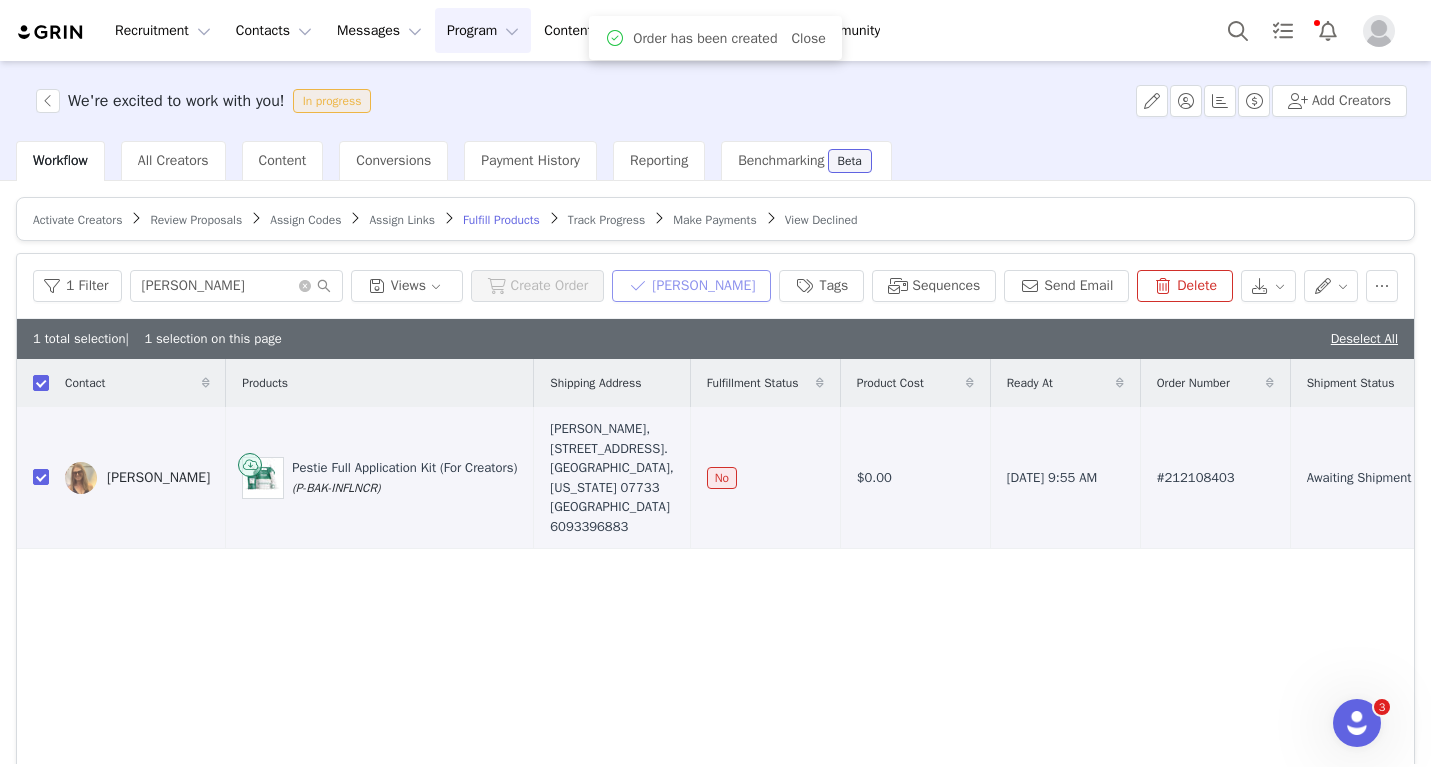click on "Mark Fulfilled" at bounding box center (691, 286) 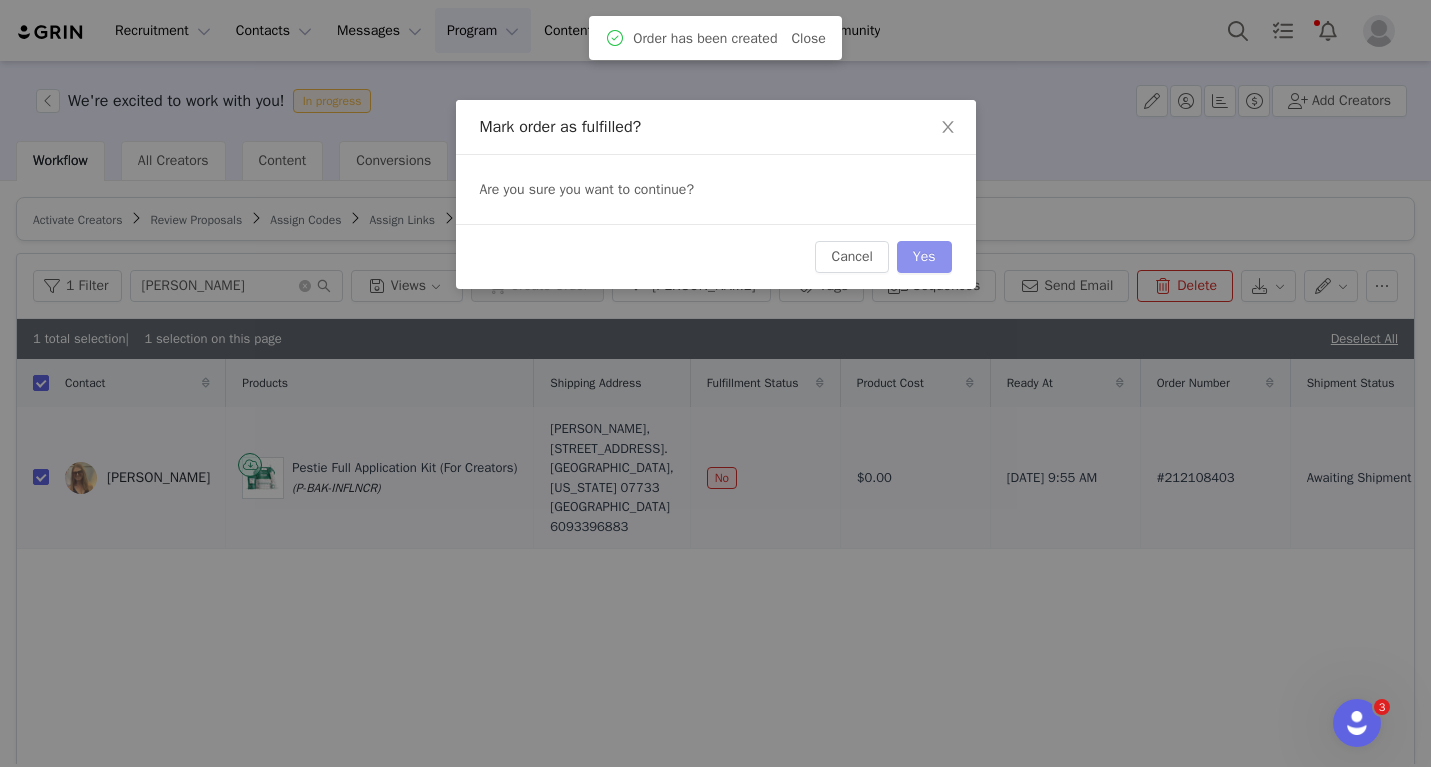 click on "Yes" at bounding box center (924, 257) 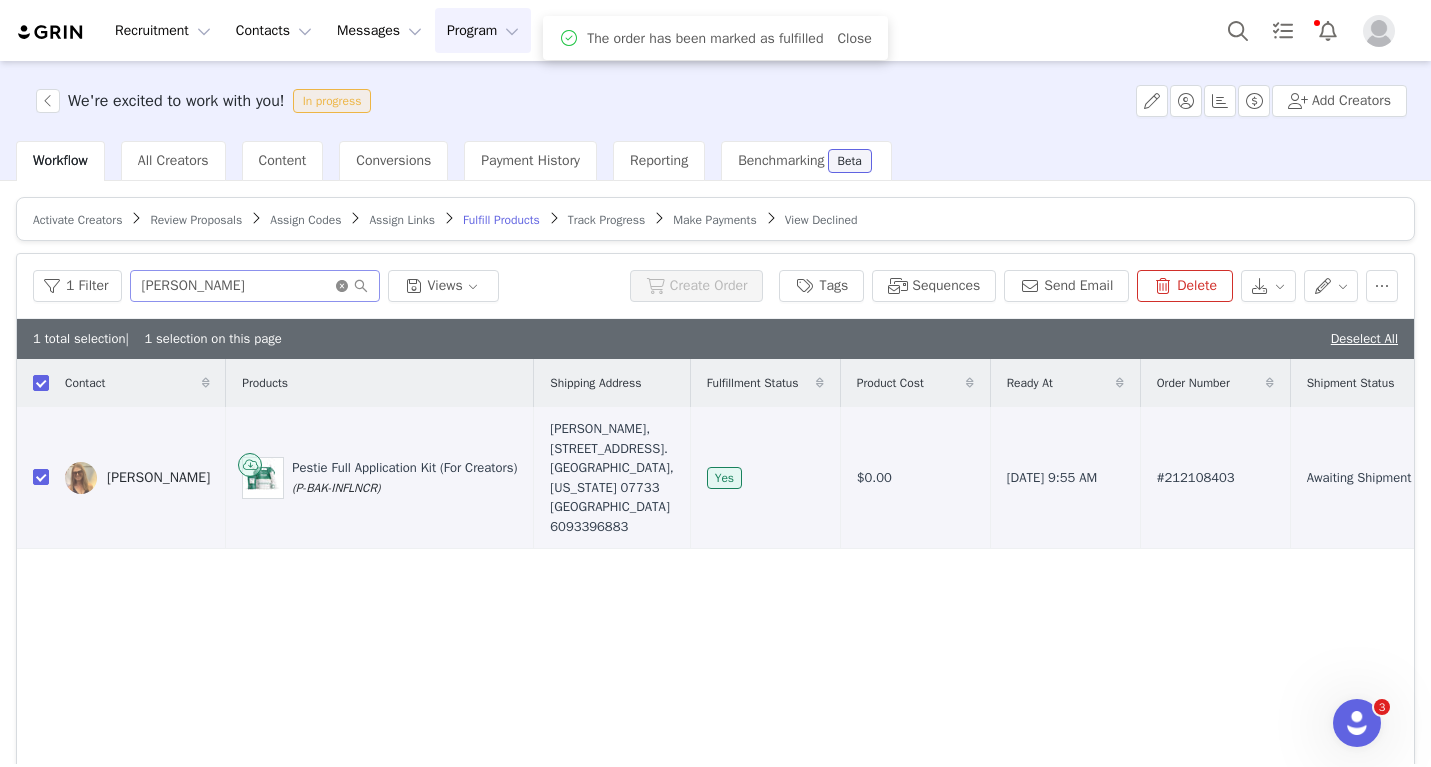 click at bounding box center (352, 286) 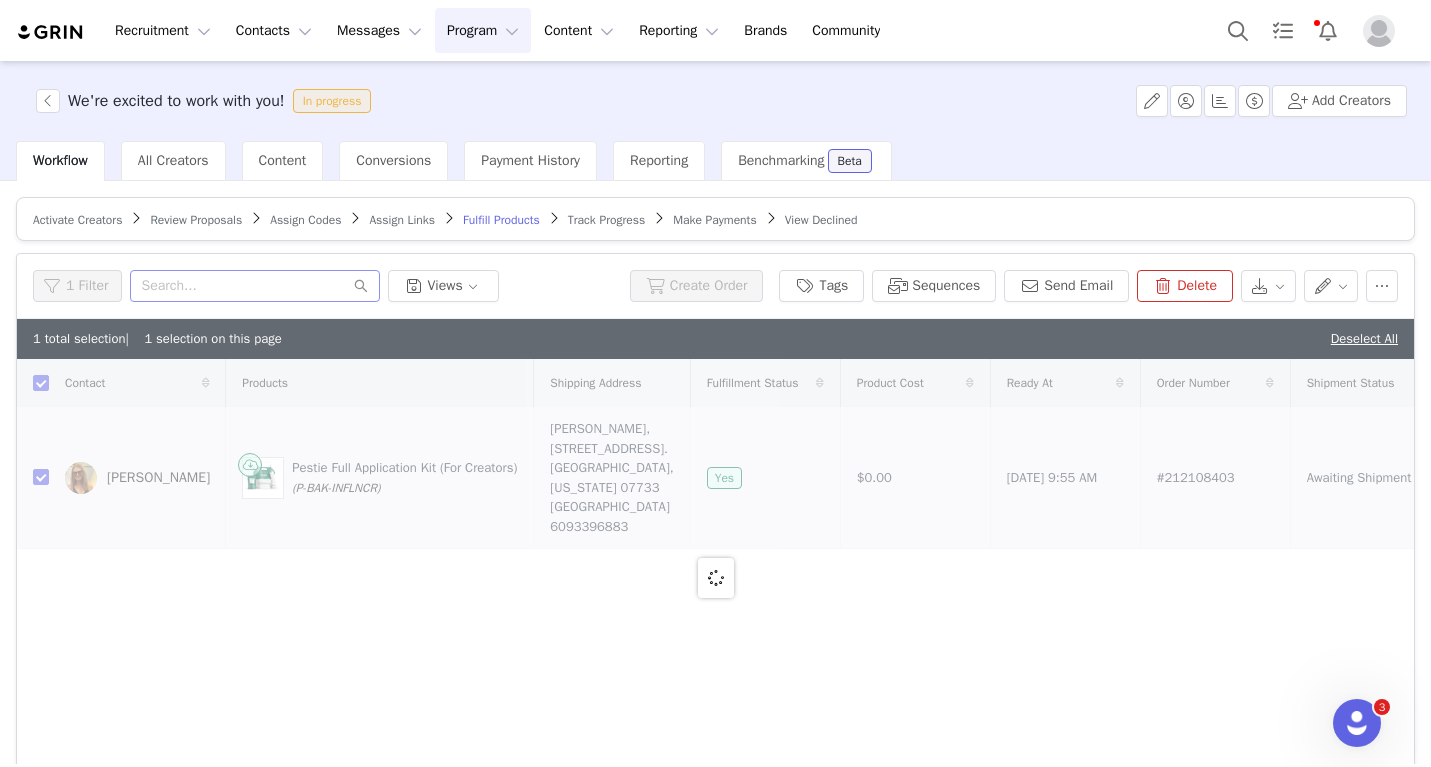 checkbox on "false" 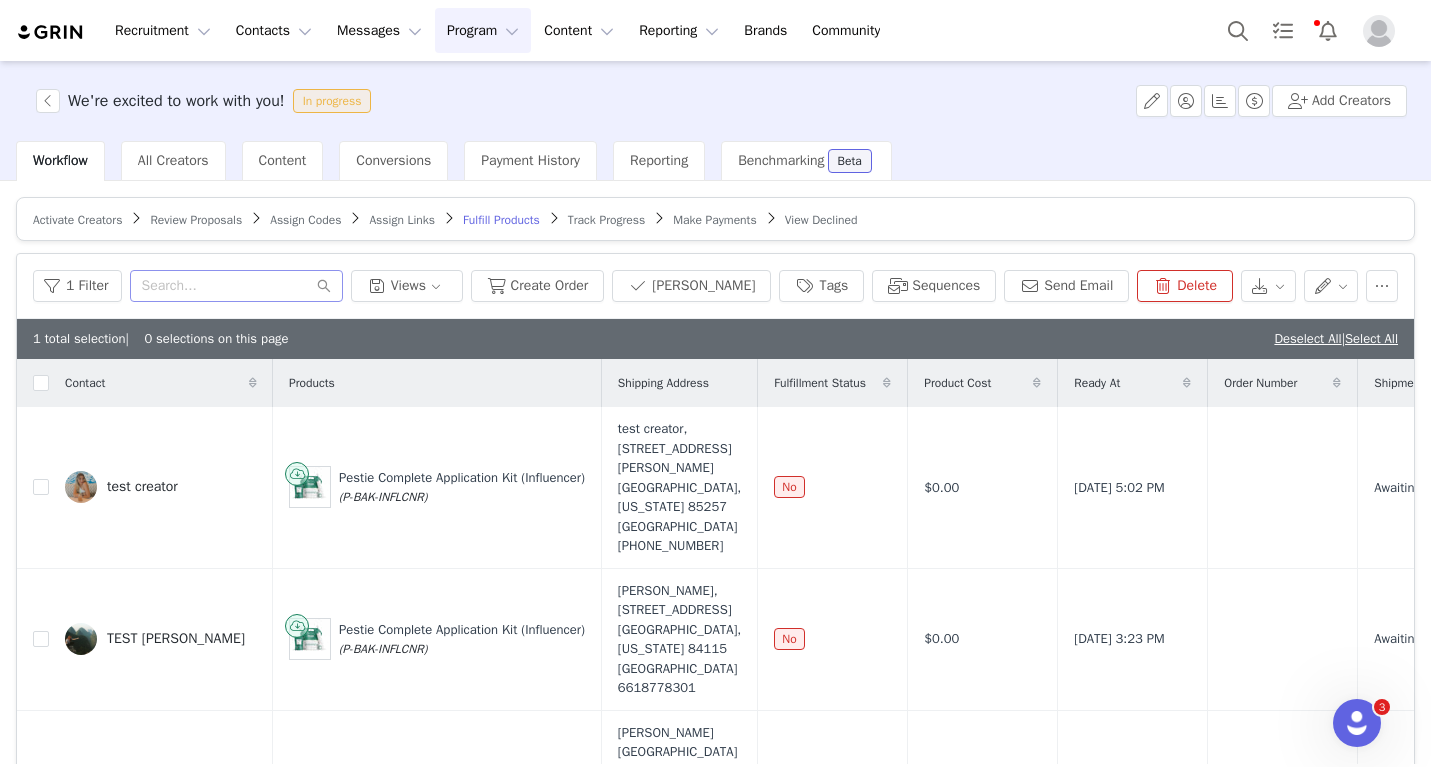 scroll, scrollTop: 2806, scrollLeft: 0, axis: vertical 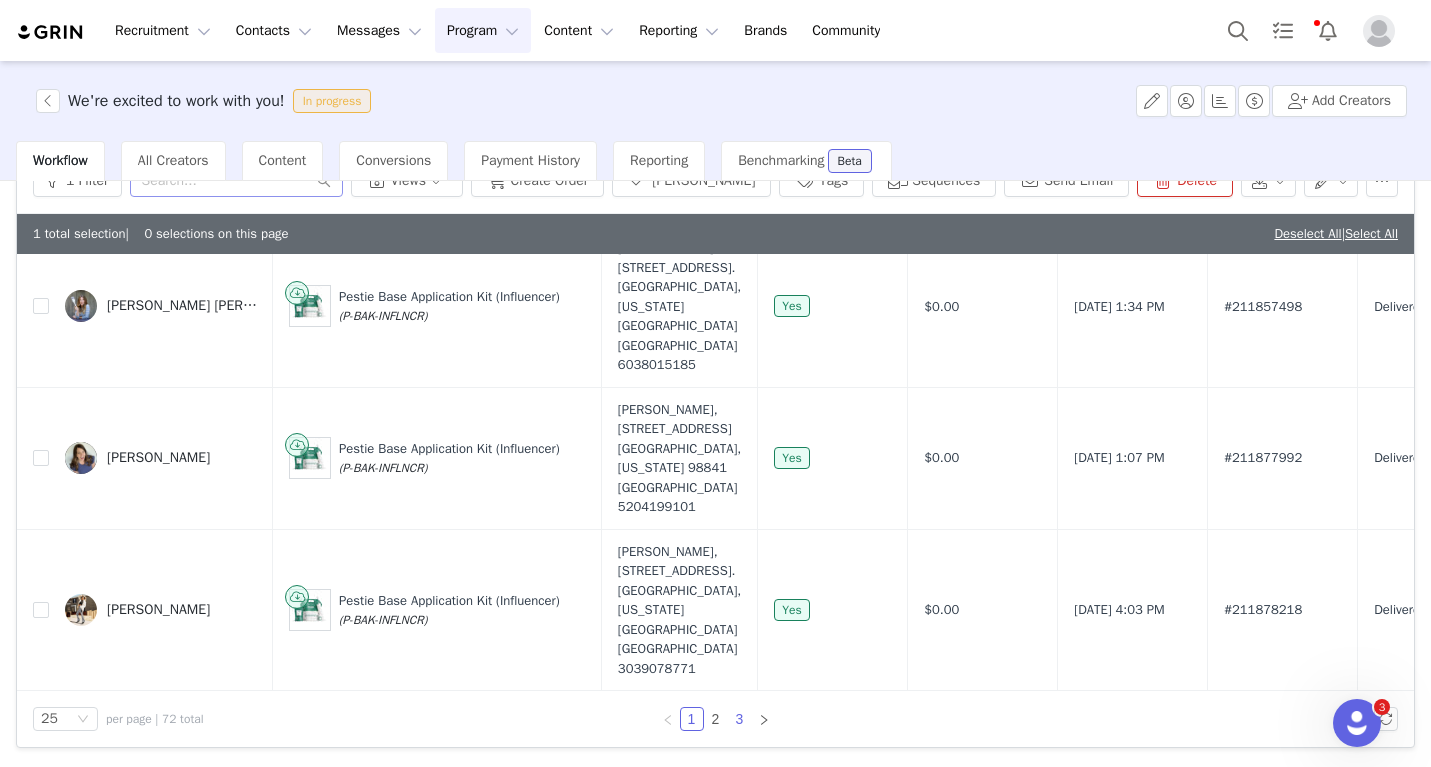 click on "3" at bounding box center [740, 719] 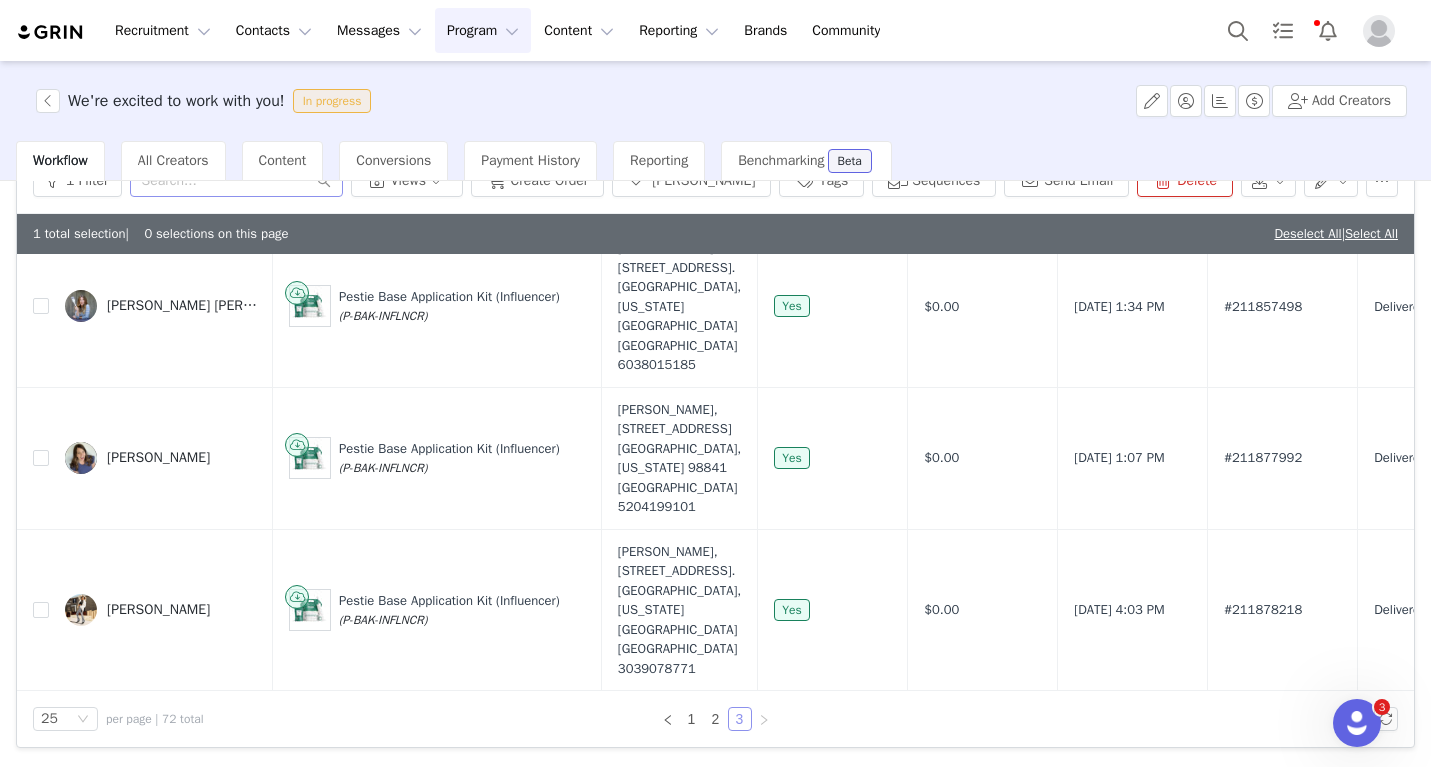 scroll, scrollTop: 0, scrollLeft: 0, axis: both 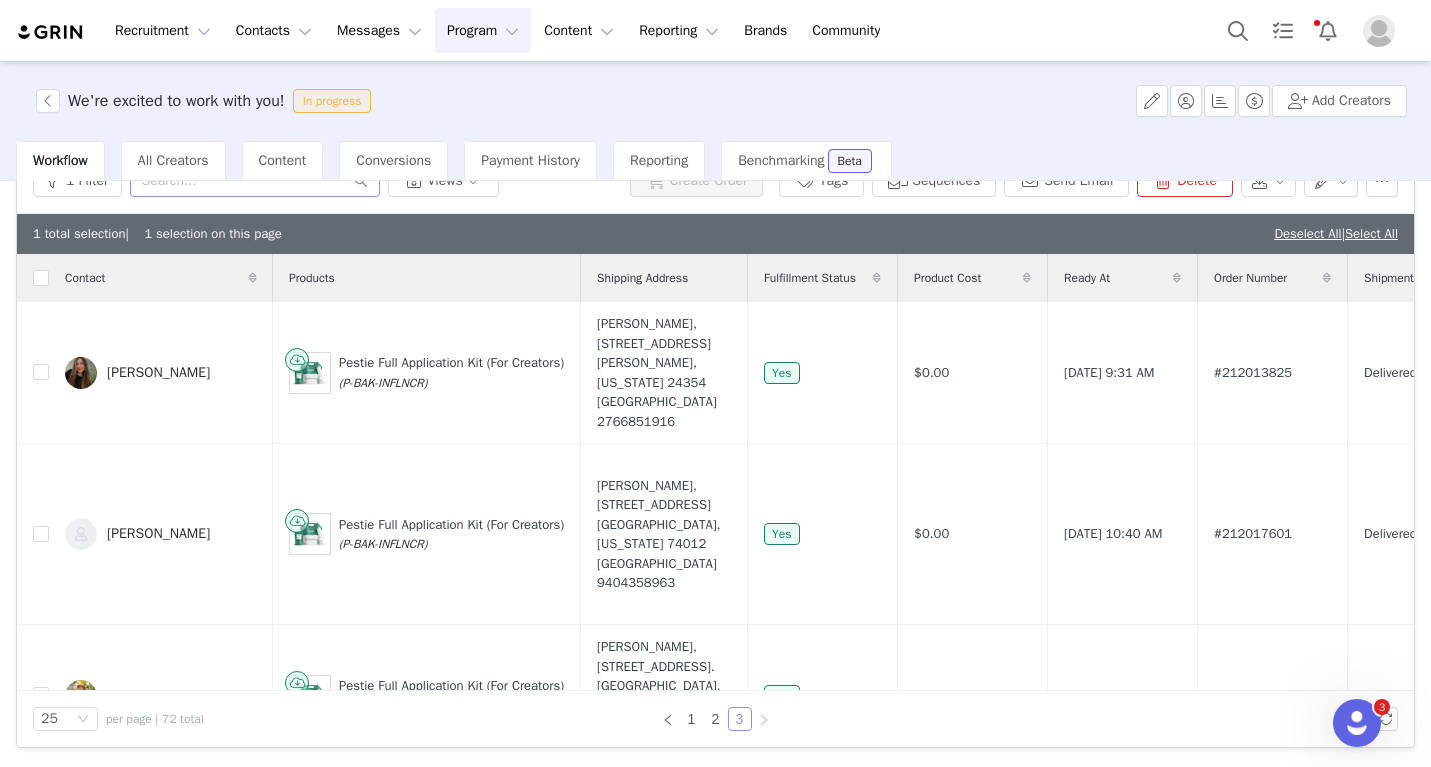 checkbox on "true" 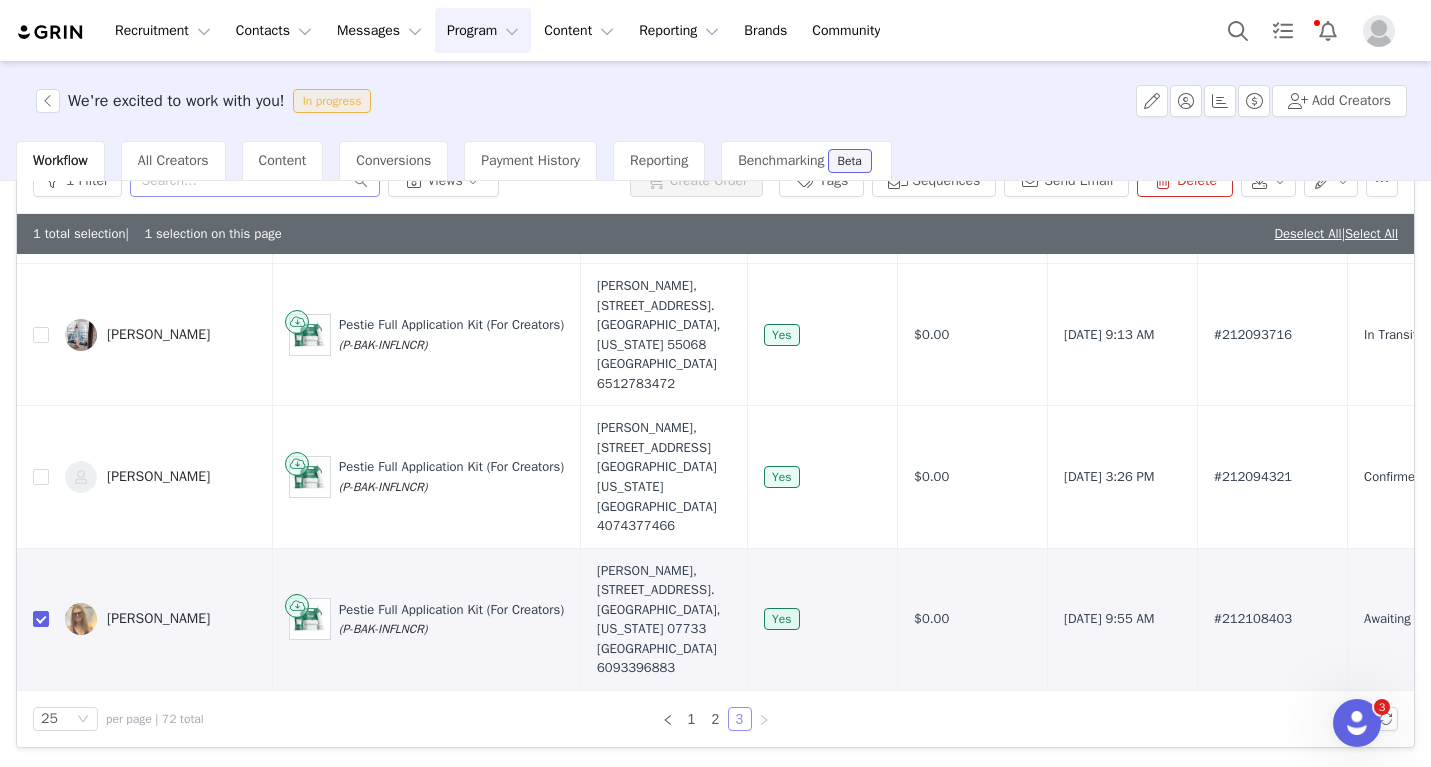scroll, scrollTop: 2840, scrollLeft: 0, axis: vertical 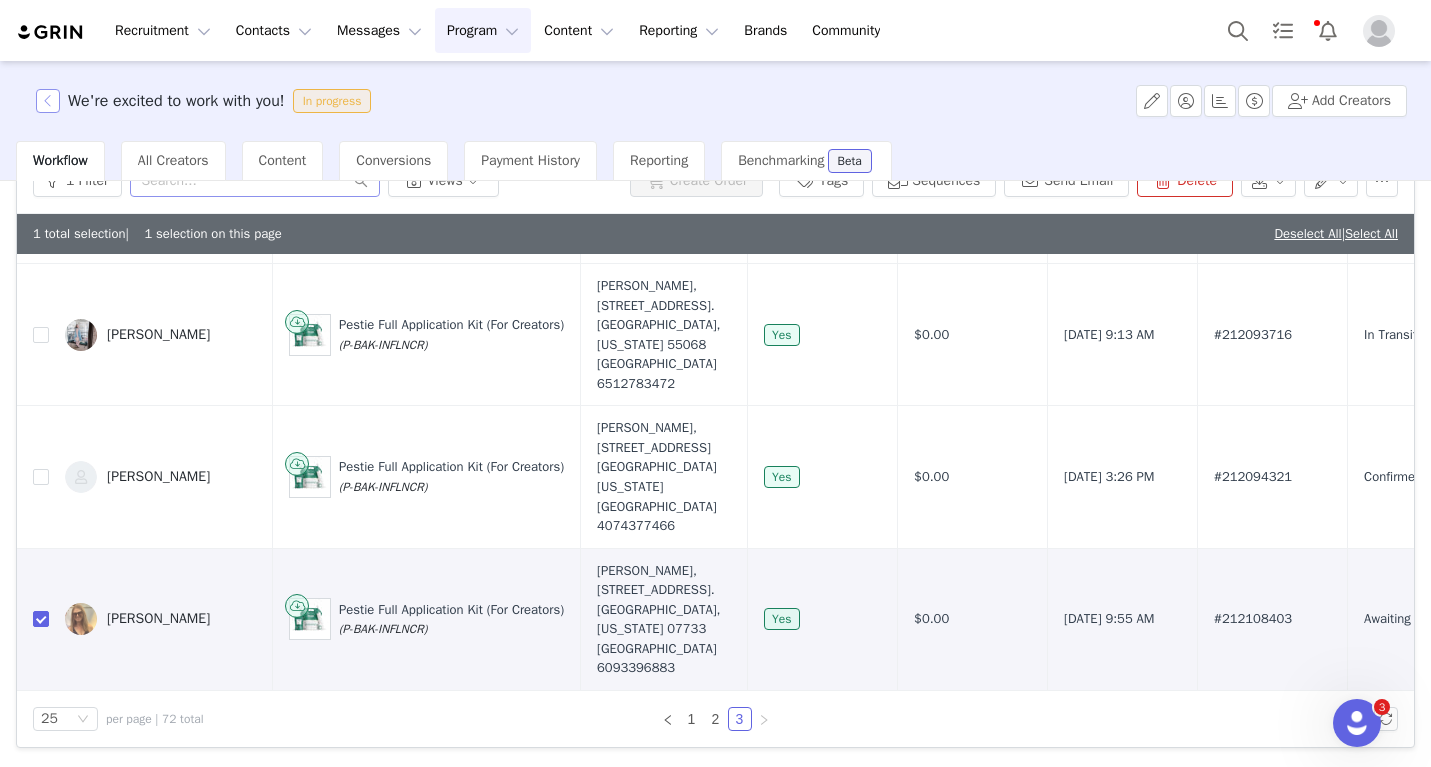 click at bounding box center [48, 101] 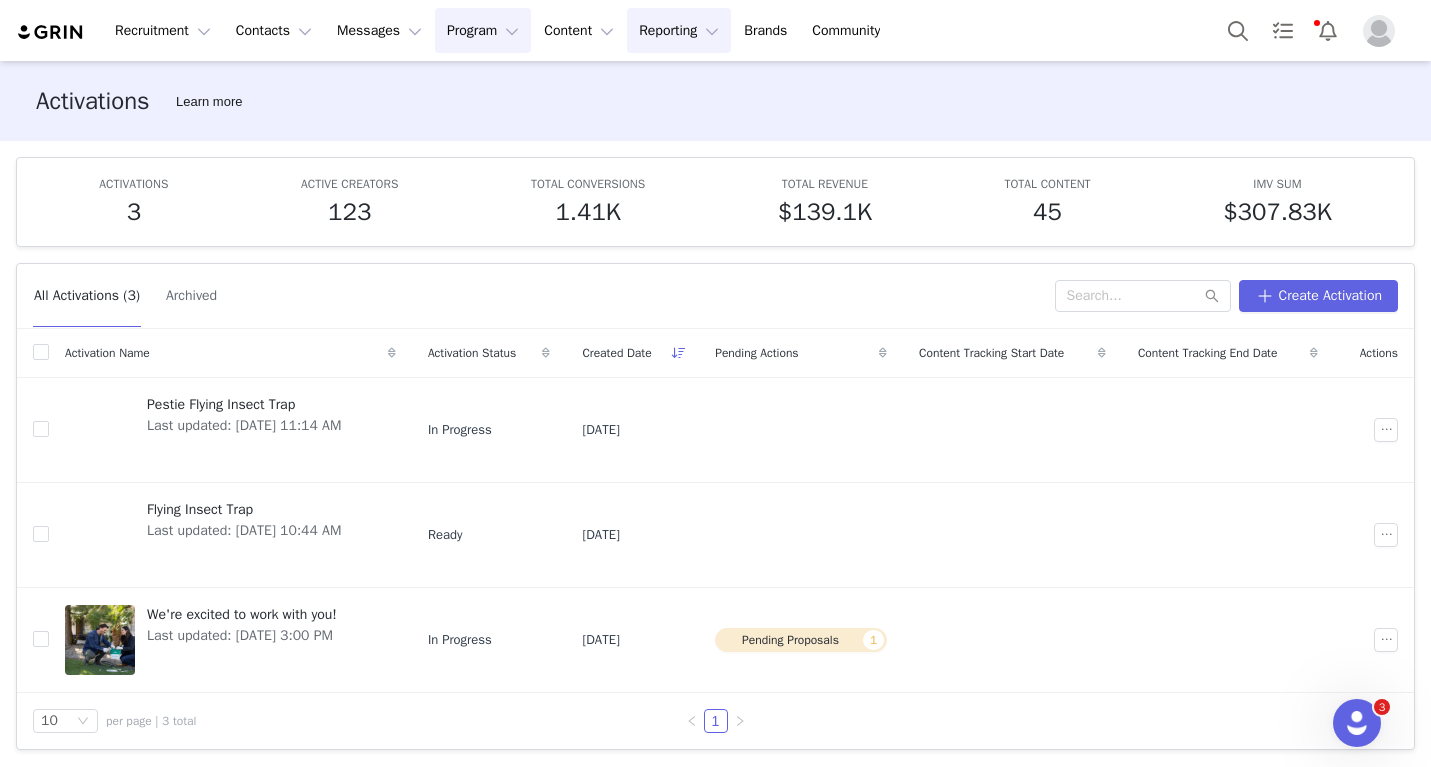 click on "Reporting Reporting" at bounding box center [679, 30] 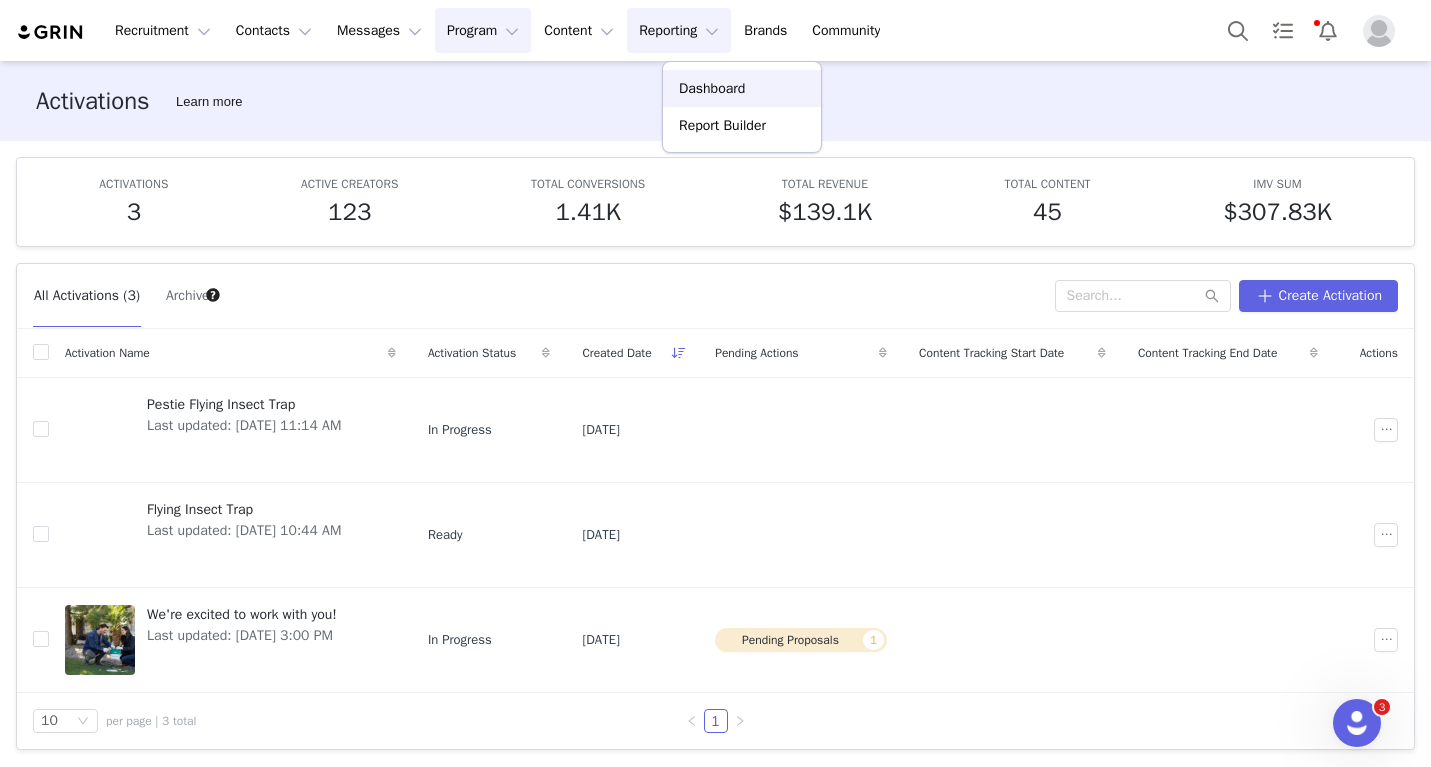 click on "Dashboard" at bounding box center (742, 88) 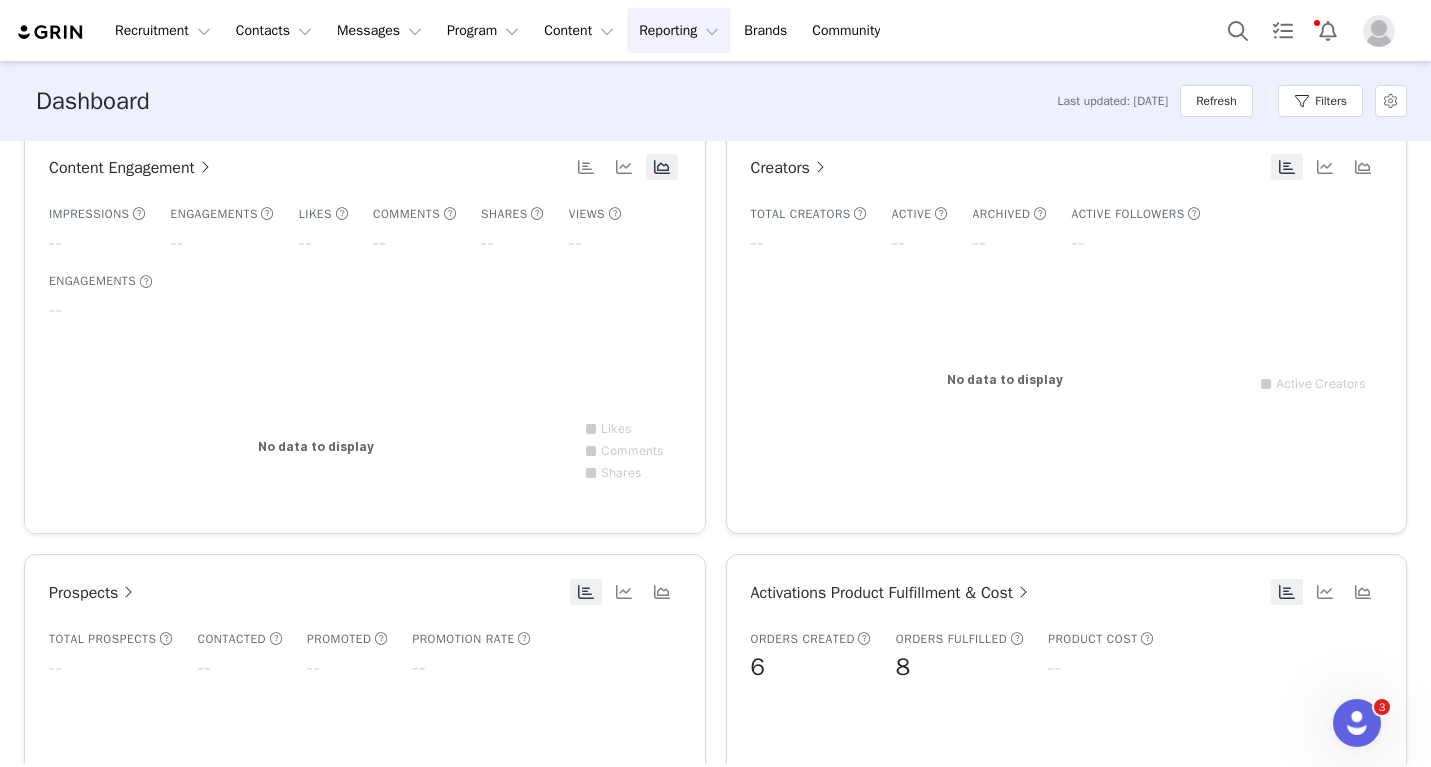 scroll, scrollTop: 75, scrollLeft: 0, axis: vertical 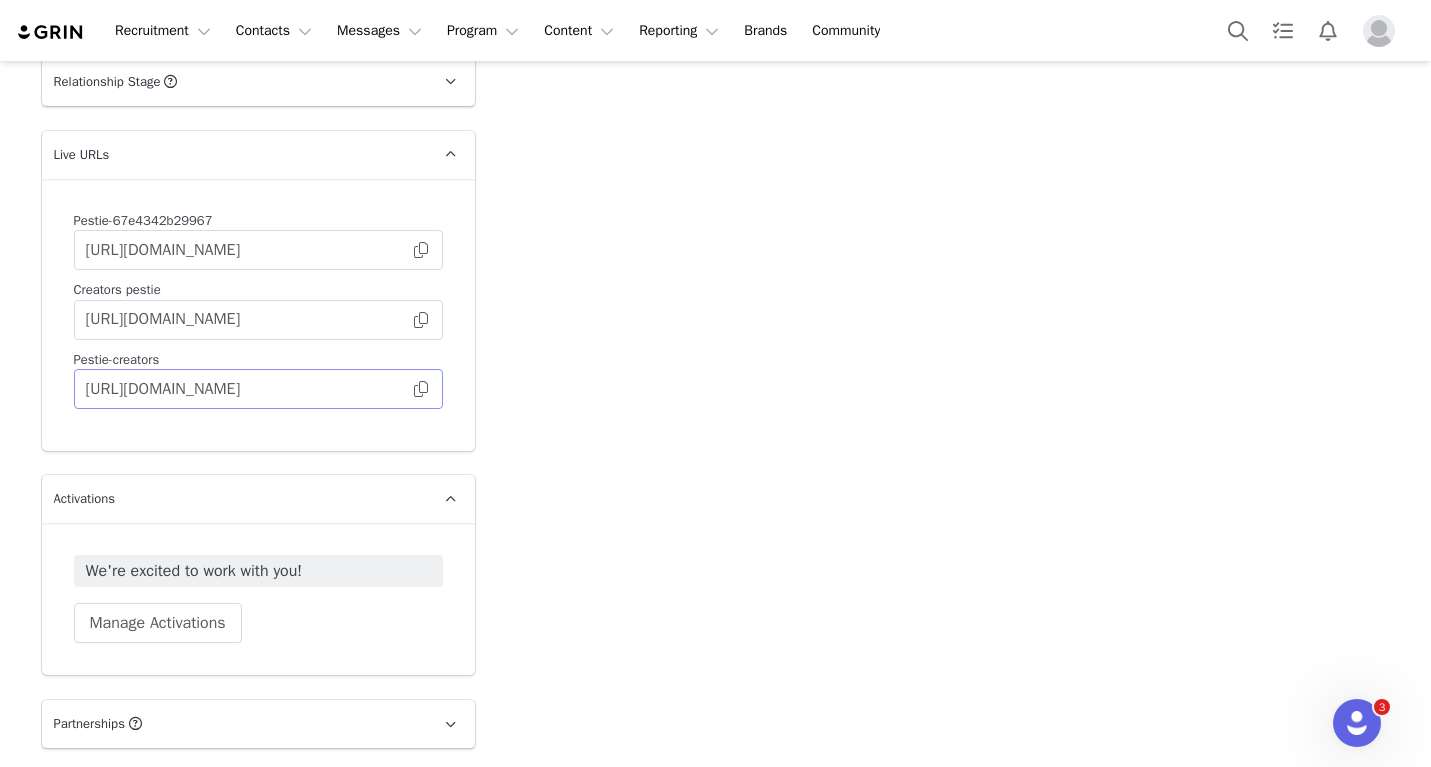 click at bounding box center [421, 389] 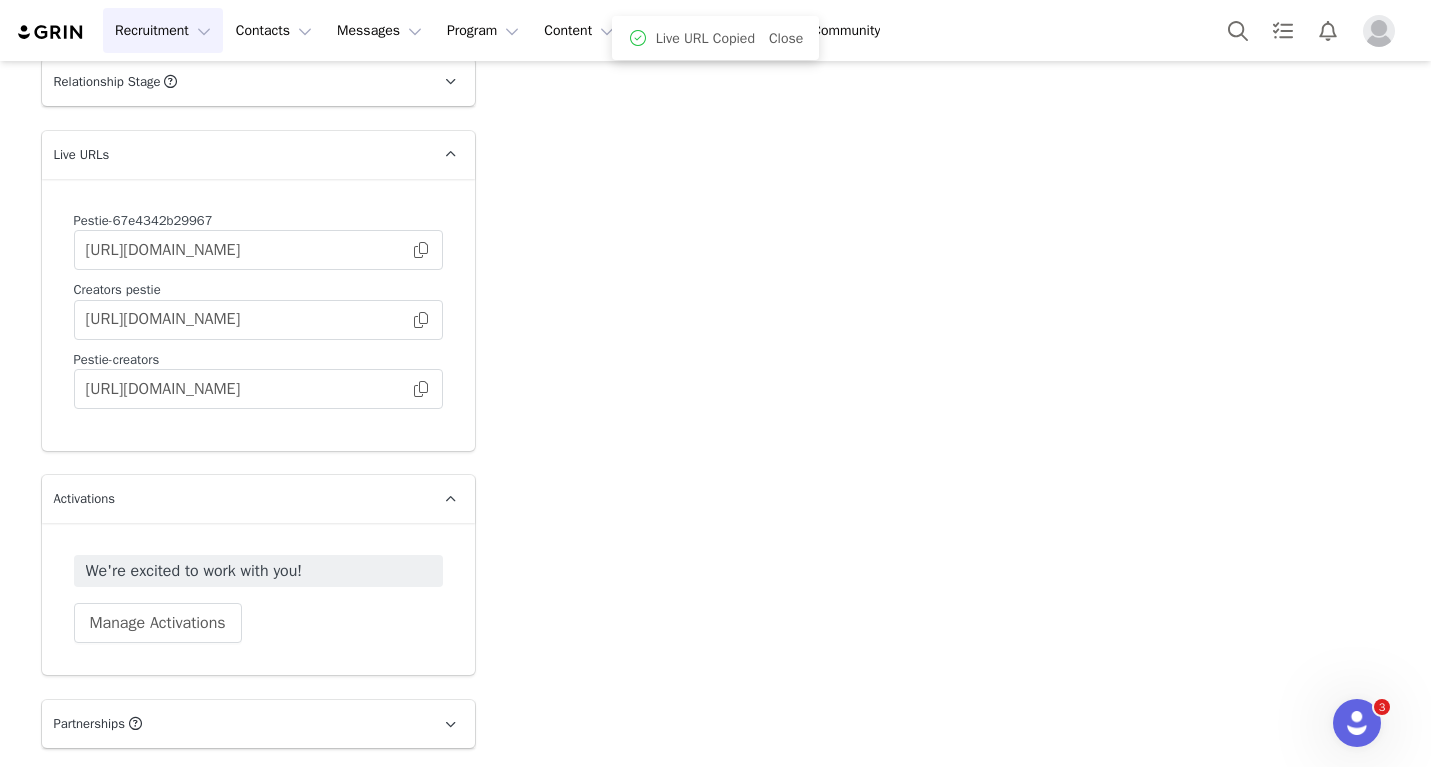 click on "Recruitment Recruitment" at bounding box center [163, 30] 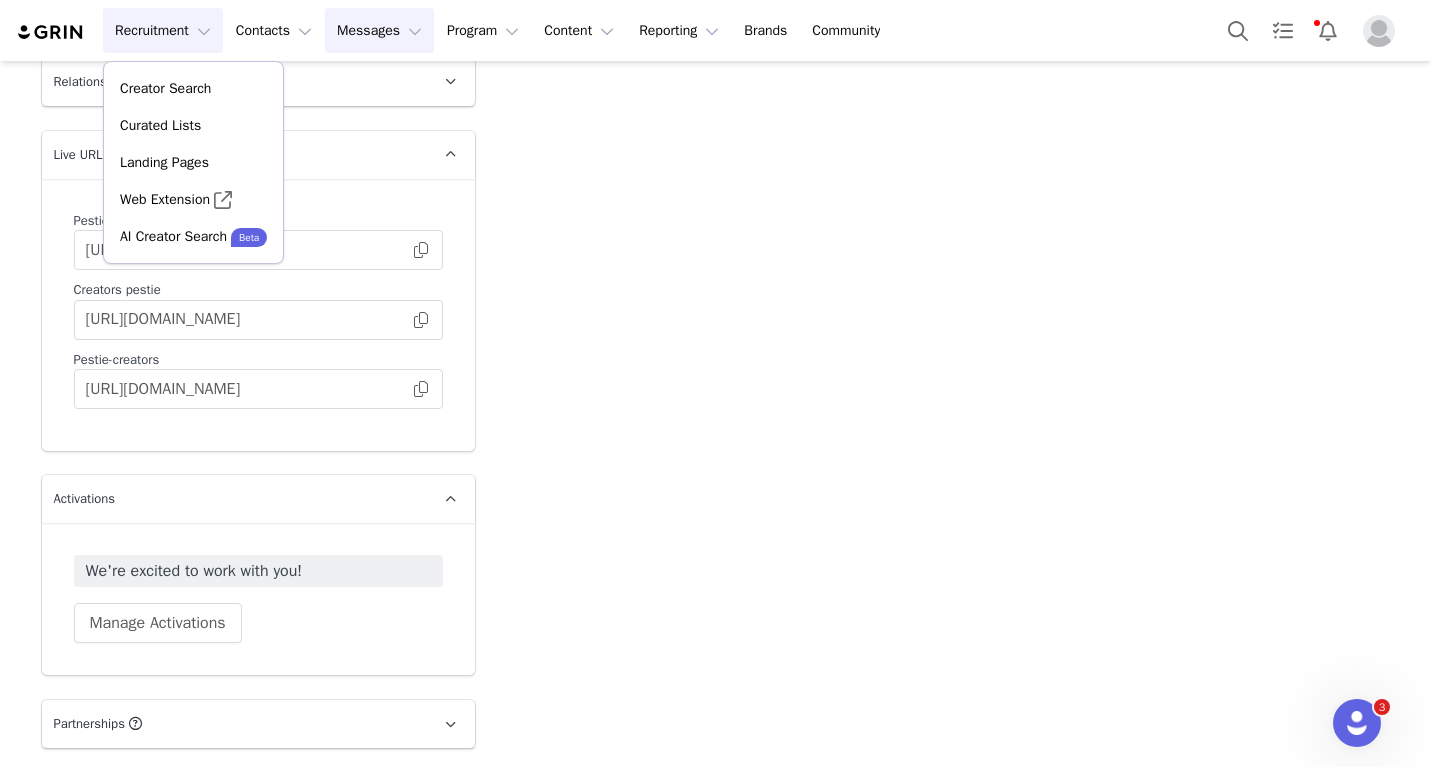 click on "Messages Messages" at bounding box center [379, 30] 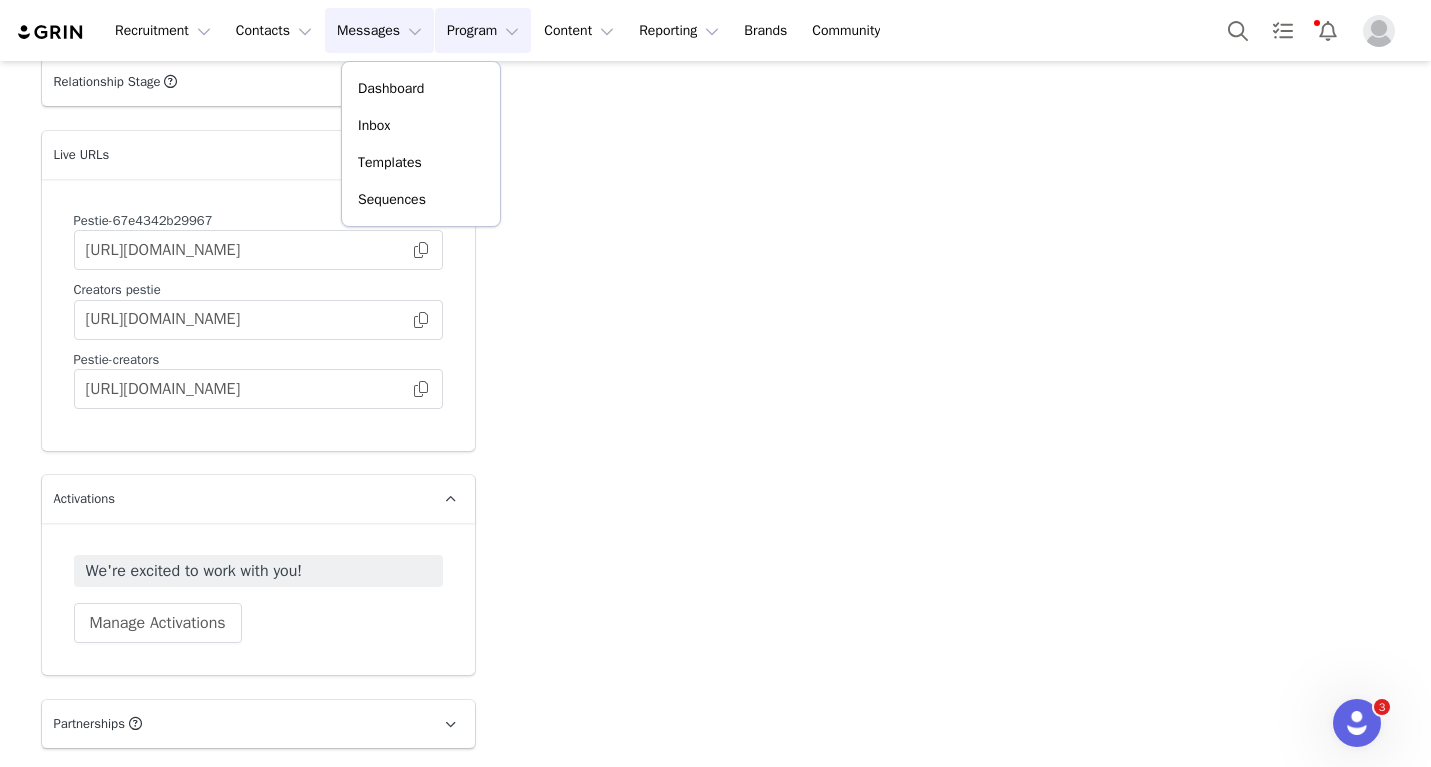 click on "Program Program" at bounding box center [483, 30] 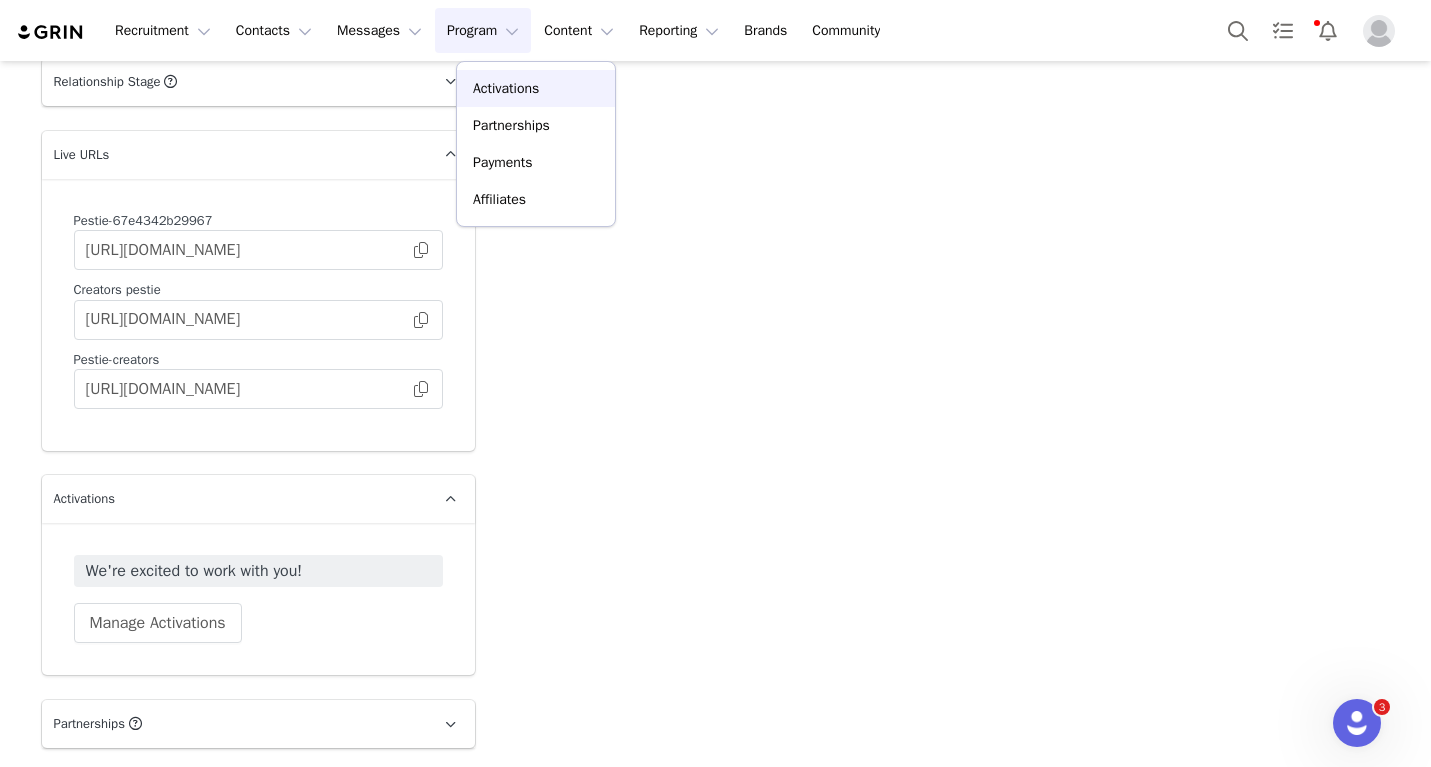 click on "Activations" at bounding box center (506, 88) 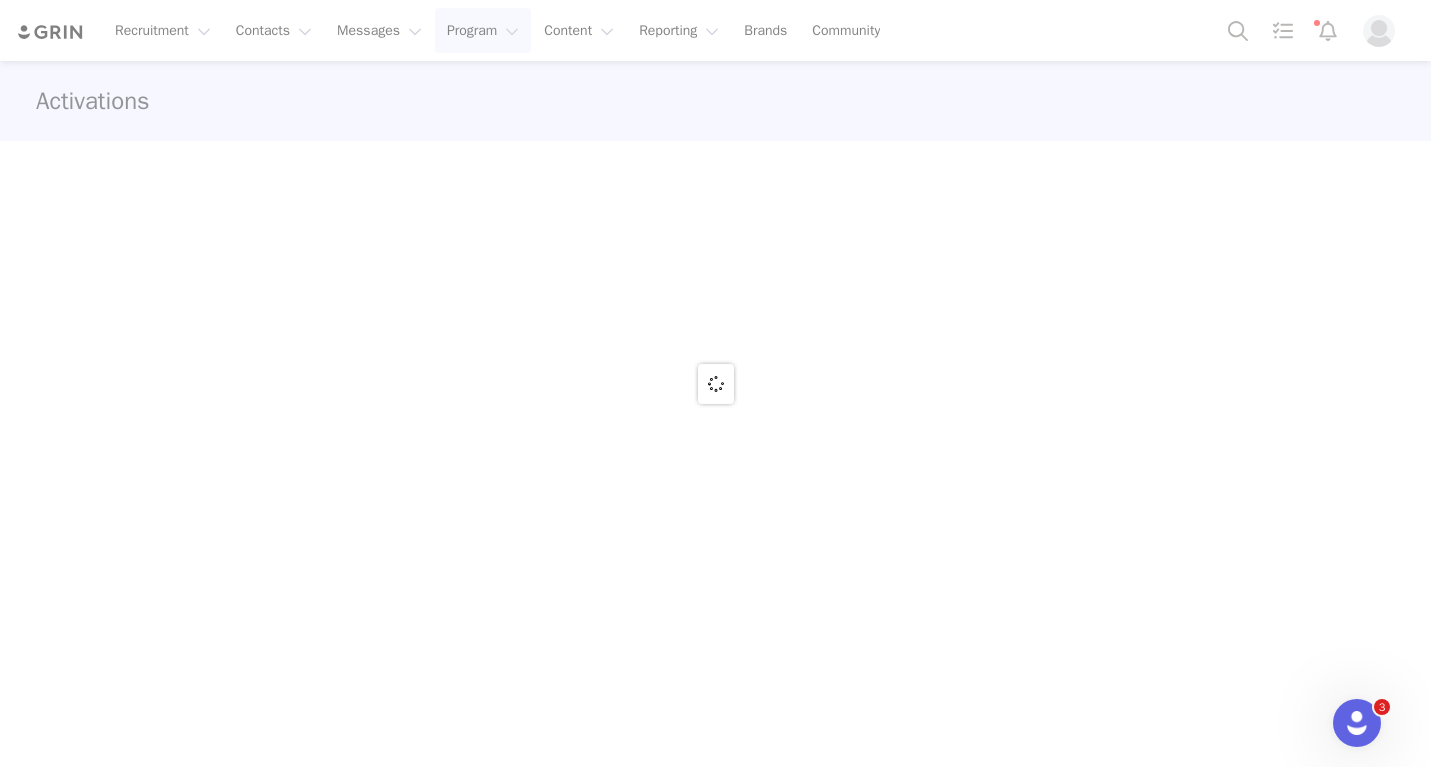scroll, scrollTop: 0, scrollLeft: 0, axis: both 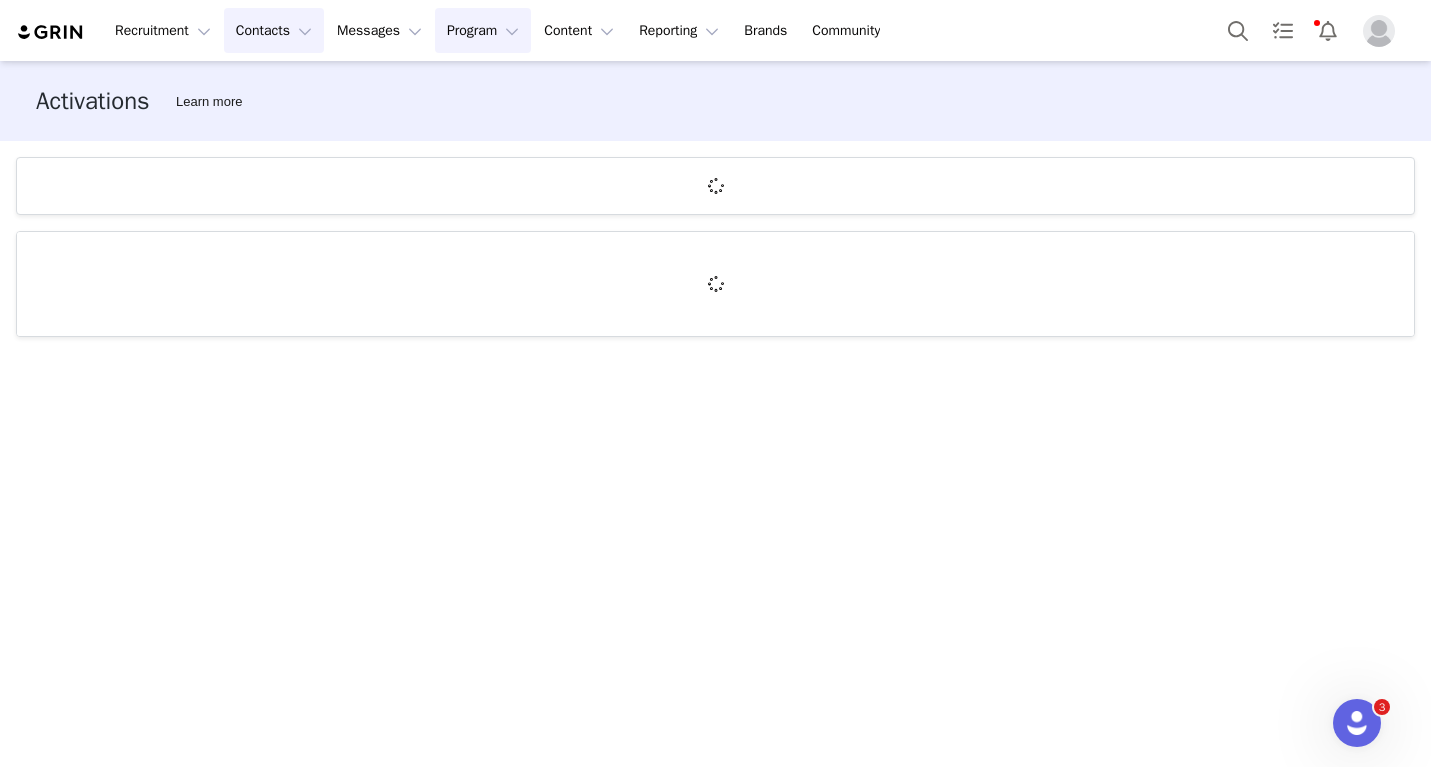 click on "Contacts Contacts" at bounding box center (274, 30) 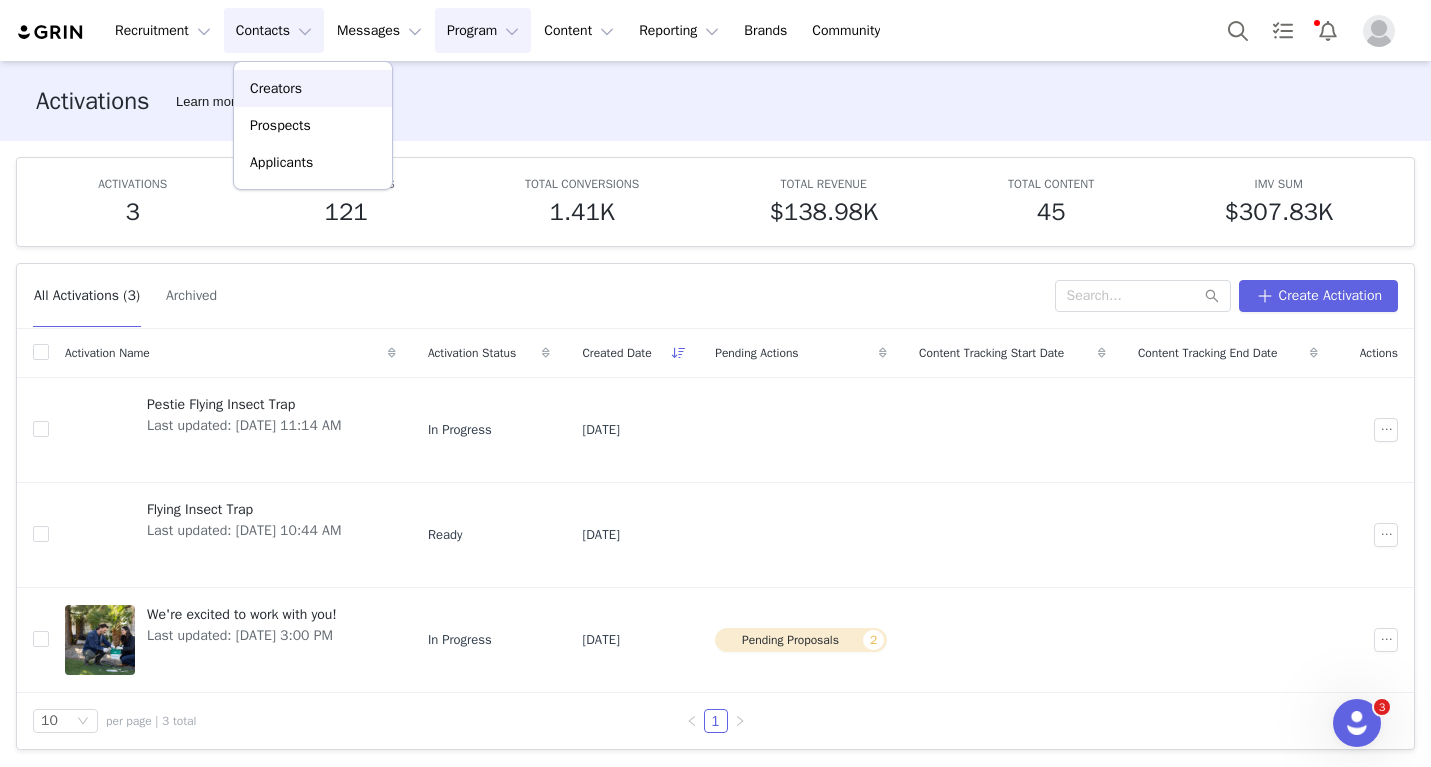 click on "Creators" at bounding box center (276, 88) 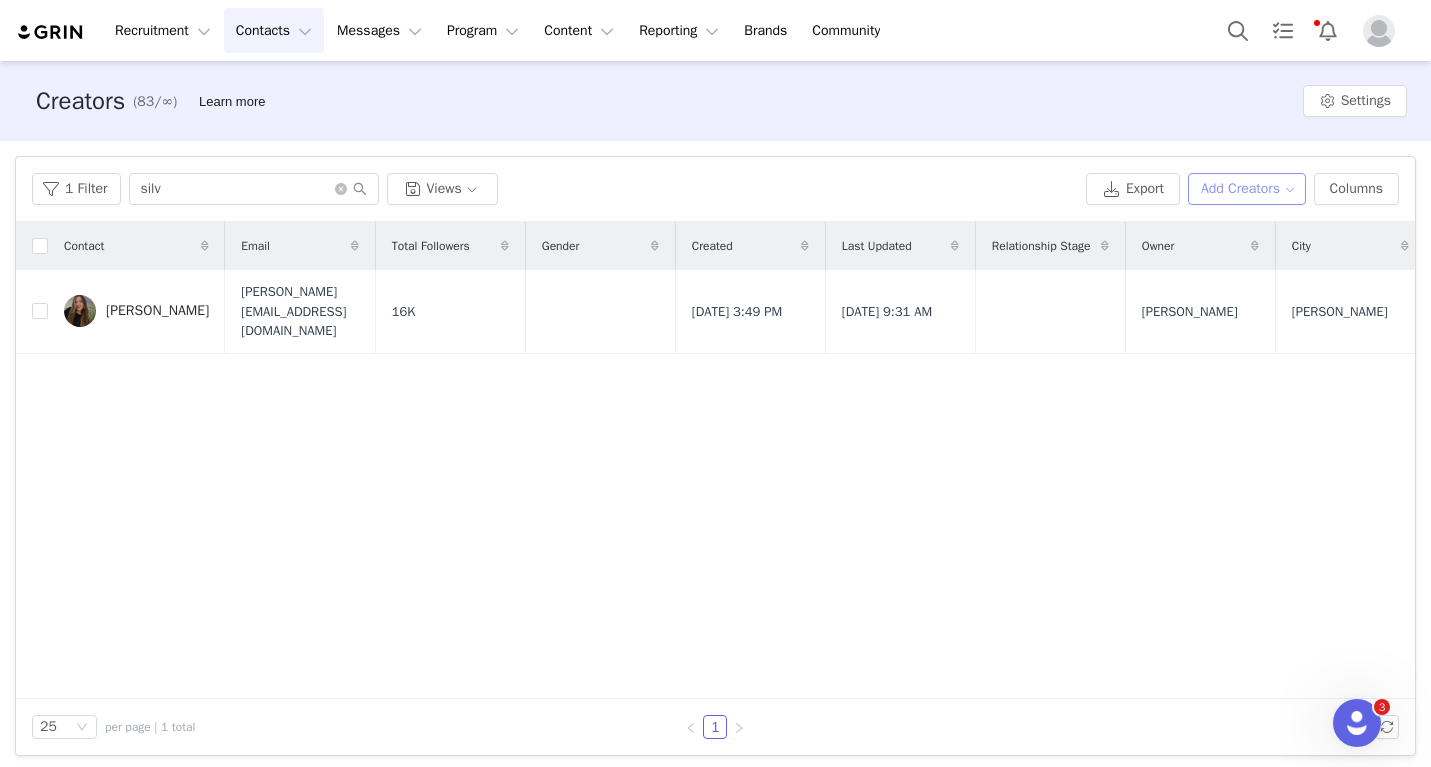 click on "Add Creators" at bounding box center (1247, 189) 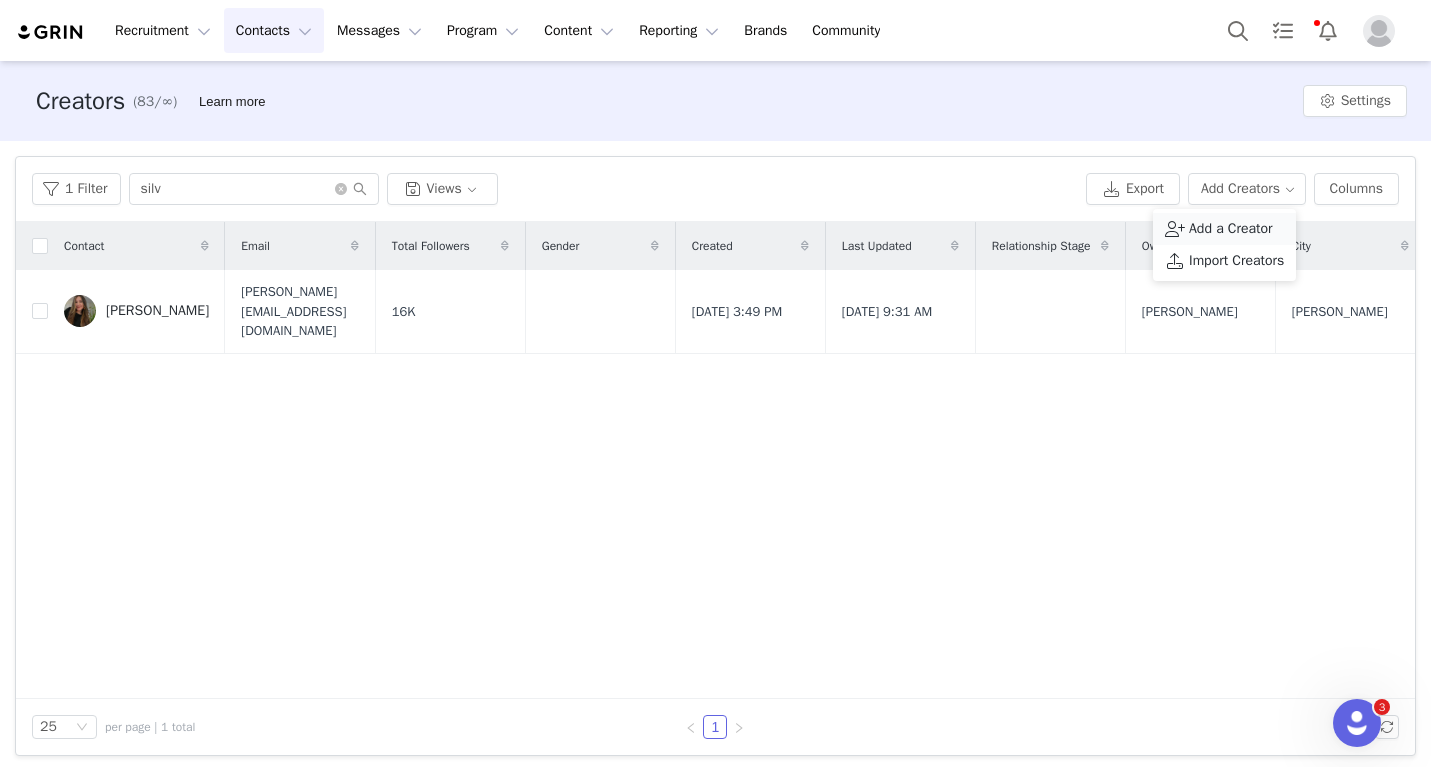 click on "Add a Creator" at bounding box center [1231, 229] 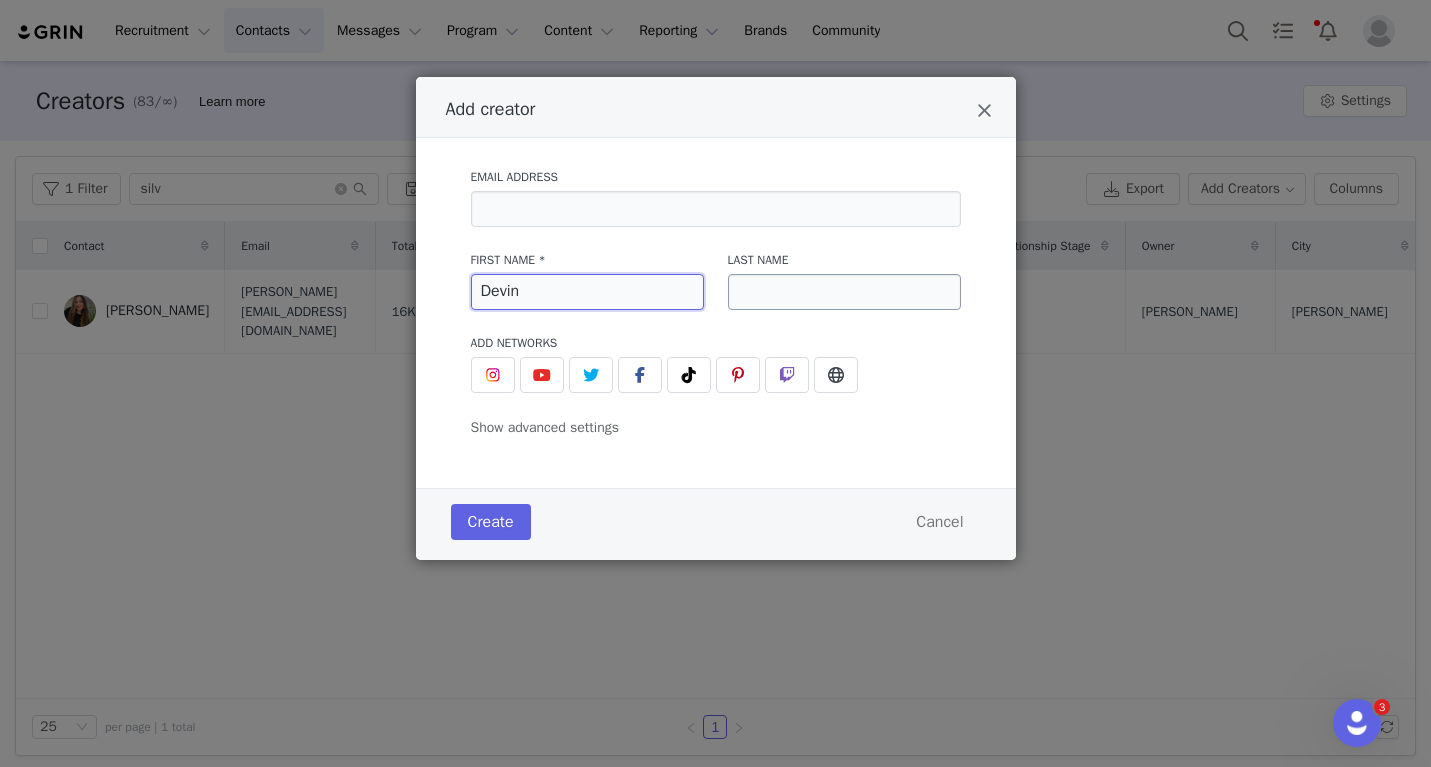 type on "Devin" 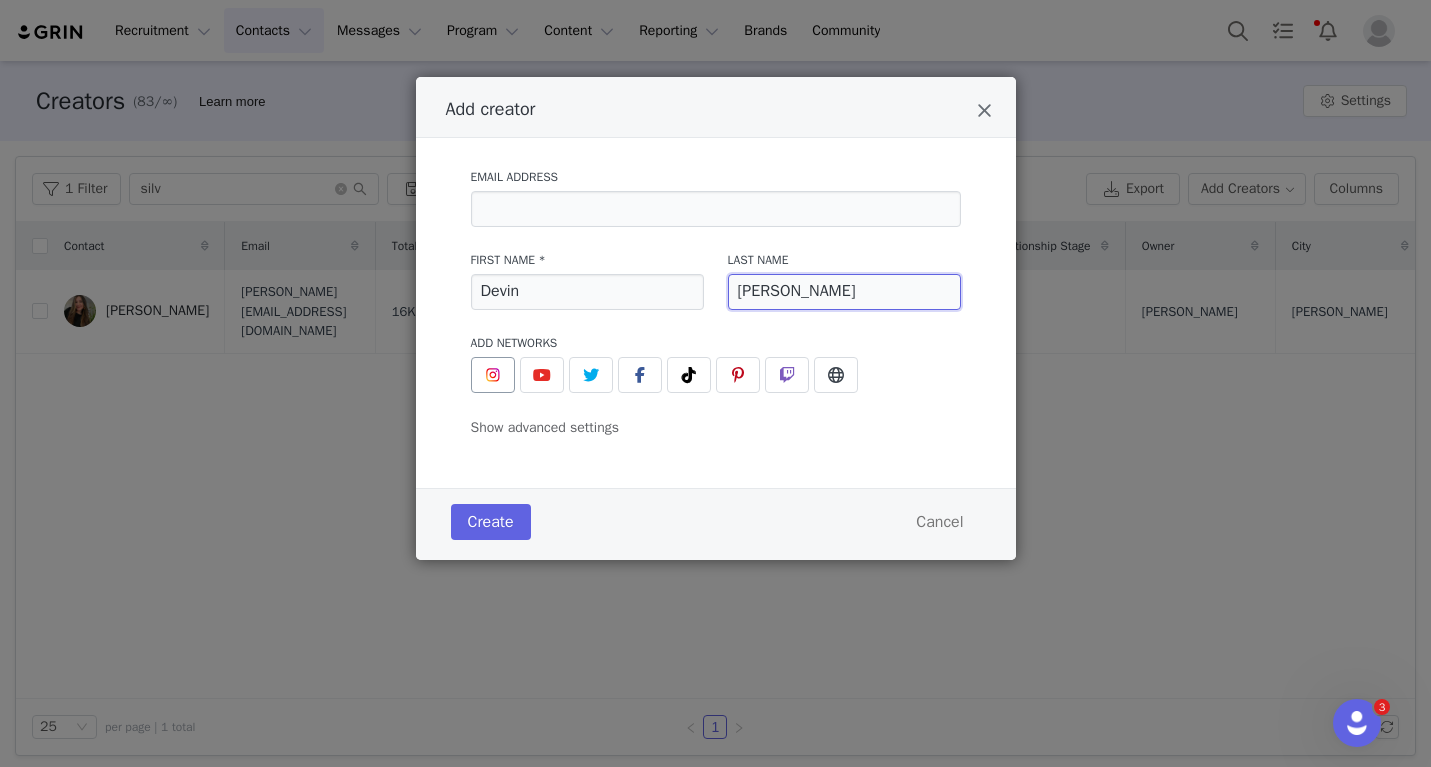 type on "McGovern" 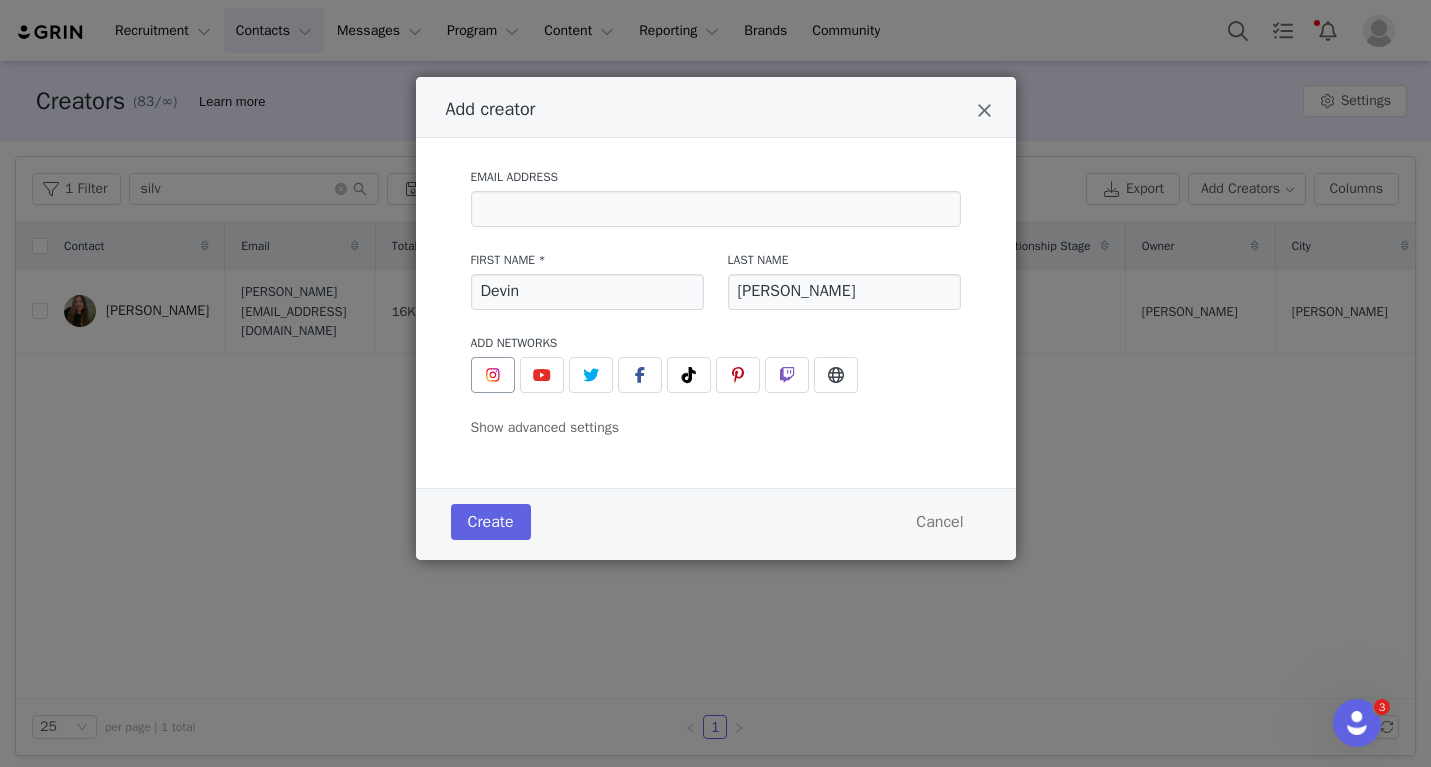 click at bounding box center [493, 375] 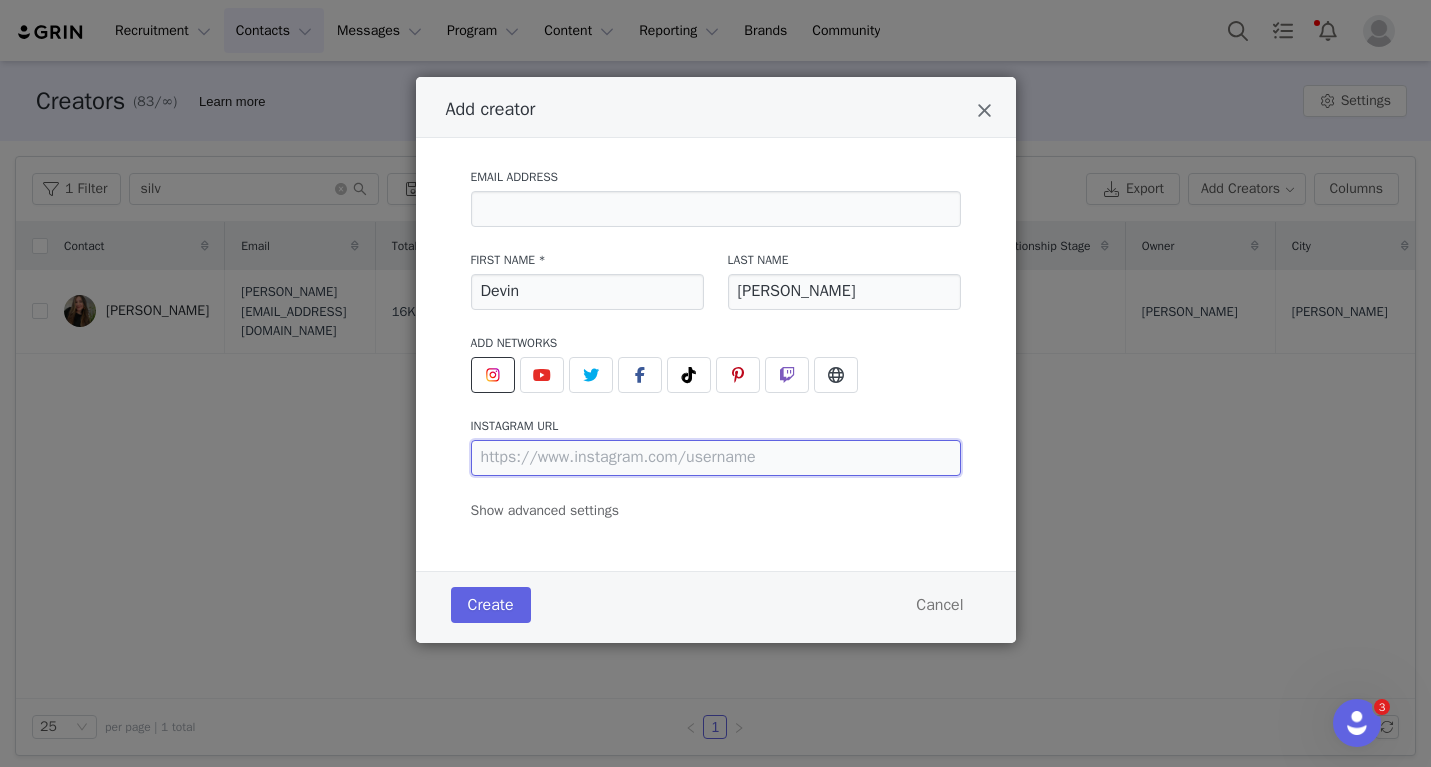 paste on "https://www.instagram.com/devinmcgovern/" 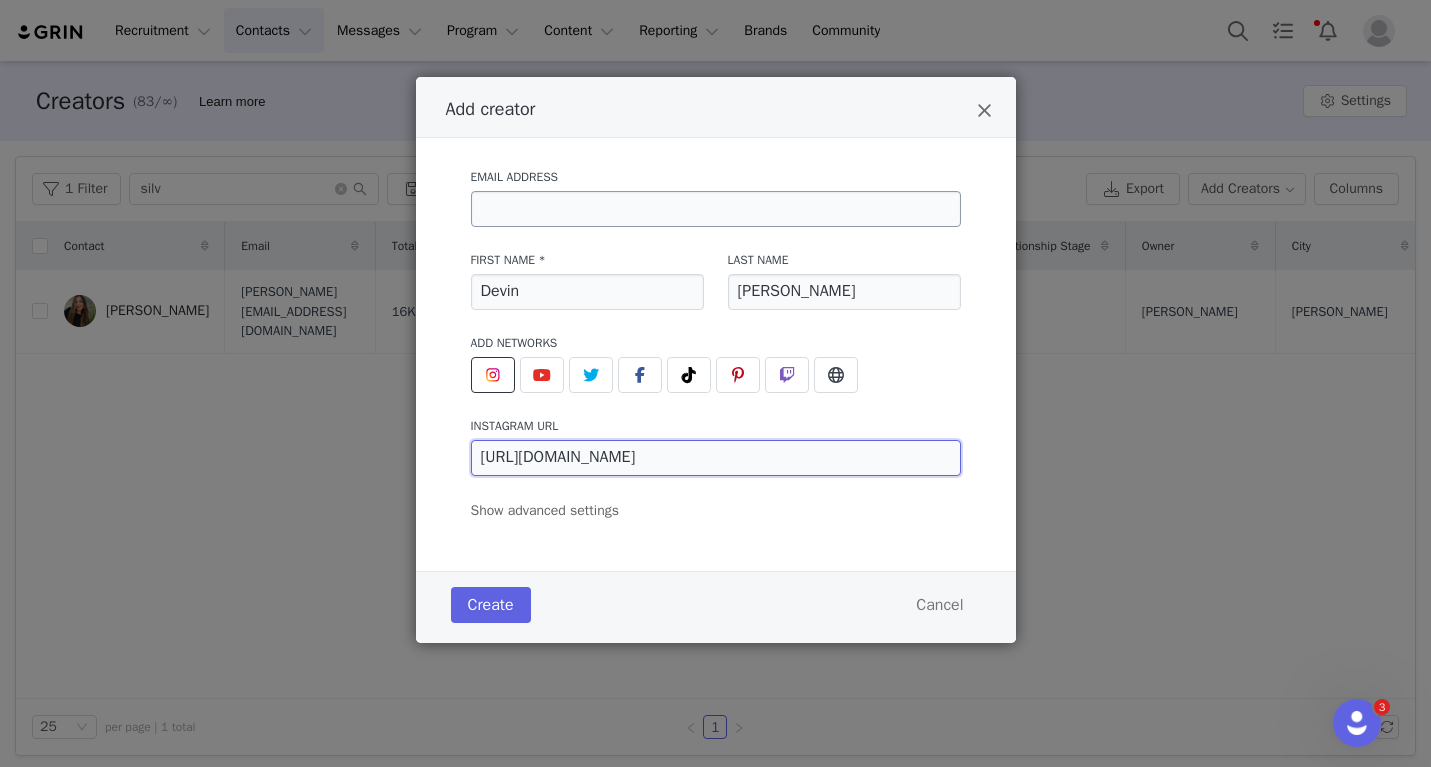 type on "https://www.instagram.com/devinmcgovern/" 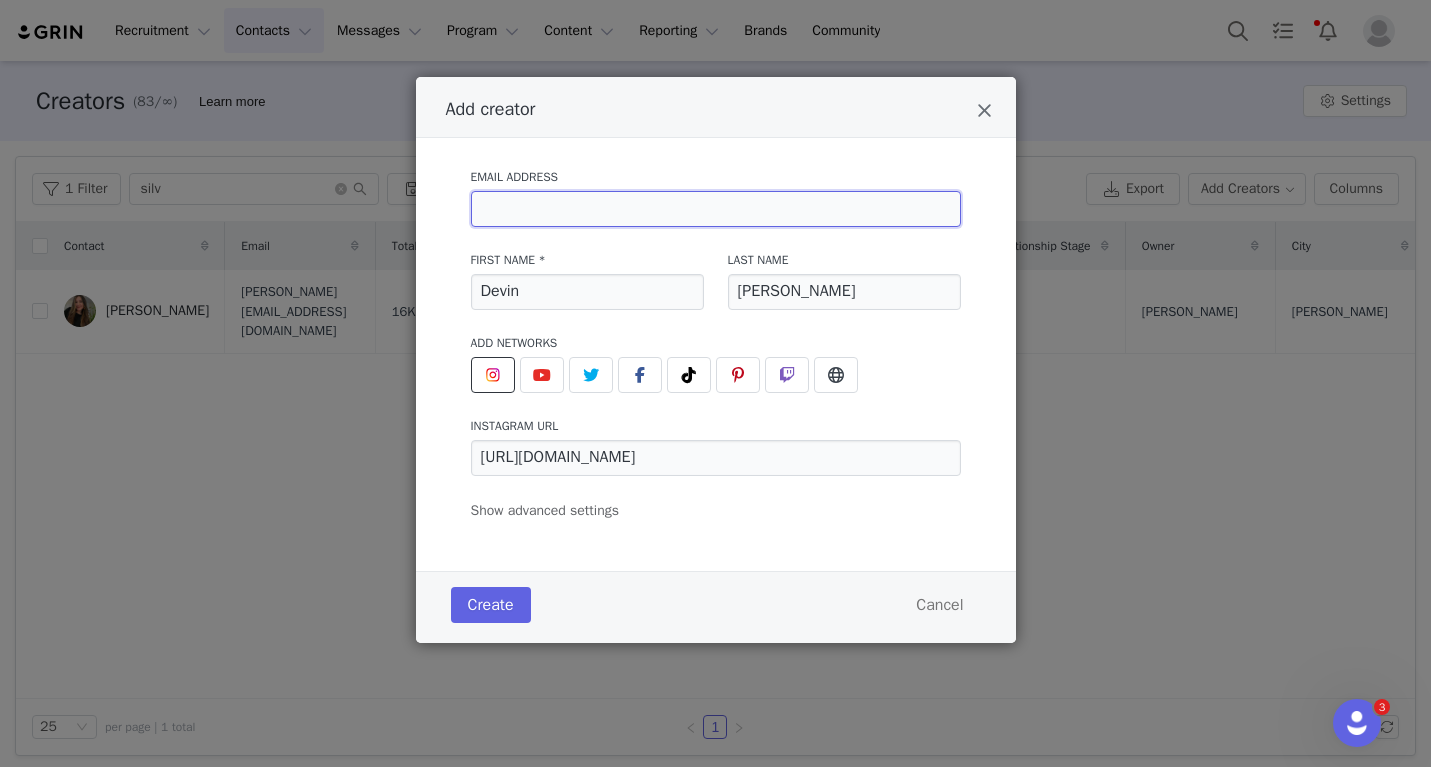 paste on "devinmm@me.com" 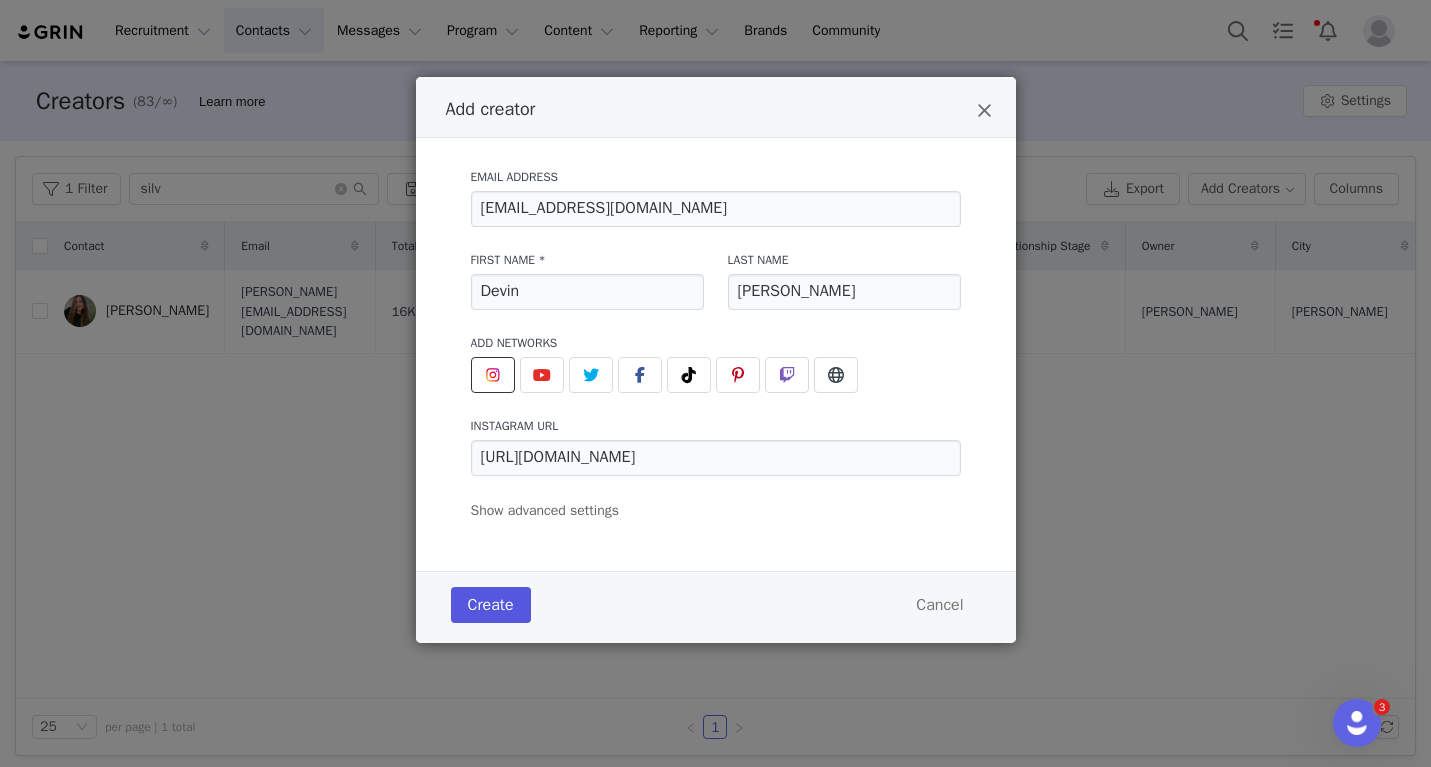 click on "Create" at bounding box center (491, 605) 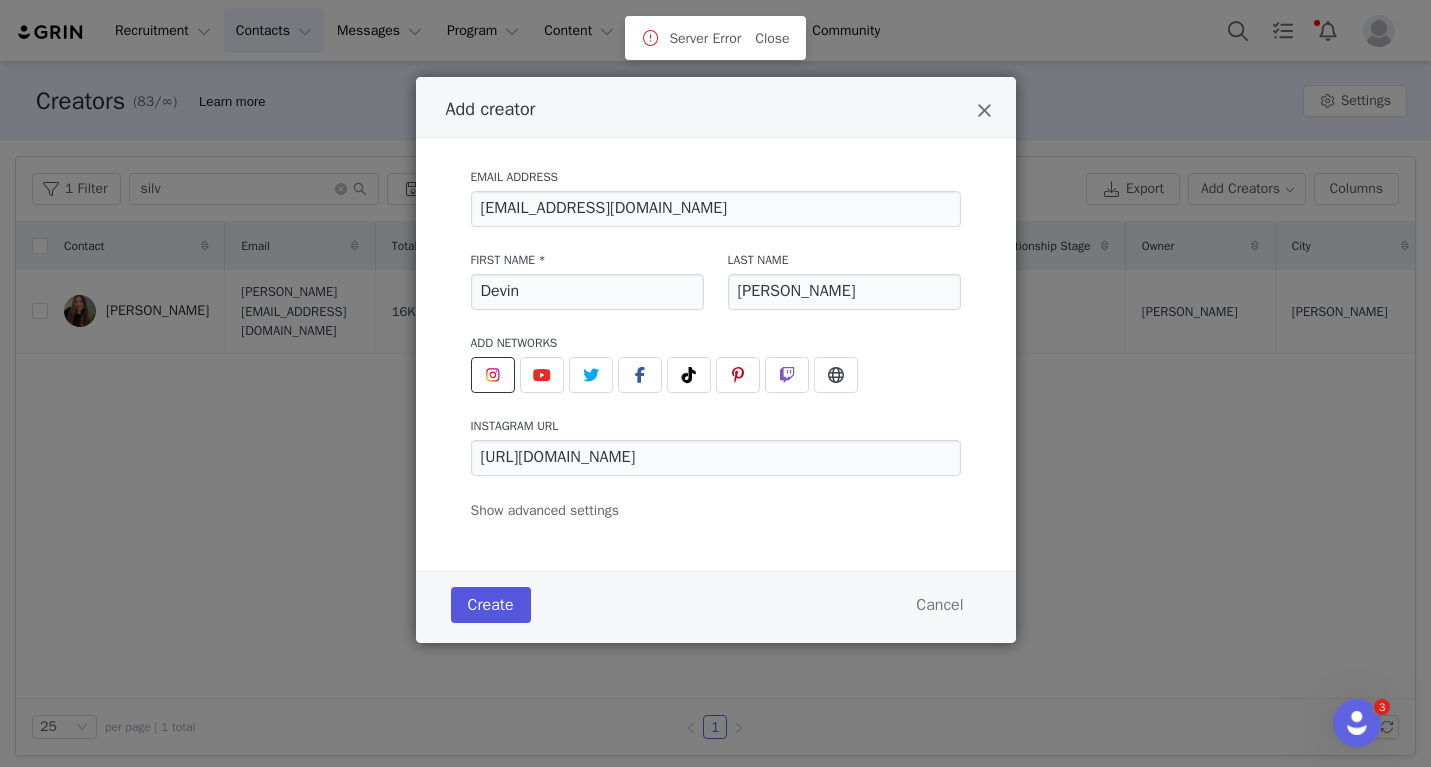 click on "Create" at bounding box center (491, 605) 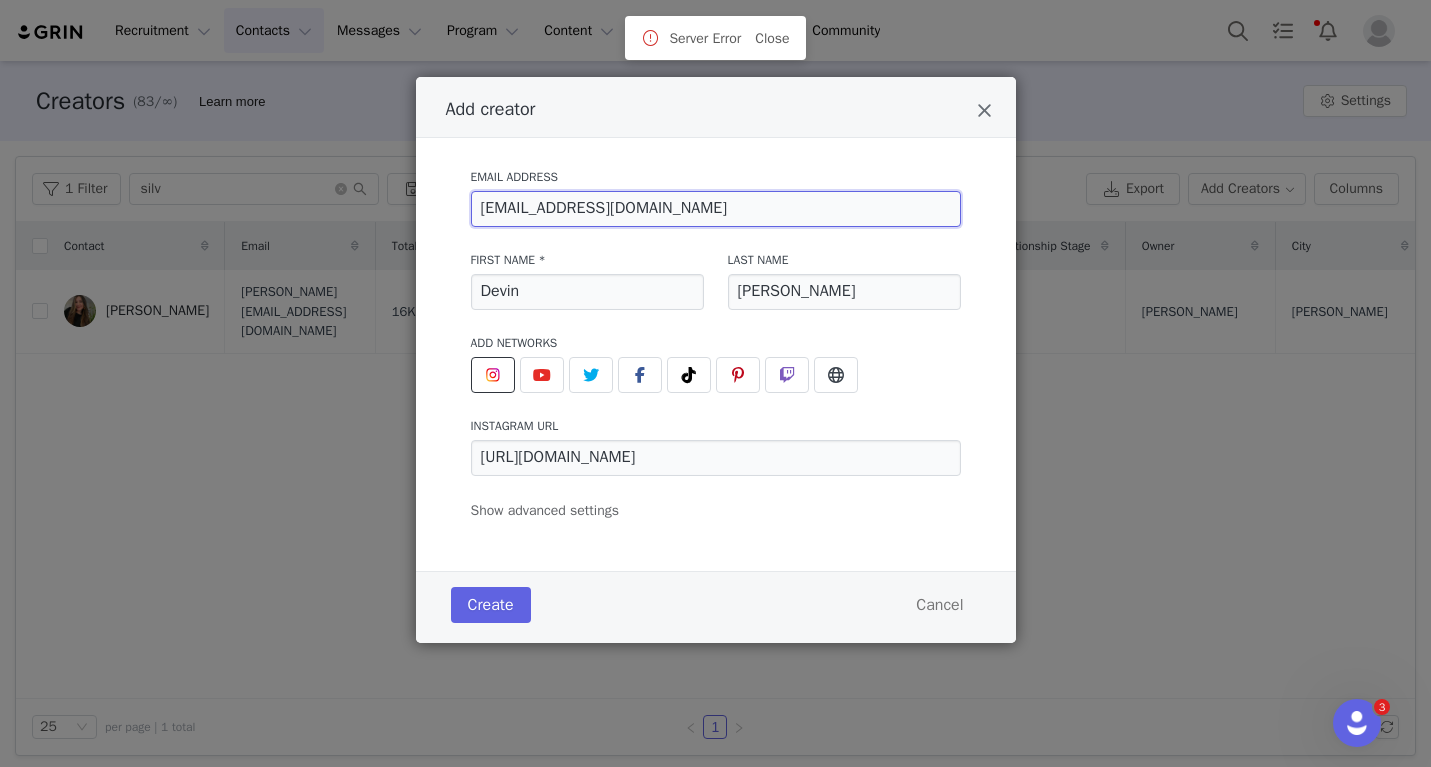 click on "devinmm@me.com" at bounding box center [716, 209] 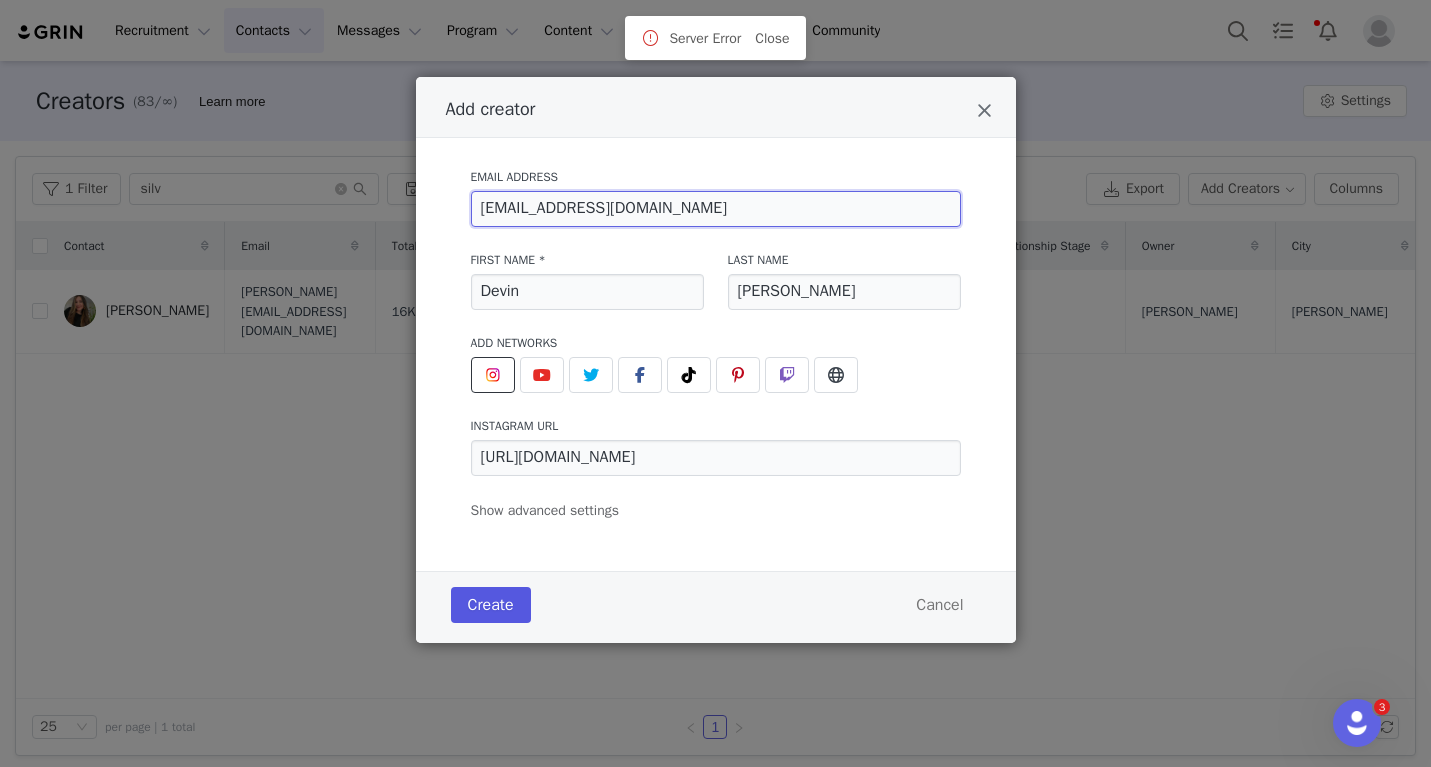 type on "devinmm@me.com" 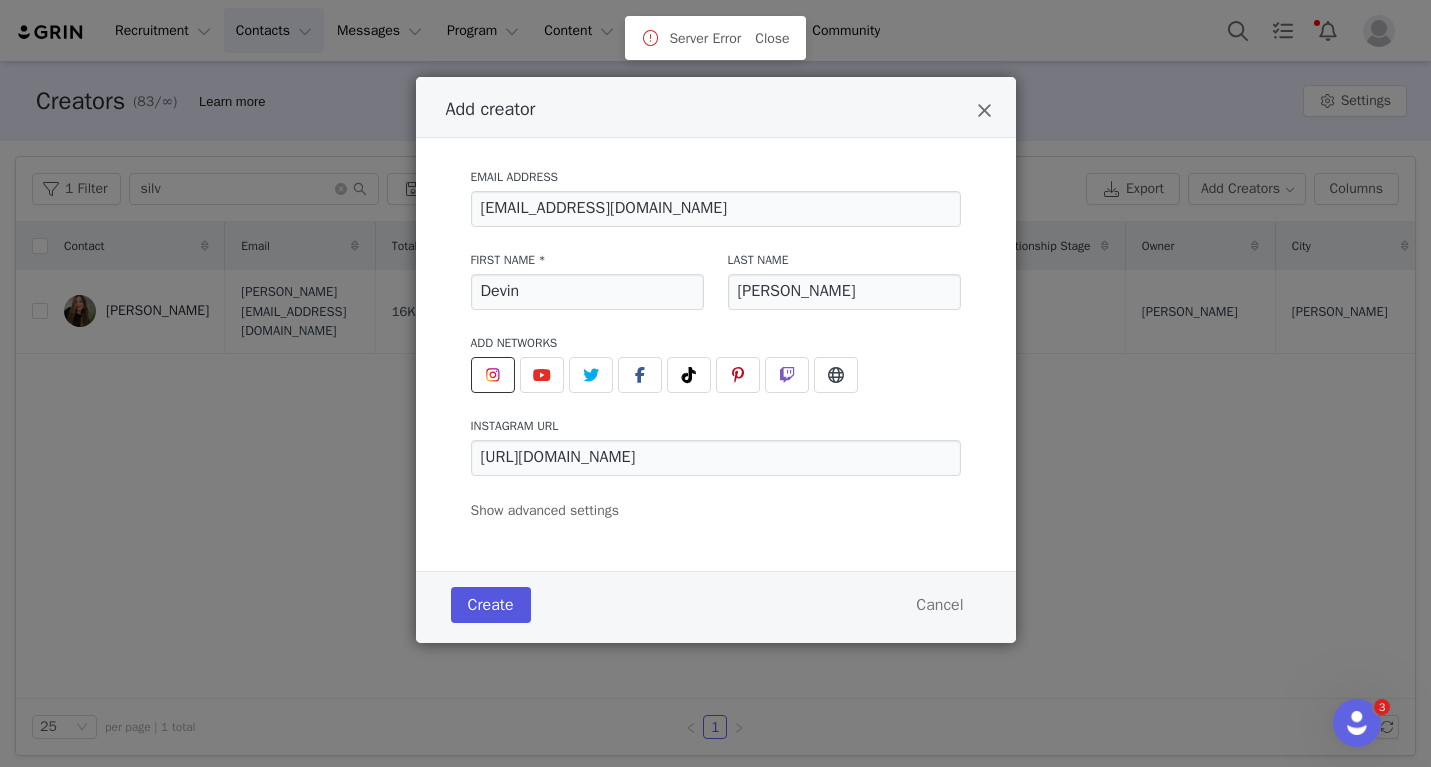 click on "Create" at bounding box center [491, 605] 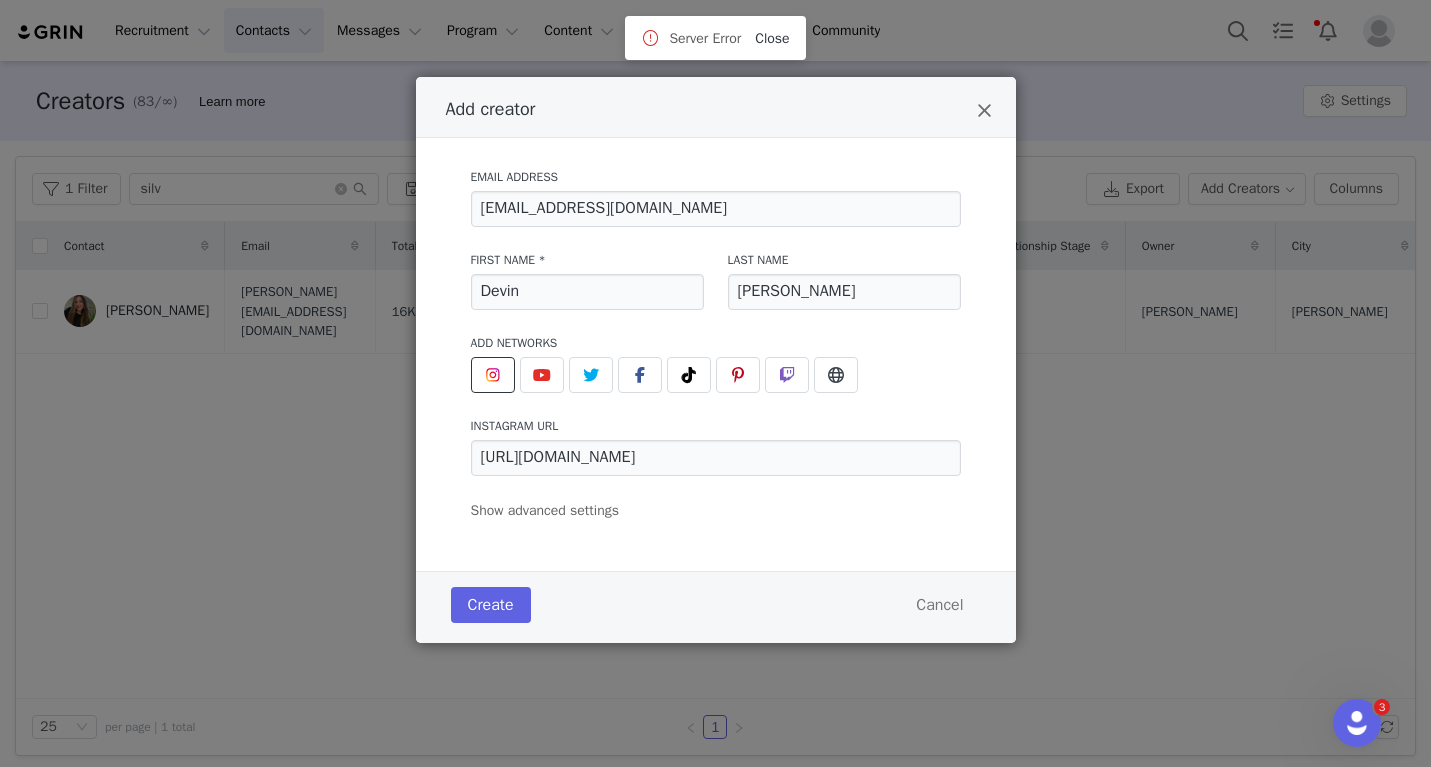 click on "Close" at bounding box center [772, 38] 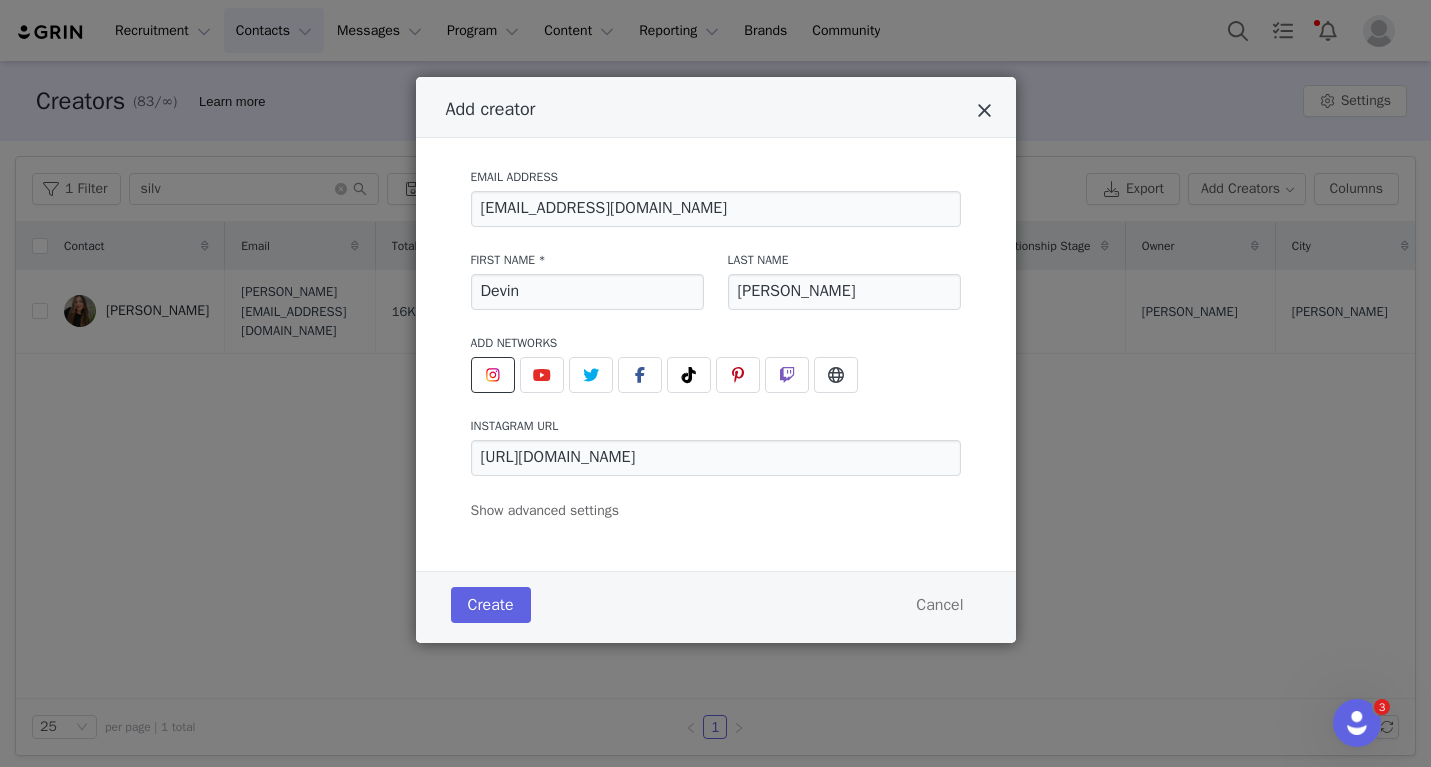 click at bounding box center [984, 111] 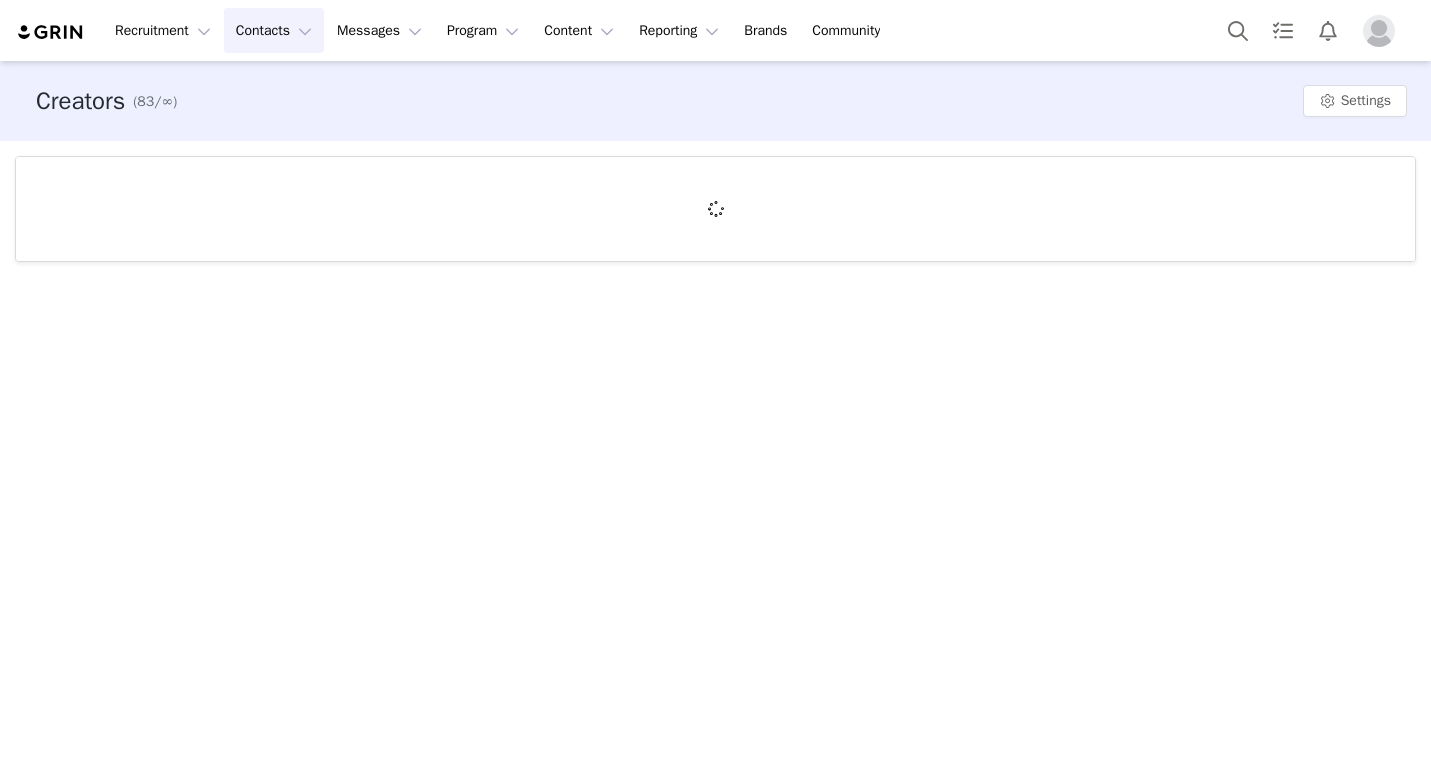 scroll, scrollTop: 0, scrollLeft: 0, axis: both 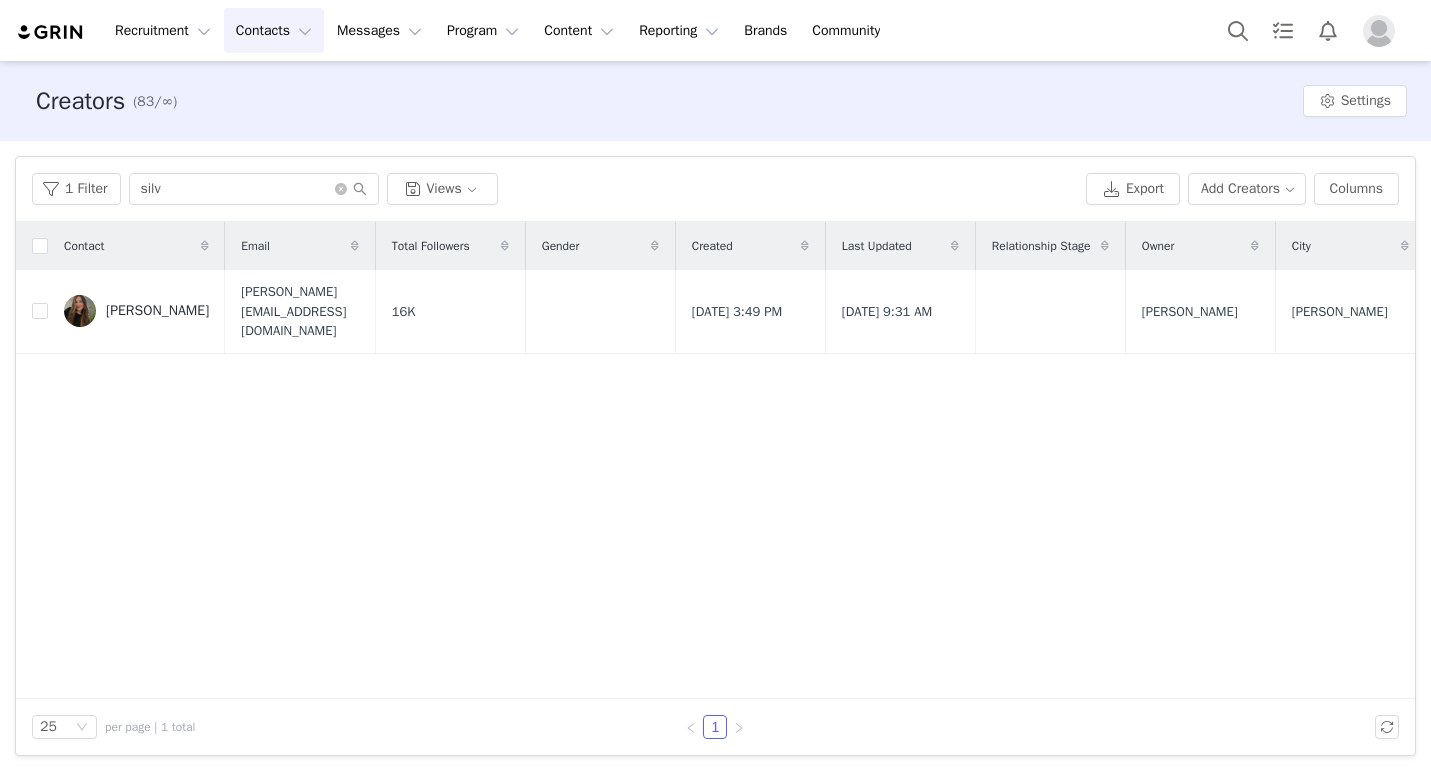 click on "Creators  (83/∞)          Settings" at bounding box center [715, 101] 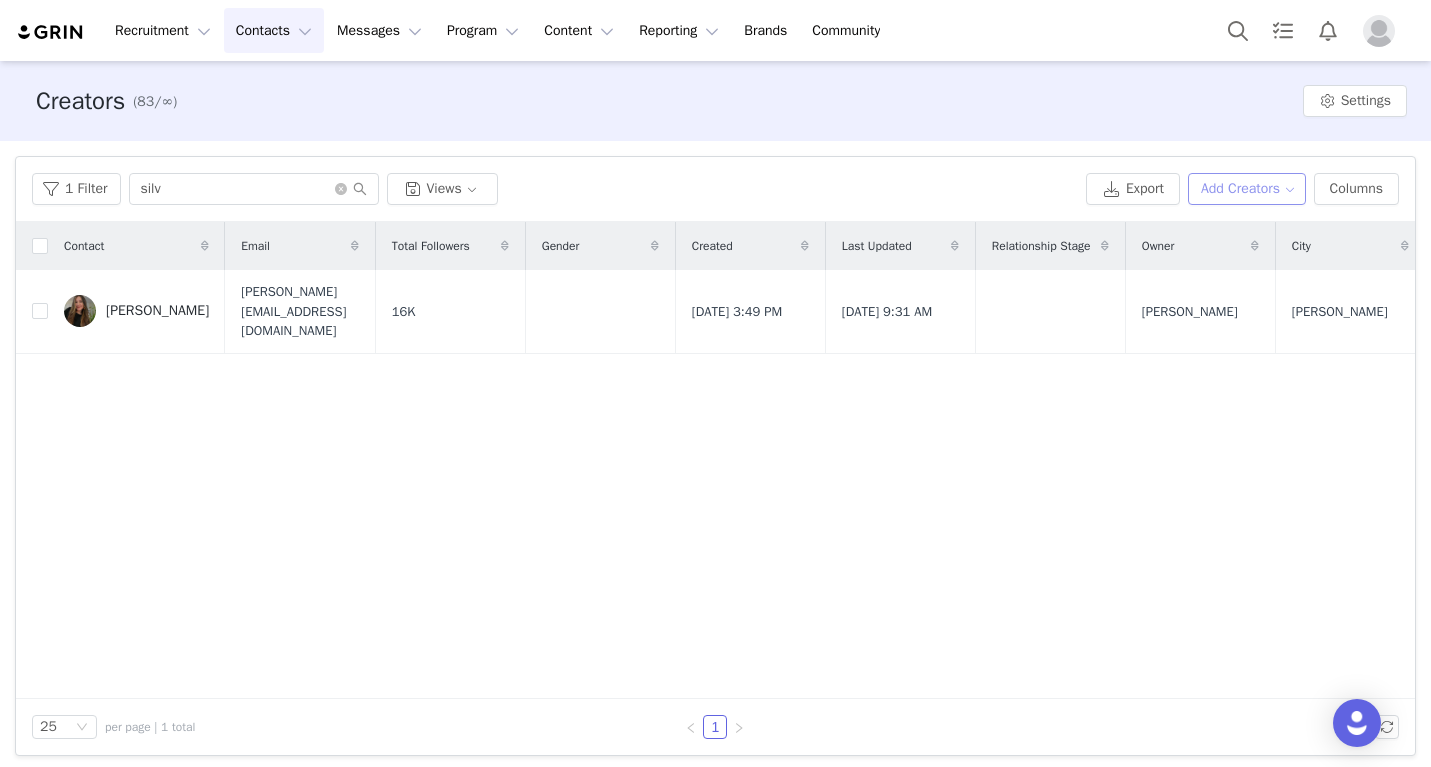 click on "Add Creators" at bounding box center (1247, 189) 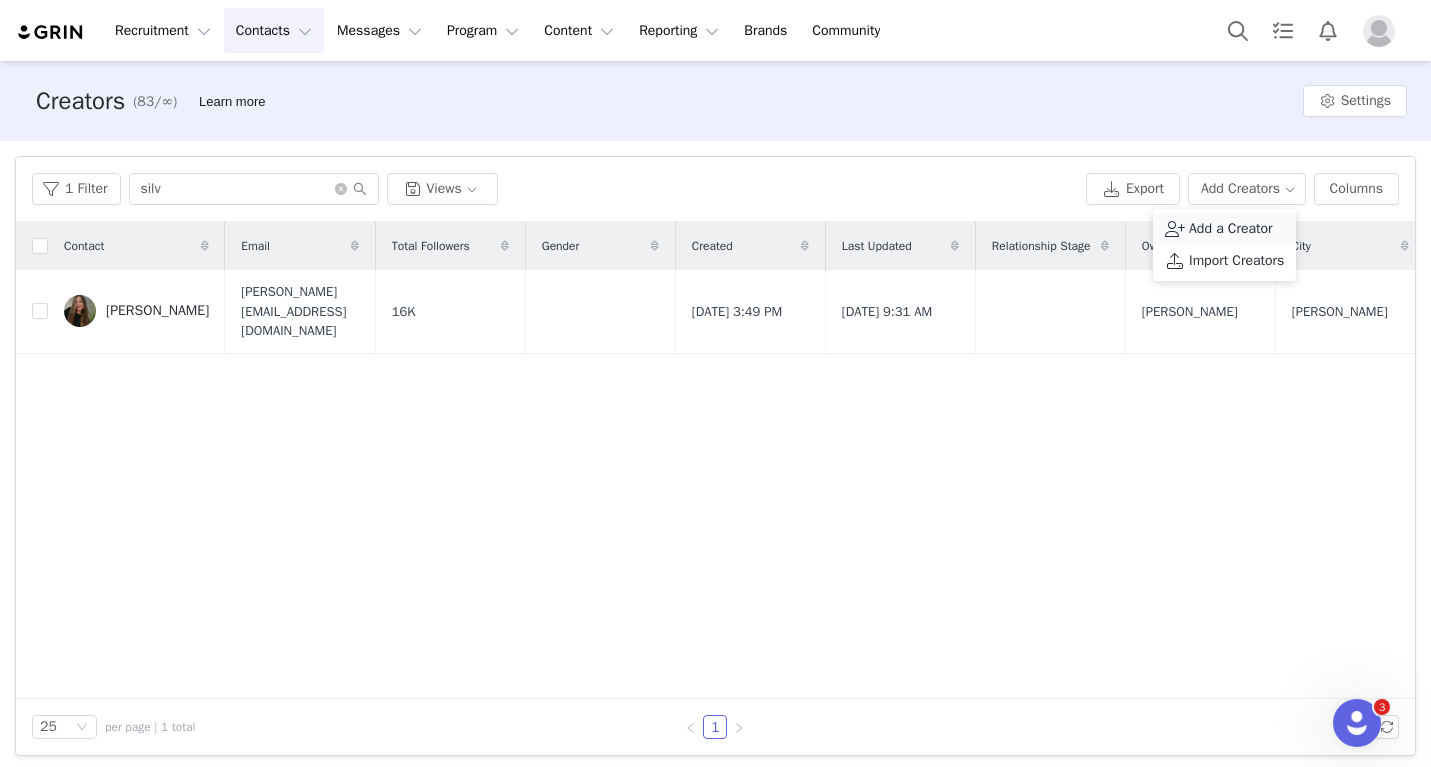 scroll, scrollTop: 0, scrollLeft: 0, axis: both 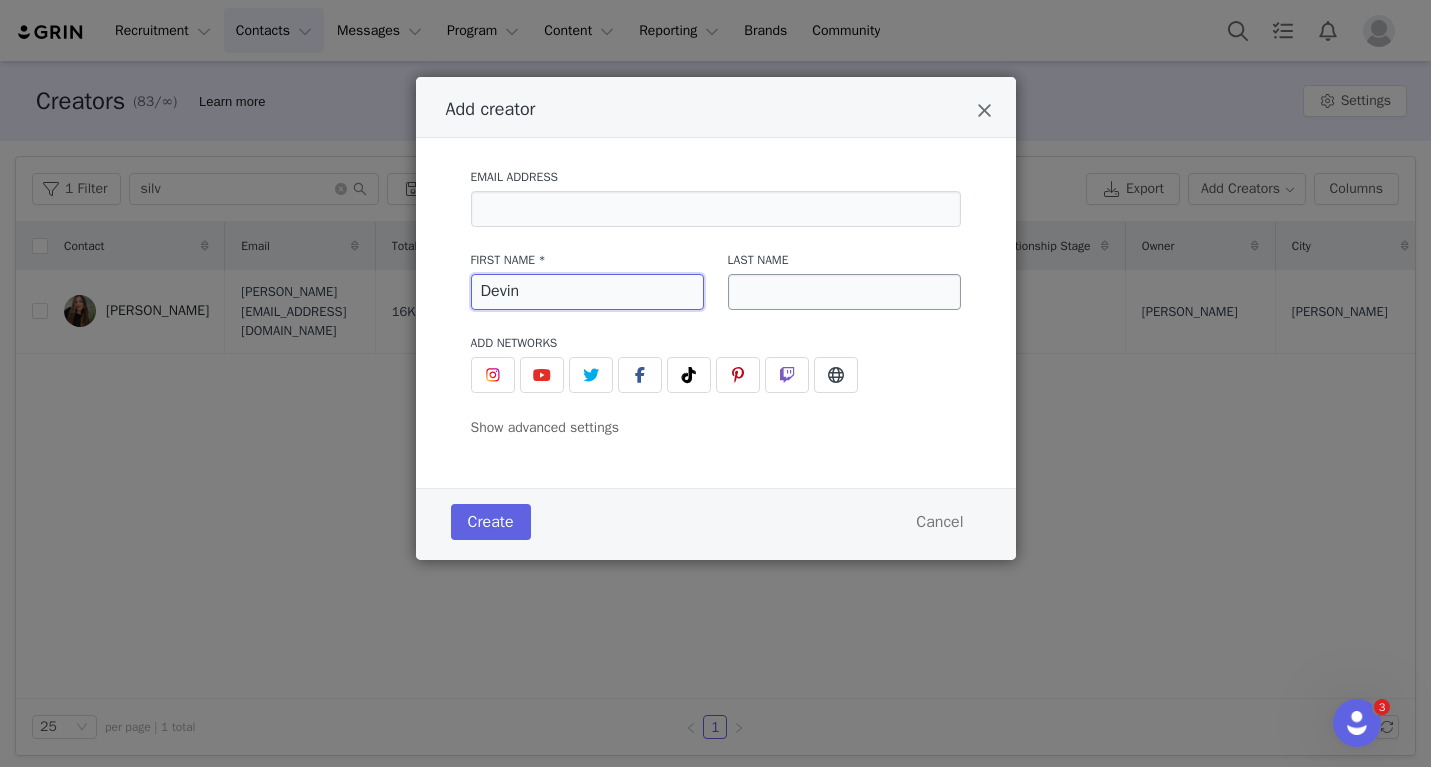 type on "Devin" 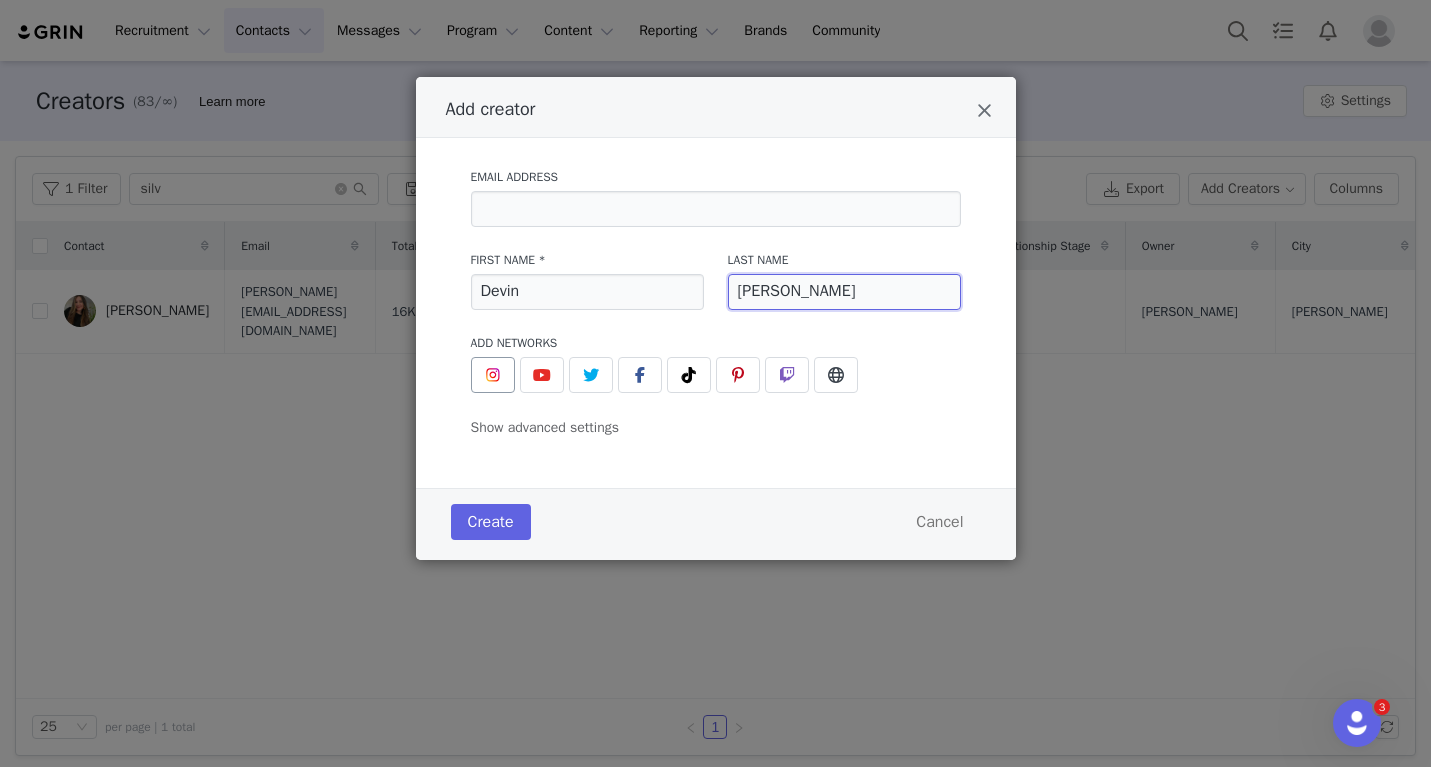 type on "[PERSON_NAME]" 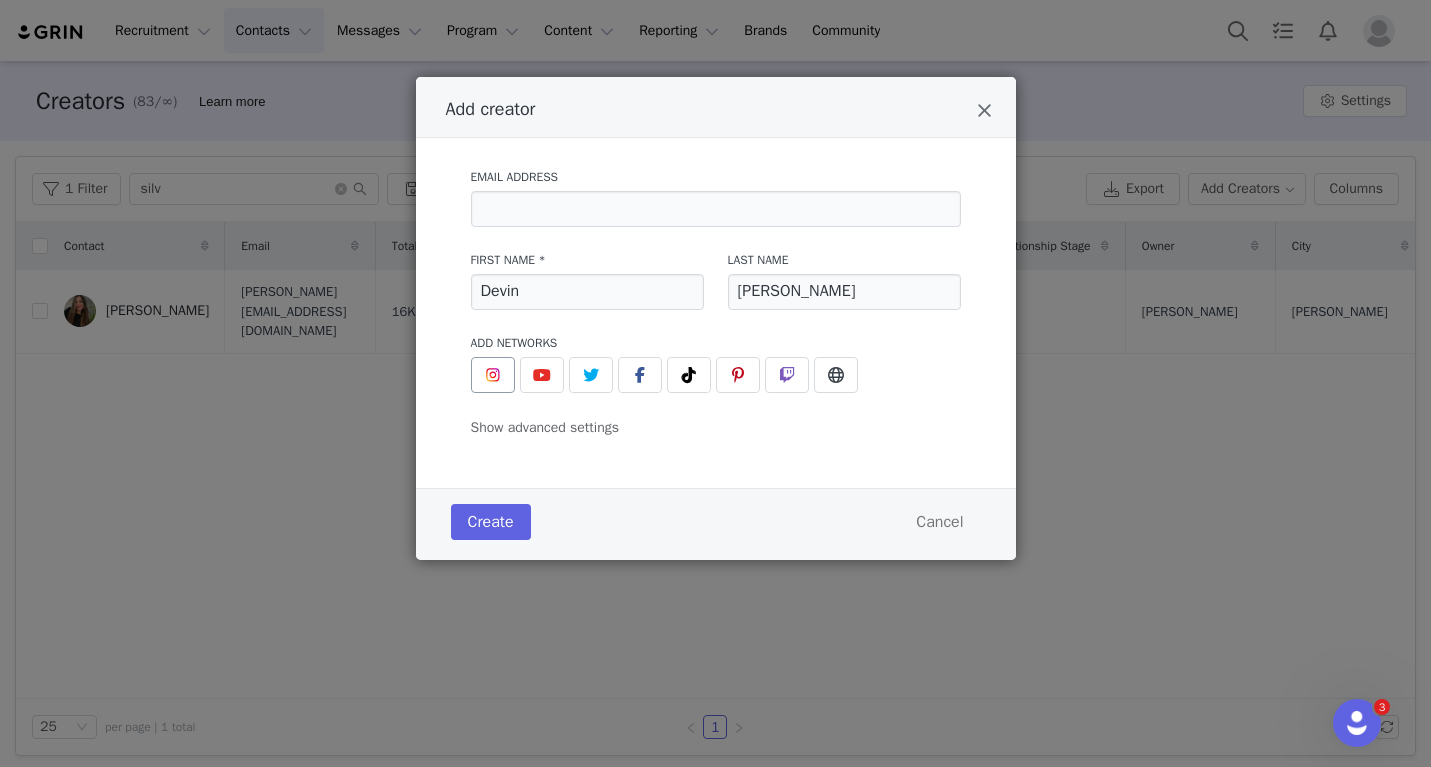 click at bounding box center (493, 375) 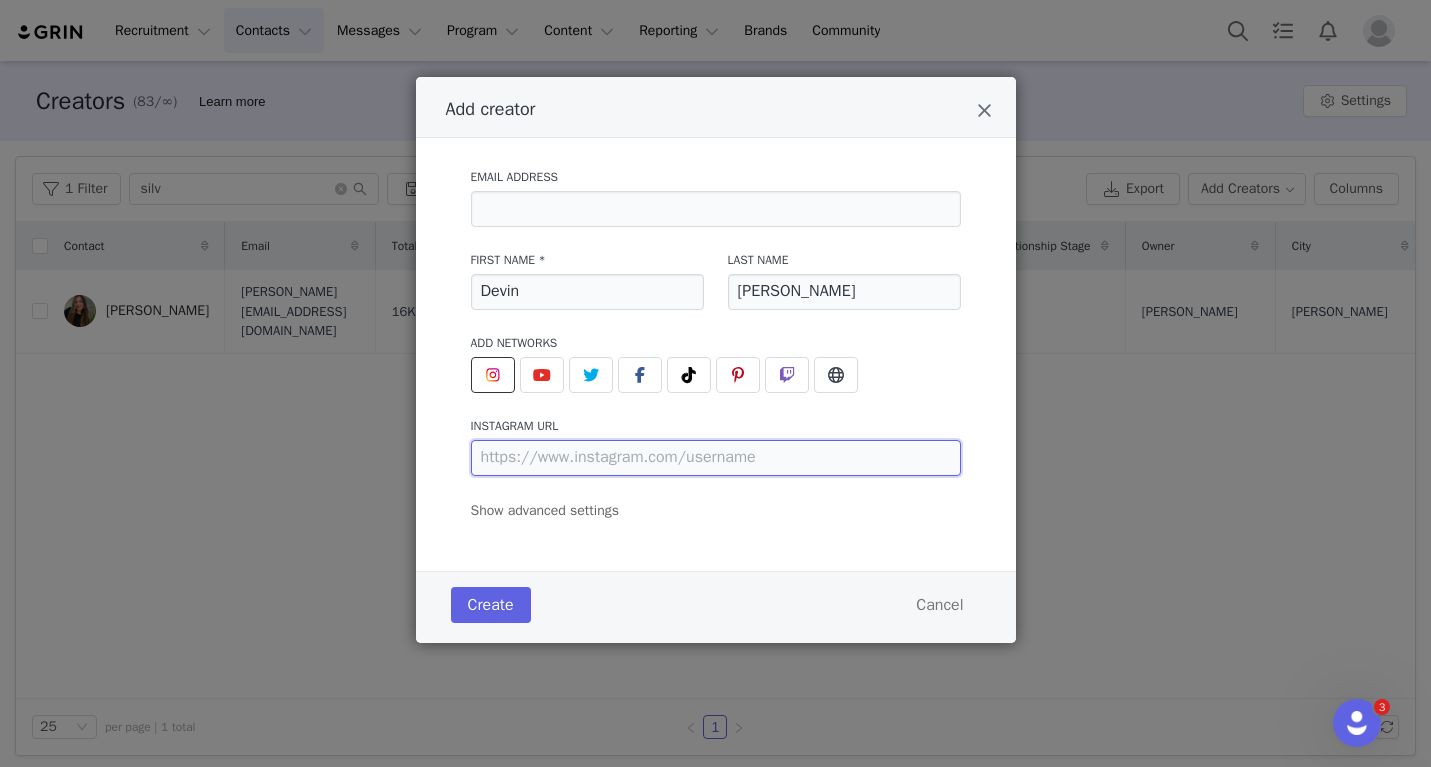 paste on "https://www.instagram.com/devinmcgovern/" 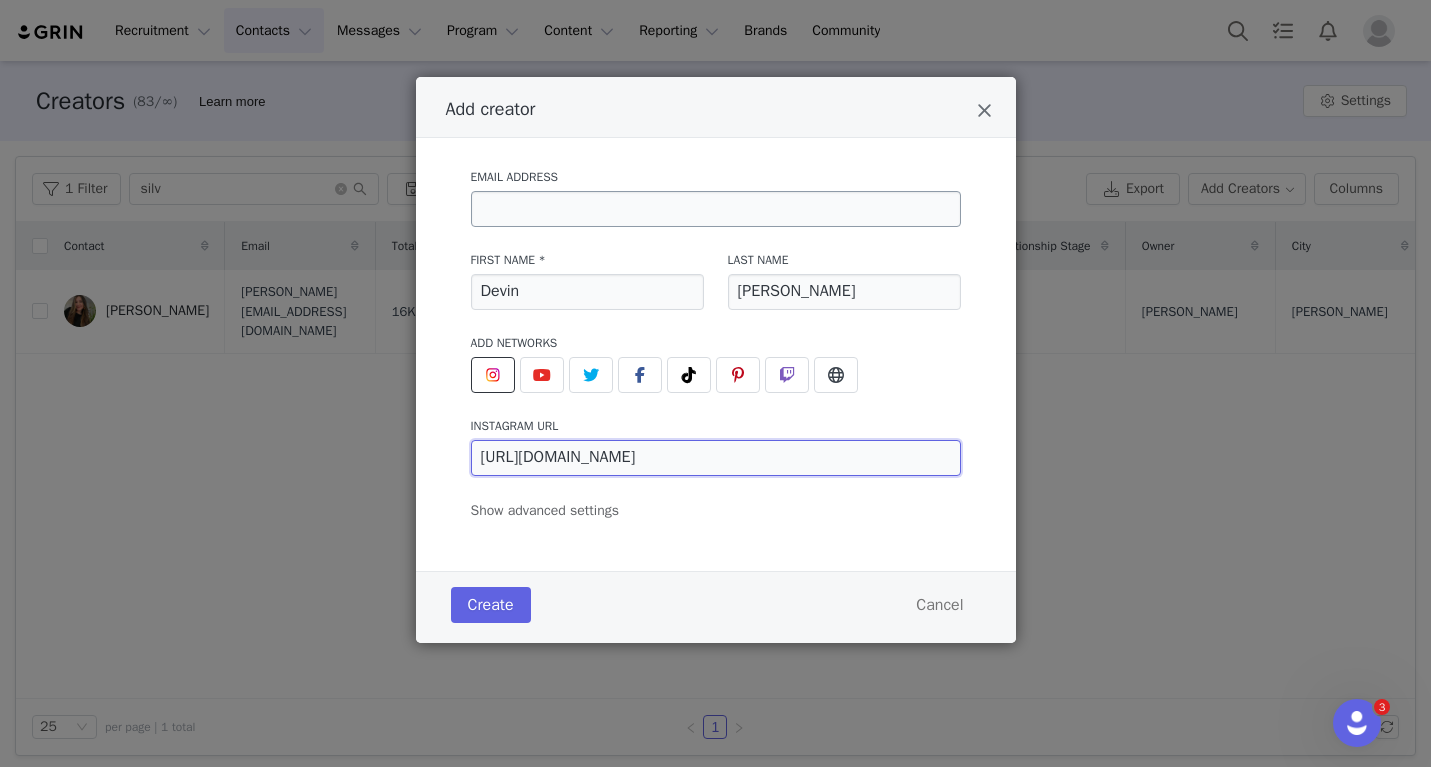 type on "https://www.instagram.com/devinmcgovern/" 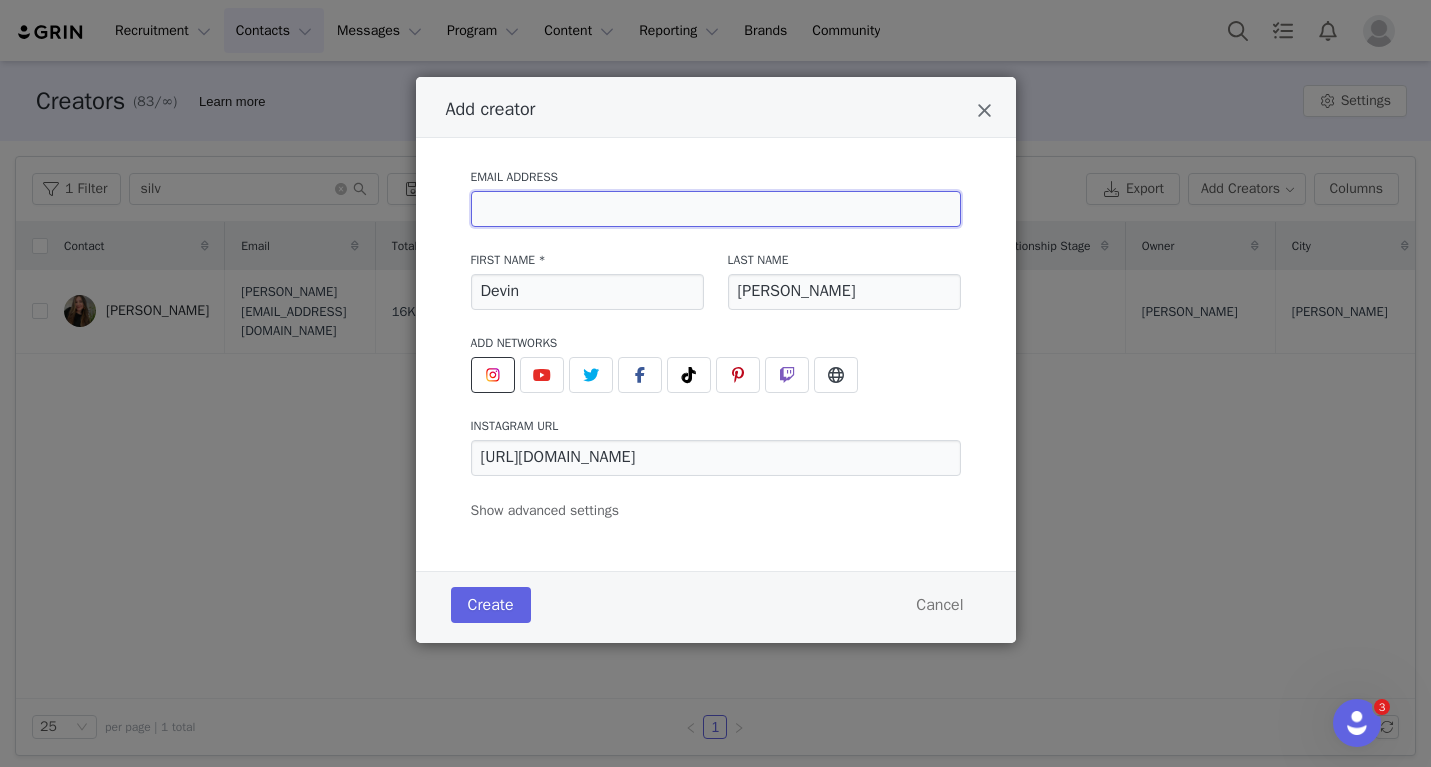 paste on "[EMAIL_ADDRESS][DOMAIN_NAME]" 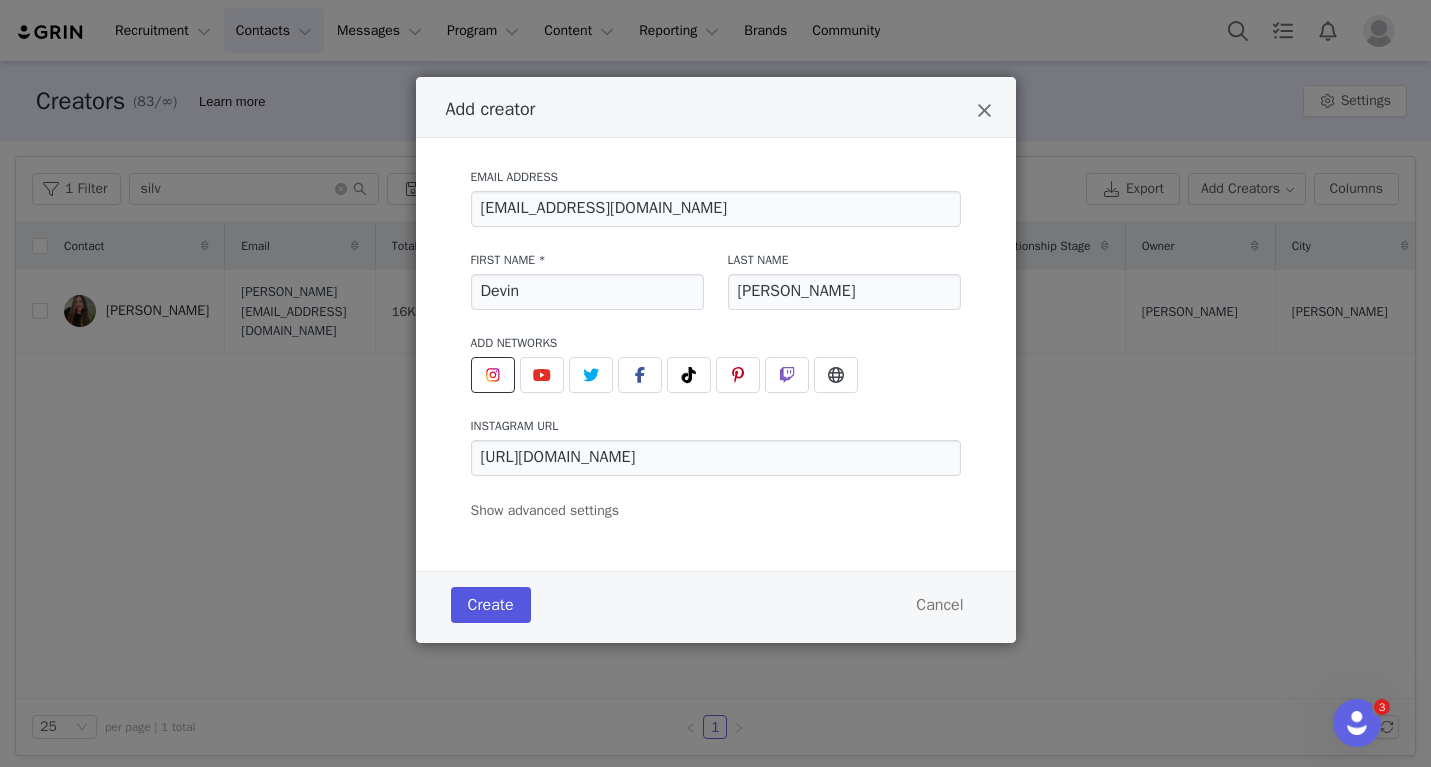 click on "Create" at bounding box center [491, 605] 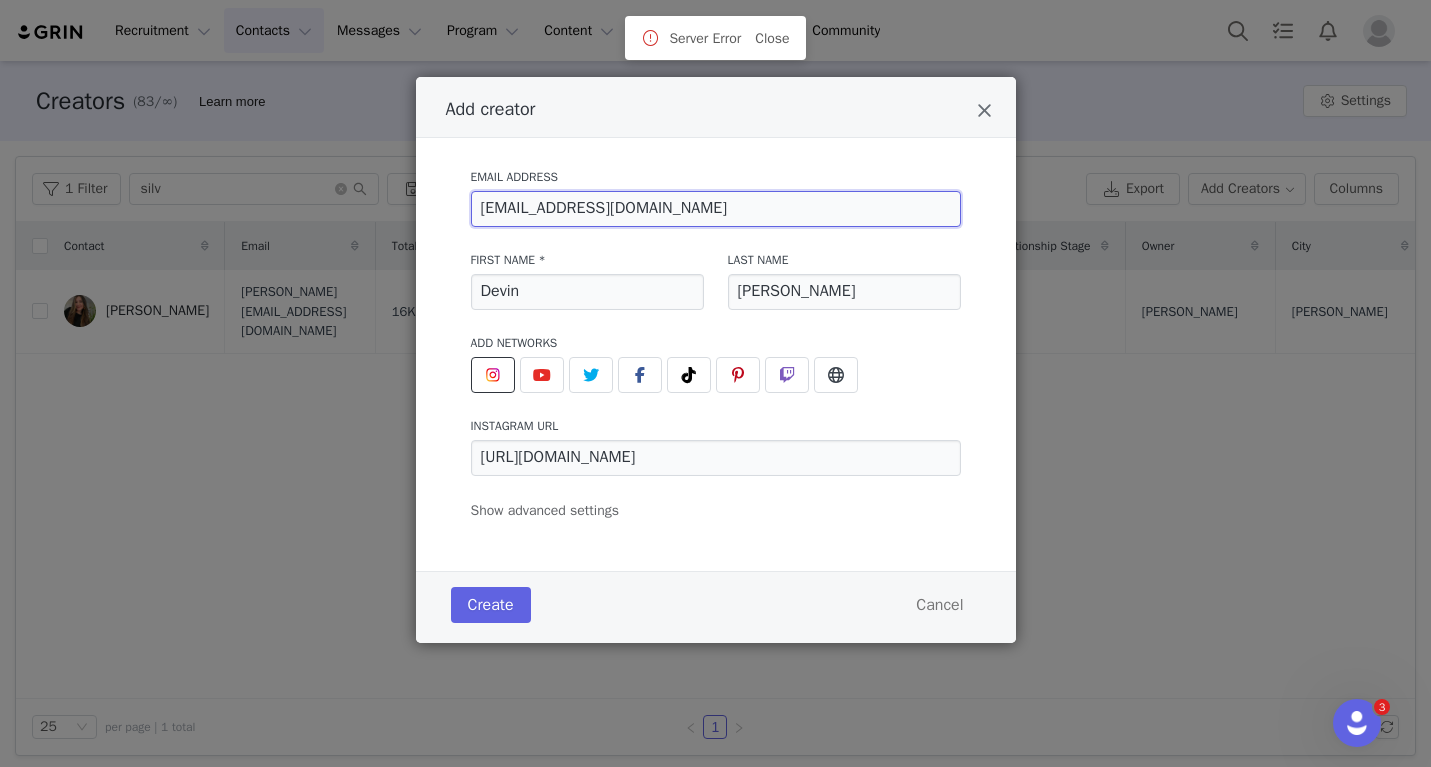 drag, startPoint x: 625, startPoint y: 226, endPoint x: 563, endPoint y: 207, distance: 64.84597 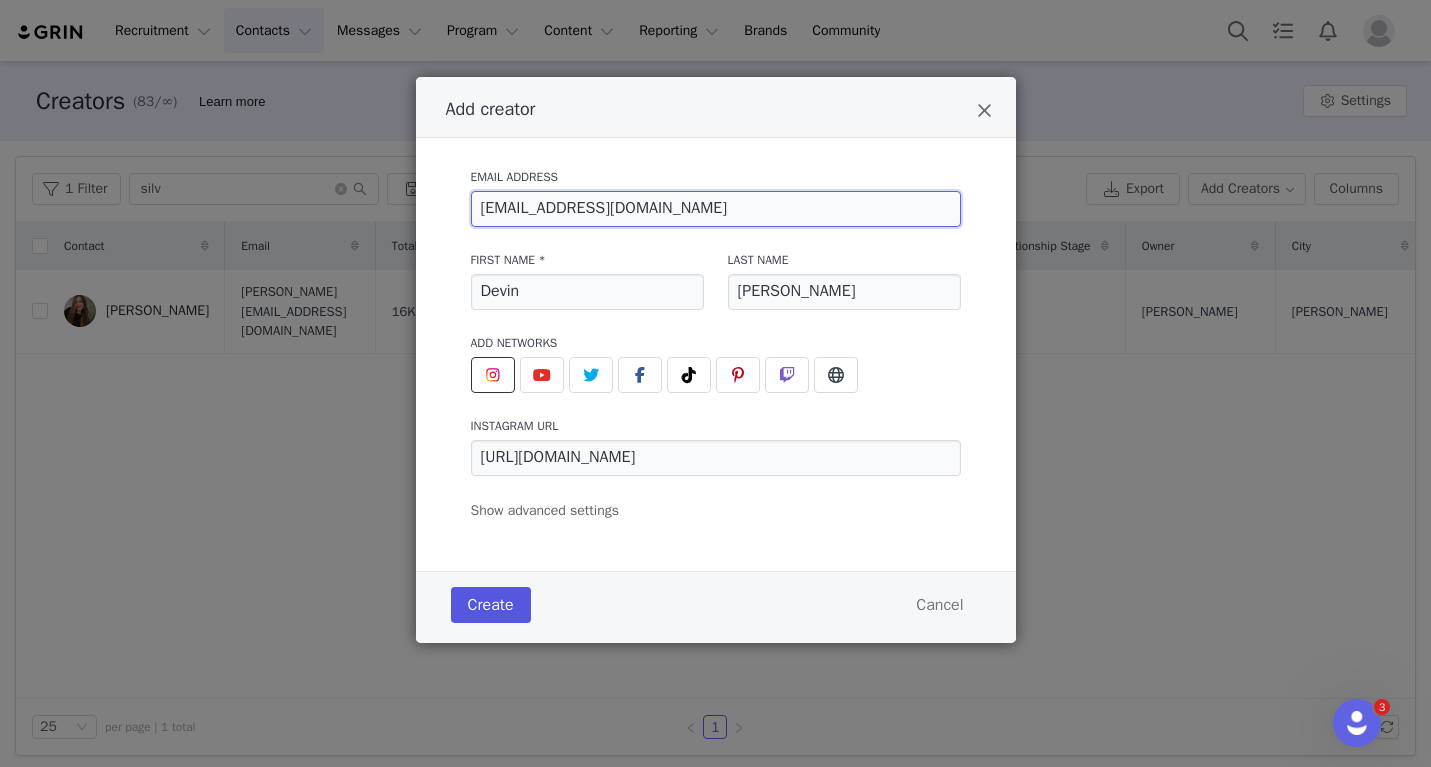 type on "devinmm@gmail.com" 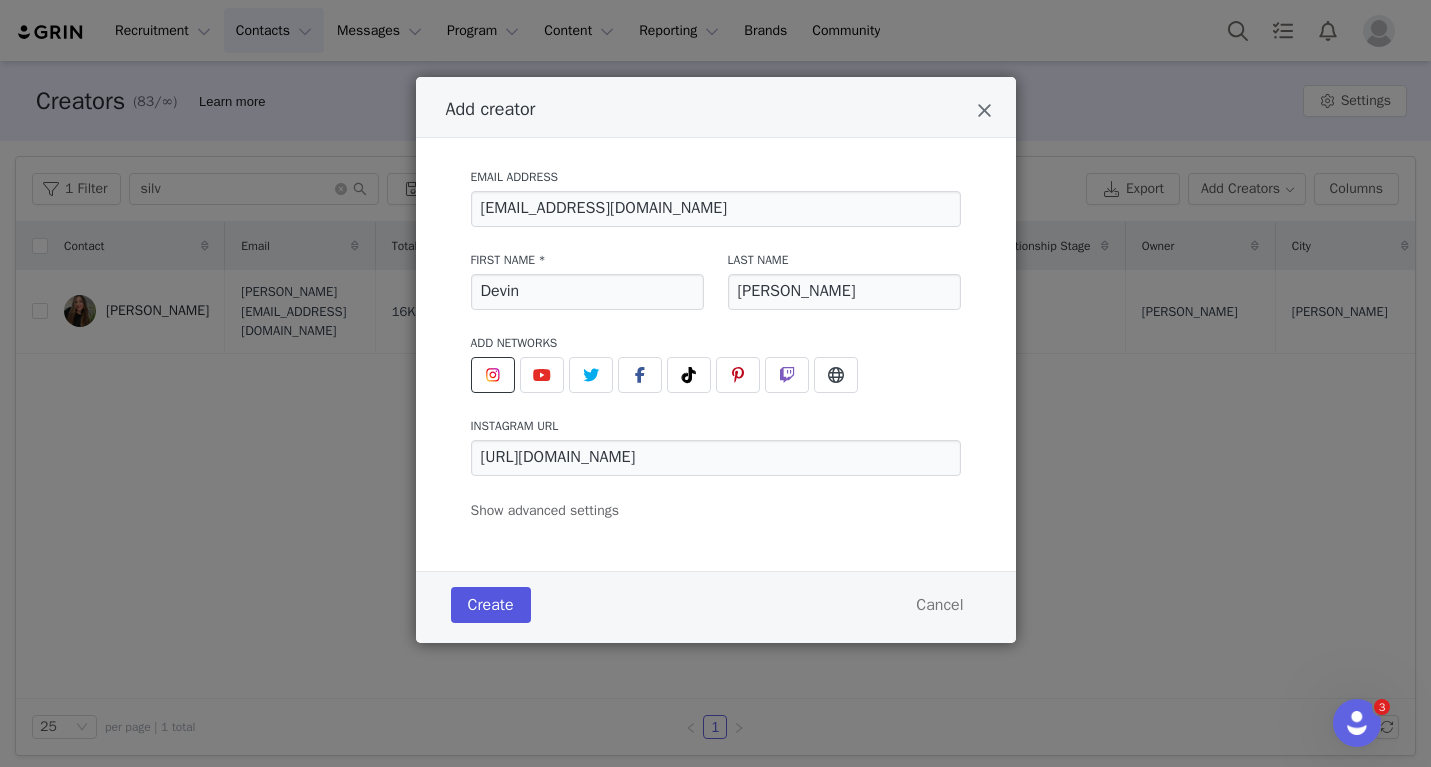click on "Create" at bounding box center (491, 605) 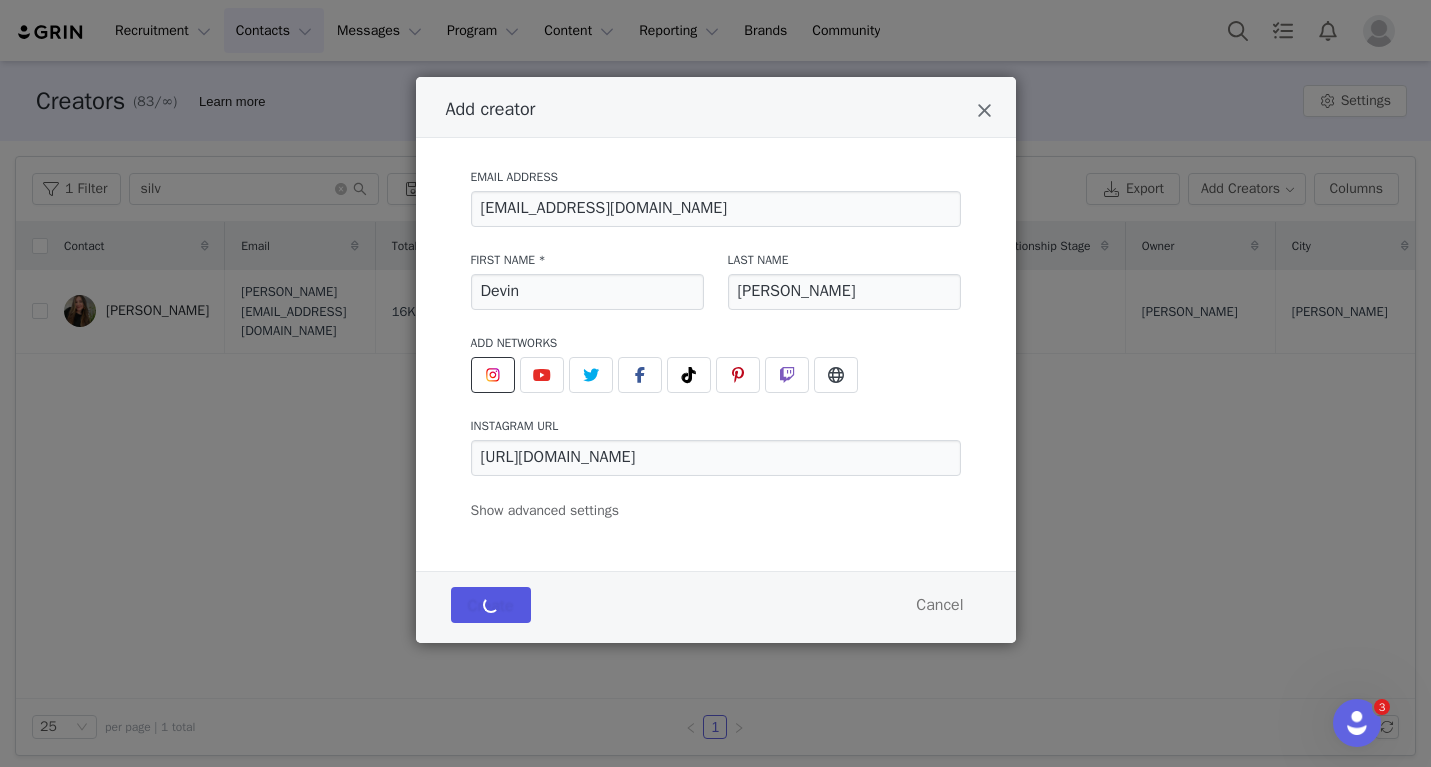 type 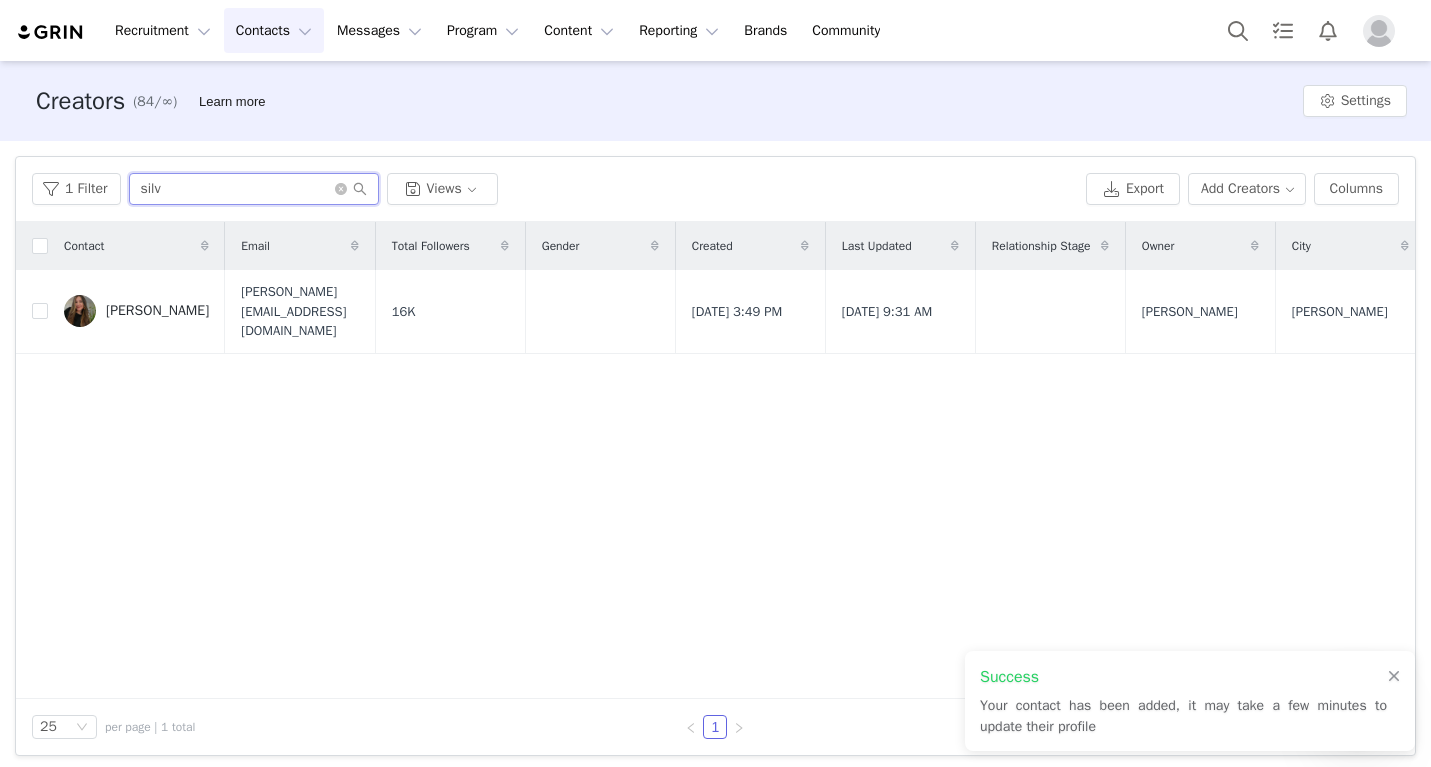 click on "silv" at bounding box center [254, 189] 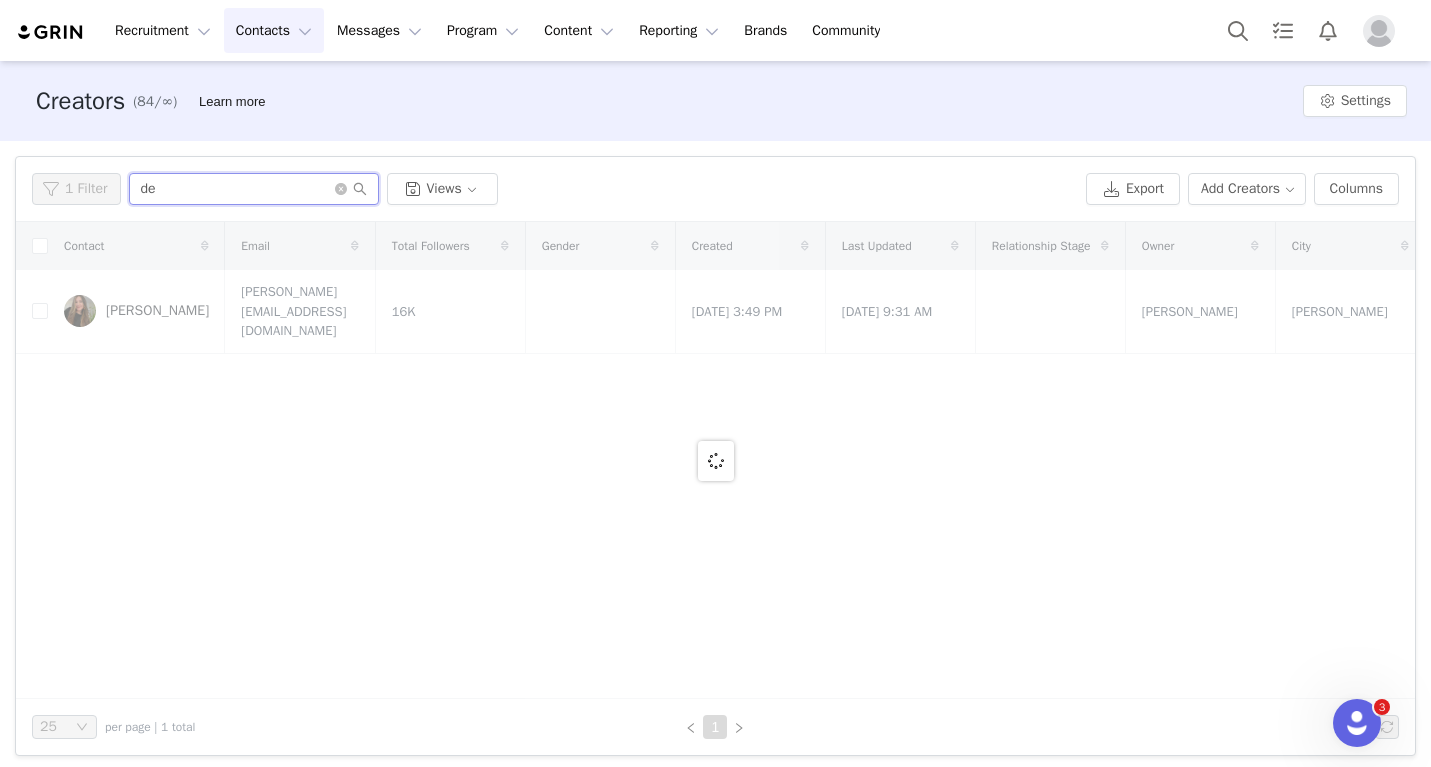 type on "d" 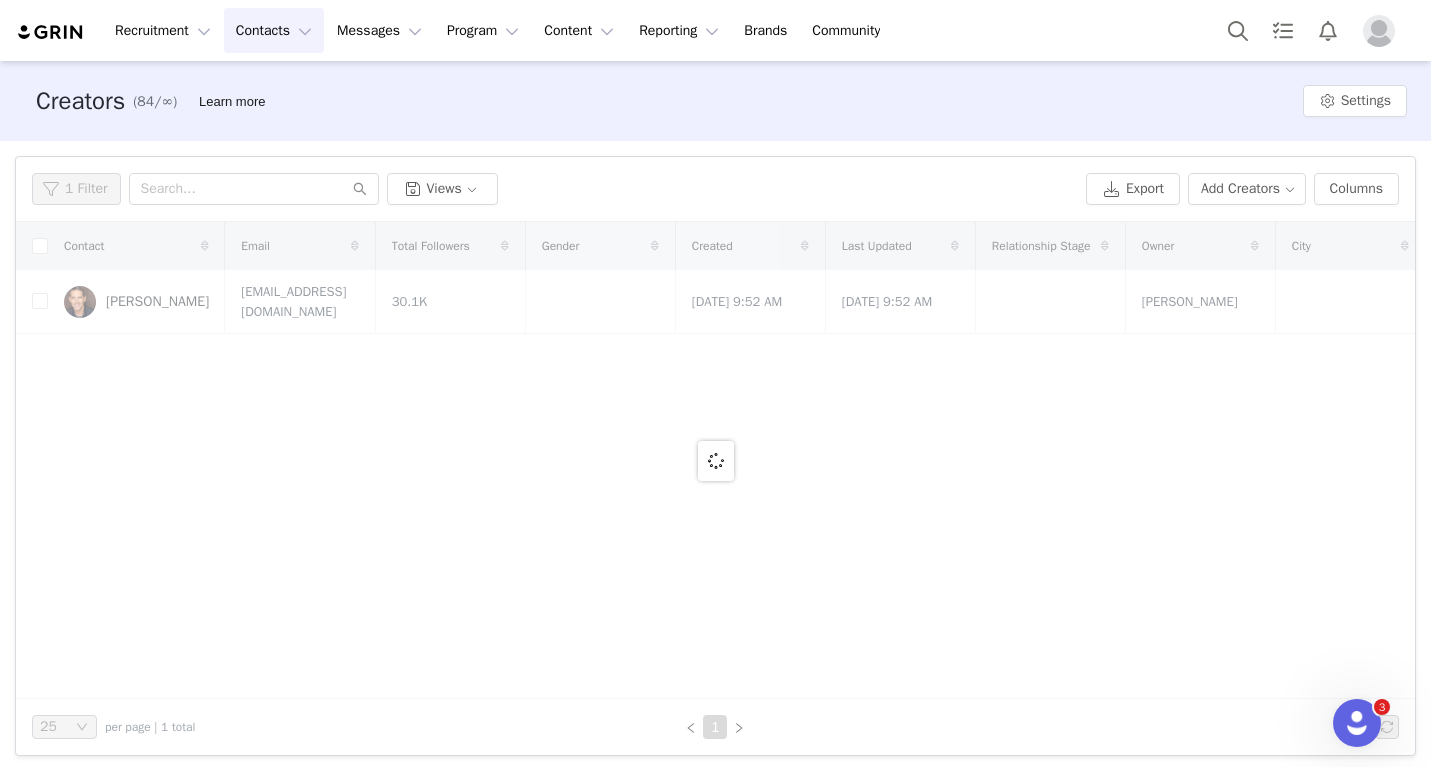click on "Contacts Contacts" at bounding box center [274, 30] 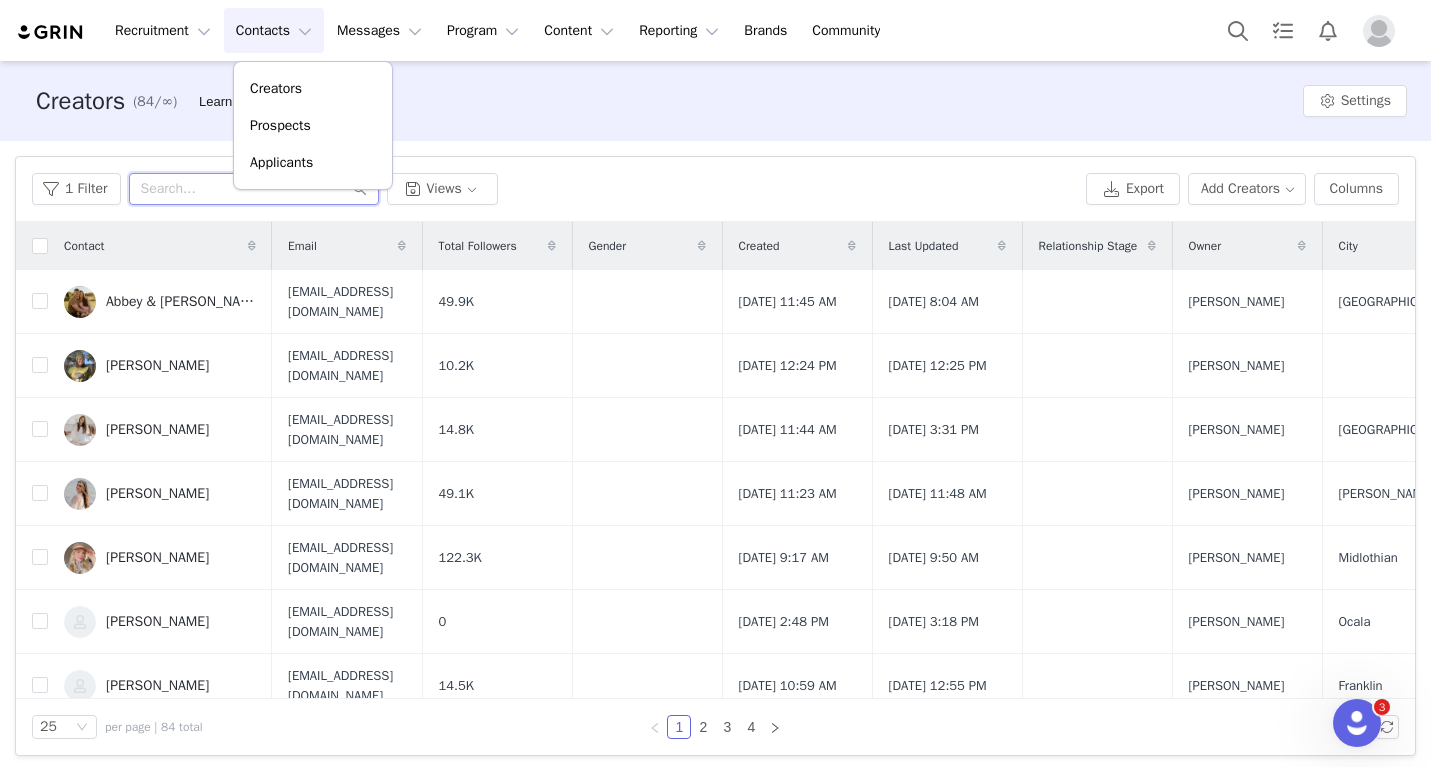 click at bounding box center (254, 189) 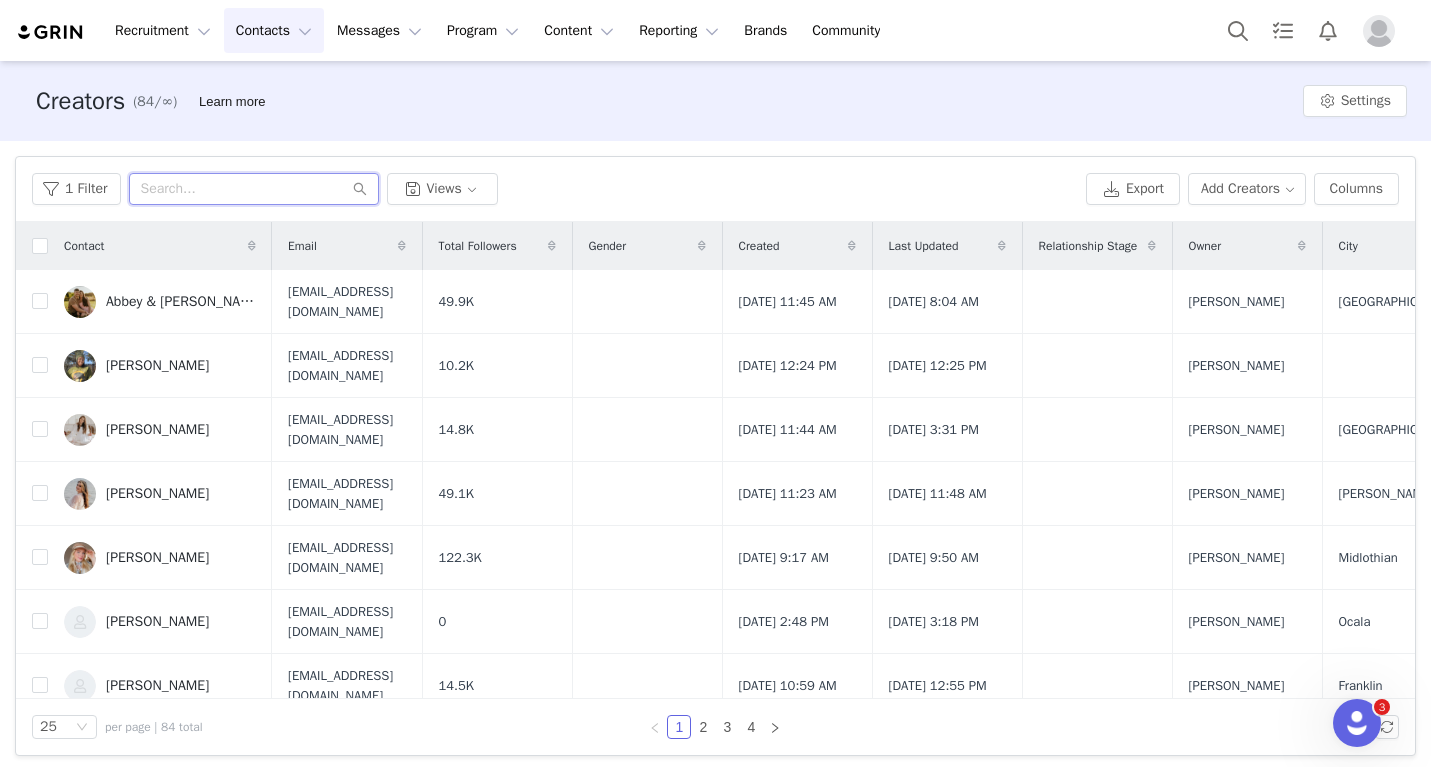 type on "e" 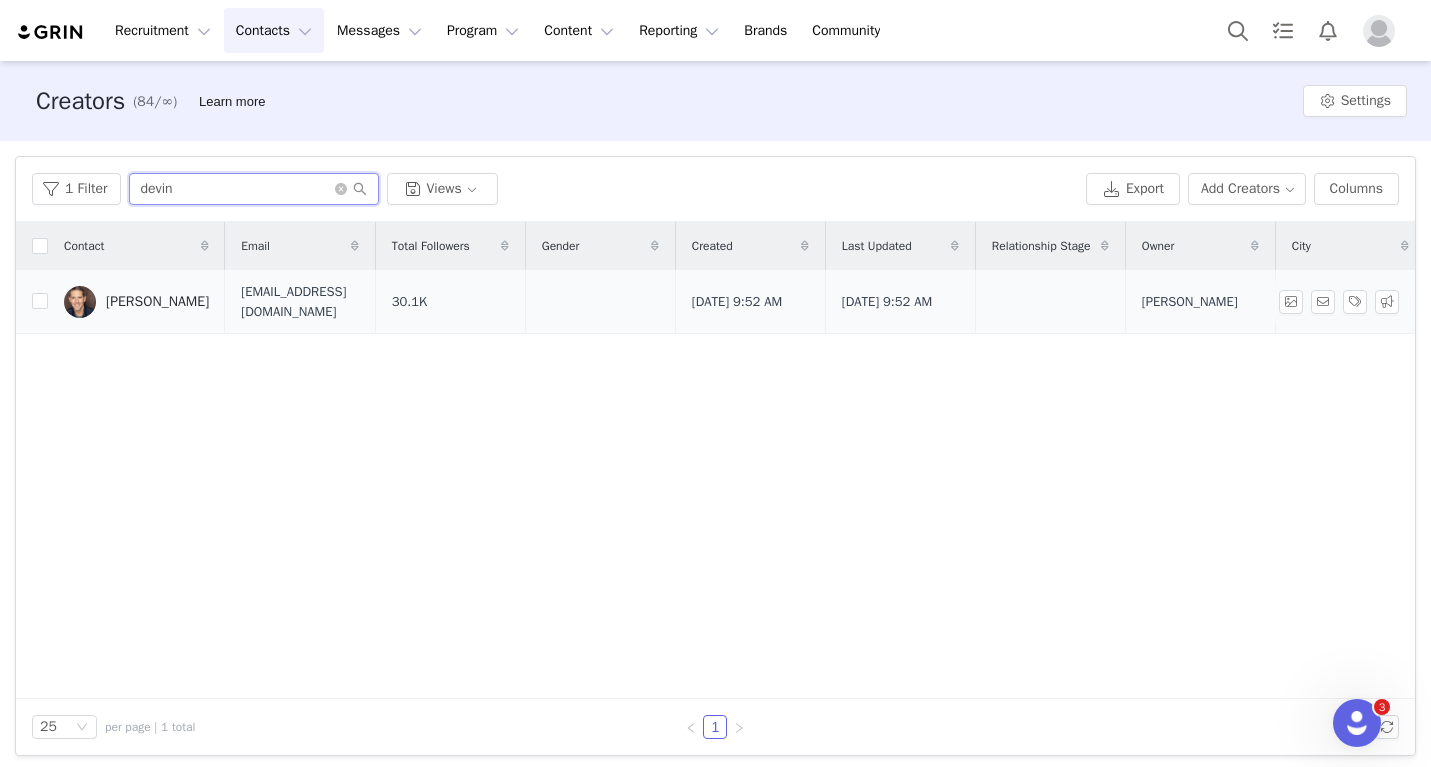 type on "devin" 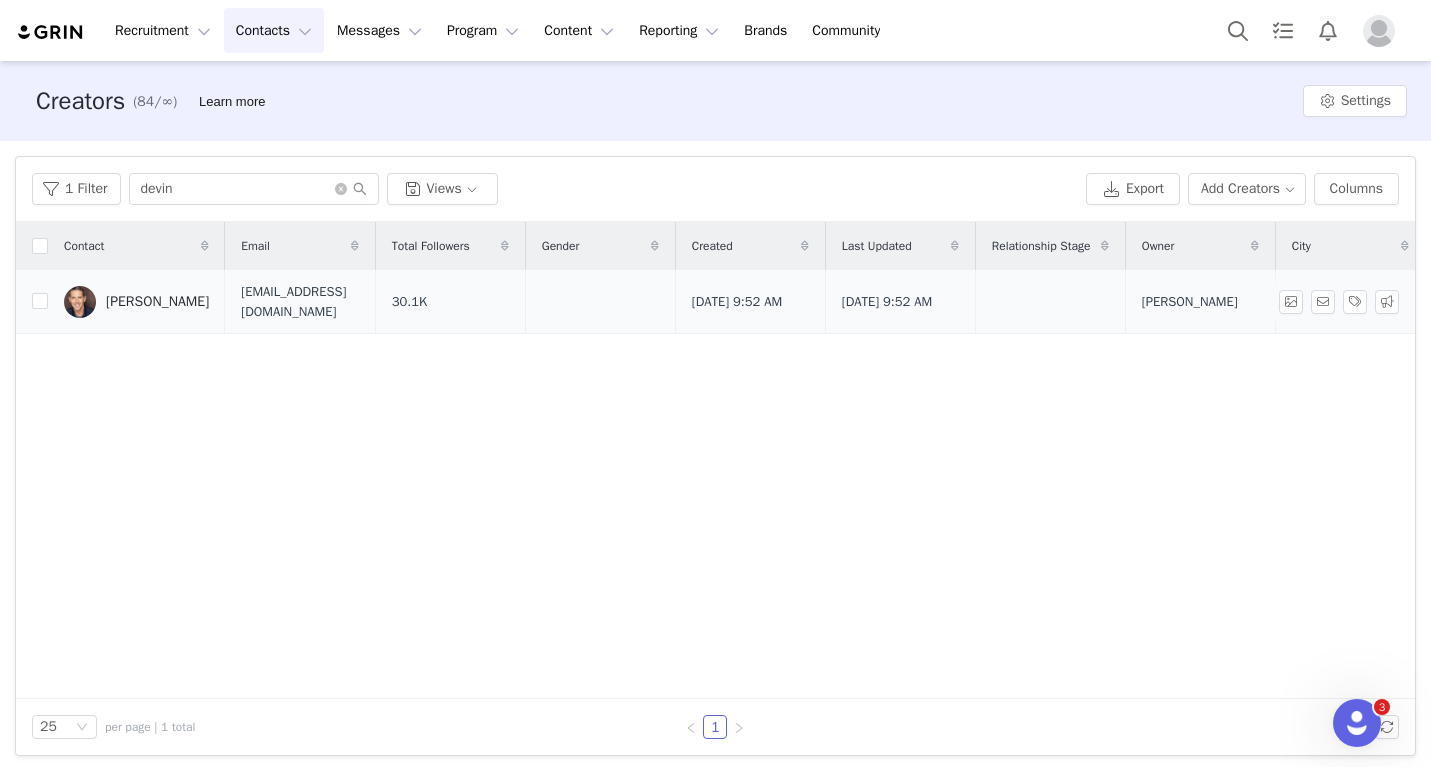 click on "[PERSON_NAME]" at bounding box center (157, 302) 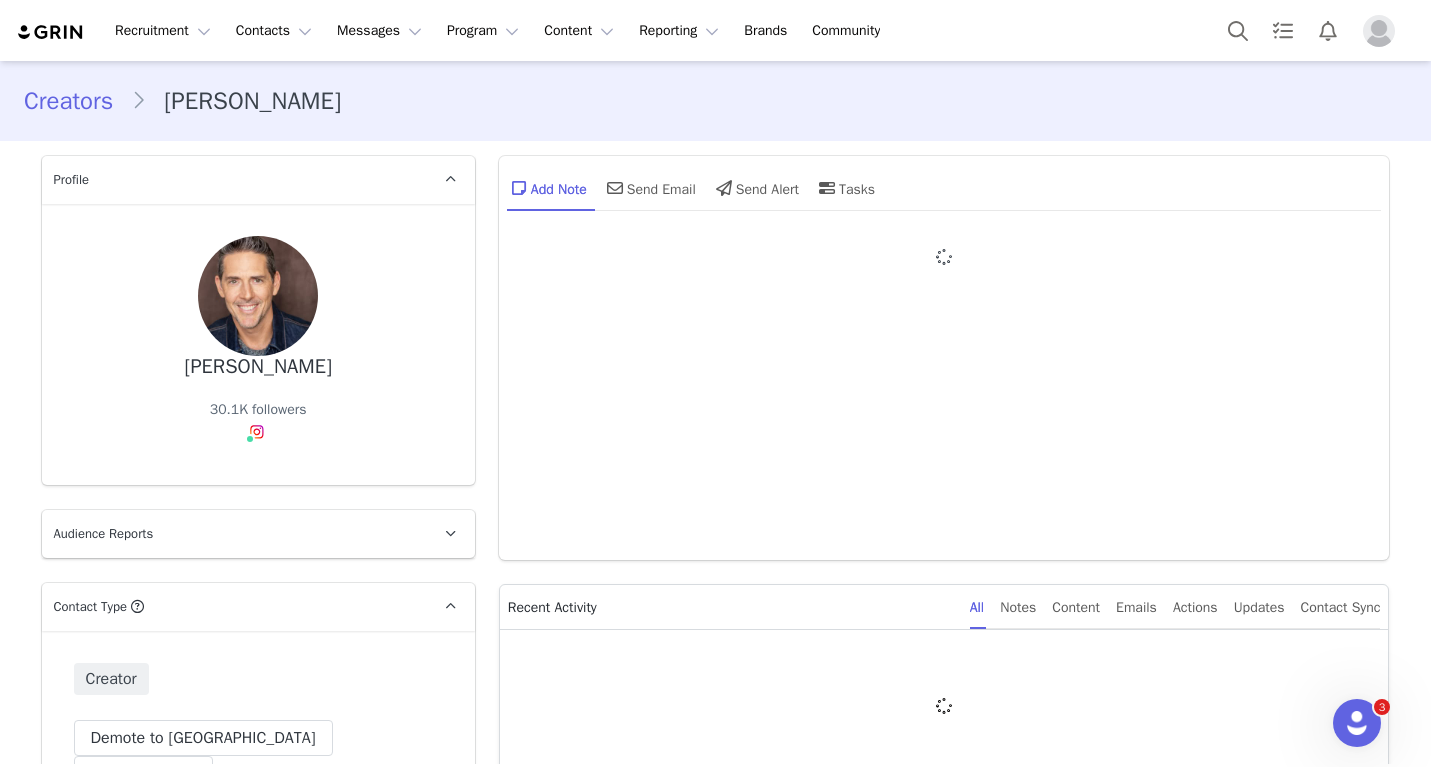 type on "+1 (United States)" 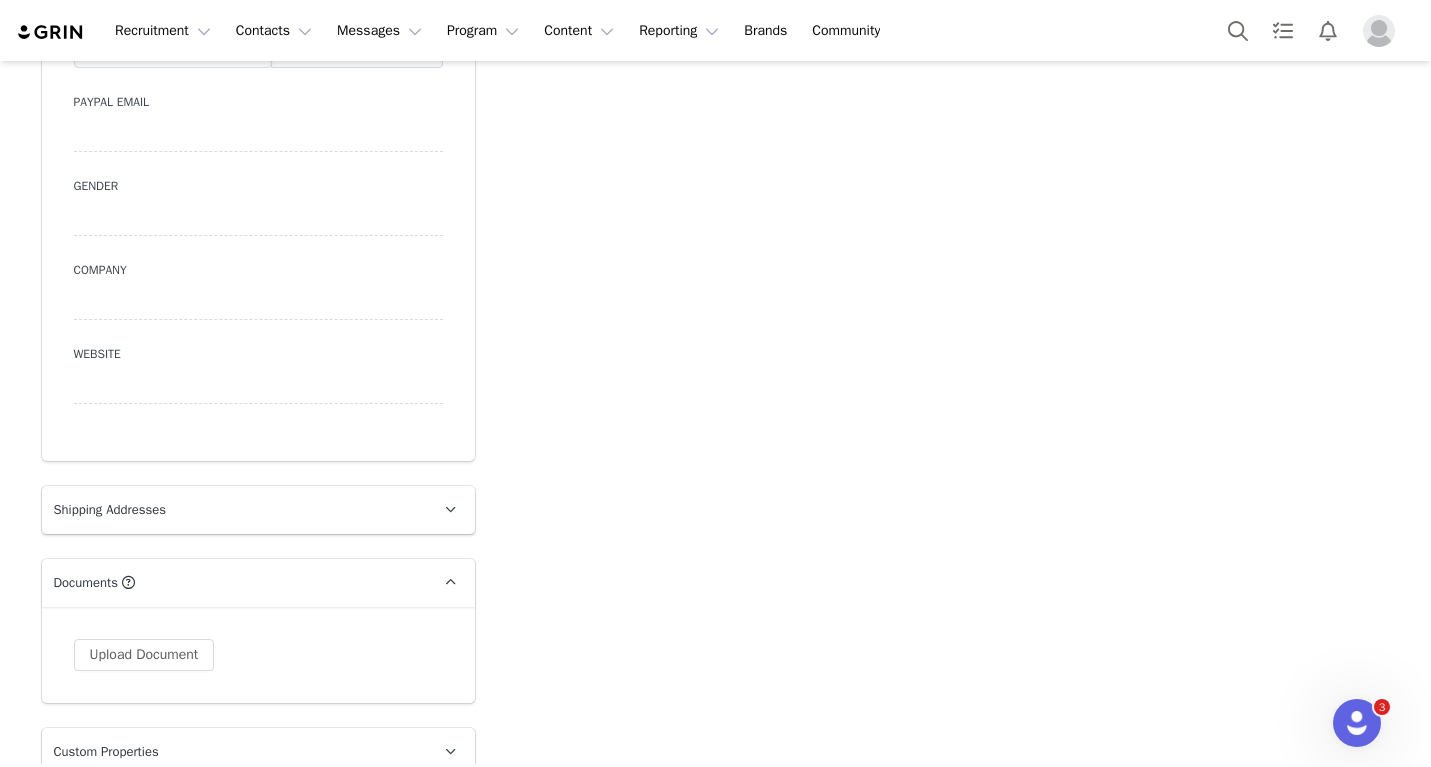 scroll, scrollTop: 722, scrollLeft: 0, axis: vertical 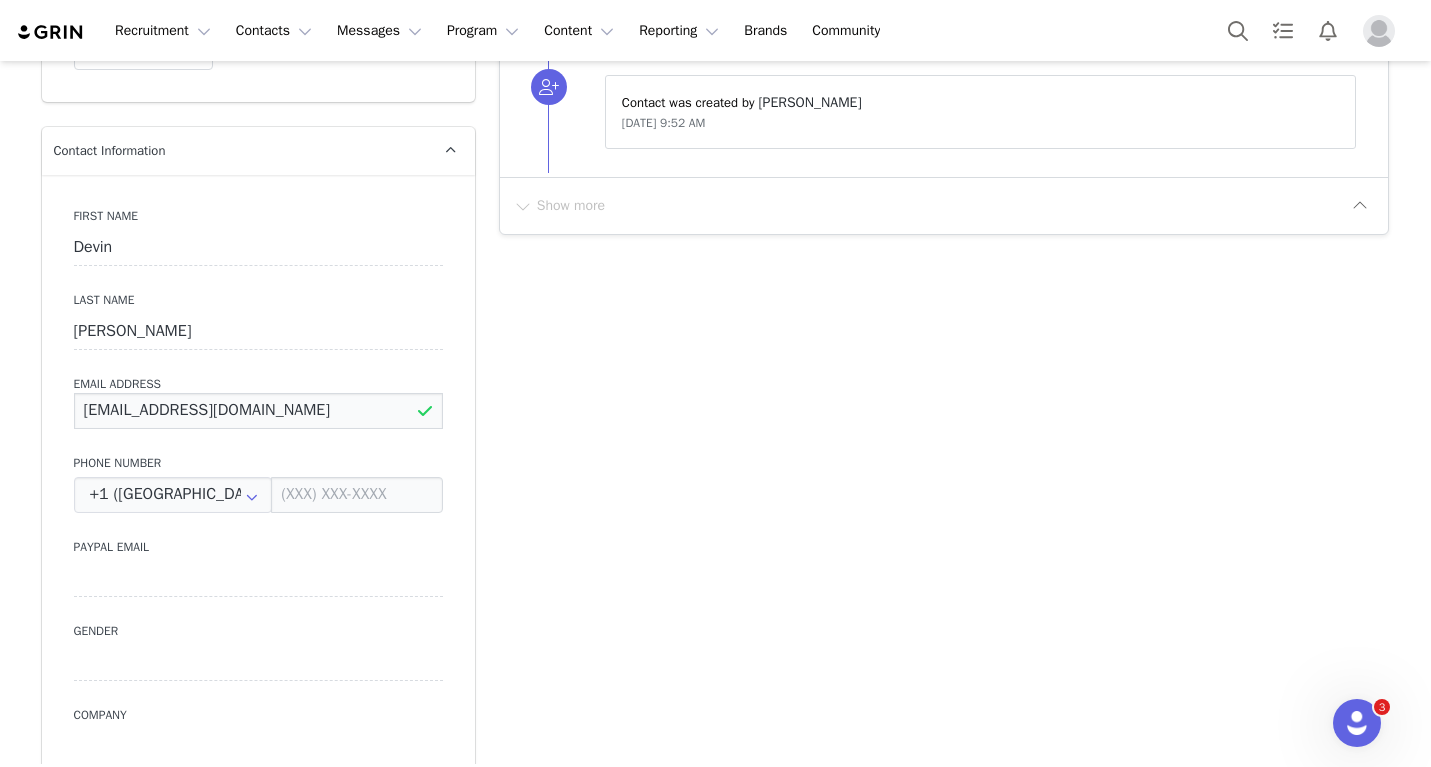 click on "[EMAIL_ADDRESS][DOMAIN_NAME]" at bounding box center (258, 411) 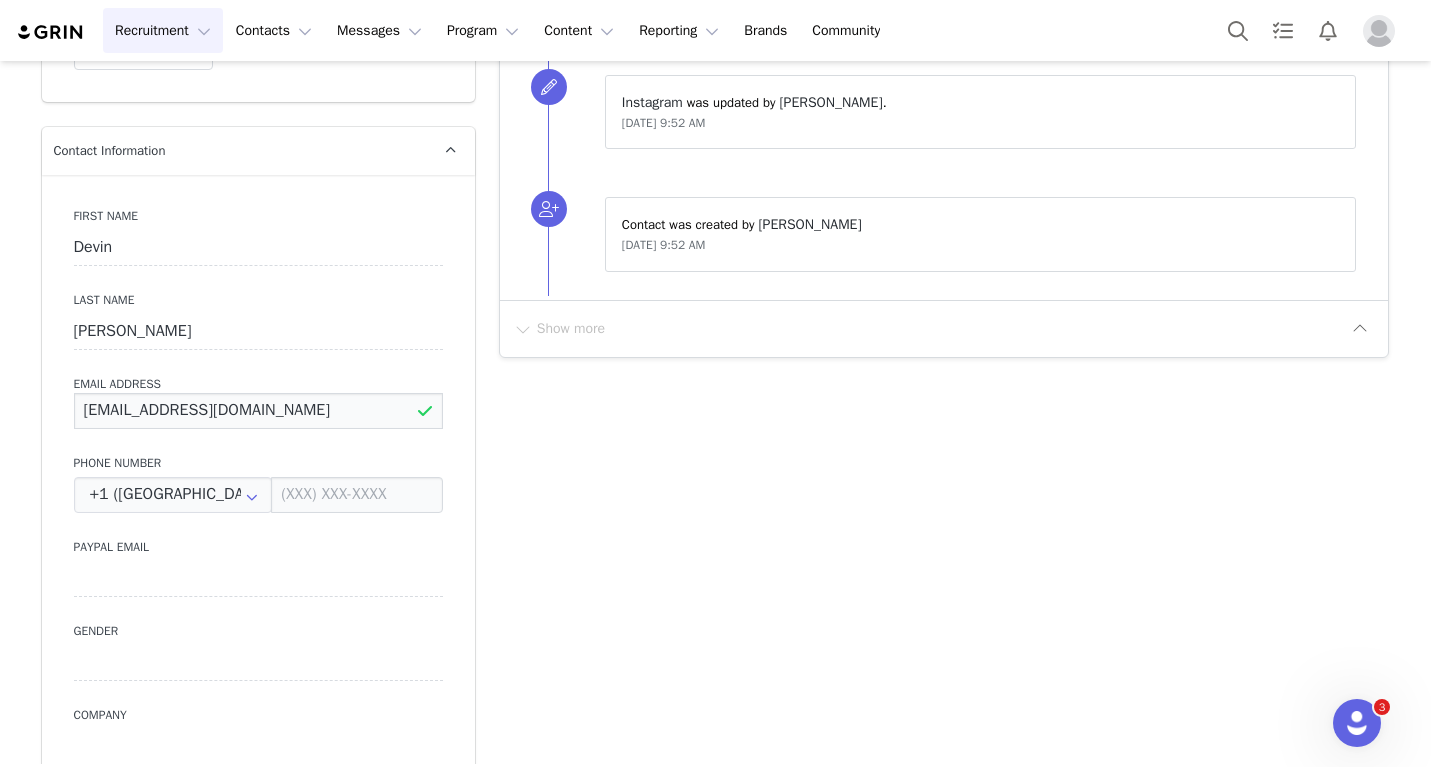 paste on "me" 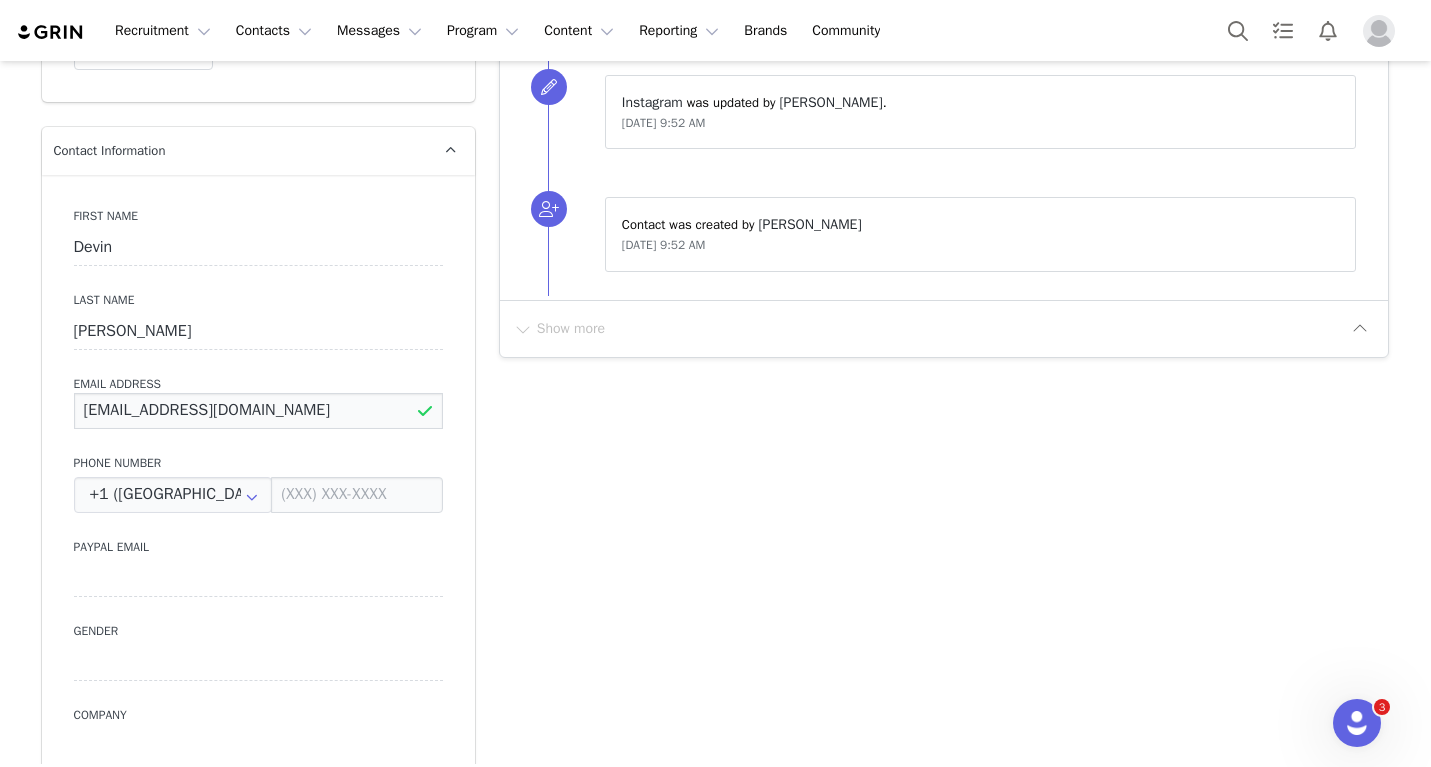 click on "devinmm@me.com" at bounding box center (258, 411) 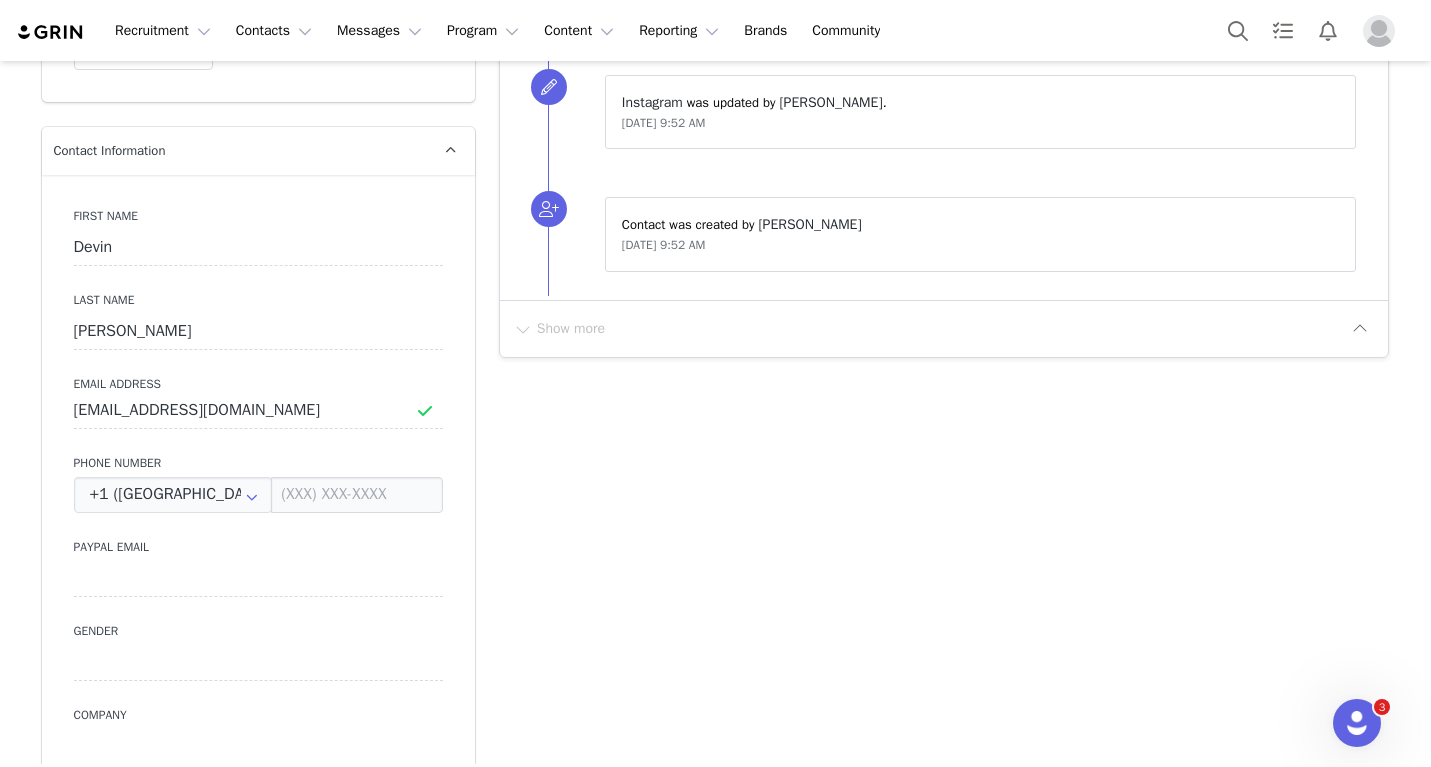 click on "Add Note   Send Email   Send Alert   Tasks  System Font 12pt To open the popup, press Shift+Enter To open the popup, press Shift+Enter To open the popup, press Shift+Enter To open the popup, press Shift+Enter Save Note Cancel Recent Activity All Notes Content Emails Actions Updates Contact Sync ⁨ Instagram ⁩ was updated by ⁨ Bianca Buneo ⁩. Jul 10, 2025 at 9:52 AM ⁨ Instagram ⁩ was updated by ⁨ Bianca Buneo ⁩. Jul 10, 2025 at 9:52 AM Contact was created by ⁨ Bianca Buneo ⁩ Jul 10, 2025 at 9:52 AM Show more" at bounding box center (944, 1607) 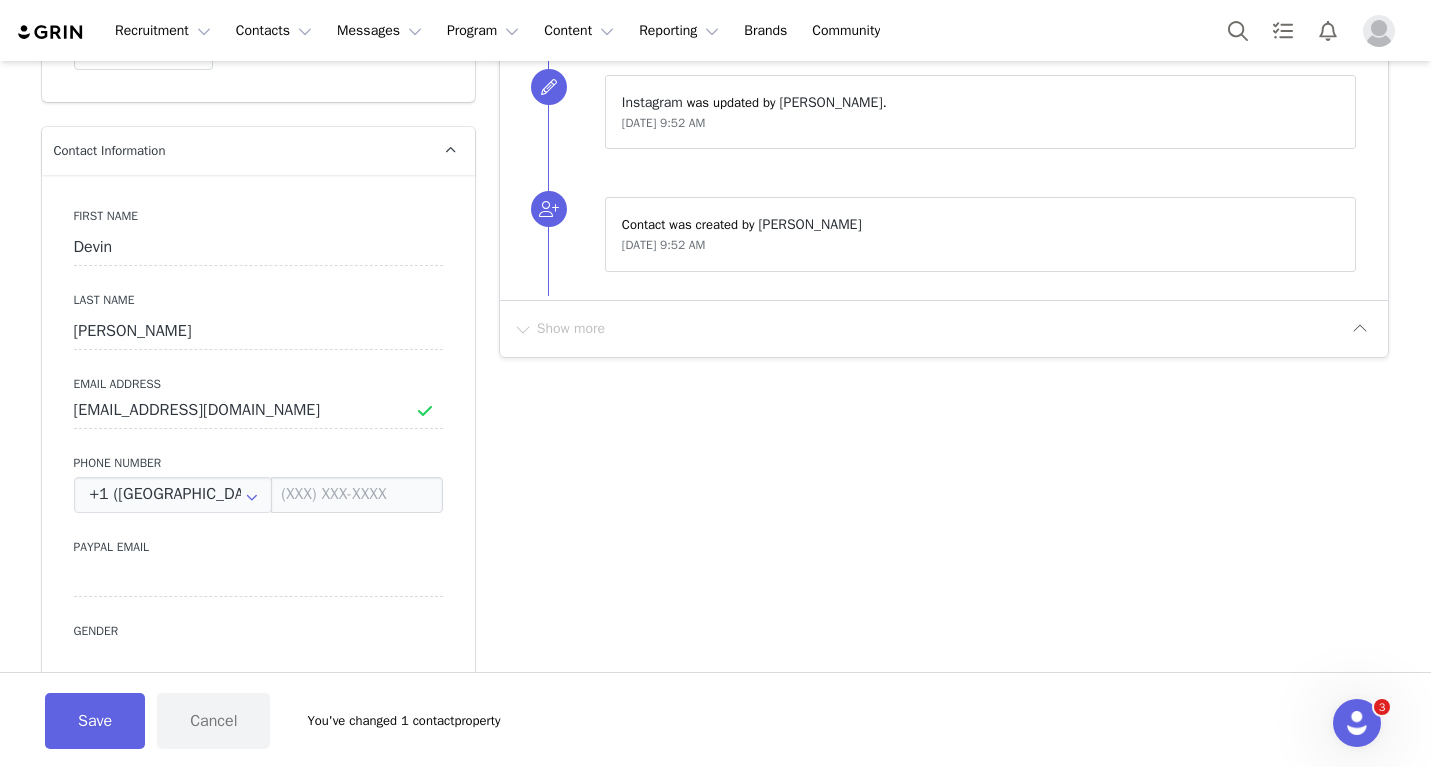 scroll, scrollTop: 941, scrollLeft: 0, axis: vertical 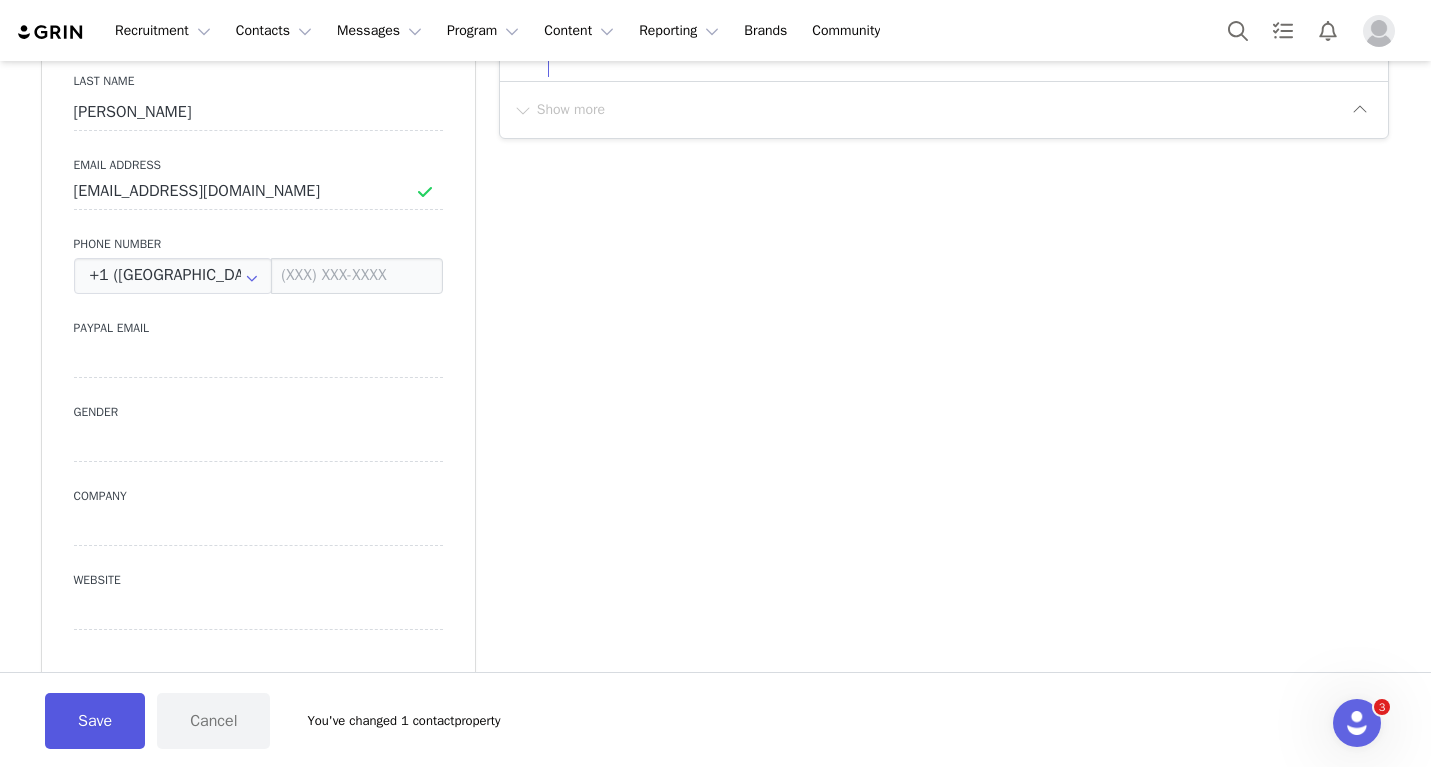 click on "Save" at bounding box center (95, 721) 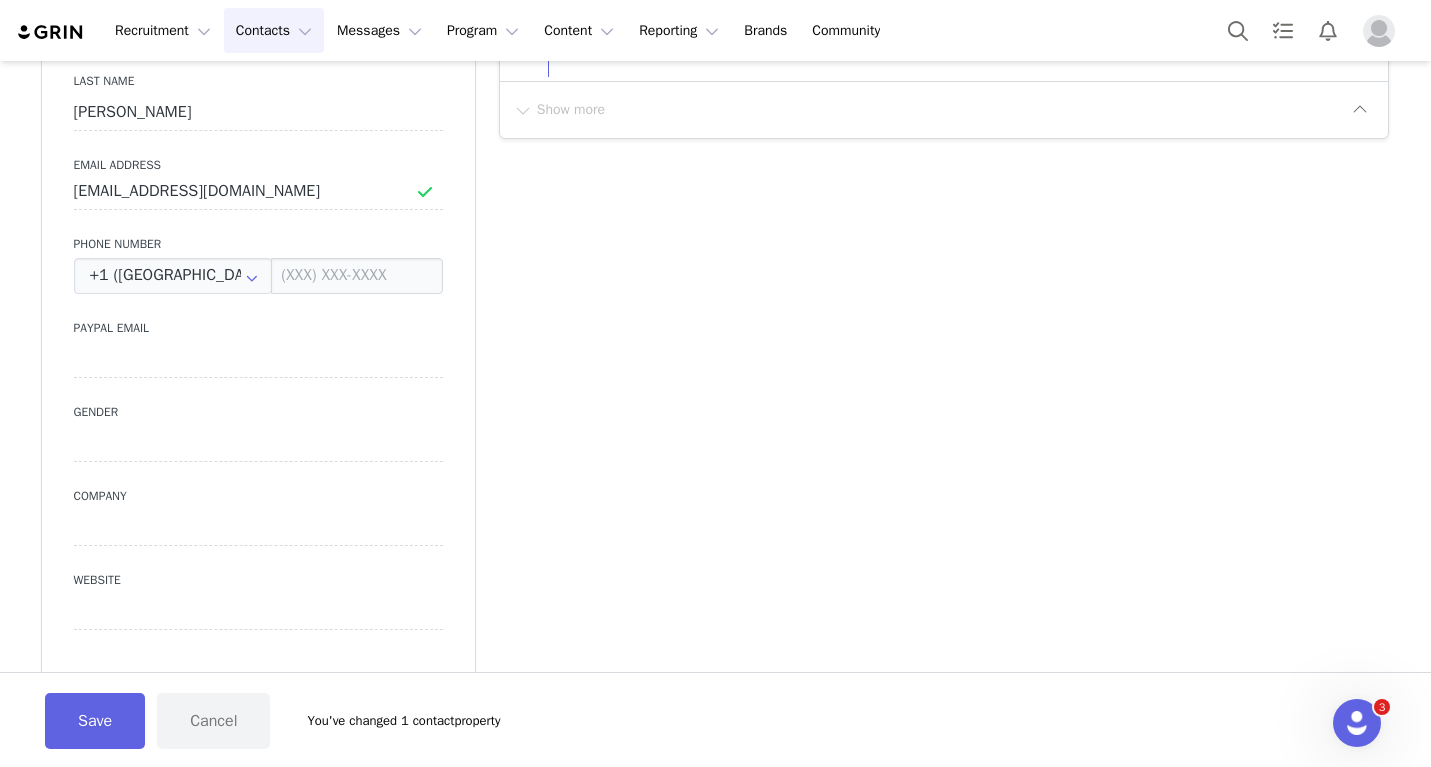 click on "Contacts Contacts" at bounding box center [274, 30] 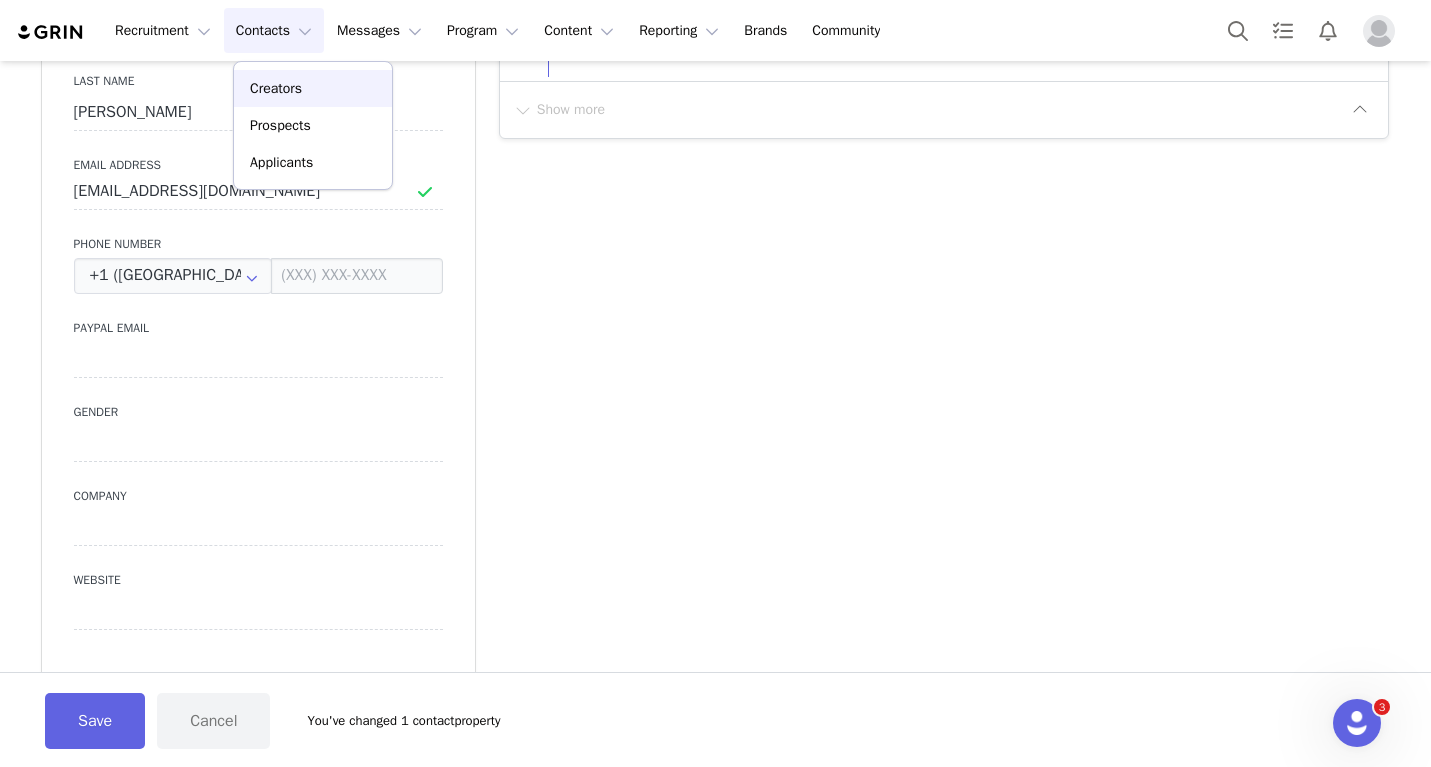 click on "Creators" at bounding box center [276, 88] 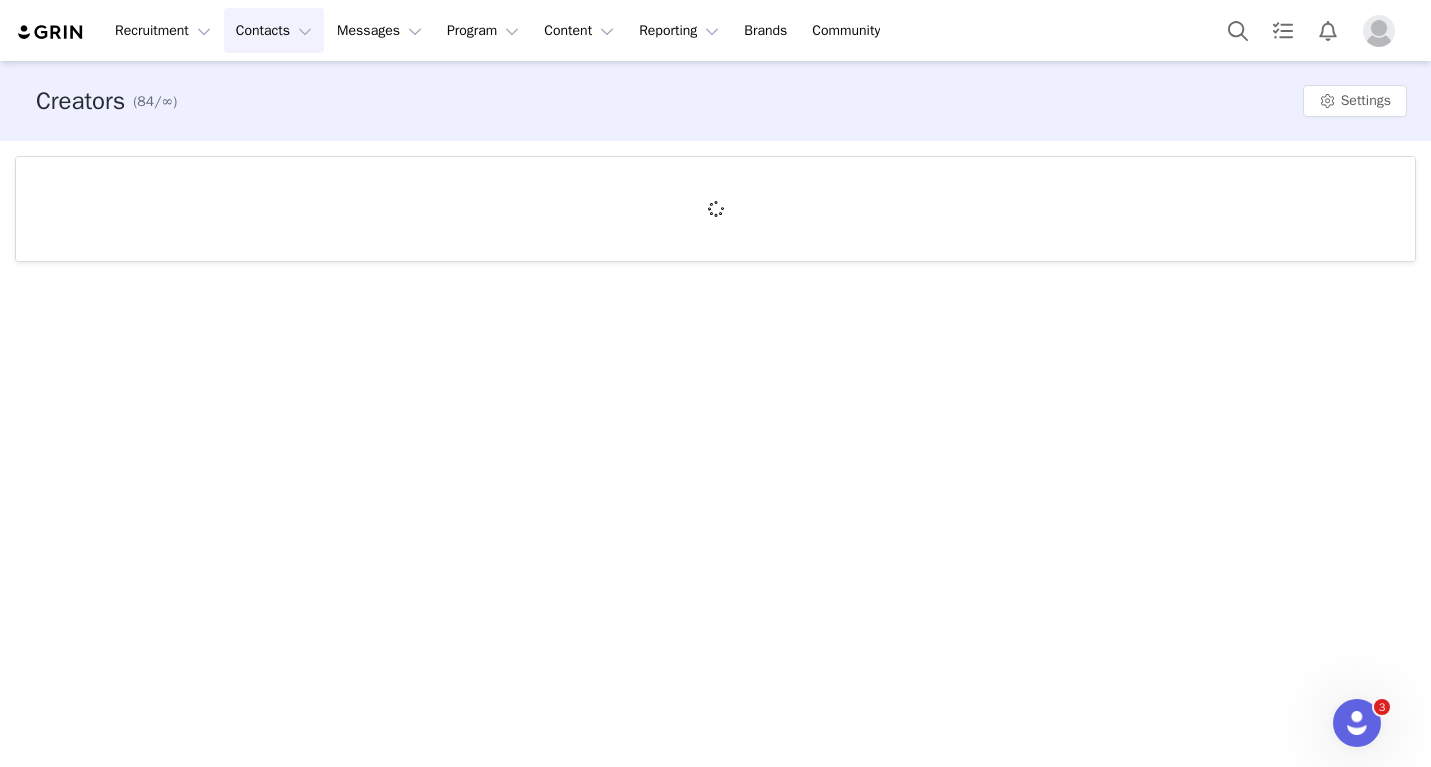 scroll, scrollTop: 0, scrollLeft: 0, axis: both 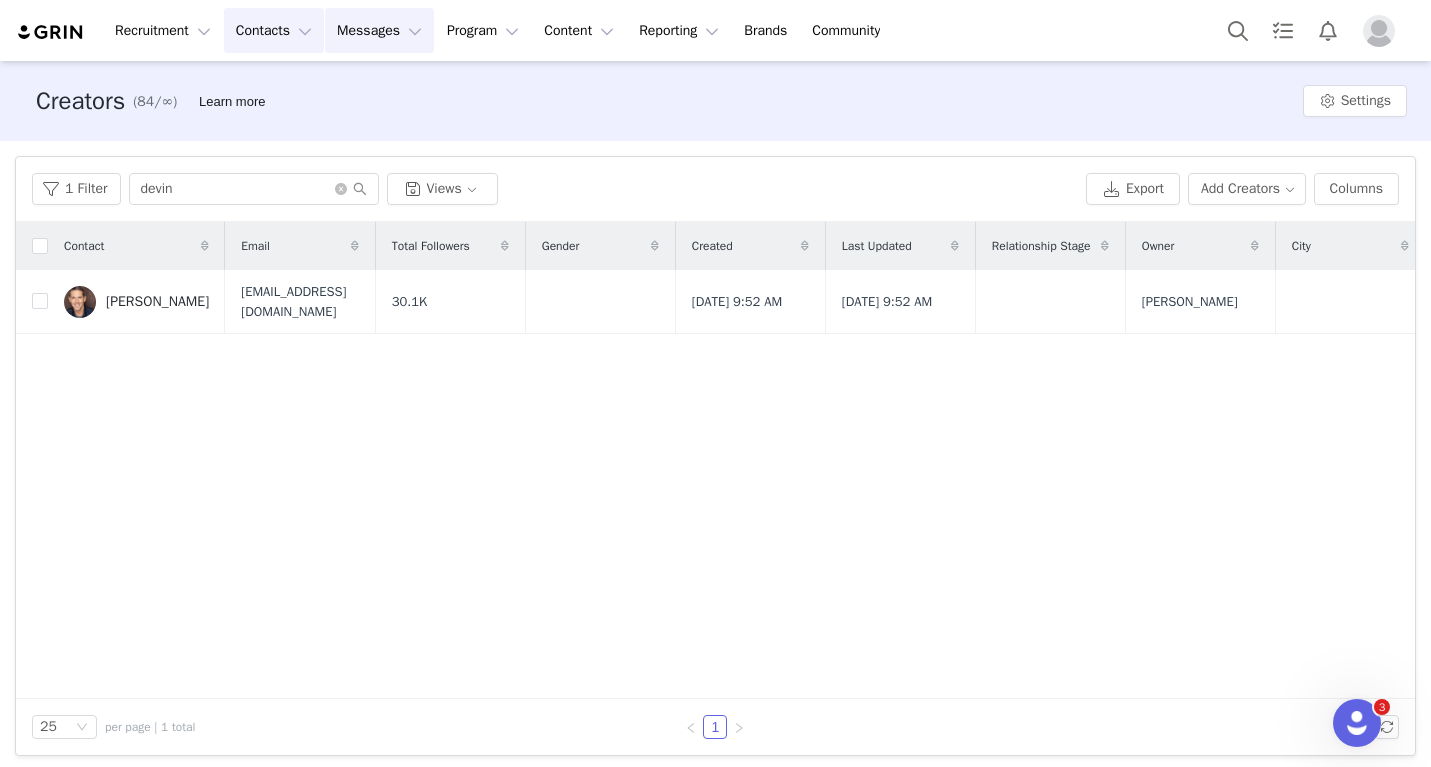 click on "Messages Messages" at bounding box center (379, 30) 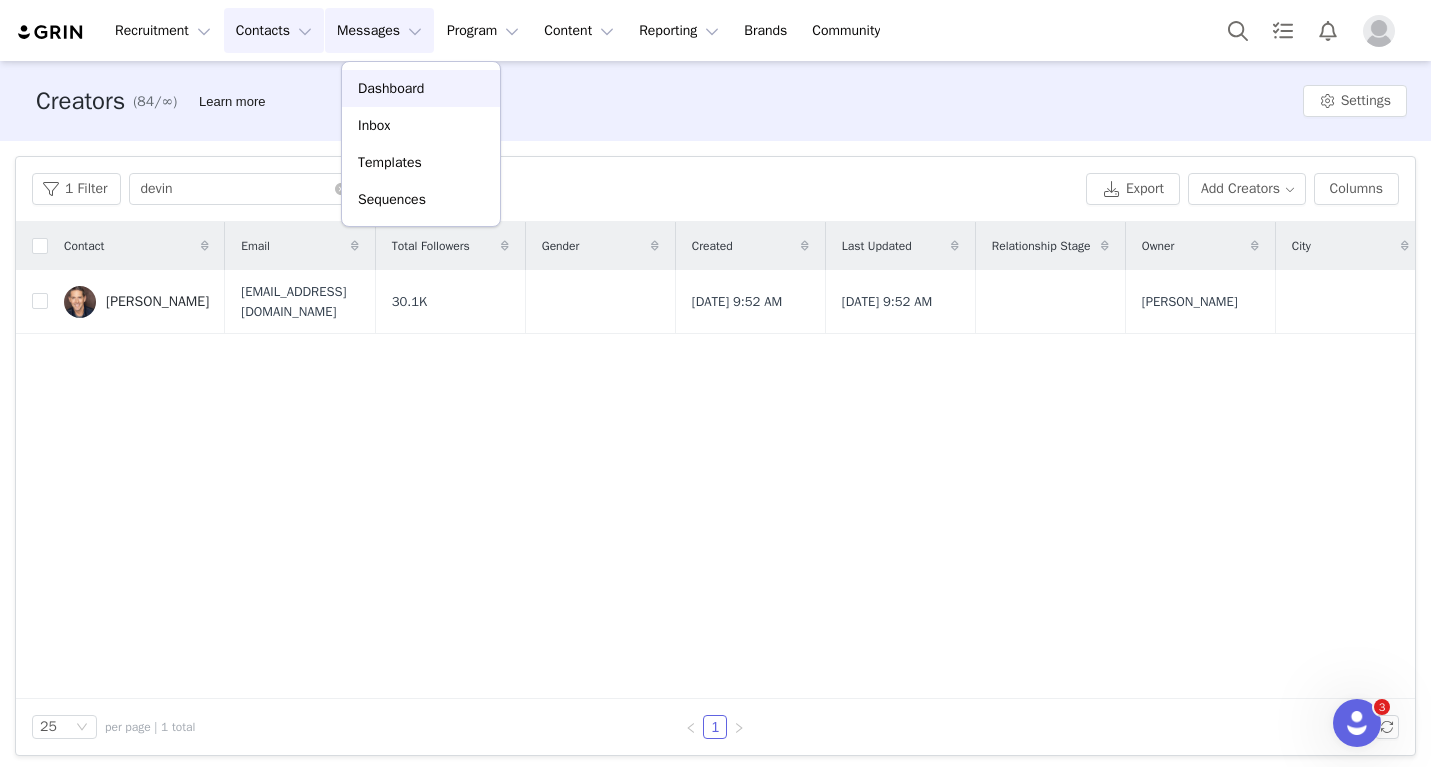 click on "Dashboard" at bounding box center [421, 88] 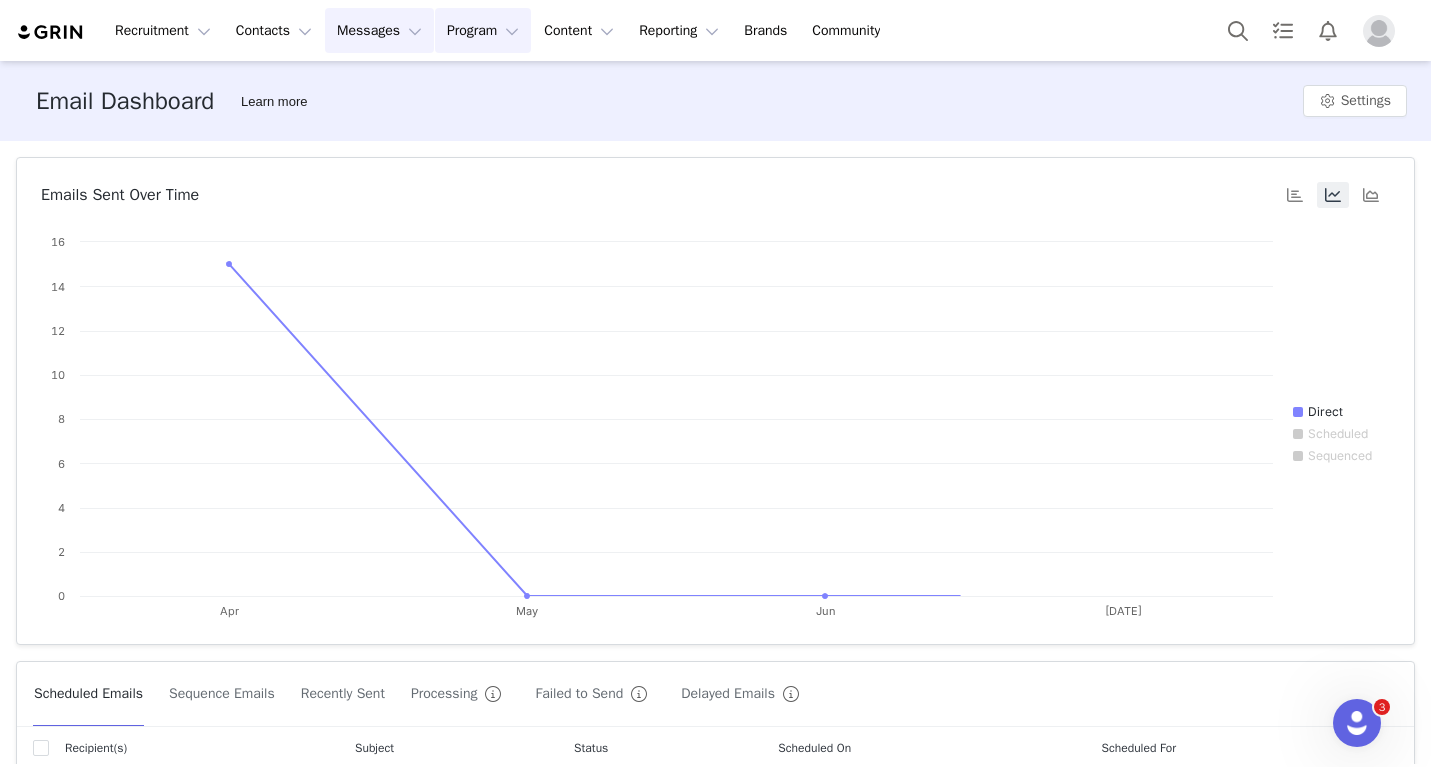 click on "Program Program" at bounding box center [483, 30] 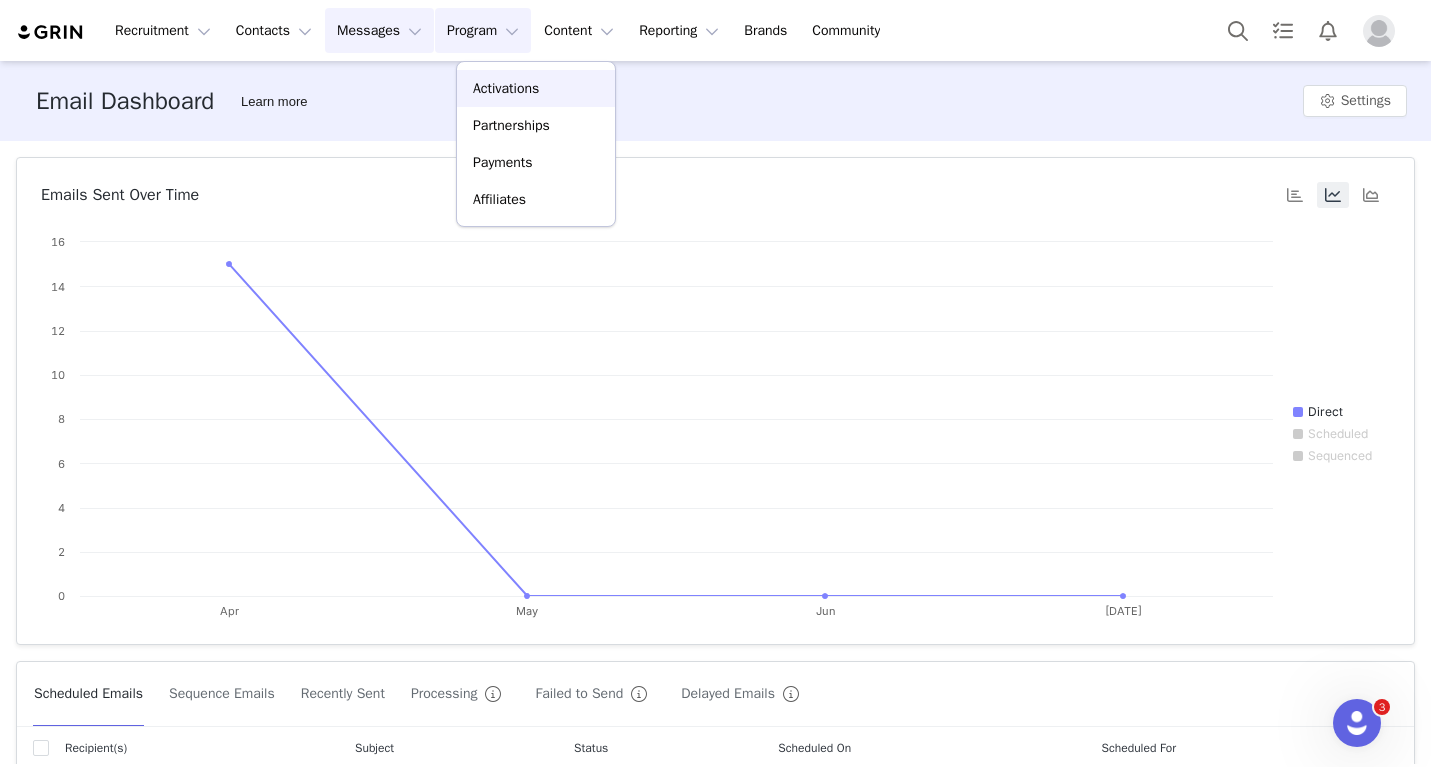 click on "Activations" at bounding box center [536, 88] 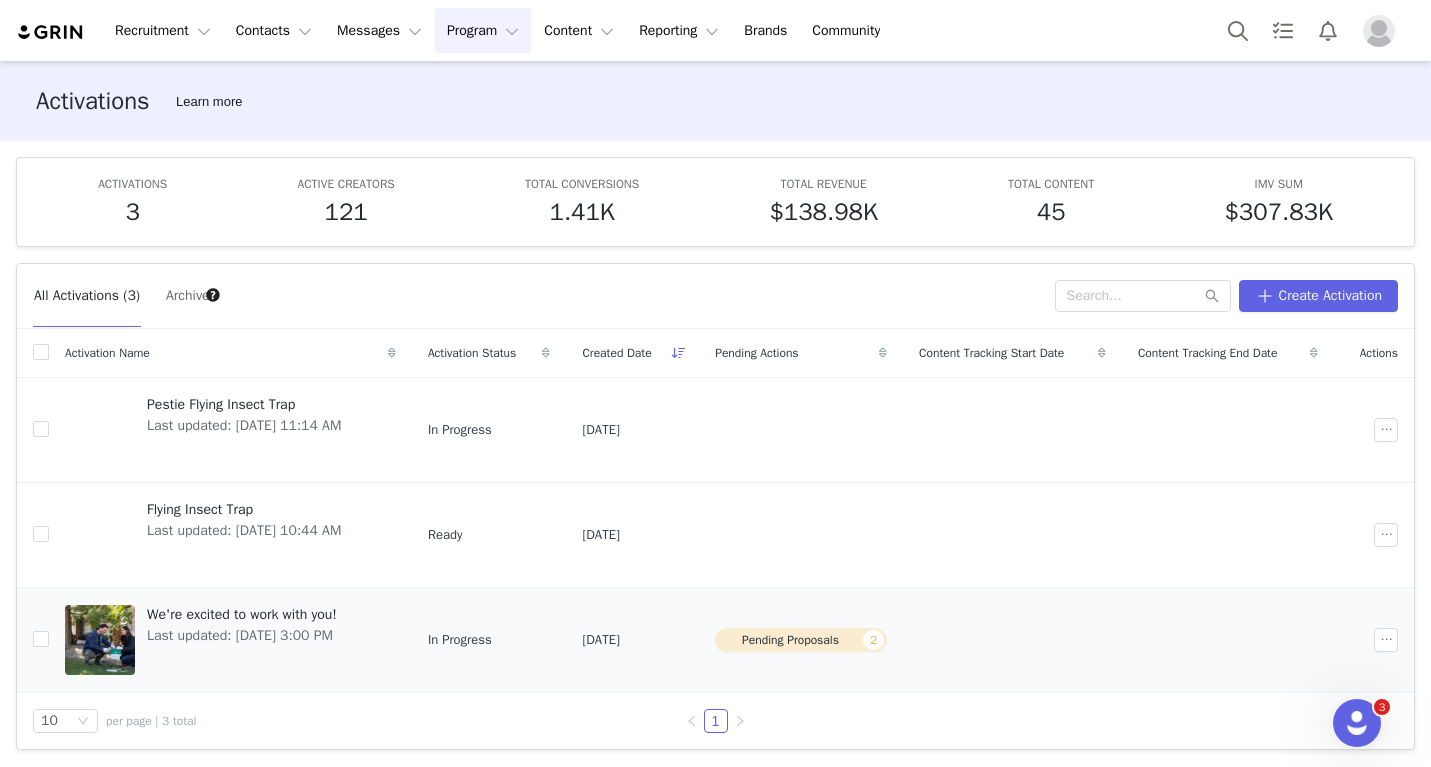 click on "Last updated: [DATE] 3:00 PM" at bounding box center [242, 635] 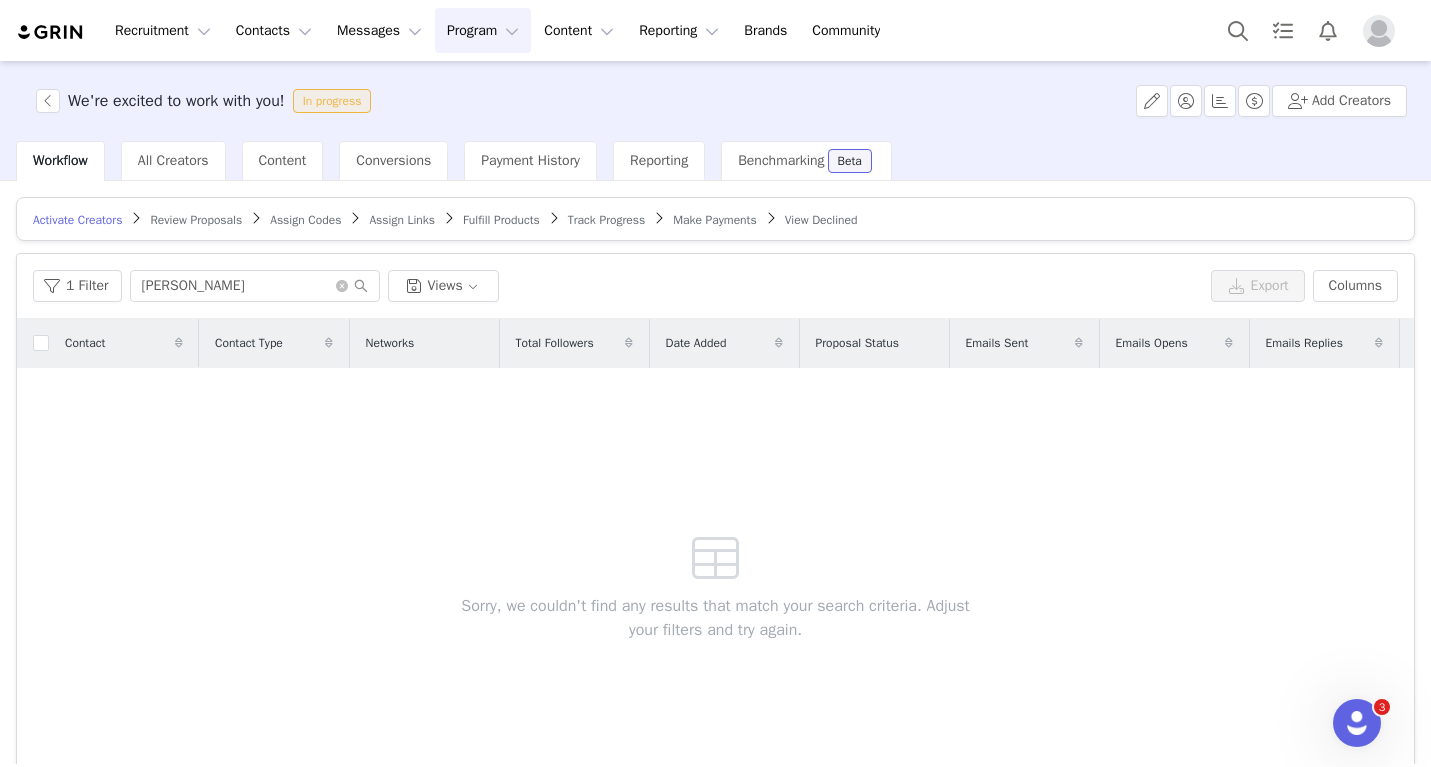 click on "We're excited to work with you! In progress     Add Creators" at bounding box center [715, 101] 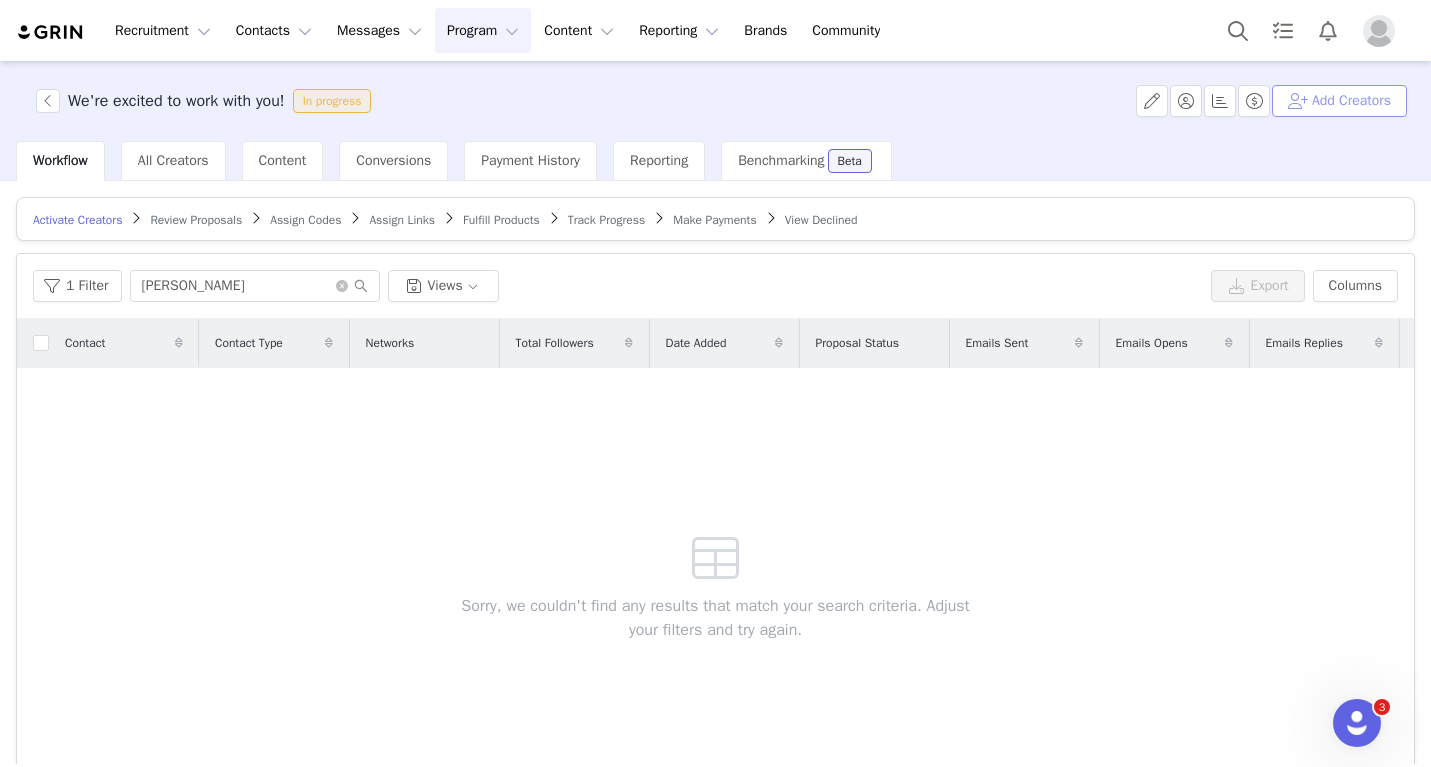 click on "Add Creators" at bounding box center (1339, 101) 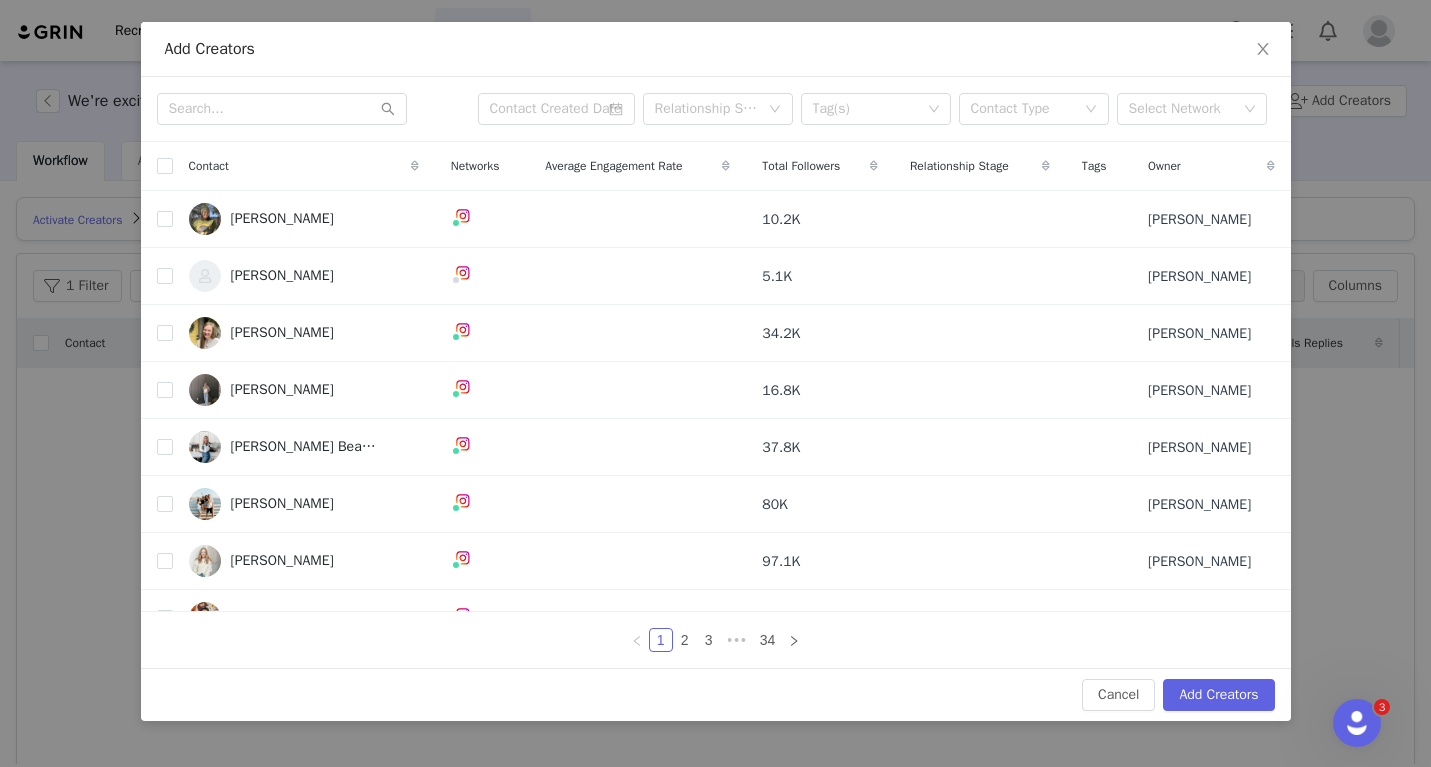 click on "Relationship Stage Tag(s)   Contact Type Select Network" at bounding box center (716, 109) 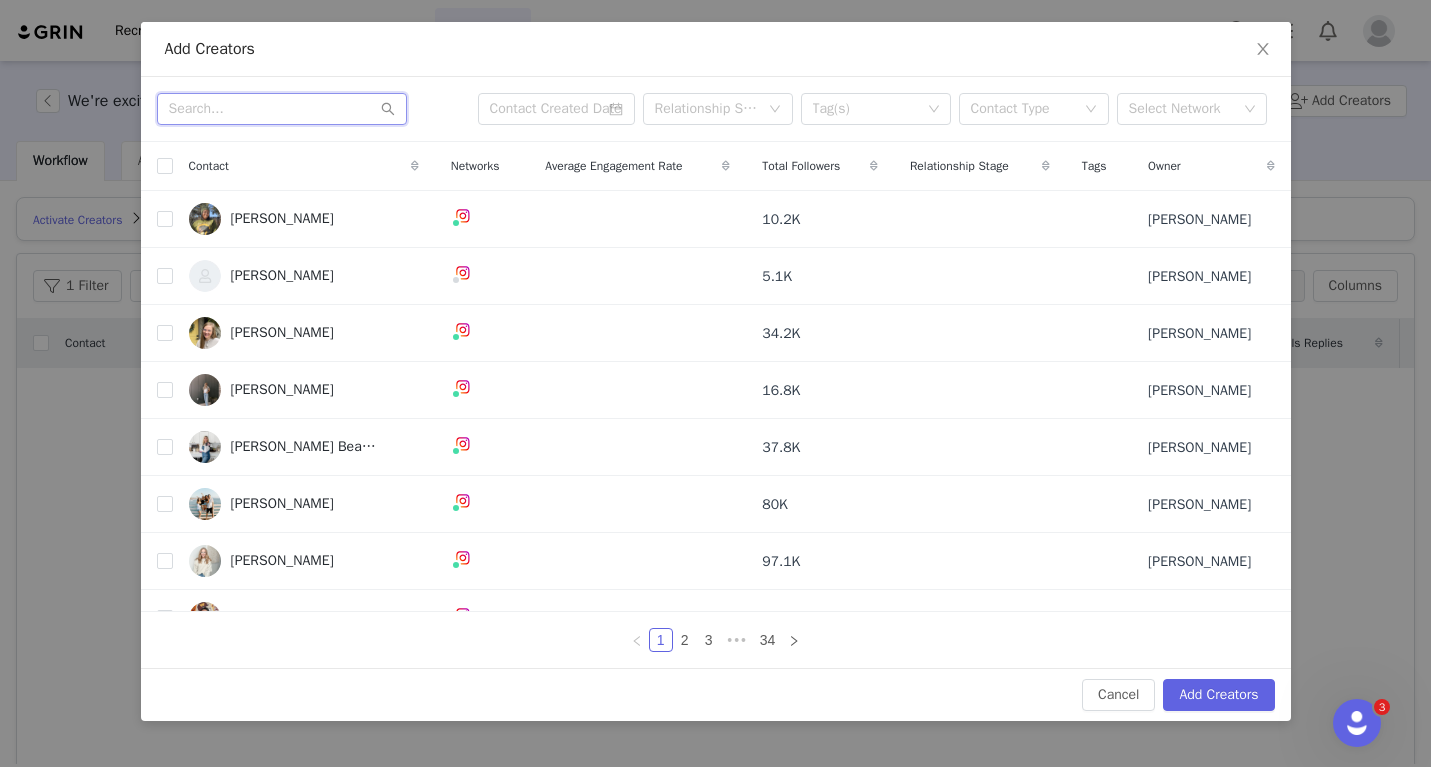 click at bounding box center (282, 109) 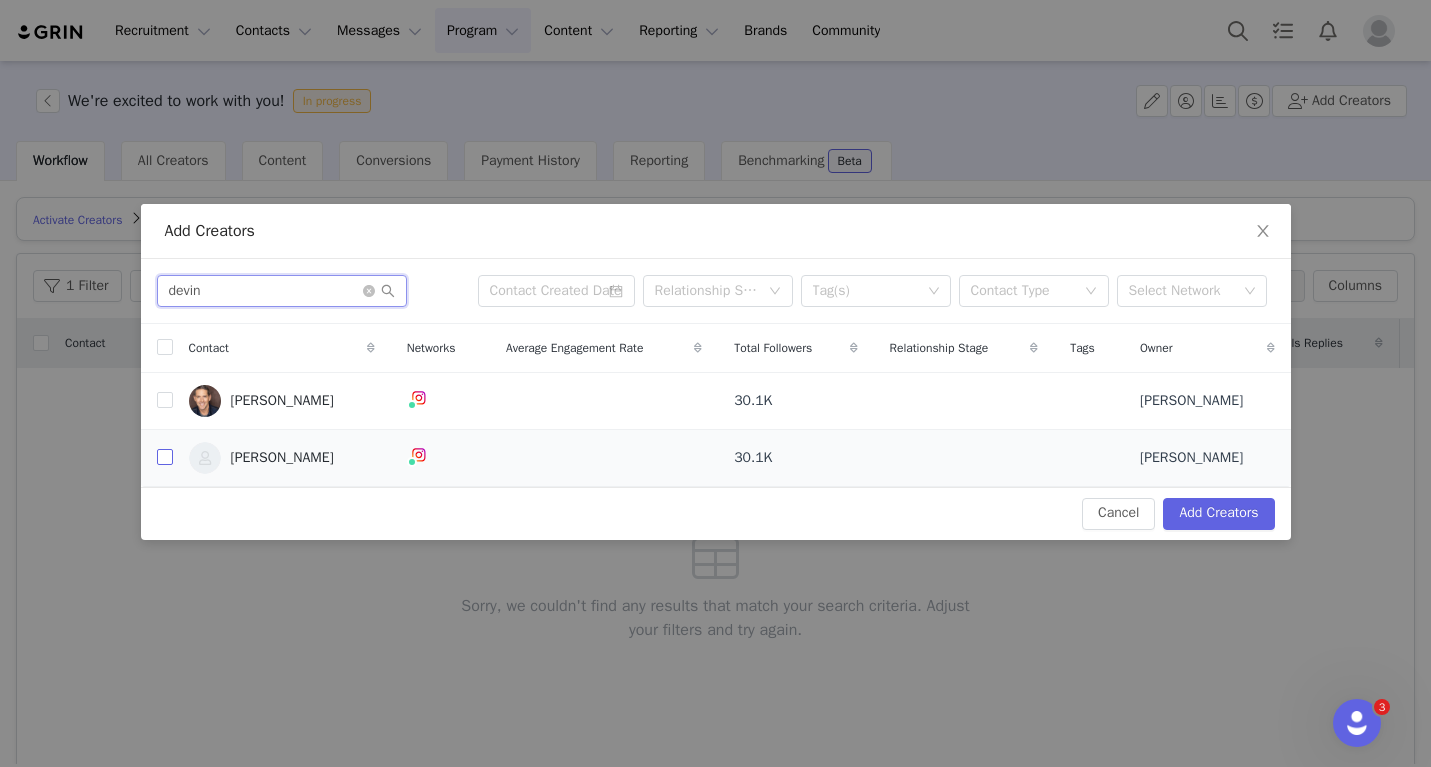 type on "devin" 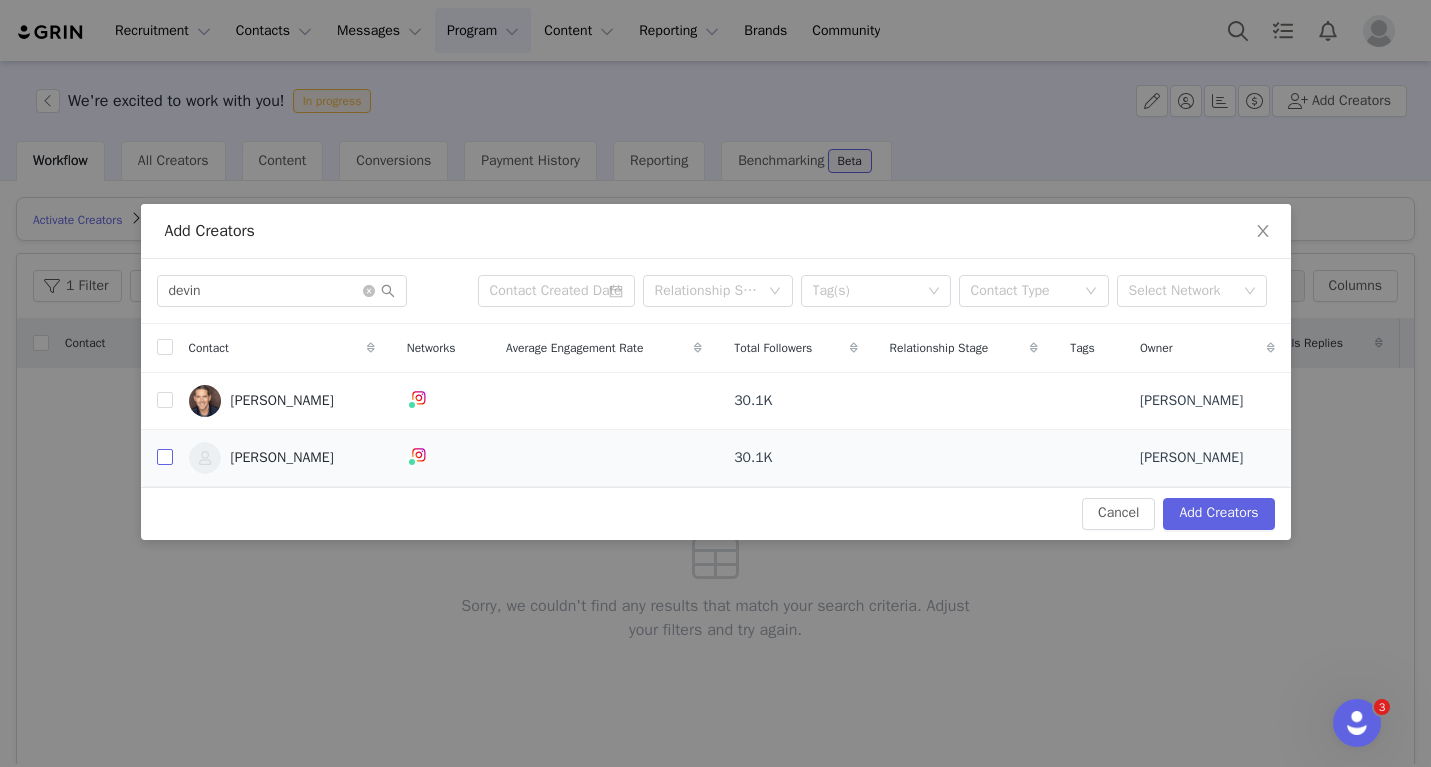 click at bounding box center [165, 457] 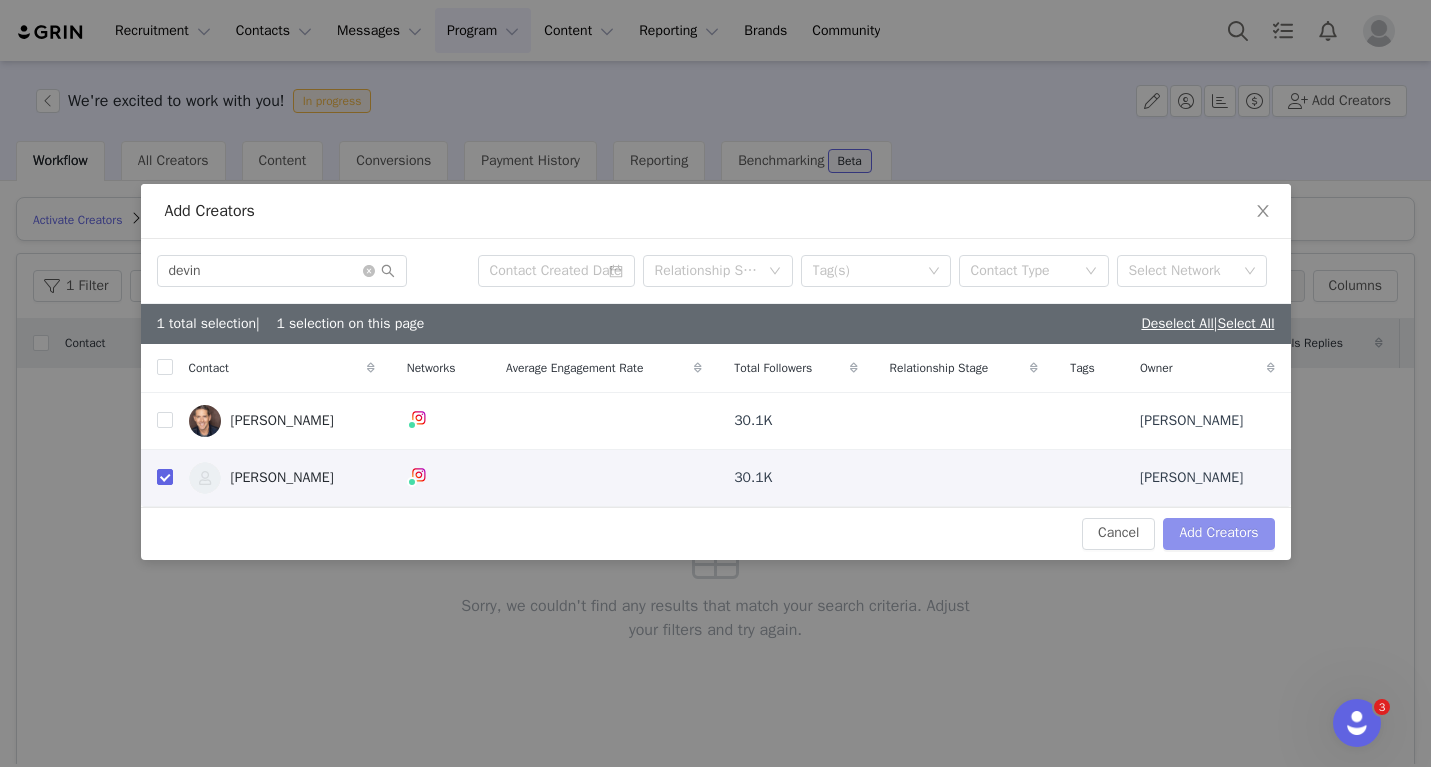 click on "Add Creators" at bounding box center [1218, 534] 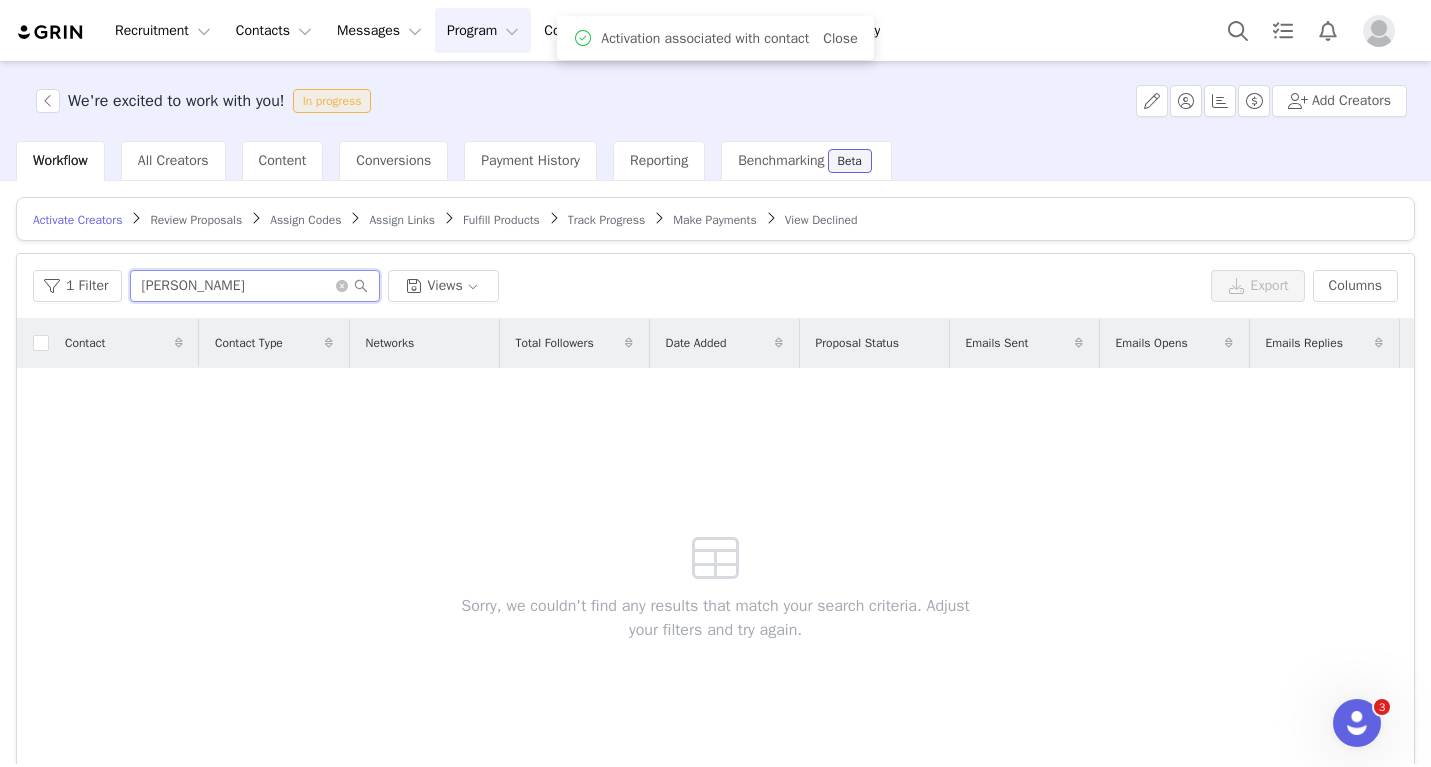 click on "darcy" at bounding box center (255, 286) 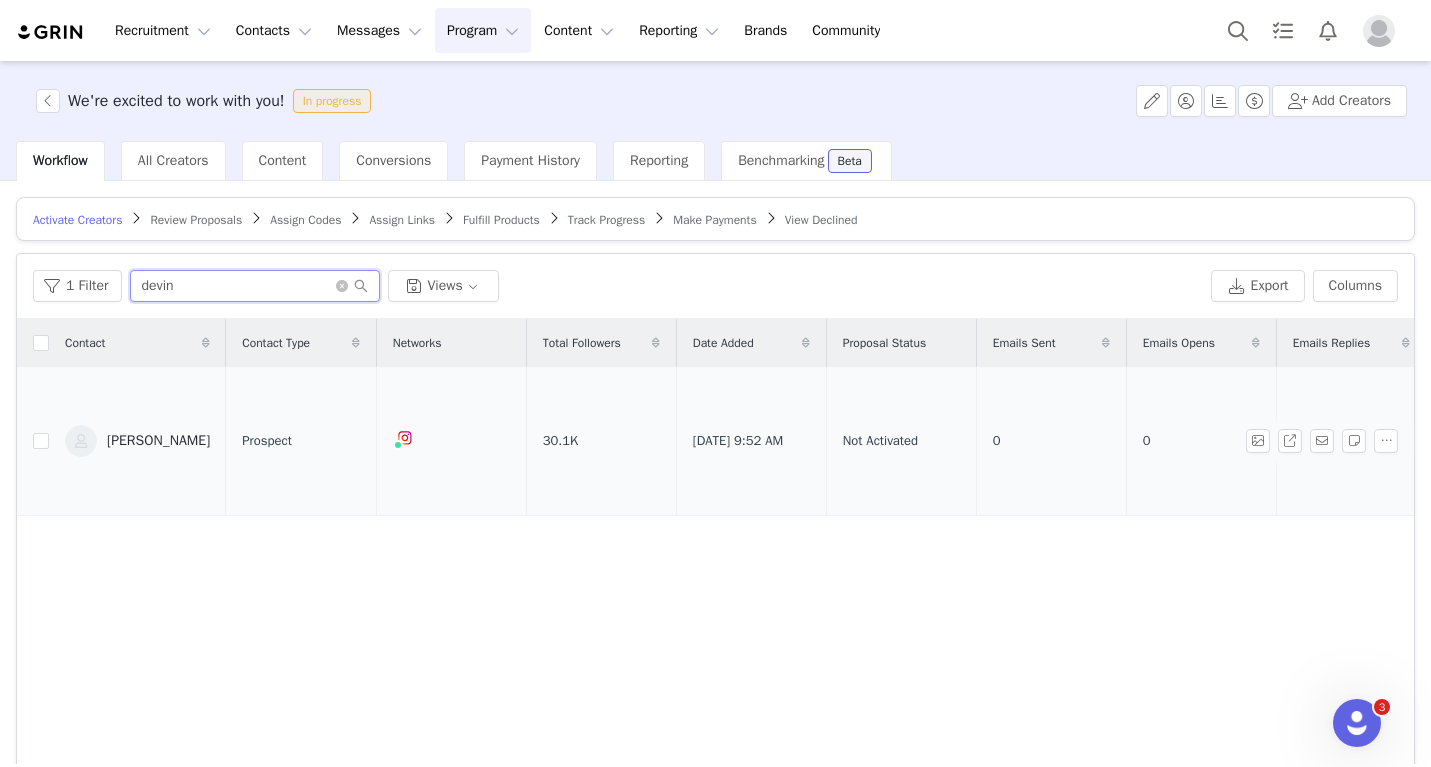 type on "devin" 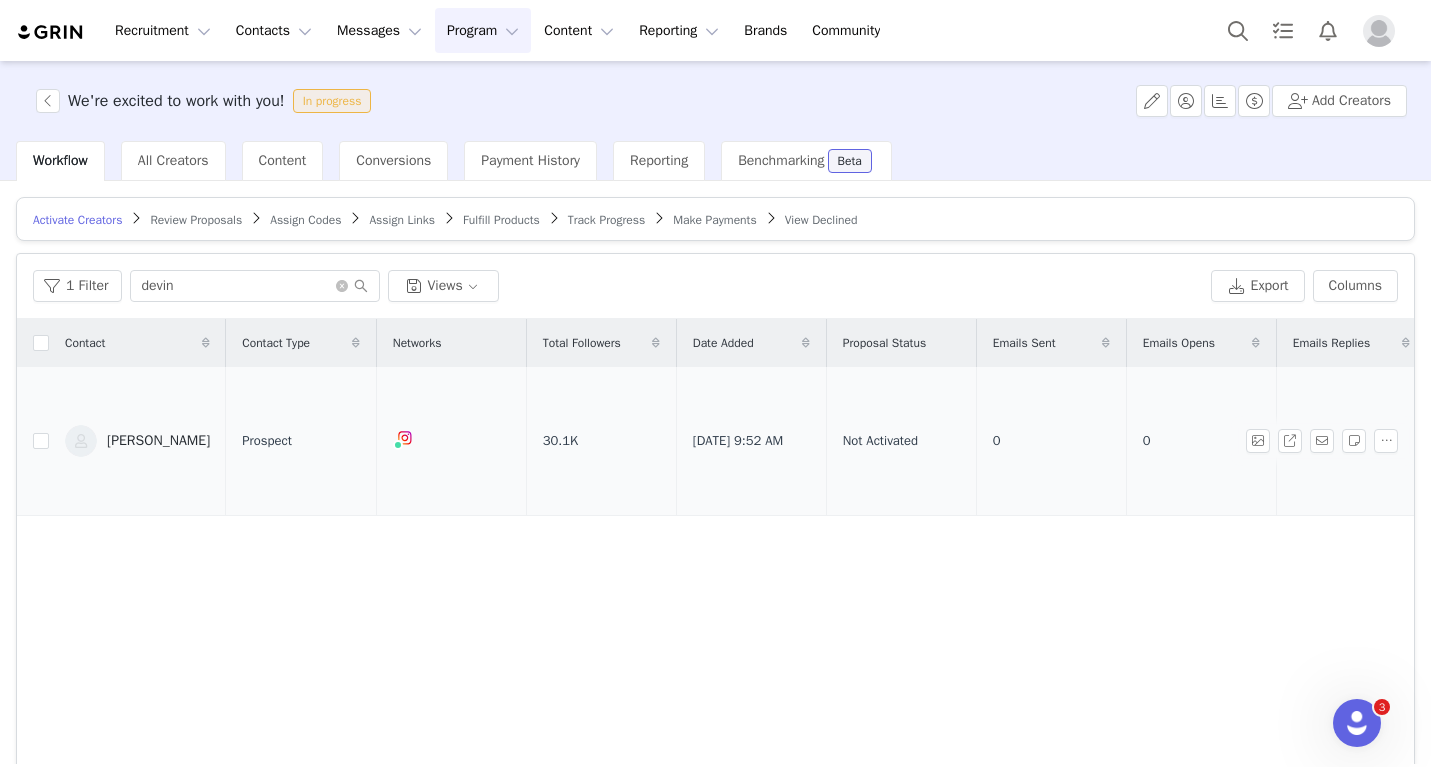click on "Devin McGovern" at bounding box center (158, 441) 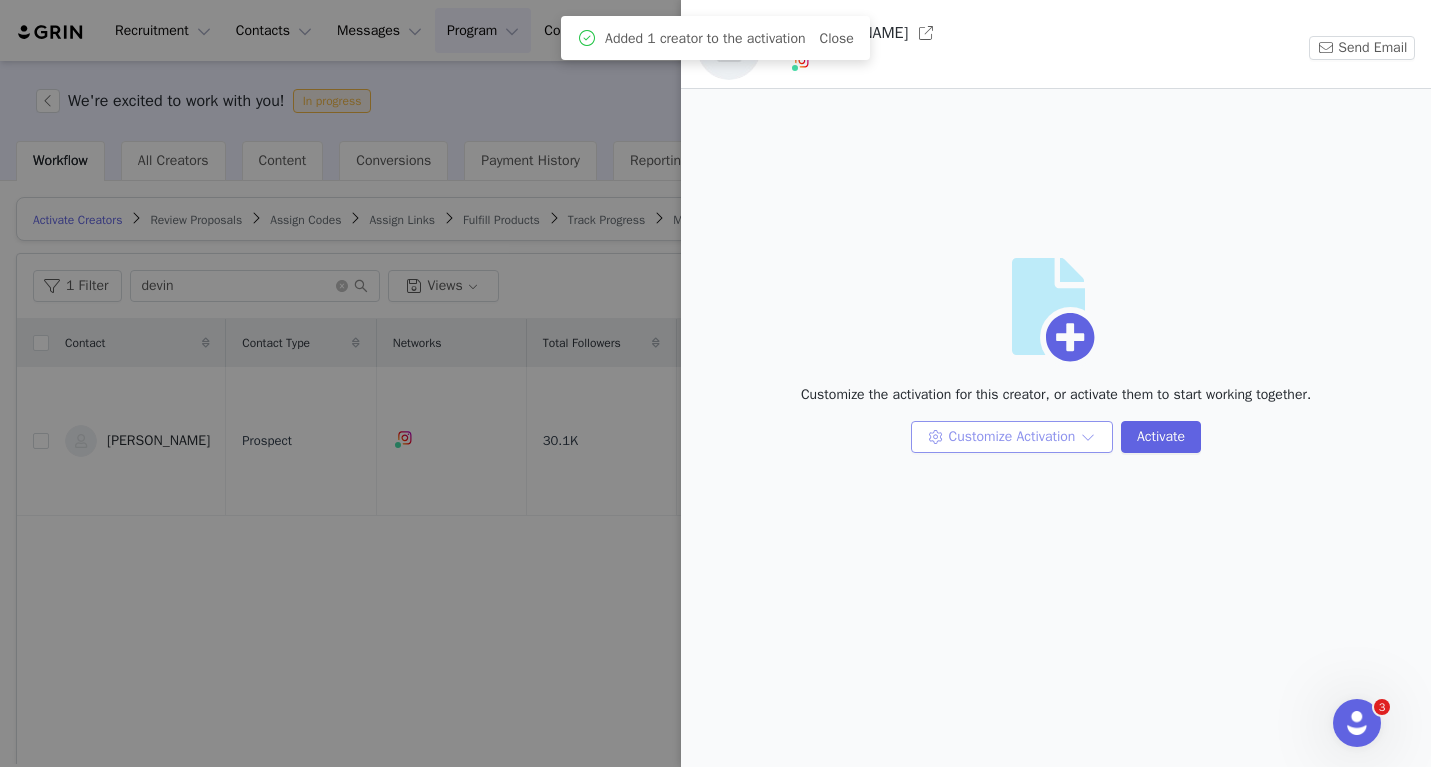 click on "Customize Activation" at bounding box center [1012, 437] 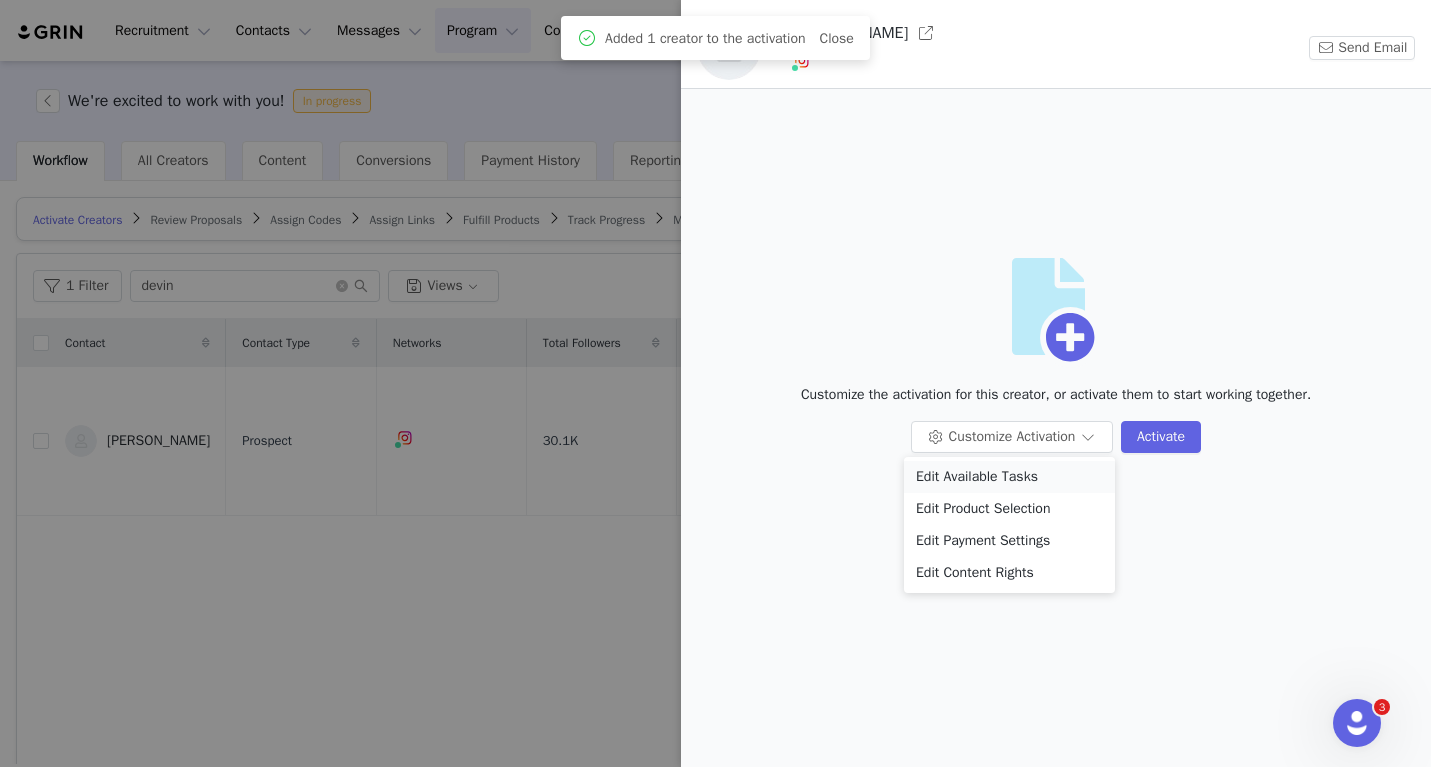 click on "Edit Available Tasks" at bounding box center [1009, 477] 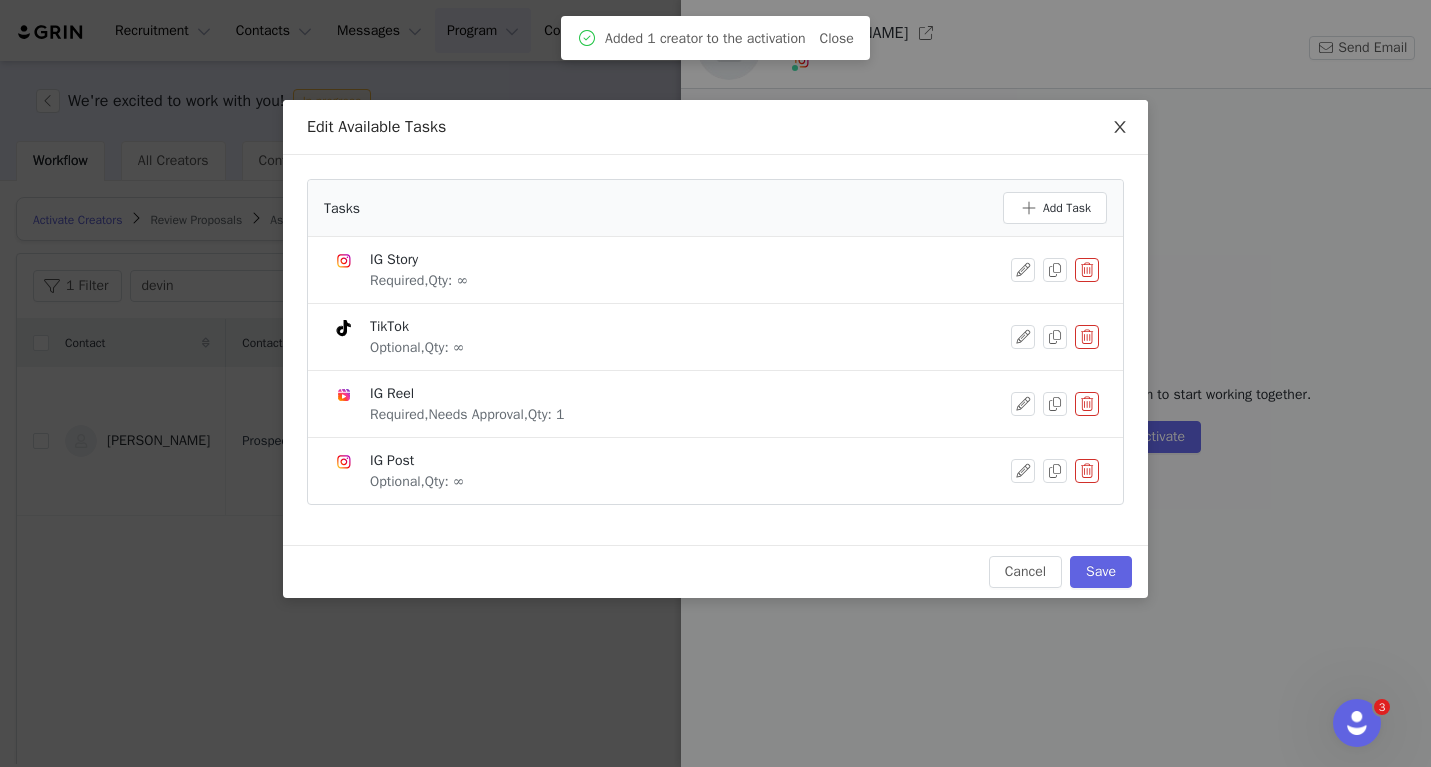 click 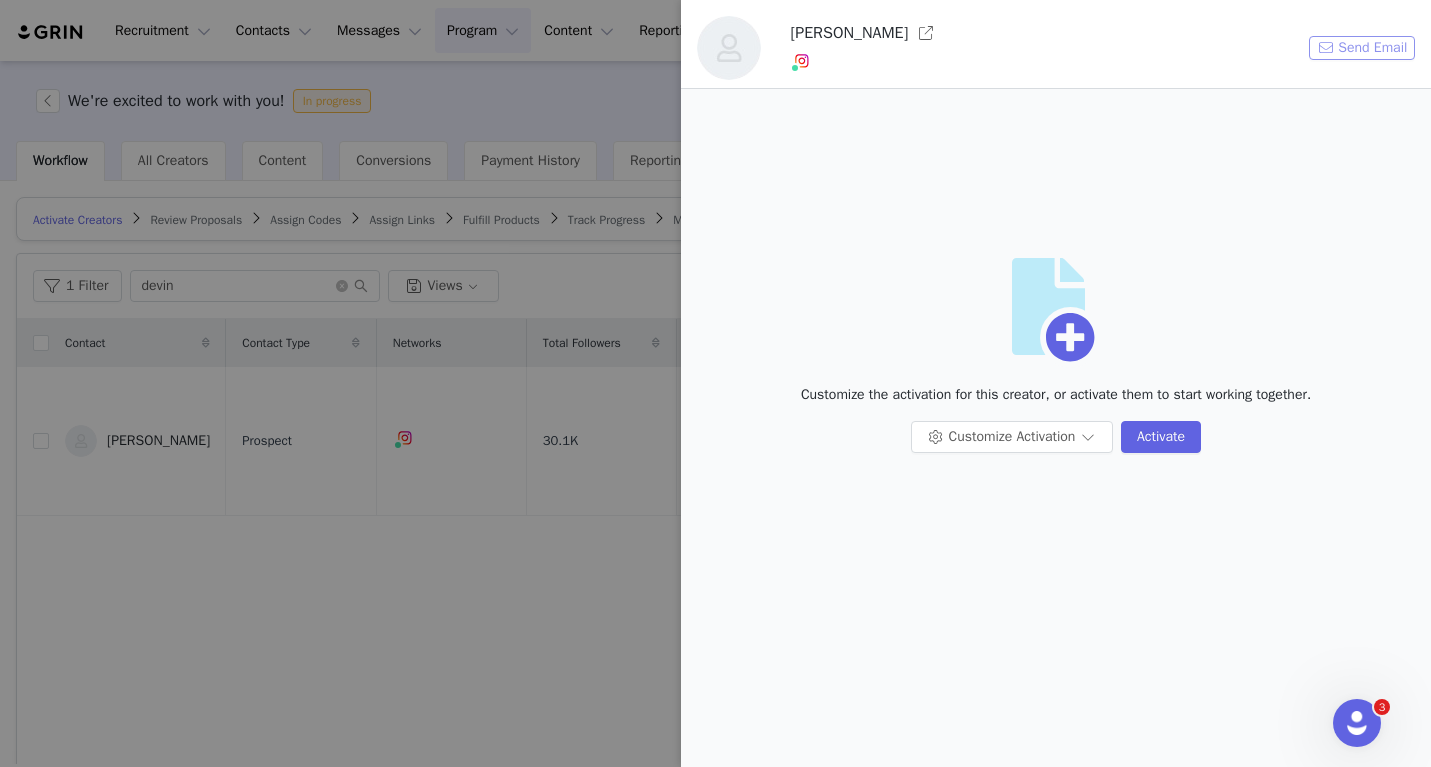 click on "Send Email" at bounding box center [1362, 48] 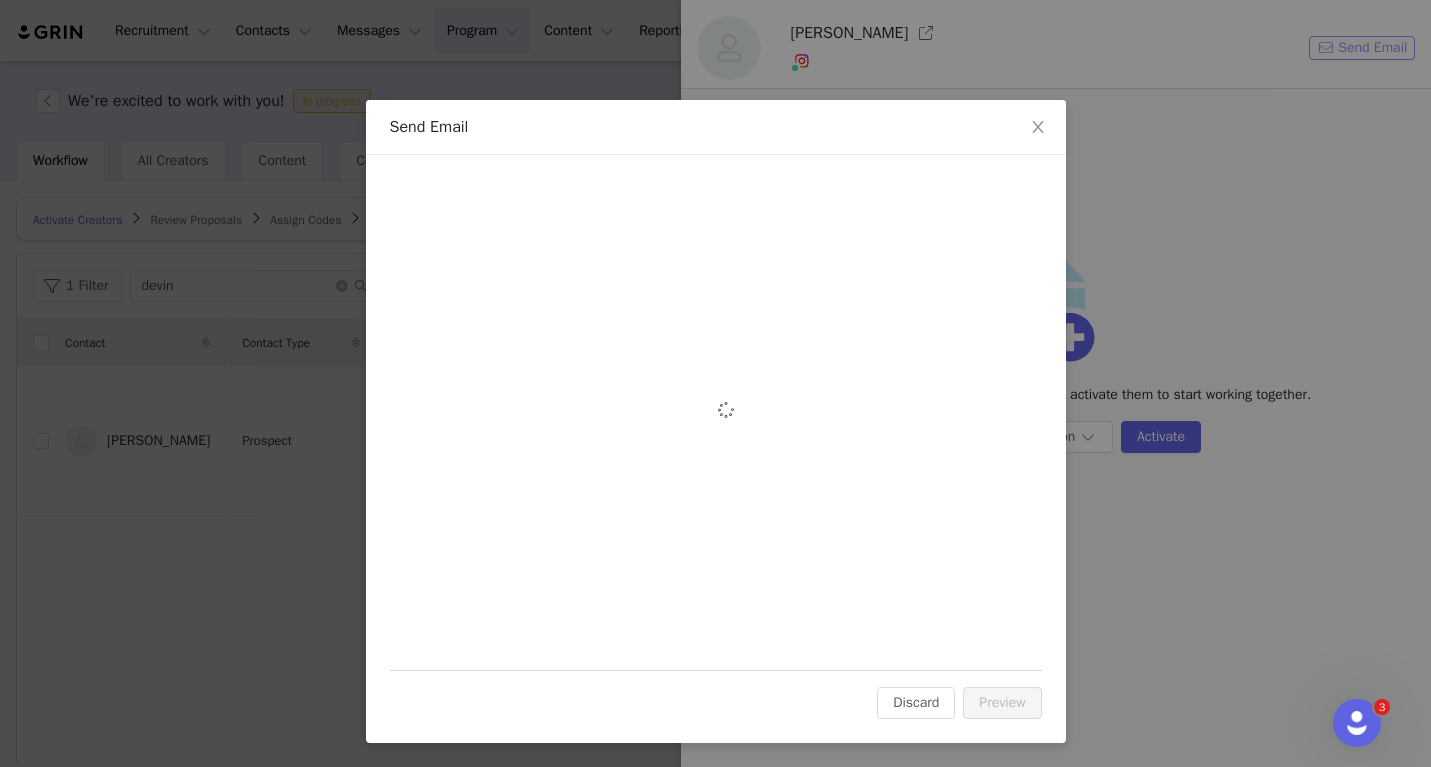 scroll, scrollTop: 0, scrollLeft: 0, axis: both 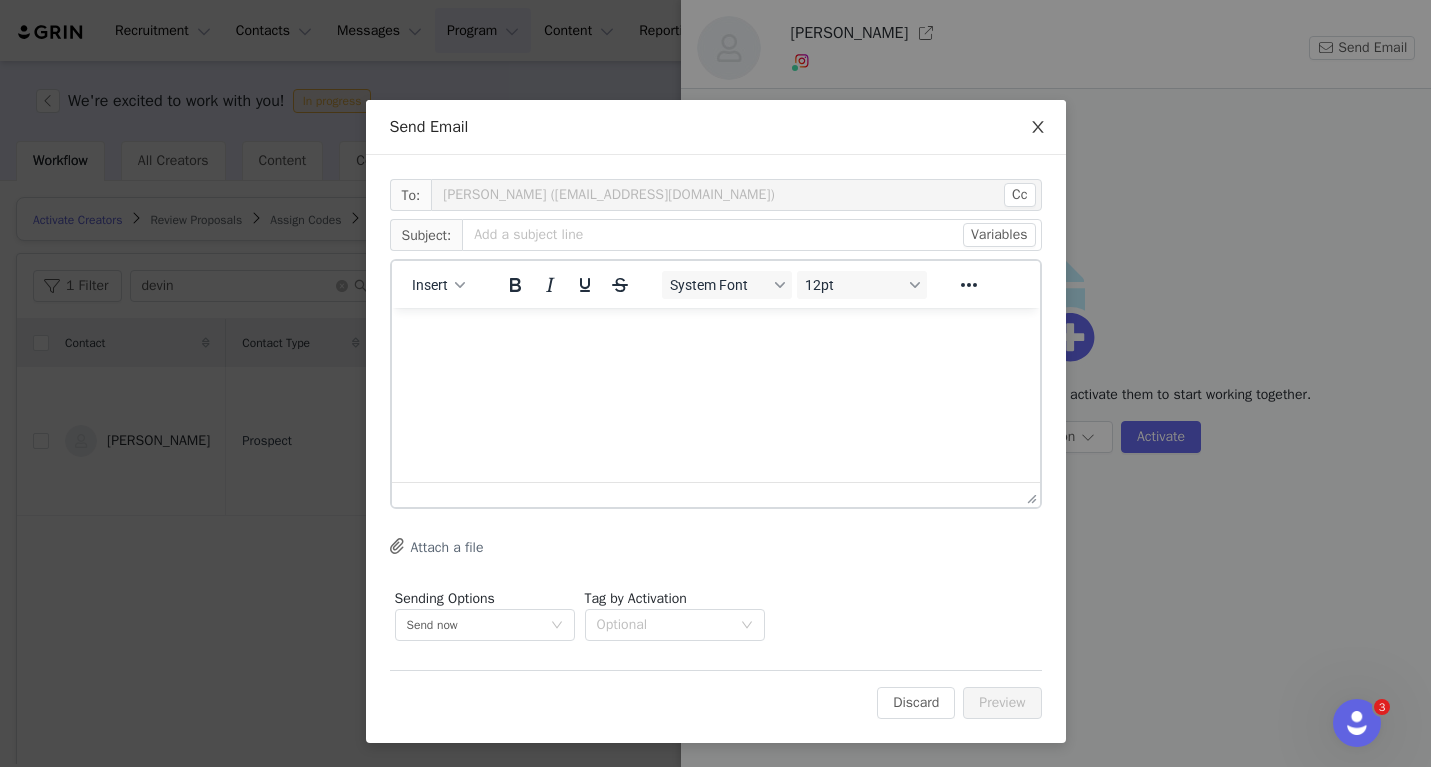 click 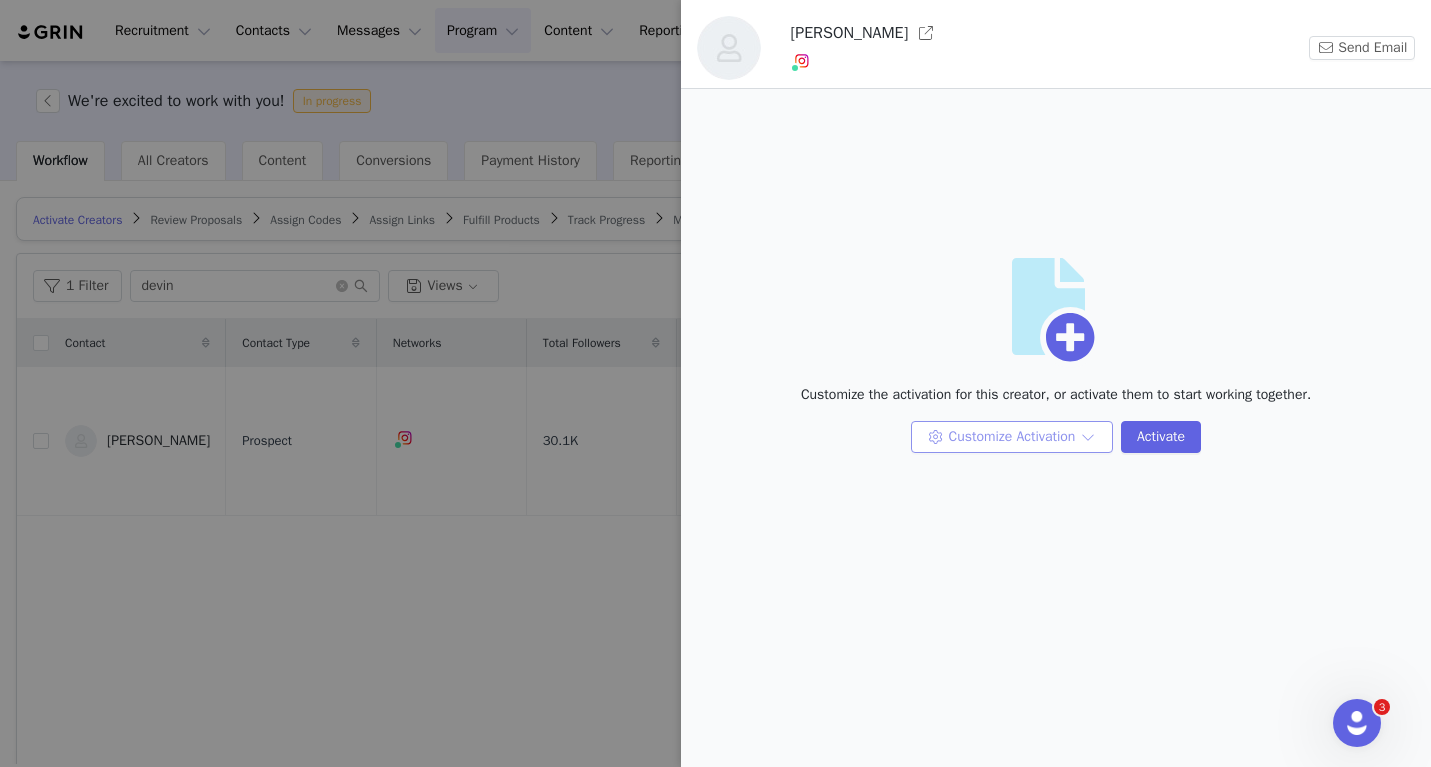 scroll, scrollTop: 0, scrollLeft: 0, axis: both 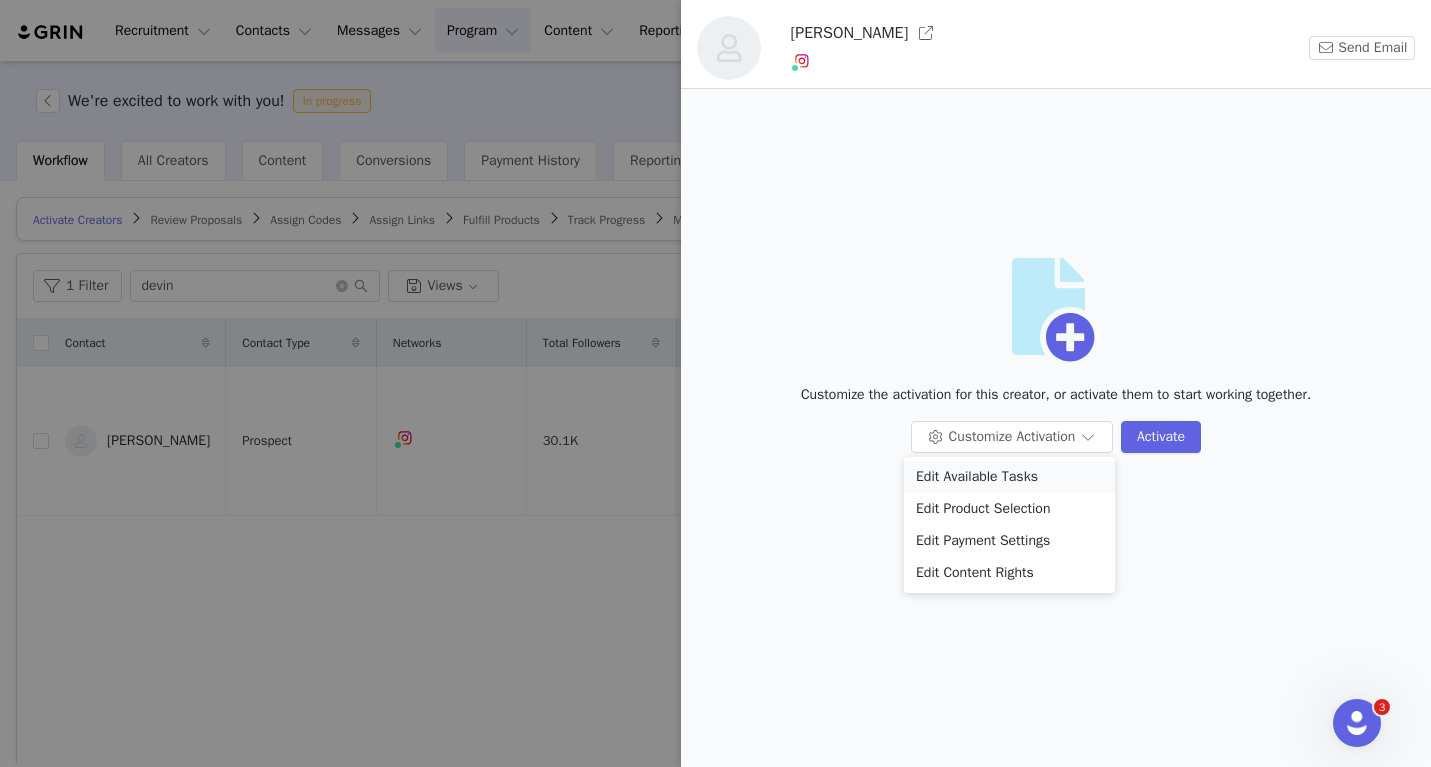 click on "Edit Available Tasks" at bounding box center (1009, 477) 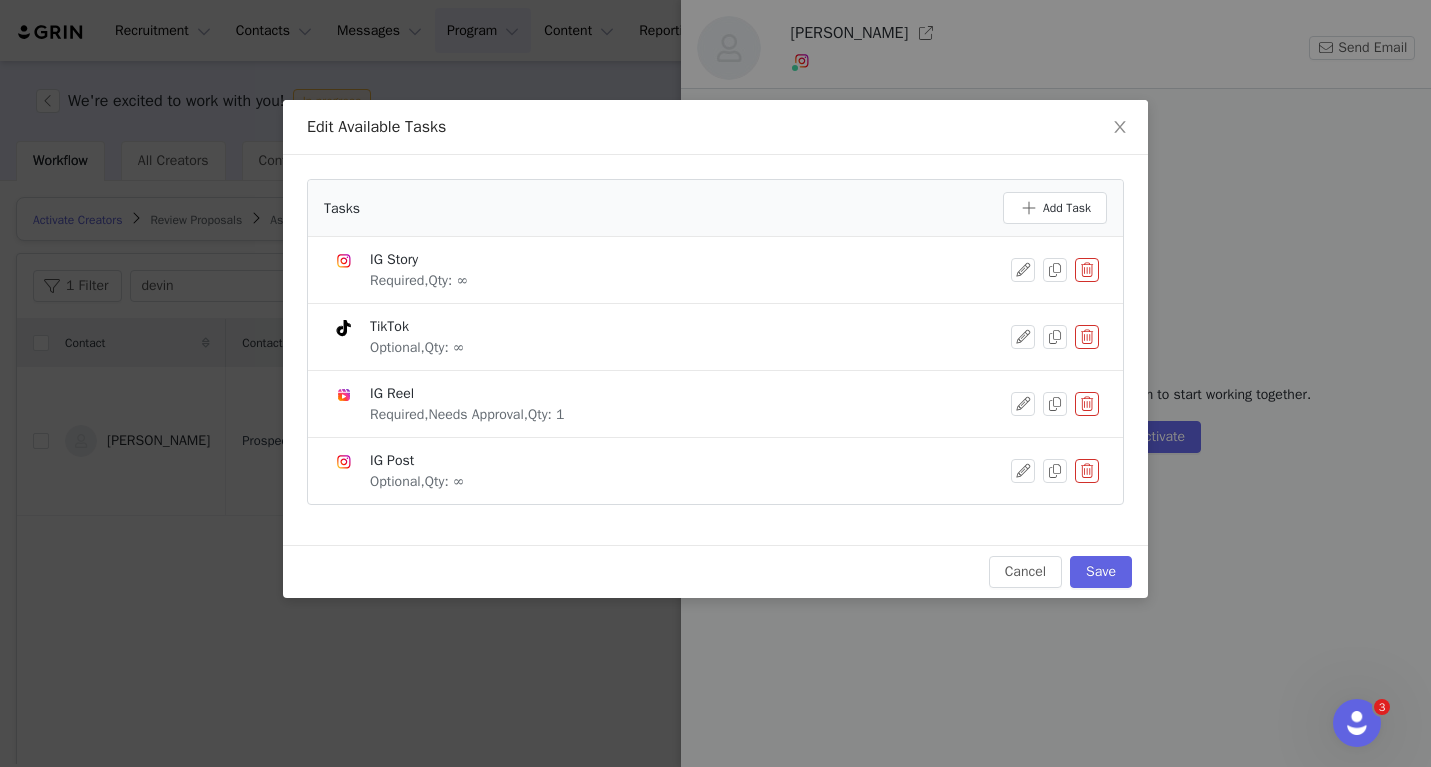 click at bounding box center (1087, 337) 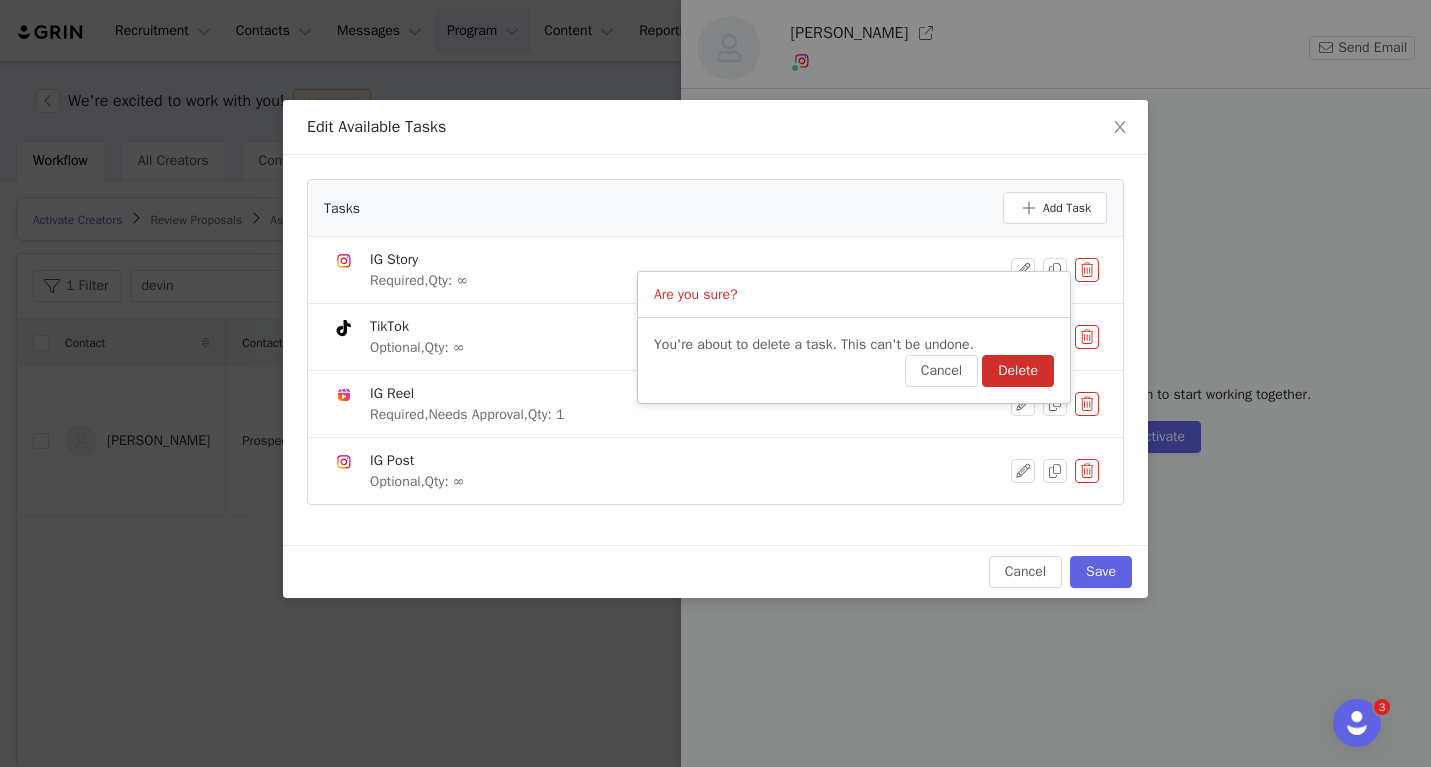 click on "Delete" at bounding box center (1018, 371) 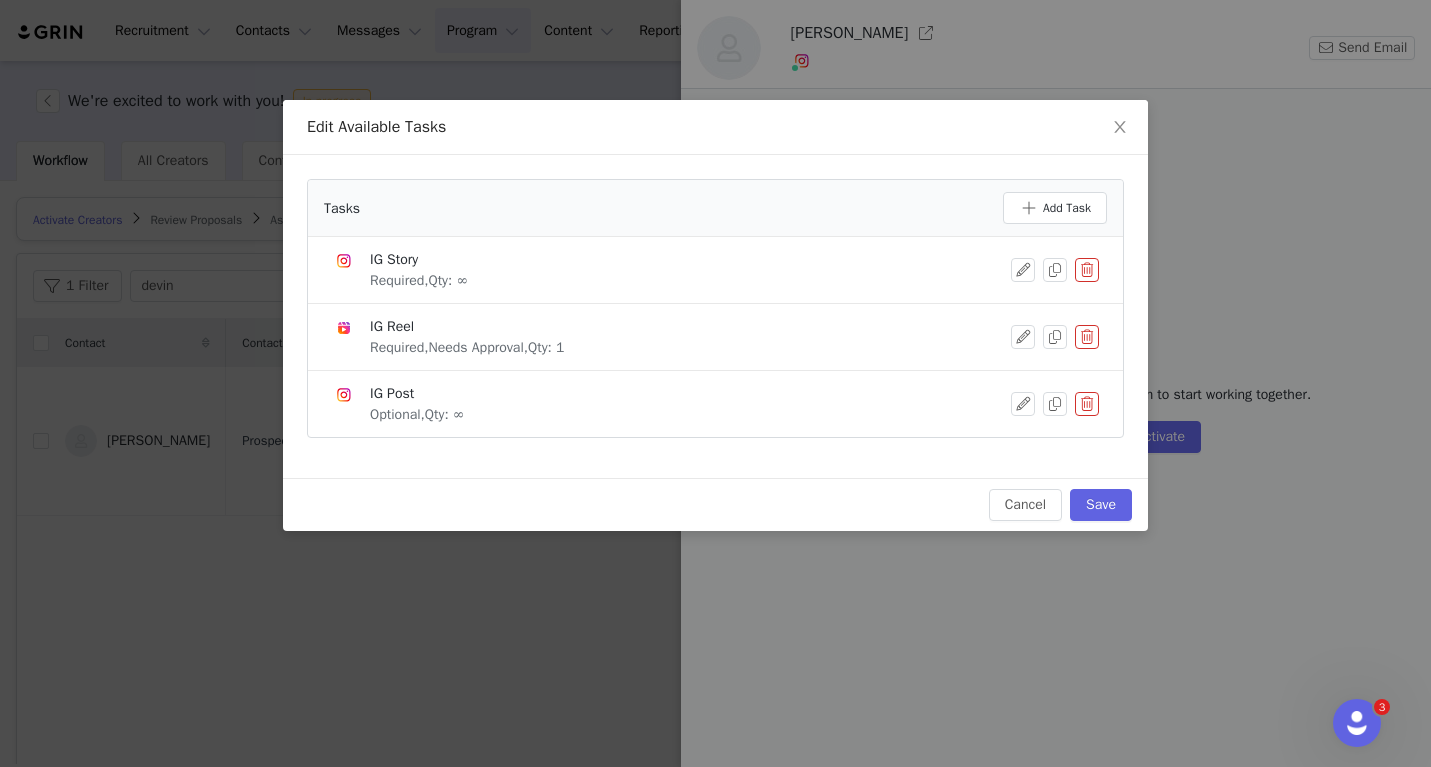 click at bounding box center [1087, 270] 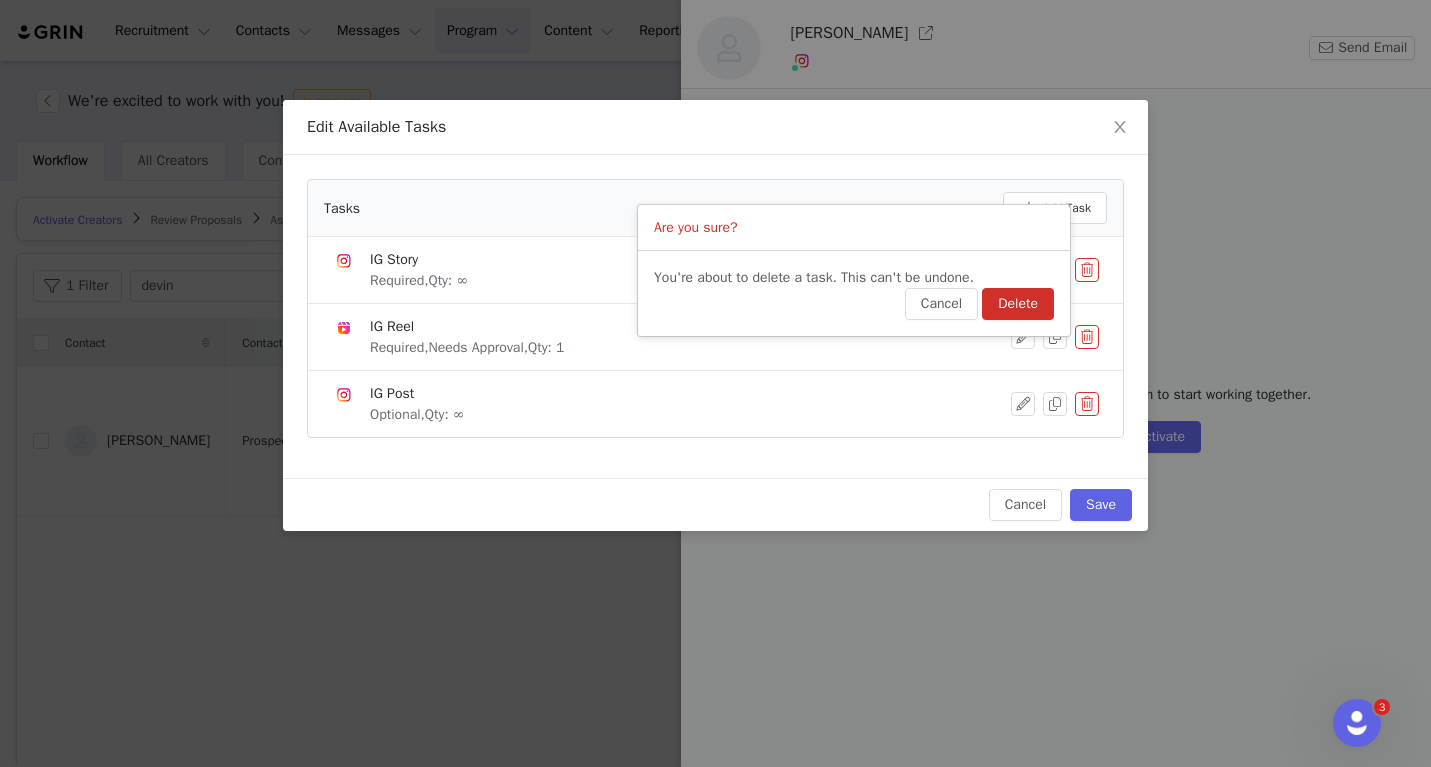 click on "Delete" at bounding box center (1018, 304) 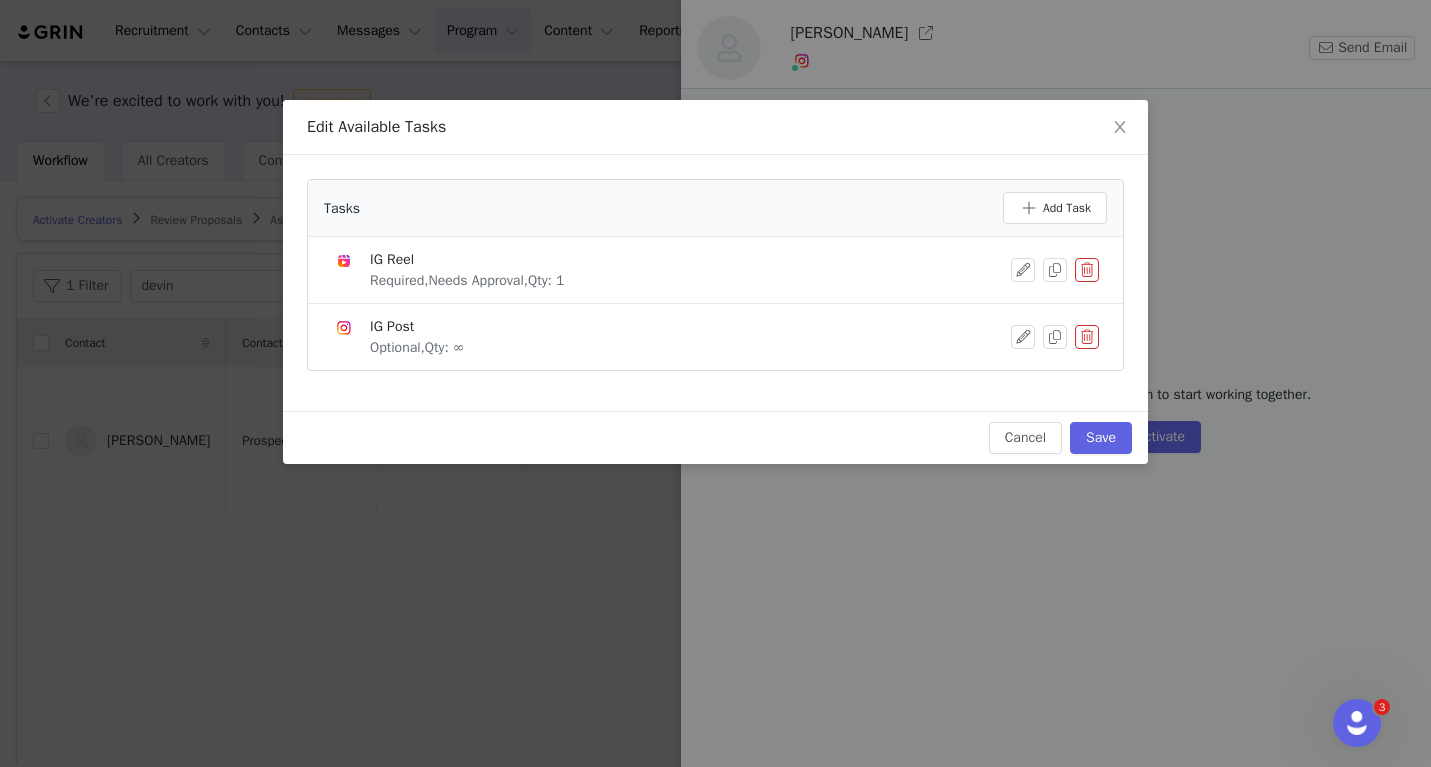 click at bounding box center [1087, 337] 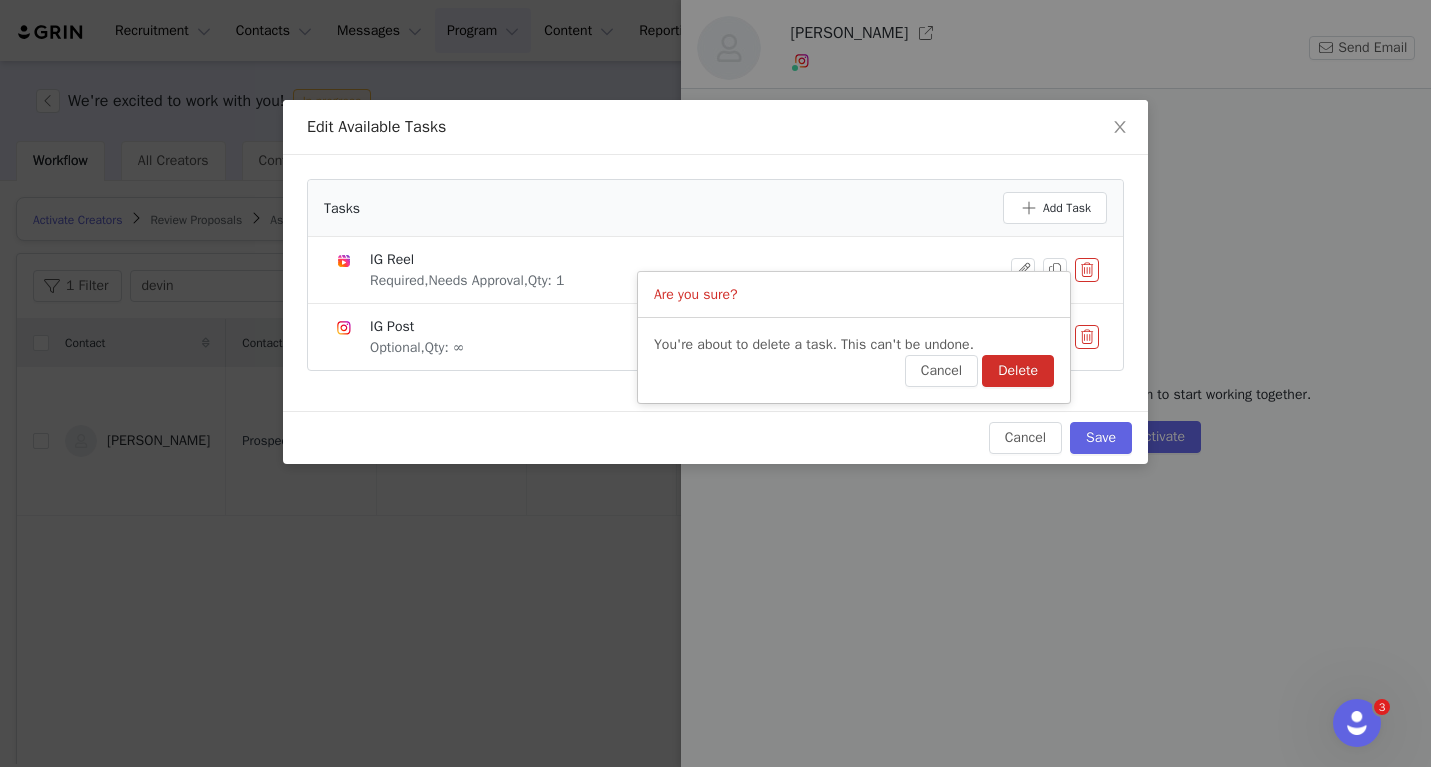 click on "Delete" at bounding box center [1018, 371] 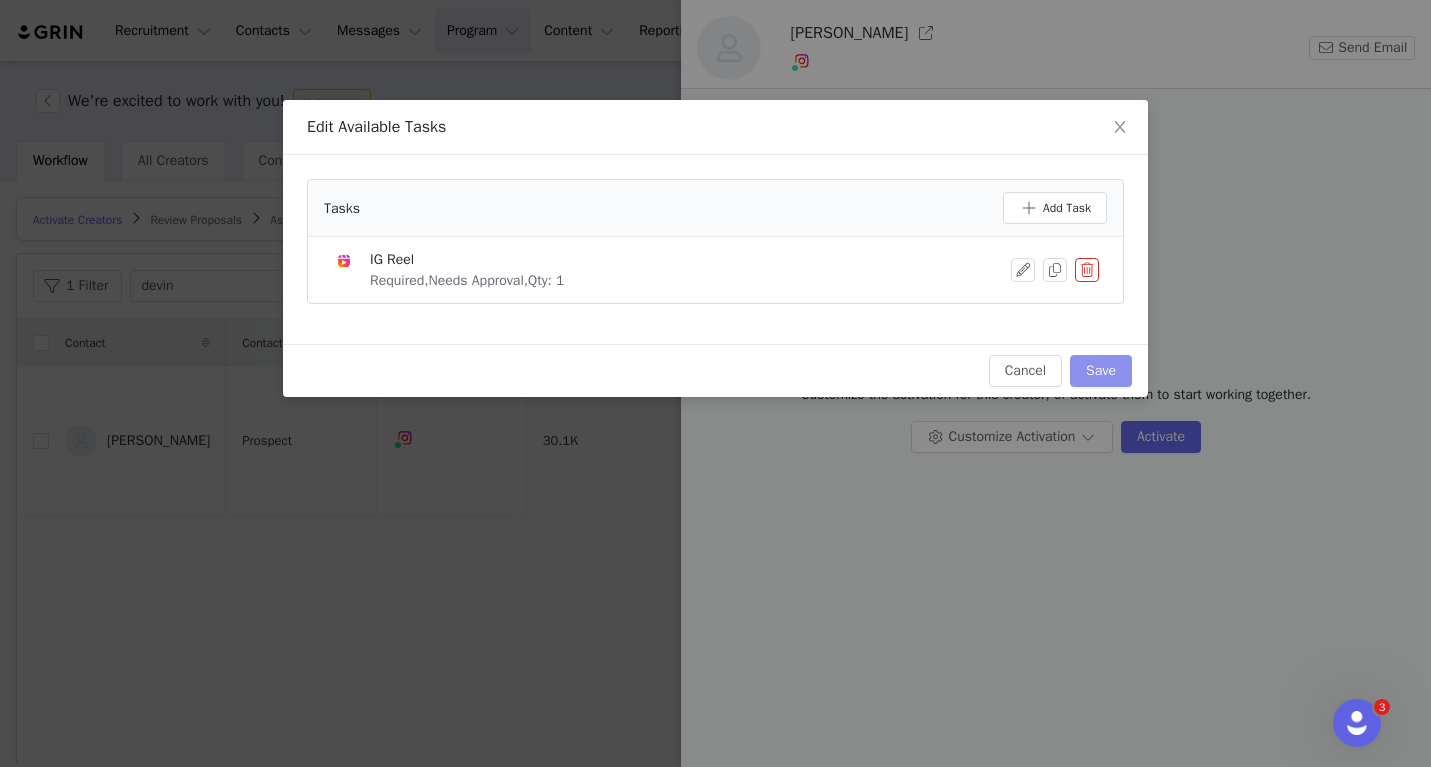 click on "Save" at bounding box center [1101, 371] 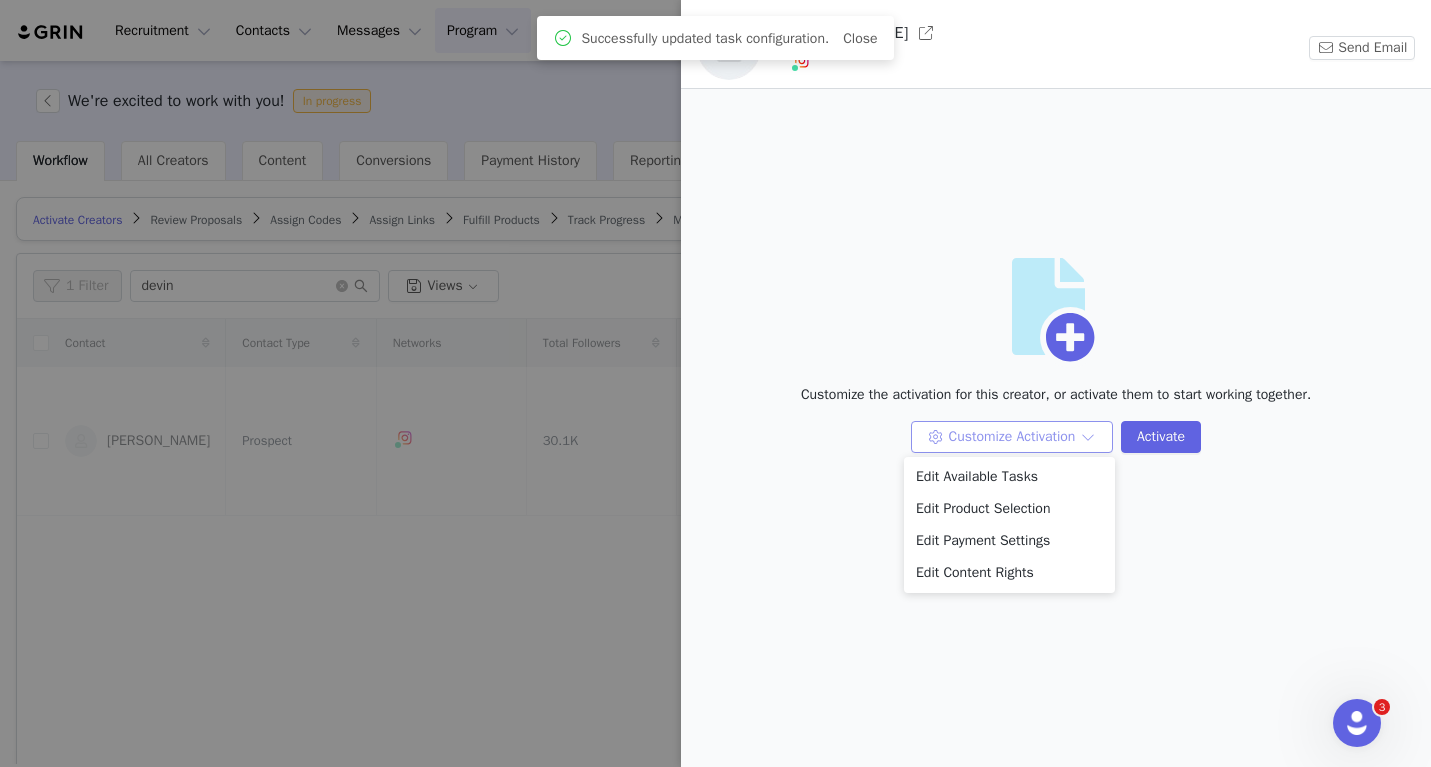click on "Customize Activation" at bounding box center (1012, 437) 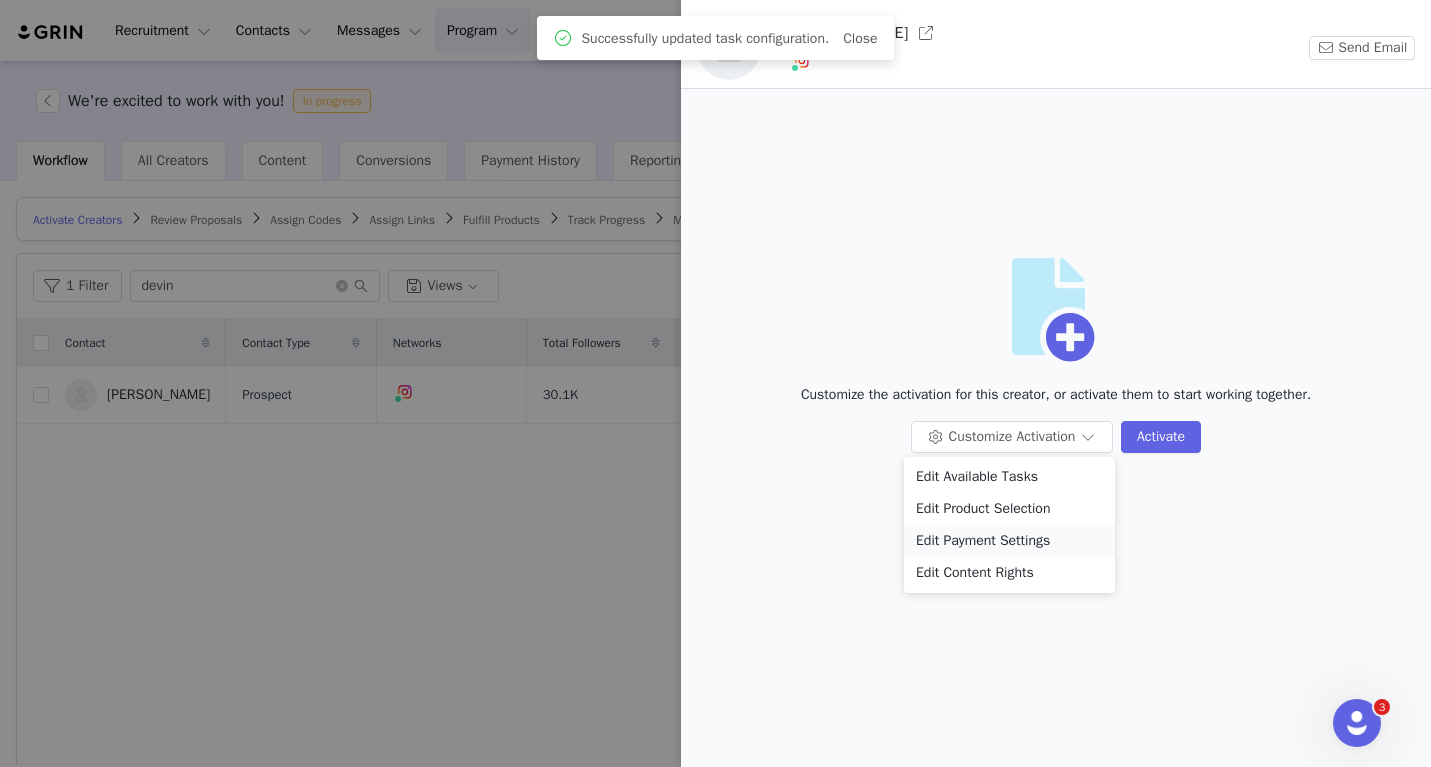 click on "Edit Payment Settings" at bounding box center (1009, 541) 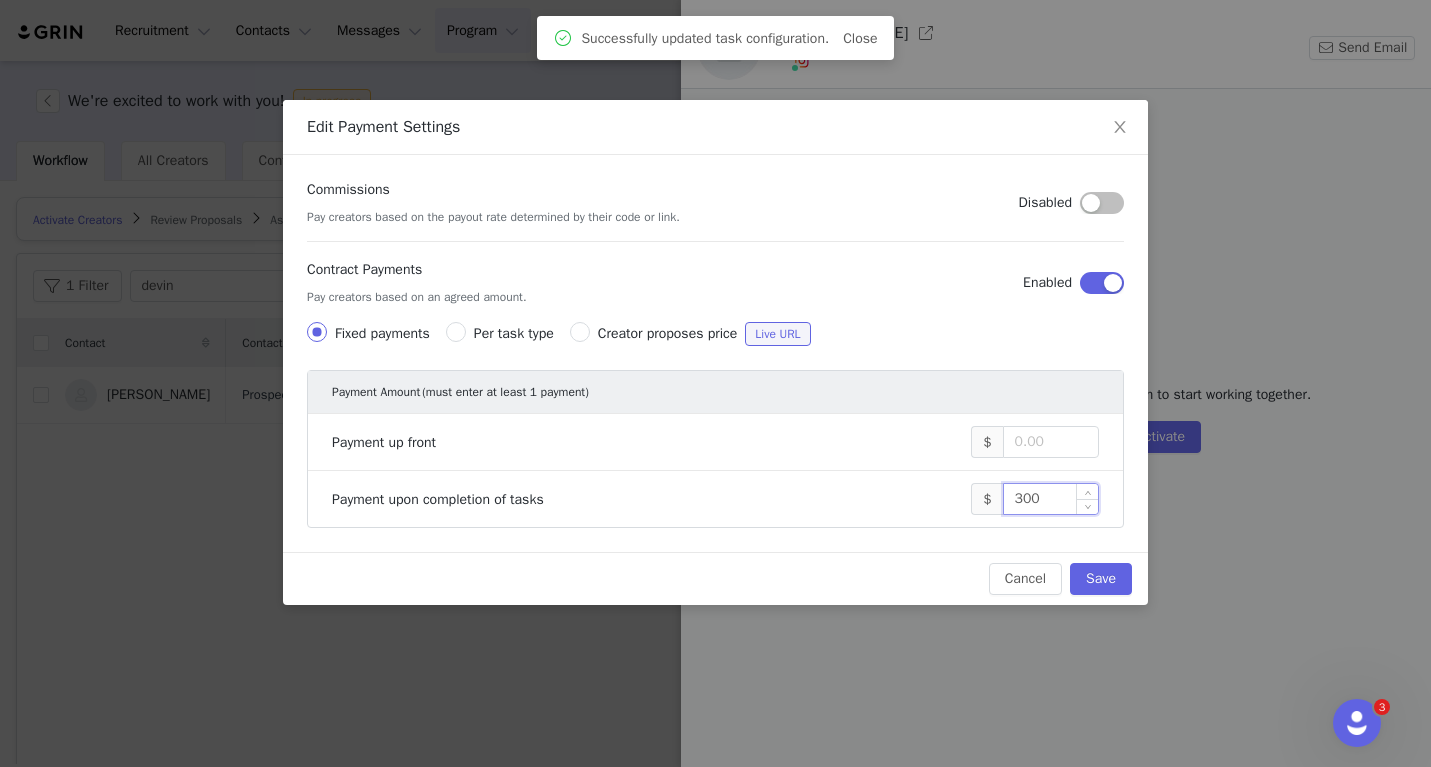 click on "300" at bounding box center [1051, 499] 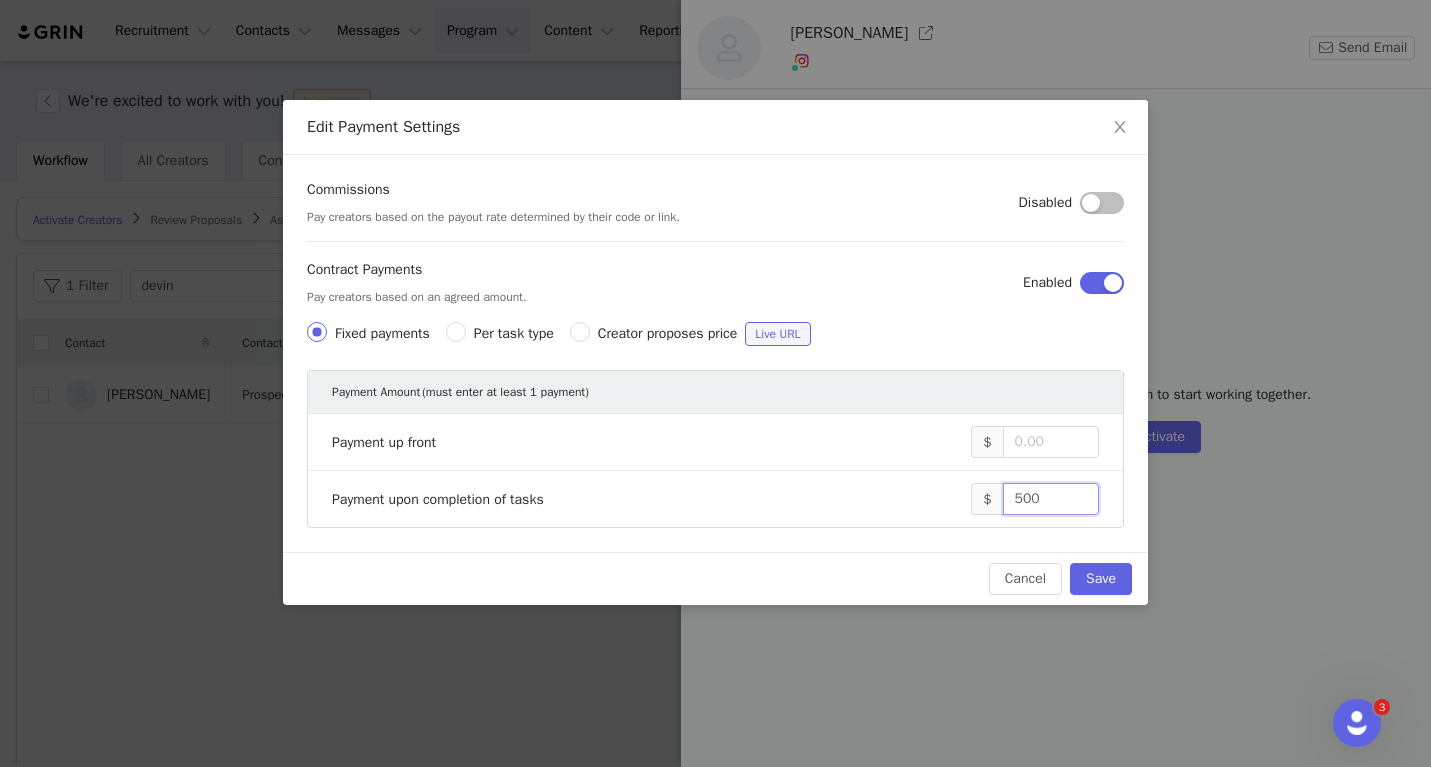 type on "500" 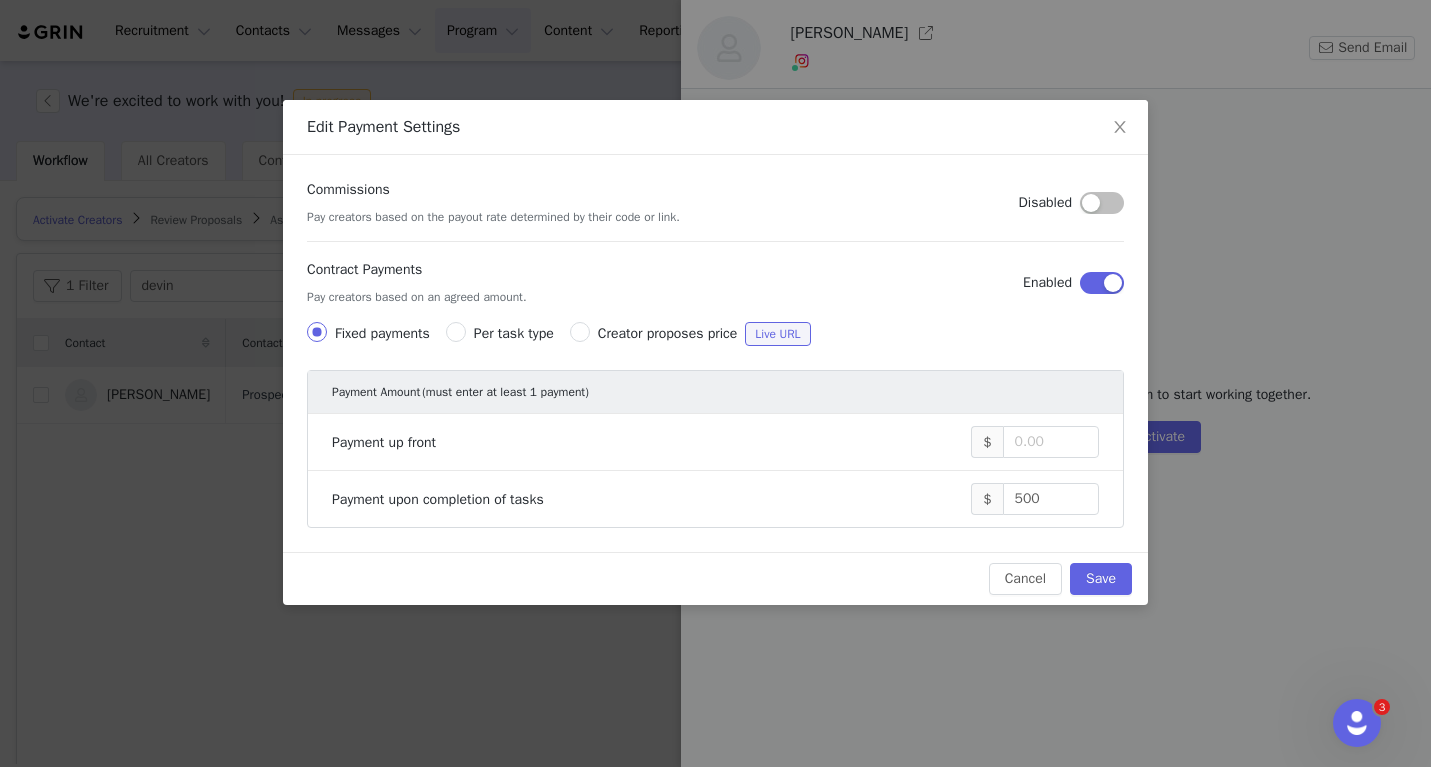 click on "Cancel Save" at bounding box center (715, 578) 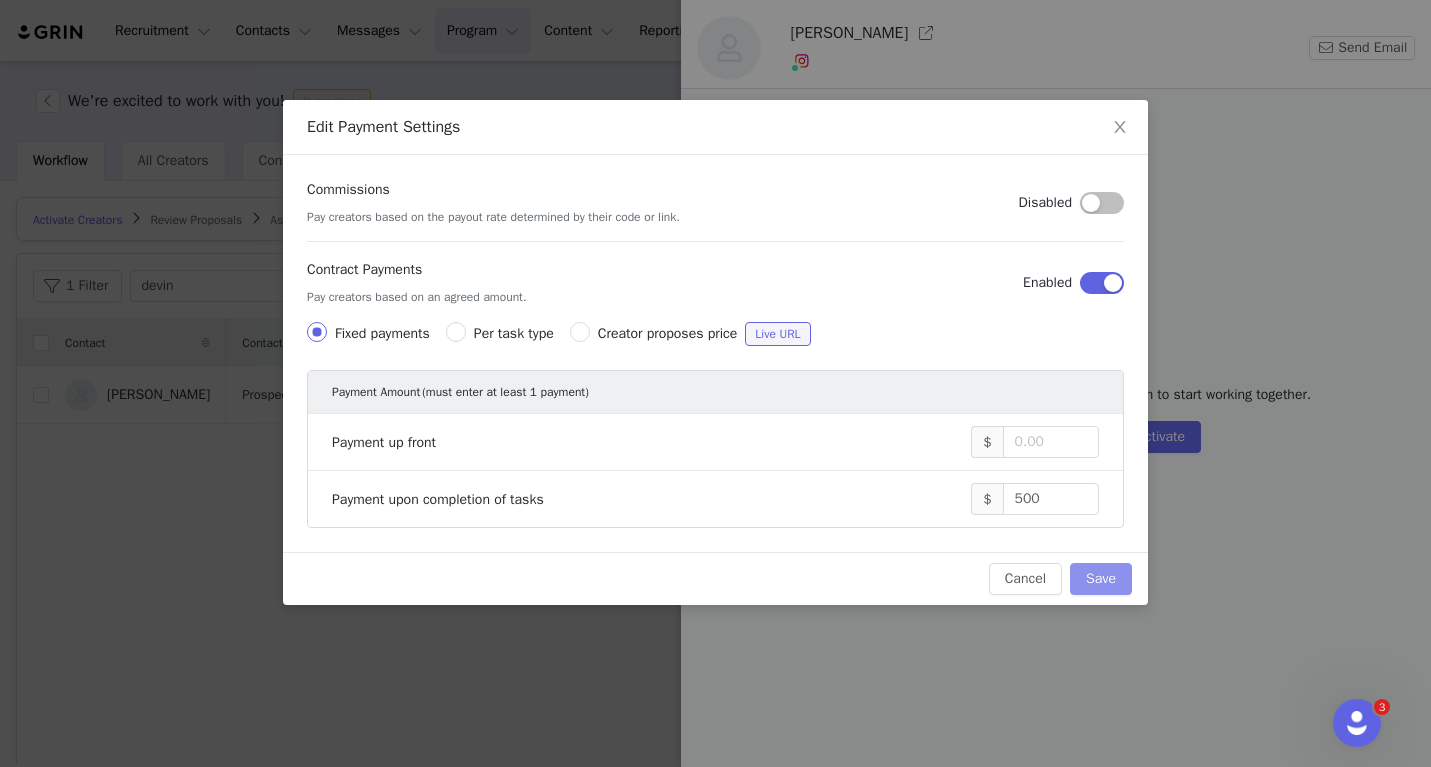 click on "Save" at bounding box center [1101, 579] 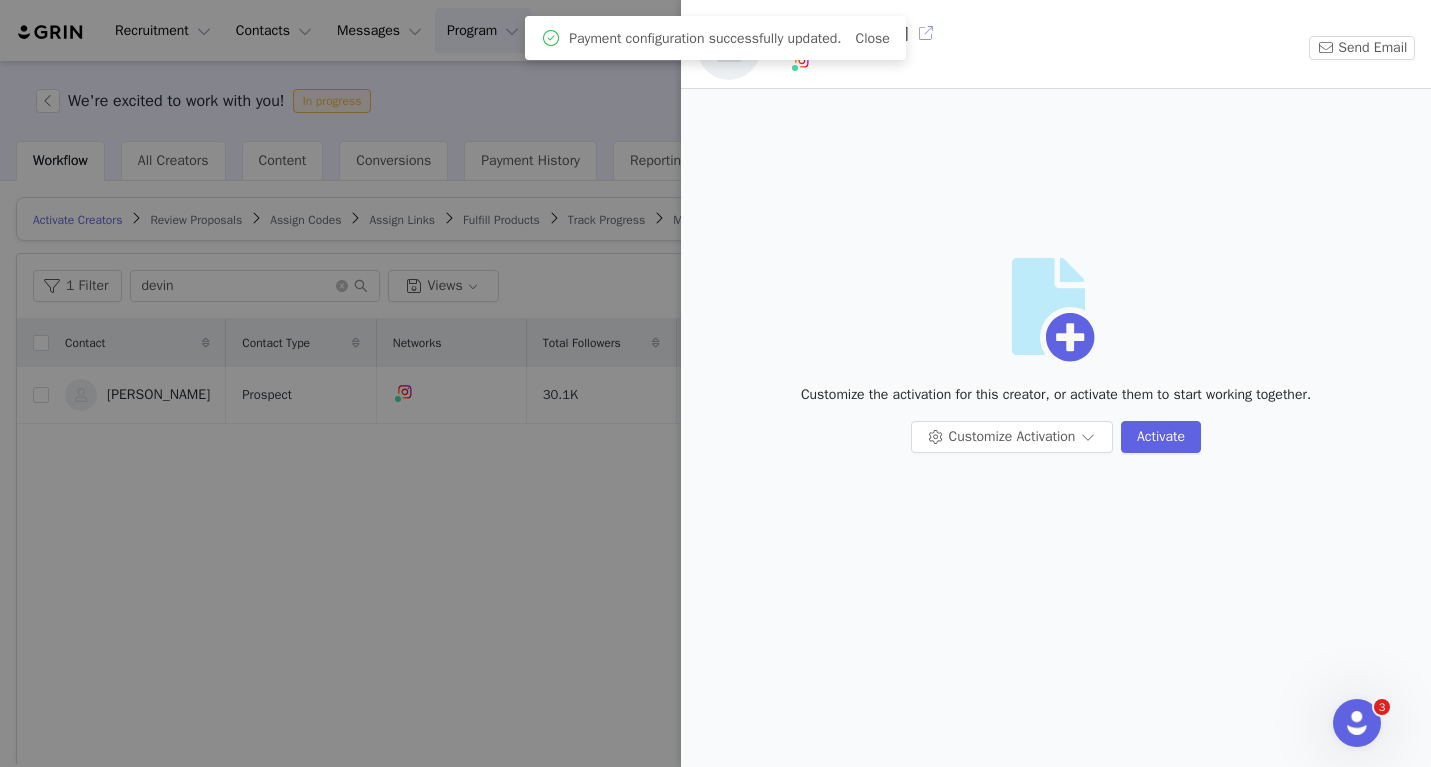 click at bounding box center (926, 33) 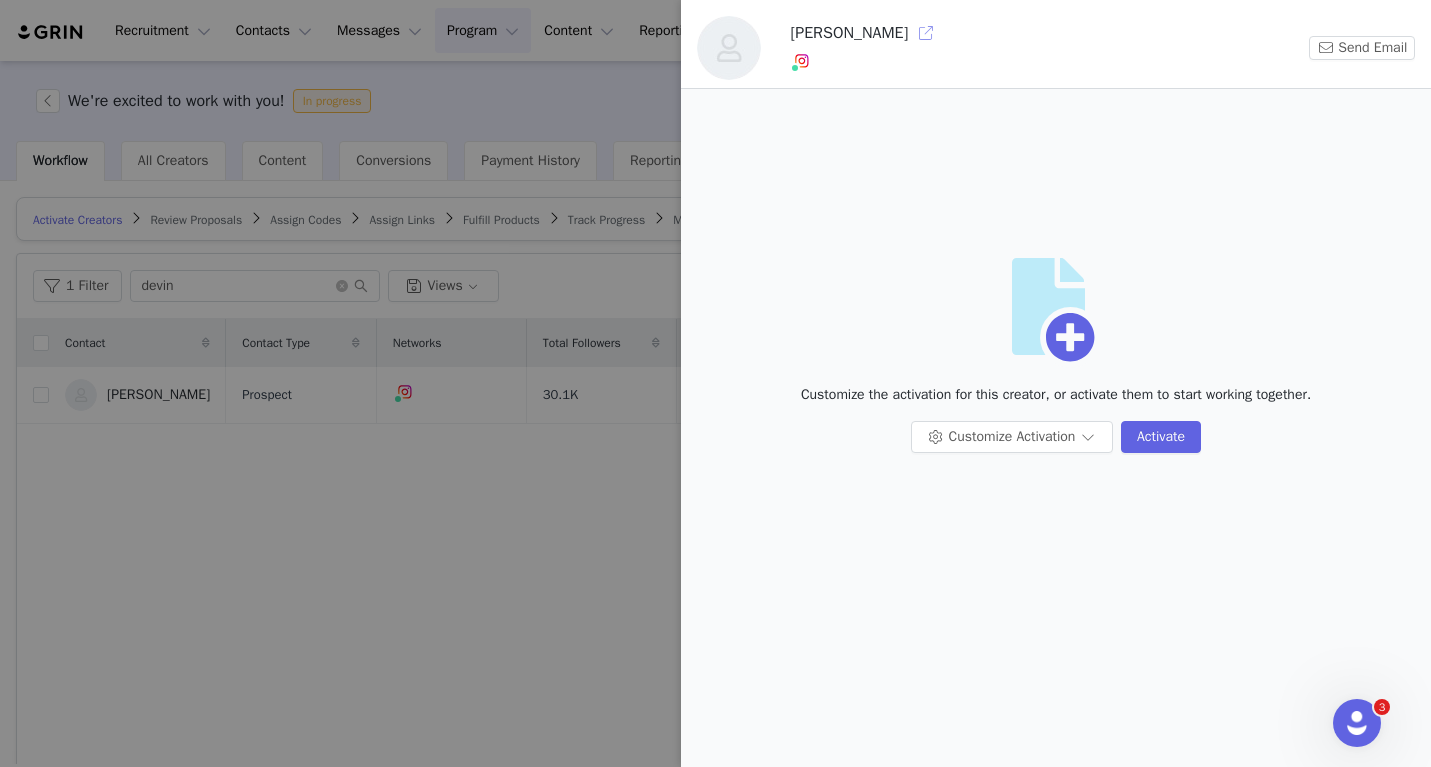 click at bounding box center [926, 33] 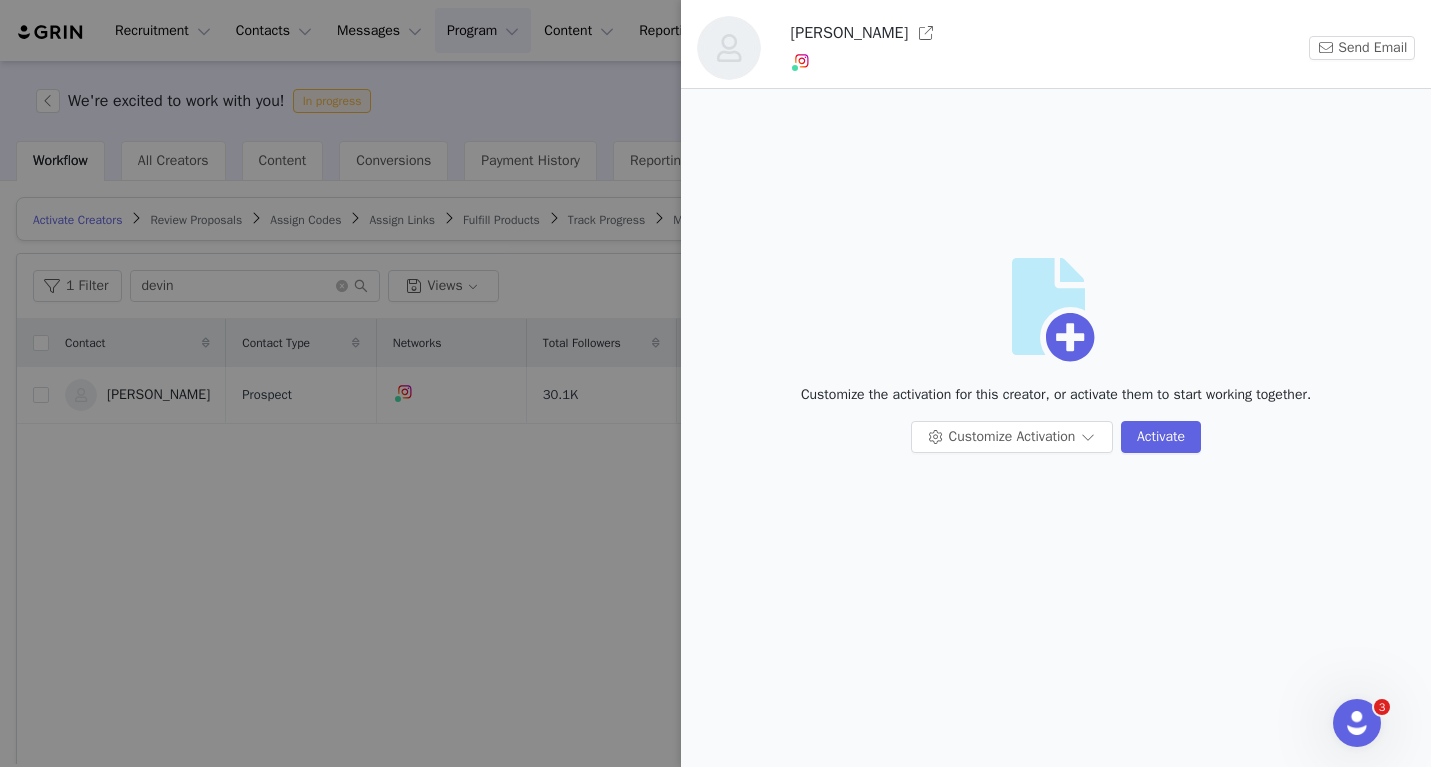 click at bounding box center (715, 383) 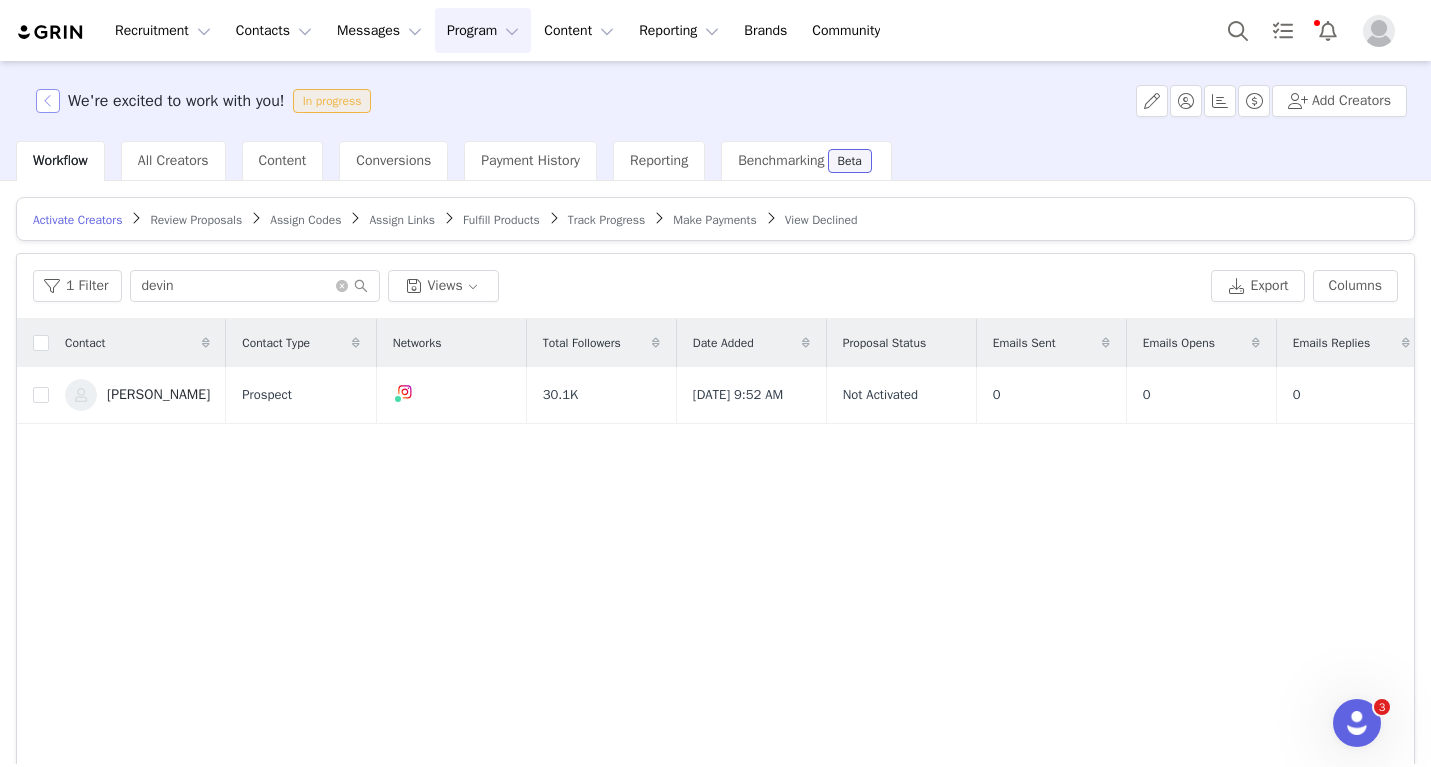 click at bounding box center [48, 101] 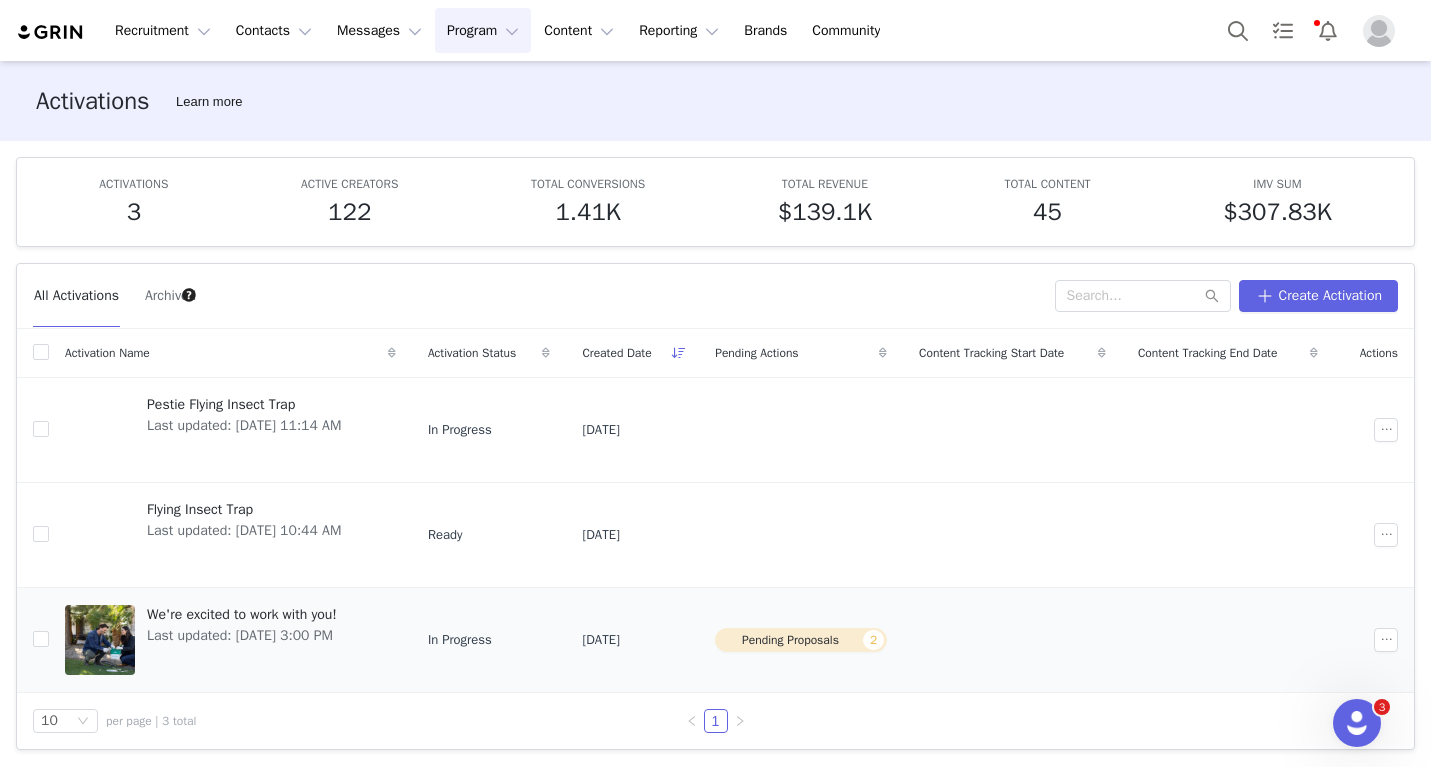 click on "Last updated: [DATE] 3:00 PM" at bounding box center [242, 635] 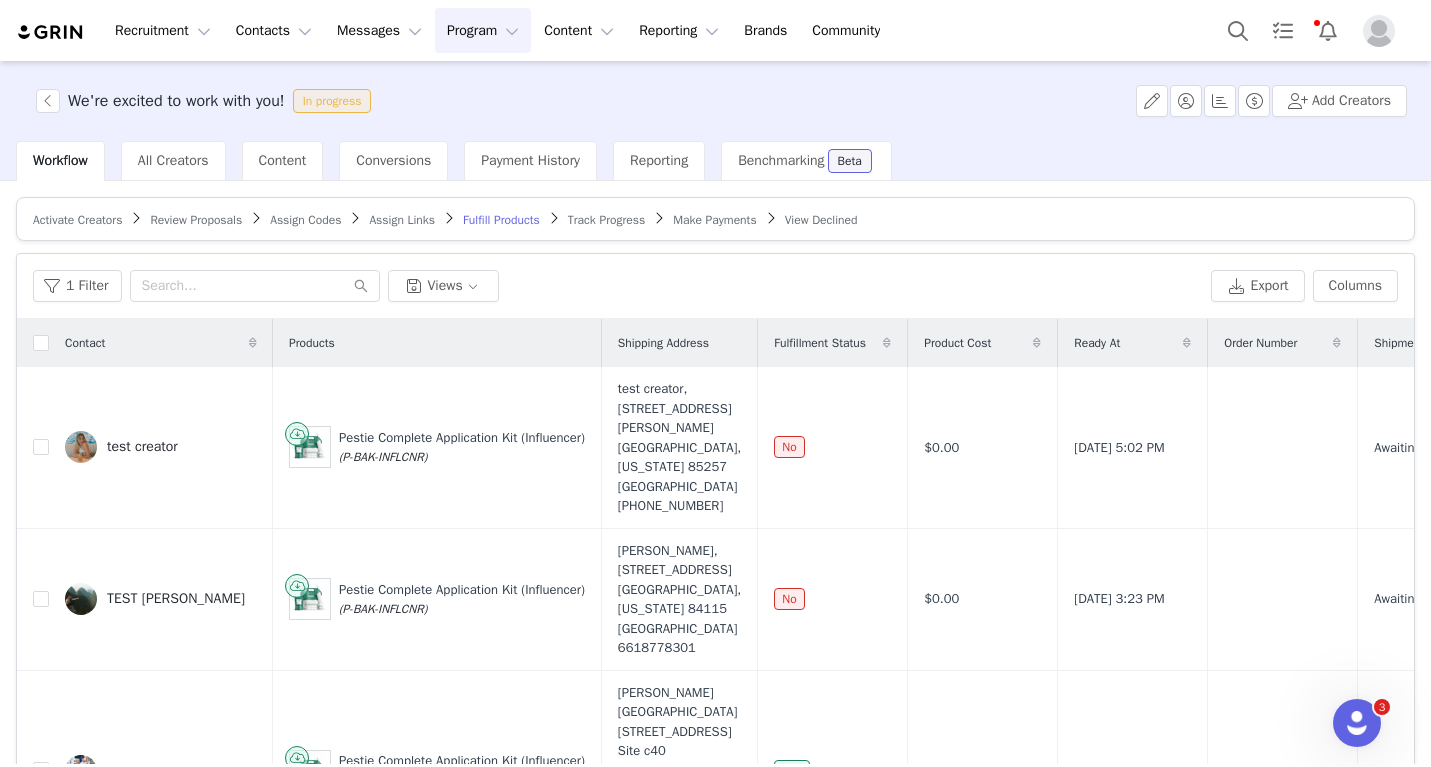 click on "Activate Creators Review Proposals Assign Codes Assign Links Fulfill Products Track Progress Make Payments View Declined" at bounding box center (715, 219) 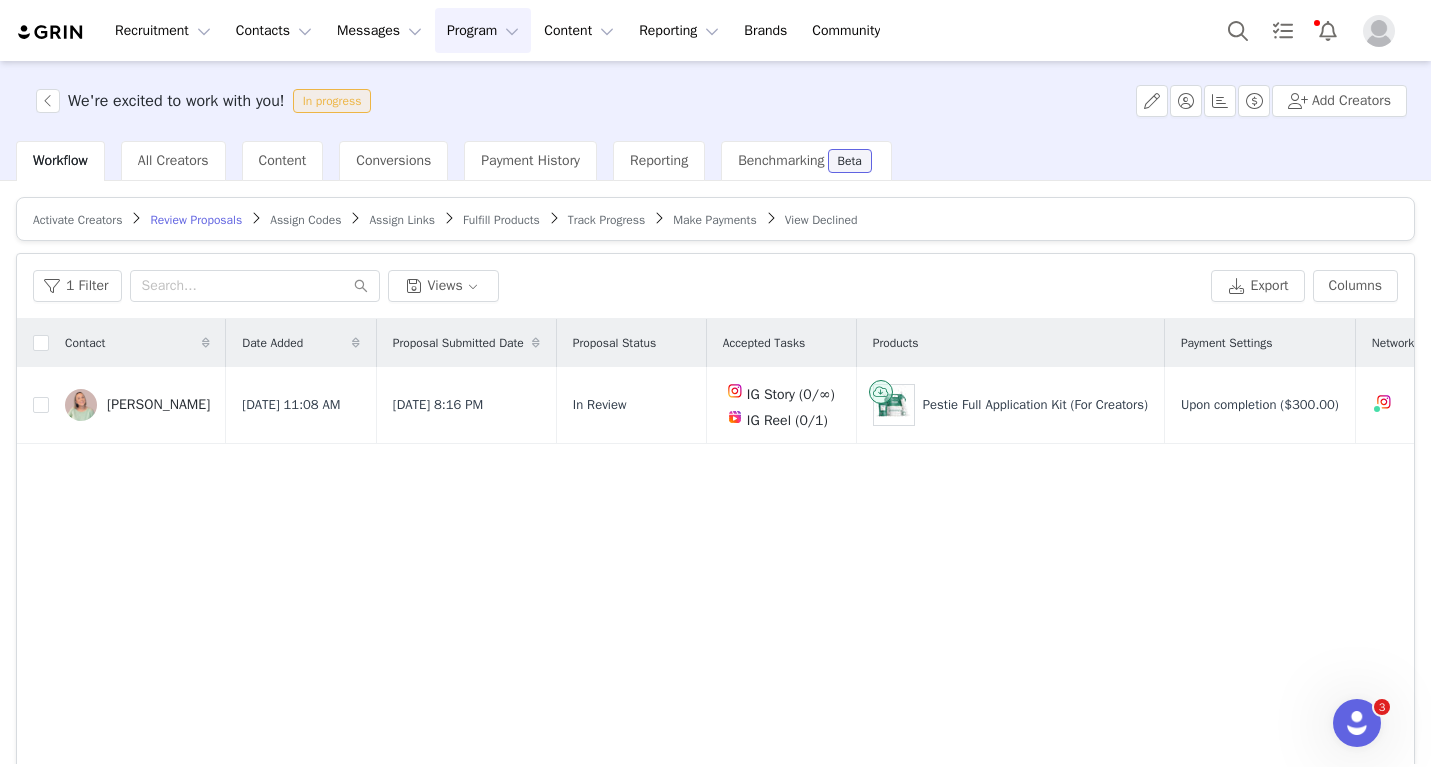 click on "Activate Creators" at bounding box center [77, 220] 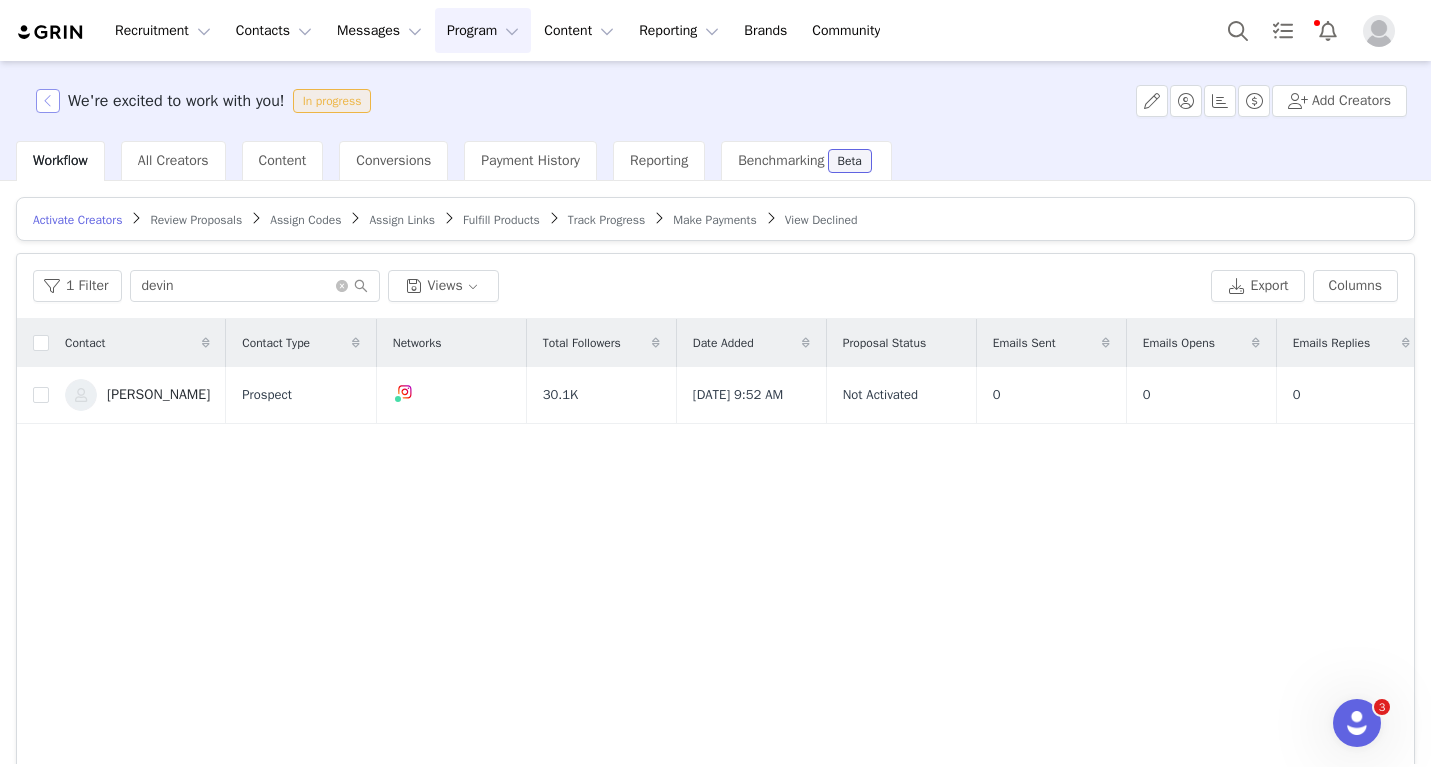 click at bounding box center [48, 101] 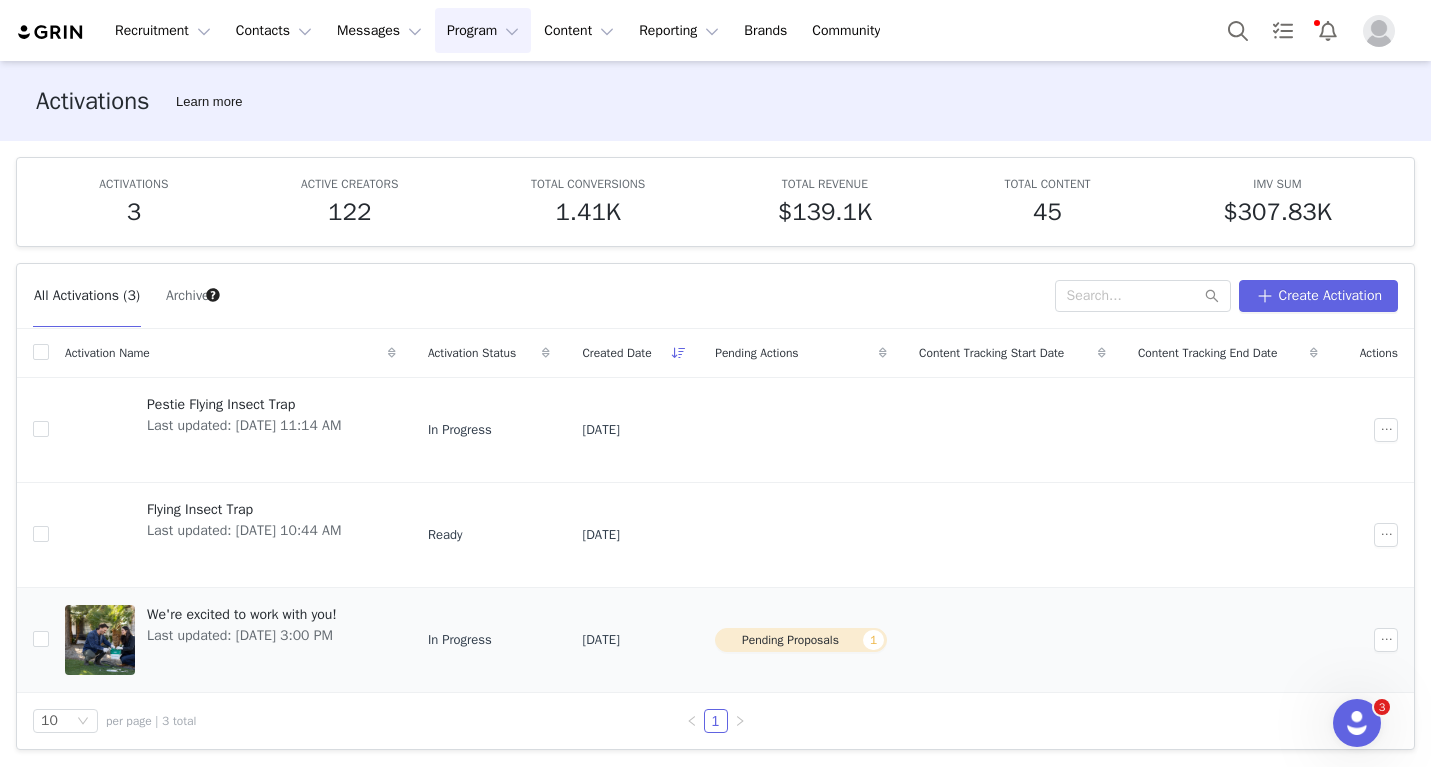 click on "We're excited to work with you!" at bounding box center (242, 614) 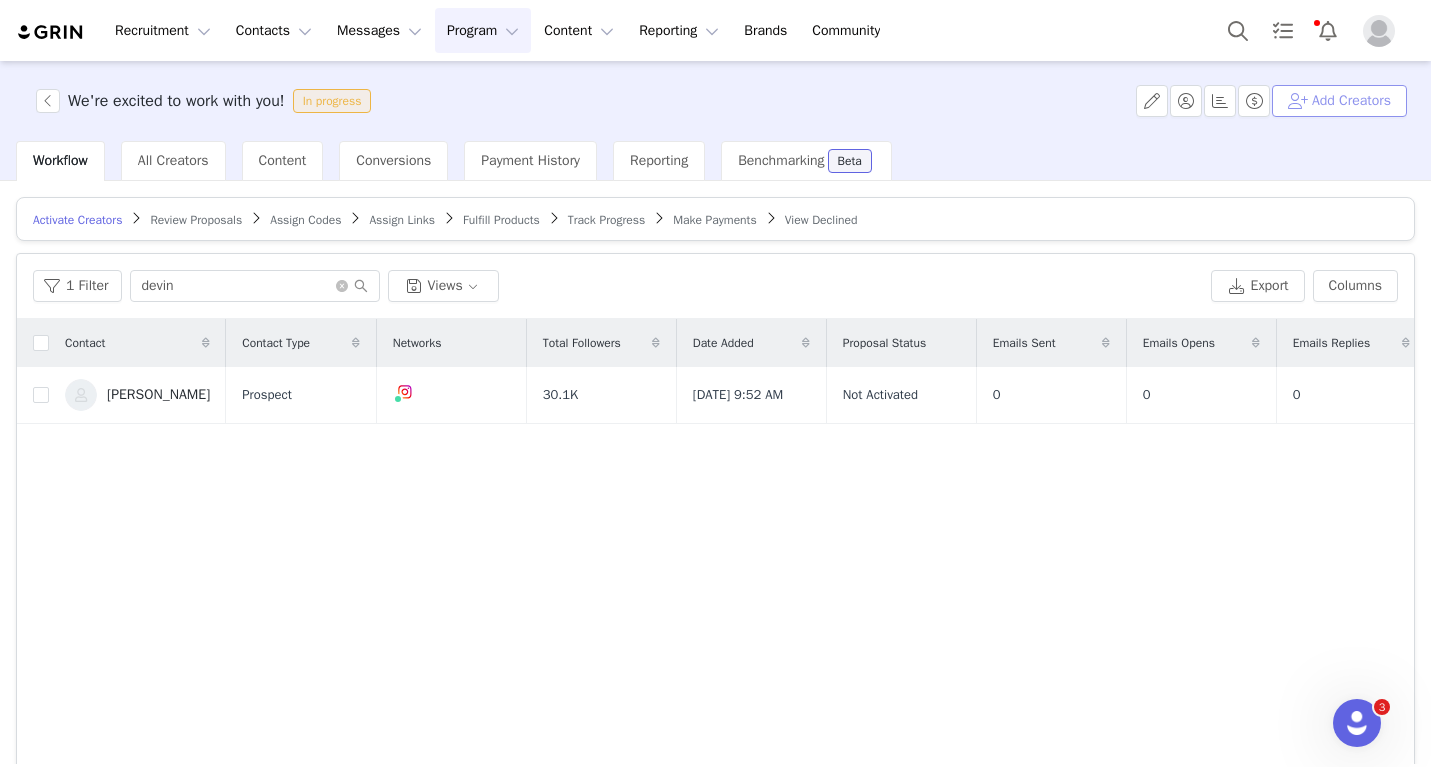 click on "Add Creators" at bounding box center [1339, 101] 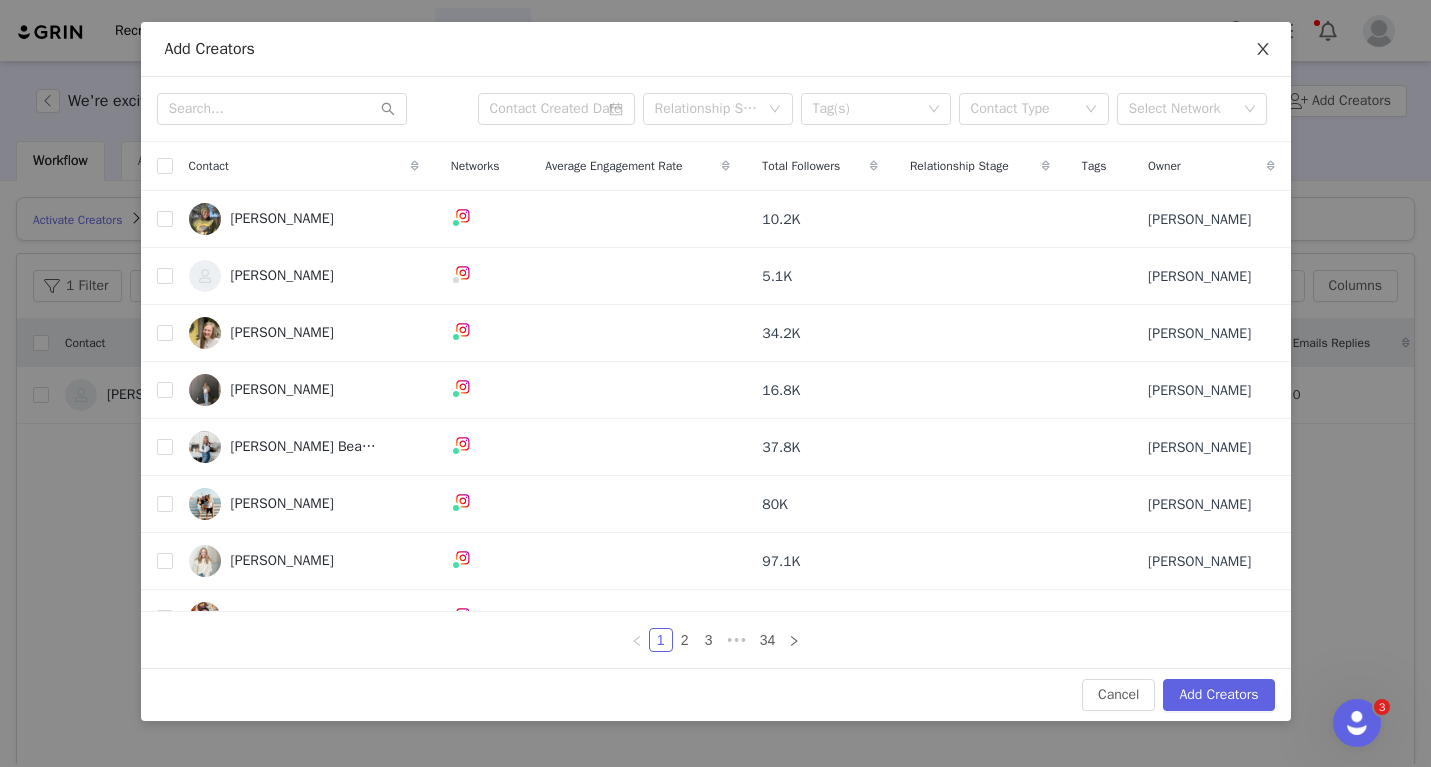 click 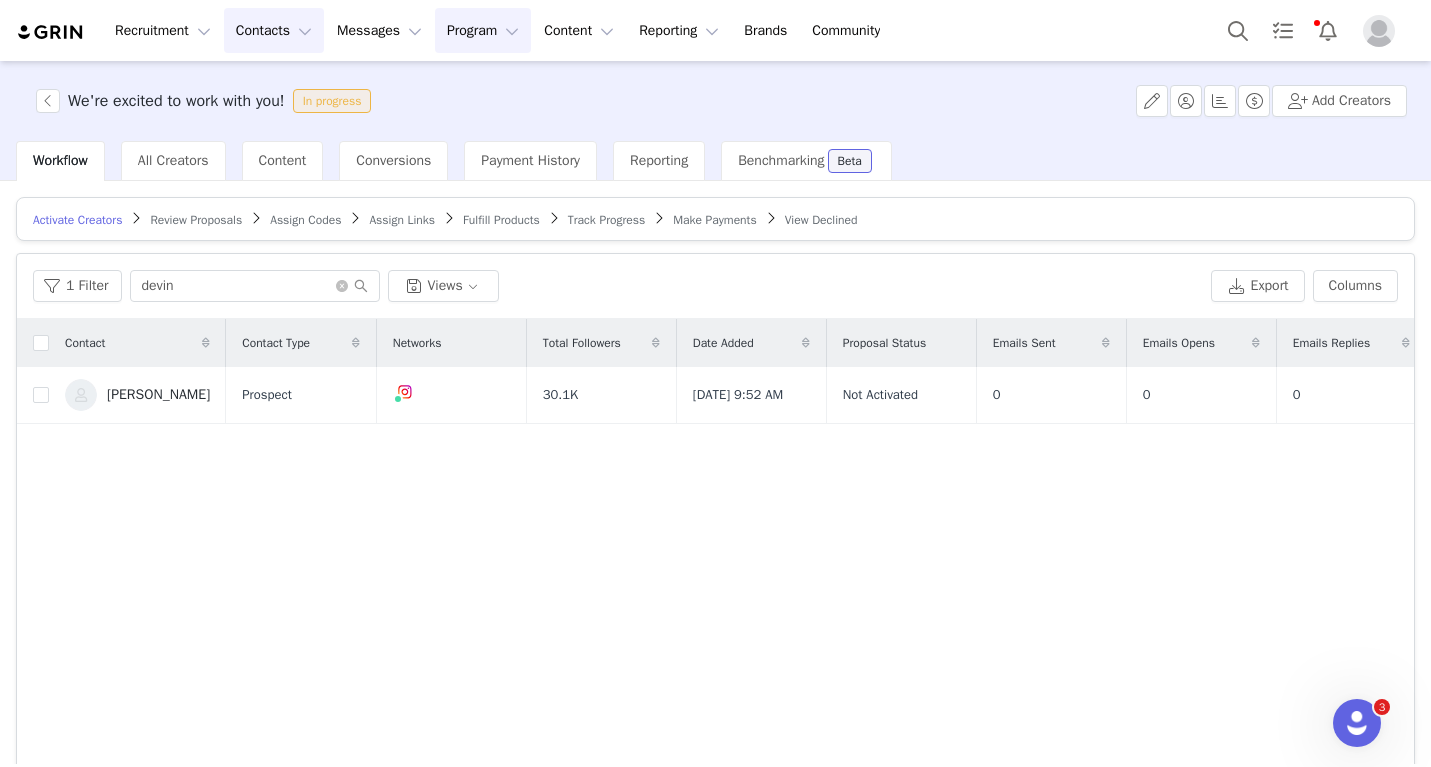click on "Contacts Contacts" at bounding box center [274, 30] 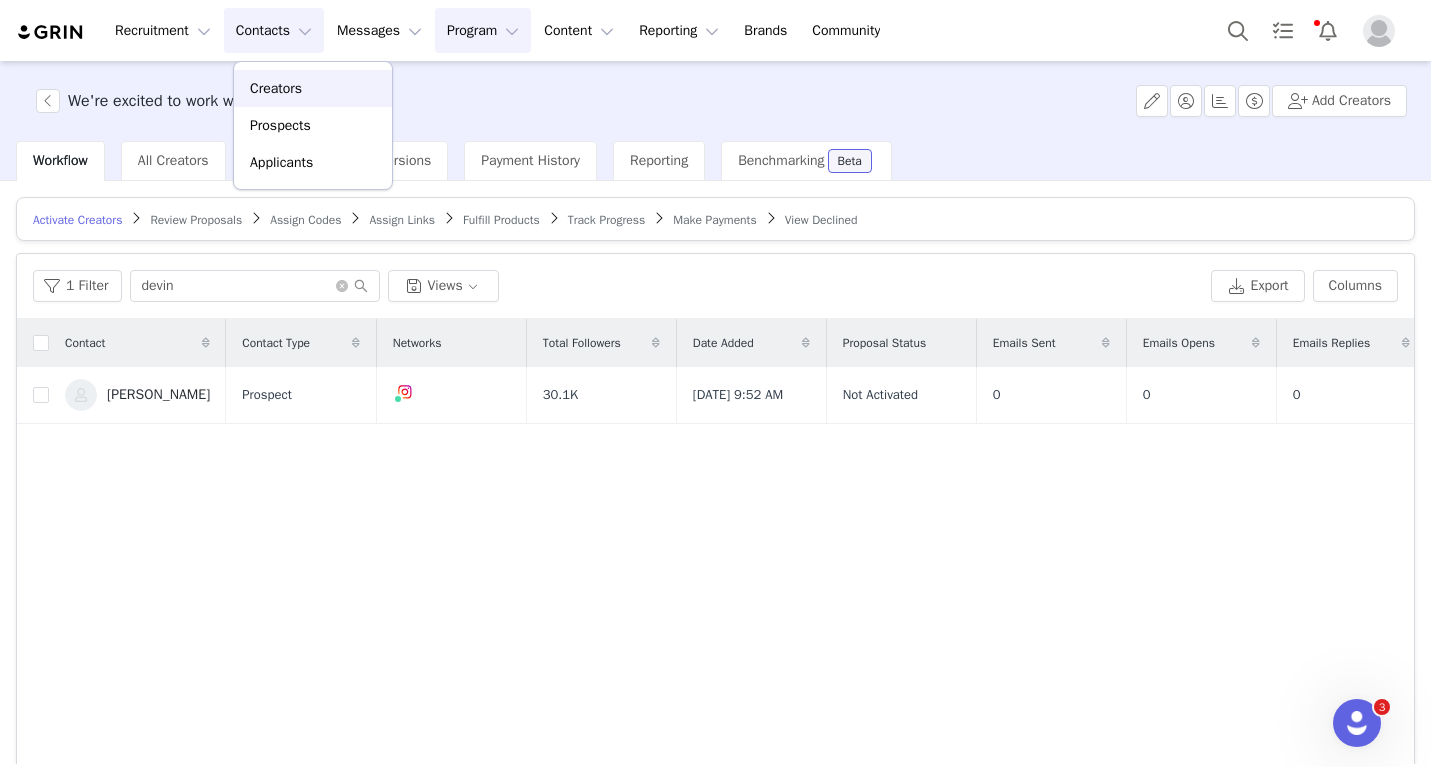 click on "Creators" at bounding box center [313, 88] 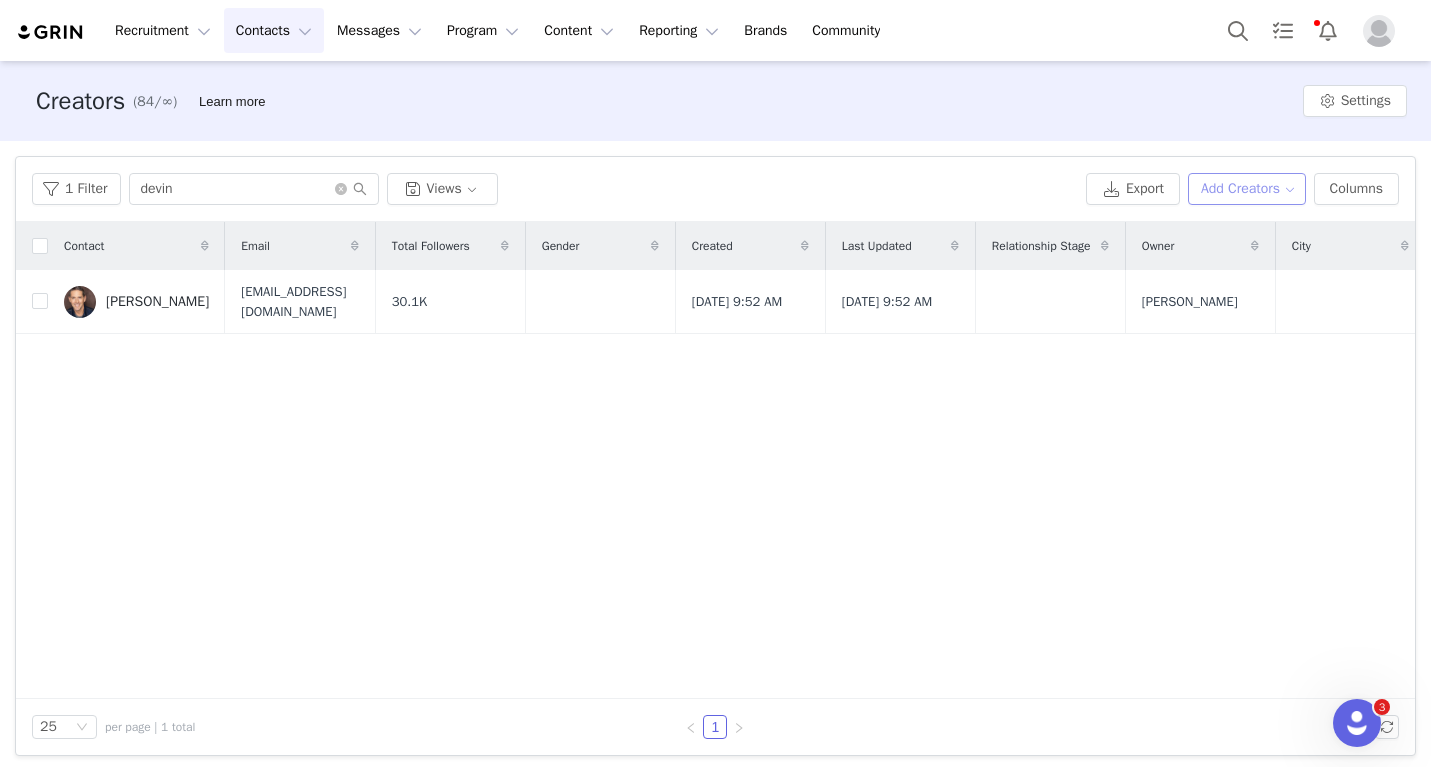 click on "Add Creators" at bounding box center (1247, 189) 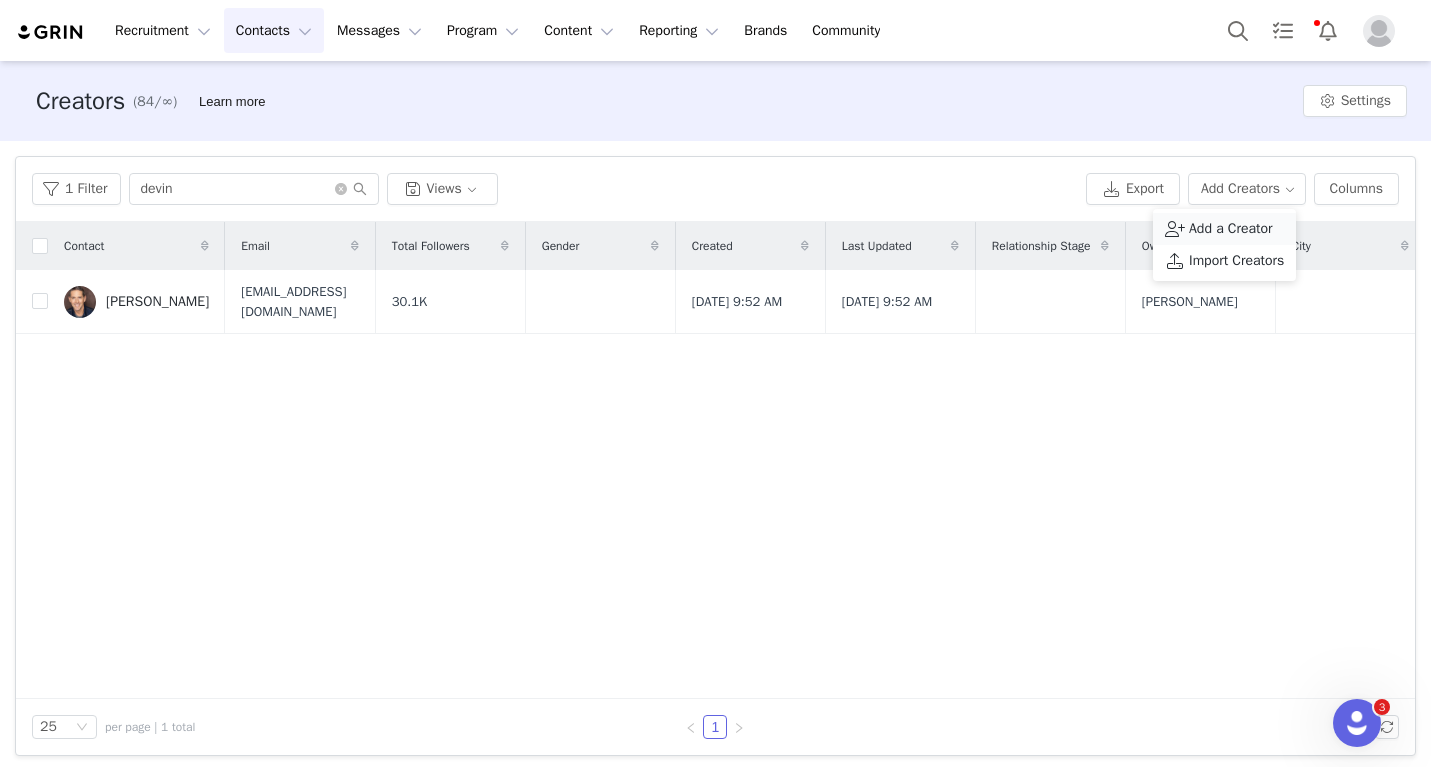 click on "Add a Creator" at bounding box center [1224, 229] 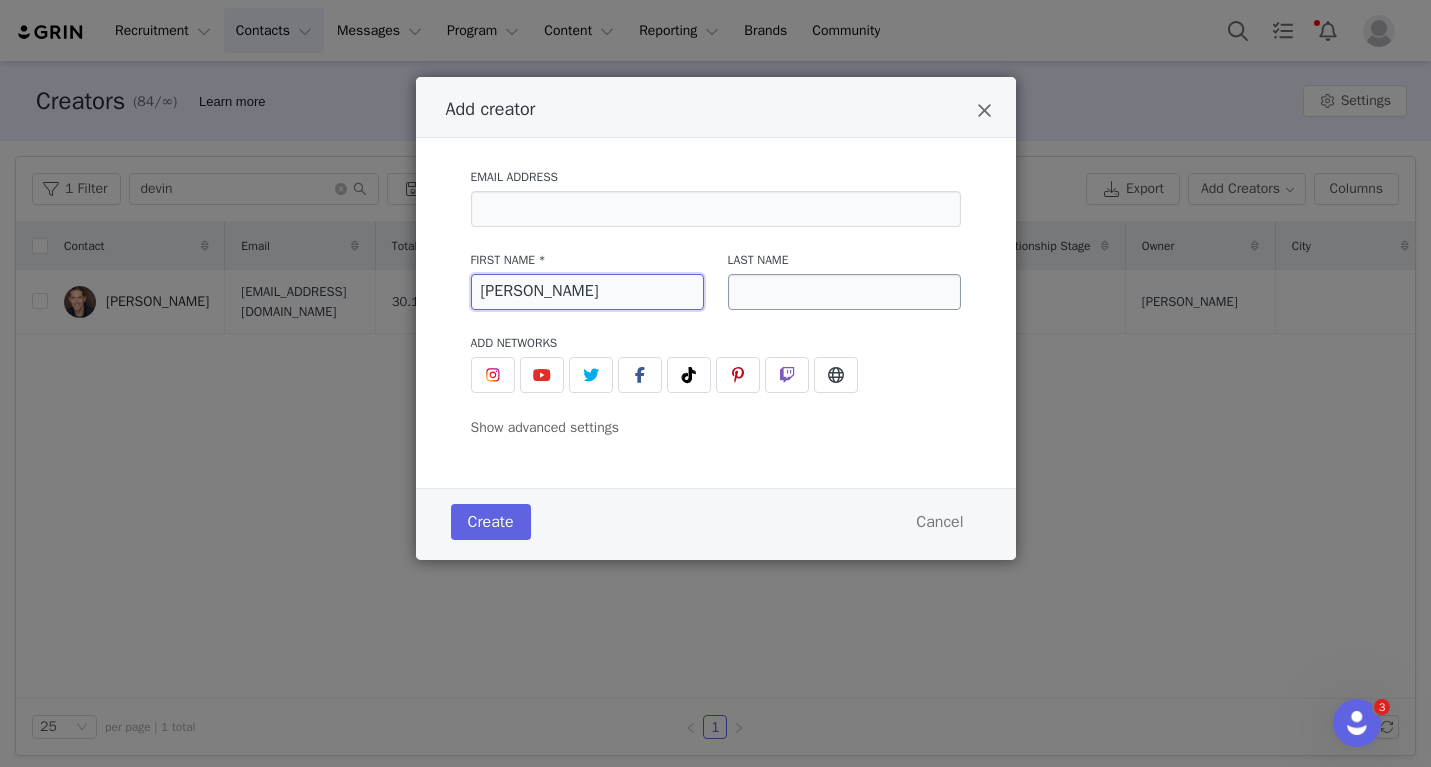 type on "Brittany" 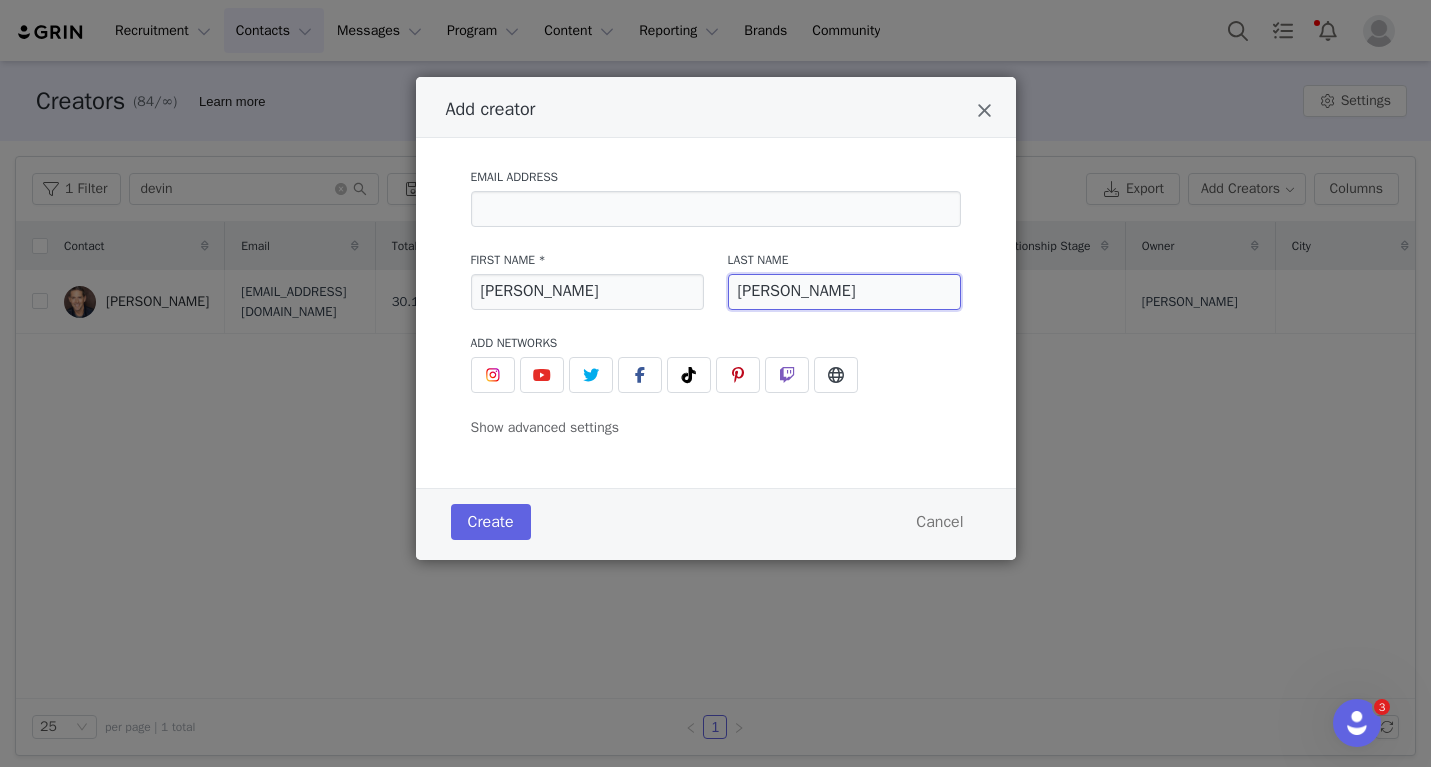 type on "Bonilla" 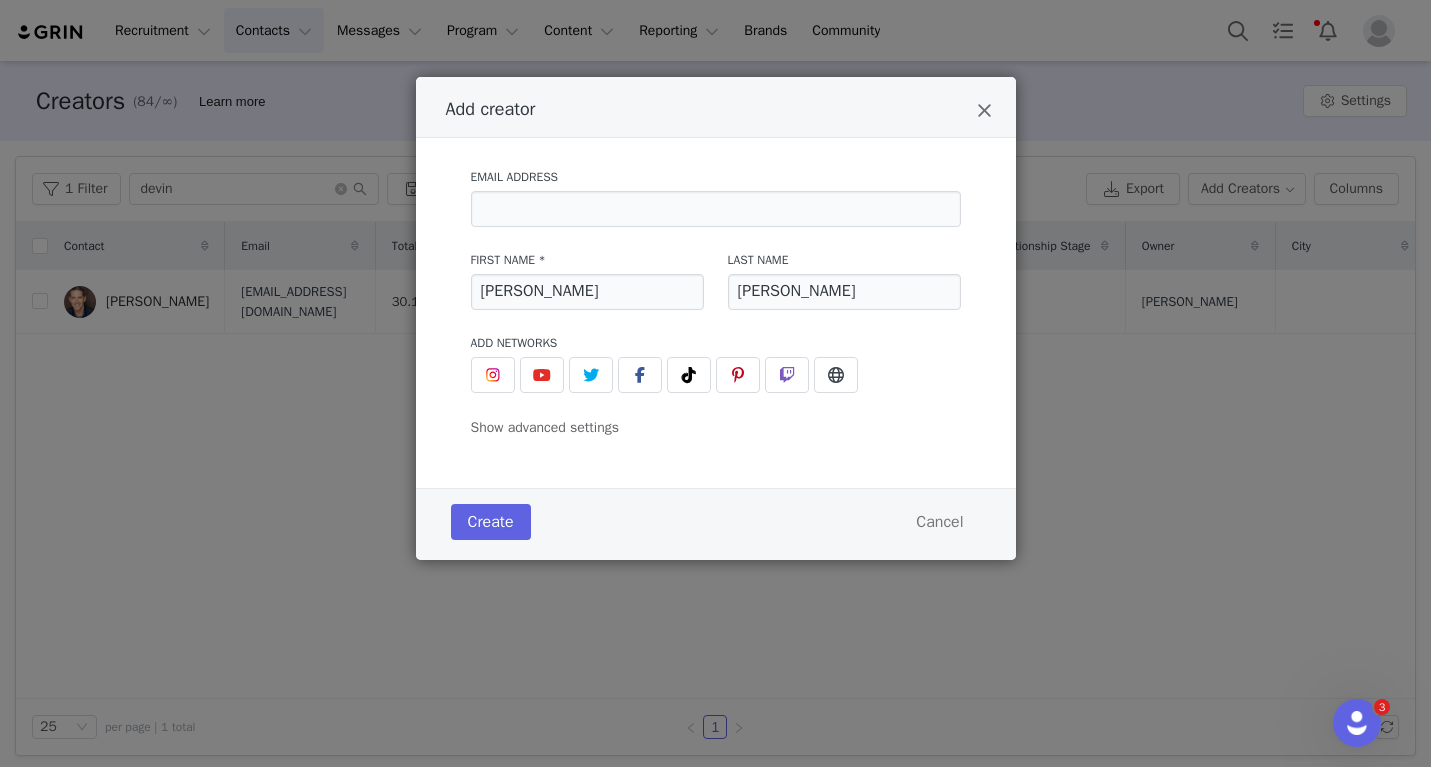 click on "Add creator  Email Address   First Name *  Brittany  Last Name  Bonilla  Add Networks   instagram URL   youtube URL   twitter URL   facebook URL   tiktok URL   pinterest URL   twitch URL   website URL  Show advanced settings  Add to Activation  Select activation  Add to Campaign  Select campaign  Relationship Stage  Select stage  Initial Tag(s)  Select tag(s)    Add a manager or agent  You have no managers / agents yet Create Cancel" at bounding box center [715, 383] 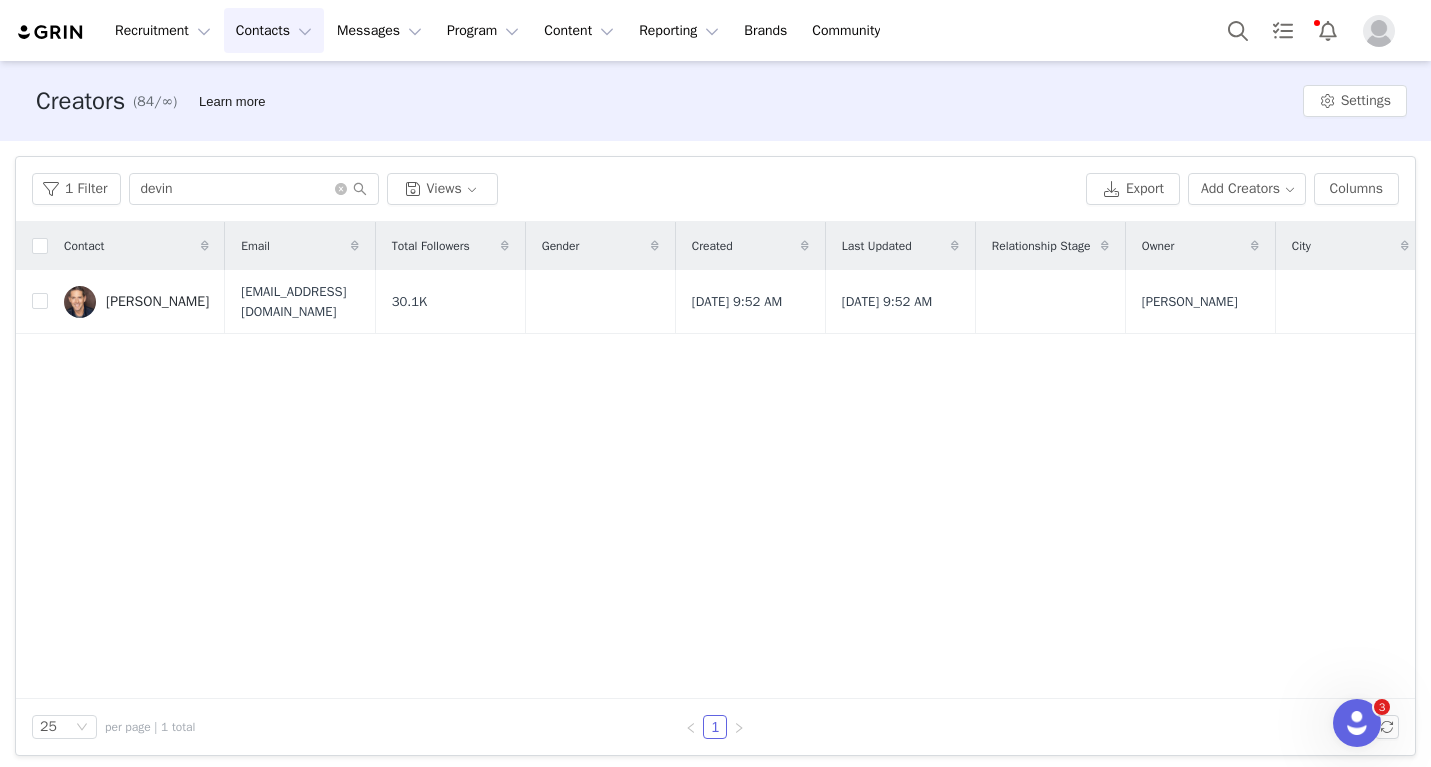 click on "Add Creators" at bounding box center (1247, 189) 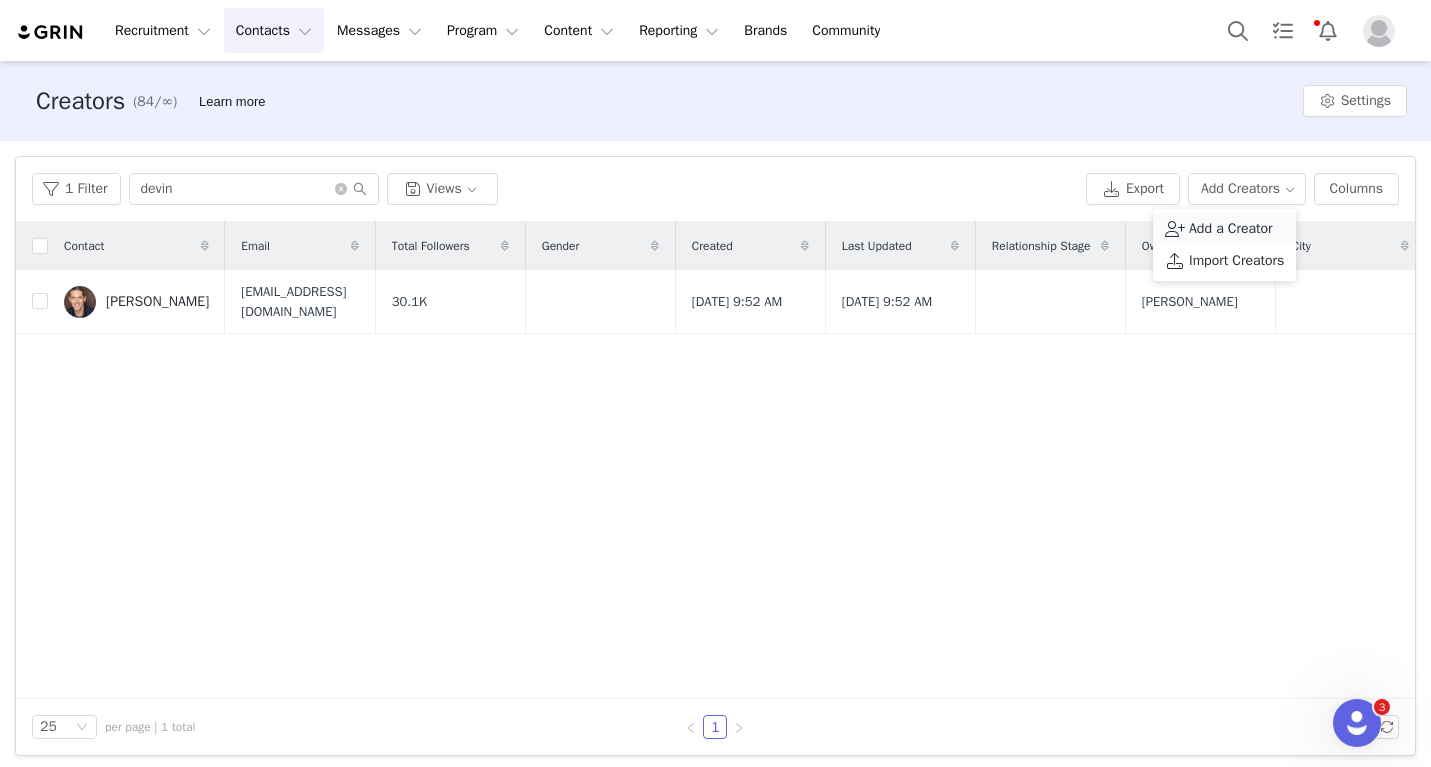 click on "Add a Creator" at bounding box center [1231, 229] 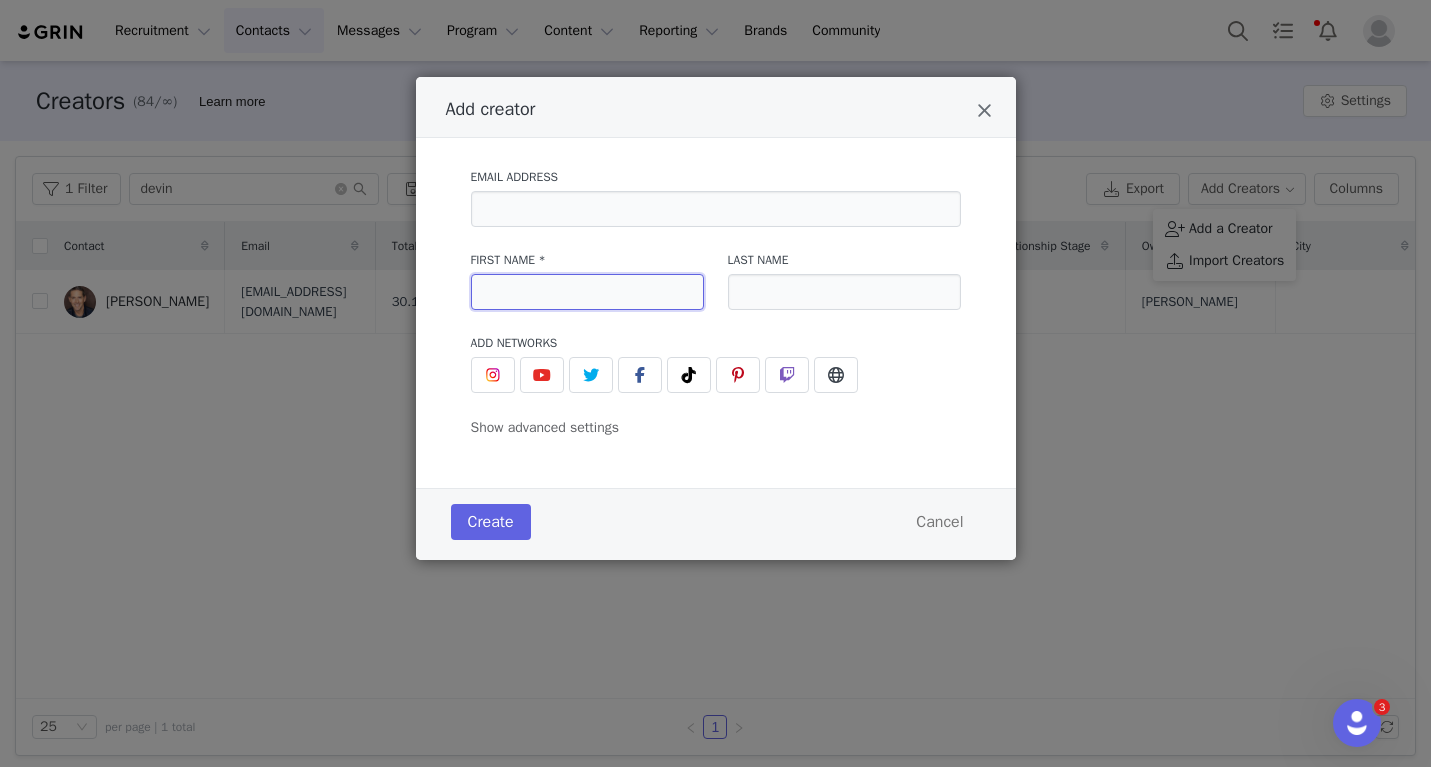 click at bounding box center [587, 292] 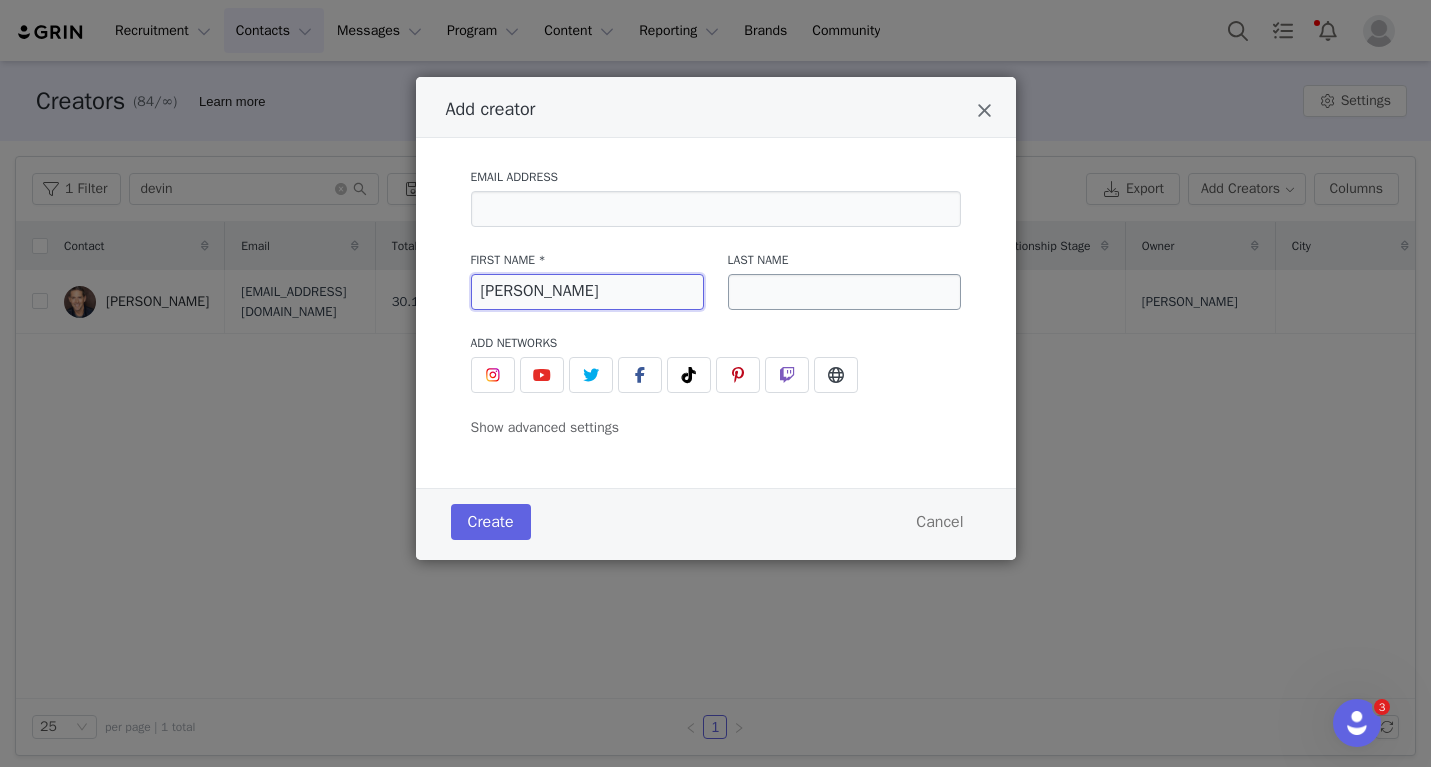 type on "Brittany" 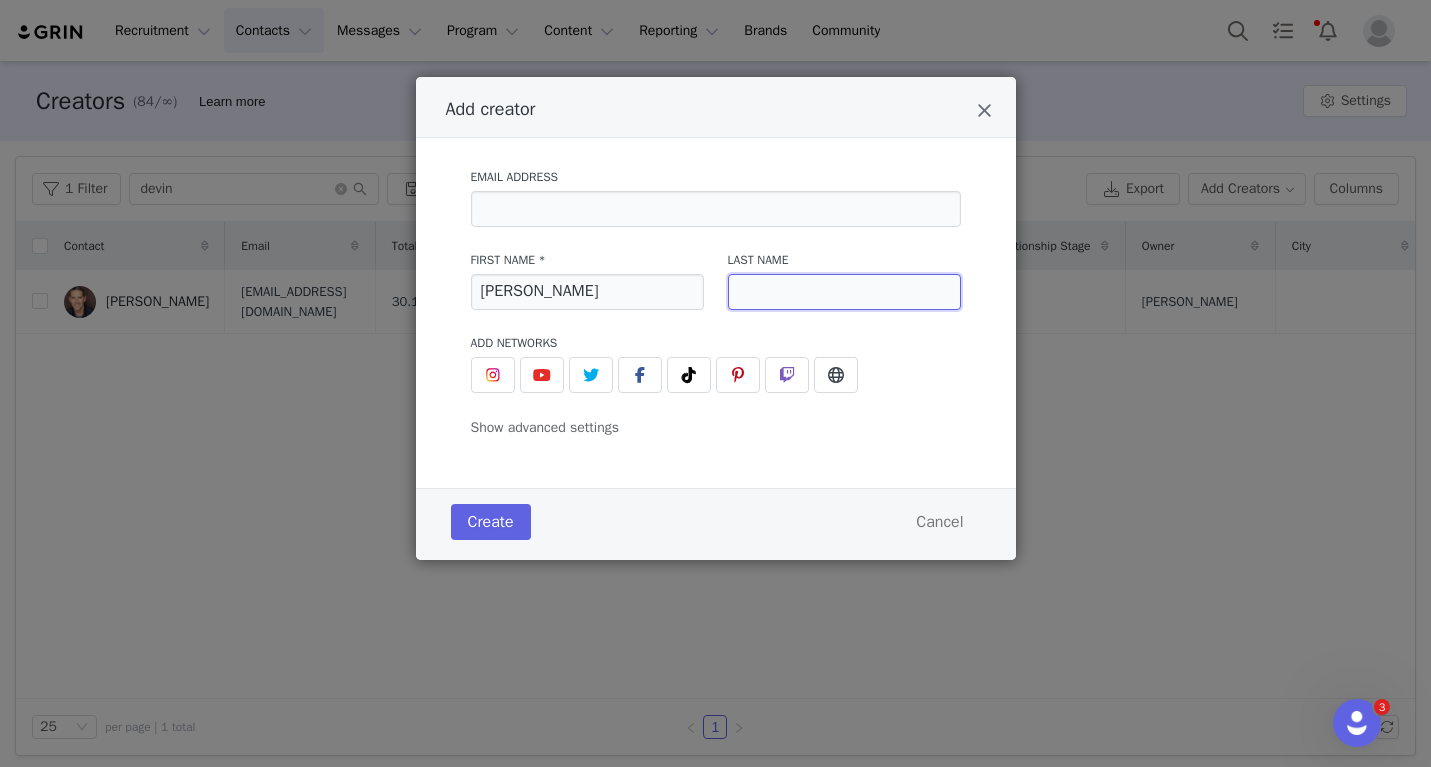 click at bounding box center (844, 292) 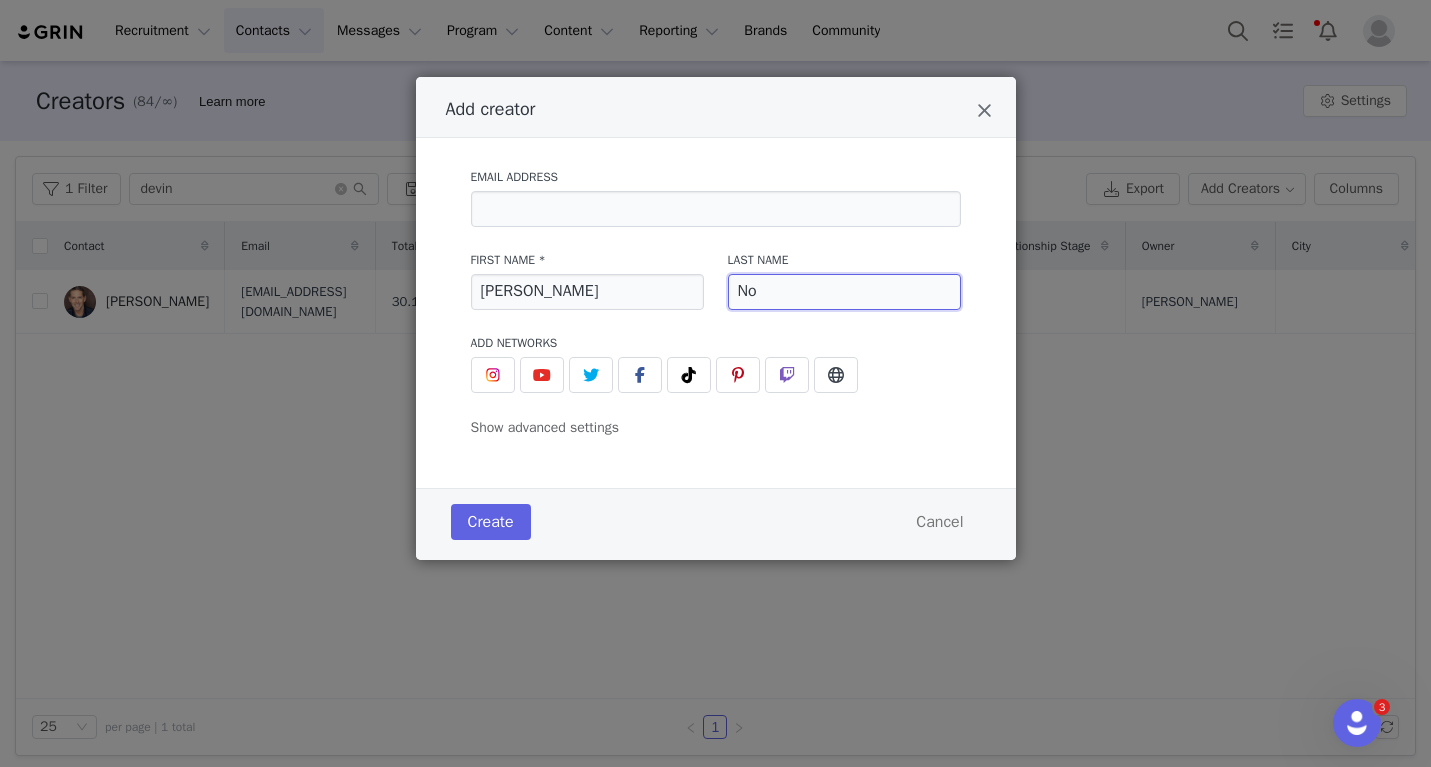 type on "N" 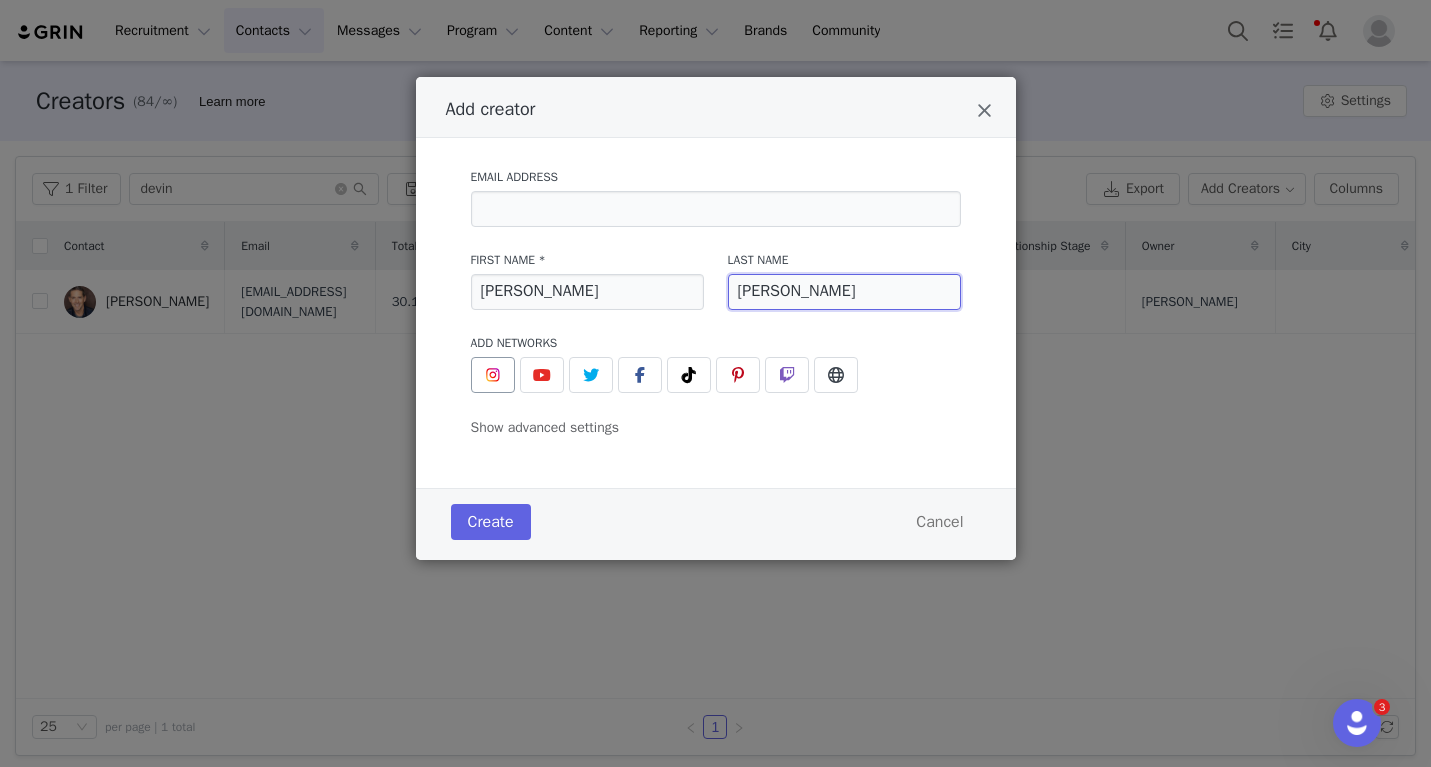 type on "Bonilla" 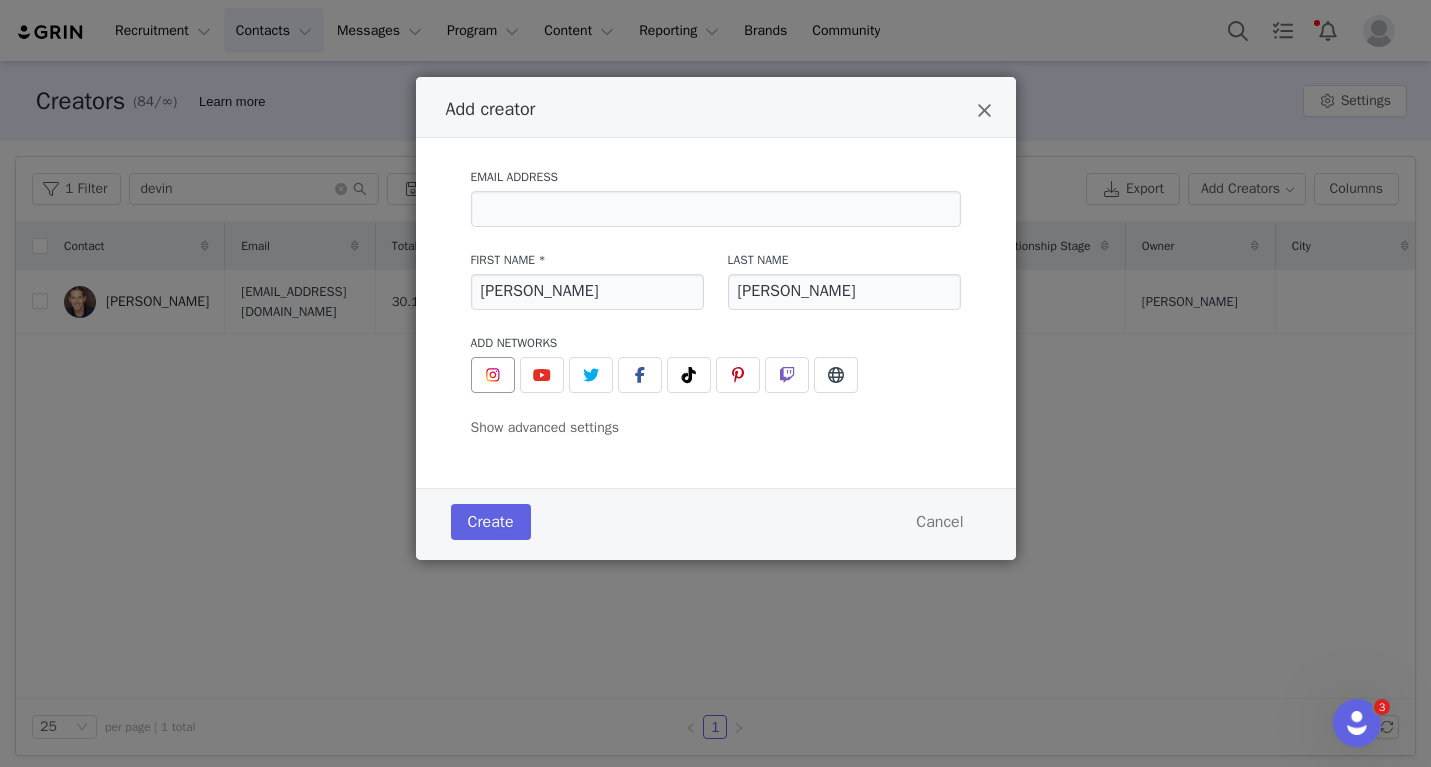 click at bounding box center [493, 375] 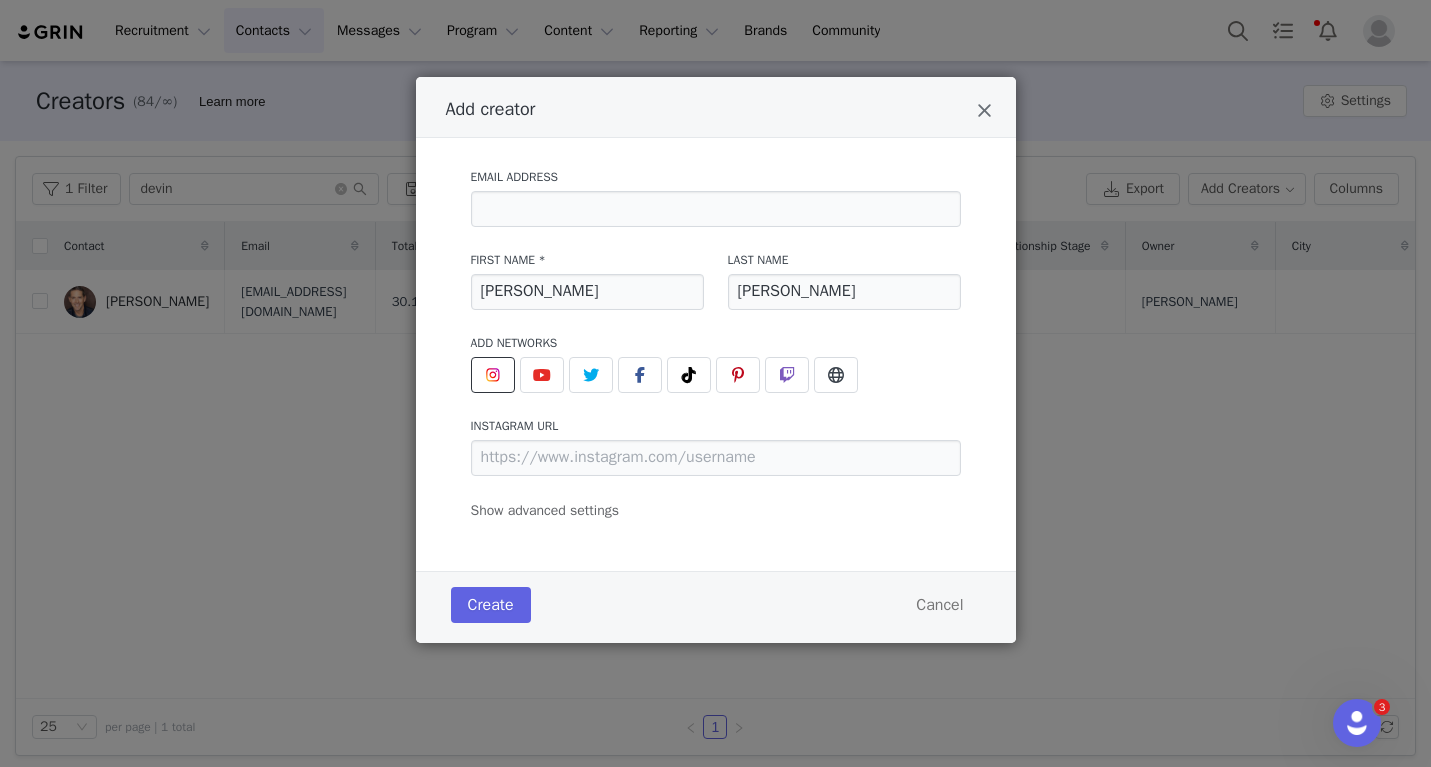 click on "instagram URL" at bounding box center [716, 426] 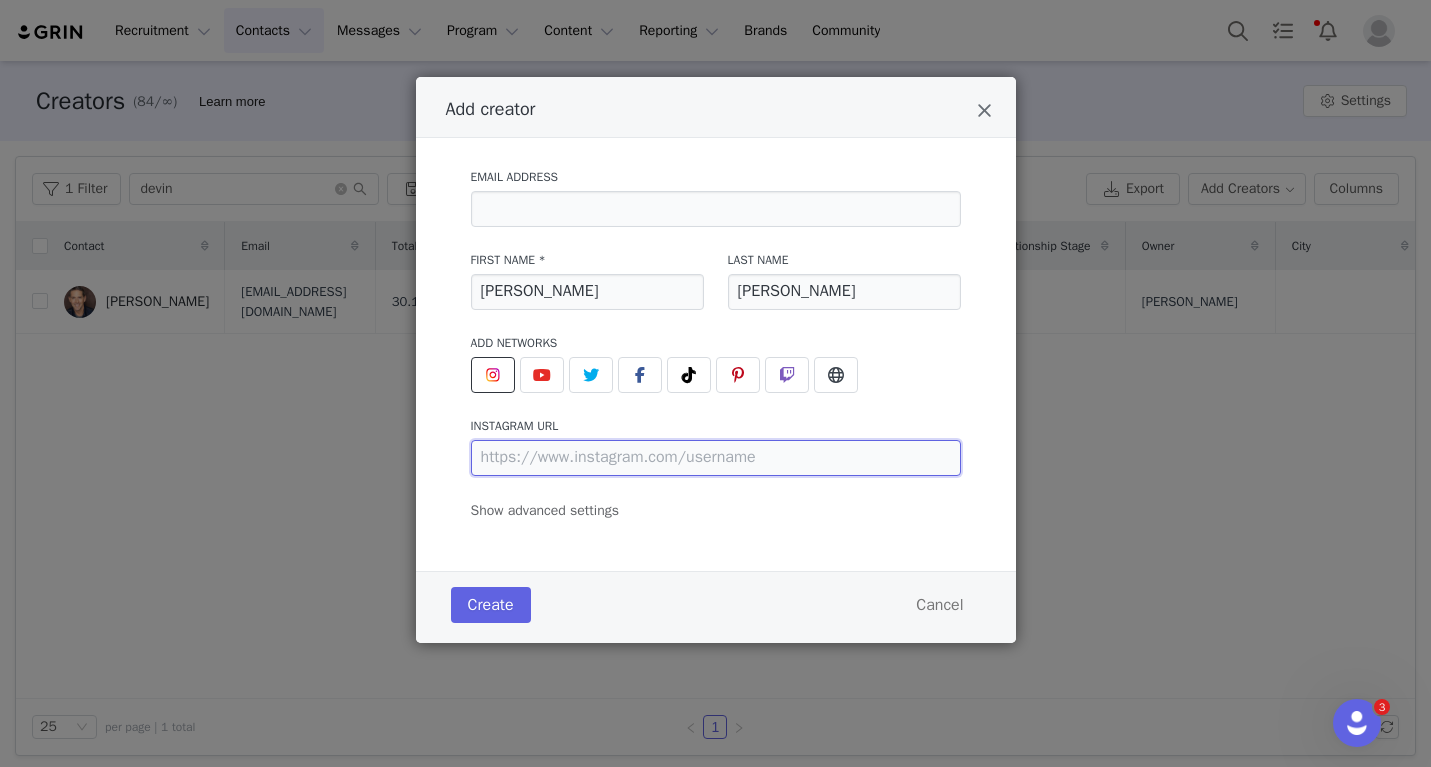 paste on "brittanybonillaugc@gmail.com" 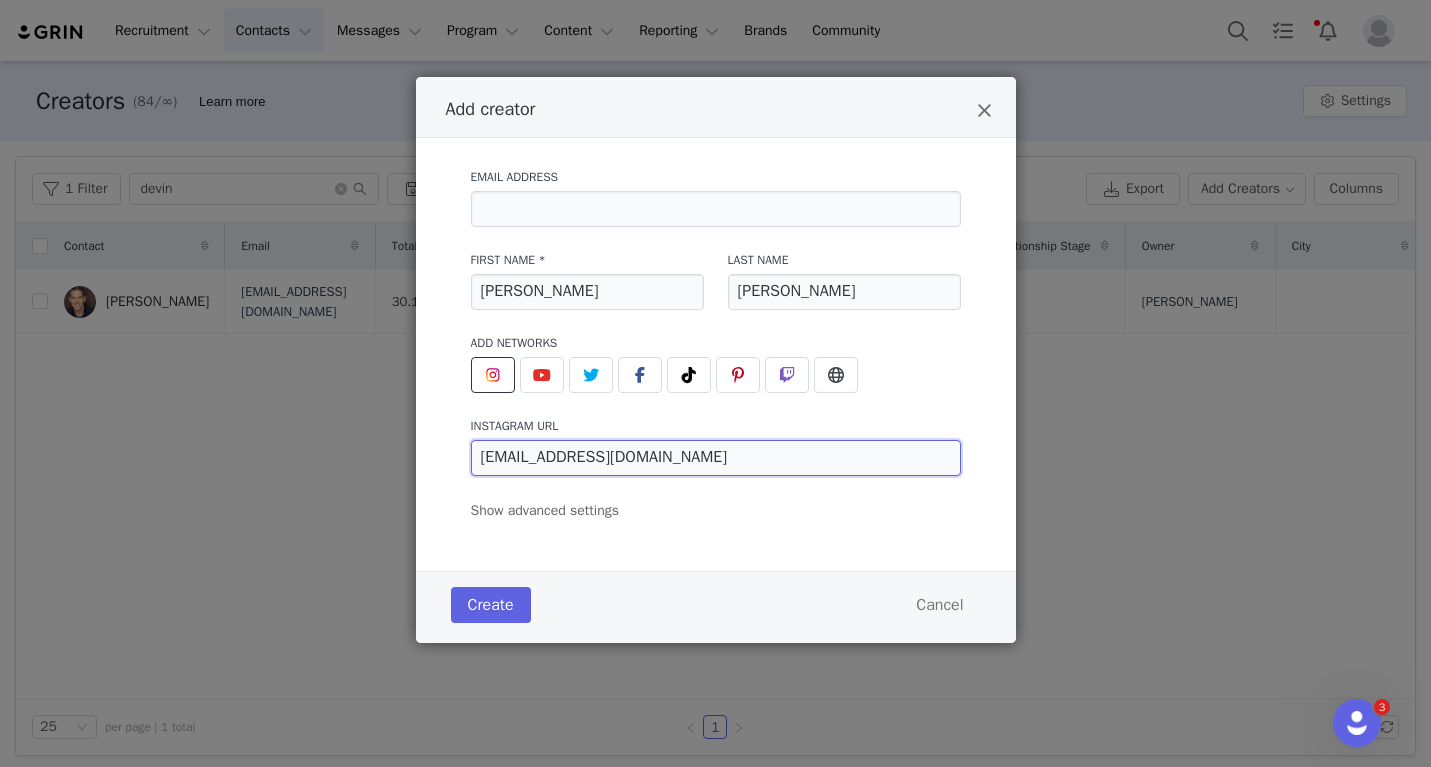 type on "https://www.instagram.com/brittanybonillaugc@gmail.com" 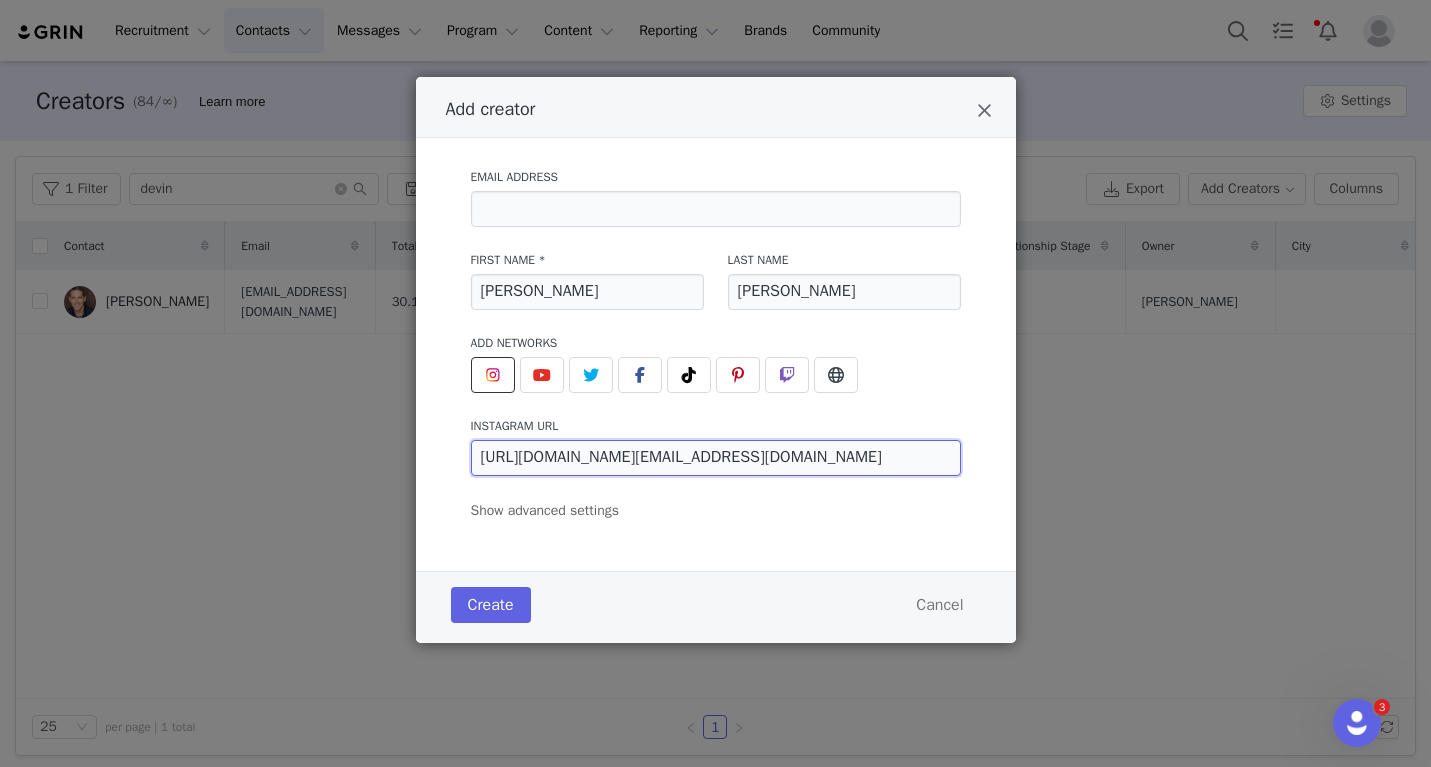click on "https://www.instagram.com/brittanybonillaugc@gmail.com" at bounding box center (716, 458) 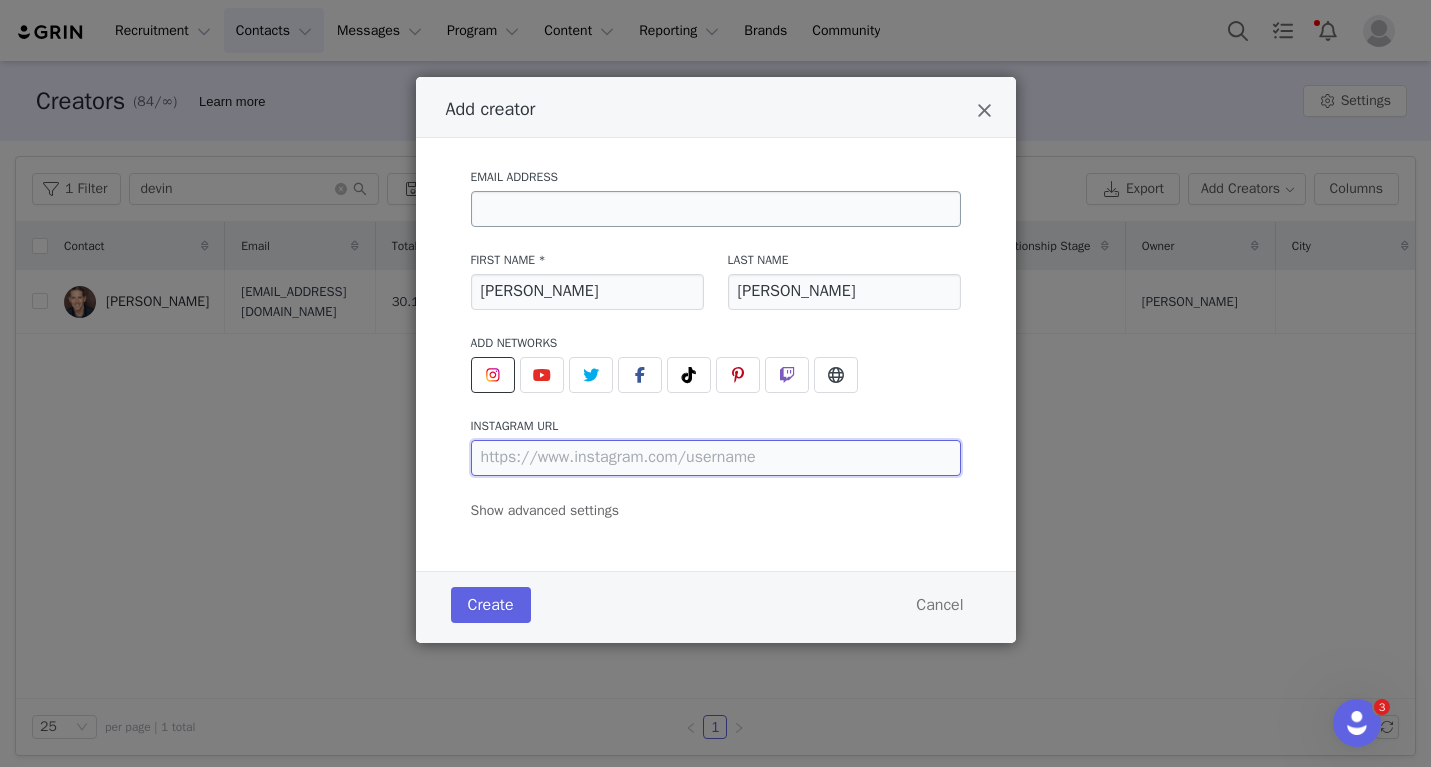 type 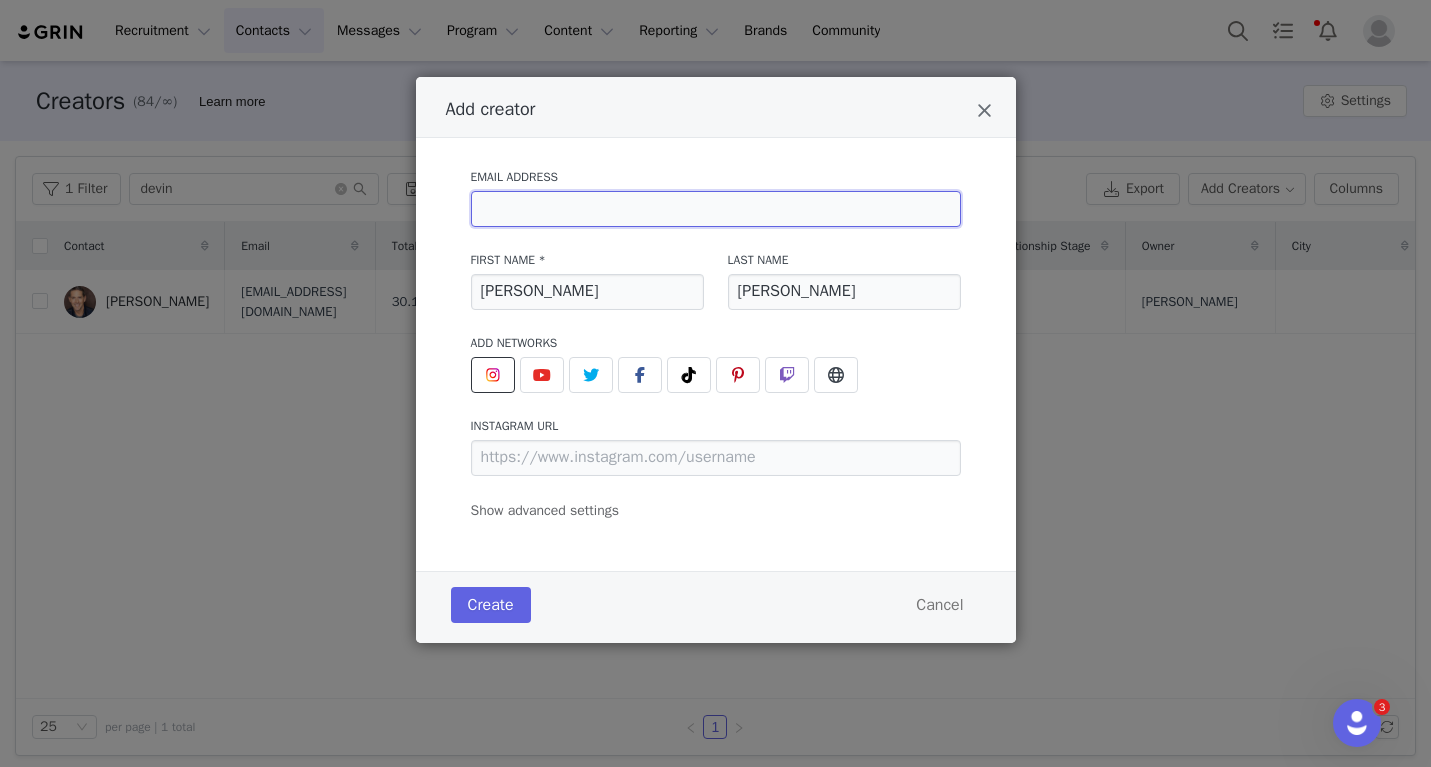 paste on "brittanybonillaugc@gmail.com" 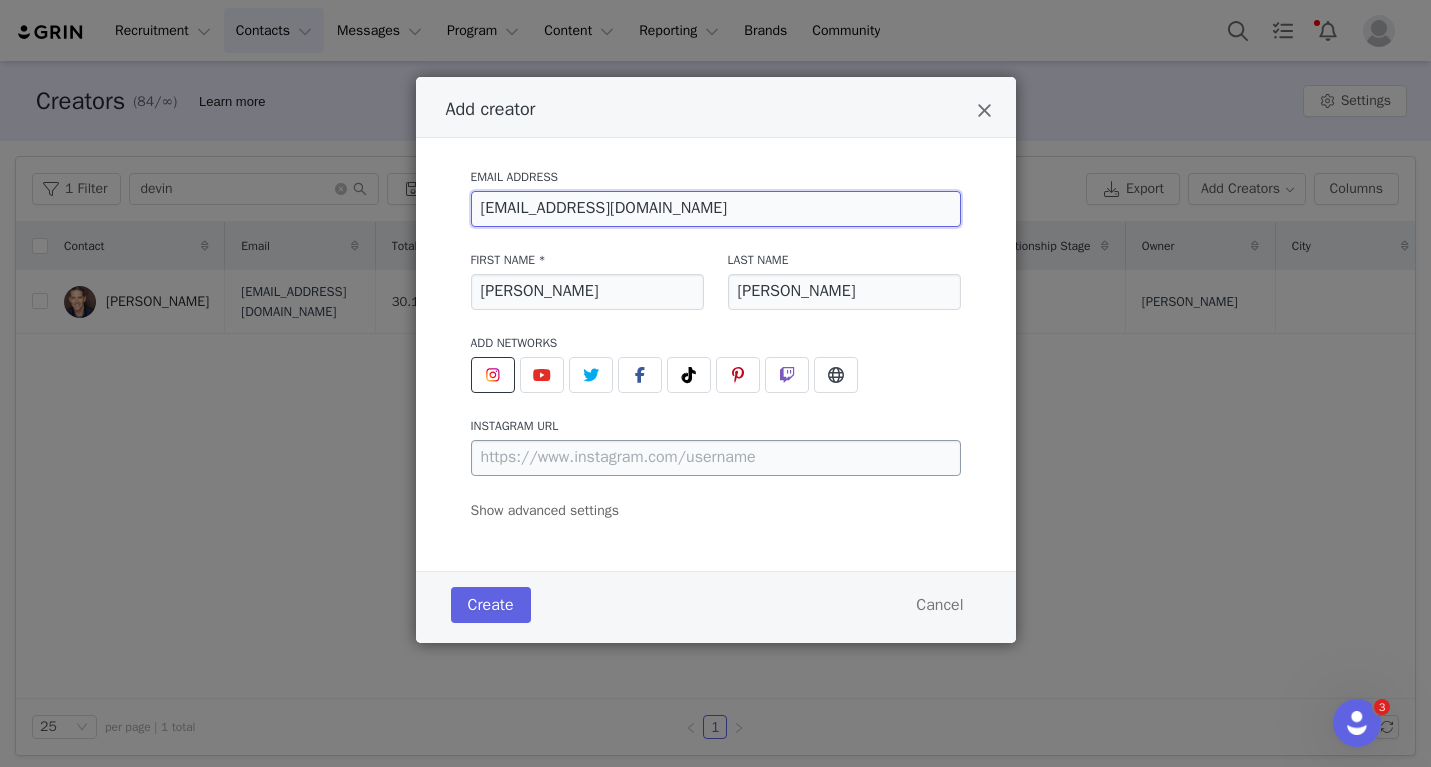 type on "brittanybonillaugc@gmail.com" 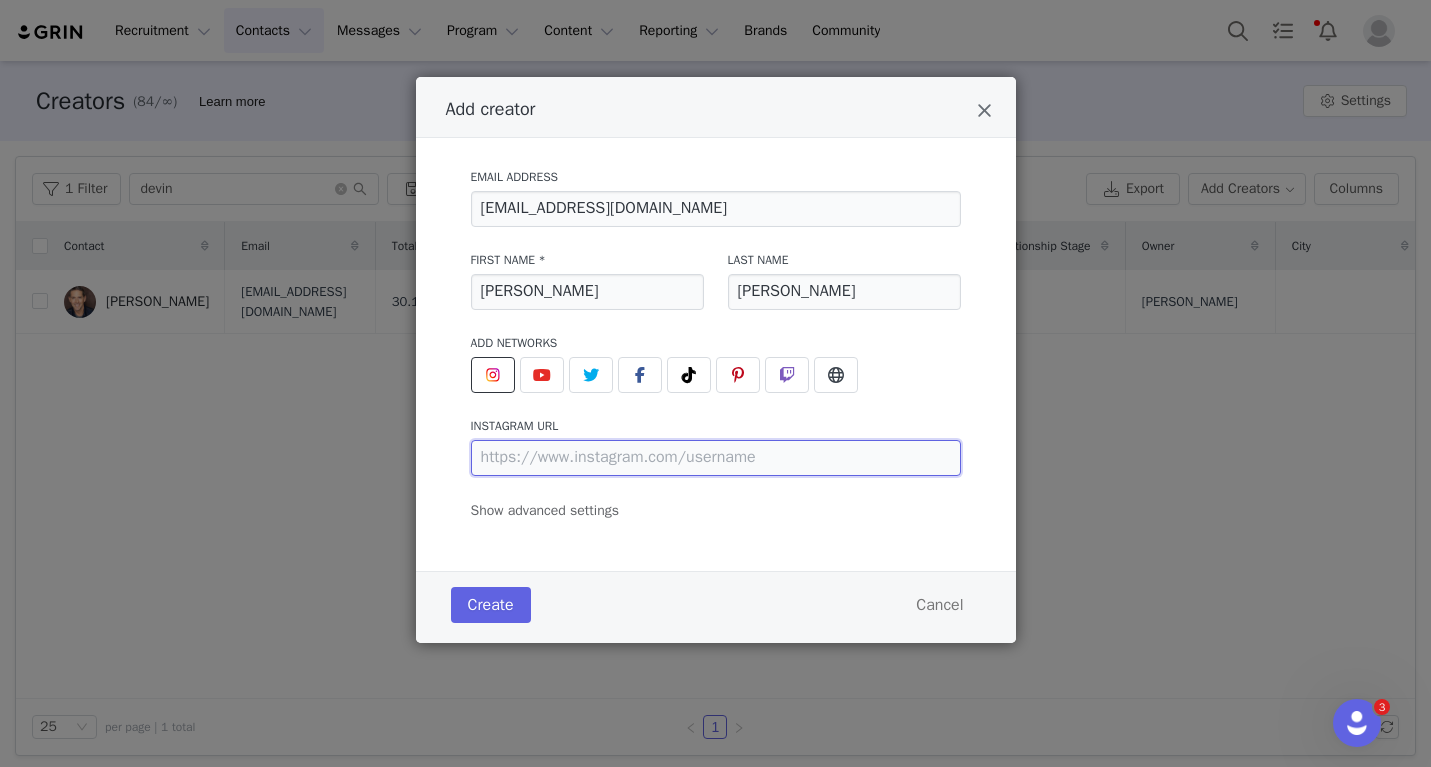 click at bounding box center [716, 458] 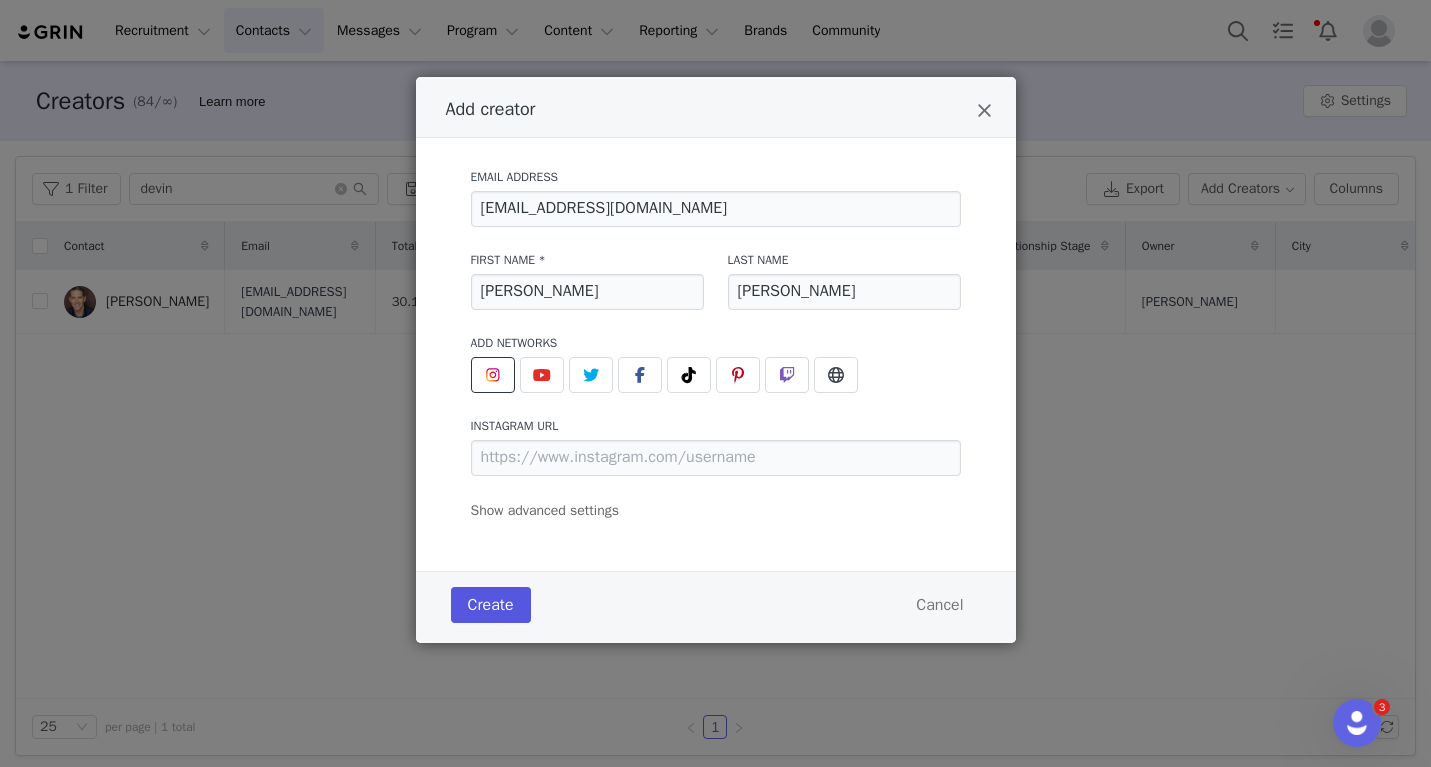 click on "Create" at bounding box center [491, 605] 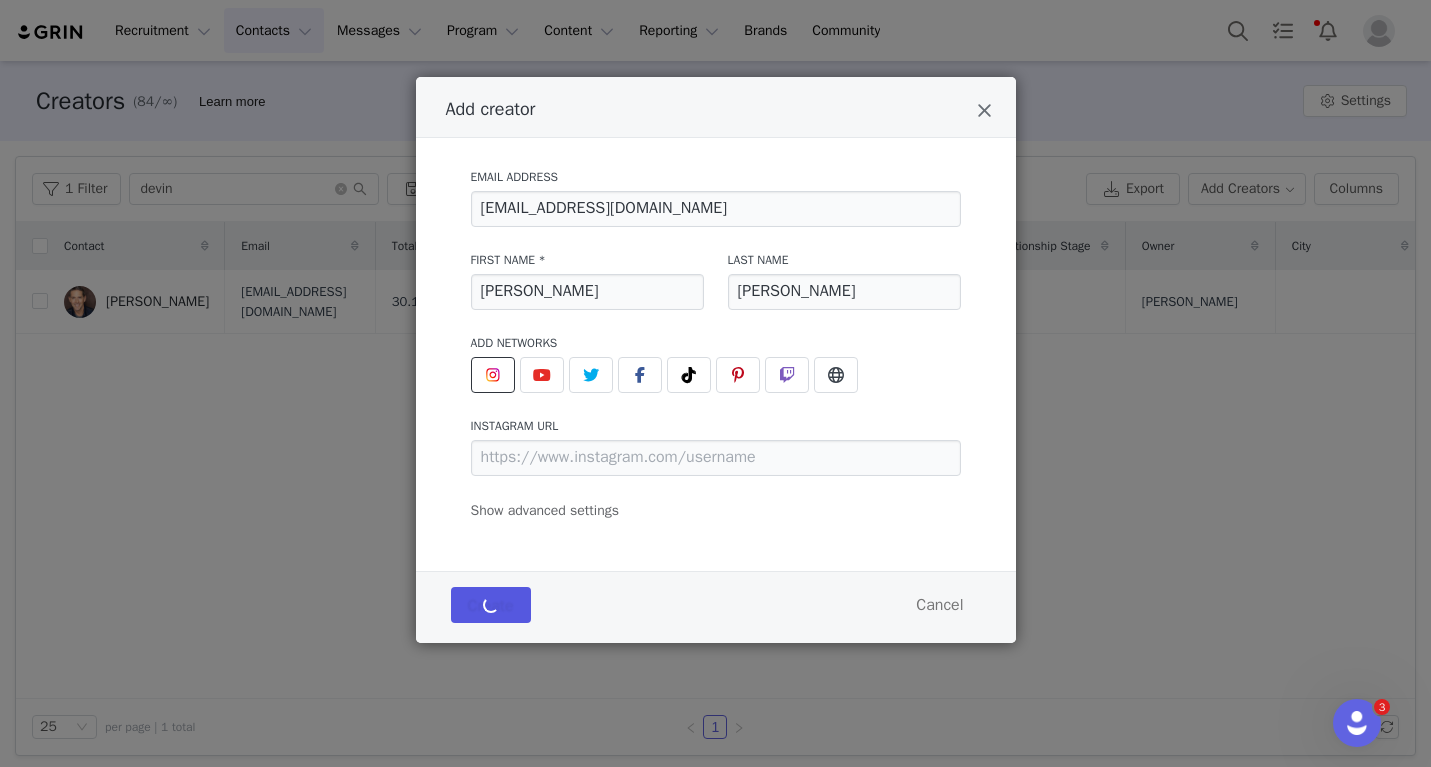 type 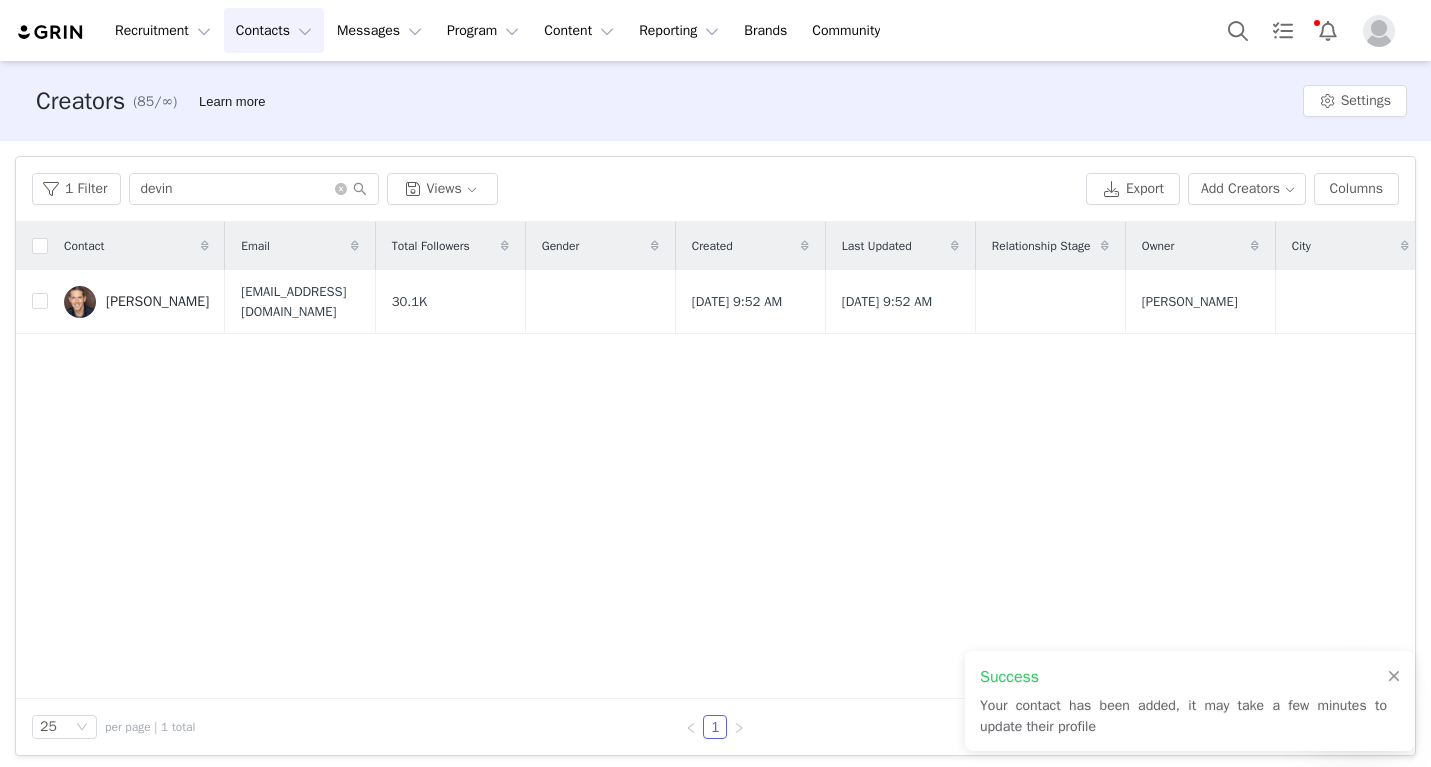 click on "Contacts Contacts" at bounding box center (274, 30) 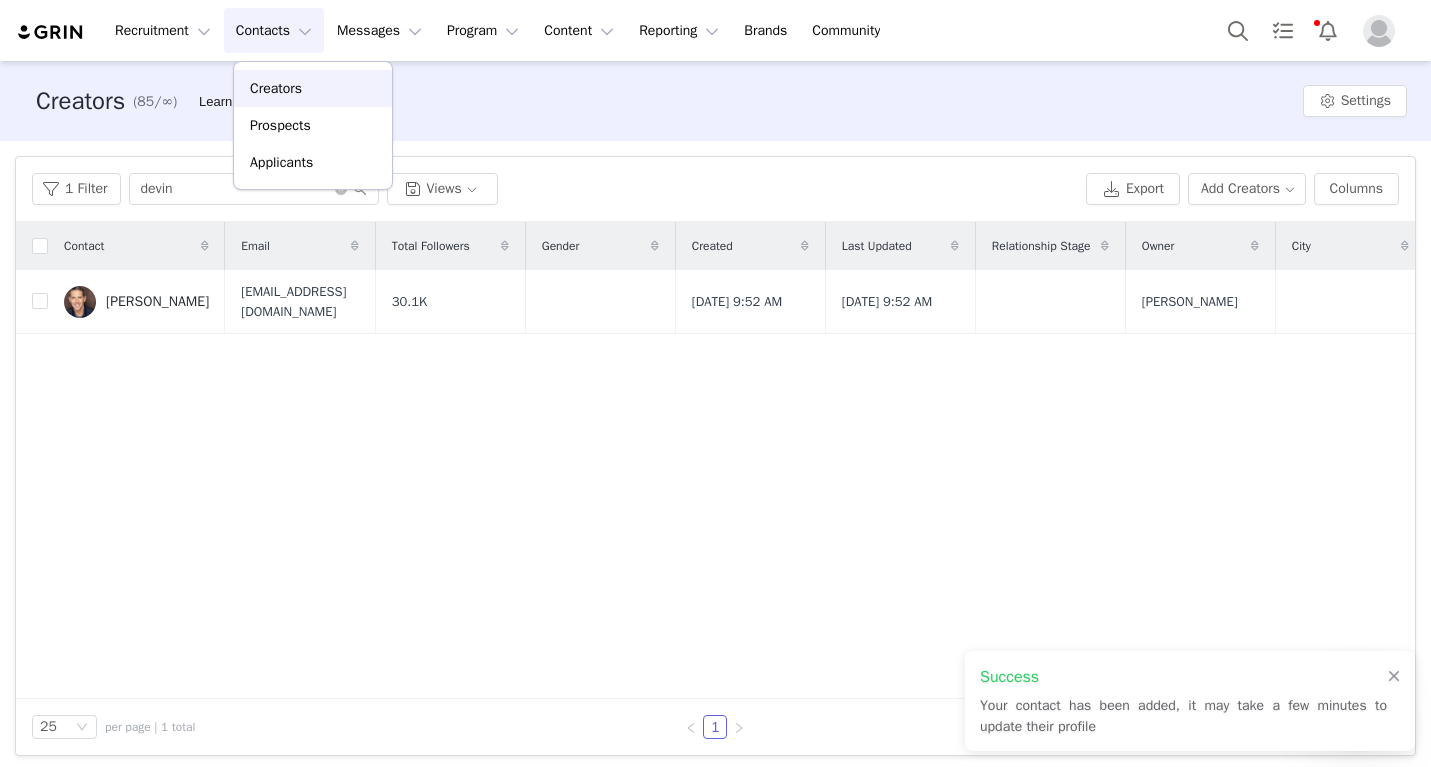 click on "Creators" at bounding box center (313, 88) 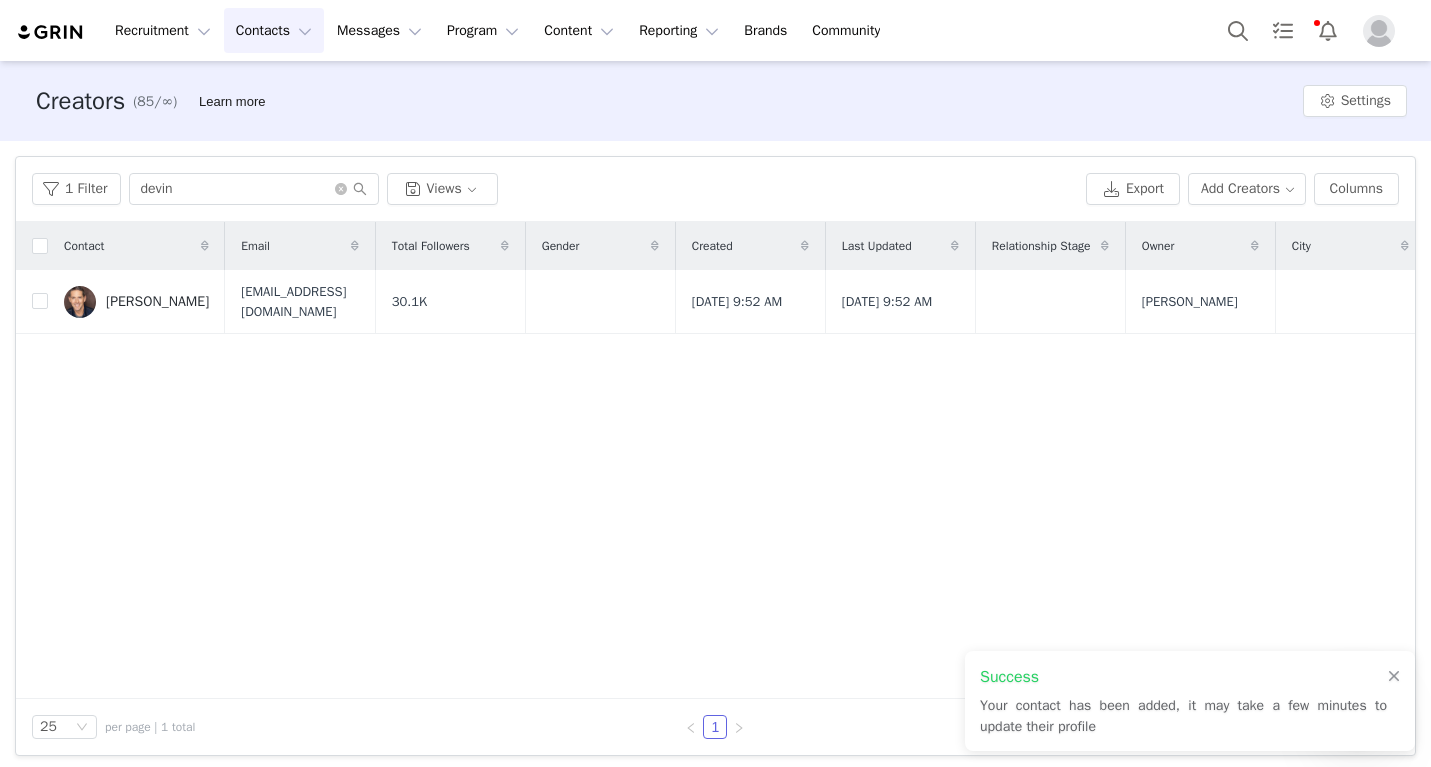click on "Contacts Contacts" at bounding box center (274, 30) 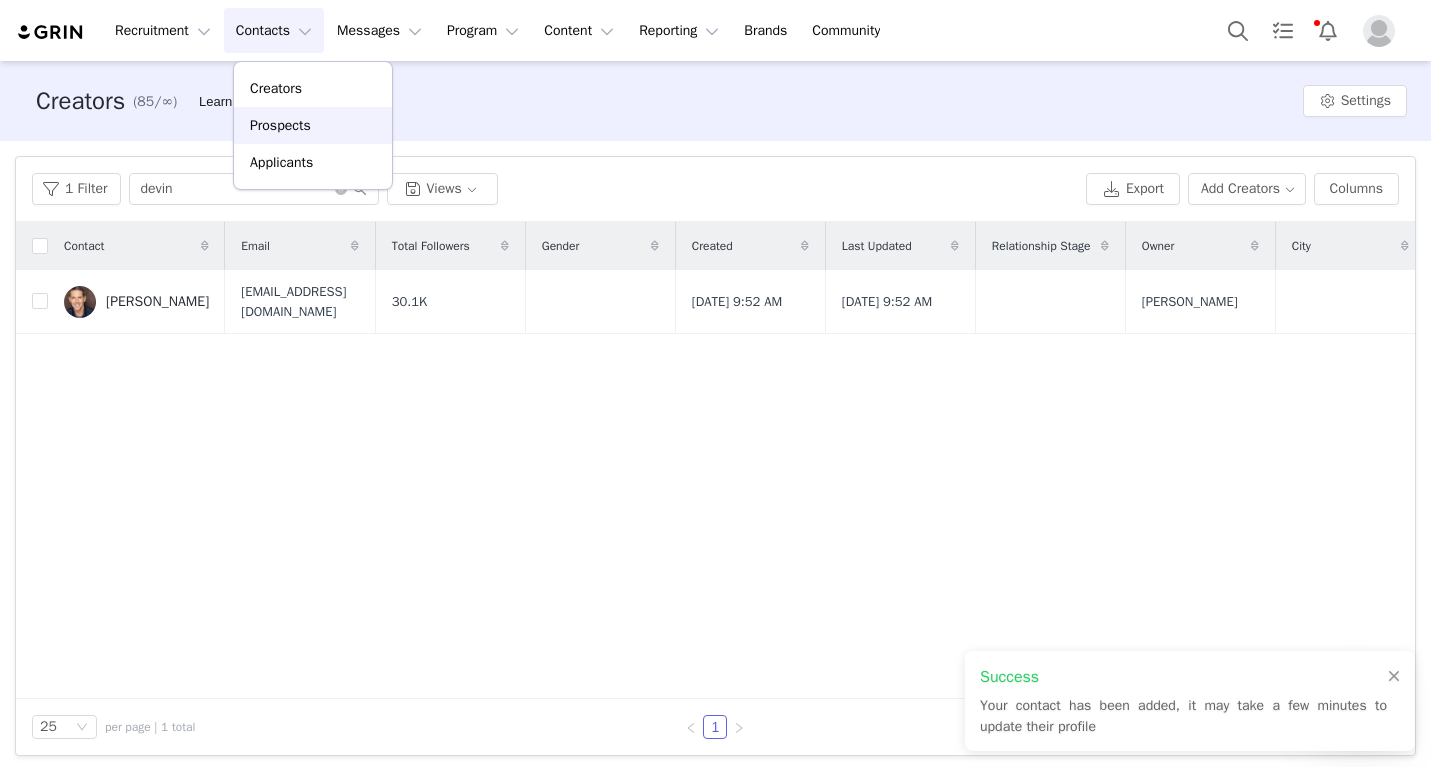click on "Prospects" at bounding box center [280, 125] 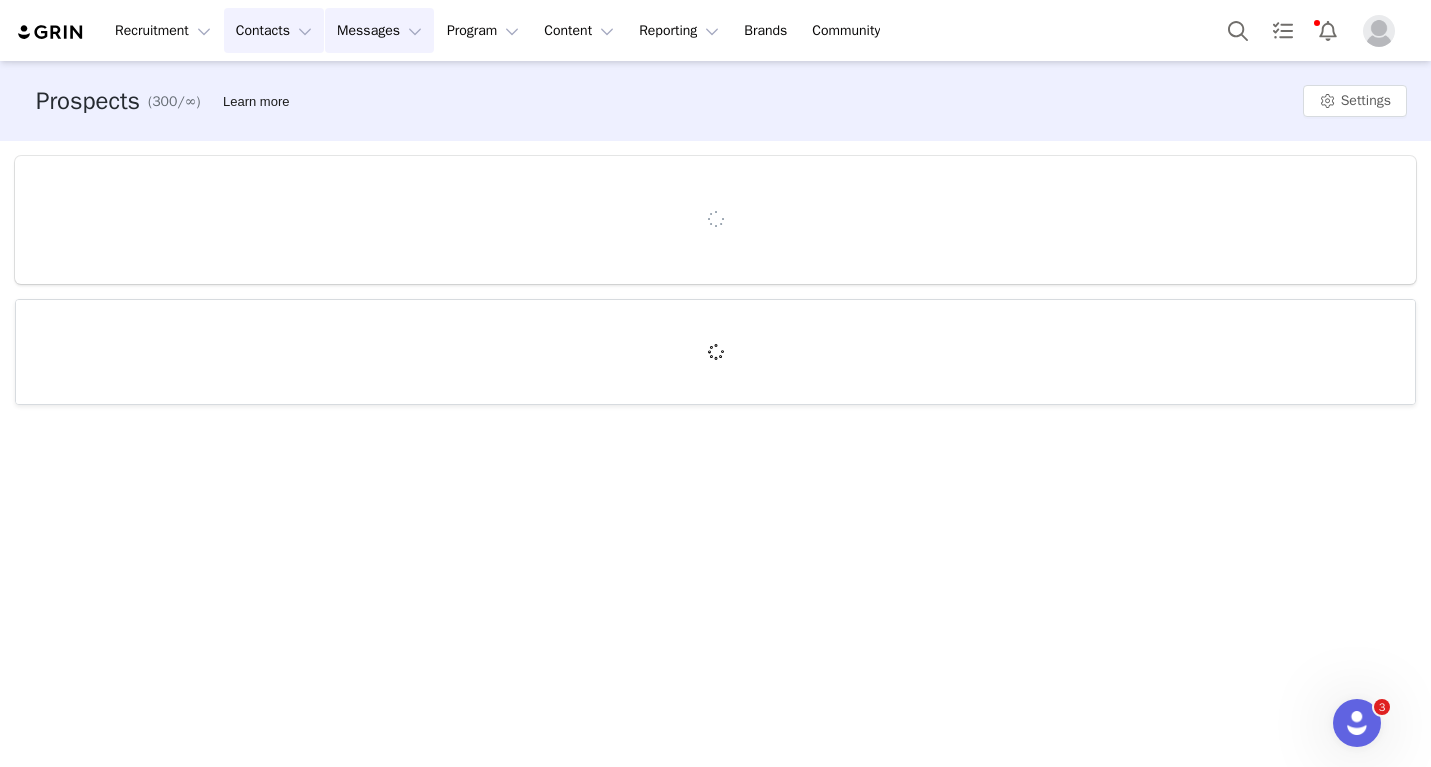 click on "Messages Messages" at bounding box center [379, 30] 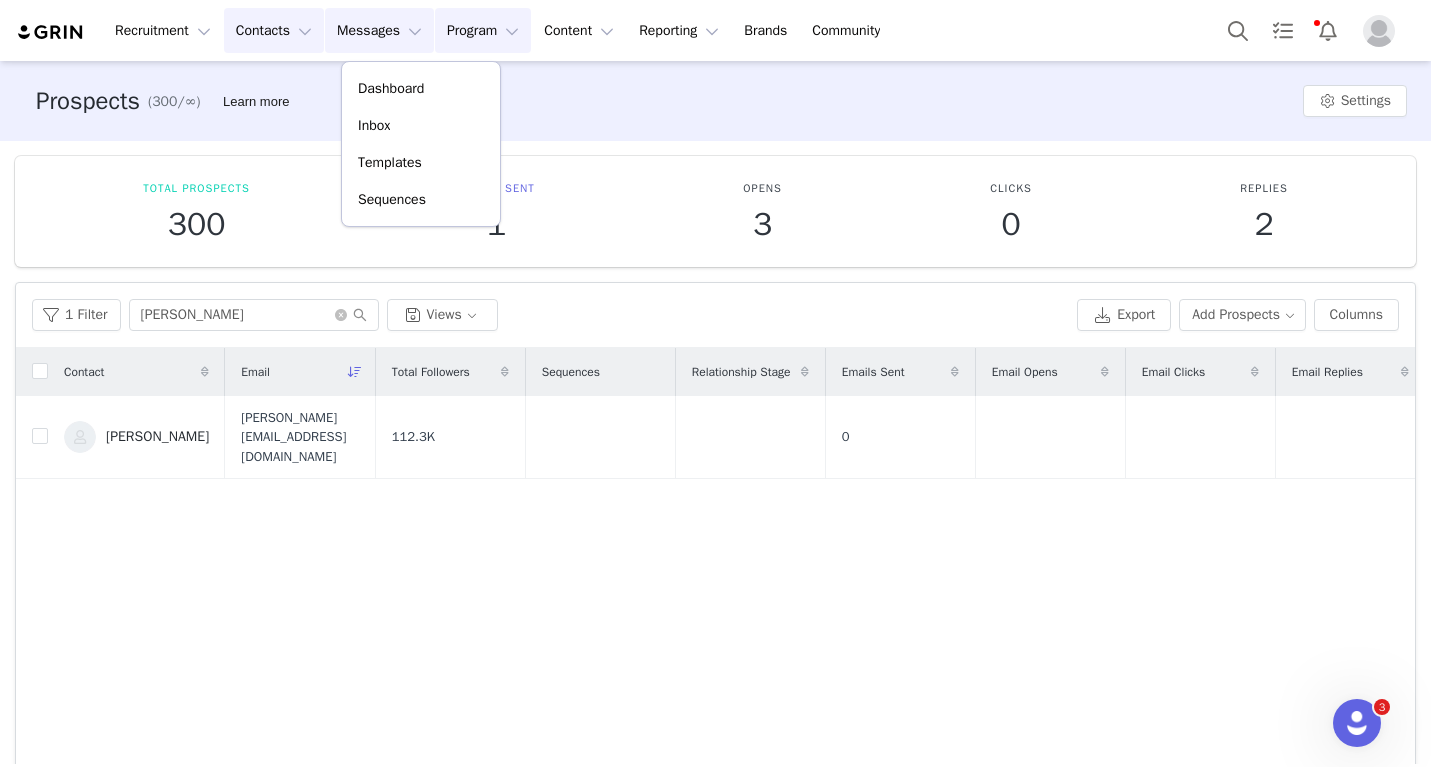 click on "Program Program" at bounding box center [483, 30] 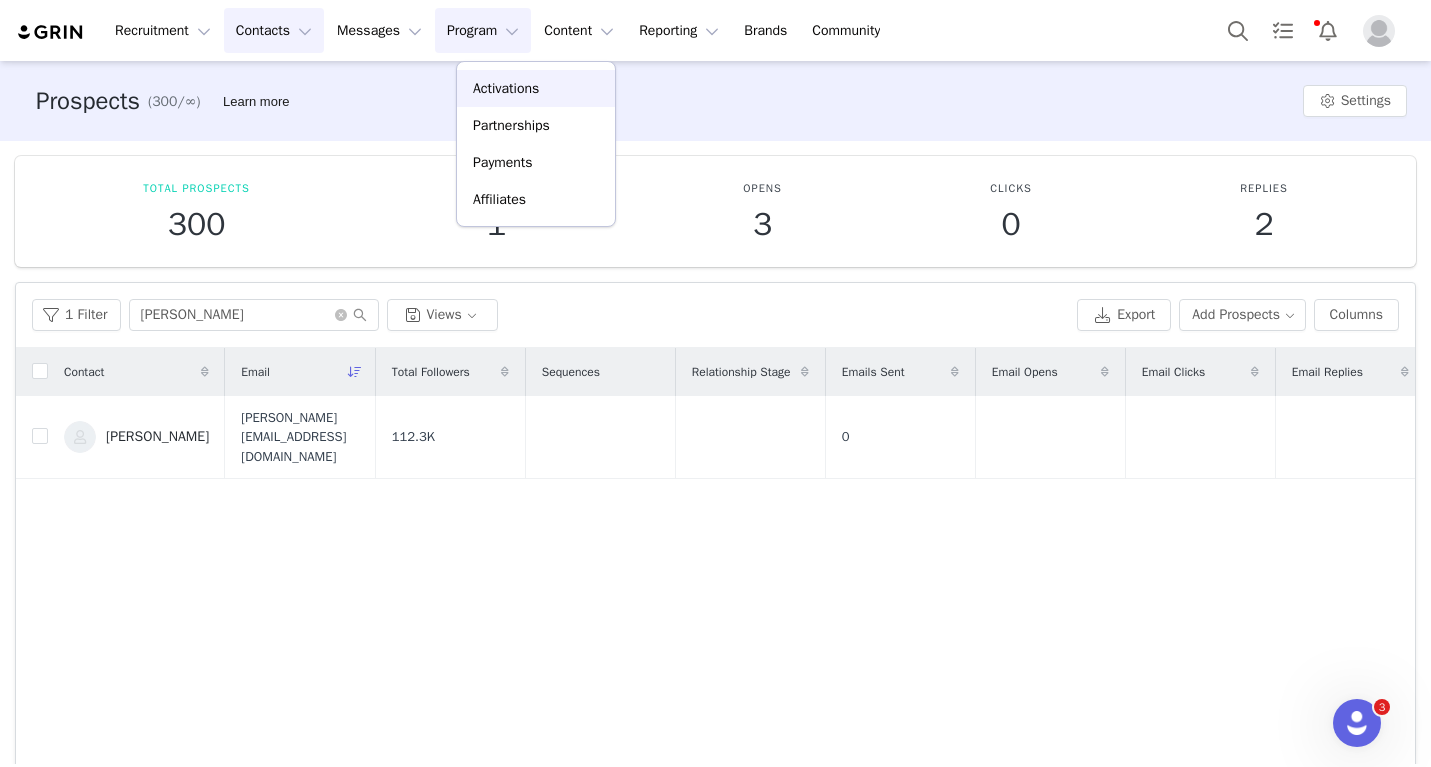 click on "Activations" at bounding box center (536, 88) 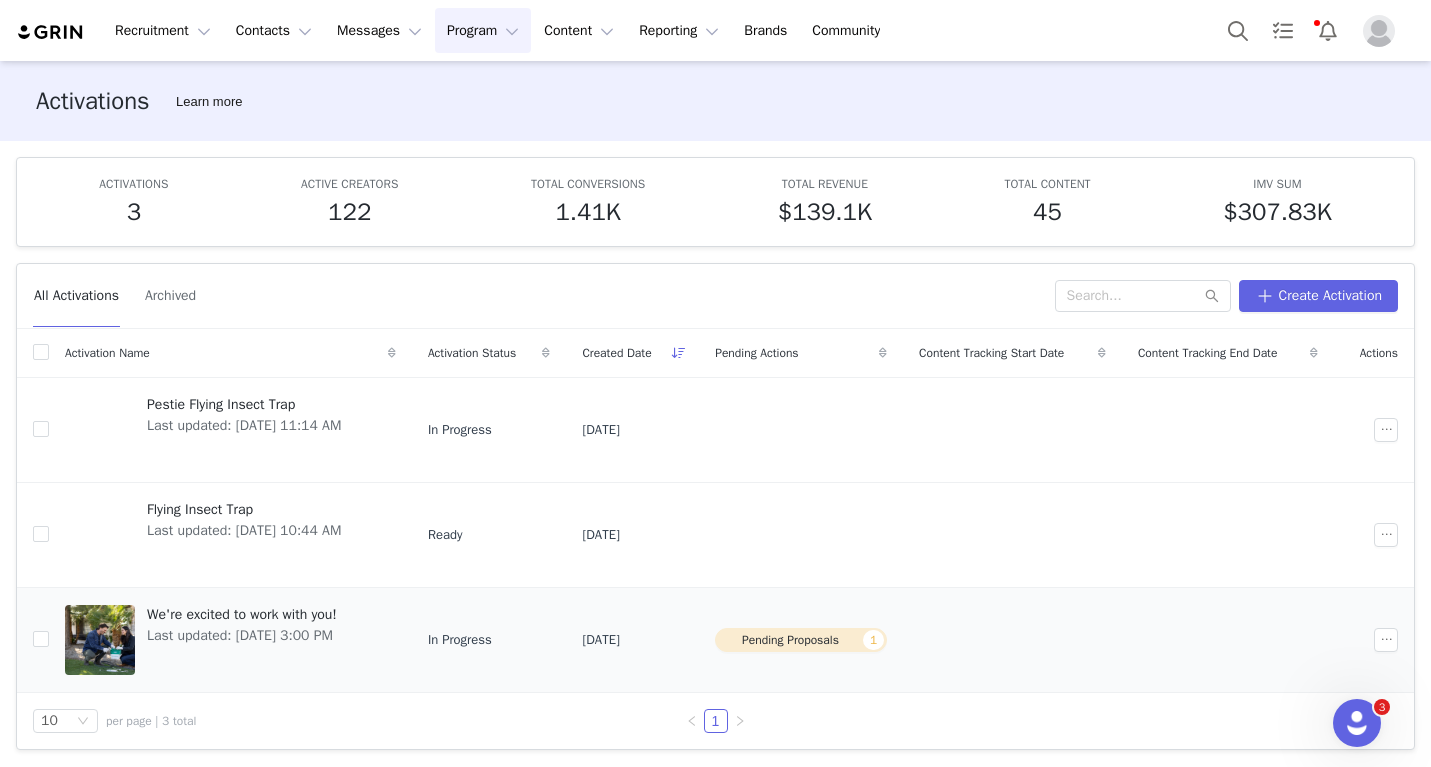 click on "We're excited to work with you!" at bounding box center (242, 614) 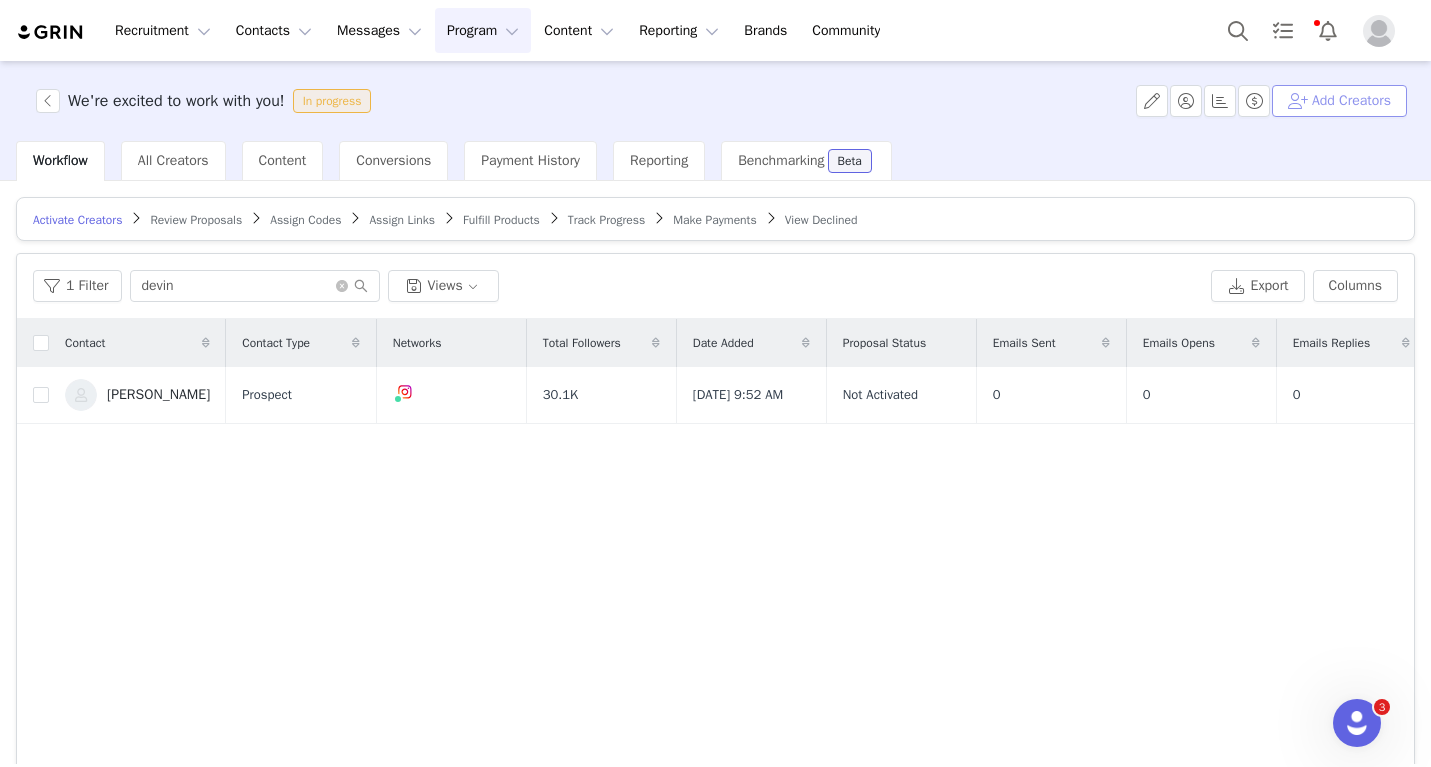 click on "Add Creators" at bounding box center [1339, 101] 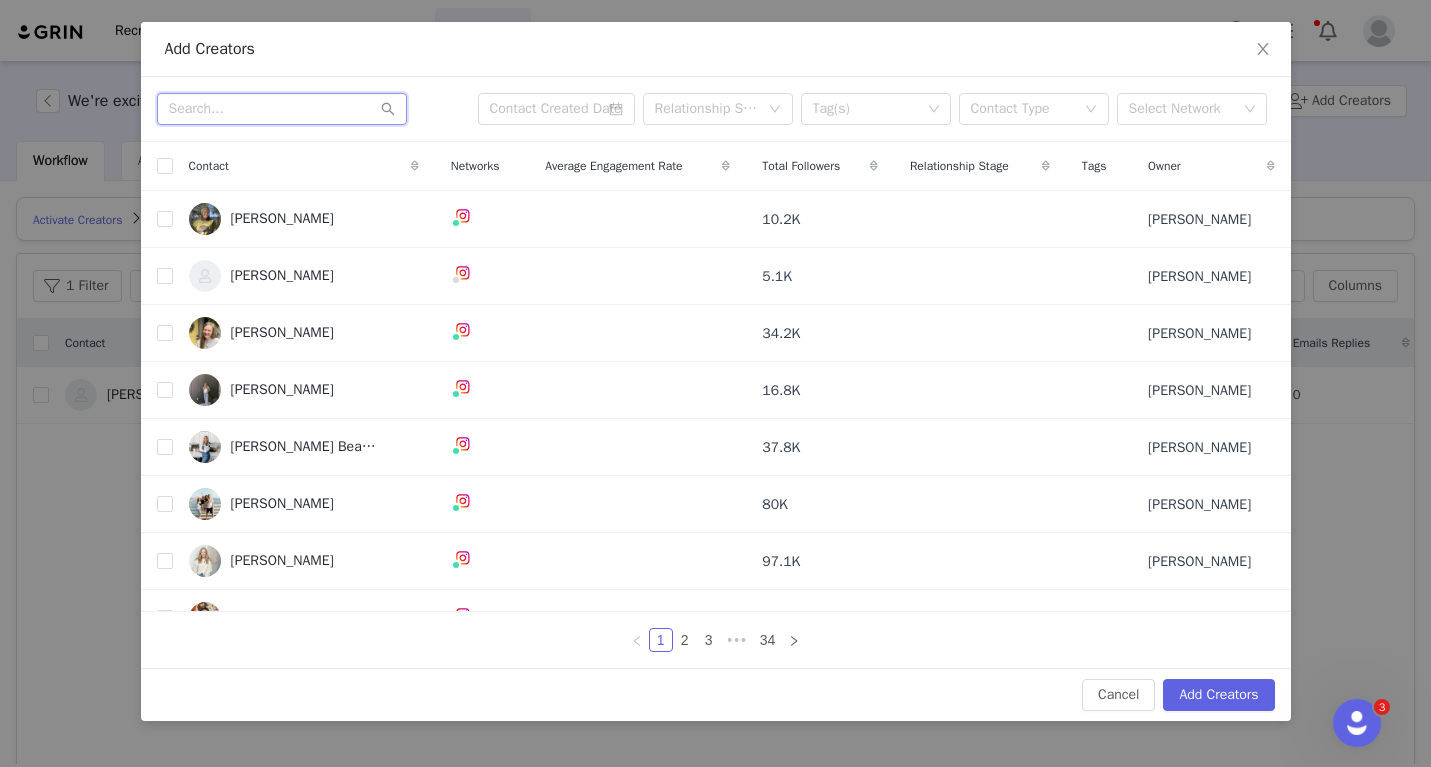 click at bounding box center (282, 109) 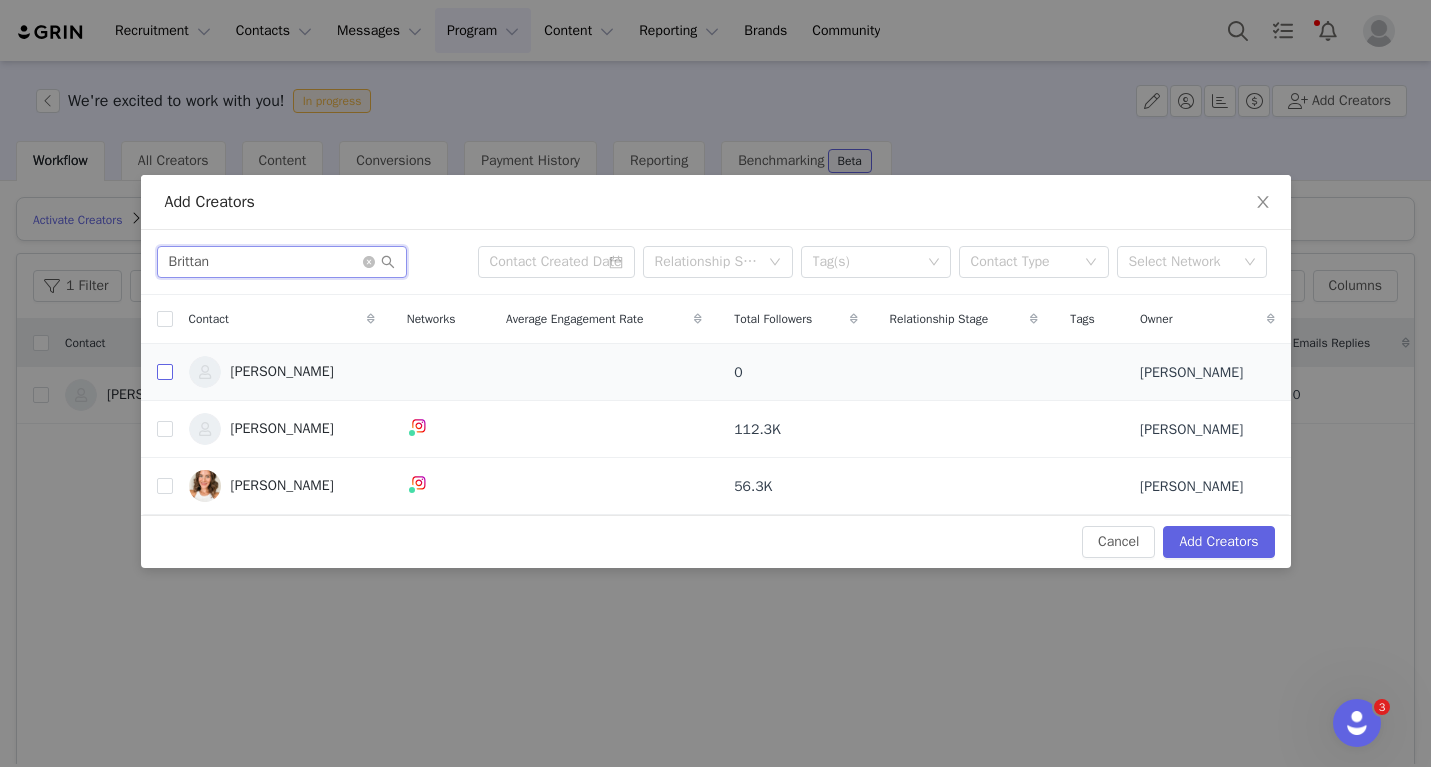 type on "Brittan" 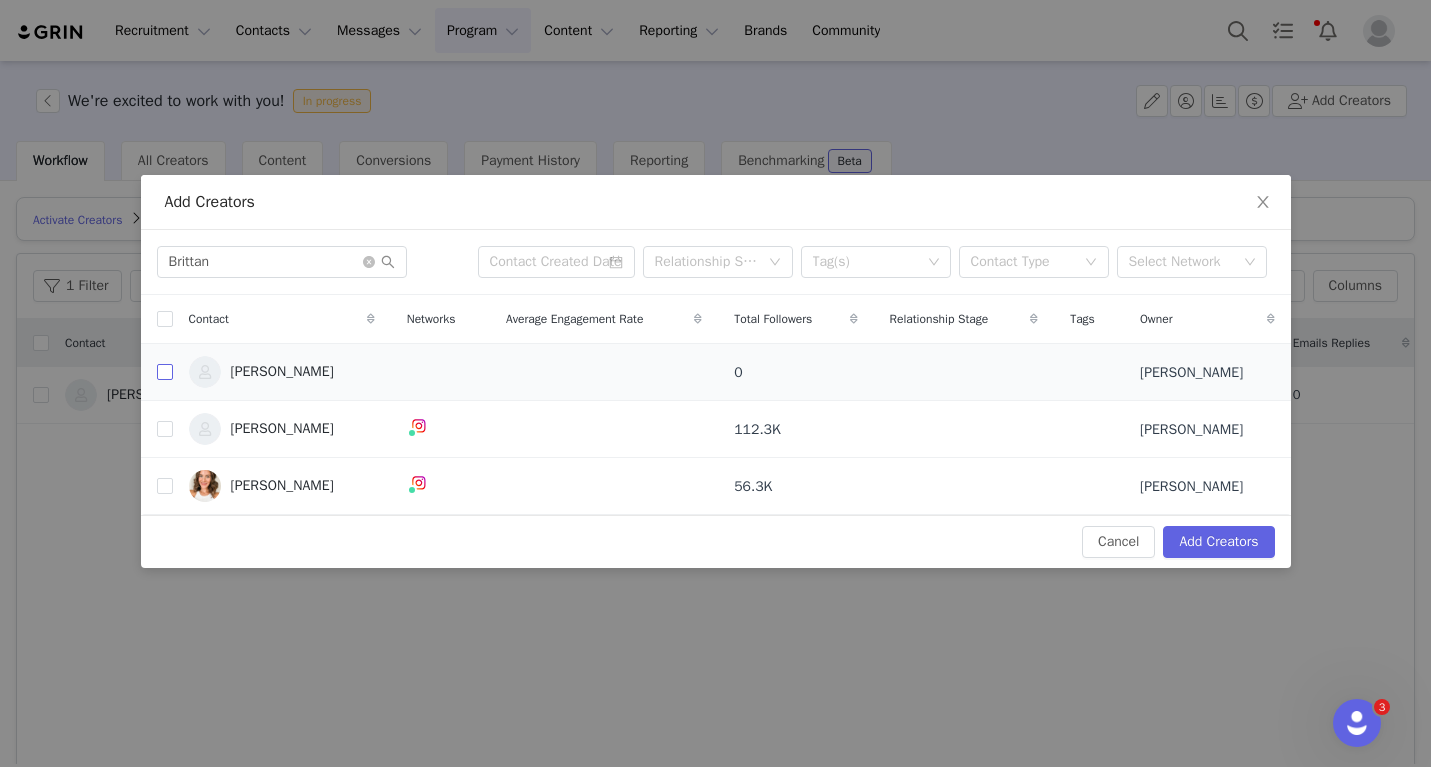 click at bounding box center (165, 372) 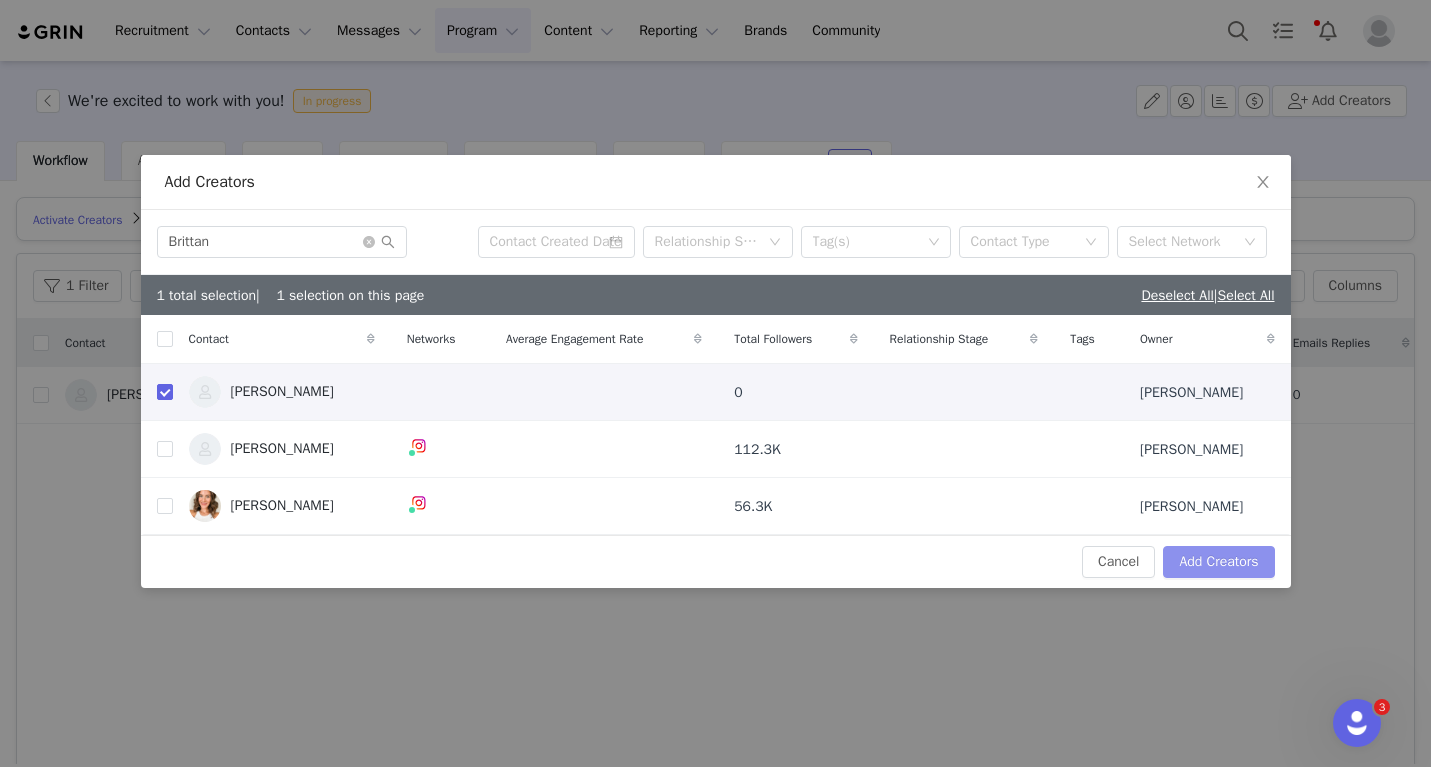 click on "Add Creators" at bounding box center (1218, 562) 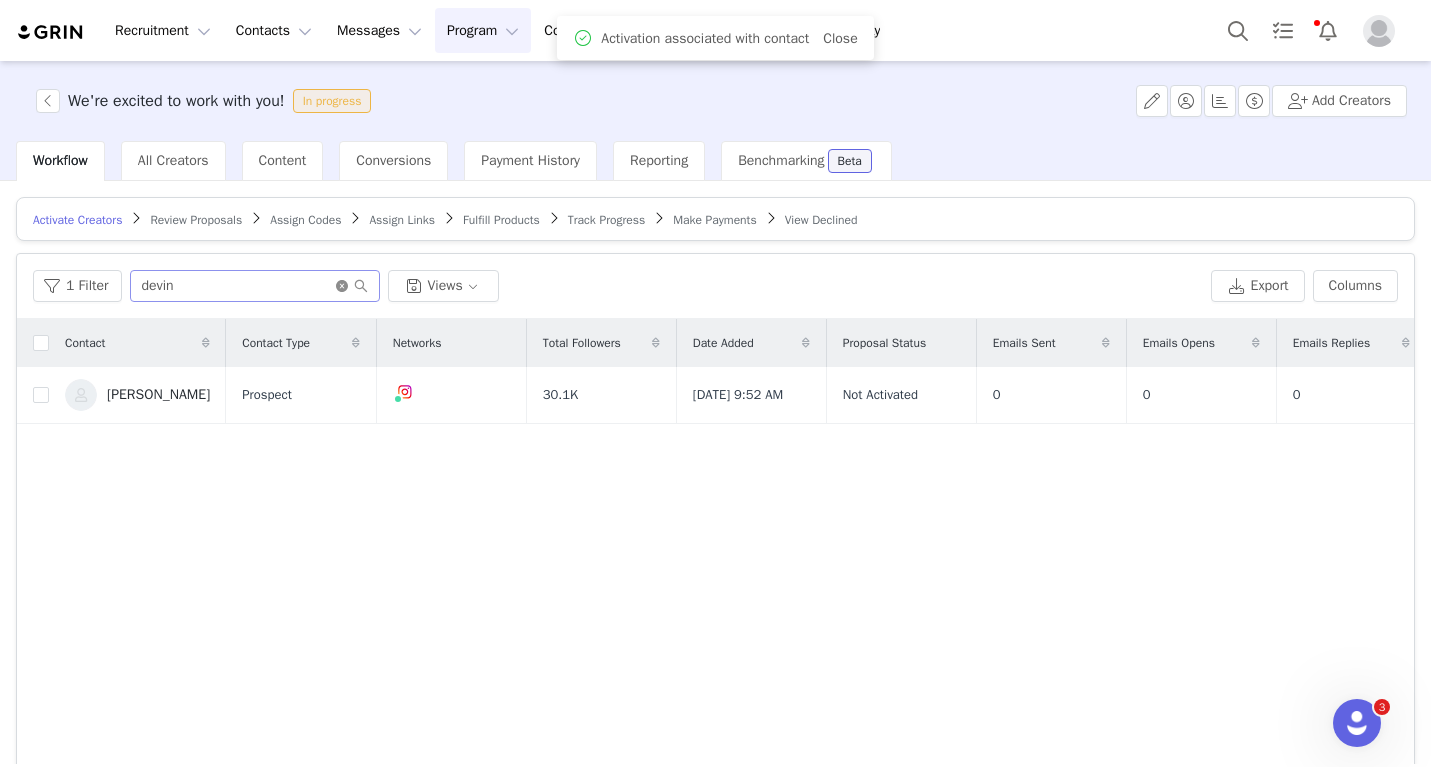 click 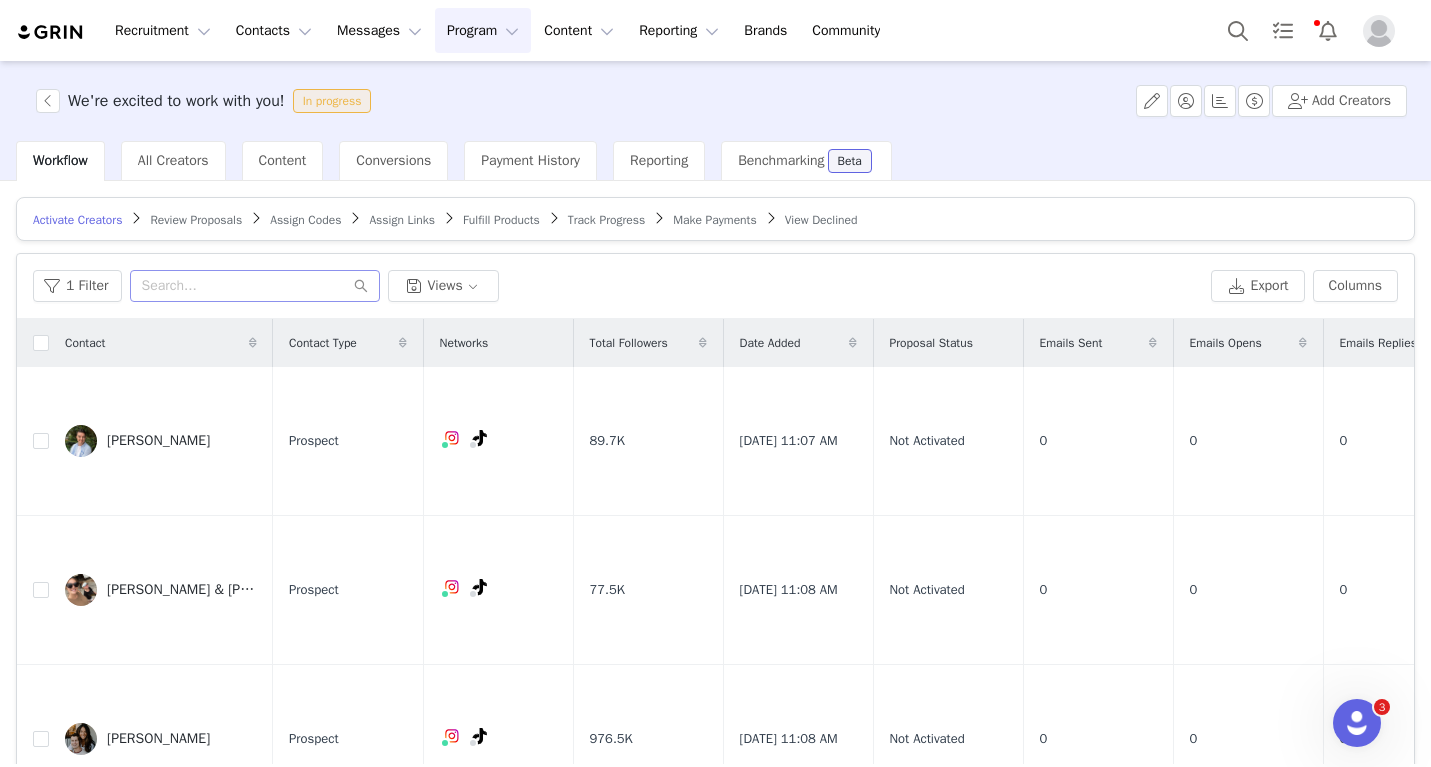 click on "1 Filter Views     Export     Columns" at bounding box center [715, 286] 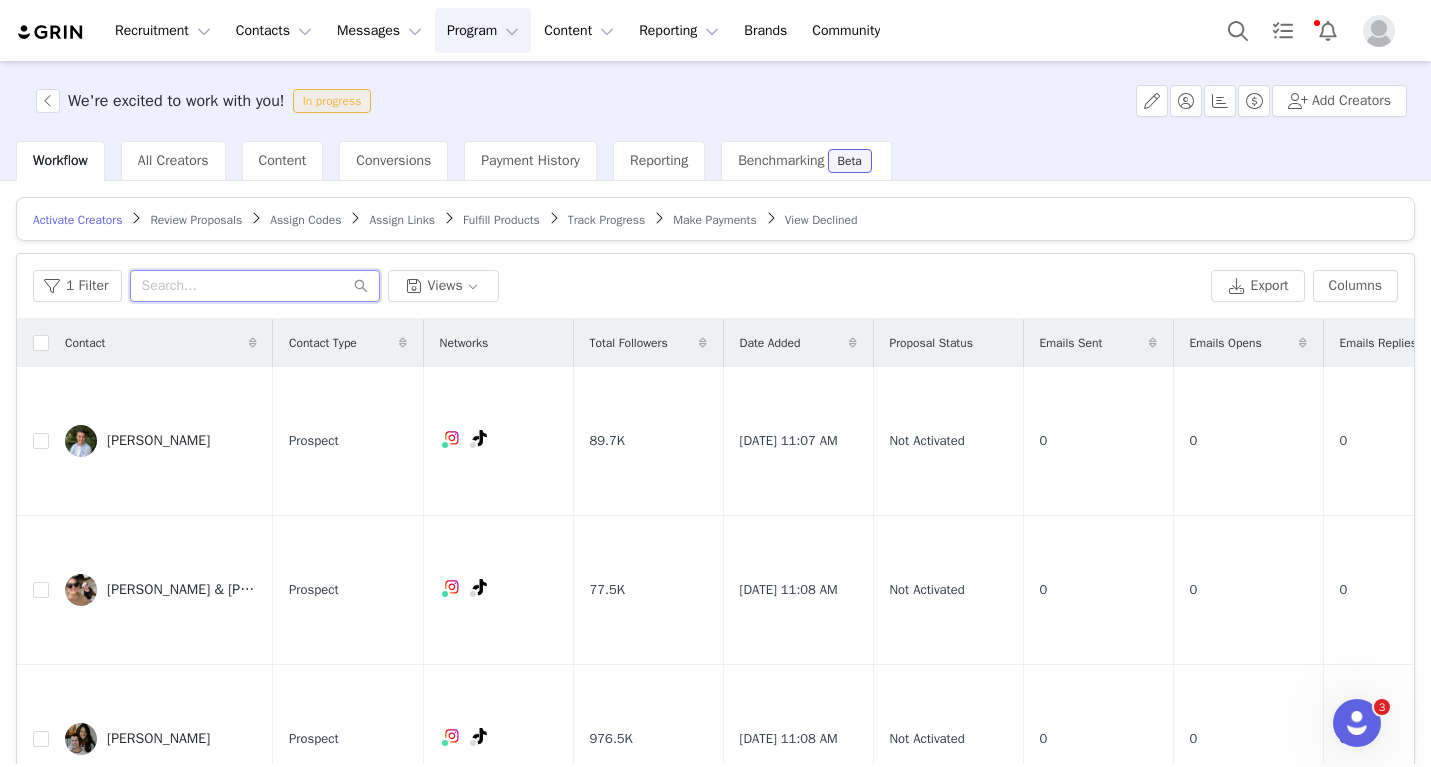 click at bounding box center (255, 286) 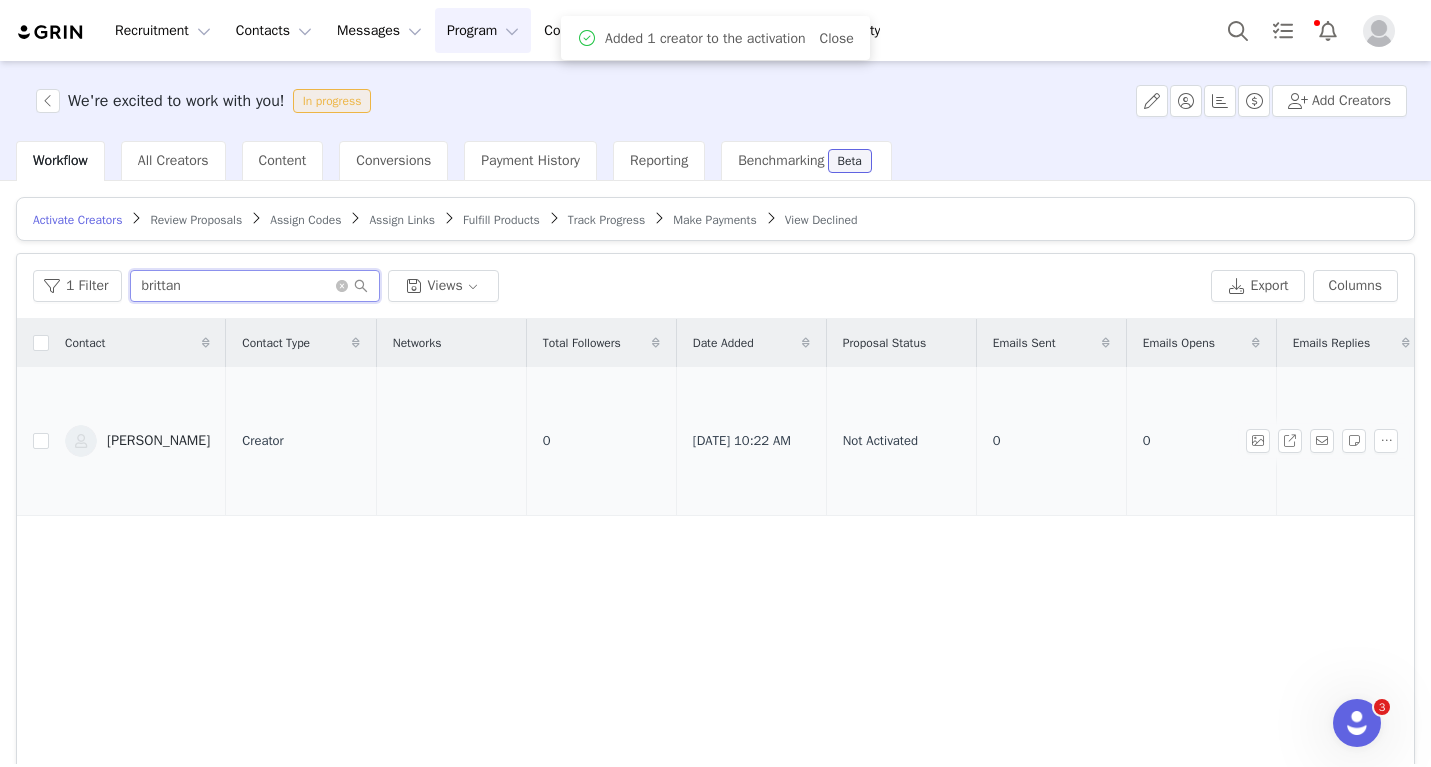 type on "brittan" 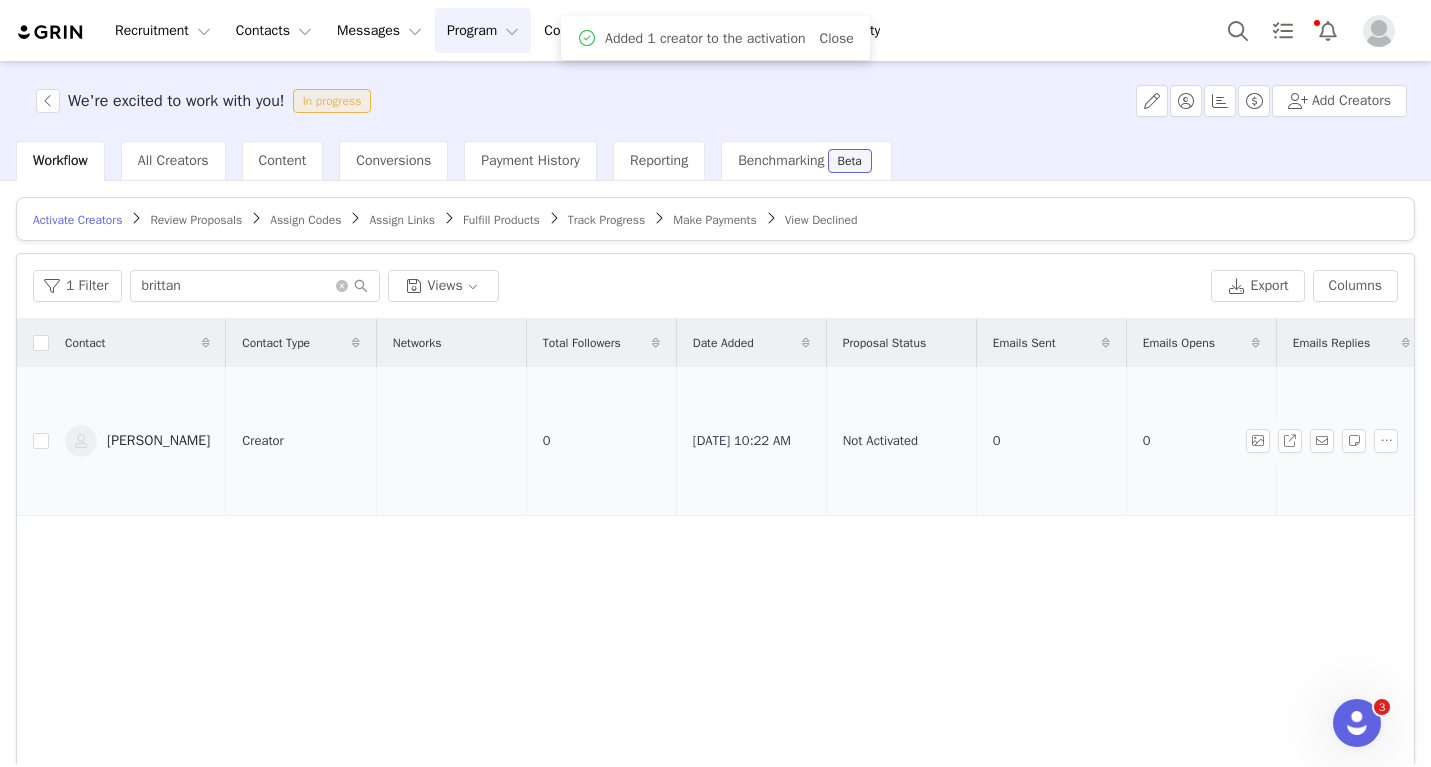 click on "Brittany Bonilla" at bounding box center (137, 441) 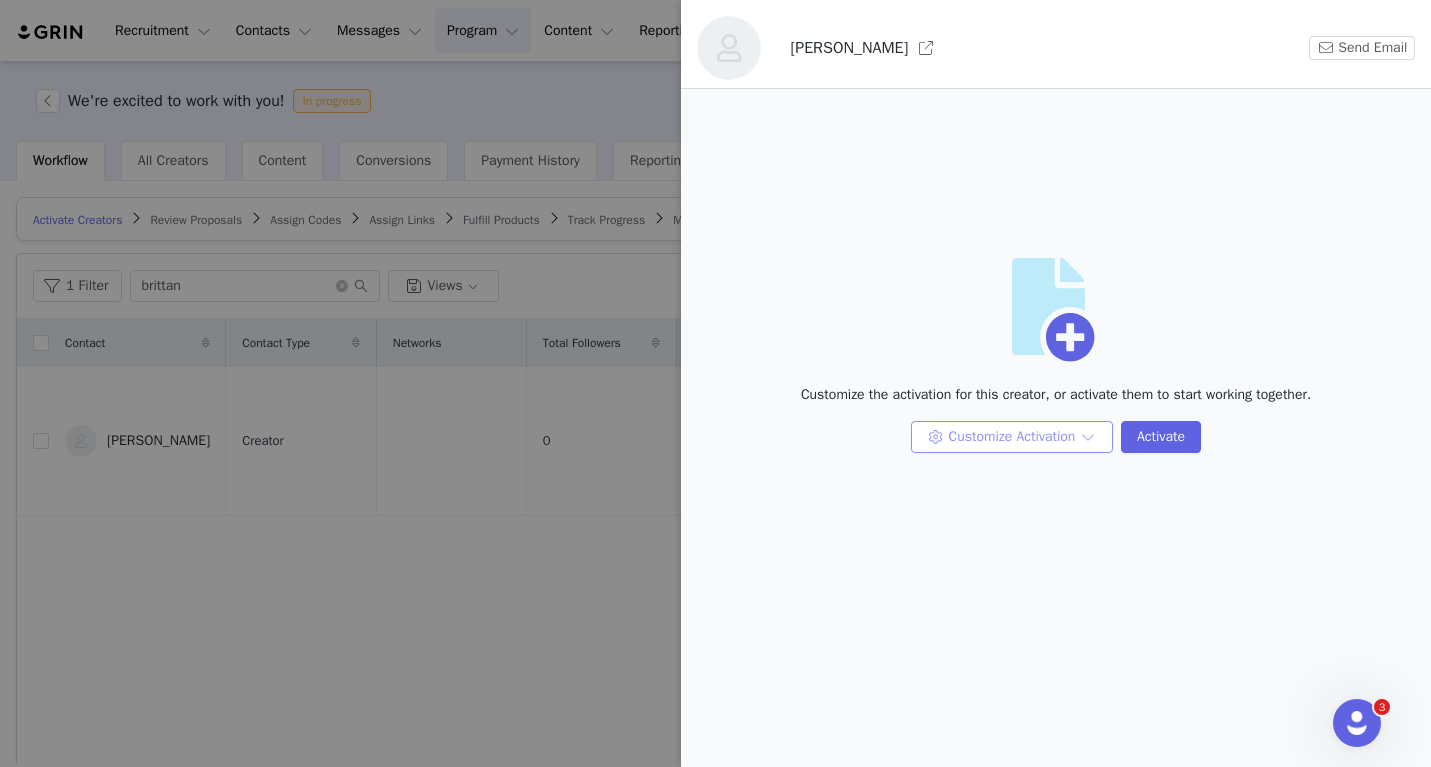 click on "Customize Activation" at bounding box center (1012, 437) 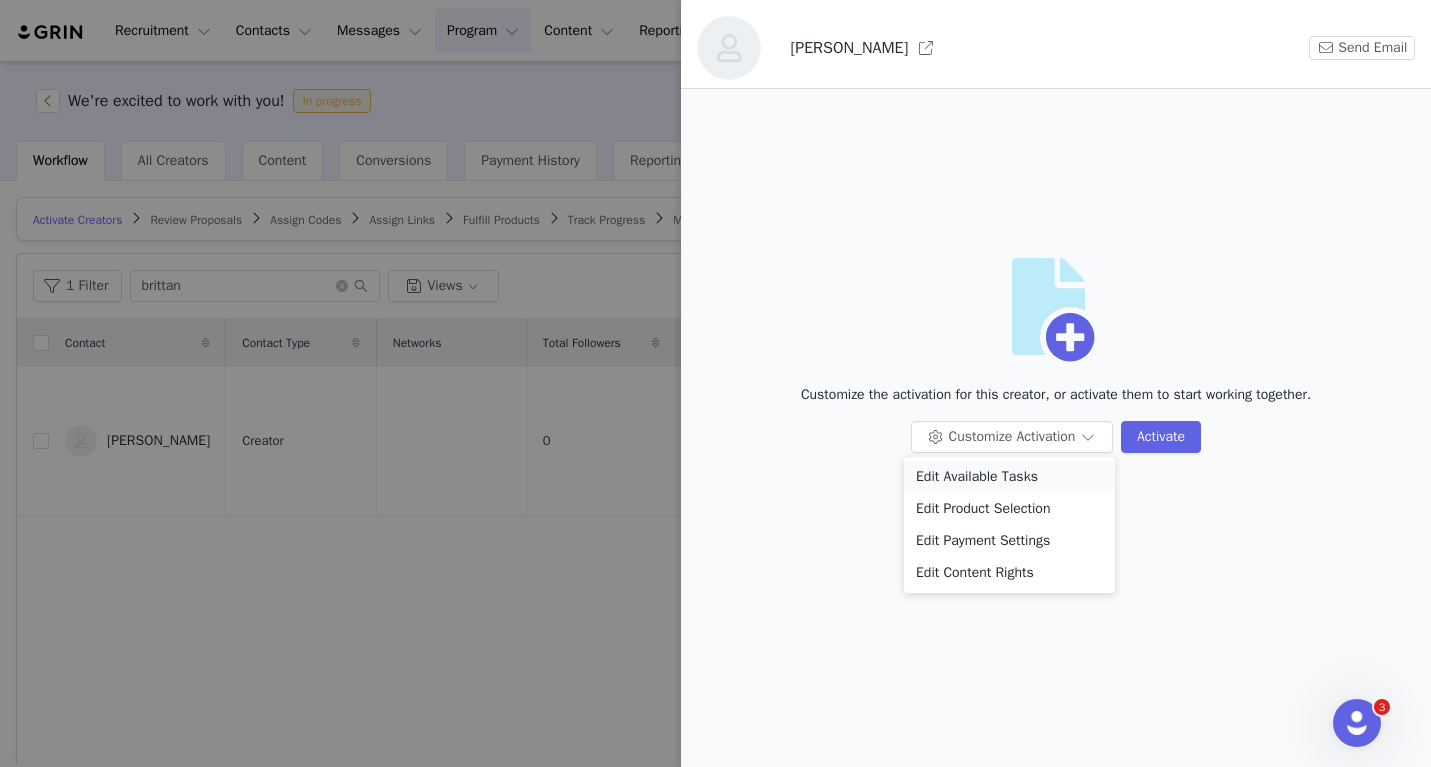 click on "Edit Available Tasks" at bounding box center (1009, 477) 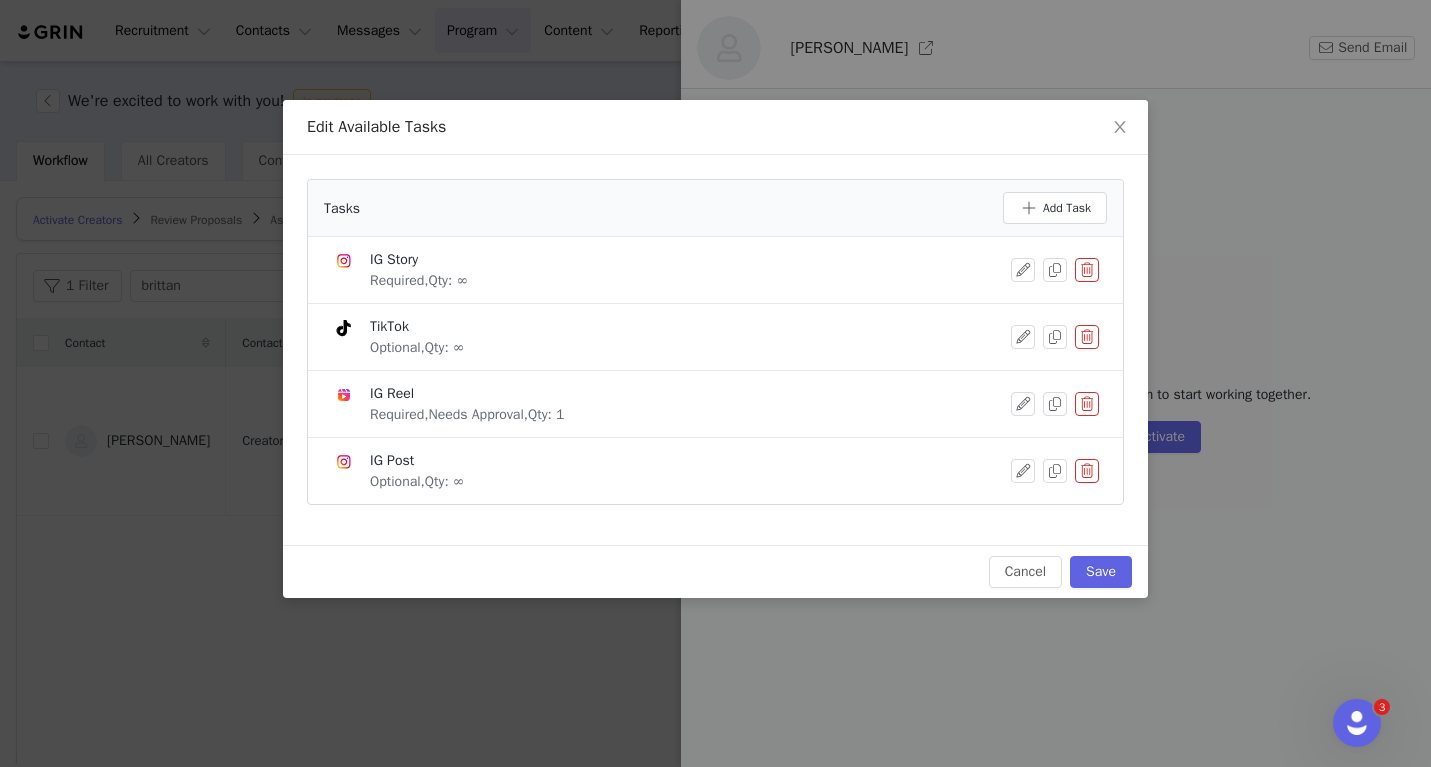 click on "IG Post  Optional,   Qty: ∞" at bounding box center [715, 471] 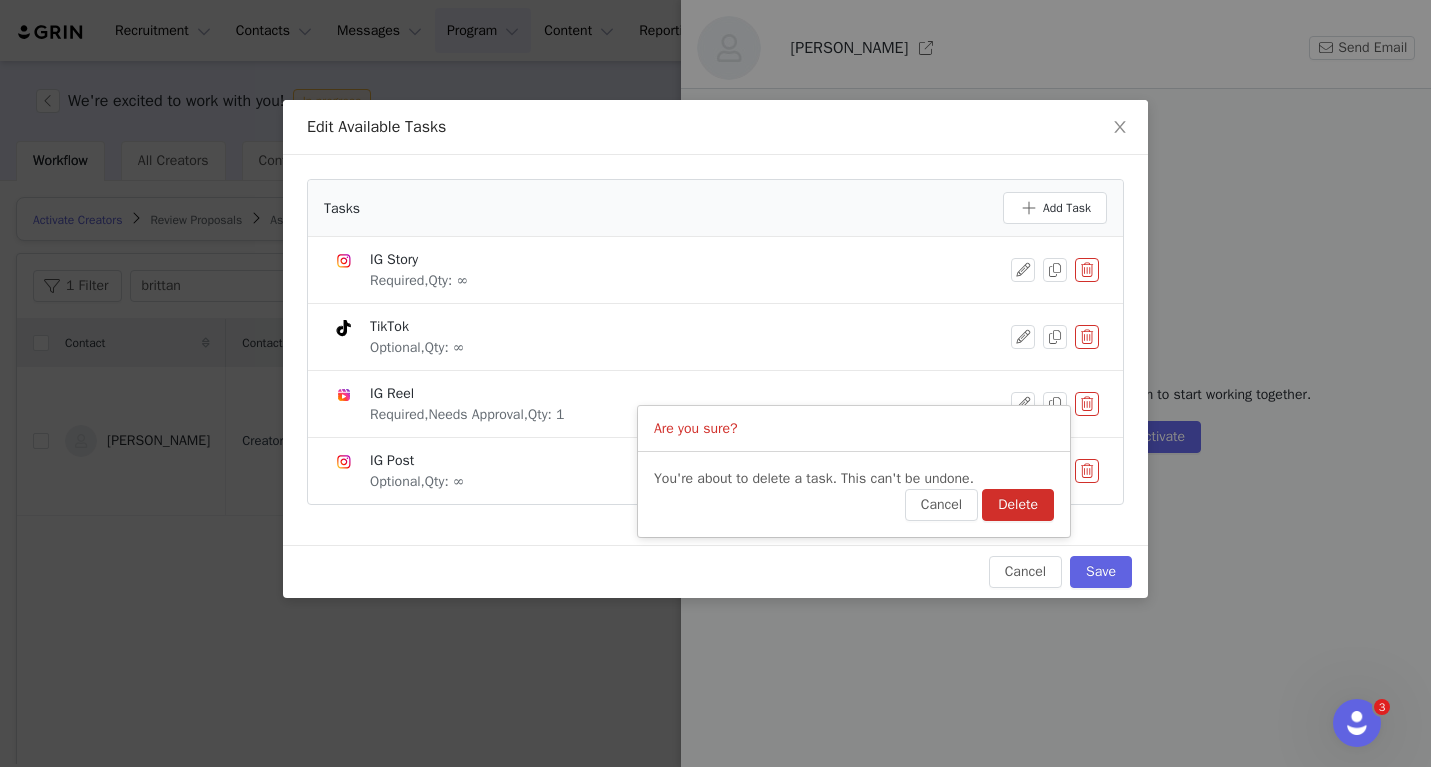click at bounding box center [1087, 471] 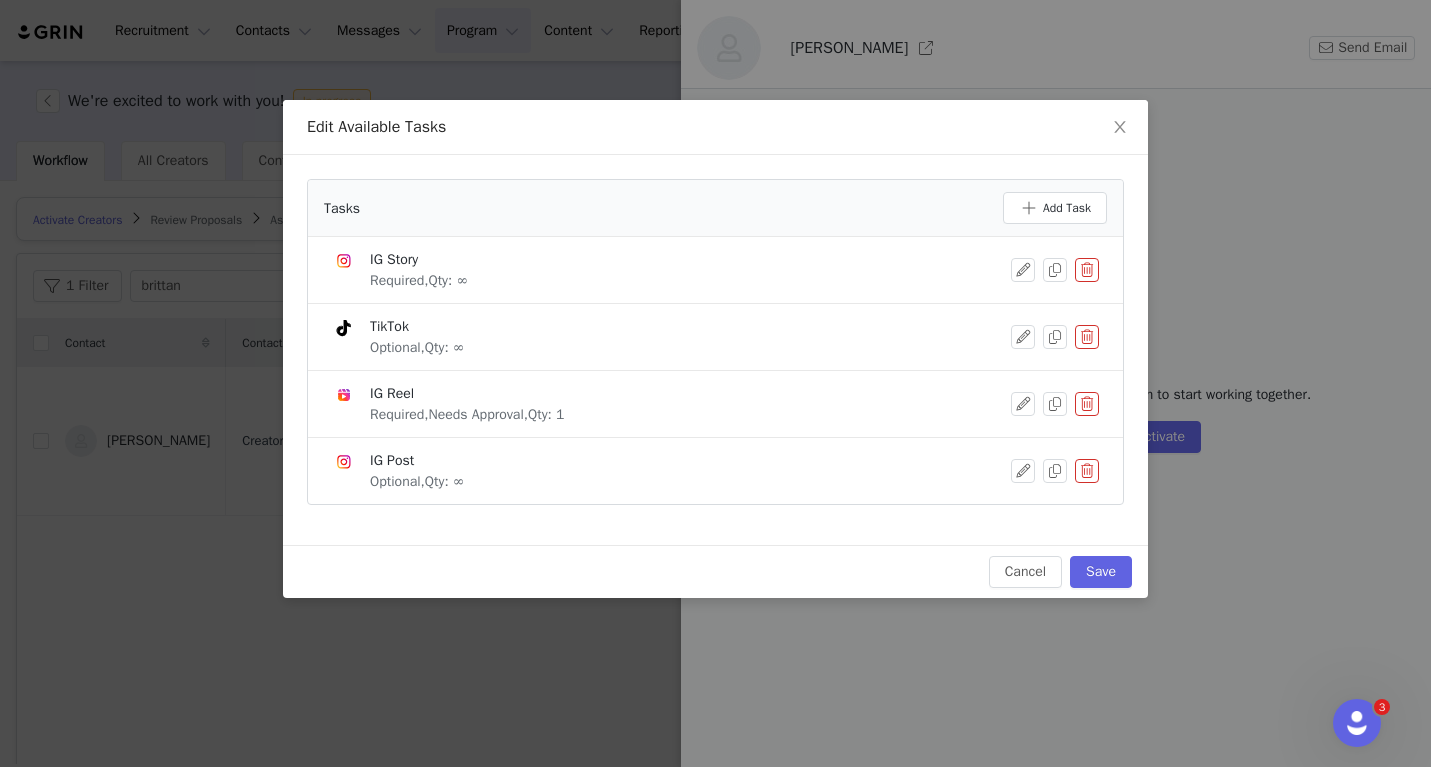 click at bounding box center [1087, 471] 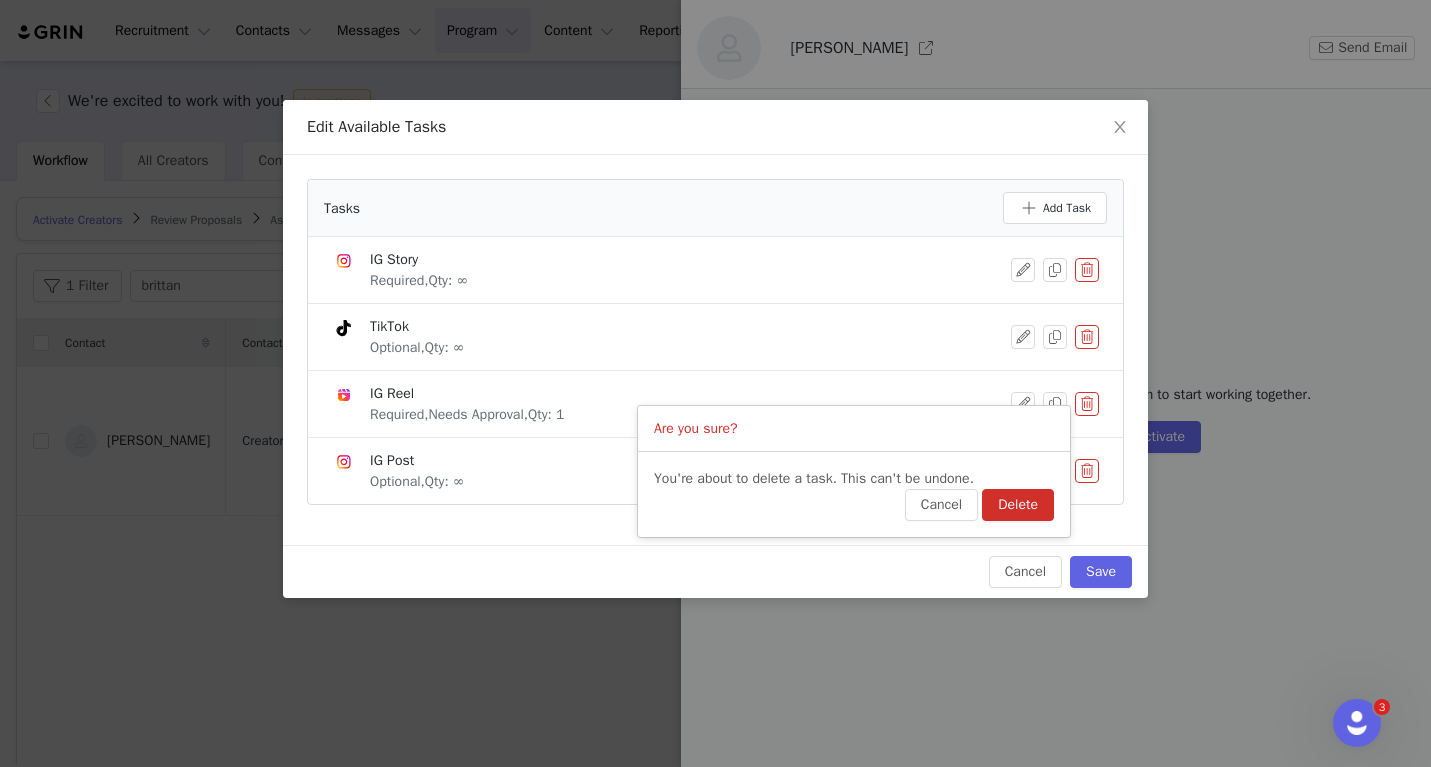 click on "Delete" at bounding box center [1018, 505] 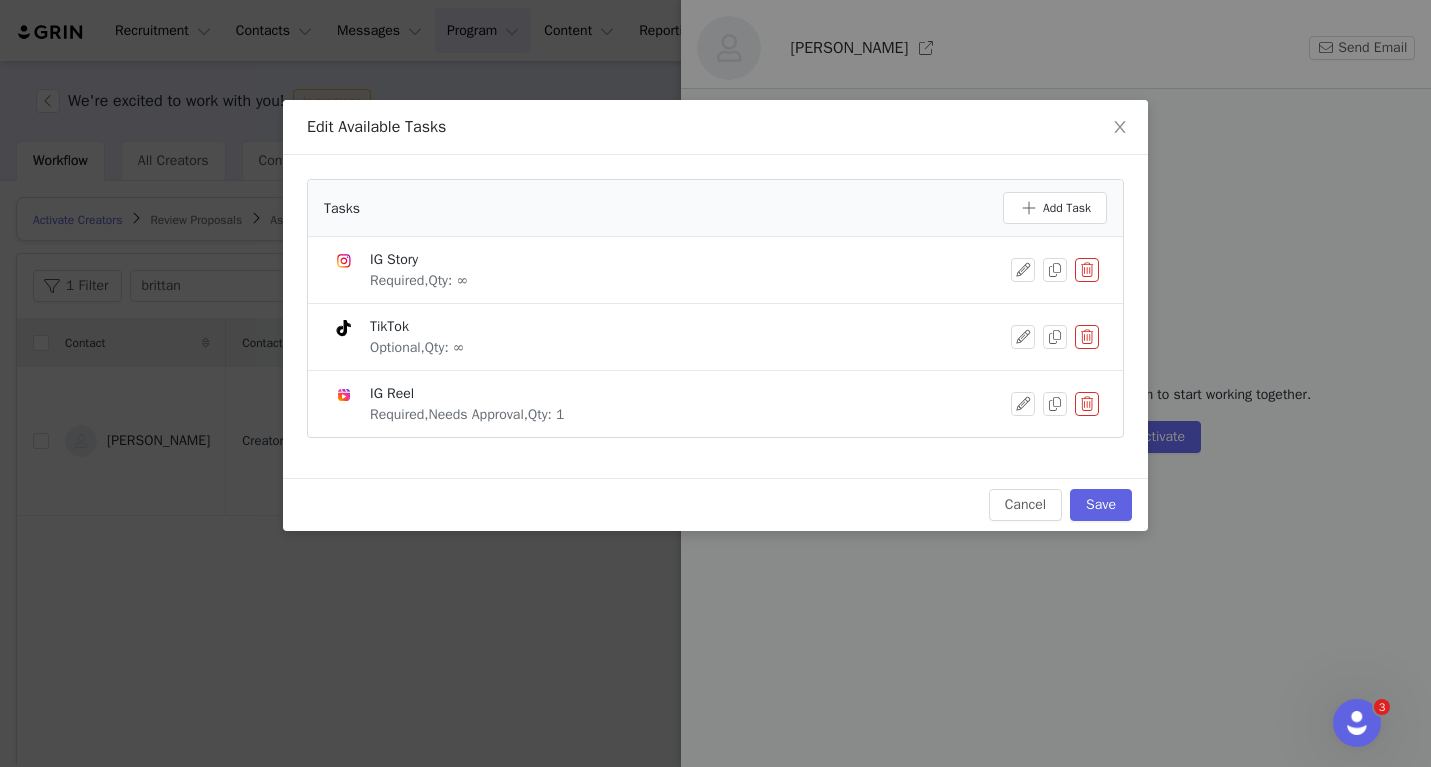 click at bounding box center (1087, 404) 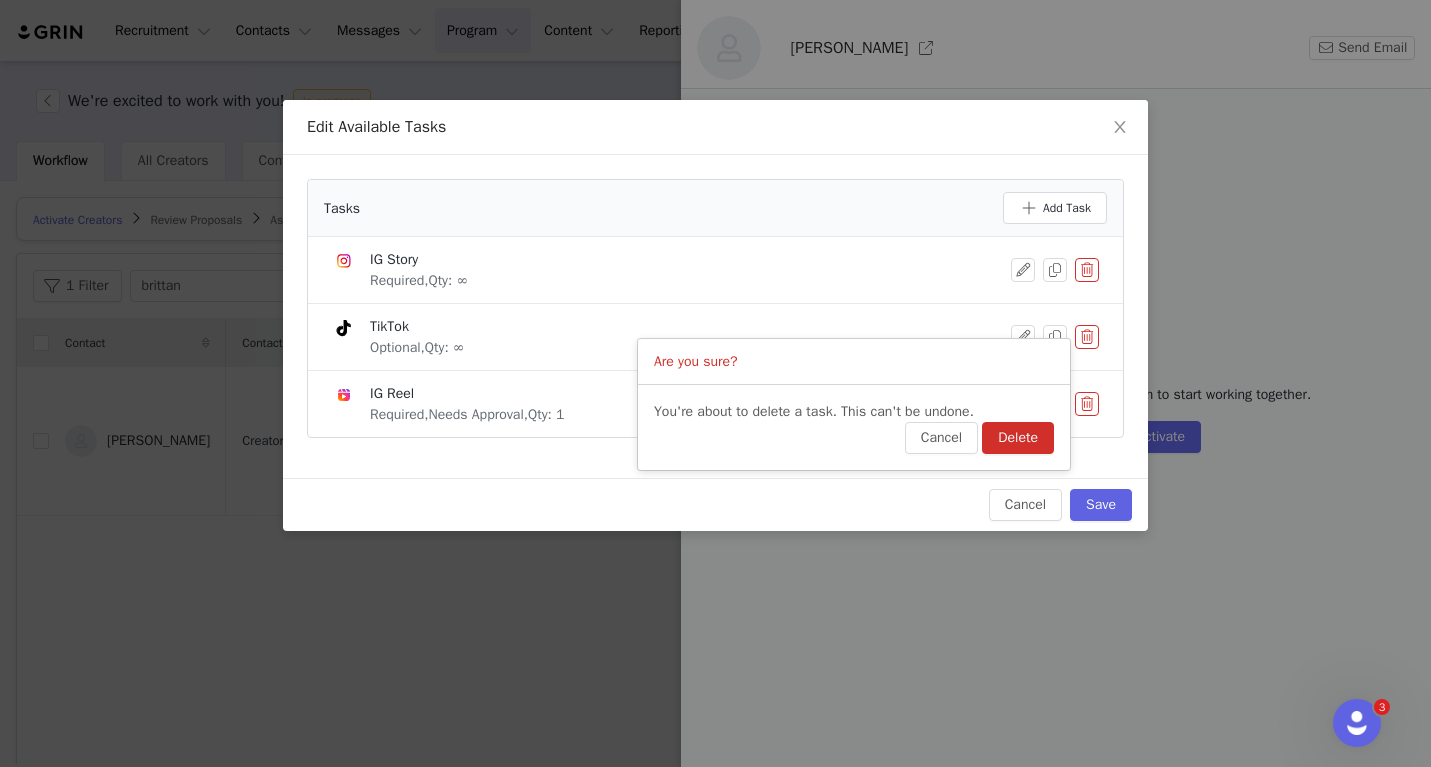 click on "Delete" at bounding box center (1018, 438) 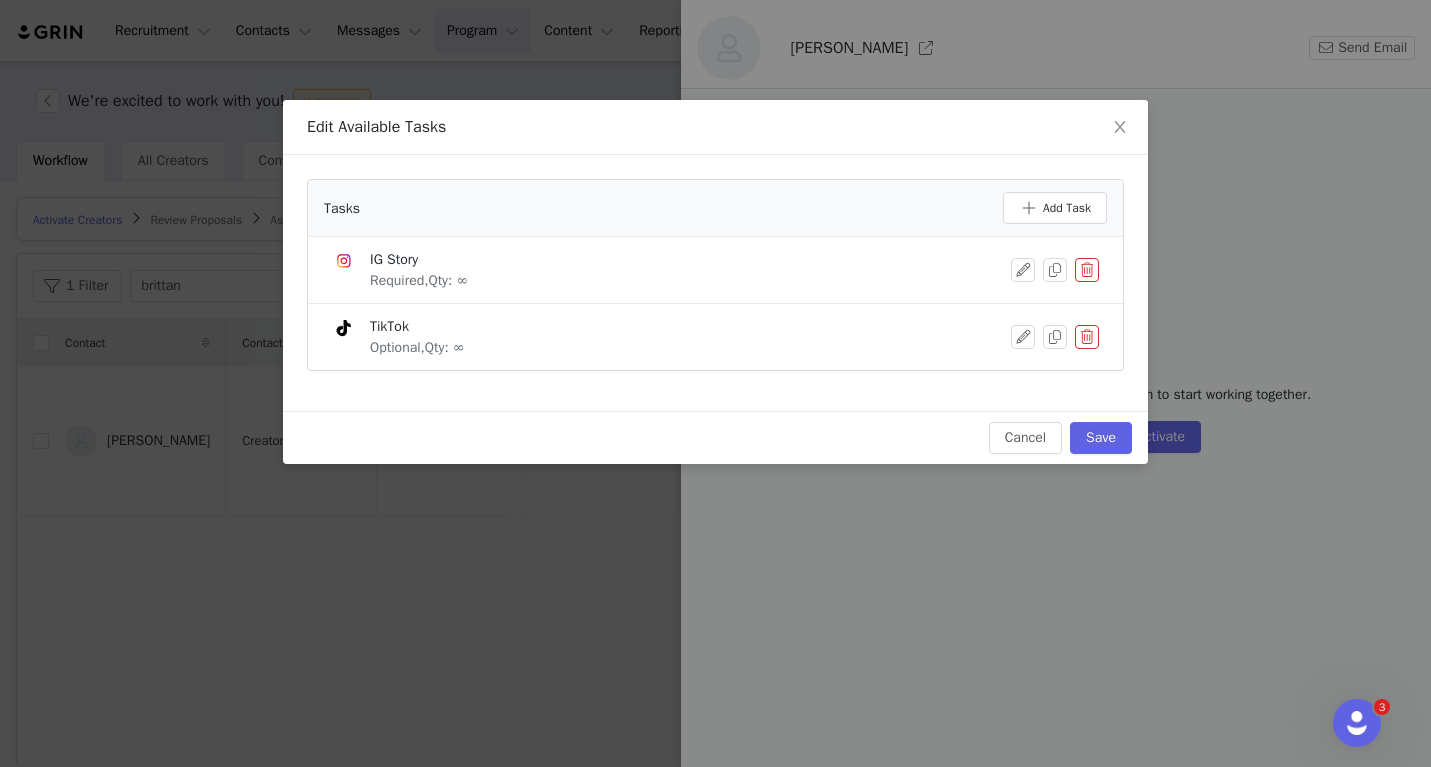 click at bounding box center [1087, 337] 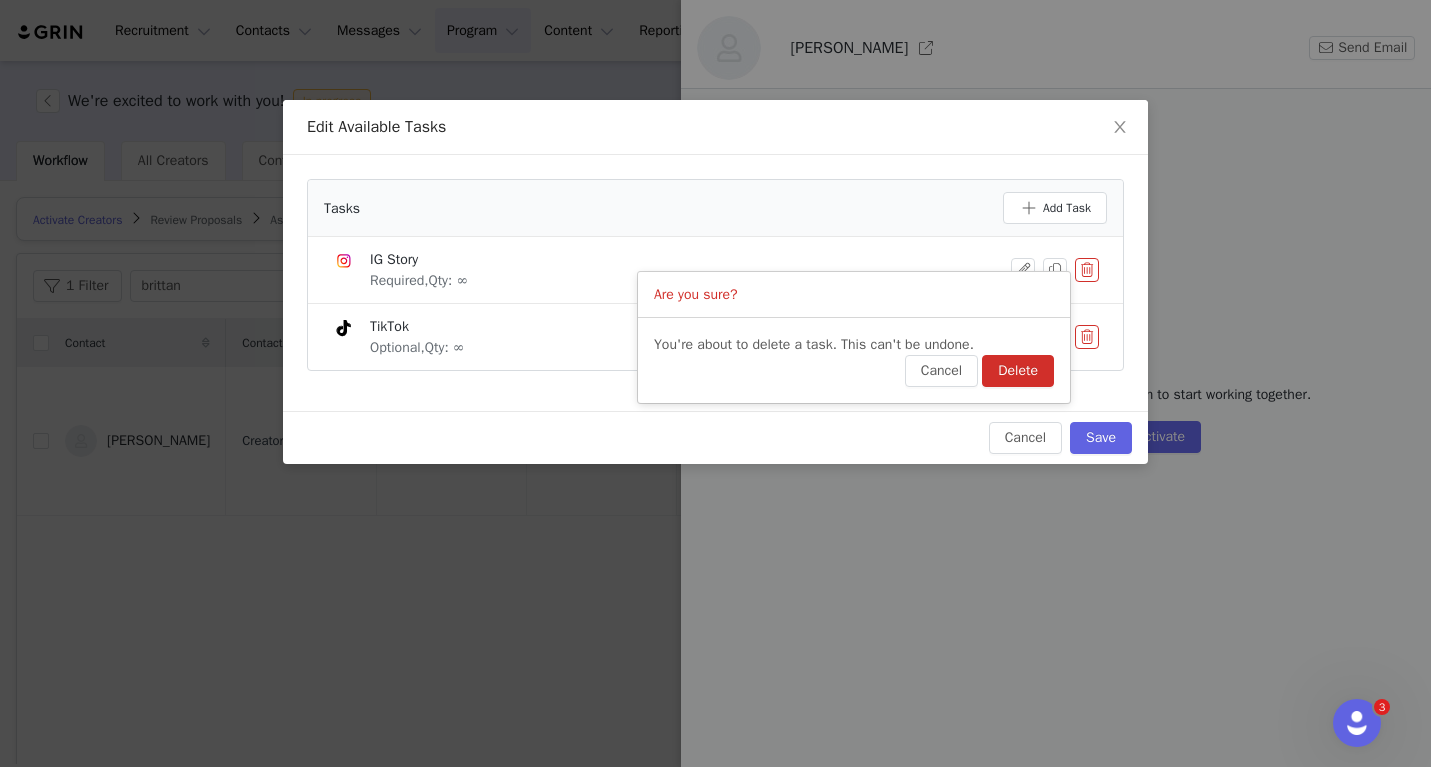 click on "Delete" at bounding box center [1018, 371] 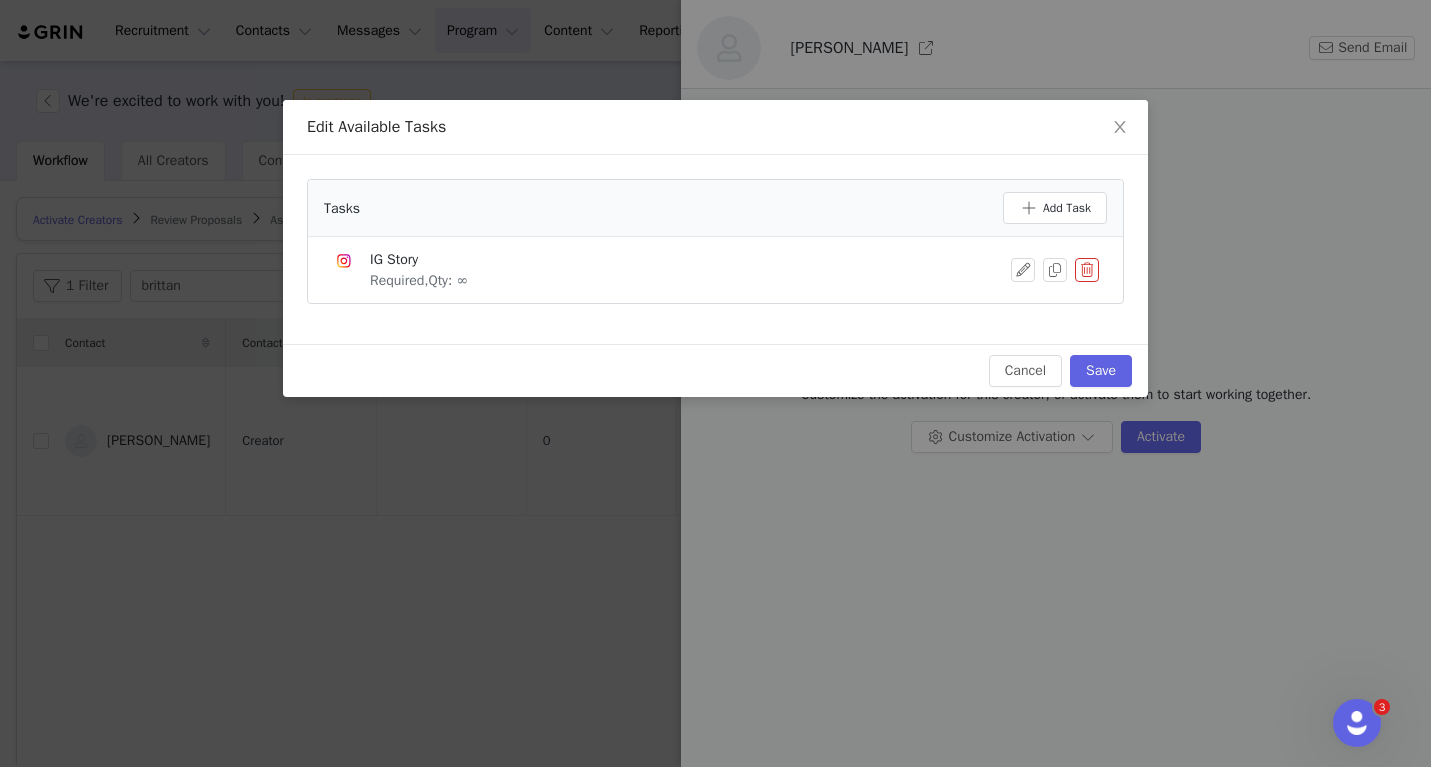 click at bounding box center [1087, 270] 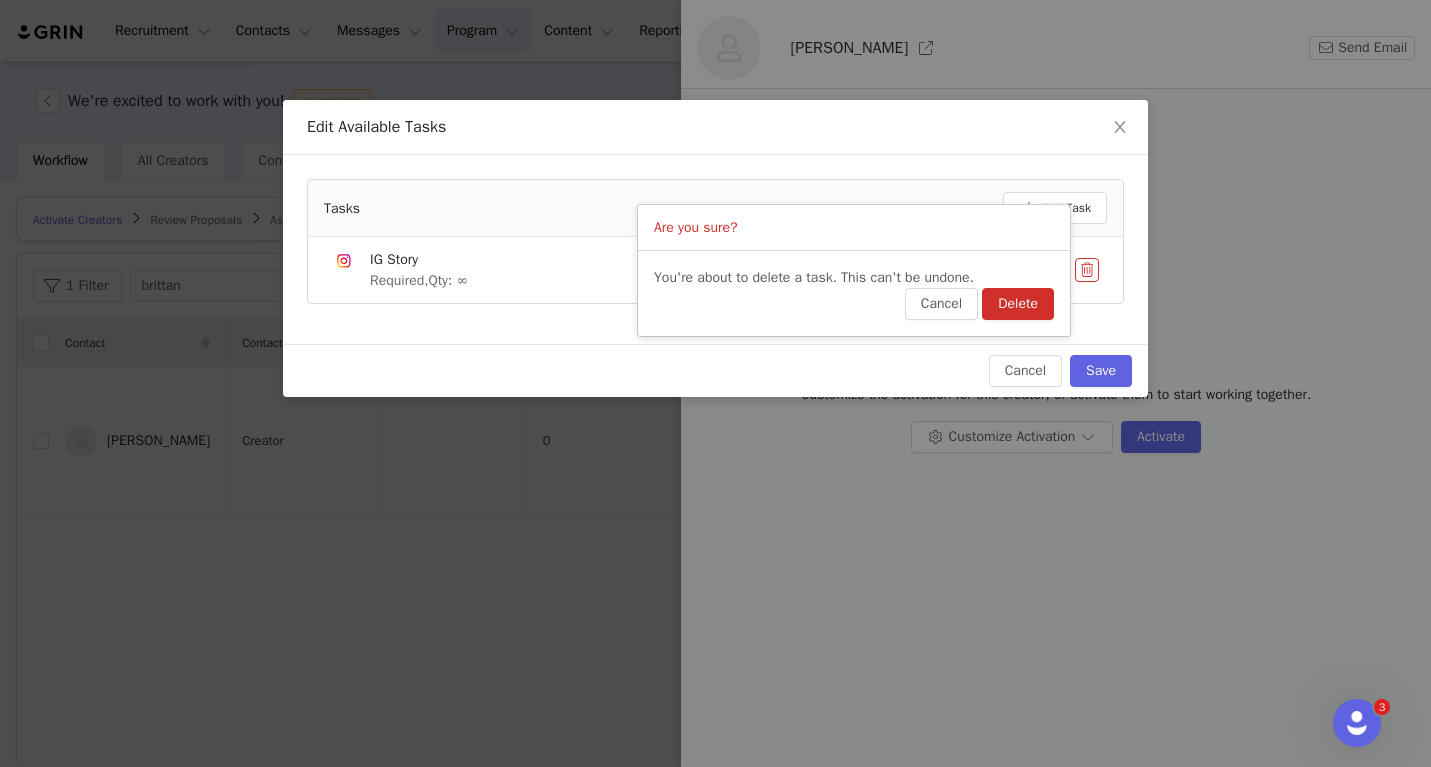 click on "Delete" at bounding box center [1018, 304] 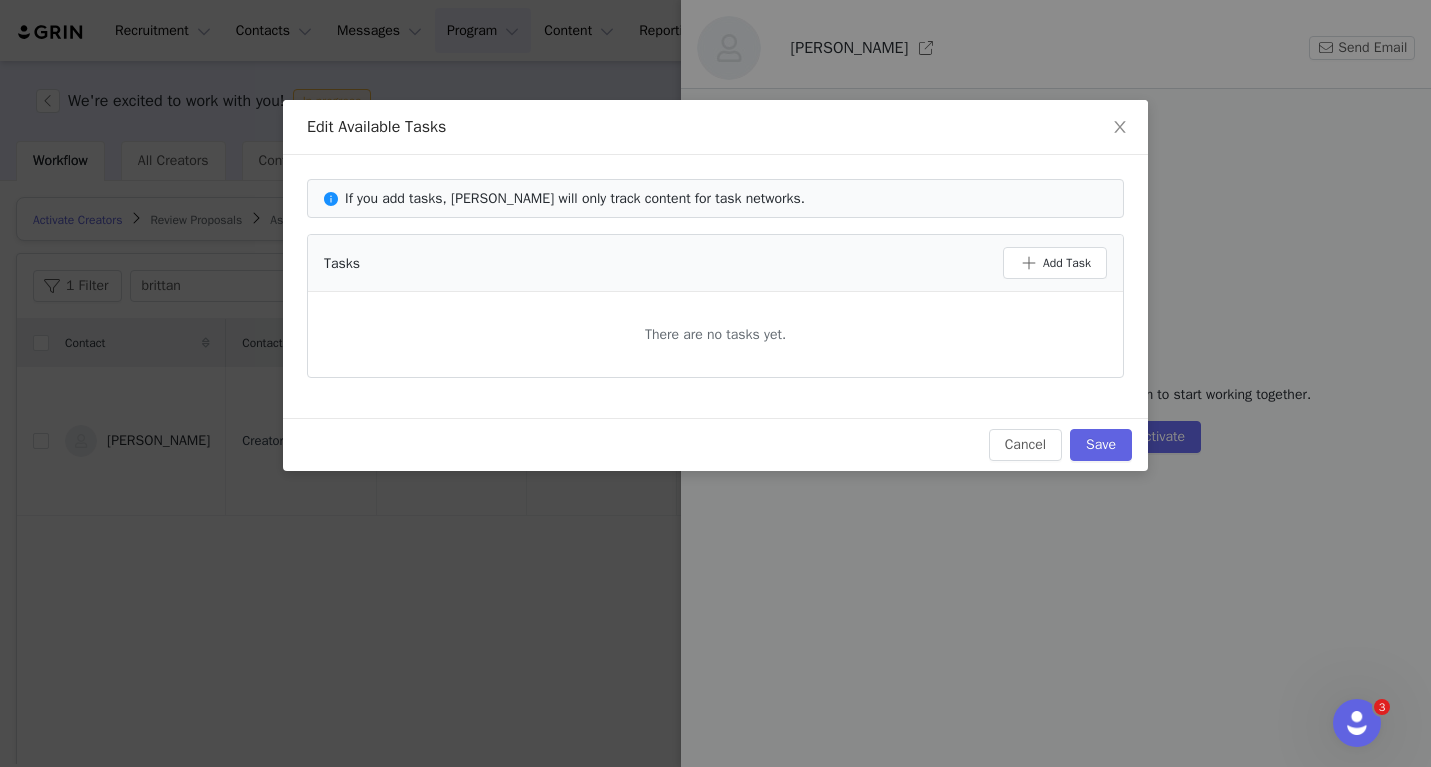 click on "Tasks     Add Task" at bounding box center (715, 263) 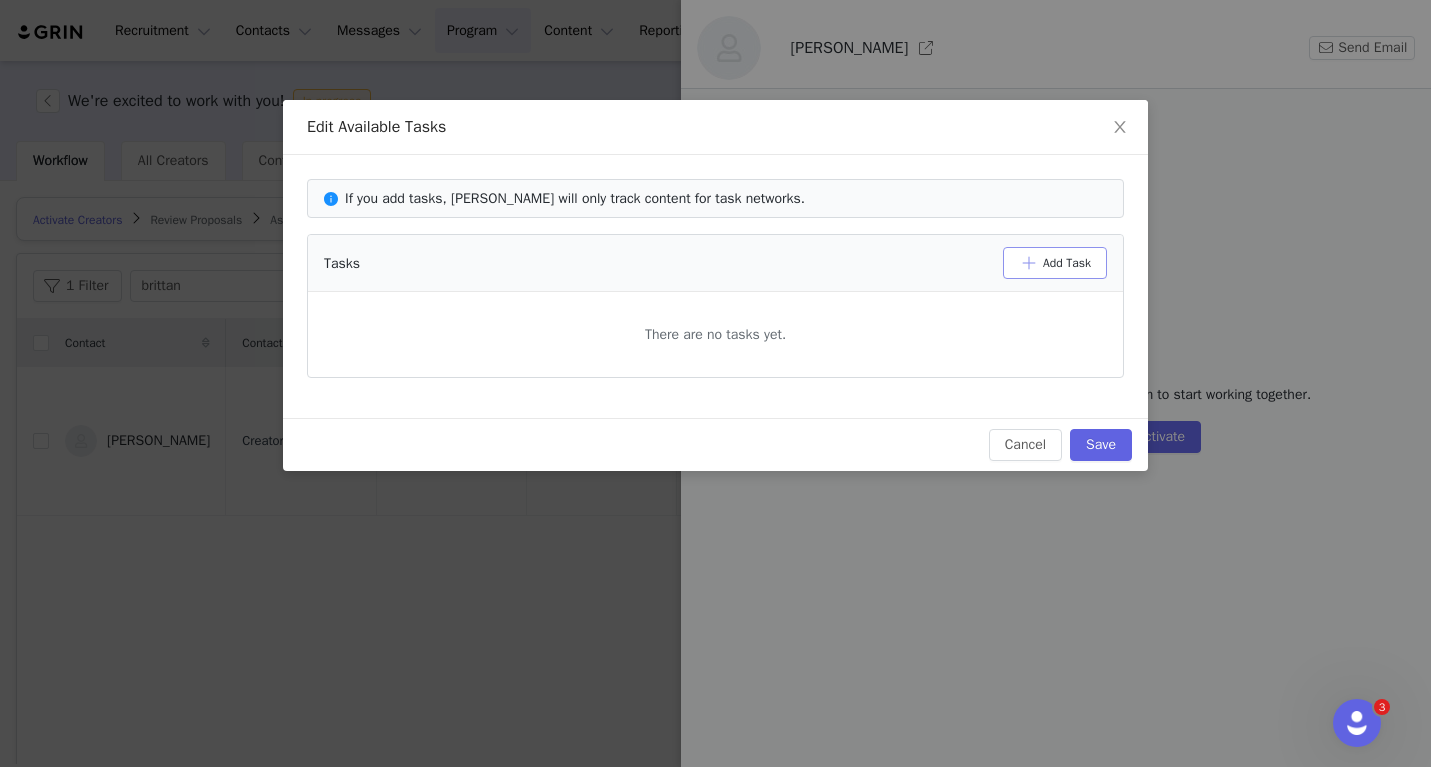 click on "Add Task" at bounding box center (1055, 263) 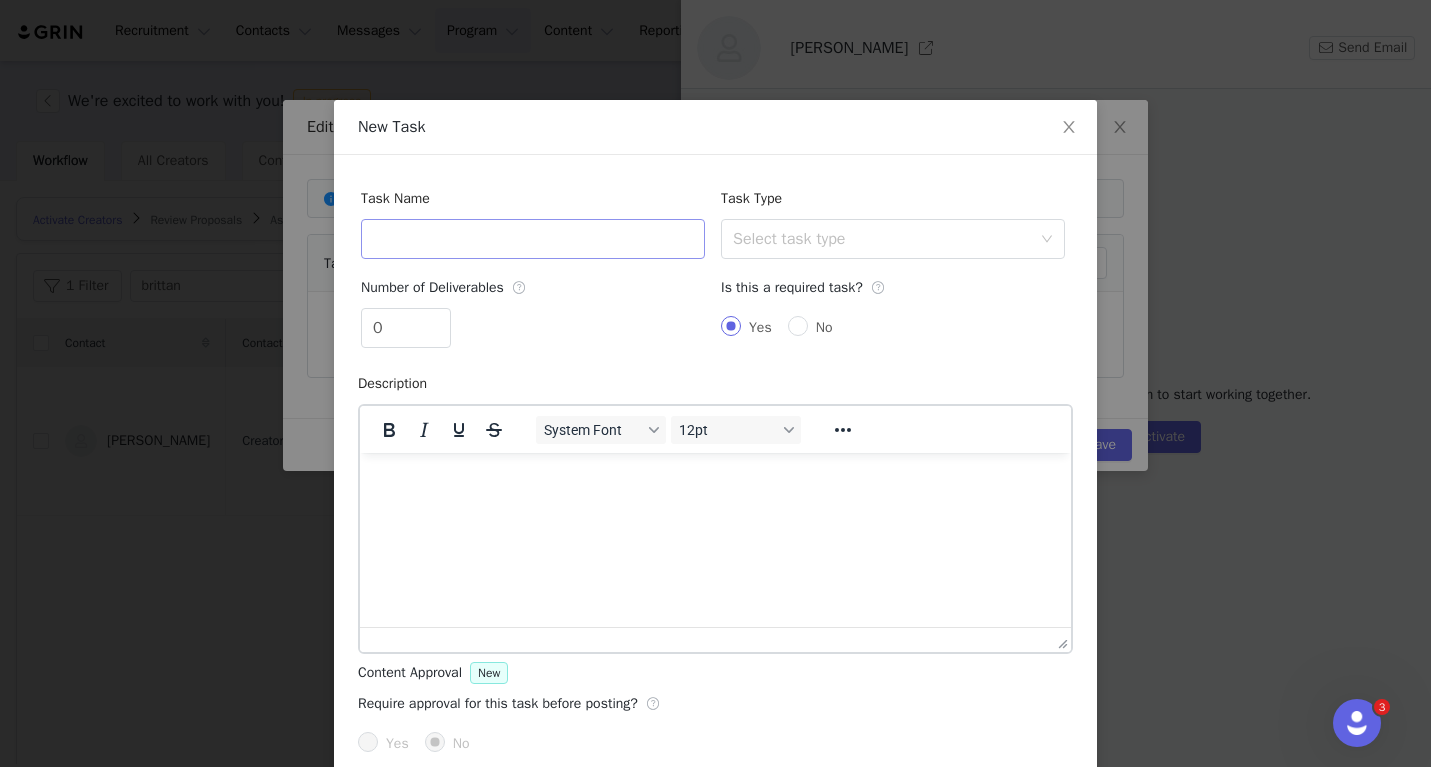 scroll, scrollTop: 0, scrollLeft: 0, axis: both 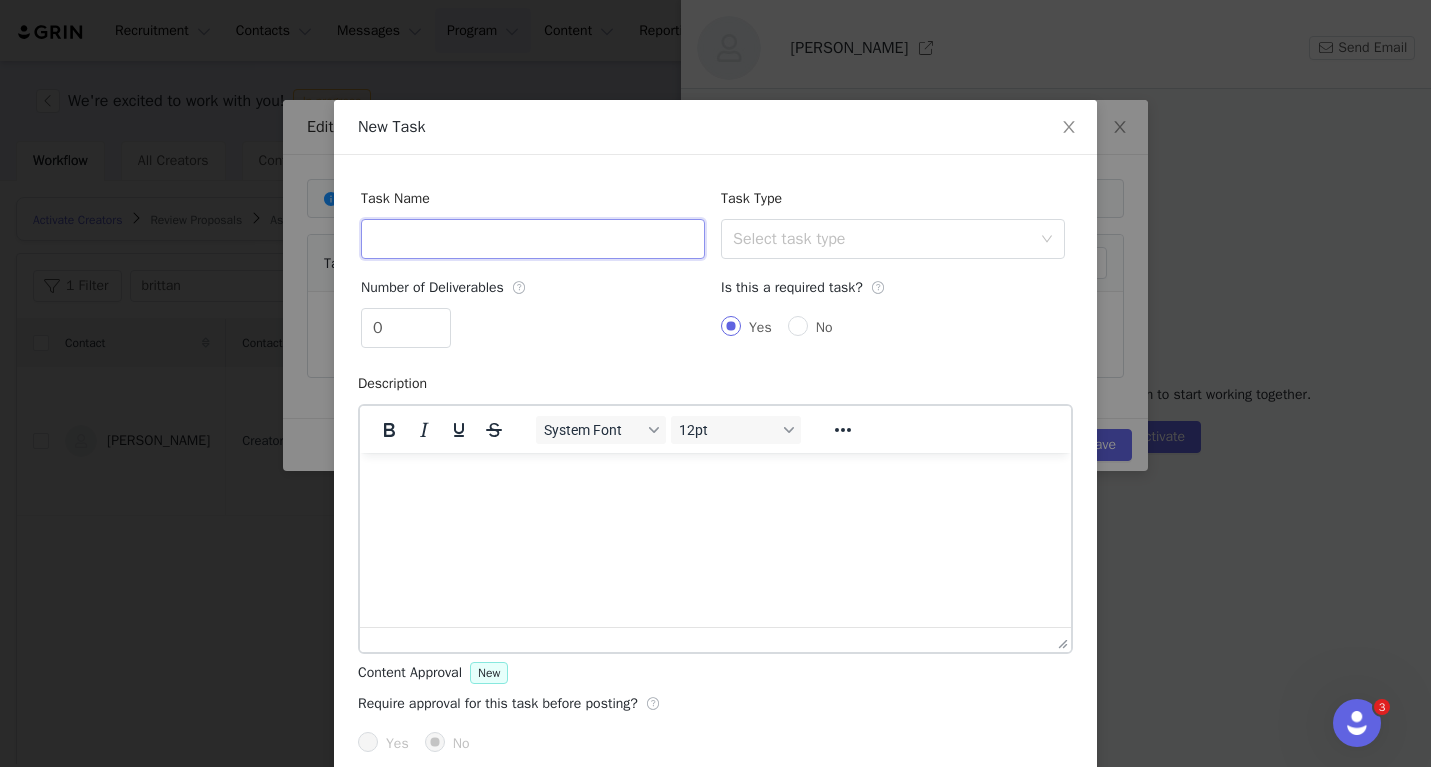 click at bounding box center [533, 239] 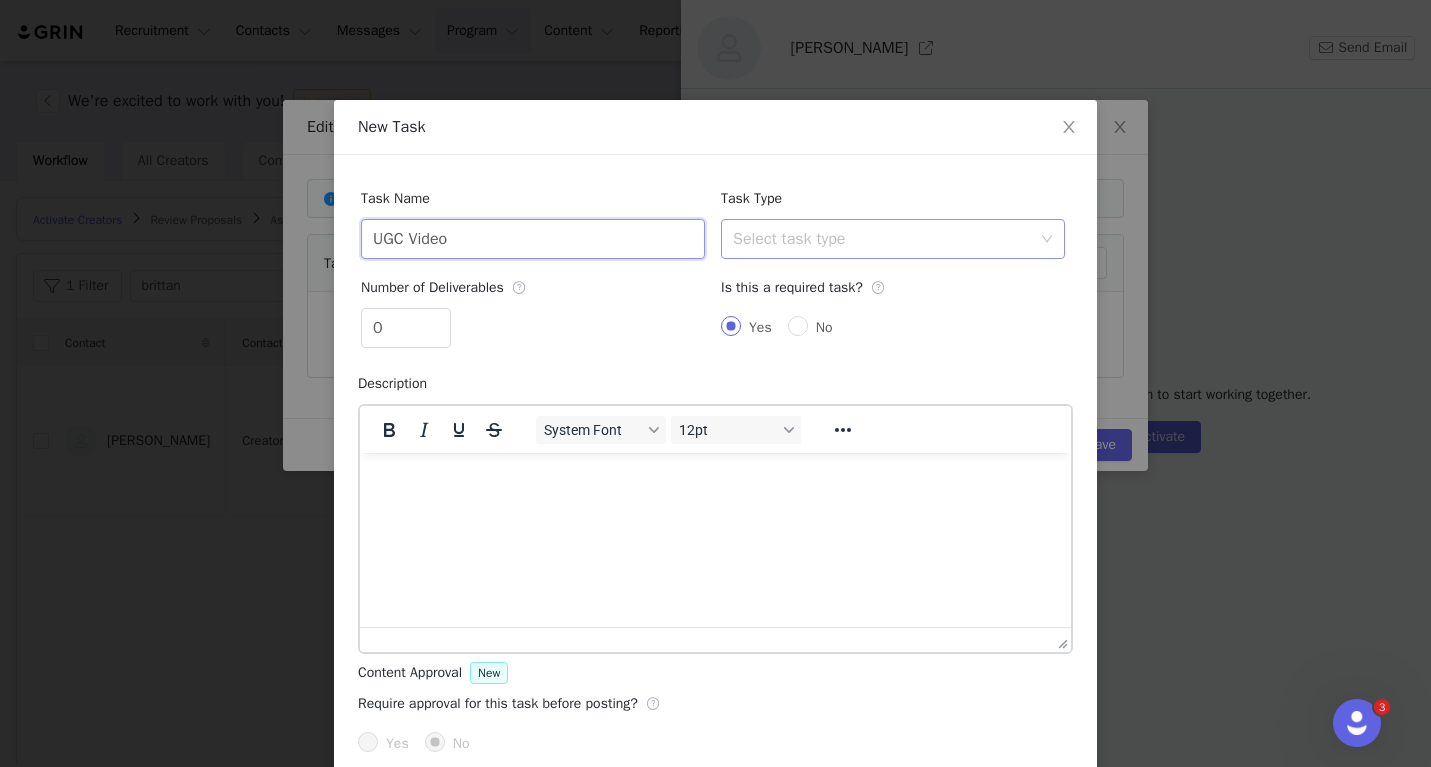 type on "UGC Video" 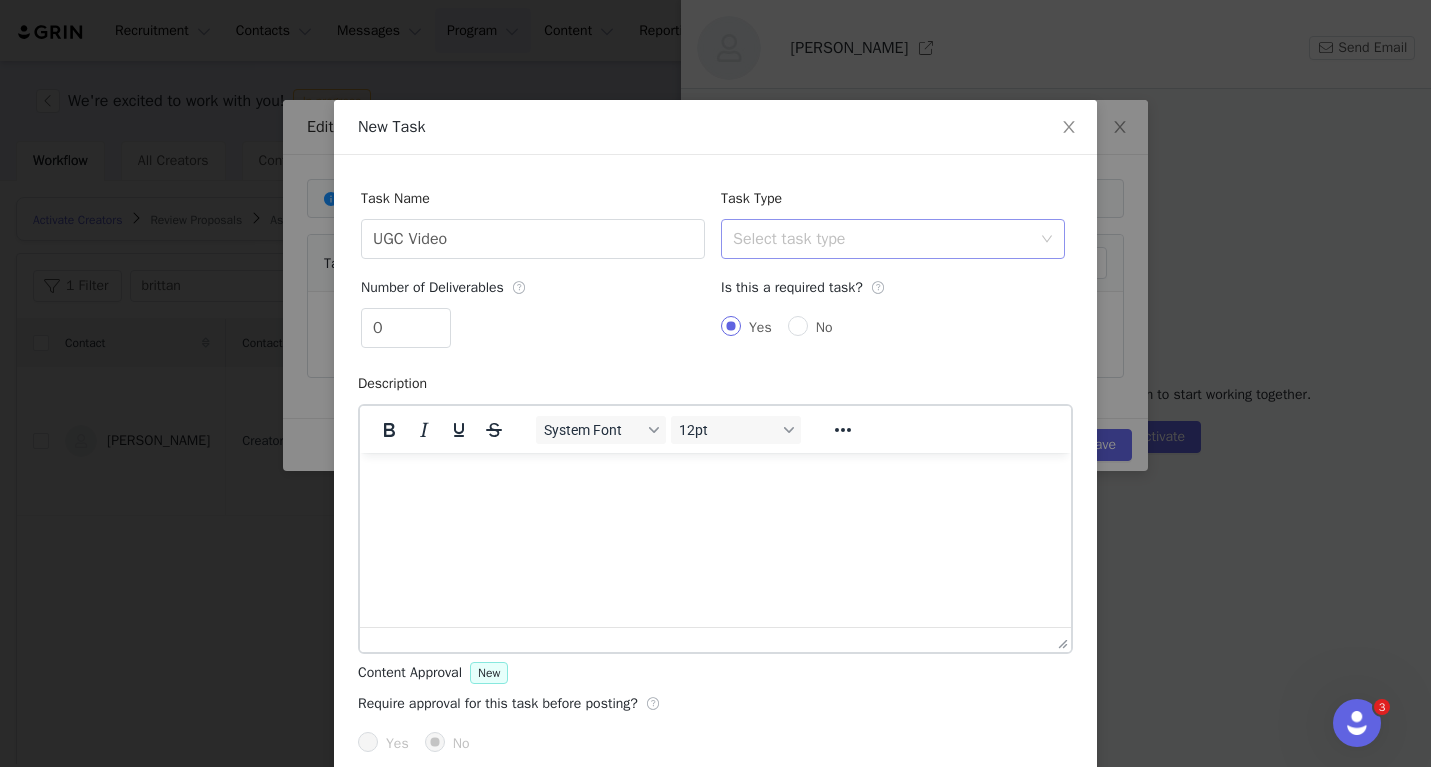 click on "Select task type" at bounding box center (886, 239) 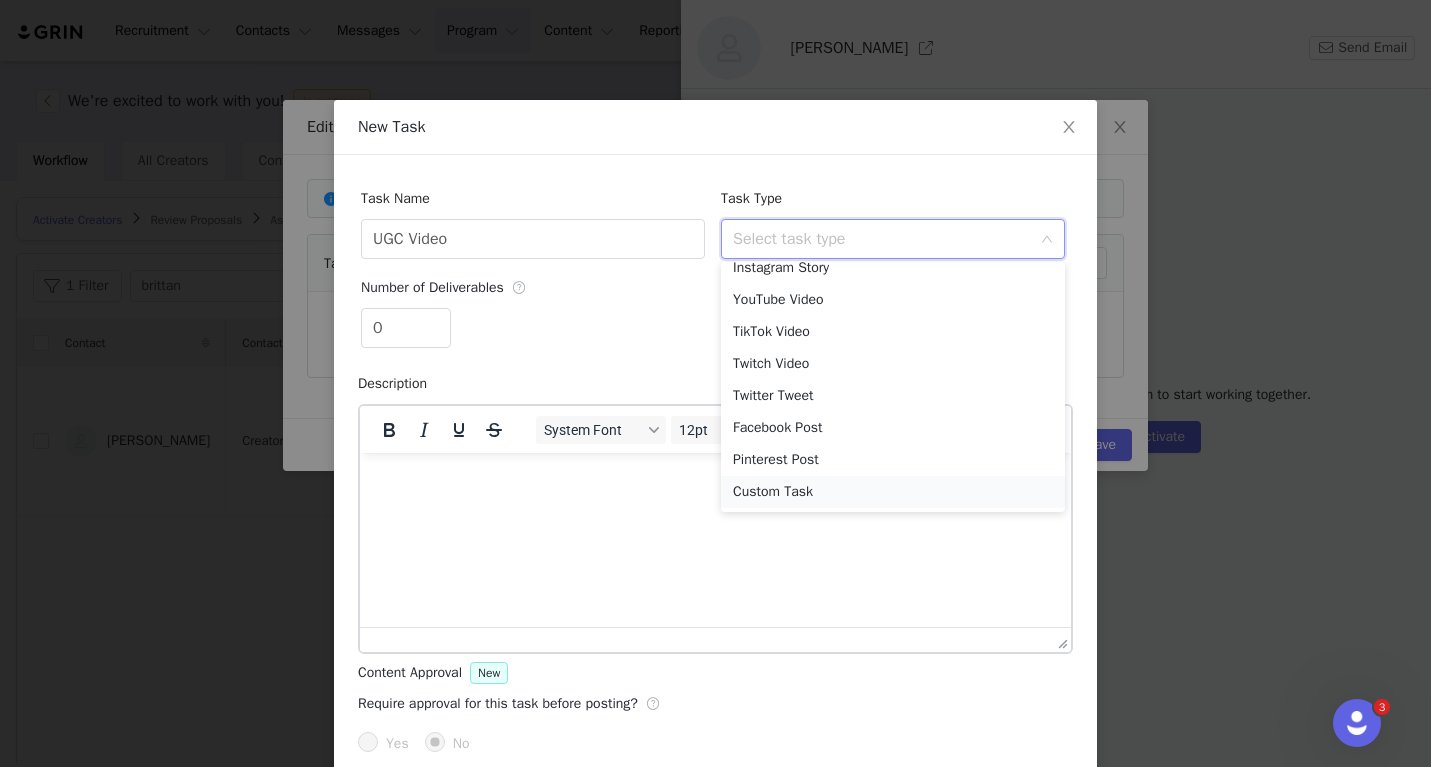click on "Custom Task" at bounding box center (893, 492) 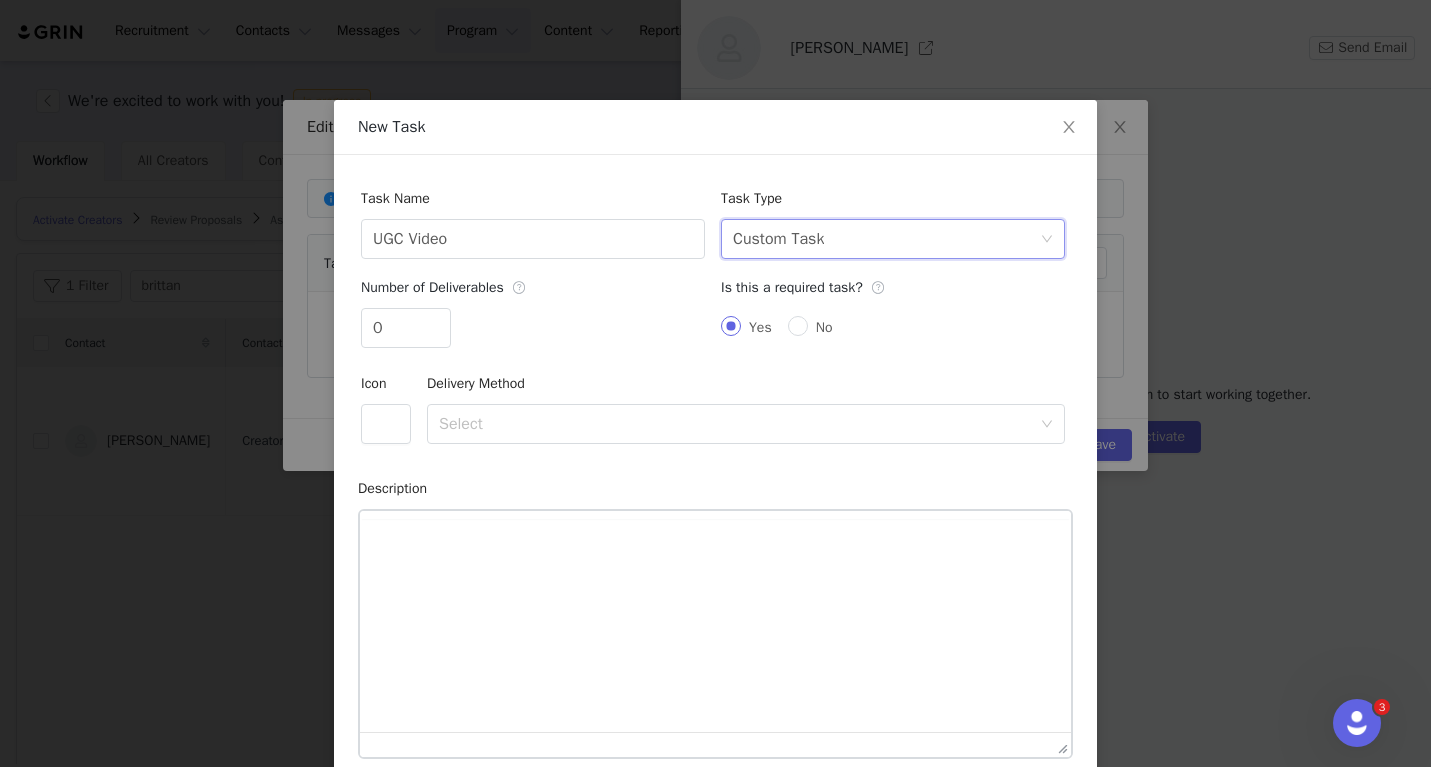 scroll, scrollTop: 78, scrollLeft: 0, axis: vertical 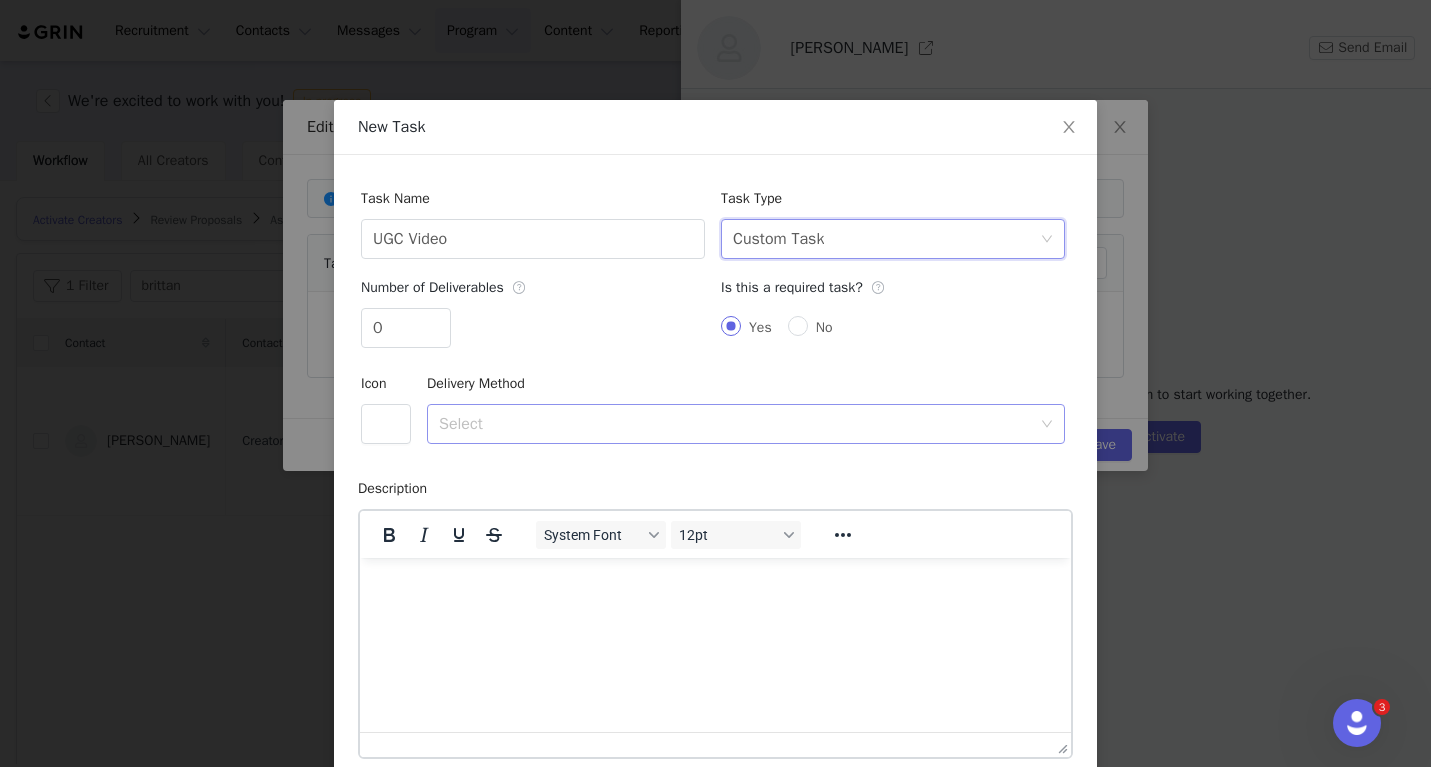 click on "Select" at bounding box center (739, 424) 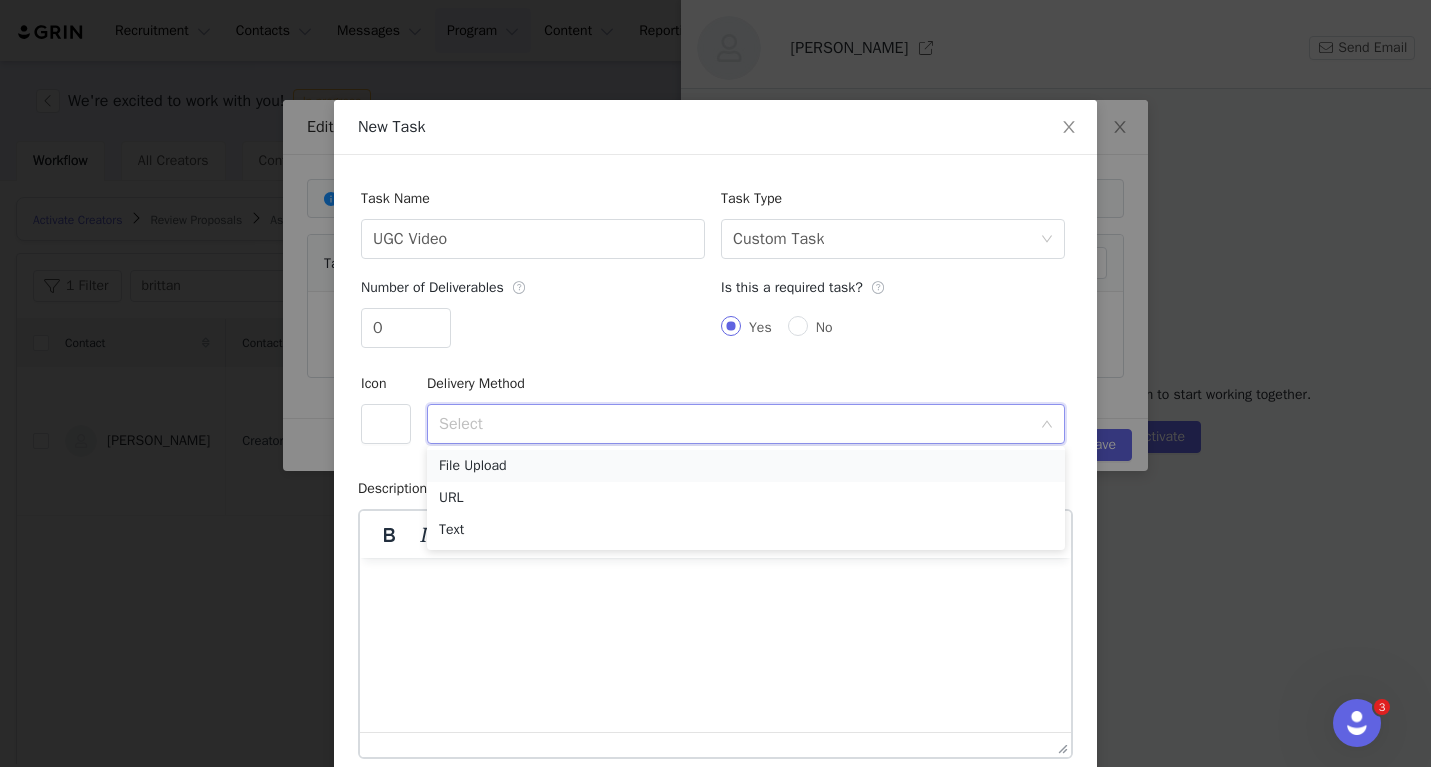 click on "File Upload" at bounding box center (746, 466) 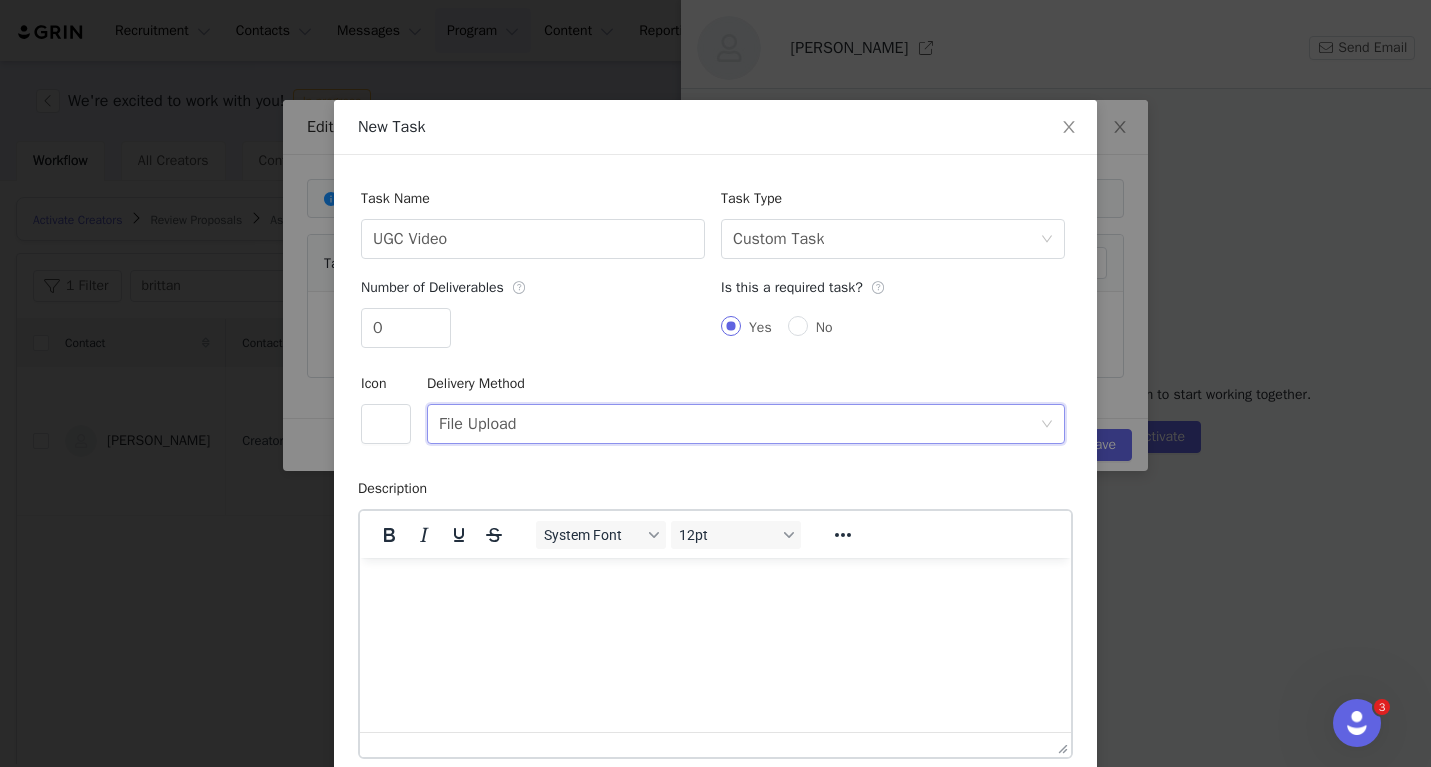 click on "Delivery Method Select File Upload" at bounding box center (746, 404) 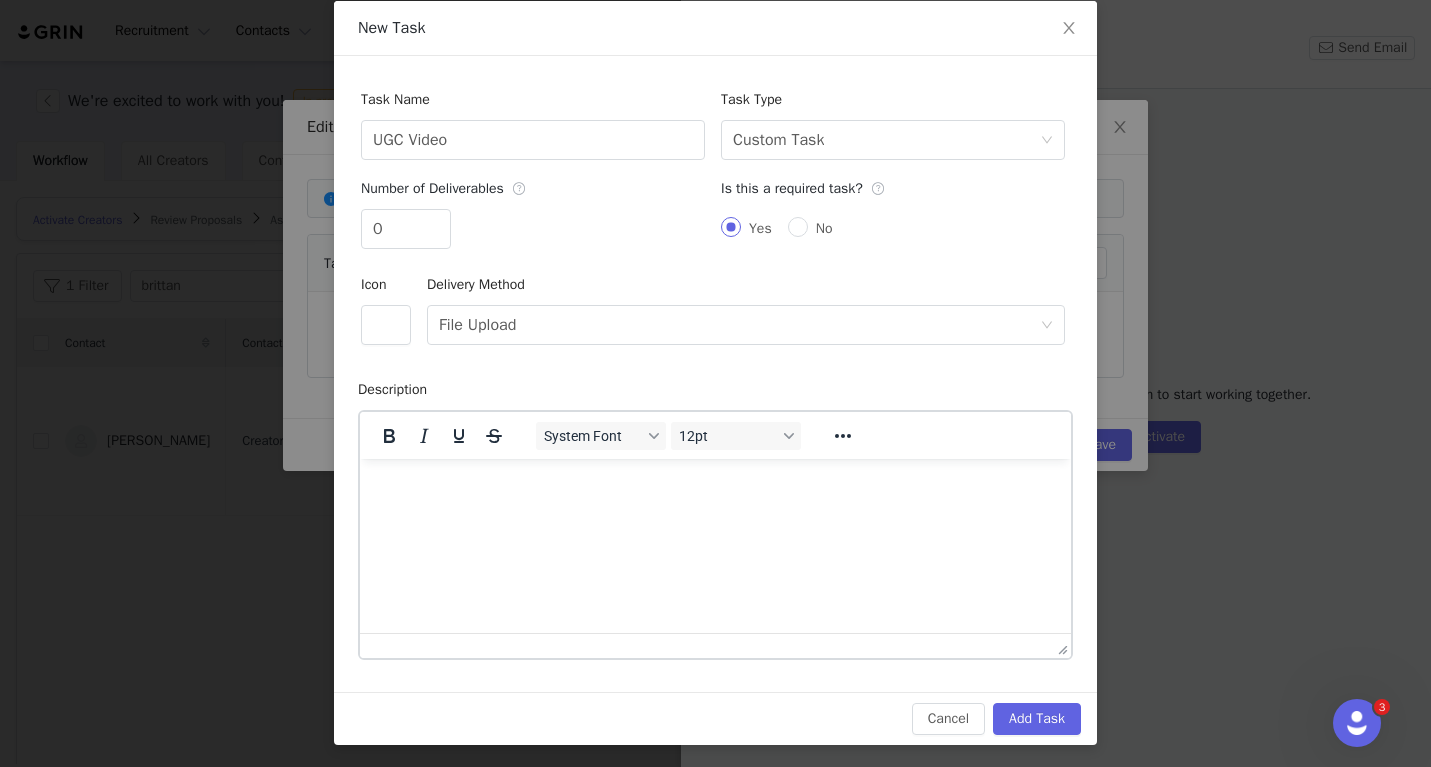 scroll, scrollTop: 98, scrollLeft: 0, axis: vertical 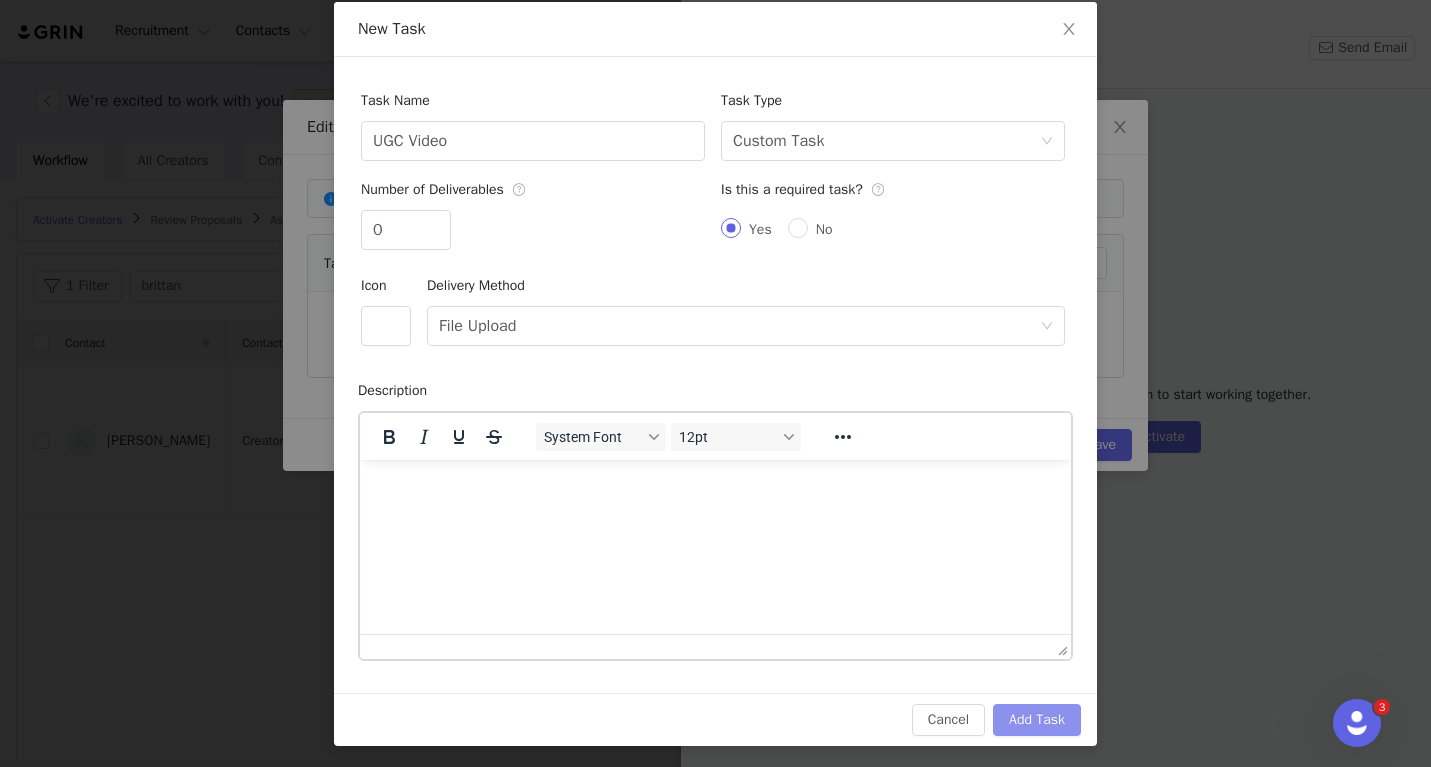 click on "Add Task" at bounding box center [1037, 720] 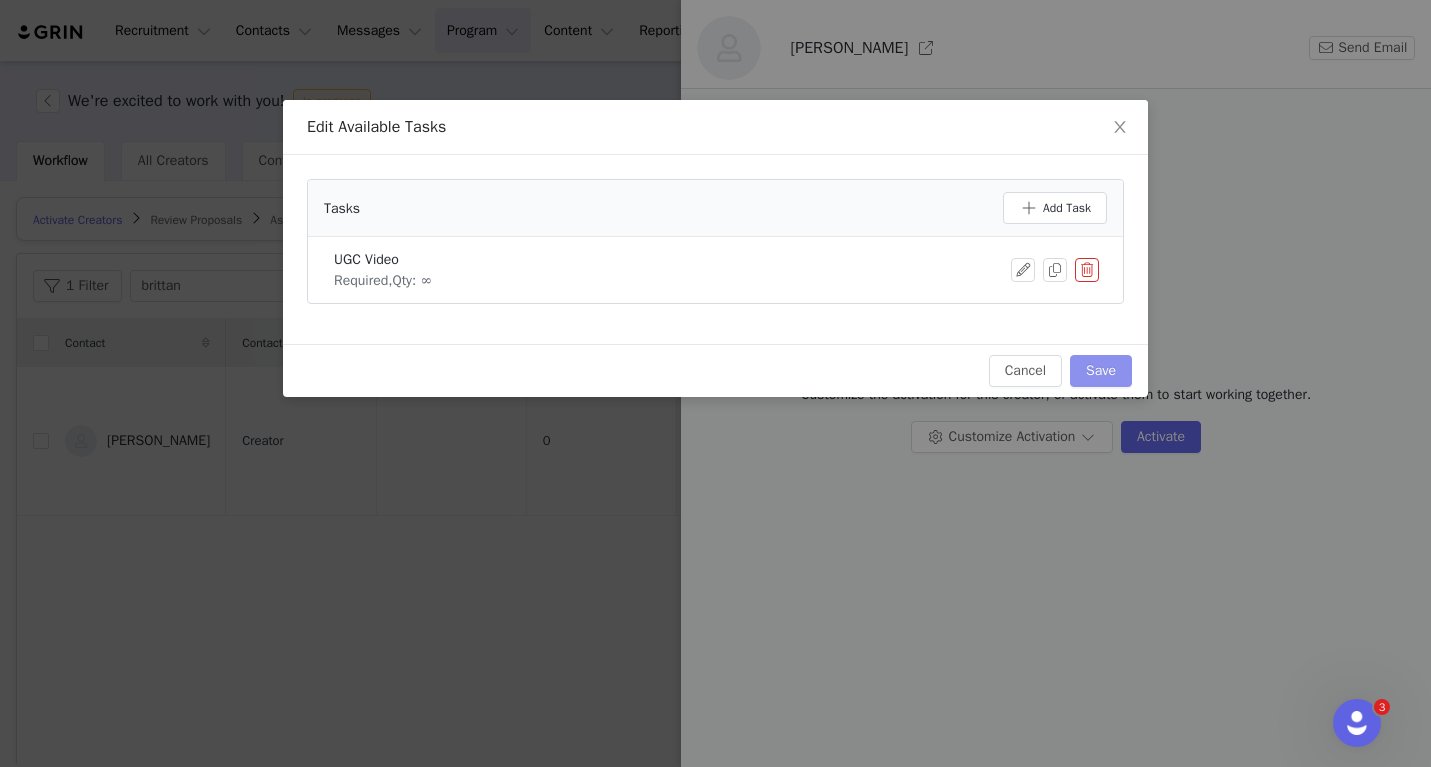 click on "Save" at bounding box center [1101, 371] 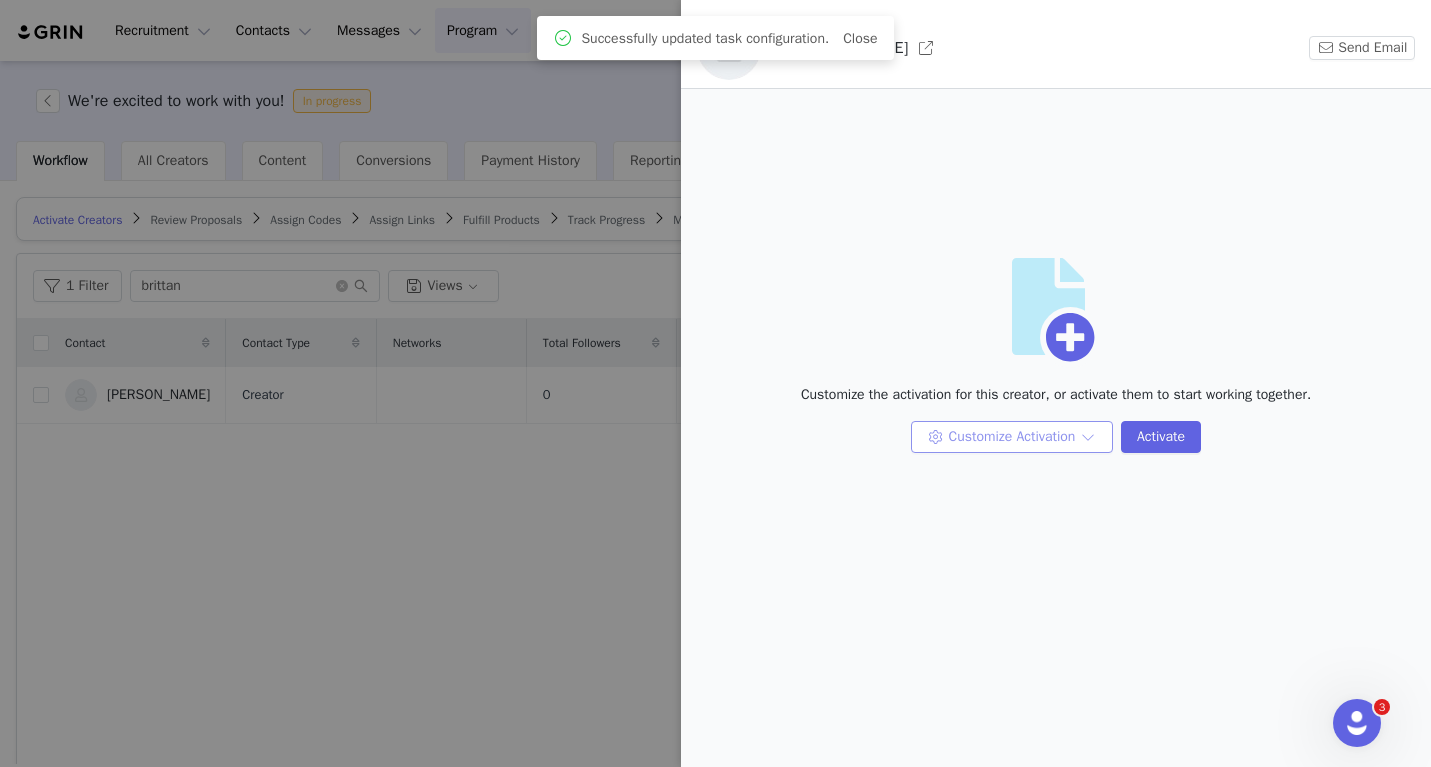 click on "Customize Activation" at bounding box center (1012, 437) 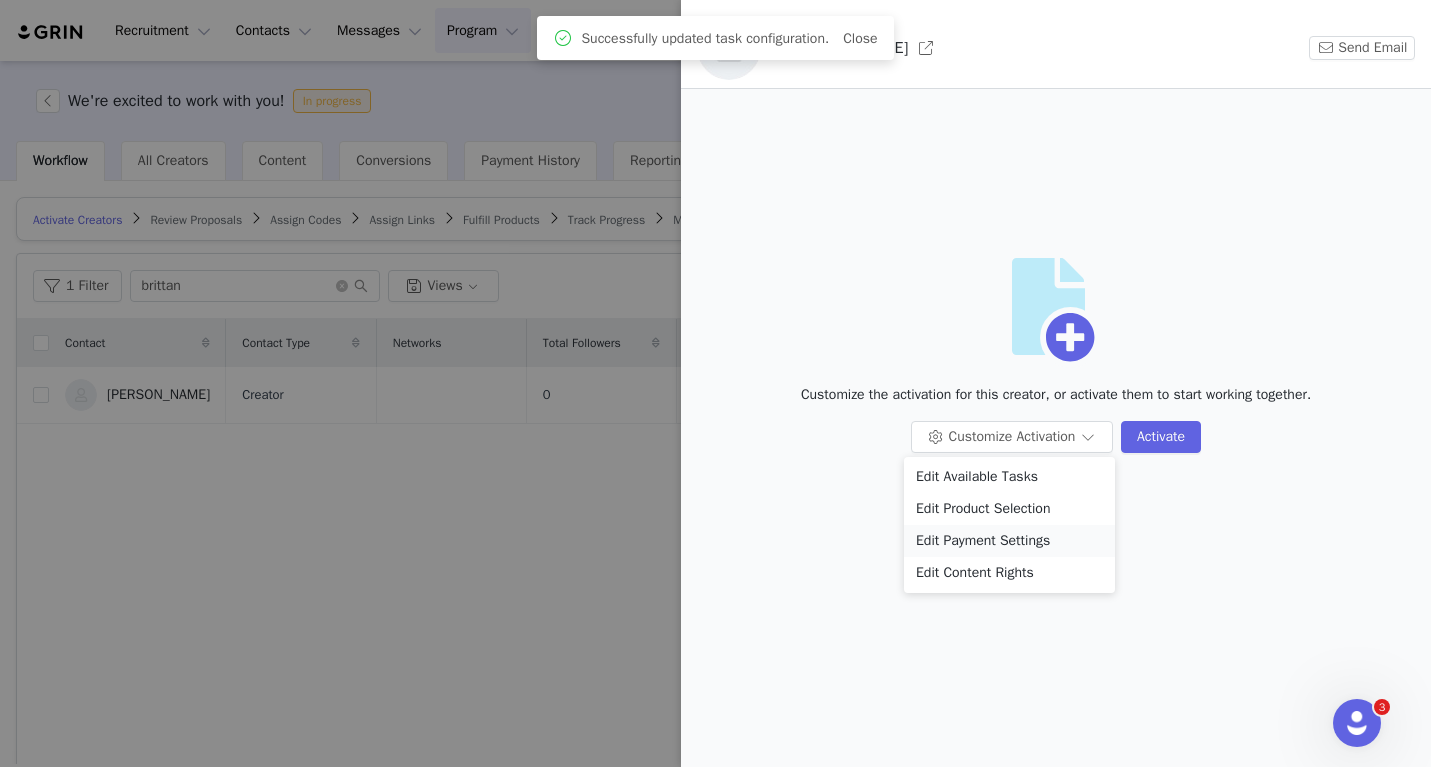 click on "Edit Payment Settings" at bounding box center [1009, 541] 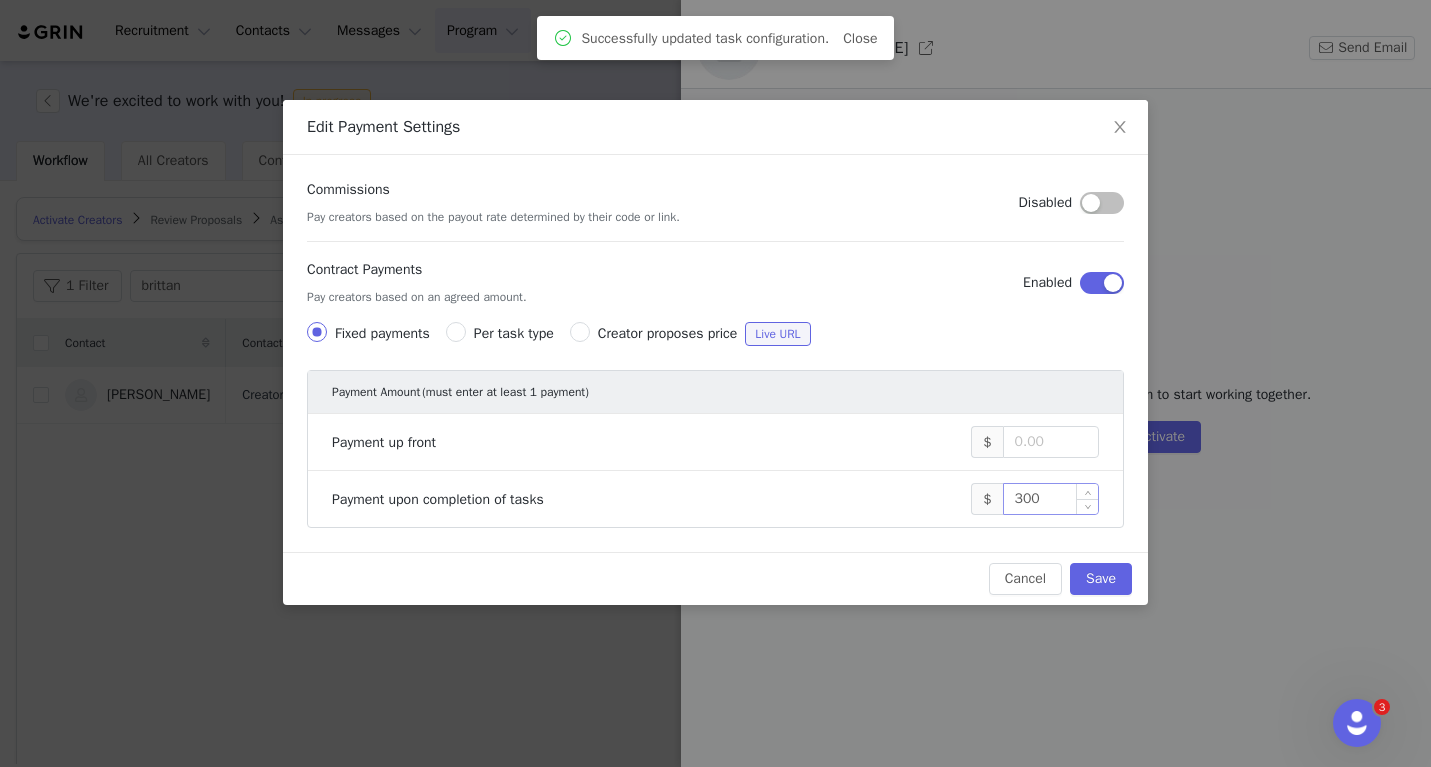 click on "300" at bounding box center [1051, 499] 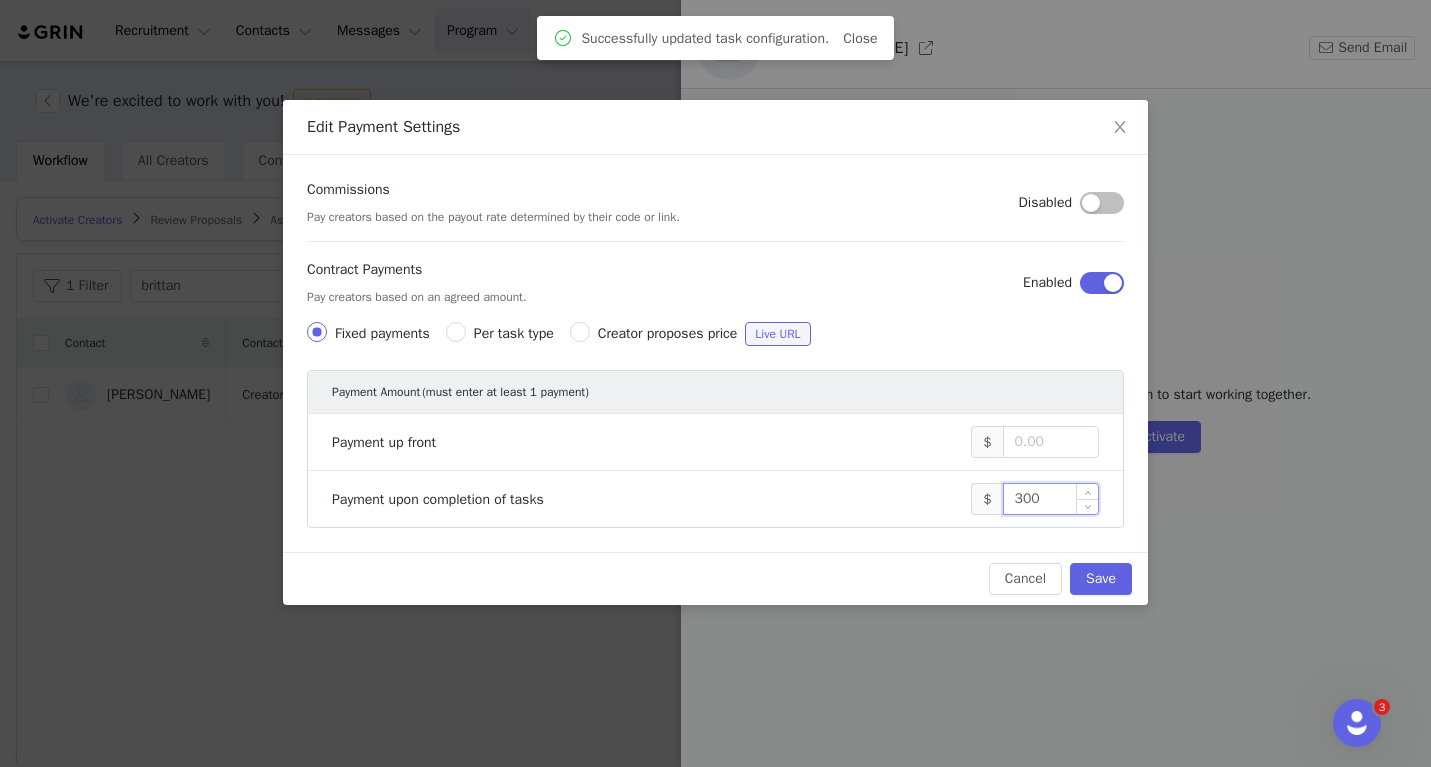 click on "300" at bounding box center (1051, 499) 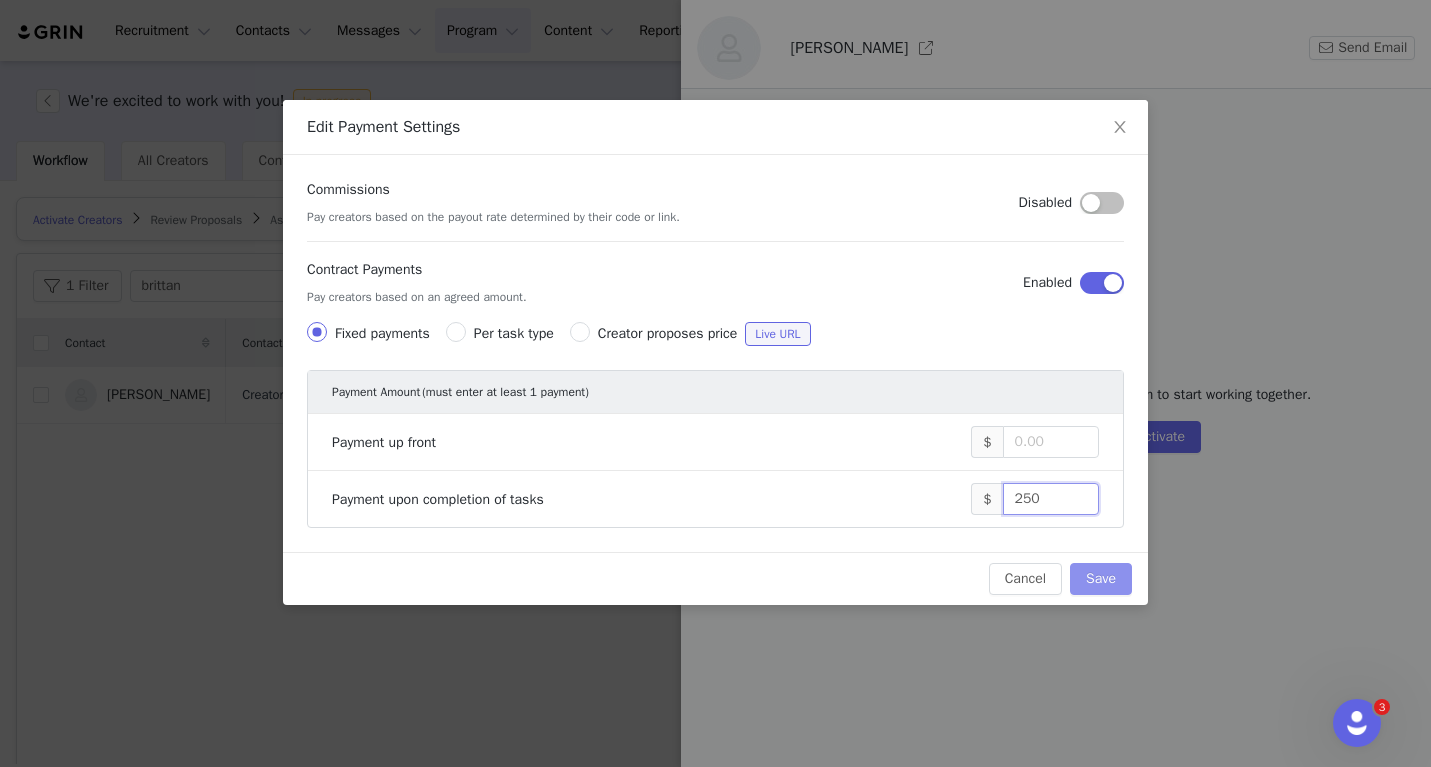 type on "250" 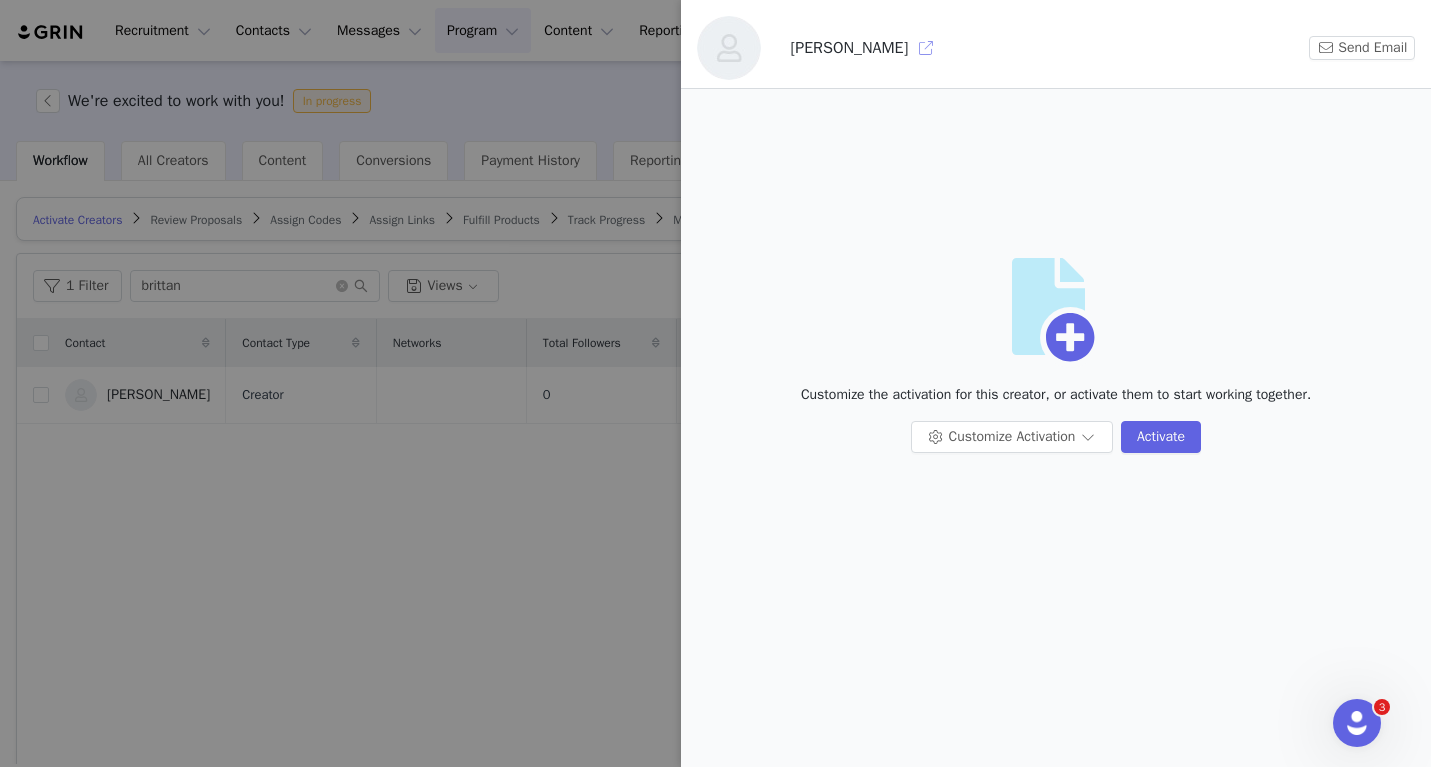 click at bounding box center (926, 48) 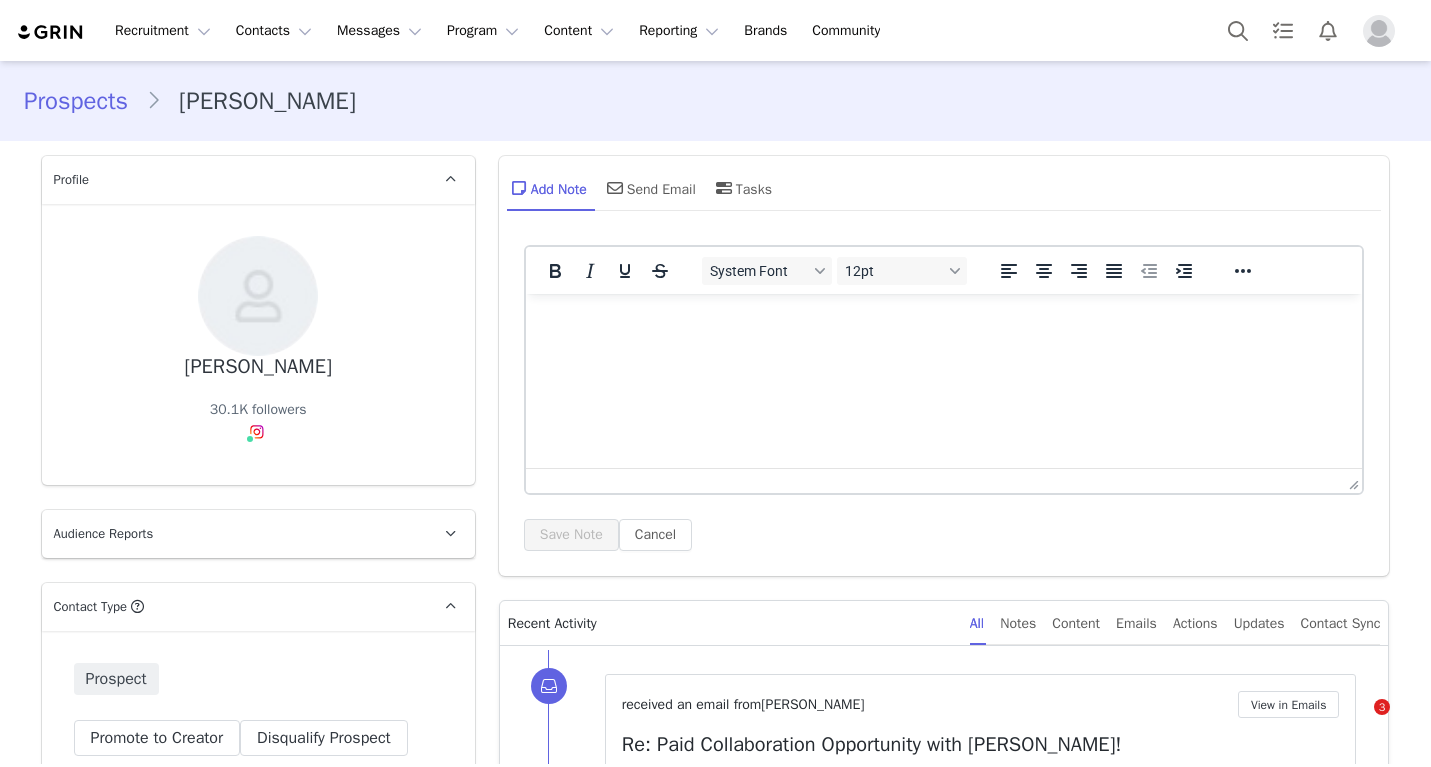scroll, scrollTop: 0, scrollLeft: 0, axis: both 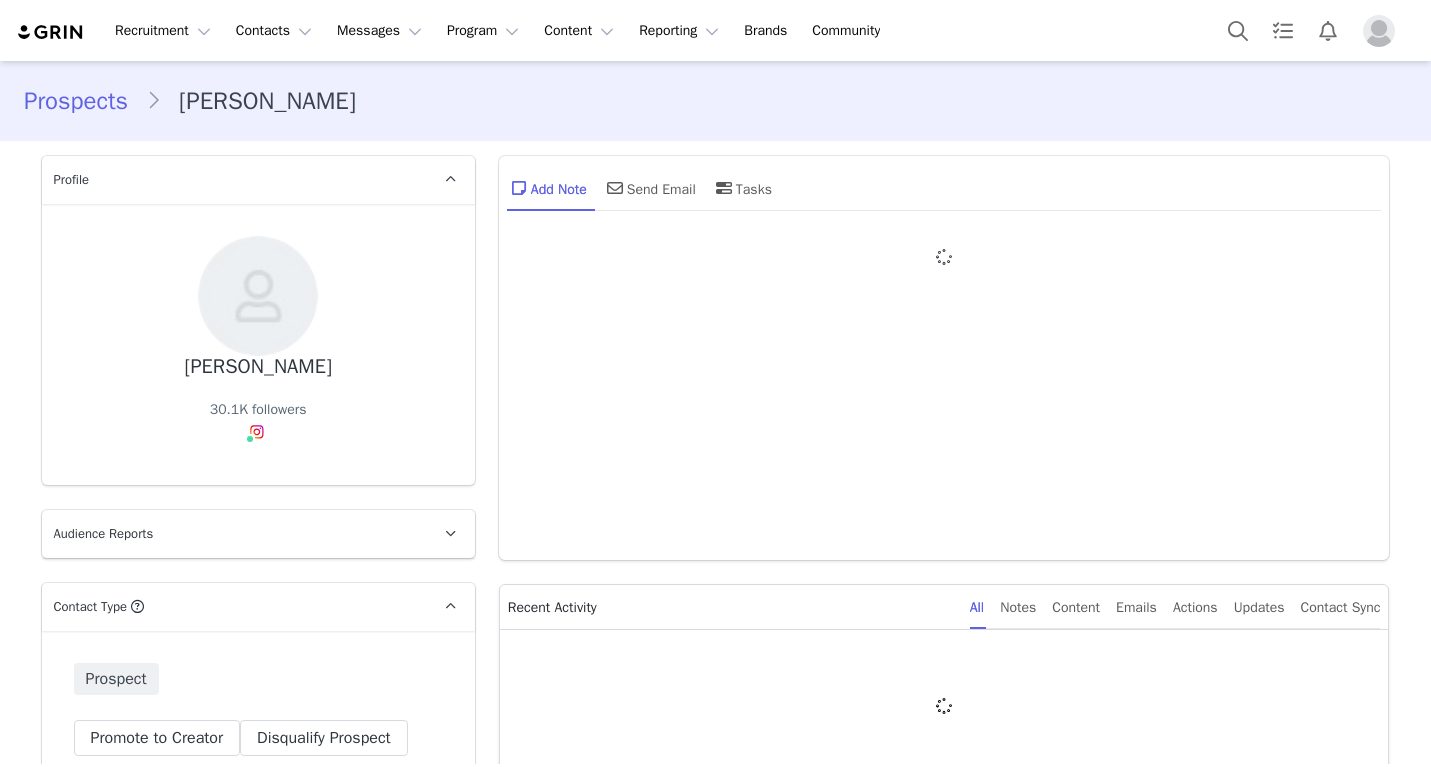 type on "+1 ([GEOGRAPHIC_DATA])" 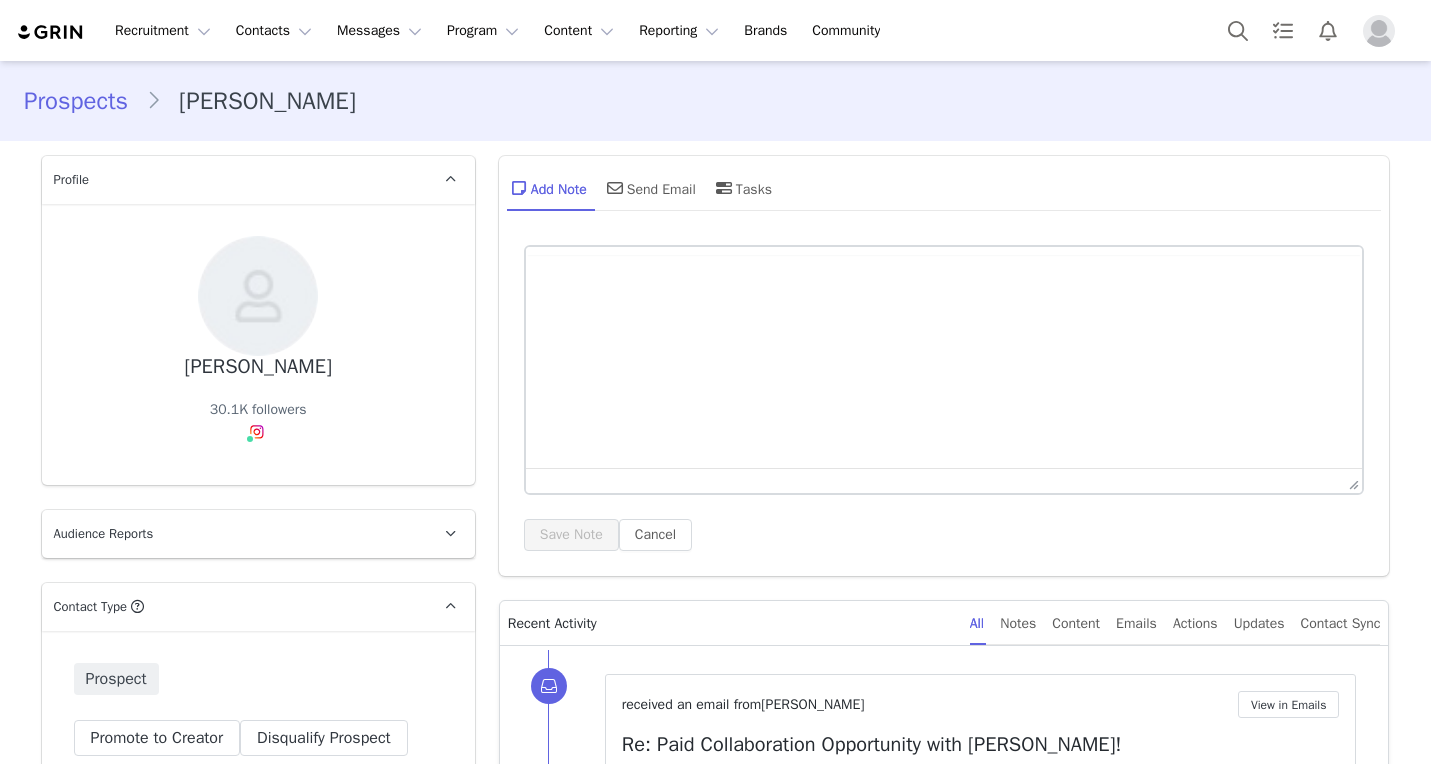 scroll, scrollTop: 0, scrollLeft: 0, axis: both 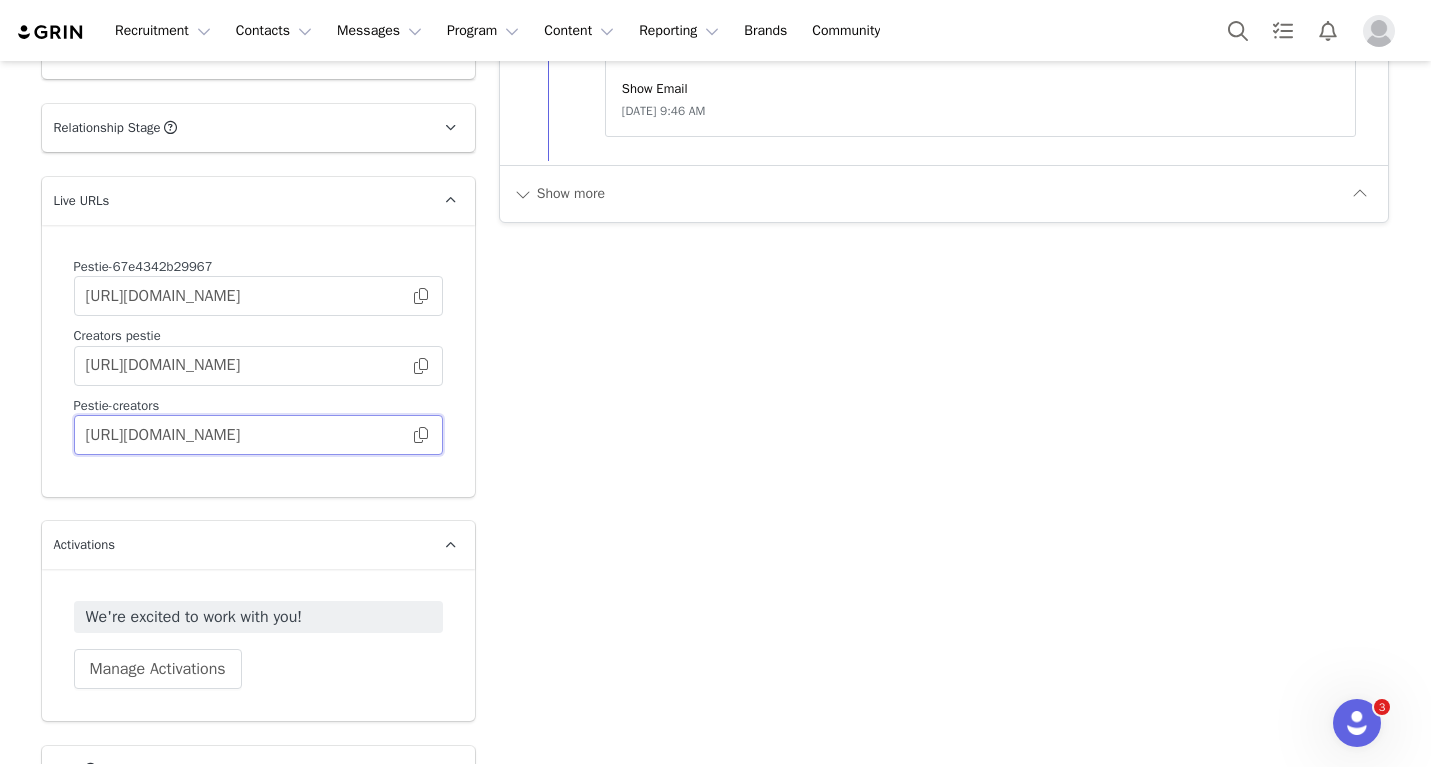 click on "[URL][DOMAIN_NAME]" at bounding box center (258, 435) 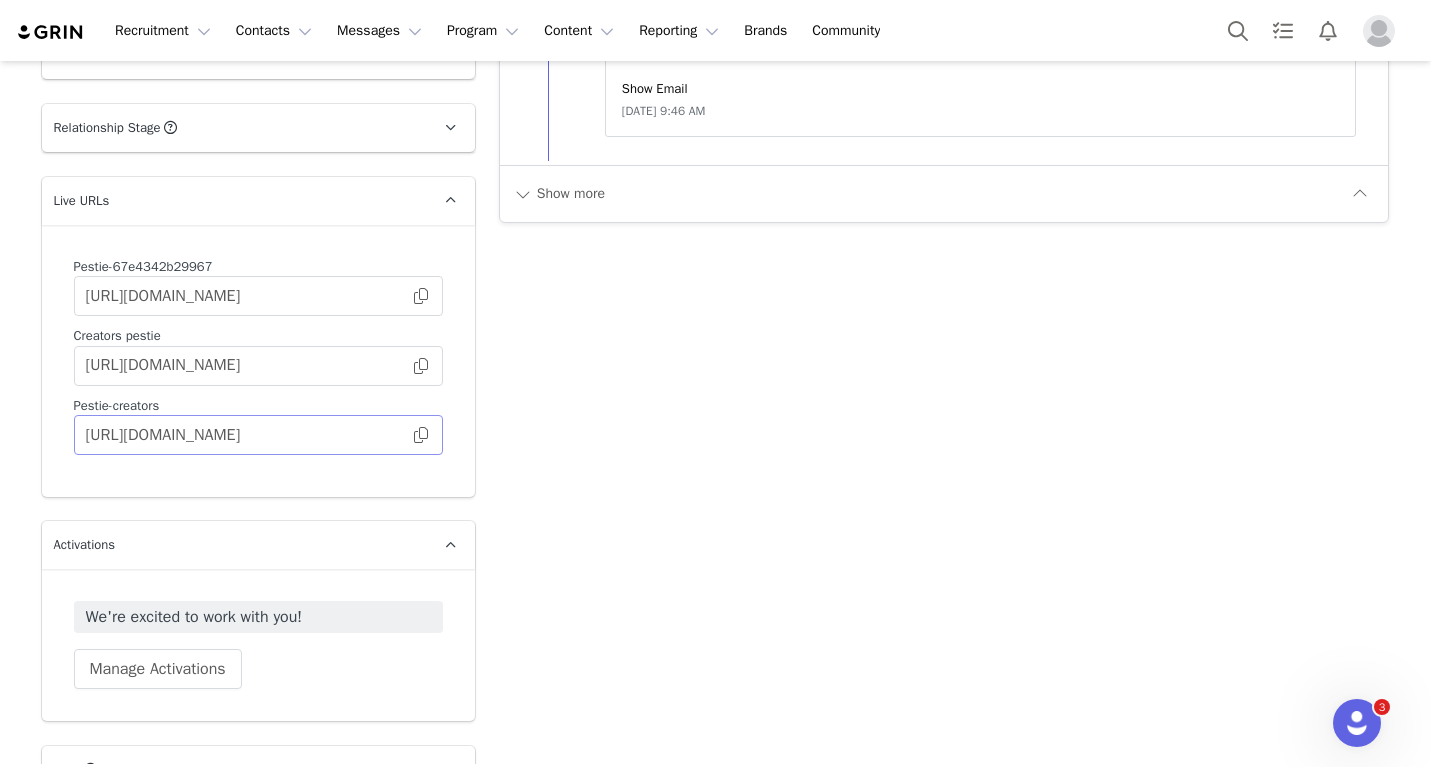 click at bounding box center [421, 435] 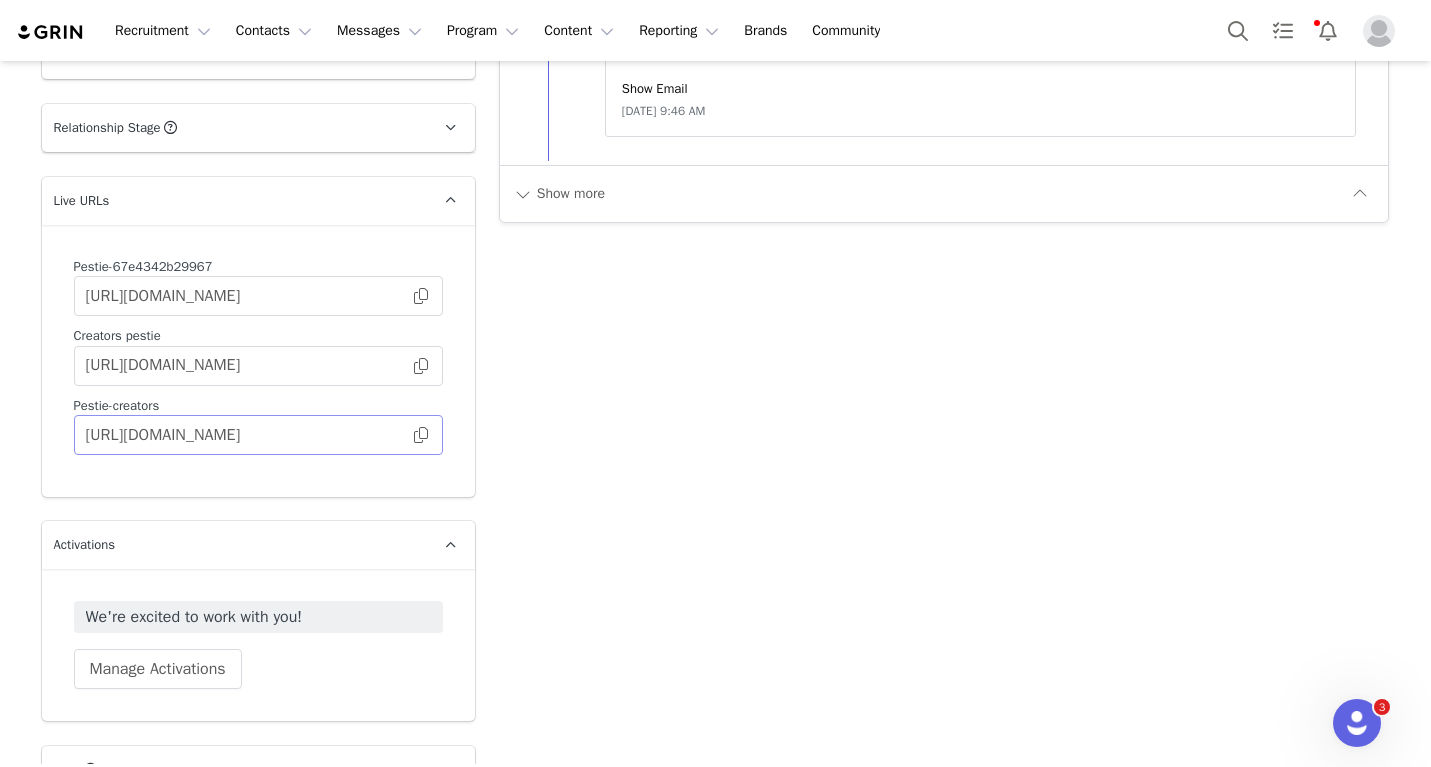 click at bounding box center [421, 435] 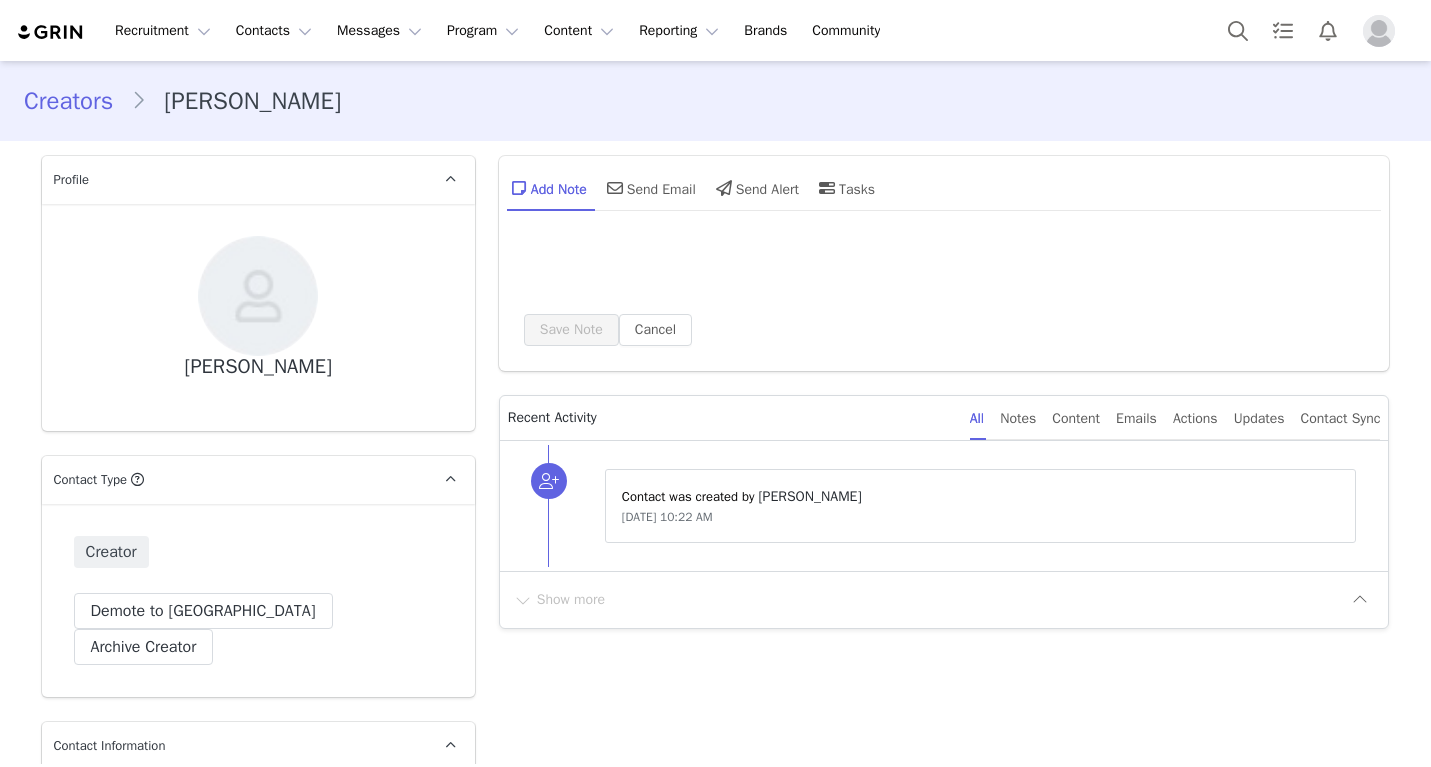 scroll, scrollTop: 0, scrollLeft: 0, axis: both 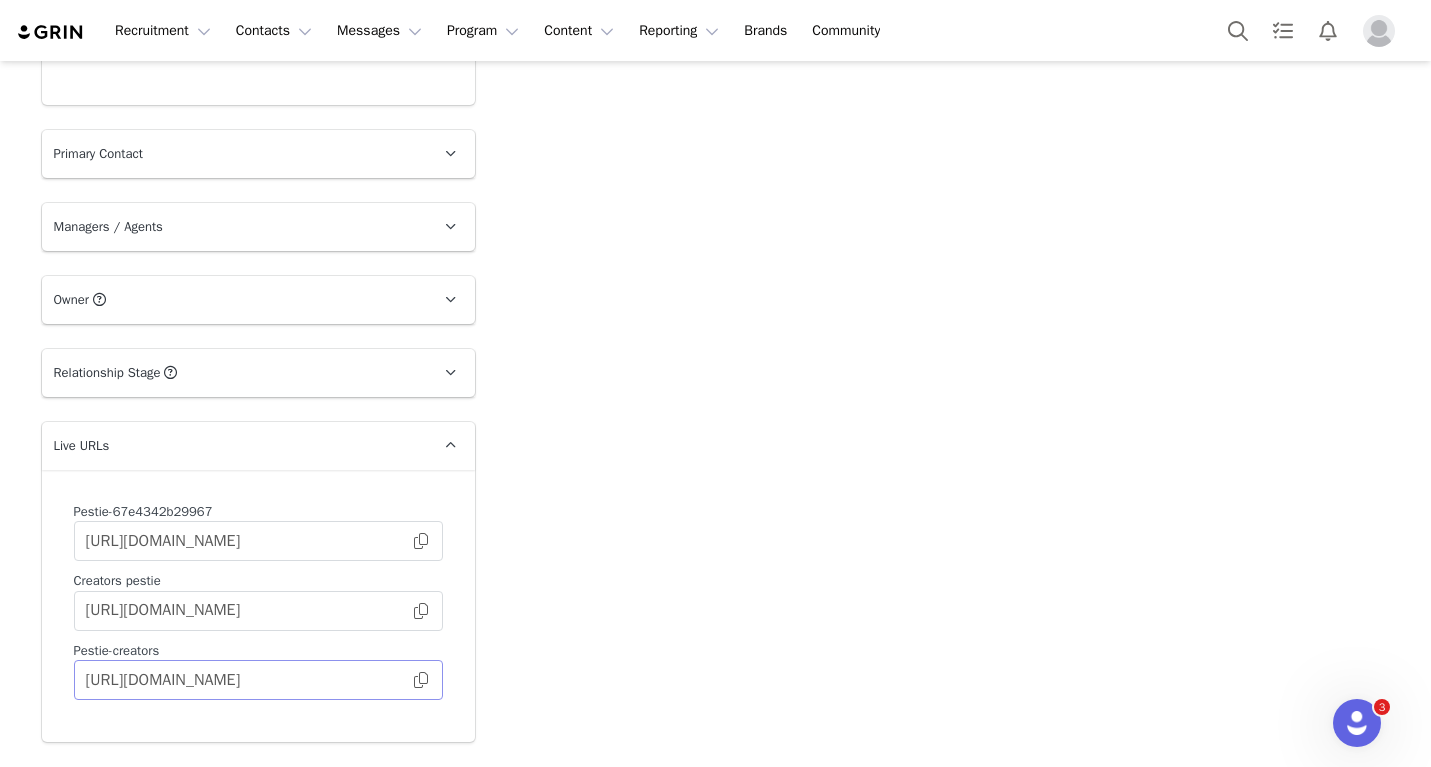 click at bounding box center (421, 680) 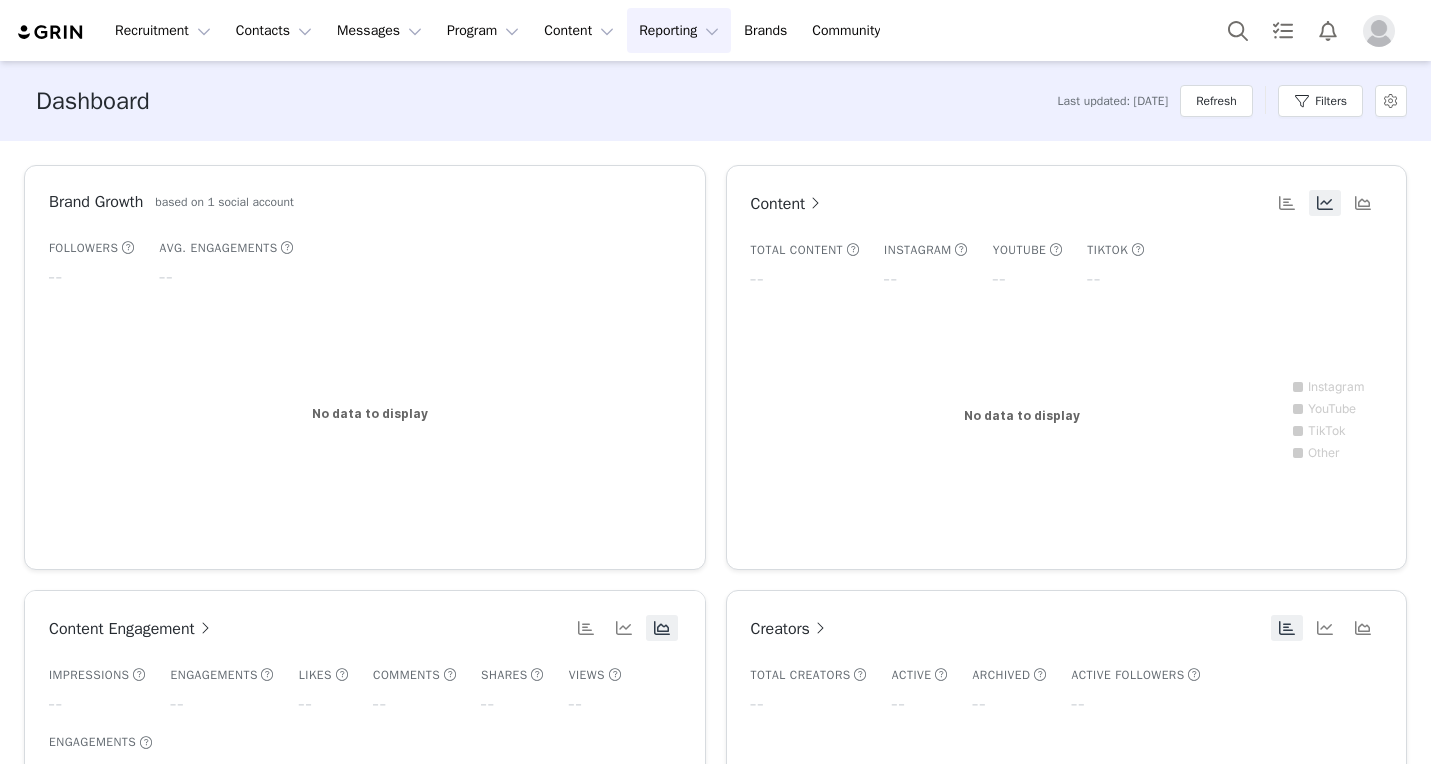 scroll, scrollTop: 0, scrollLeft: 0, axis: both 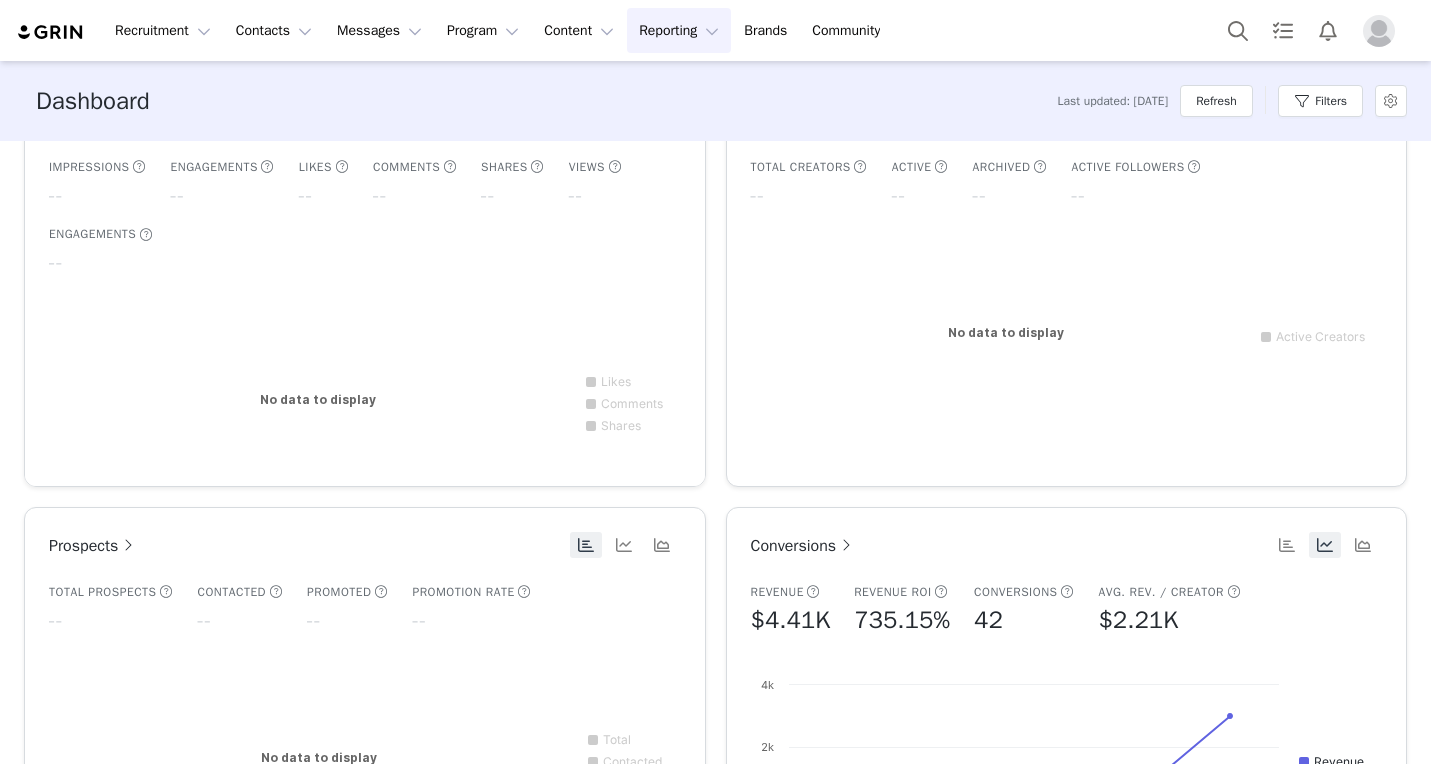 click on "Conversions" at bounding box center (804, 546) 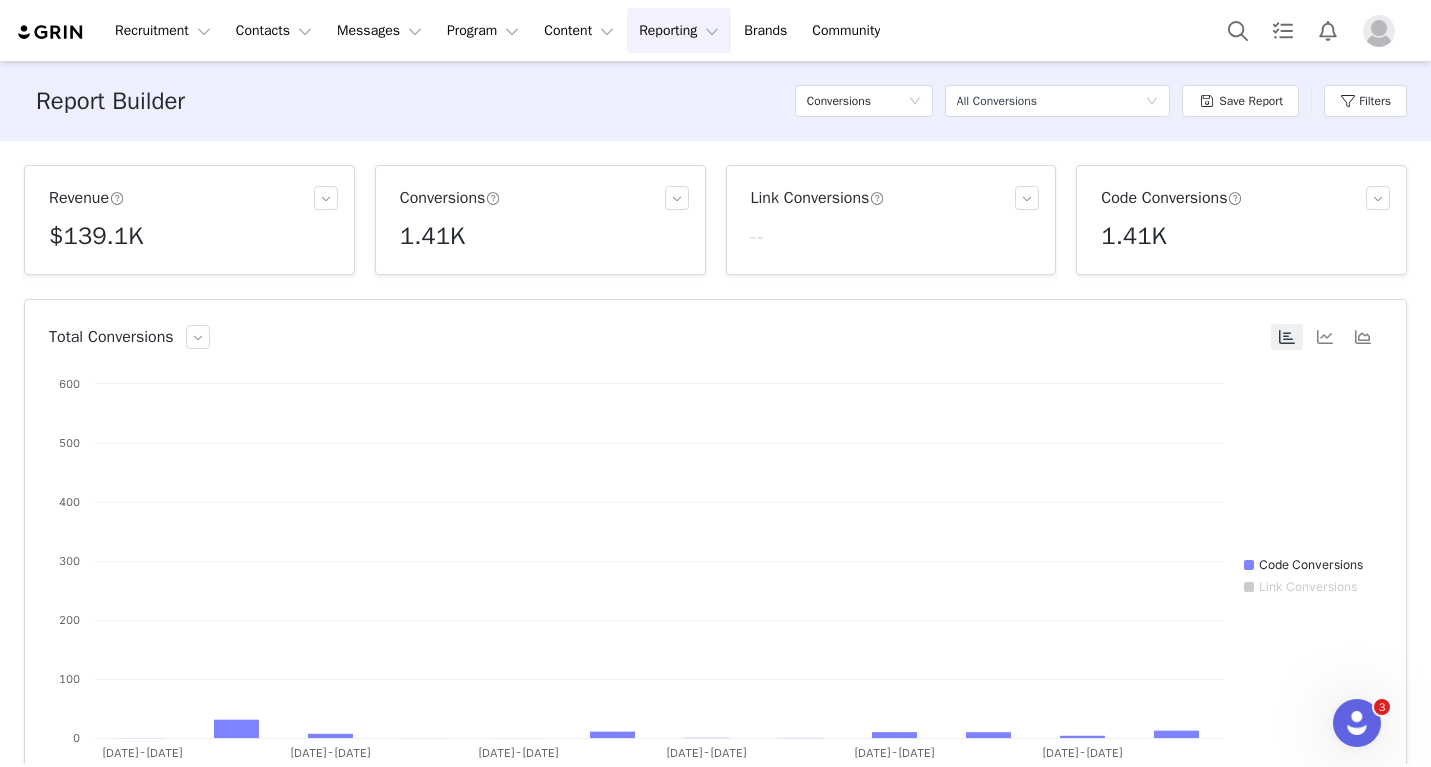 scroll, scrollTop: 0, scrollLeft: 0, axis: both 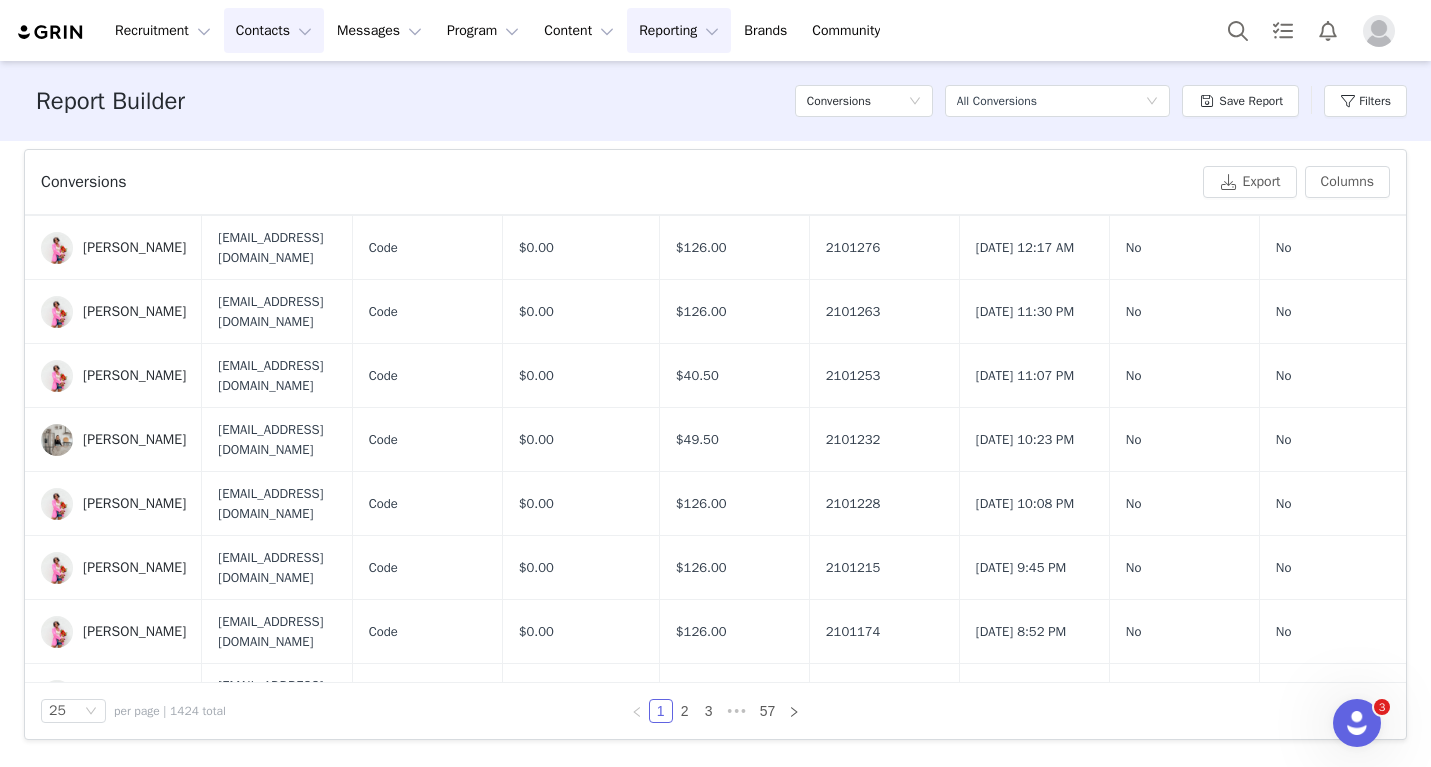 click on "Contacts Contacts" at bounding box center [274, 30] 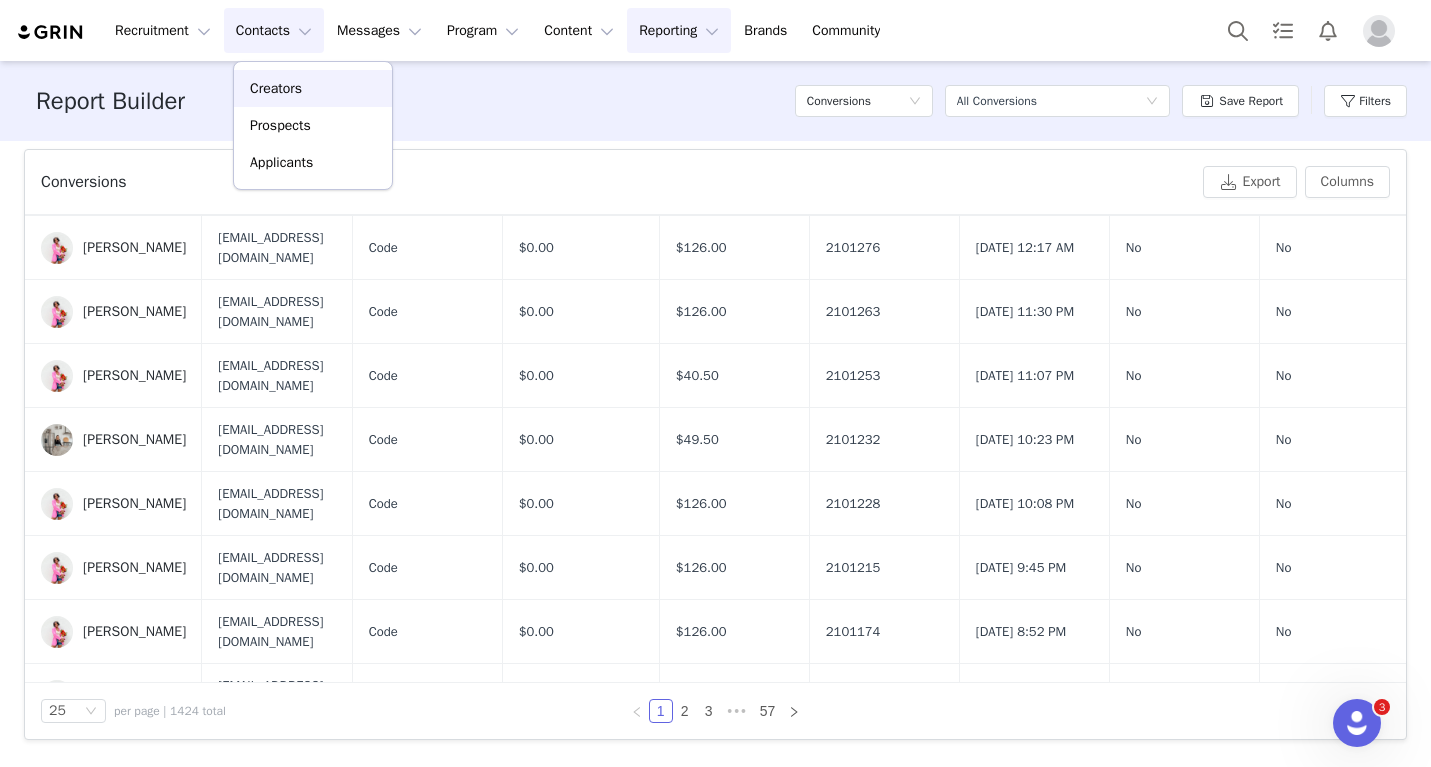 click on "Creators" at bounding box center [313, 88] 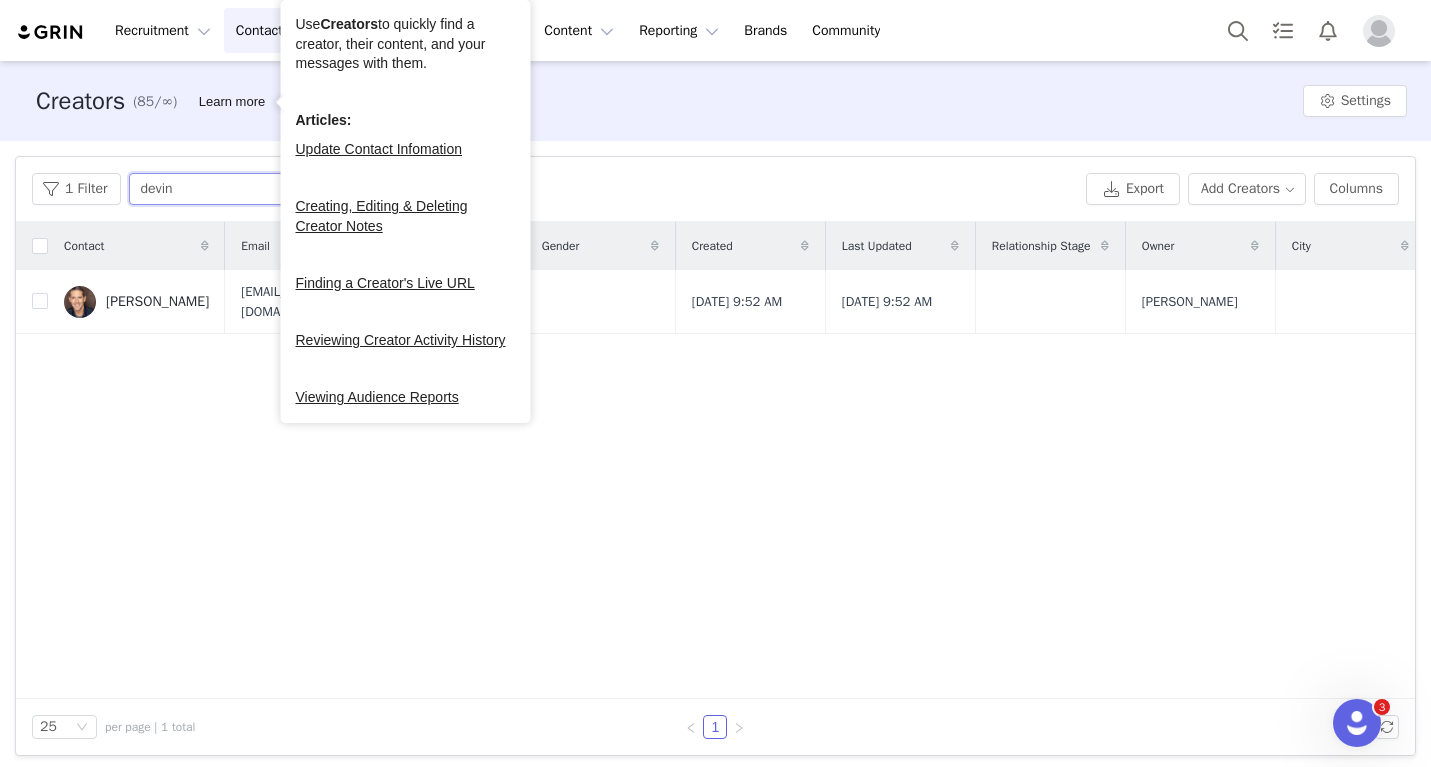 click on "devin" at bounding box center [254, 189] 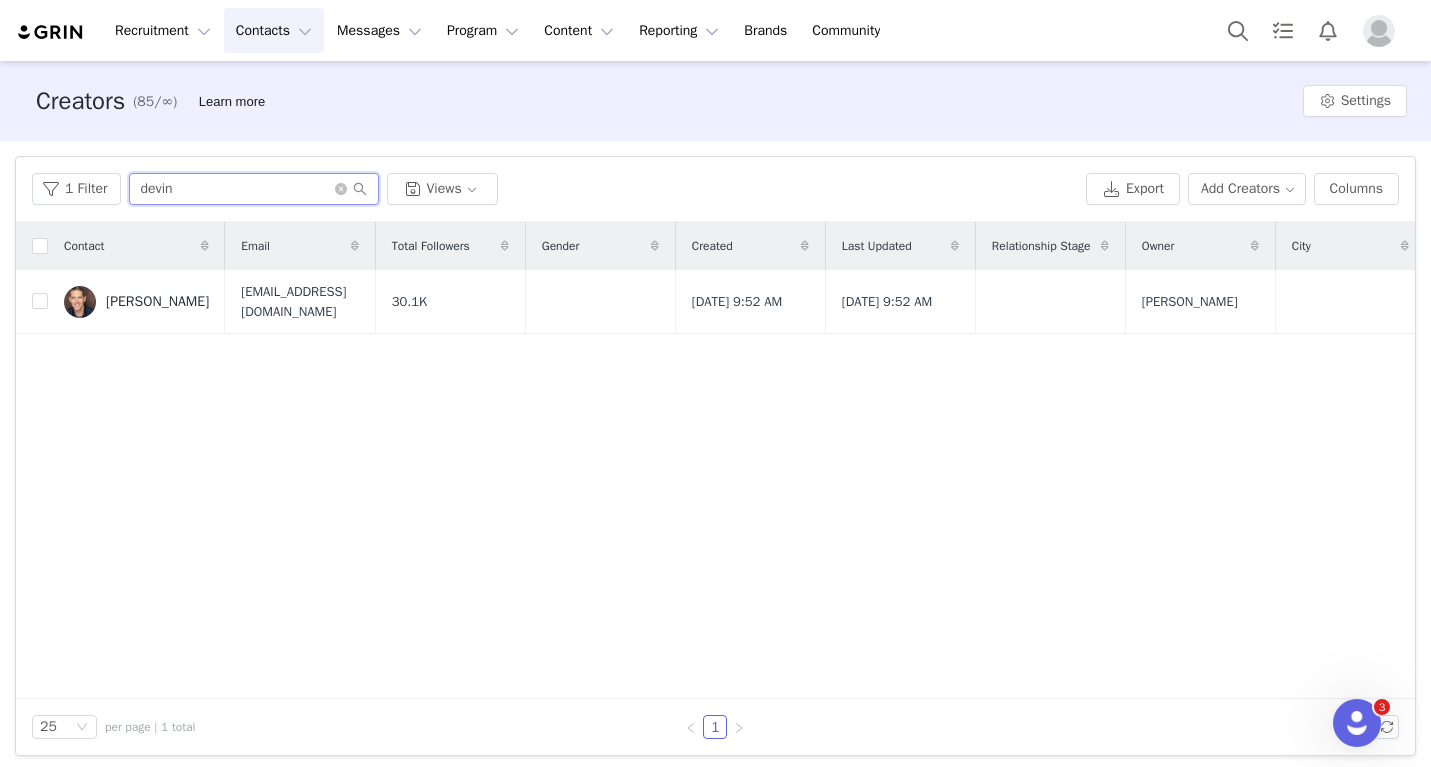 click on "devin" at bounding box center (254, 189) 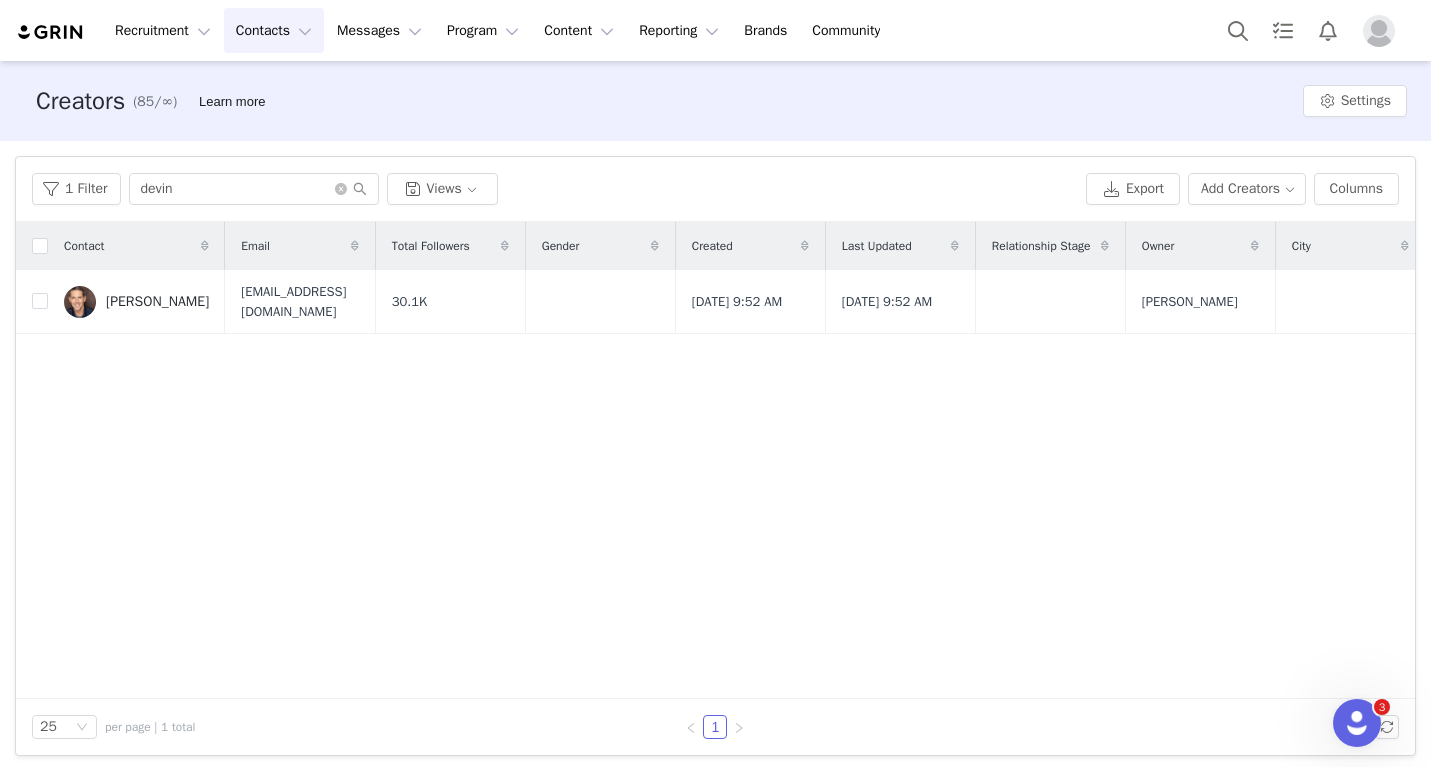 click on "Contacts Contacts" at bounding box center (274, 30) 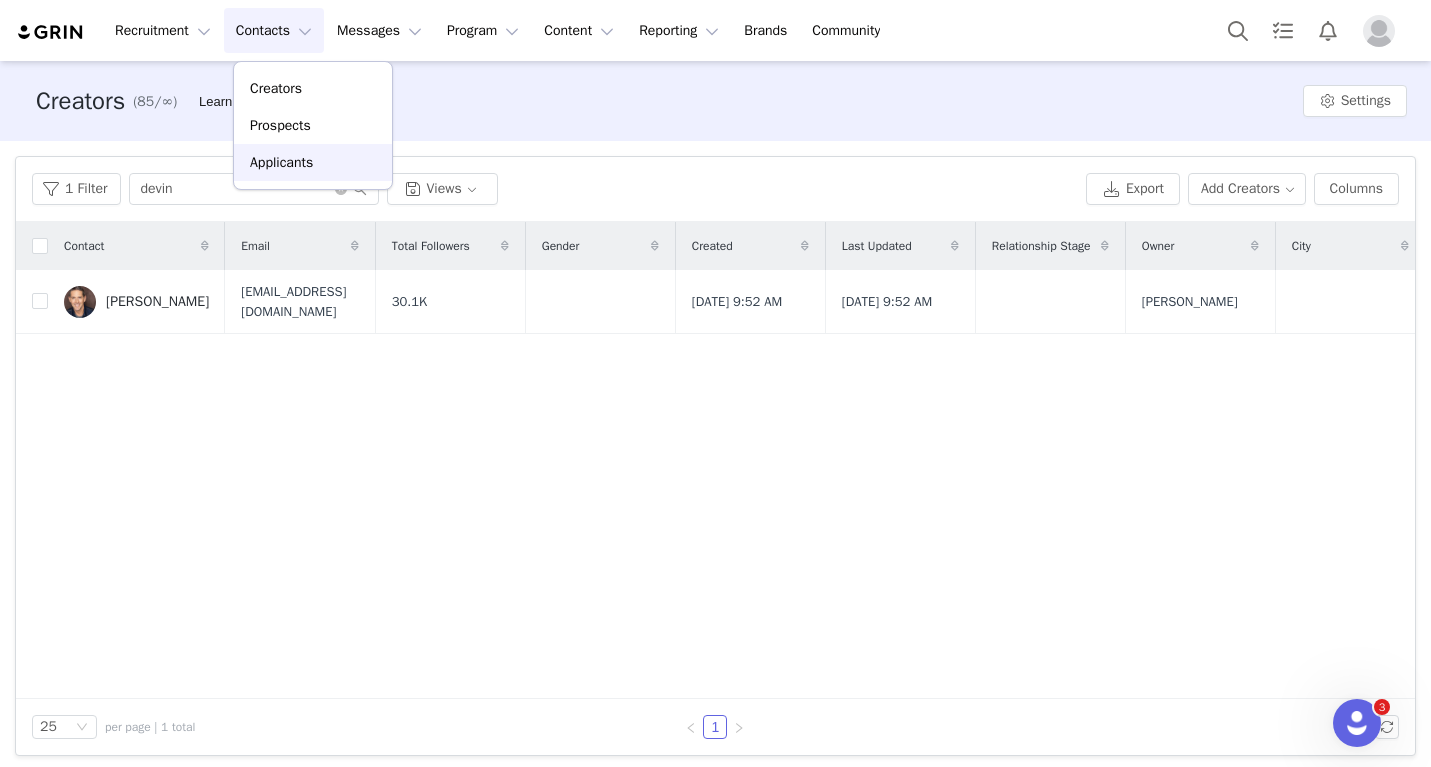 click on "Applicants" at bounding box center [313, 162] 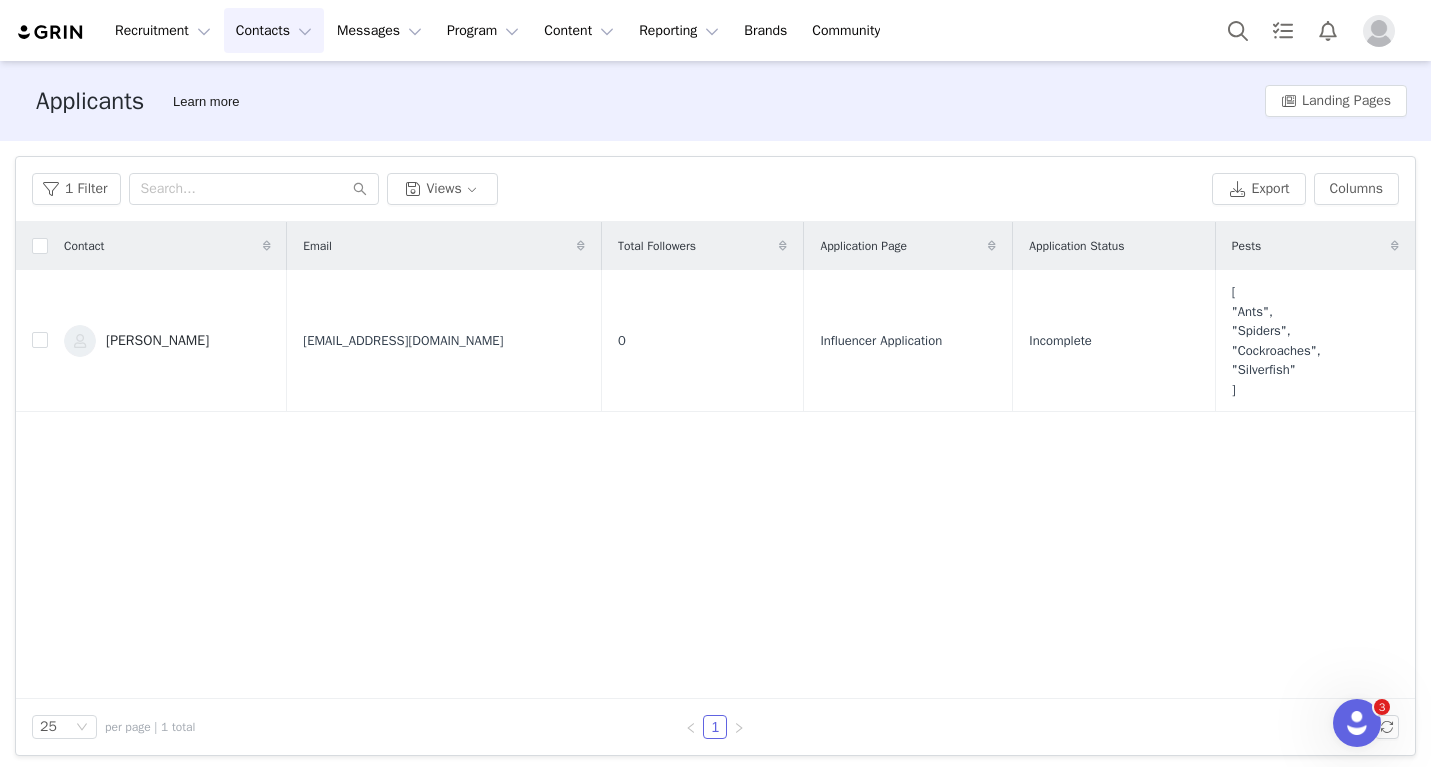 click on "Contacts Contacts" at bounding box center (274, 30) 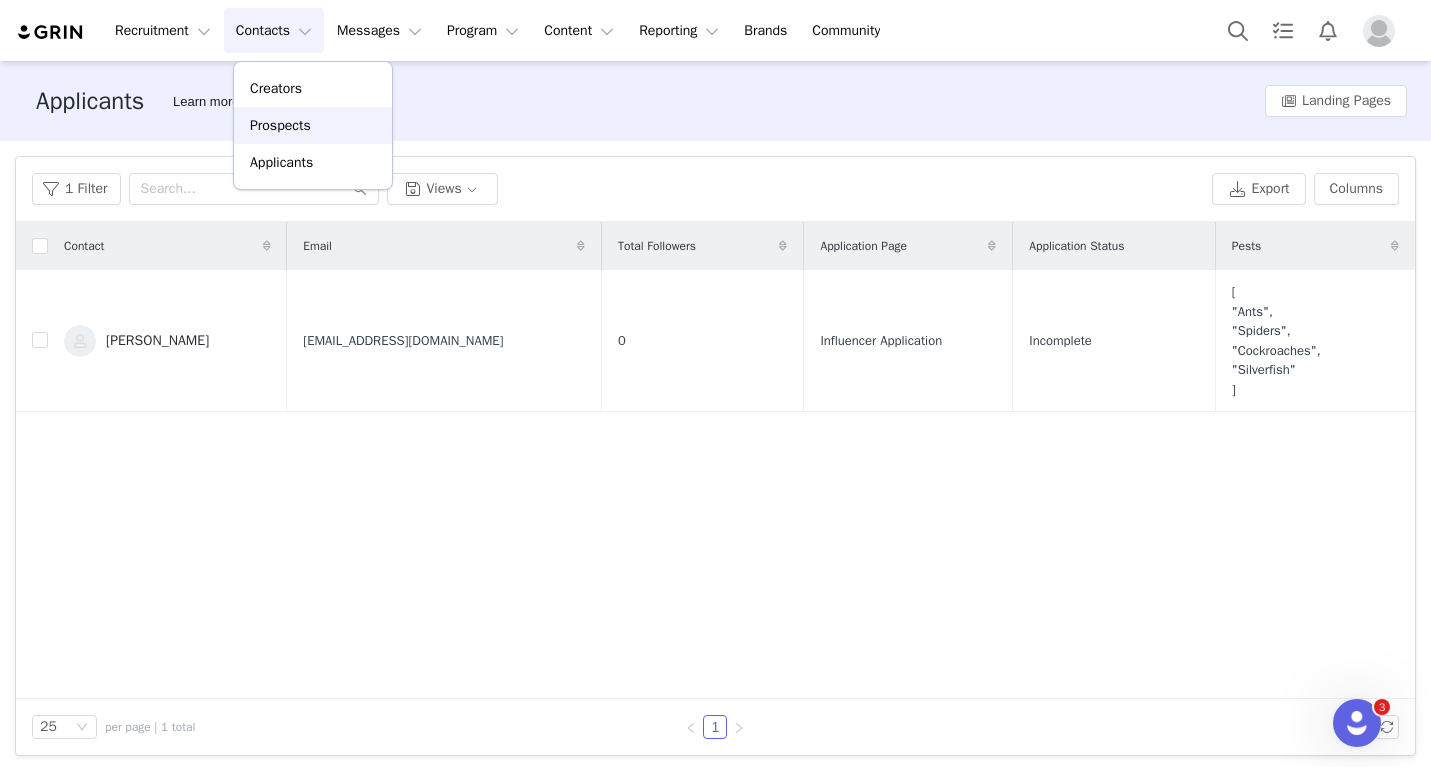 click on "Prospects" at bounding box center [313, 125] 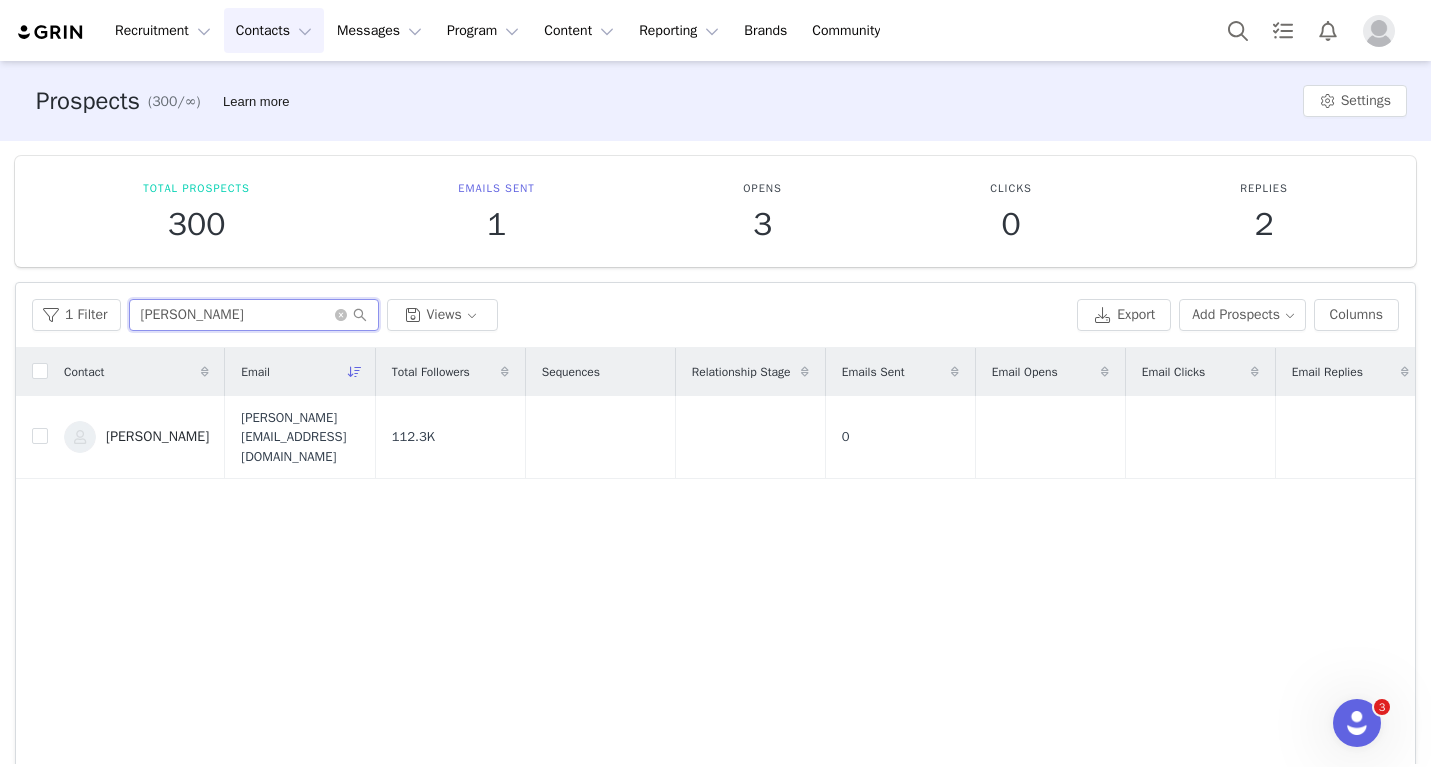 click on "Brittany mo" at bounding box center [254, 315] 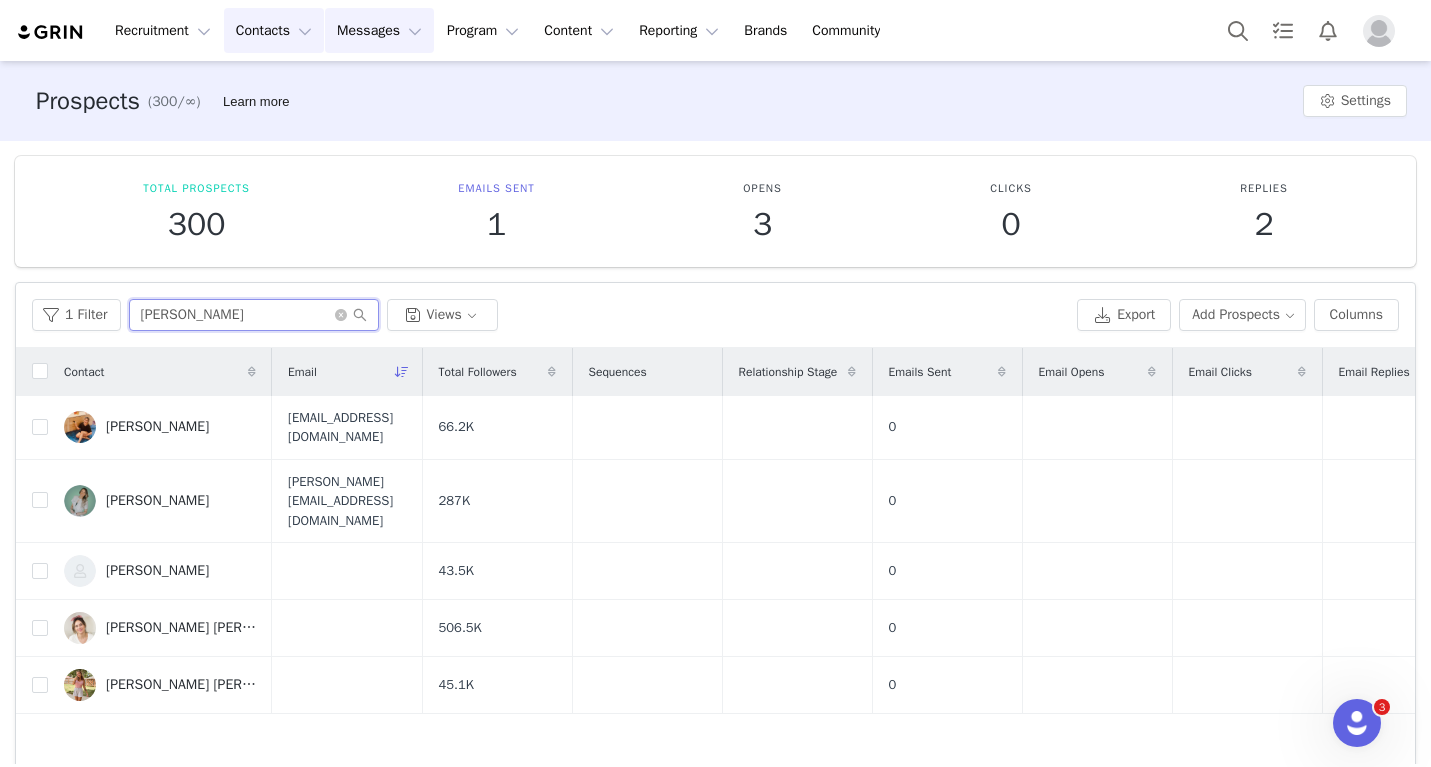 type on "Jen" 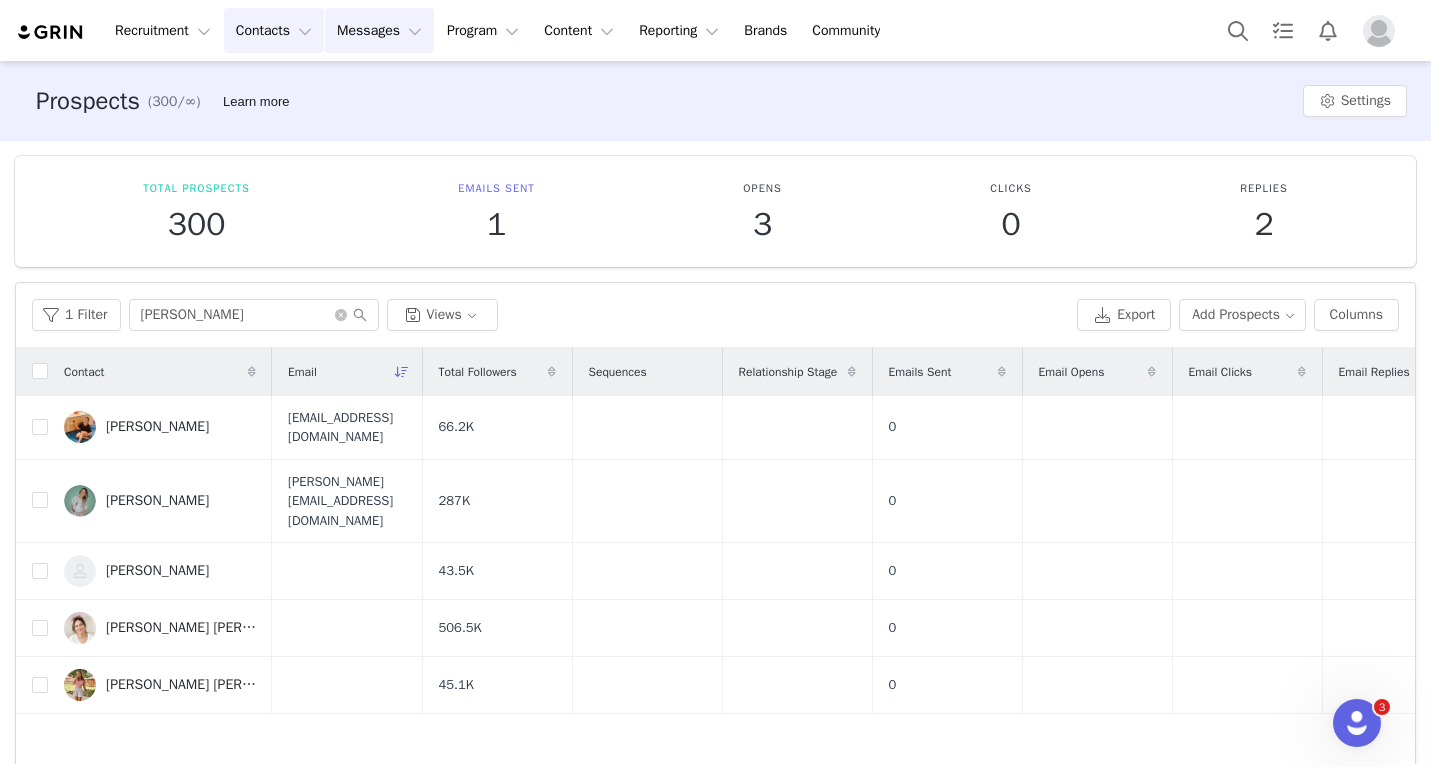 click on "Messages Messages" at bounding box center [379, 30] 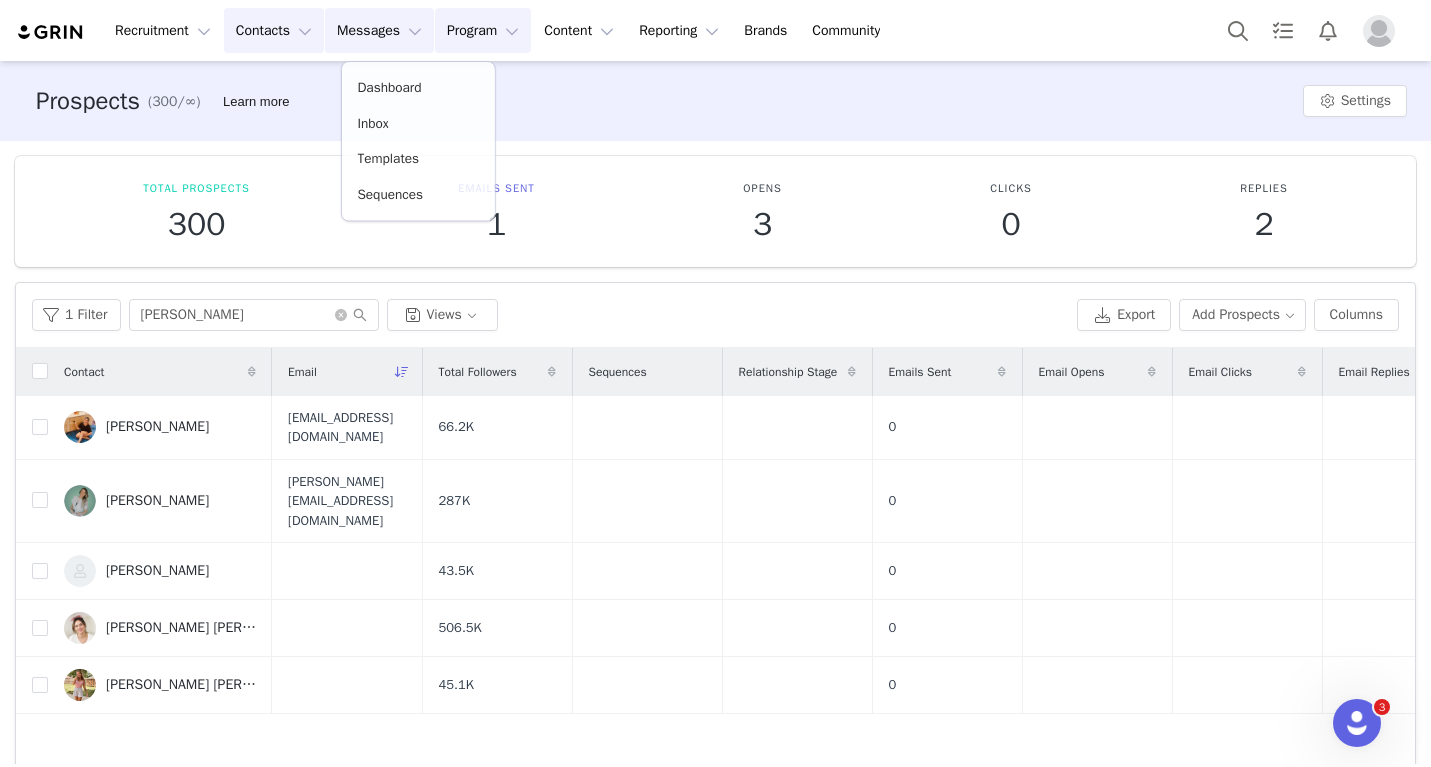 click on "Program Program" at bounding box center [483, 30] 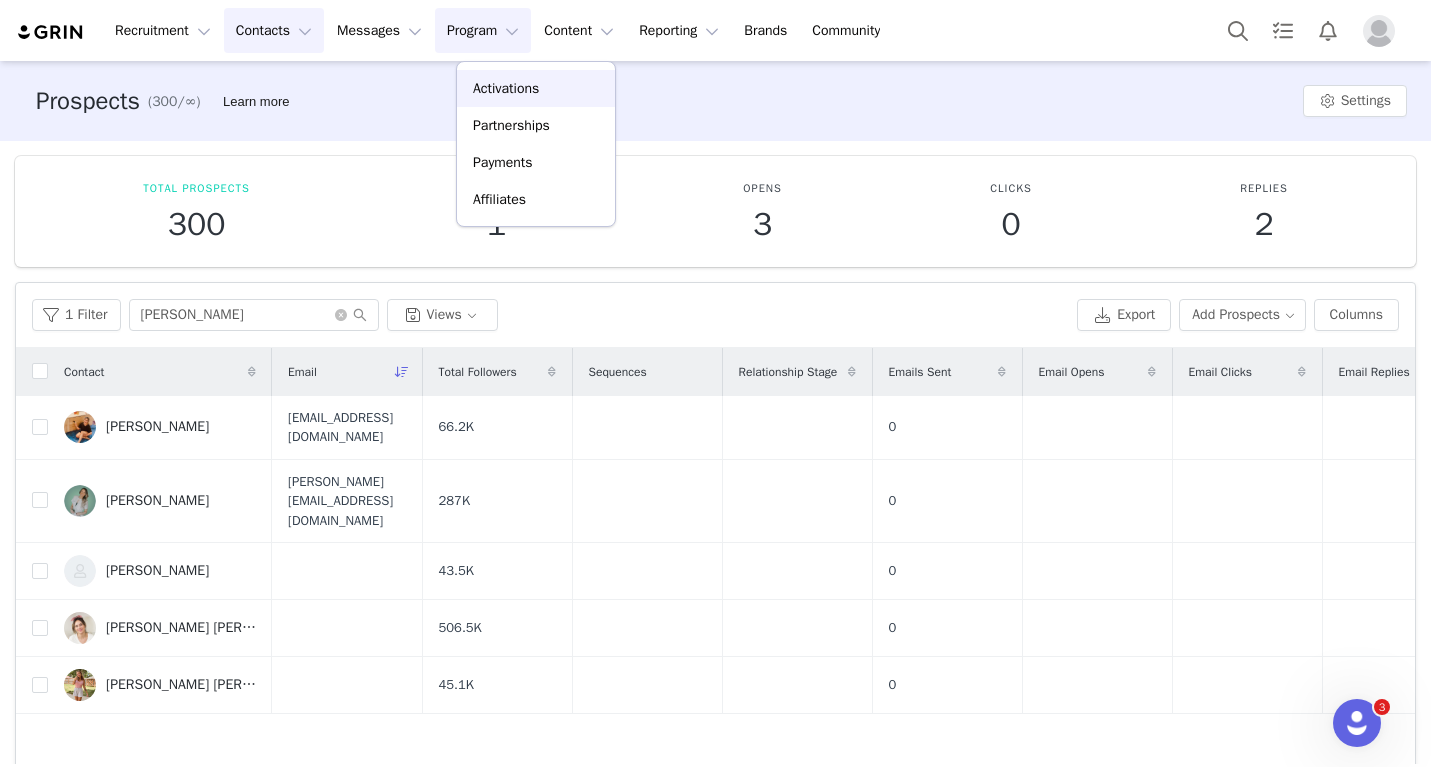 click on "Activations" at bounding box center (506, 88) 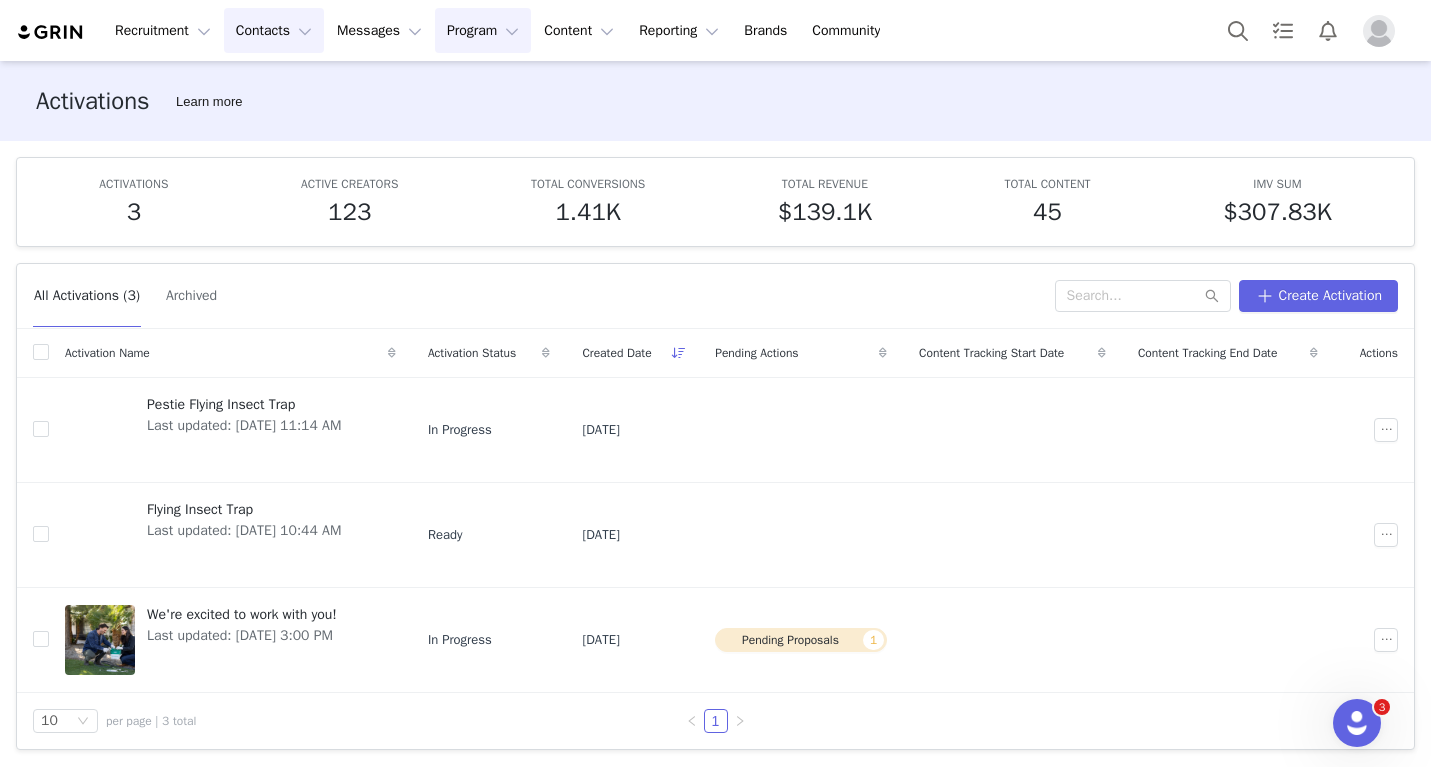click on "Contacts Contacts" at bounding box center [274, 30] 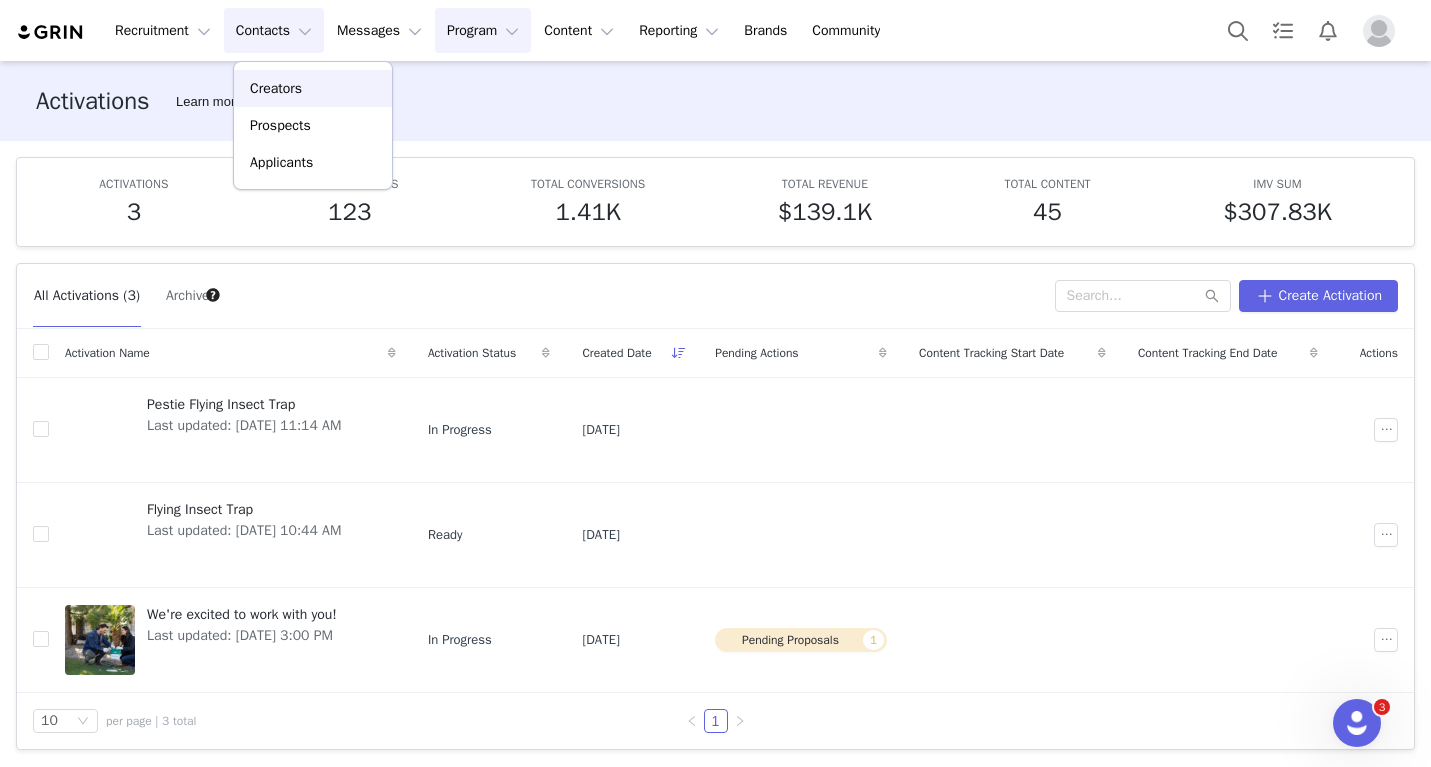 click on "Creators" at bounding box center [276, 88] 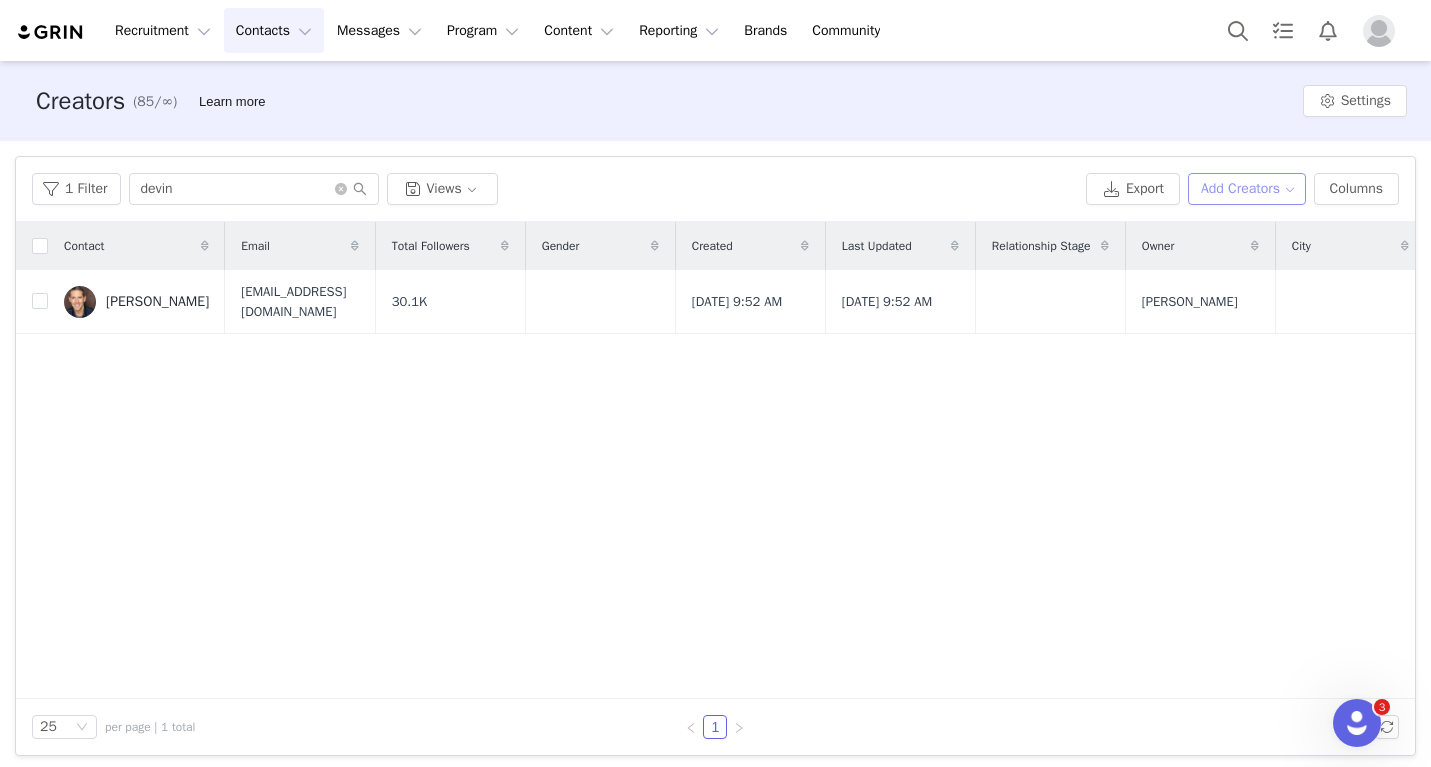 click on "Add Creators" at bounding box center (1247, 189) 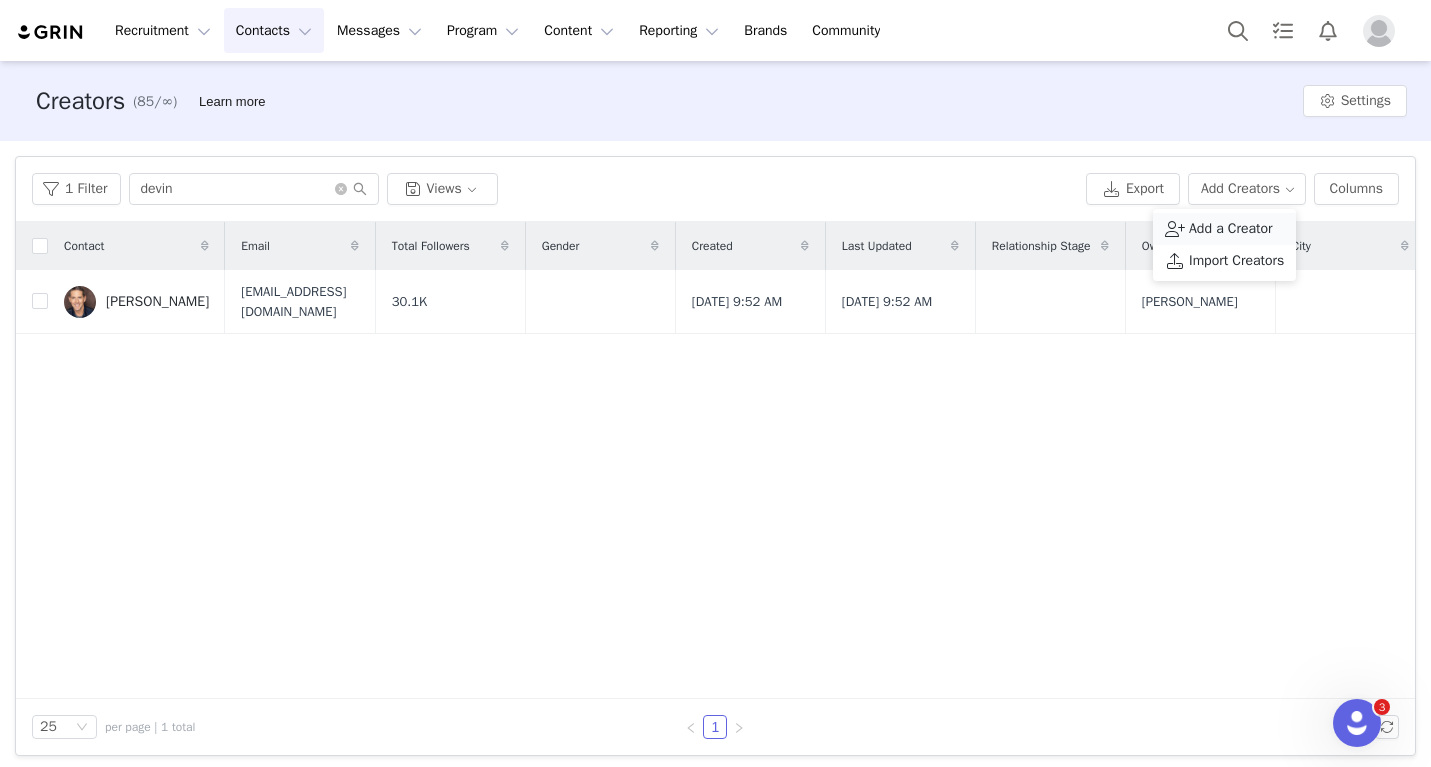 click on "Add a Creator" at bounding box center (1231, 229) 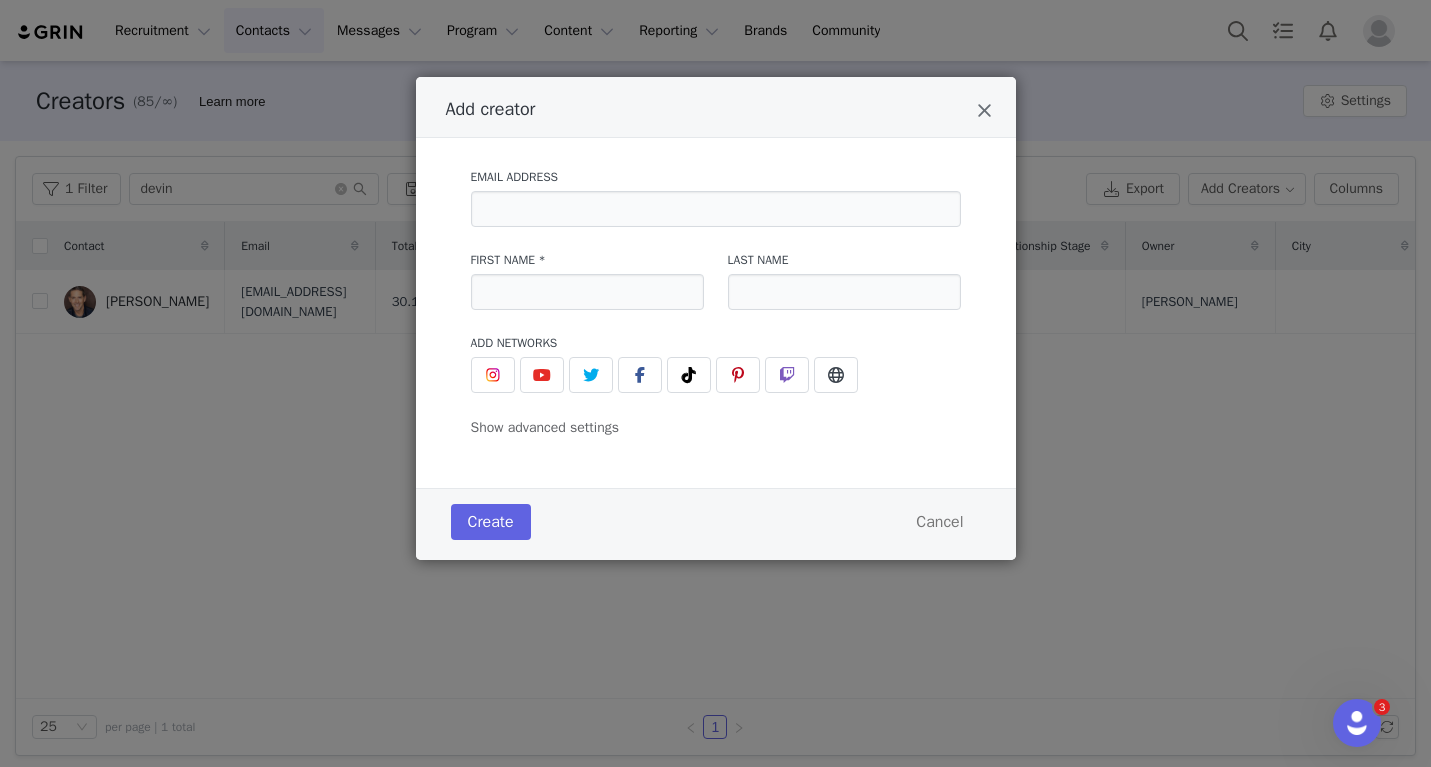 click on "First Name *" at bounding box center (587, 280) 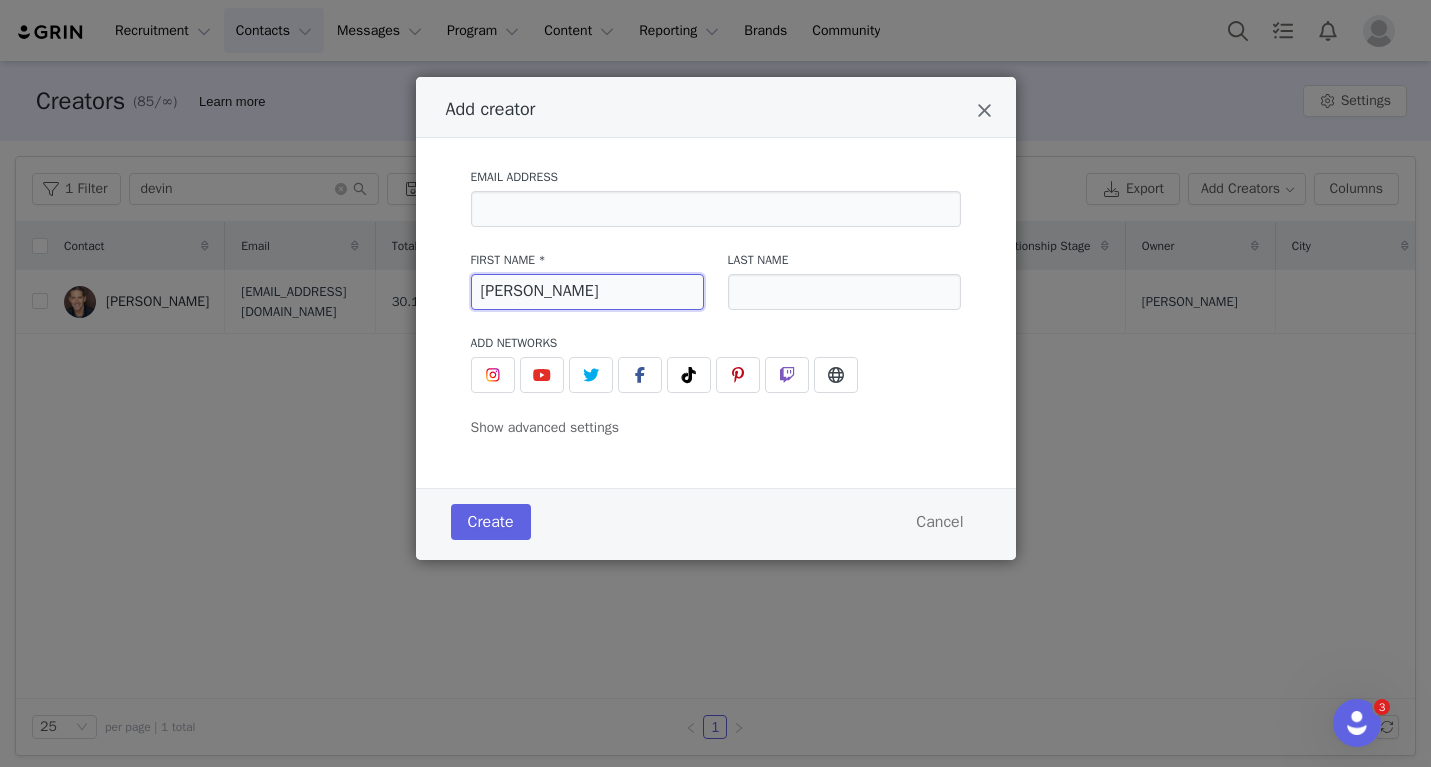 type on "Jennifer" 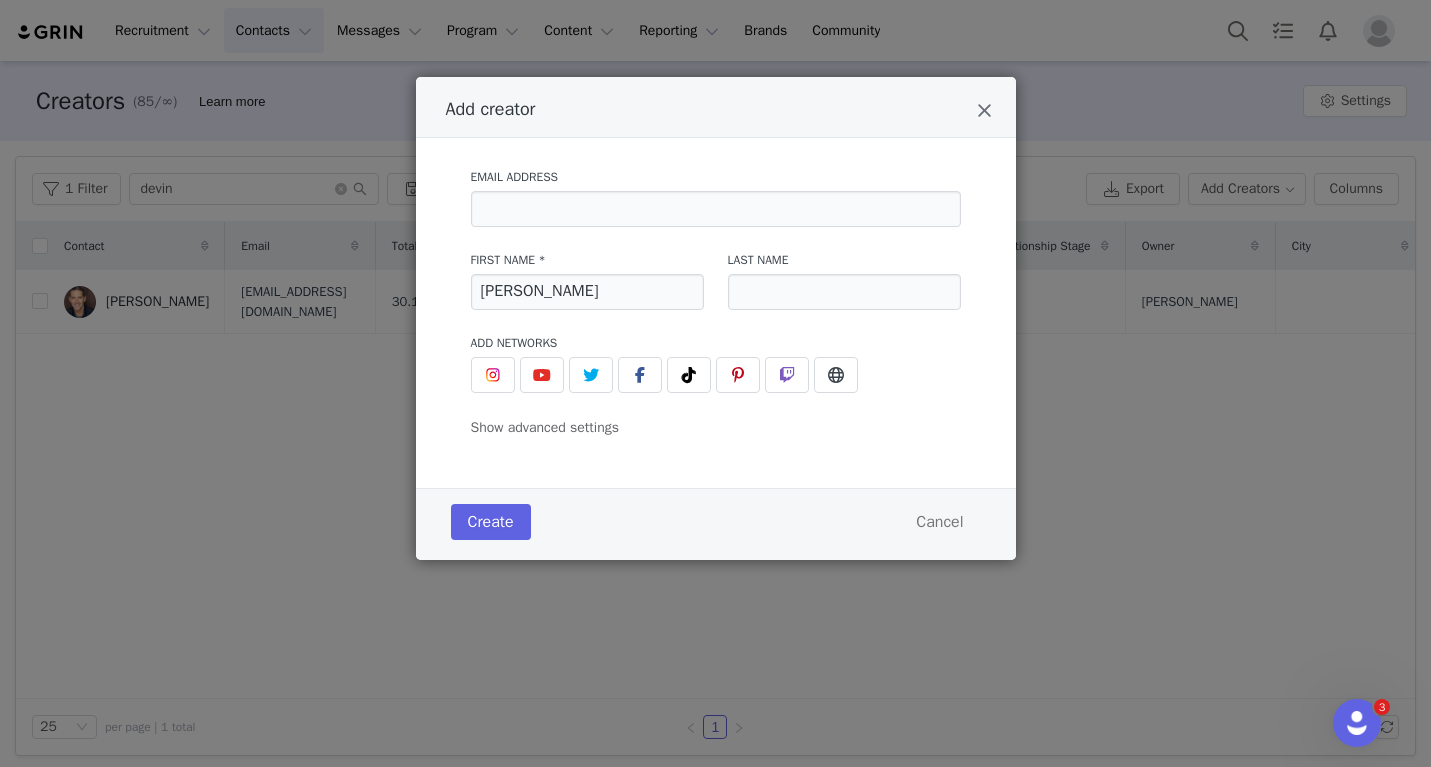 click on "Last Name" at bounding box center [844, 280] 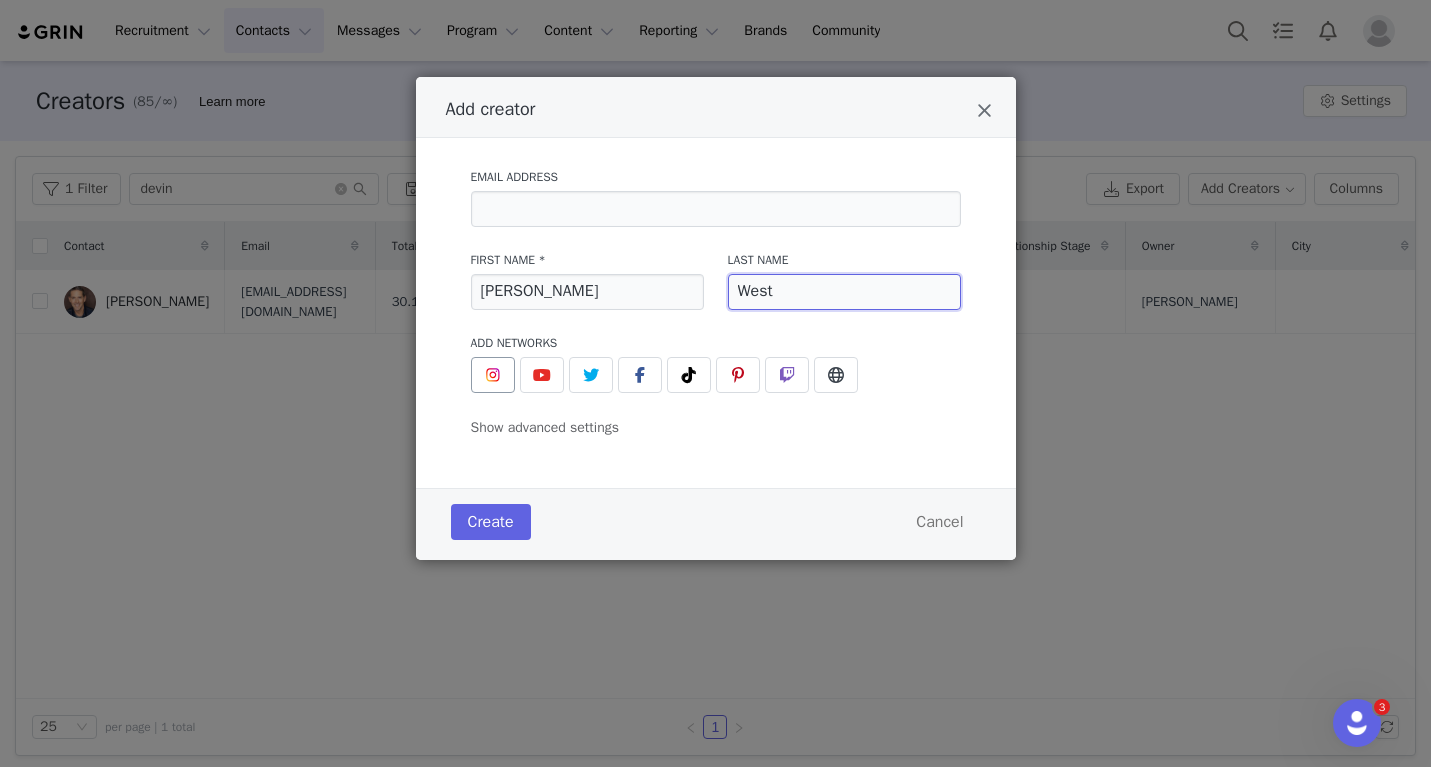 type on "West" 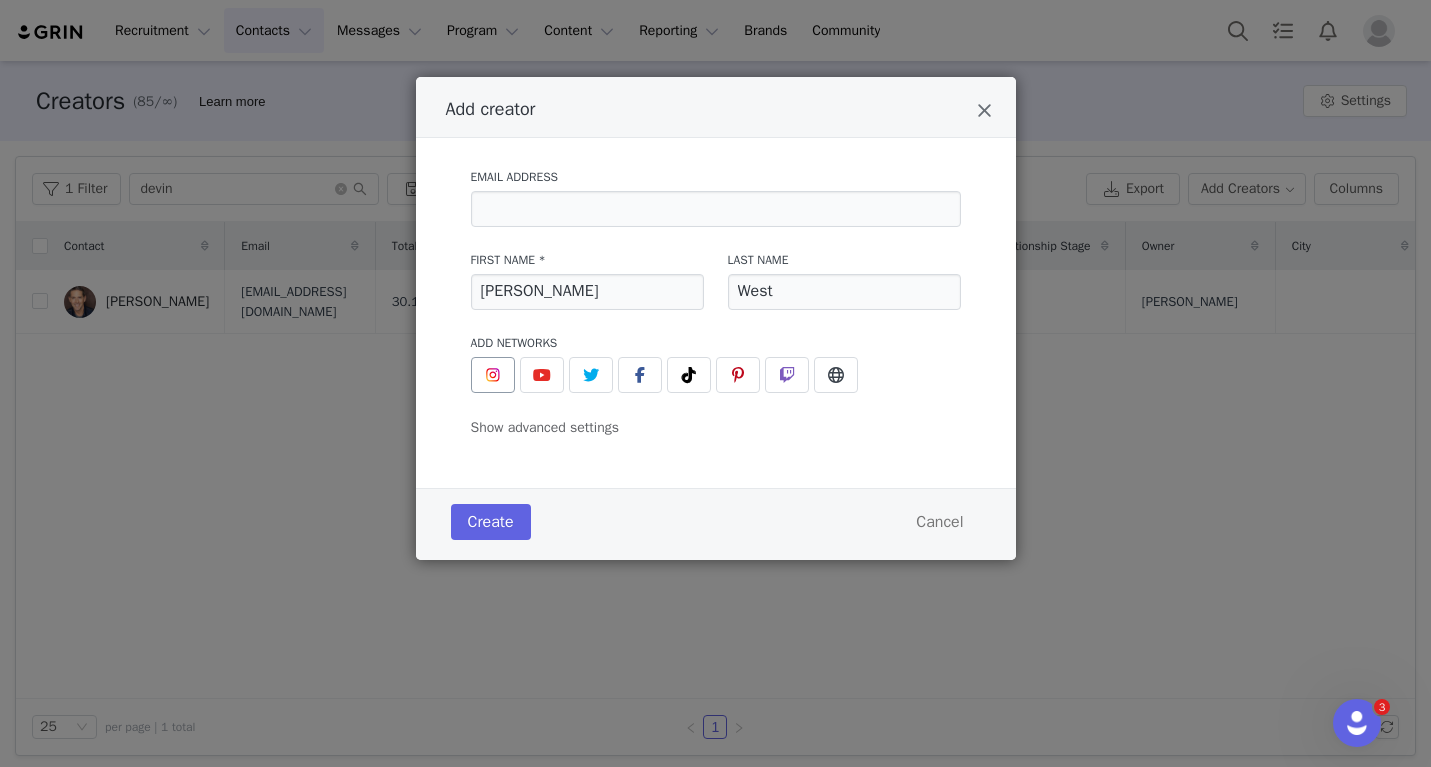 click at bounding box center (493, 375) 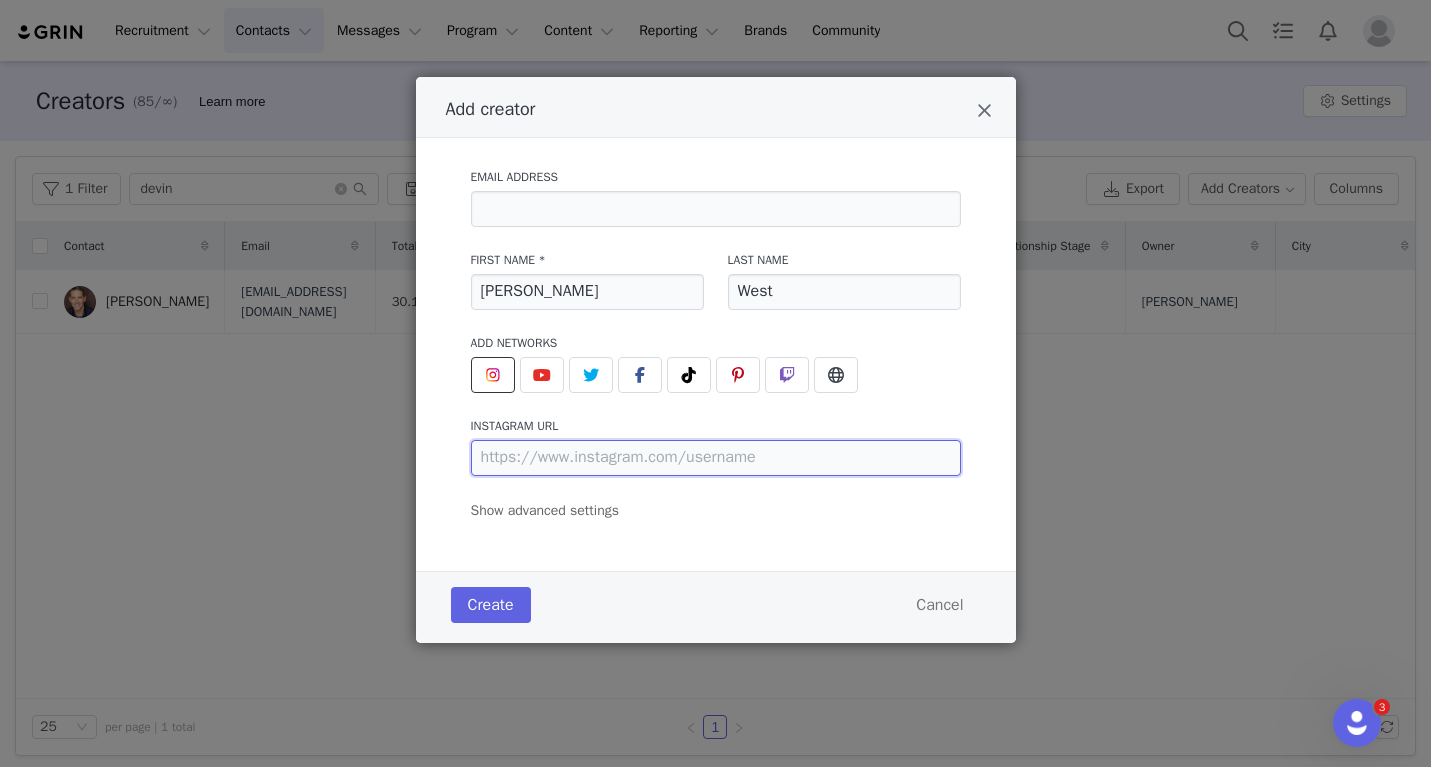paste on "https://www.instagram.com/our.life.in.pieces/" 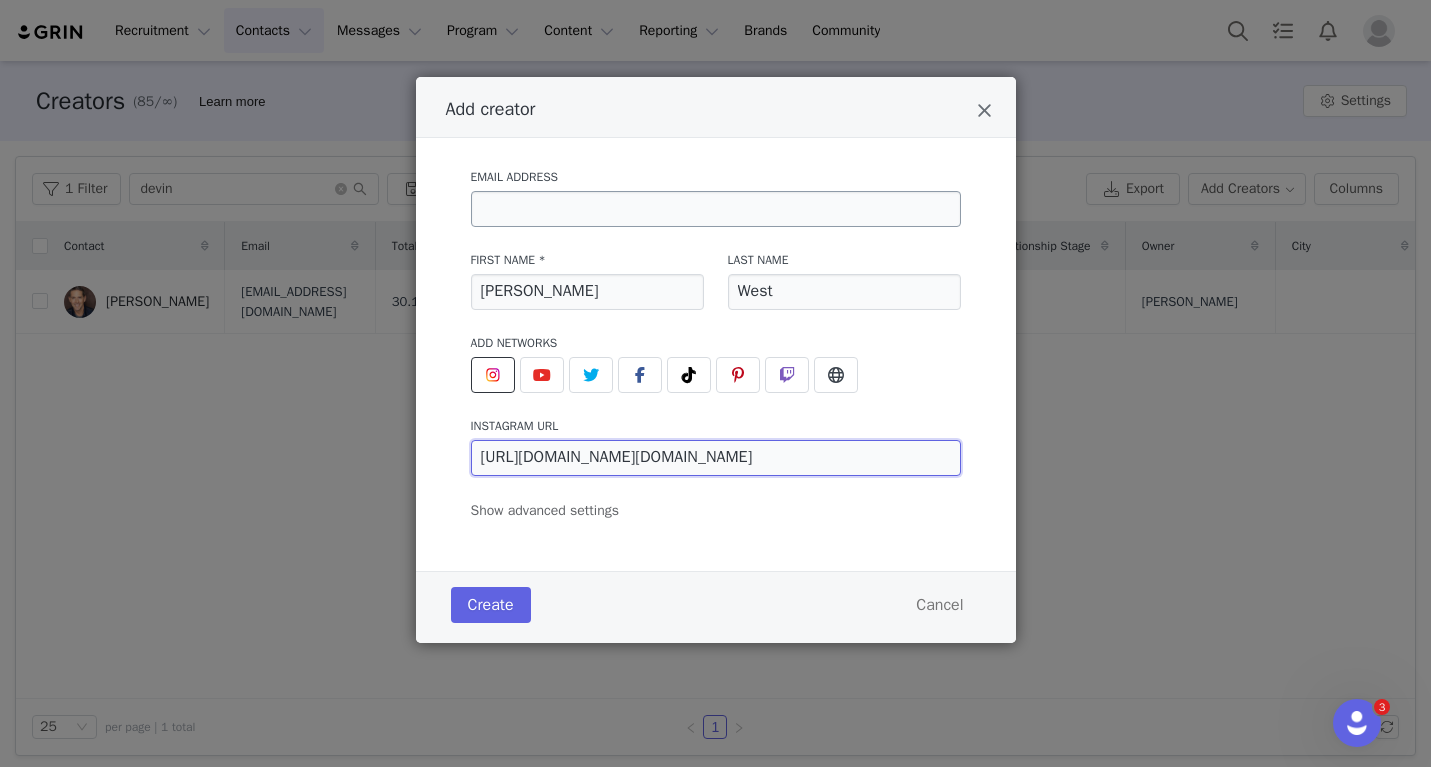 type on "https://www.instagram.com/our.life.in.pieces/" 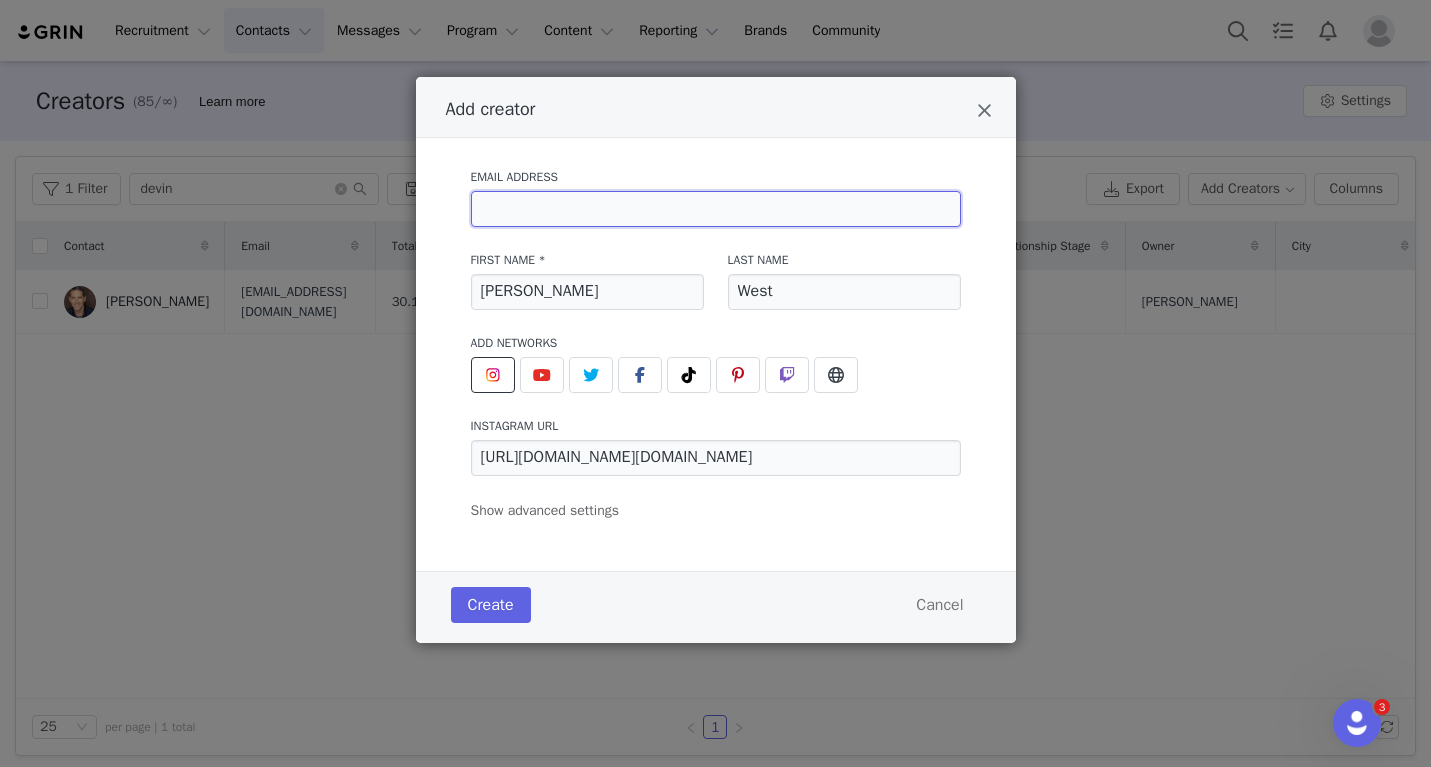 paste on "ourlife.jenwest@gmail.com" 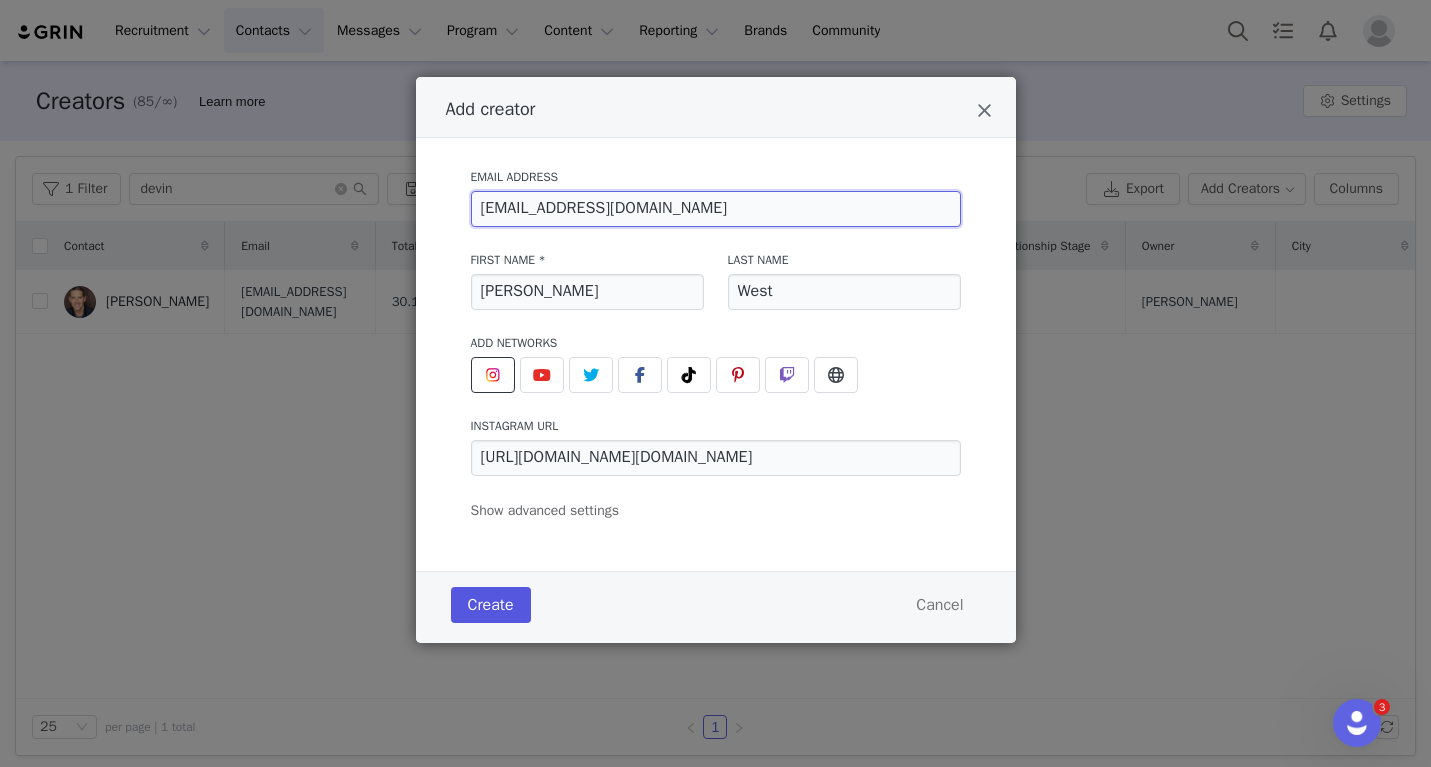 type on "ourlife.jenwest@gmail.com" 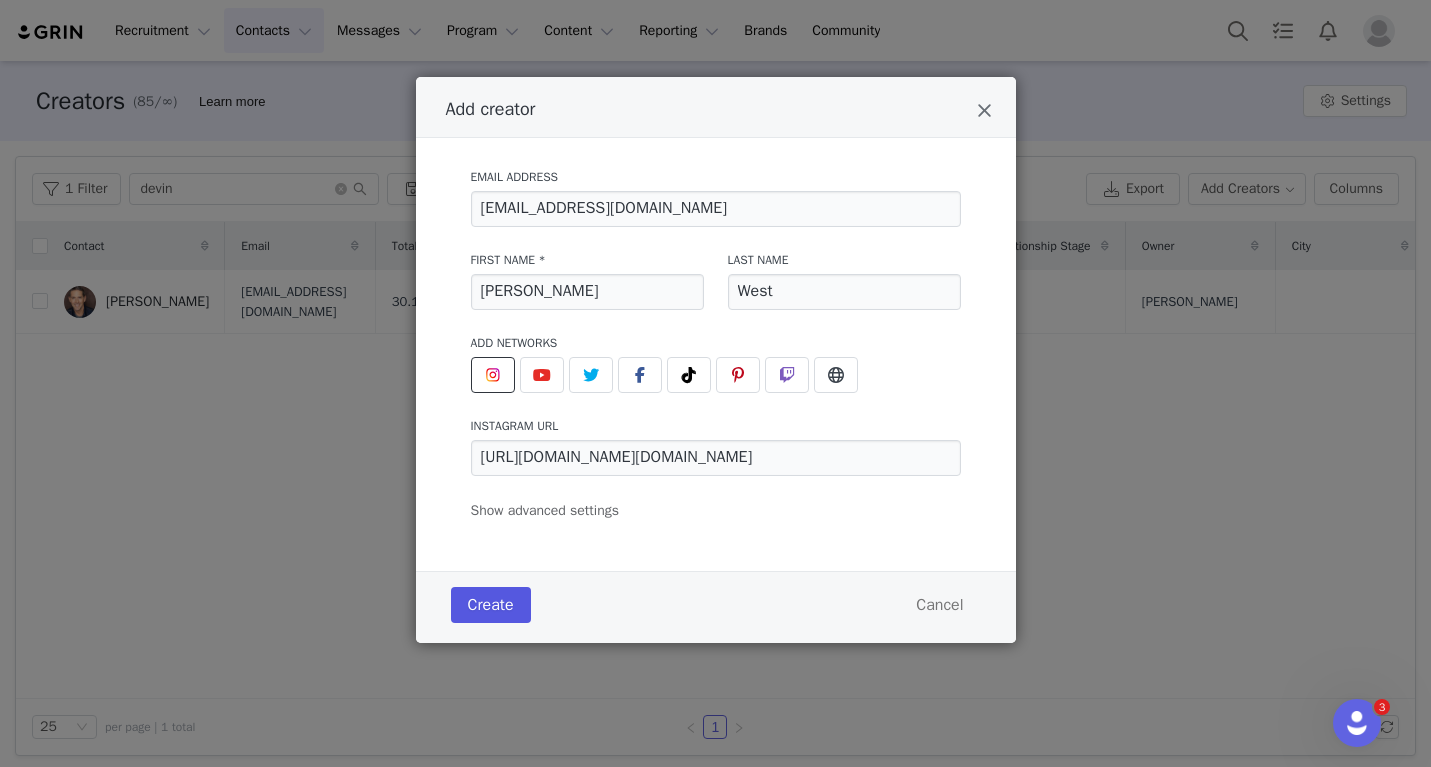 click on "Create" at bounding box center (491, 605) 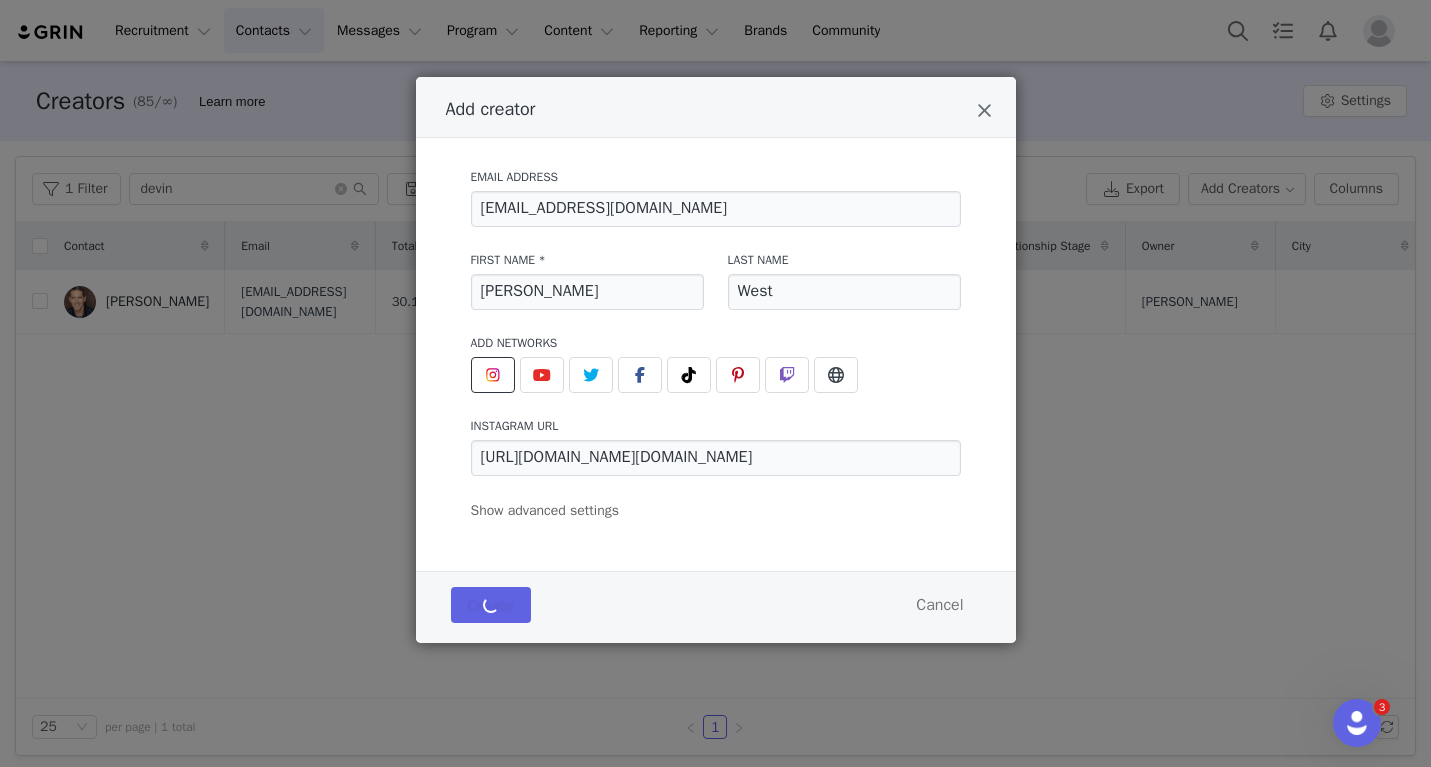 type 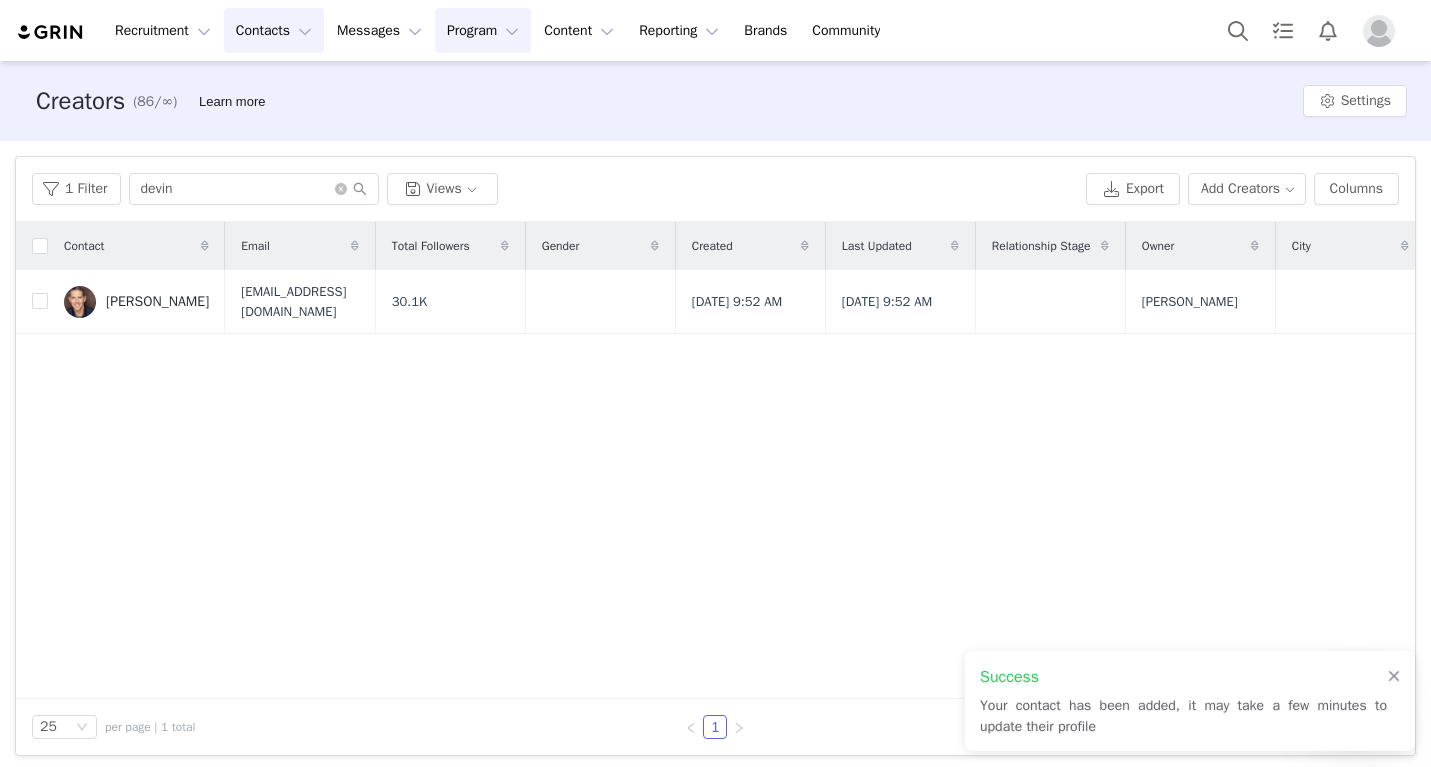 click on "Program Program" at bounding box center (483, 30) 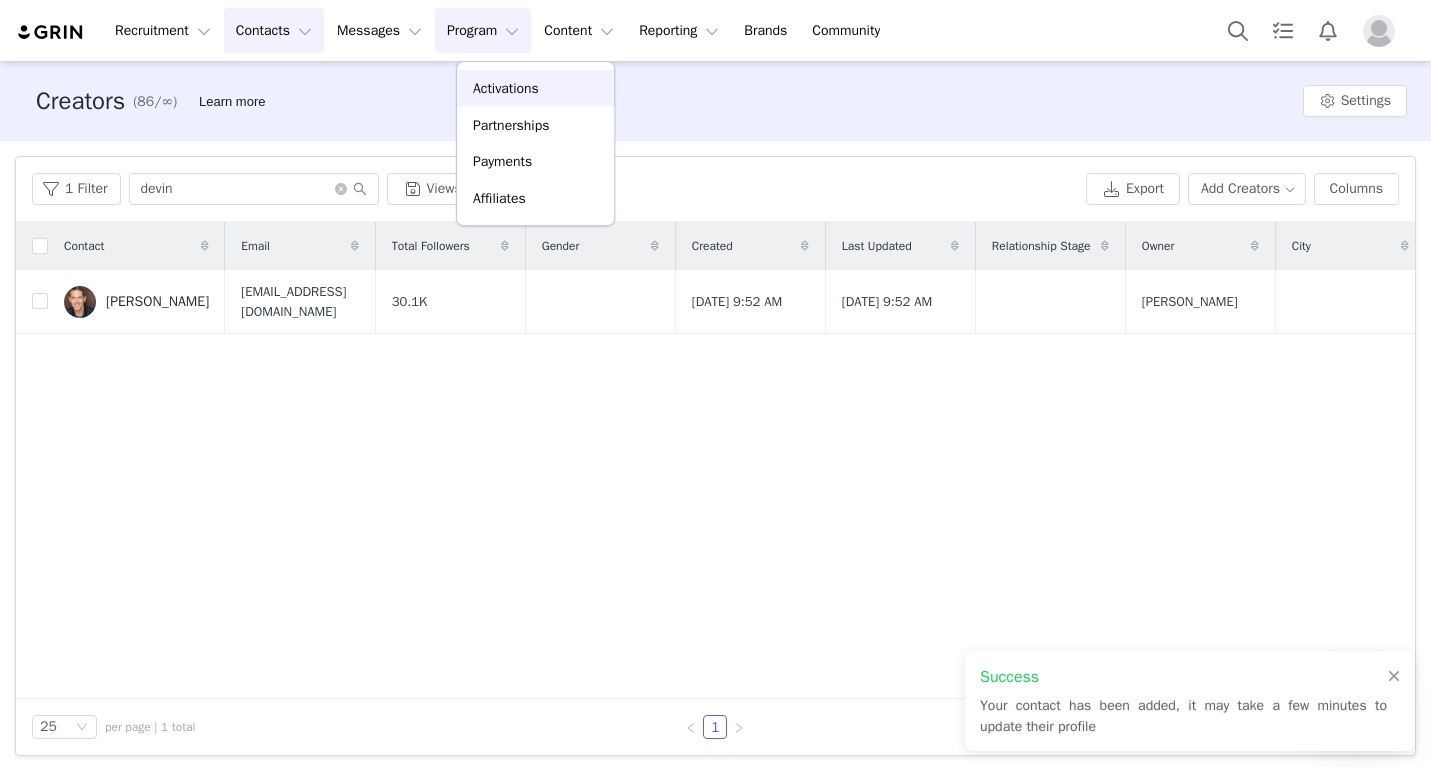 click on "Activations" at bounding box center (506, 88) 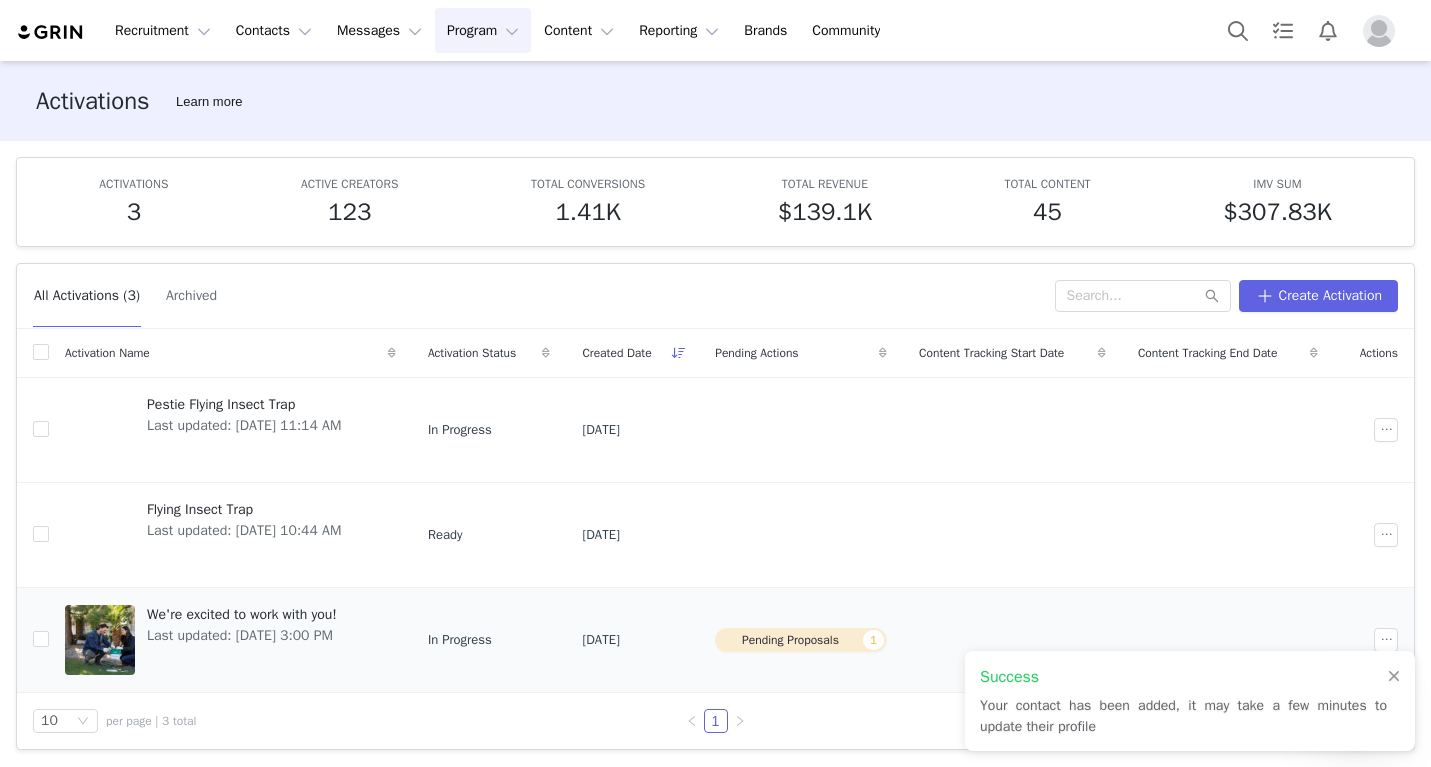 click on "Last updated: [DATE] 3:00 PM" at bounding box center (242, 635) 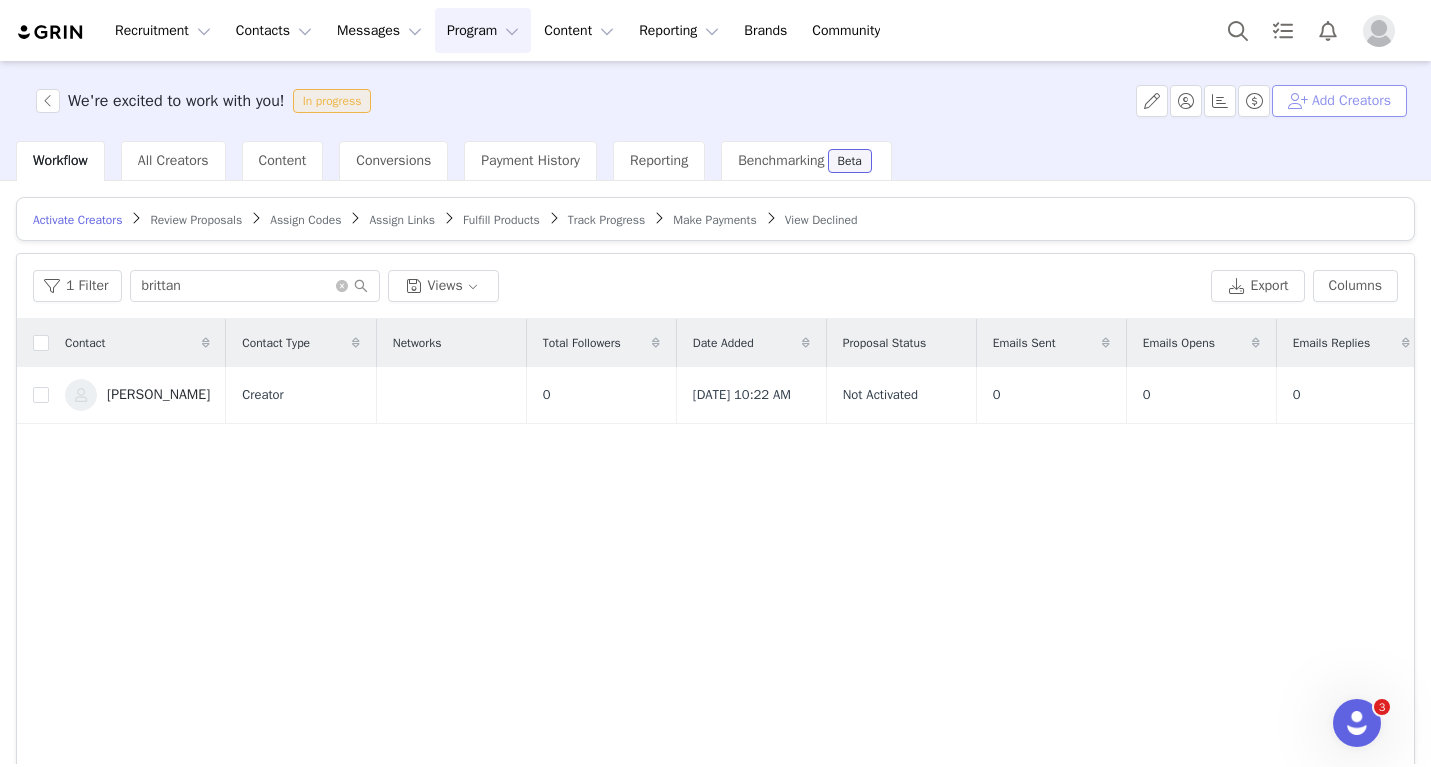 click on "Add Creators" at bounding box center [1339, 101] 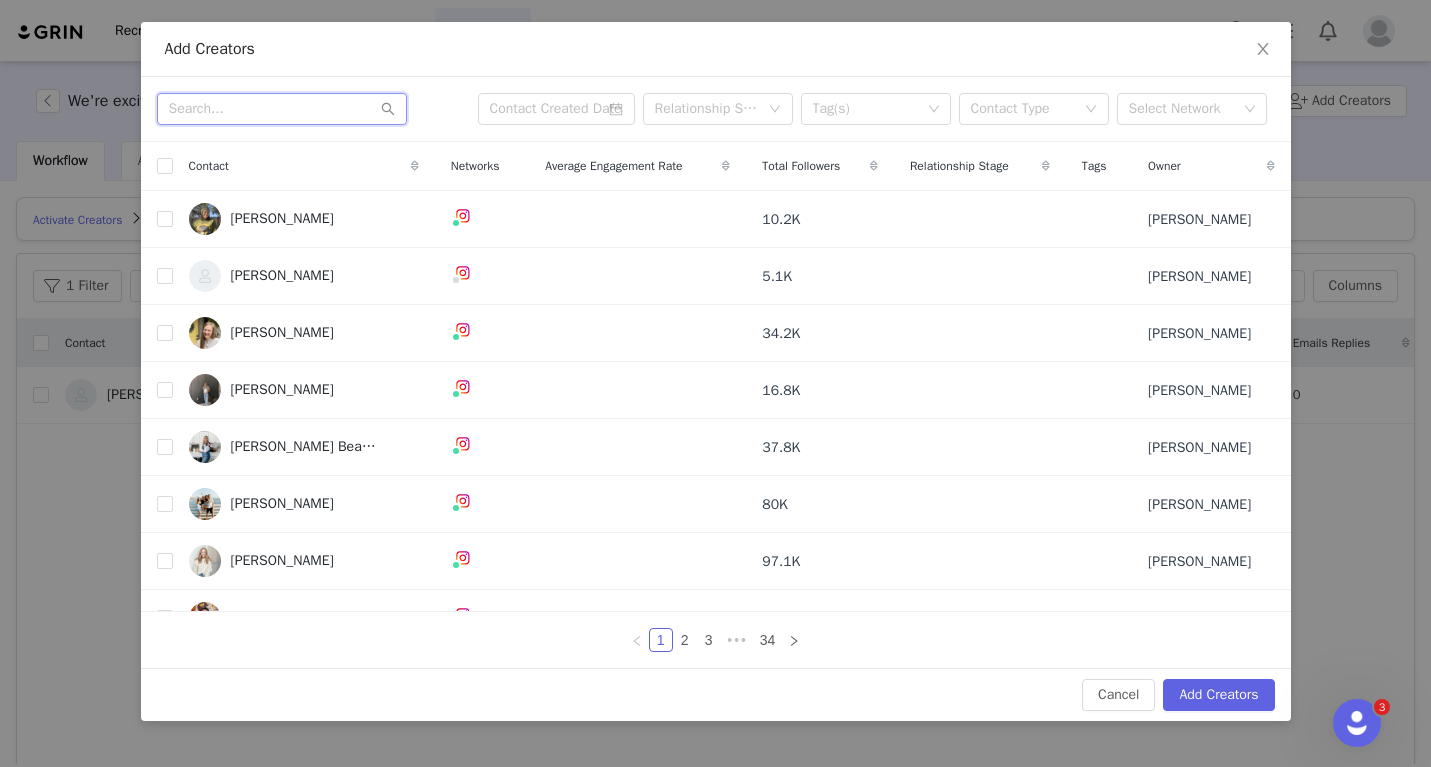click at bounding box center (282, 109) 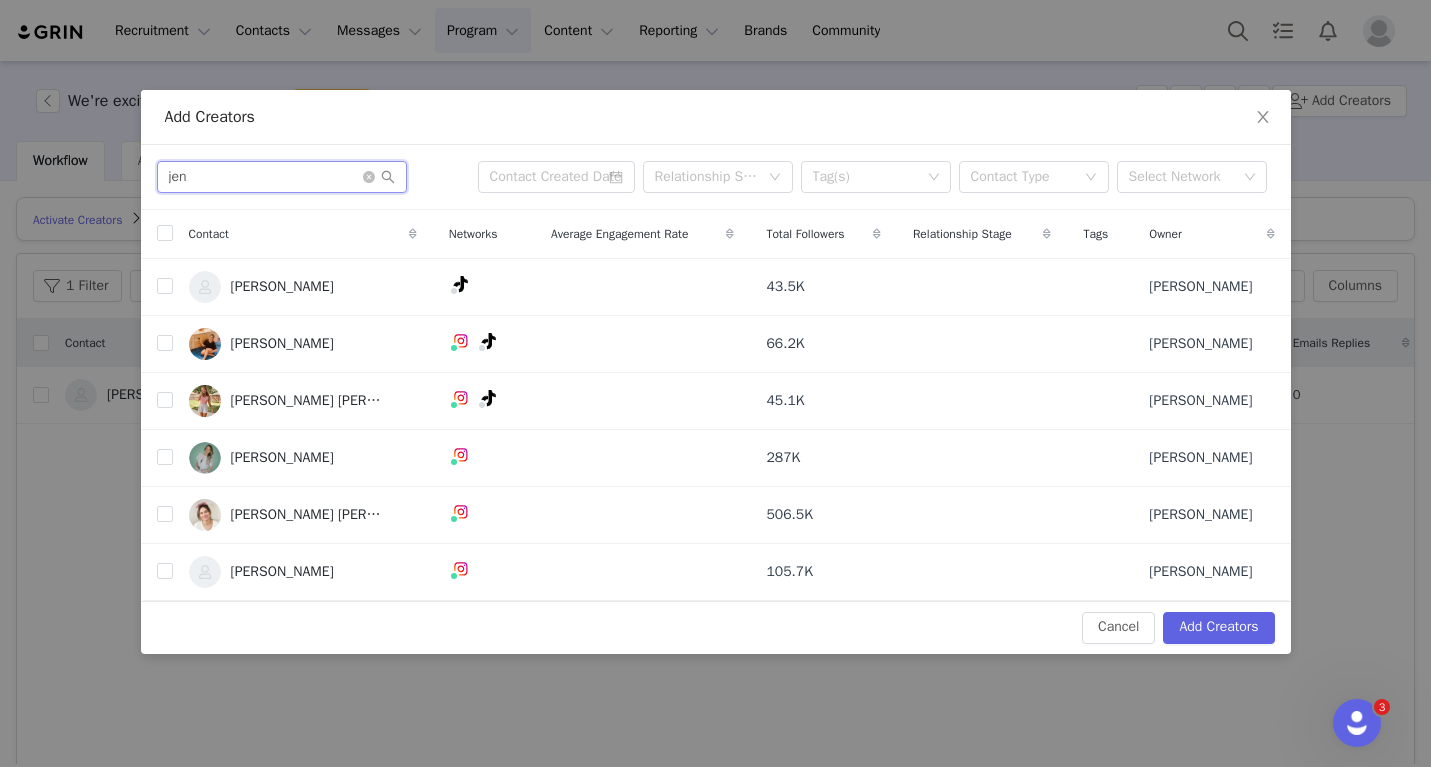 type on "Jen" 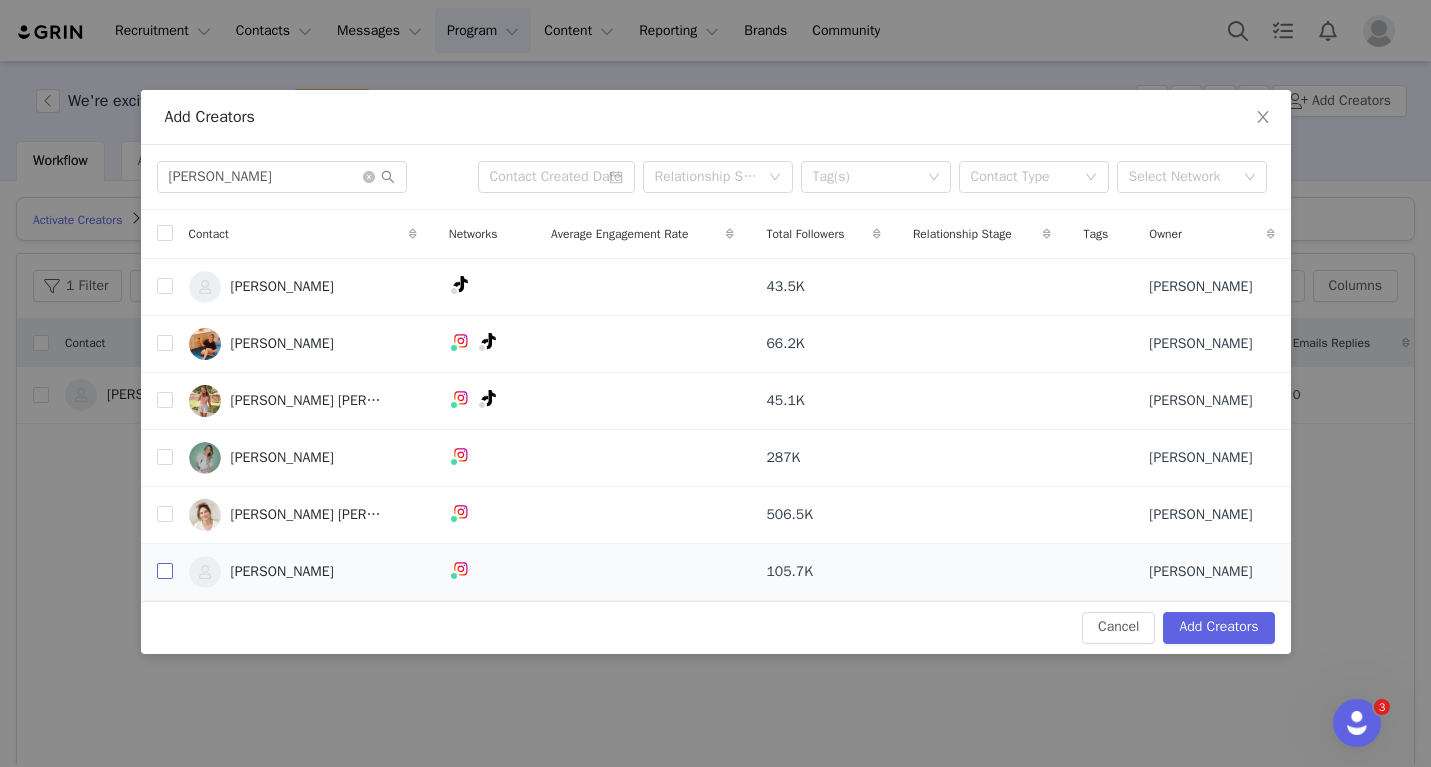 drag, startPoint x: 318, startPoint y: 116, endPoint x: 164, endPoint y: 573, distance: 482.24994 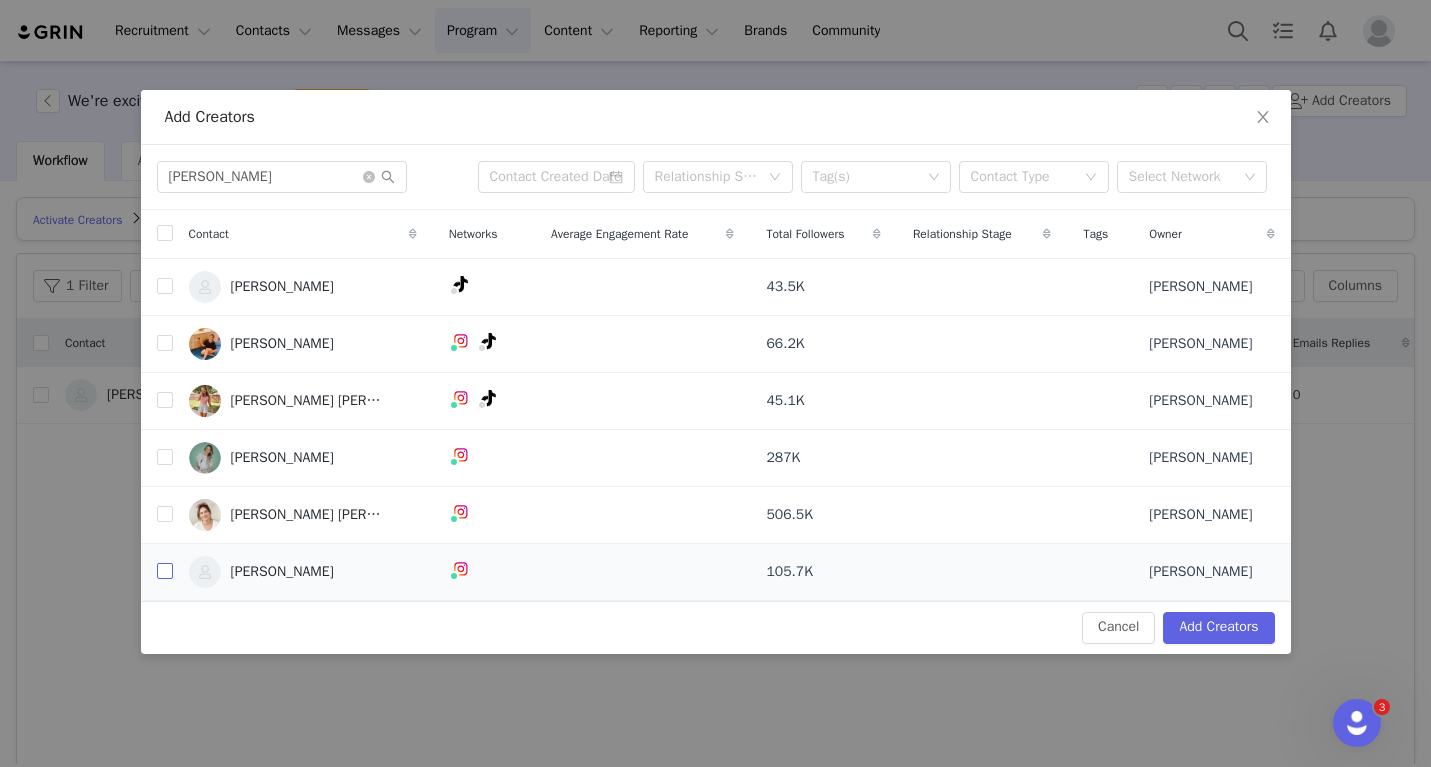 click at bounding box center (165, 571) 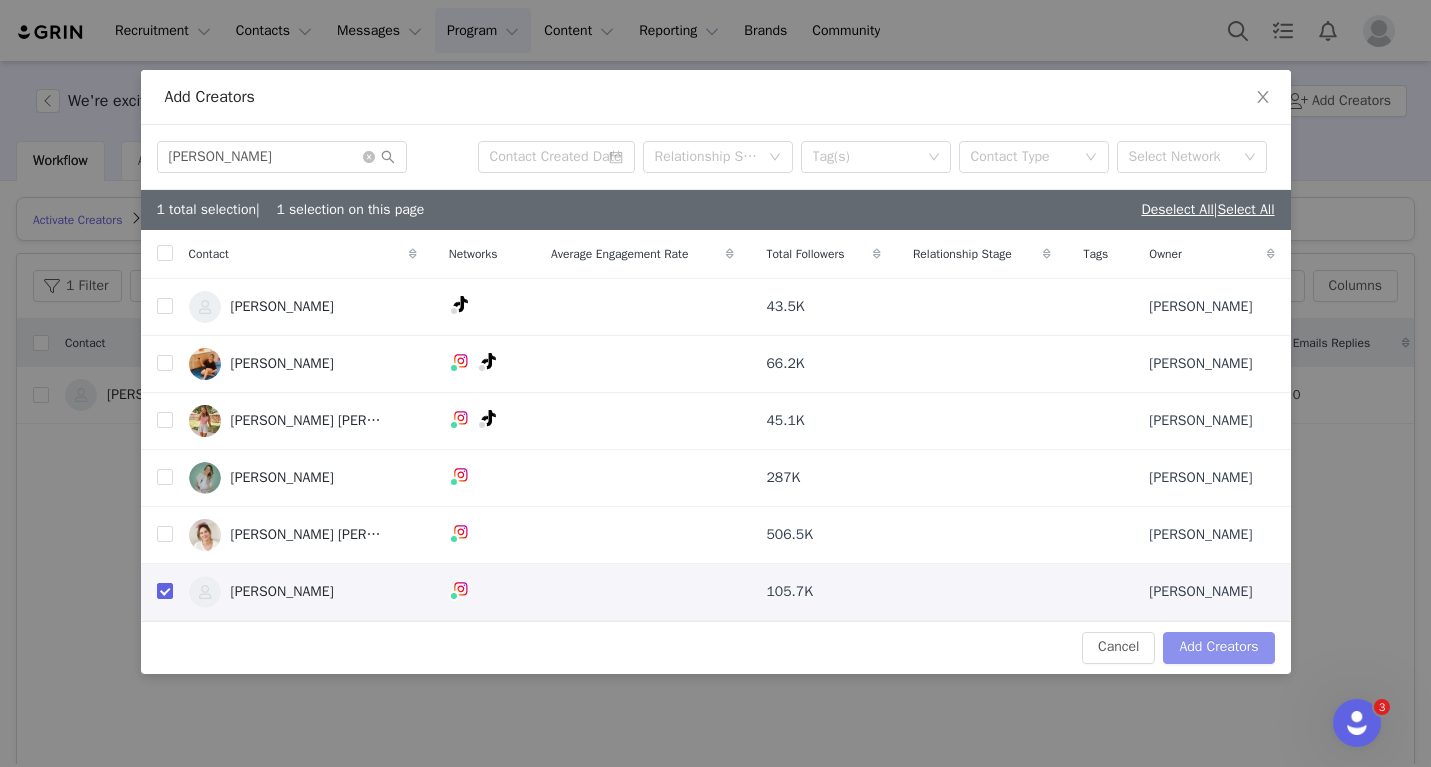 click on "Add Creators" at bounding box center (1218, 648) 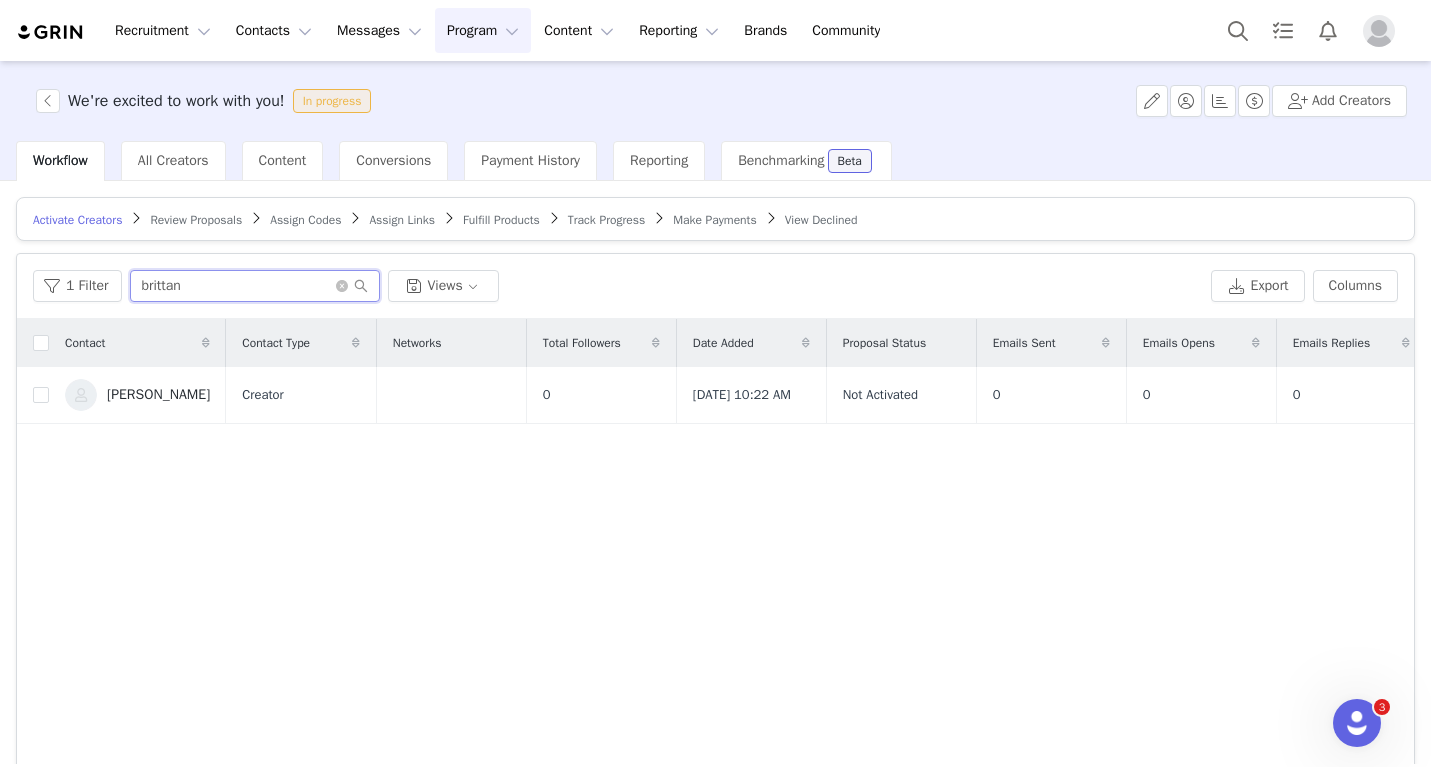 click on "brittan" at bounding box center (255, 286) 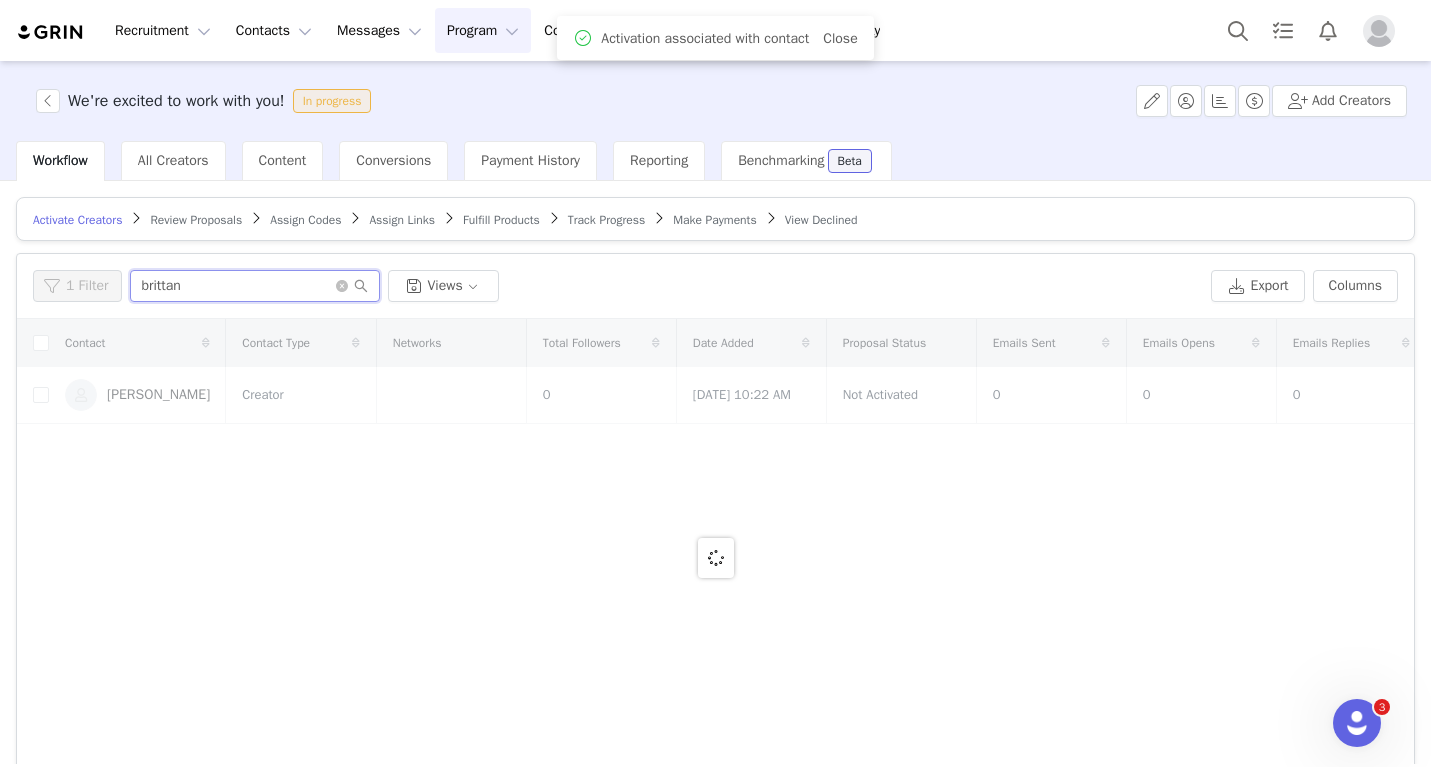 click on "brittan" at bounding box center (255, 286) 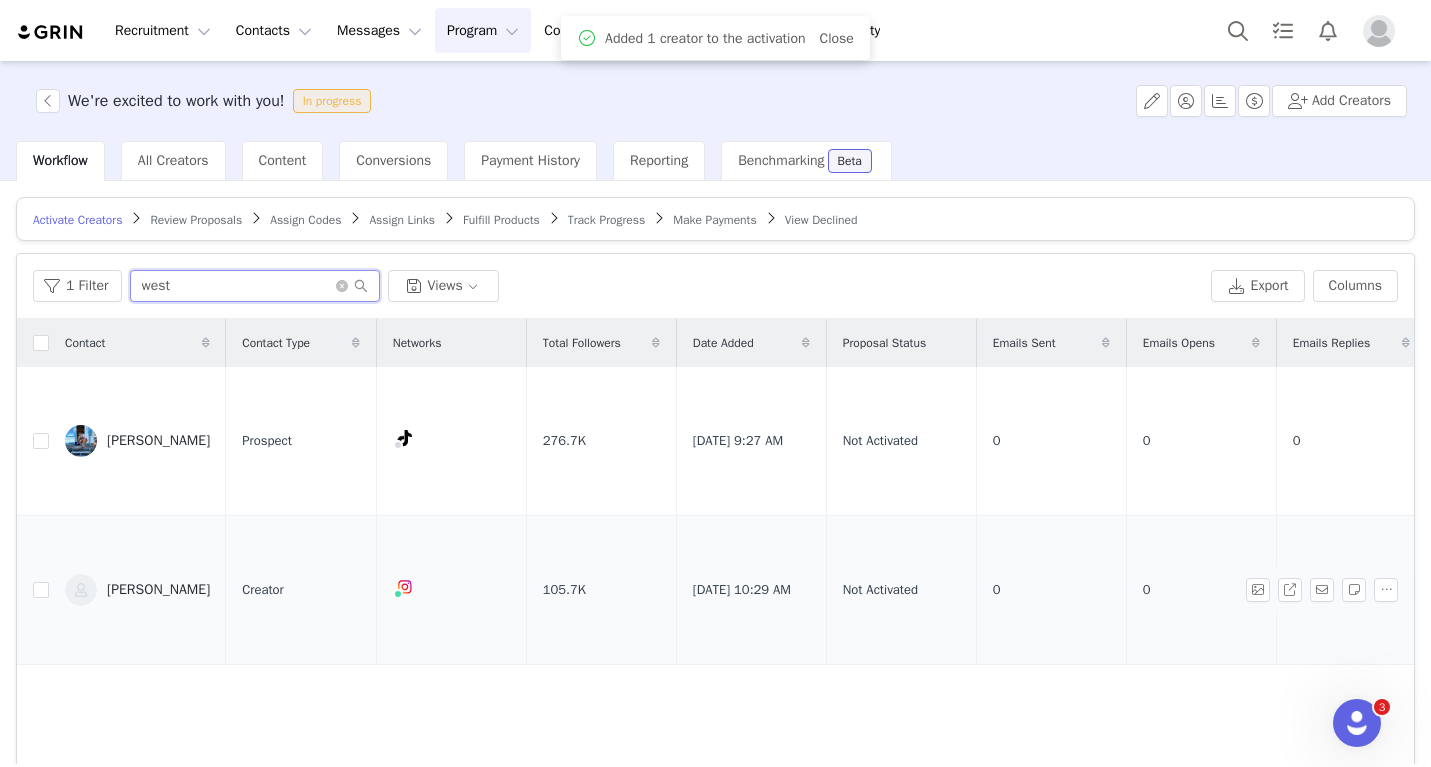 type on "west" 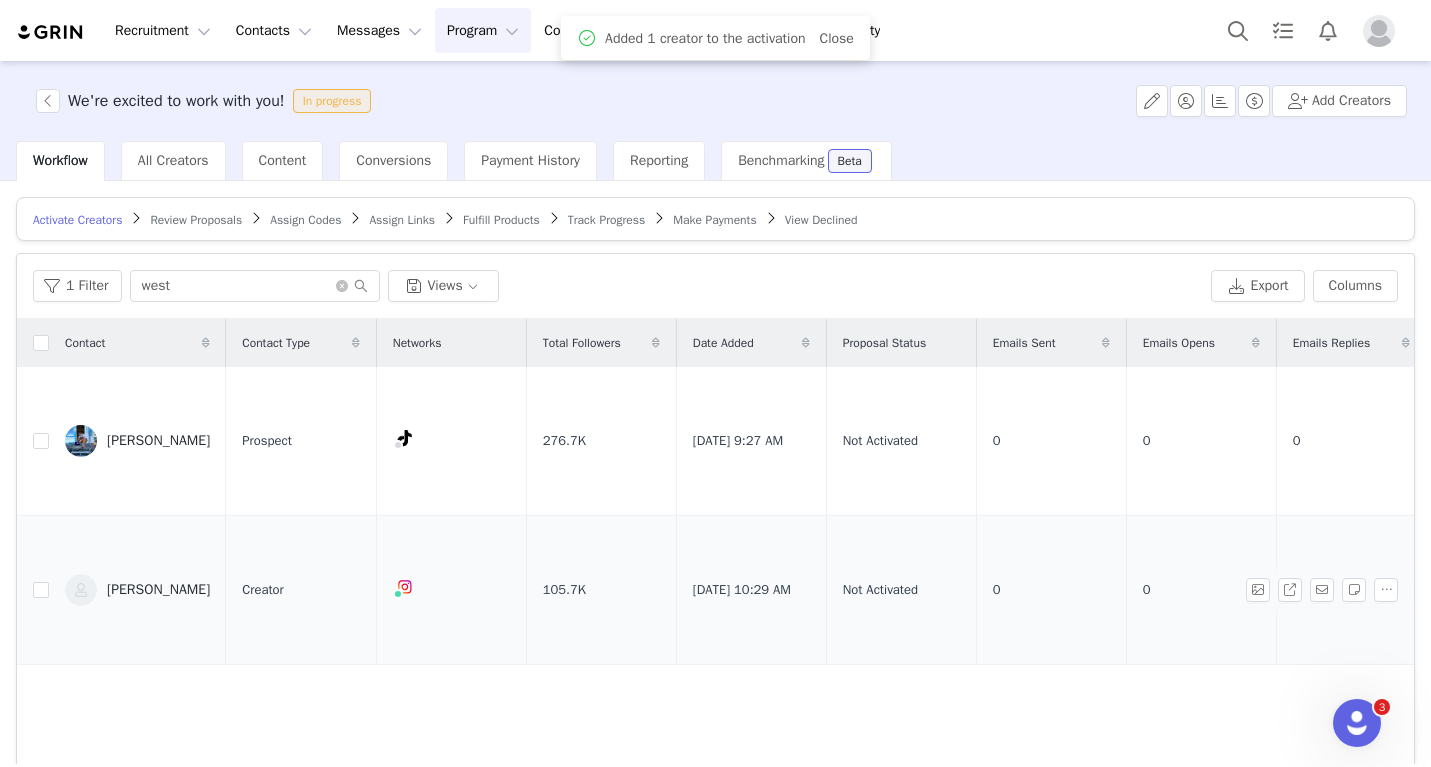 click on "[PERSON_NAME]" at bounding box center [158, 590] 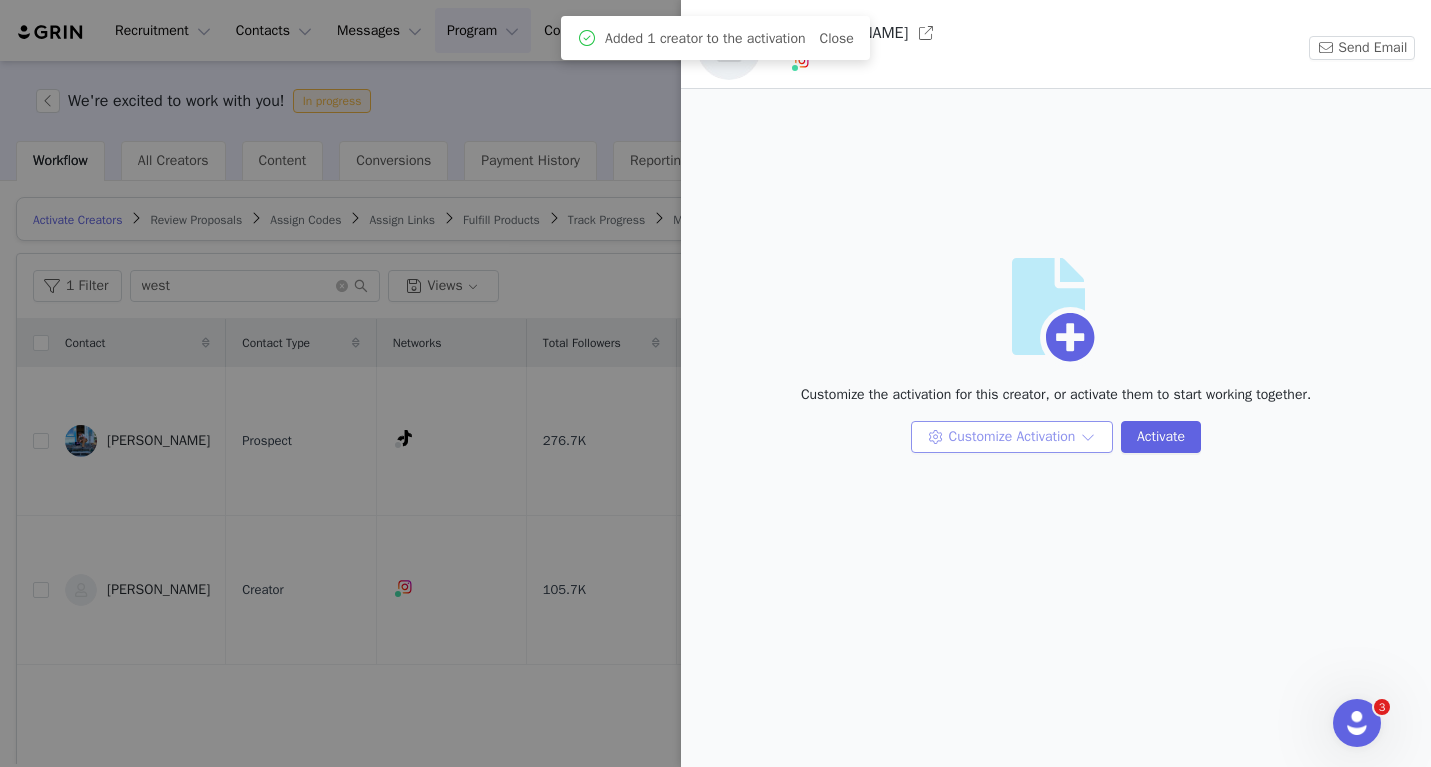 click on "Customize Activation" at bounding box center (1012, 437) 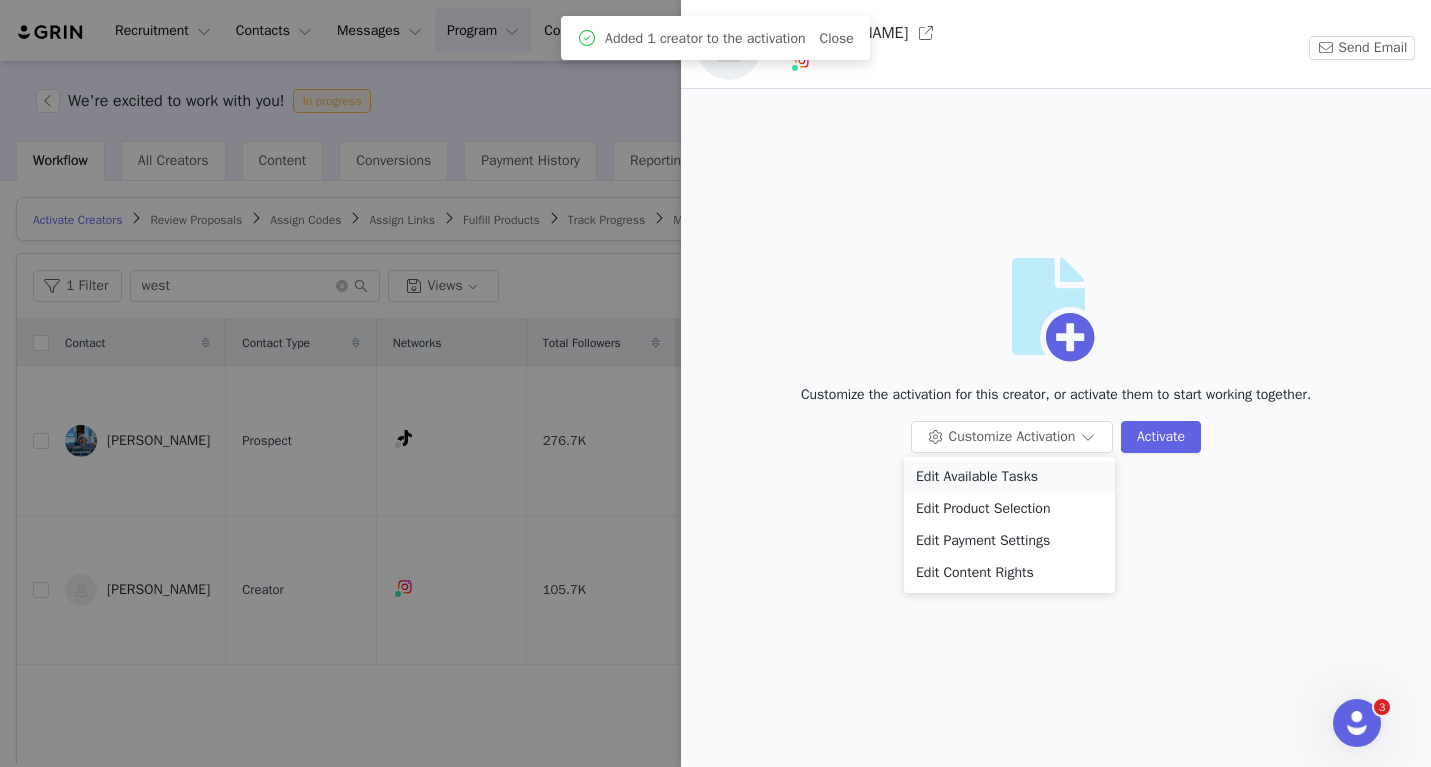 click on "Edit Available Tasks" at bounding box center [1009, 477] 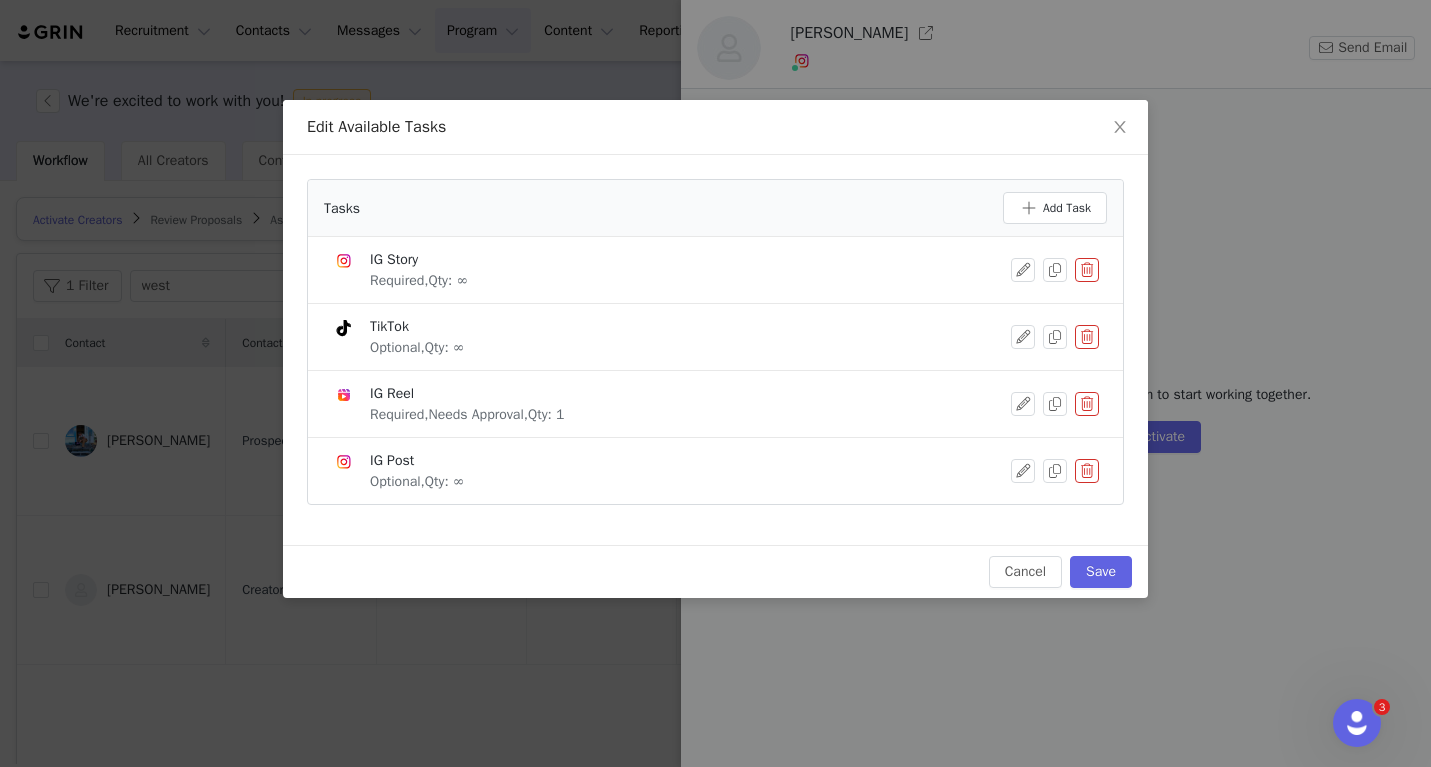click at bounding box center [1087, 337] 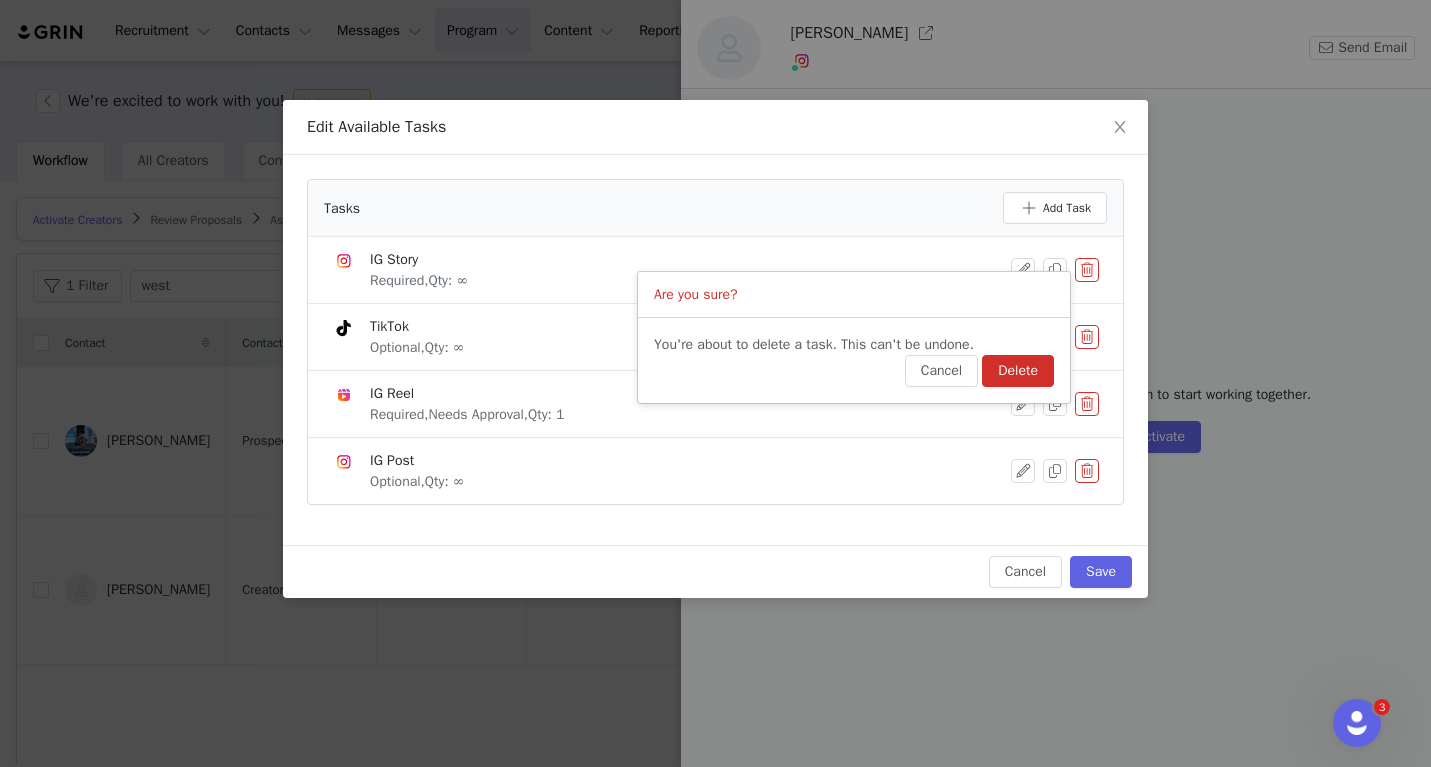 click on "Delete" at bounding box center [1018, 371] 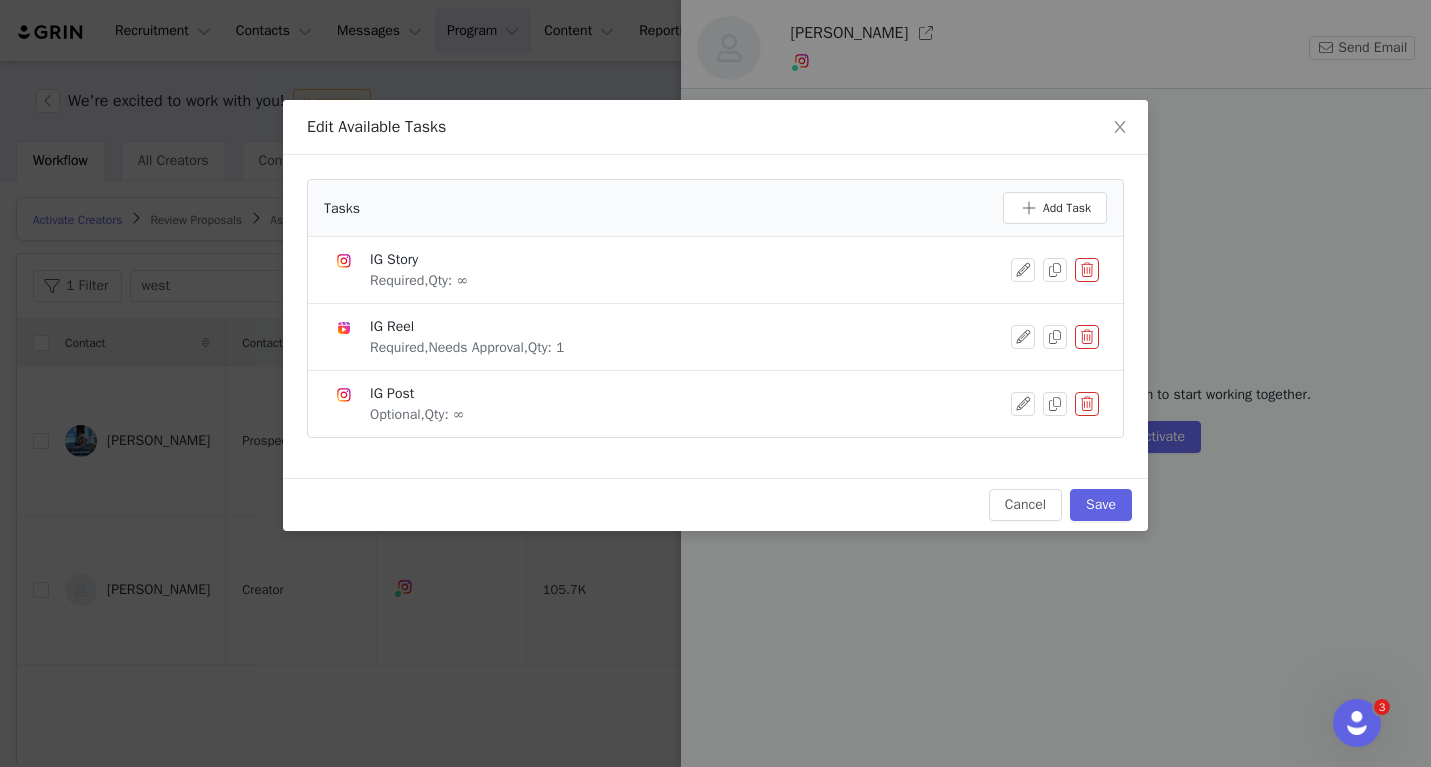 click on "IG Story  Required,   Qty: ∞" at bounding box center [715, 270] 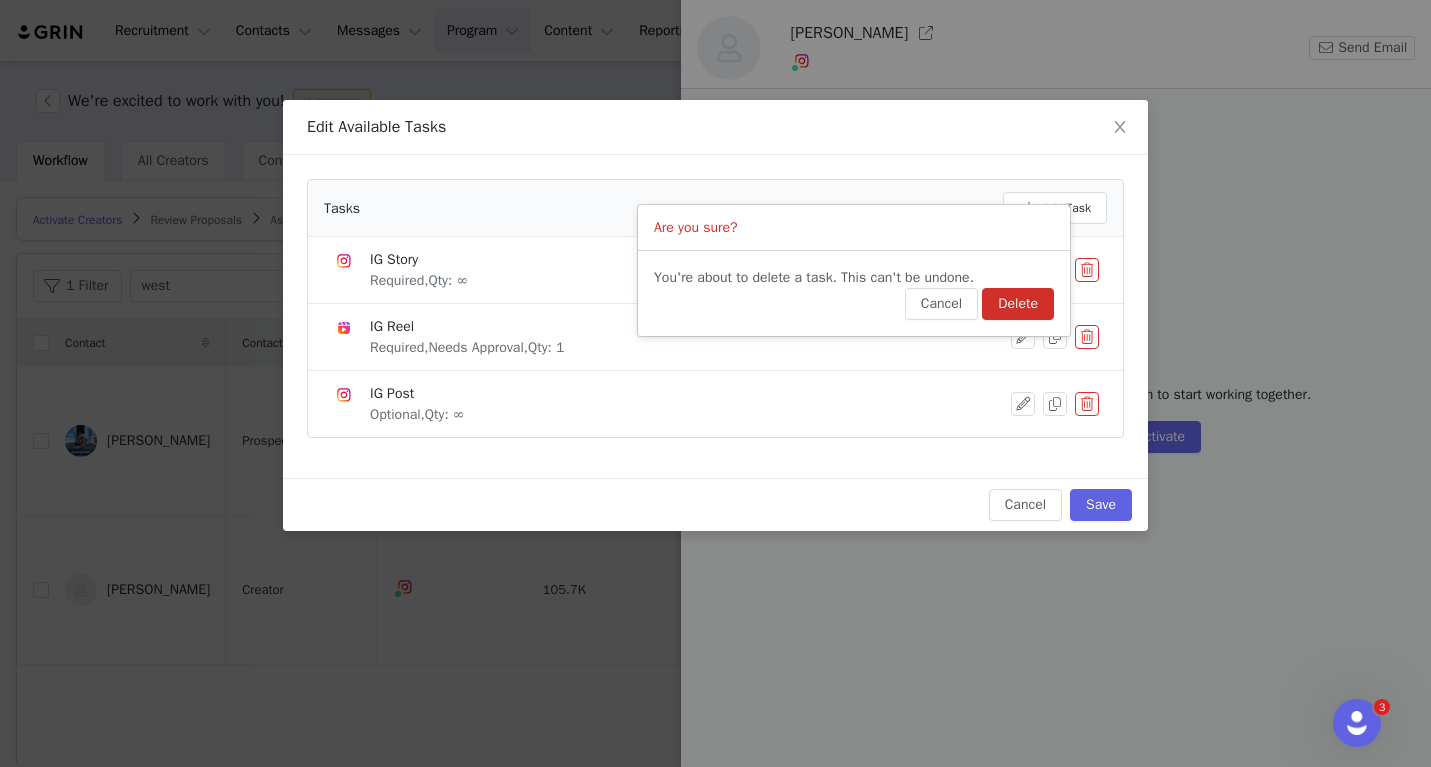 click on "You're about to delete a task. This can't be undone.       Cancel   Delete" at bounding box center [854, 293] 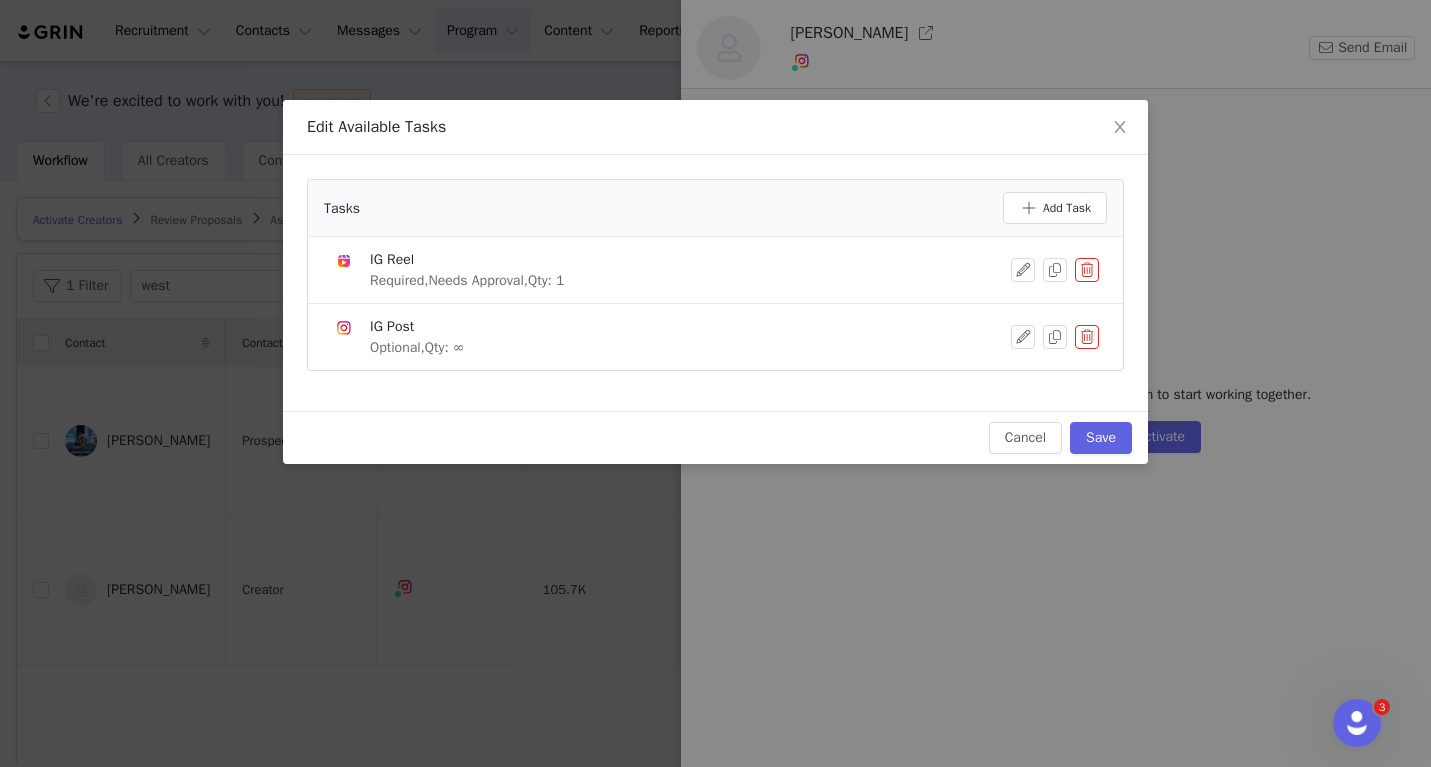 click at bounding box center (1087, 337) 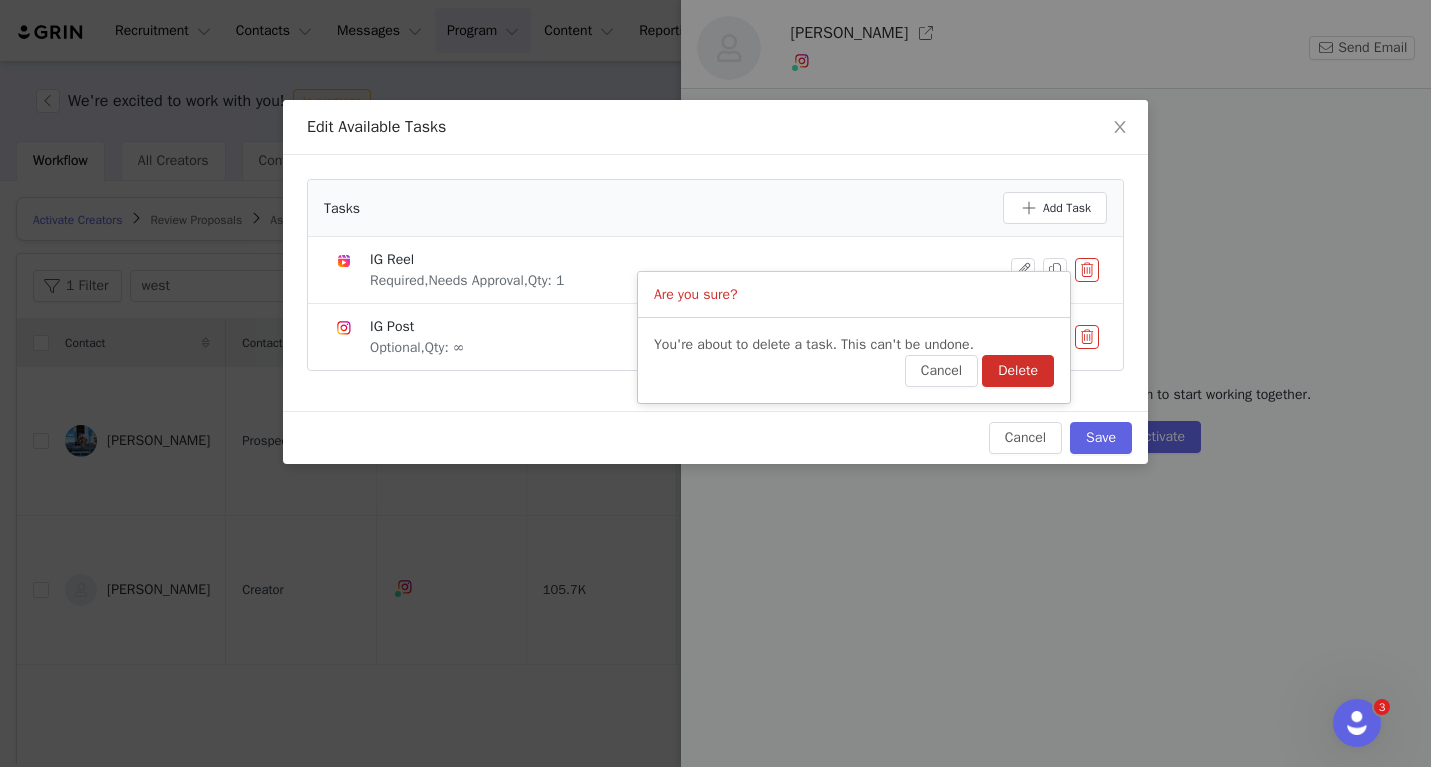 click on "You're about to delete a task. This can't be undone." at bounding box center (854, 344) 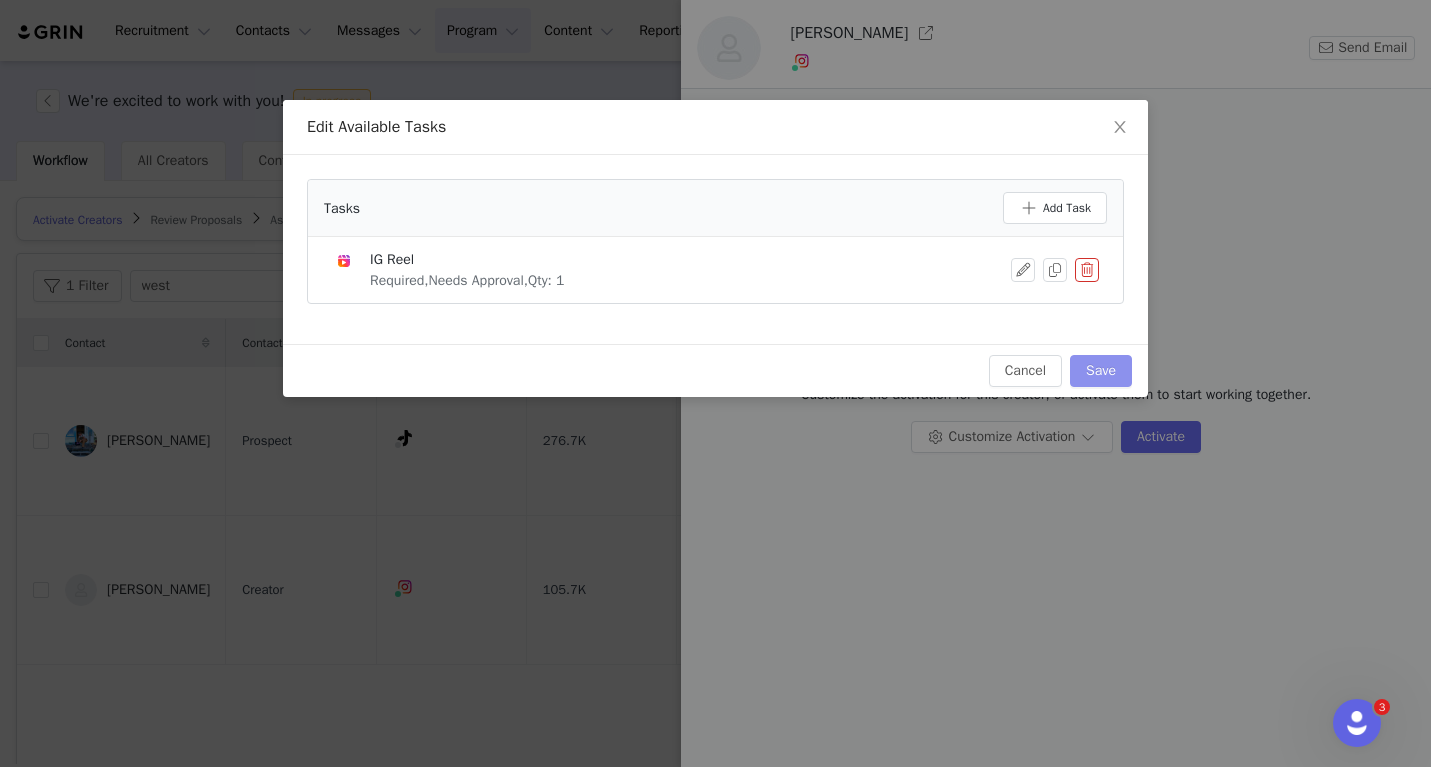 click on "Save" at bounding box center [1101, 371] 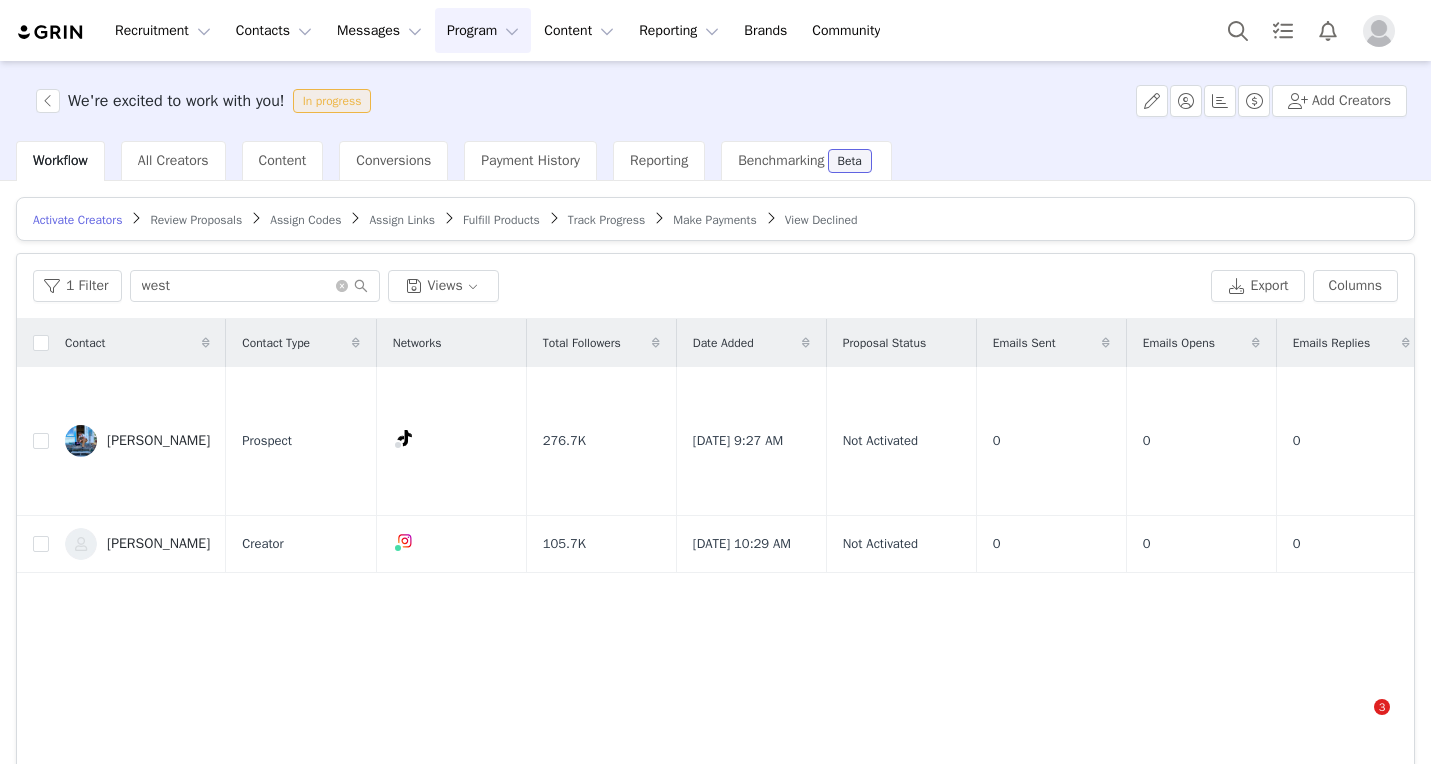 scroll, scrollTop: 0, scrollLeft: 0, axis: both 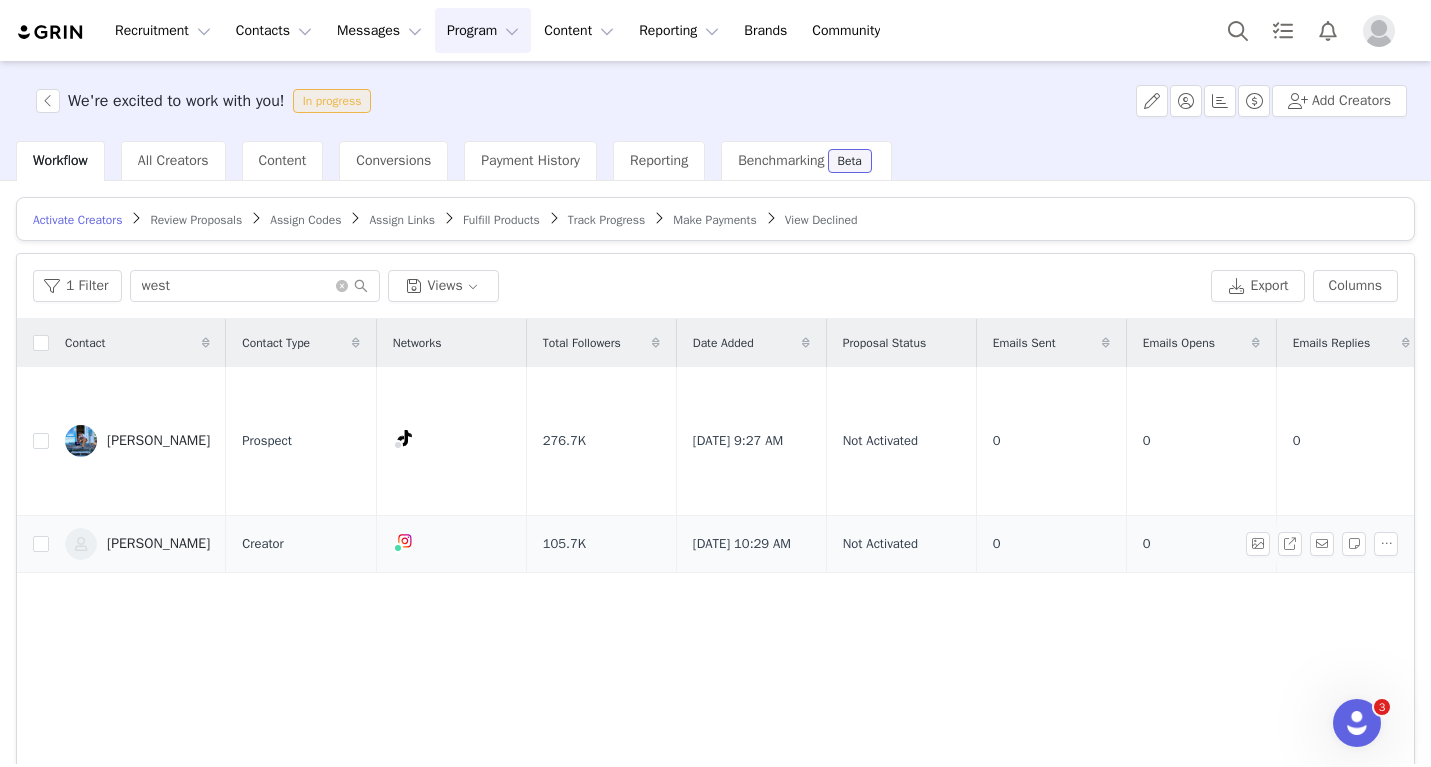 click on "[PERSON_NAME]" at bounding box center (158, 544) 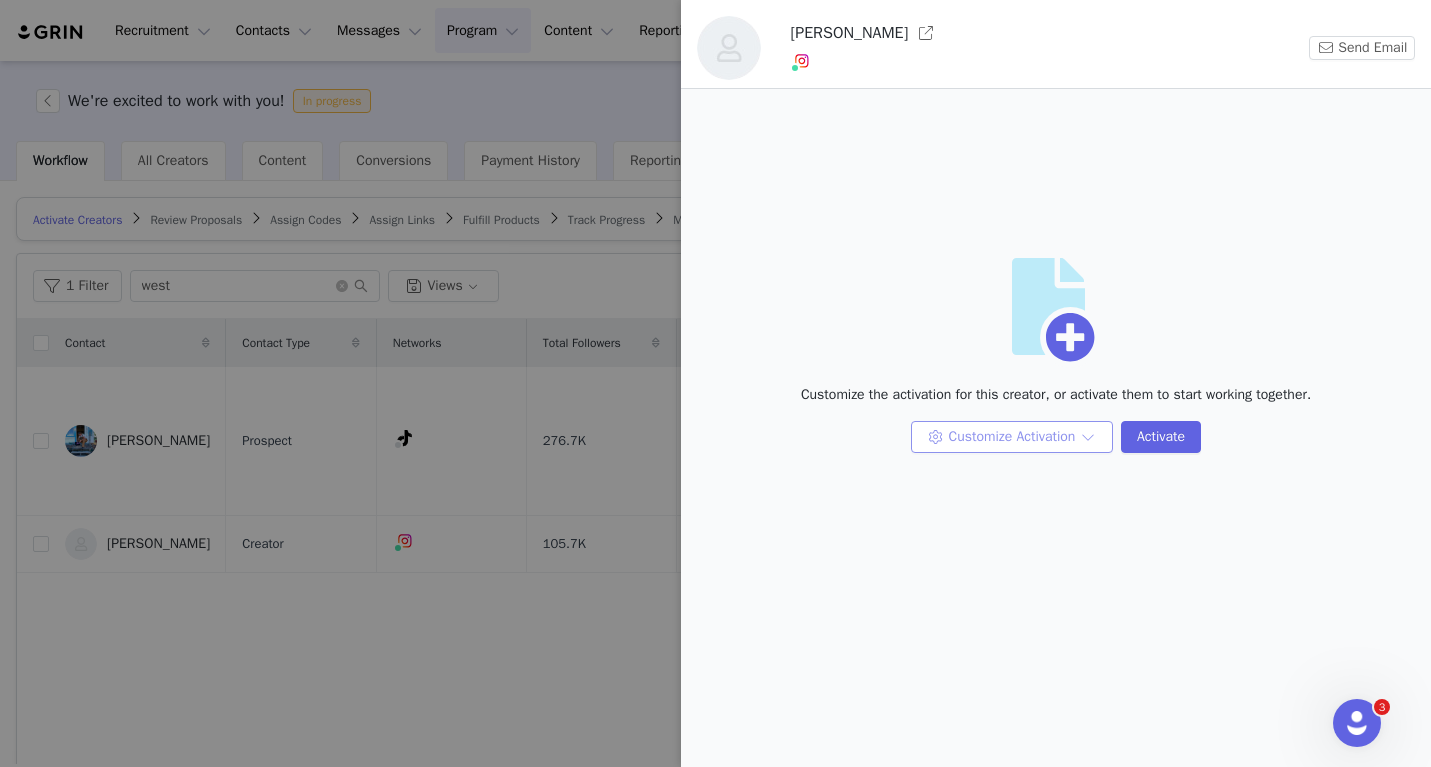 click on "Customize Activation" at bounding box center (1012, 437) 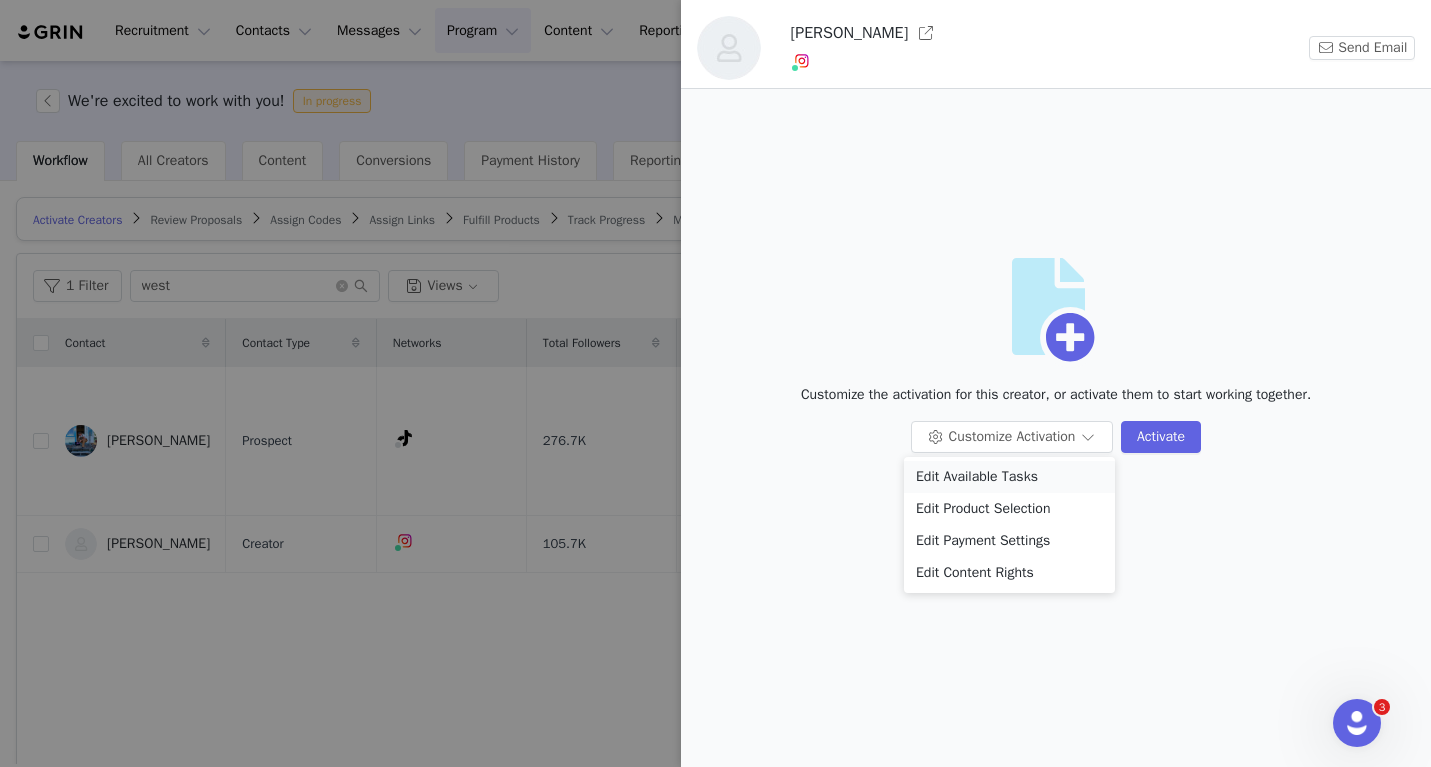 click on "Edit Available Tasks" at bounding box center (1009, 477) 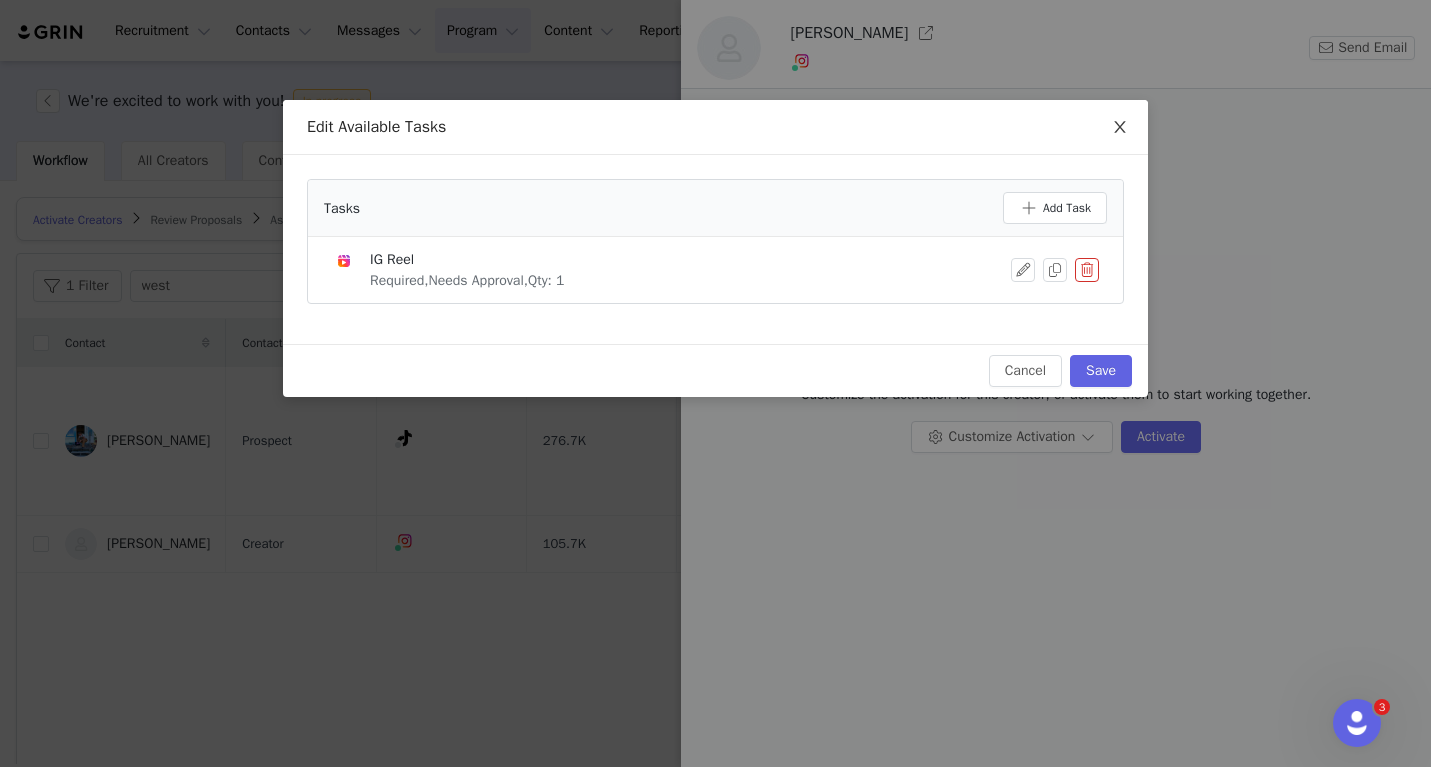 click 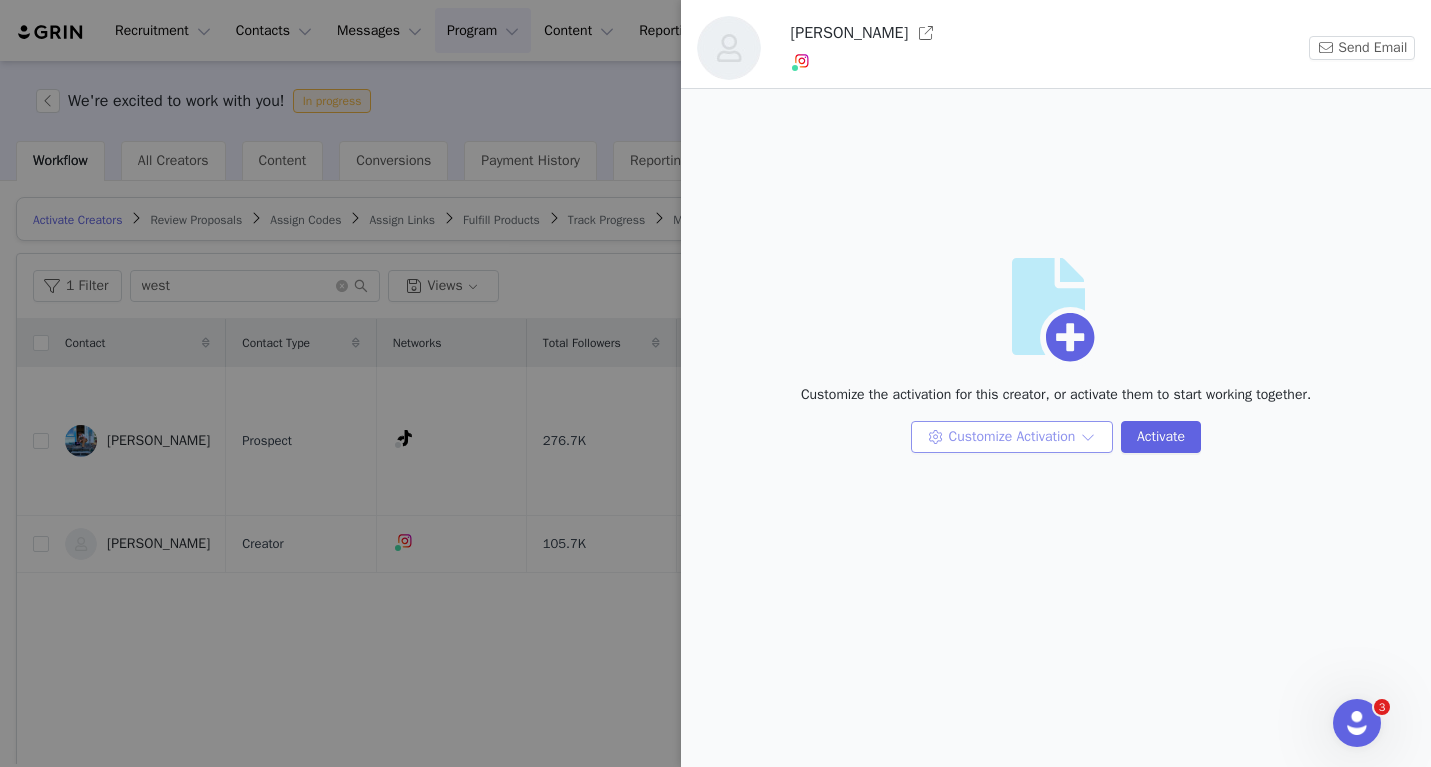 click on "Customize Activation" at bounding box center [1012, 437] 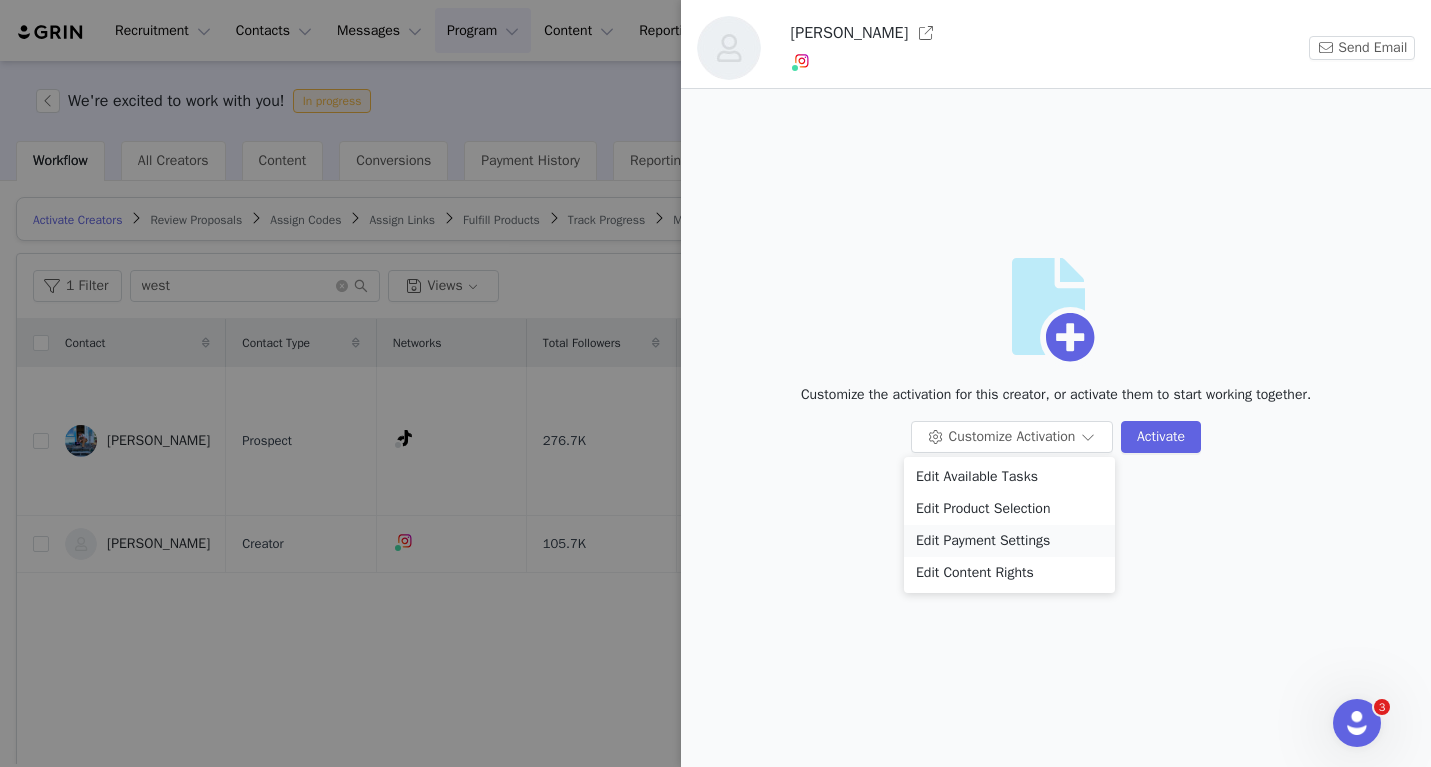 click on "Edit Payment Settings" at bounding box center (1009, 541) 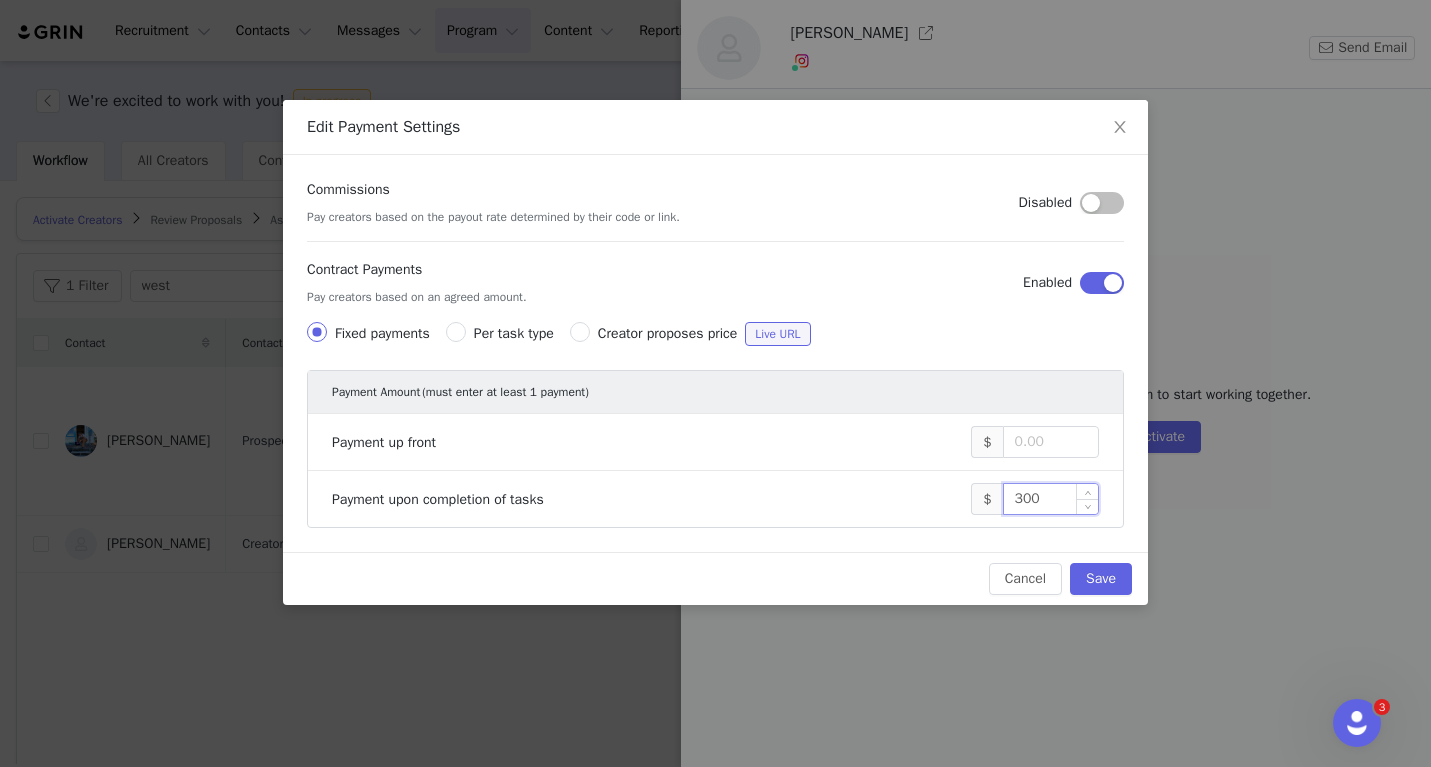 click on "300" at bounding box center [1051, 499] 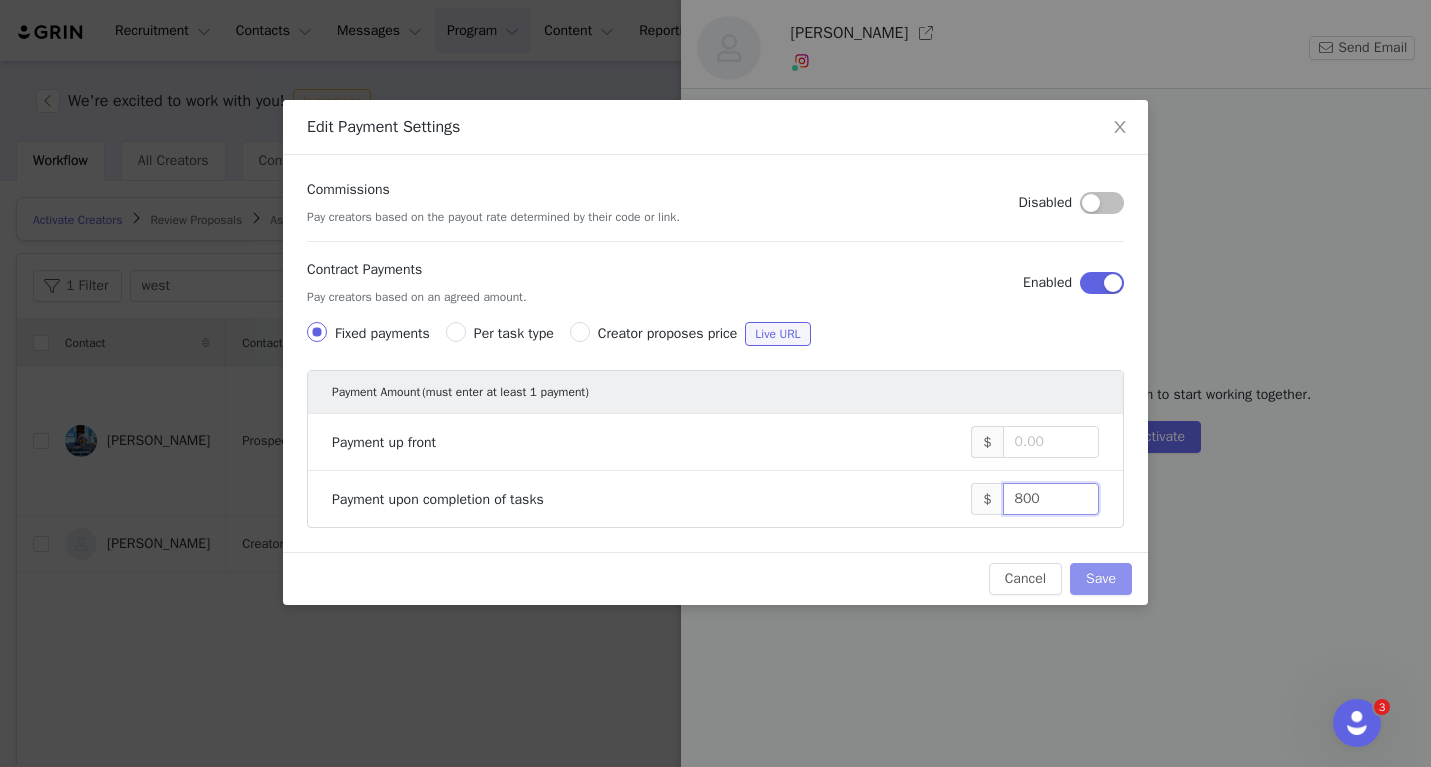type on "800" 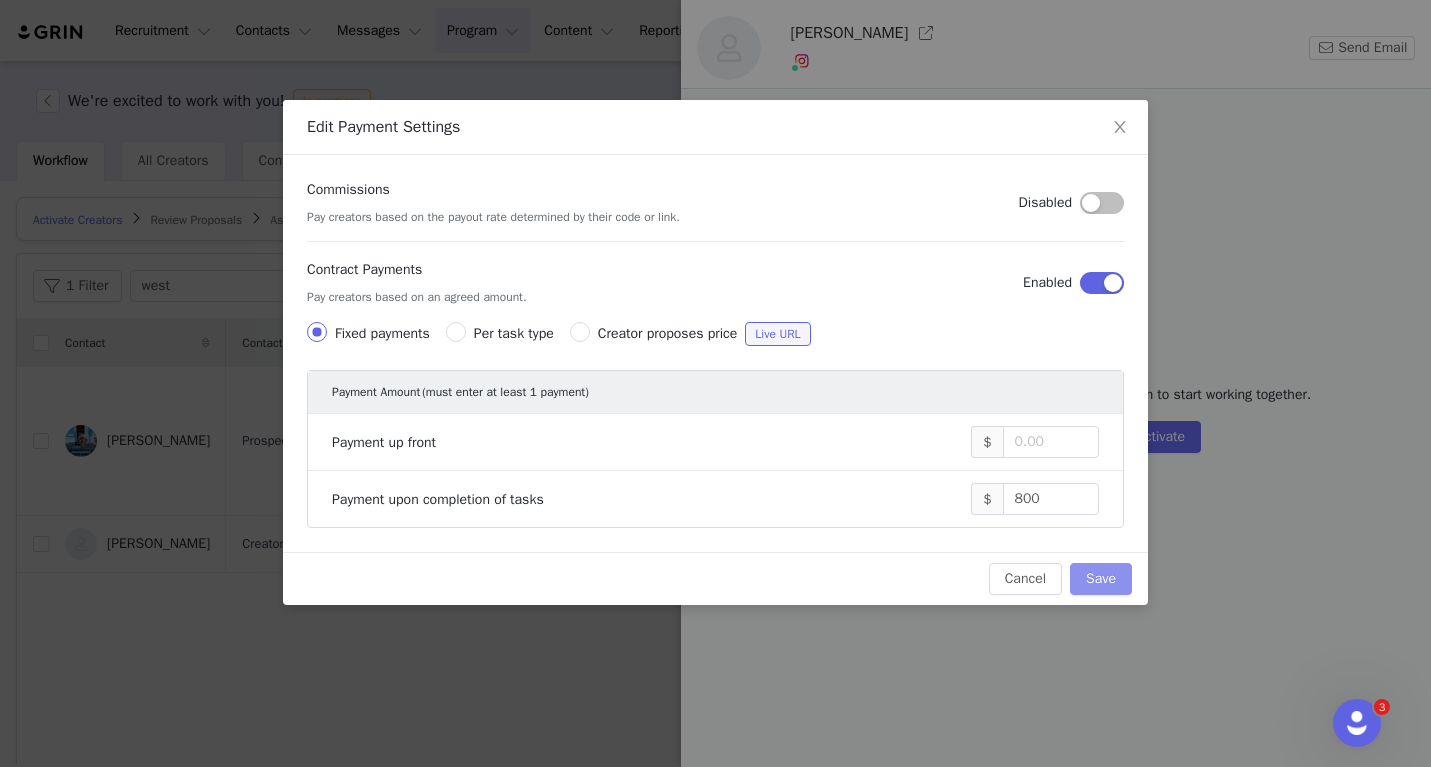 click on "Save" at bounding box center (1101, 579) 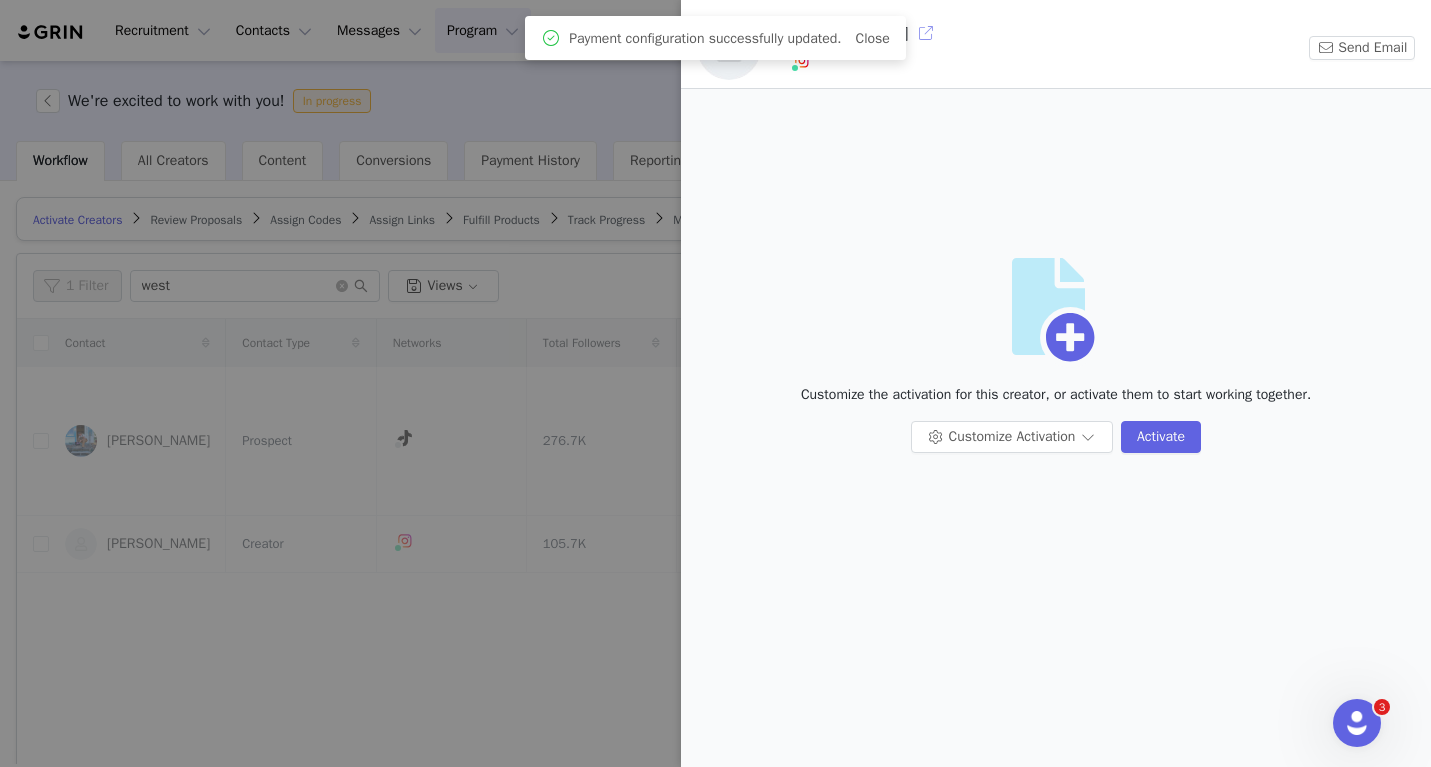 click at bounding box center [926, 33] 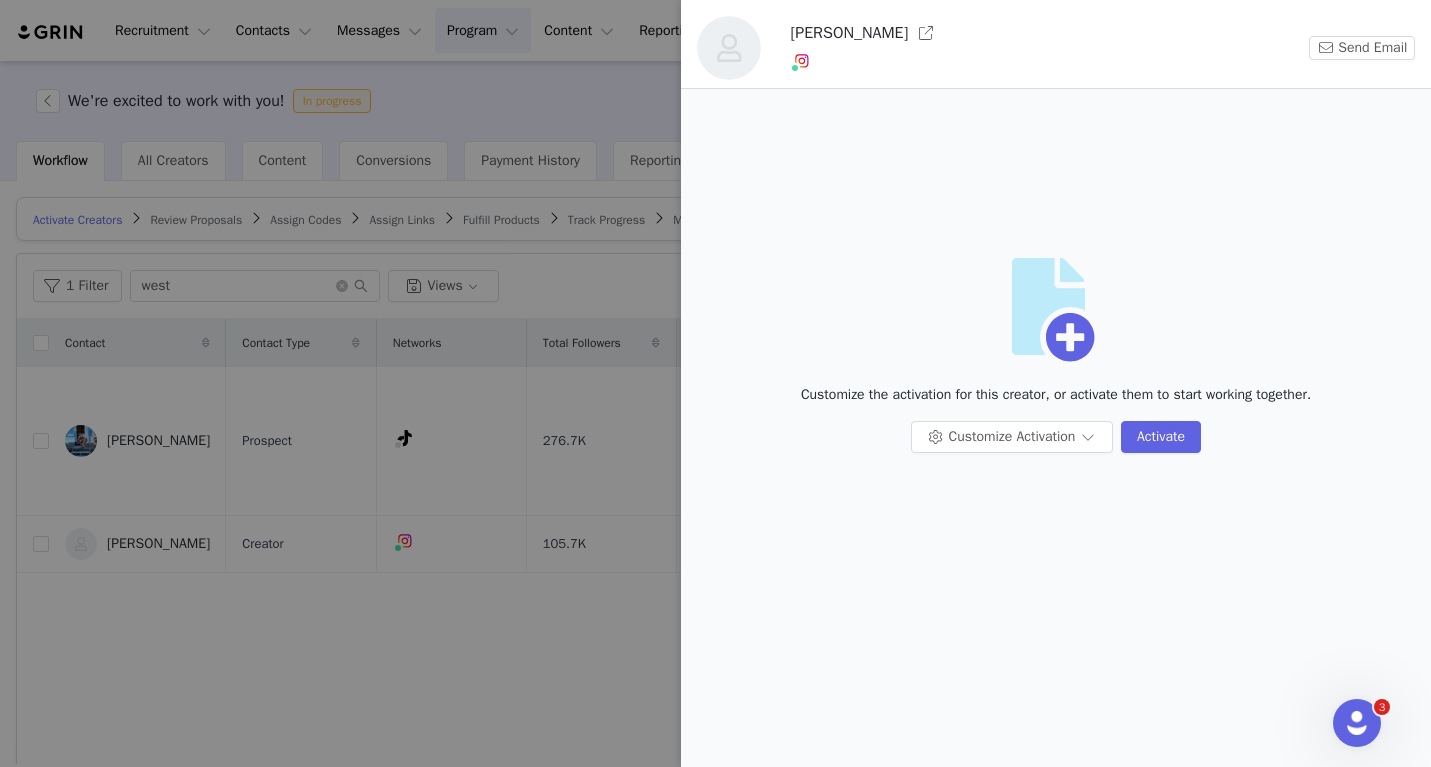 click at bounding box center [715, 383] 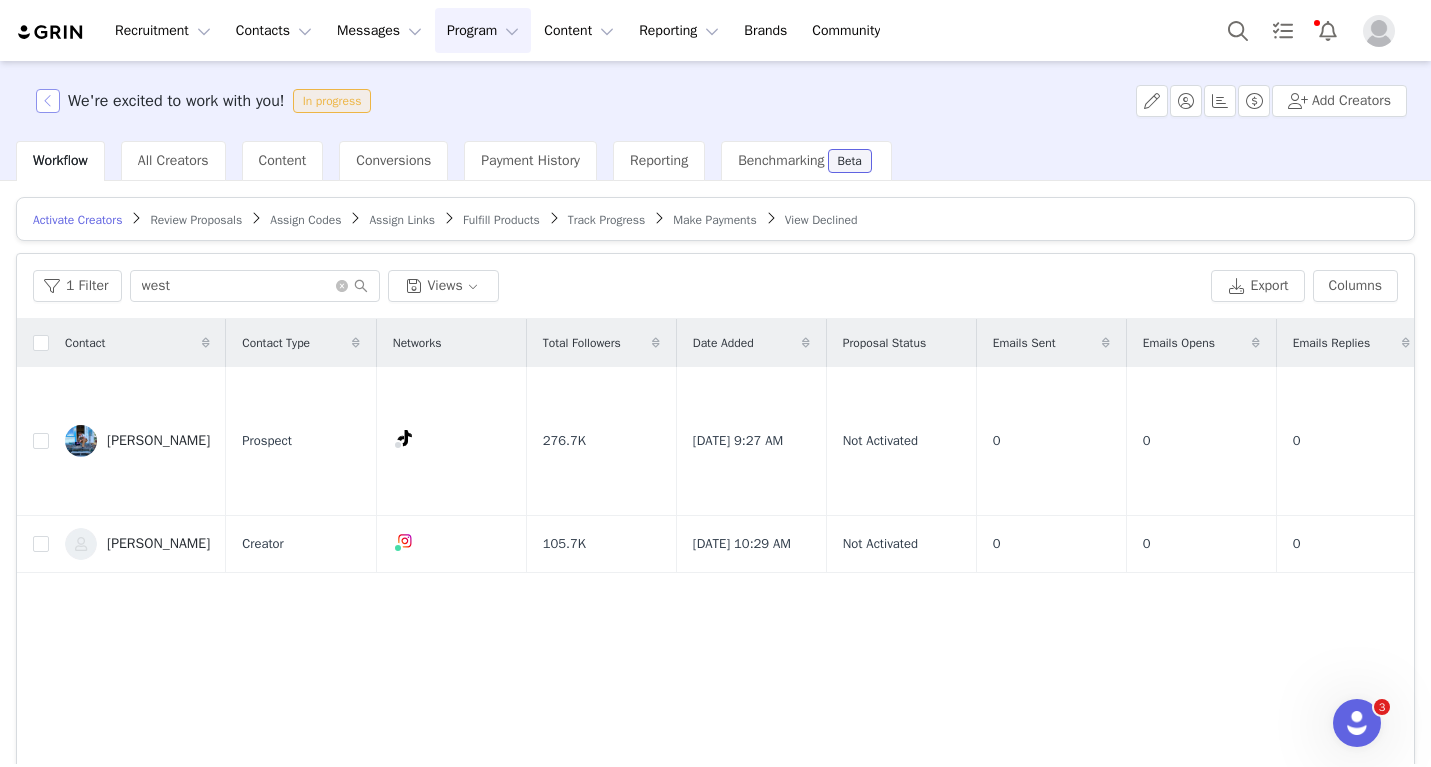 click at bounding box center (48, 101) 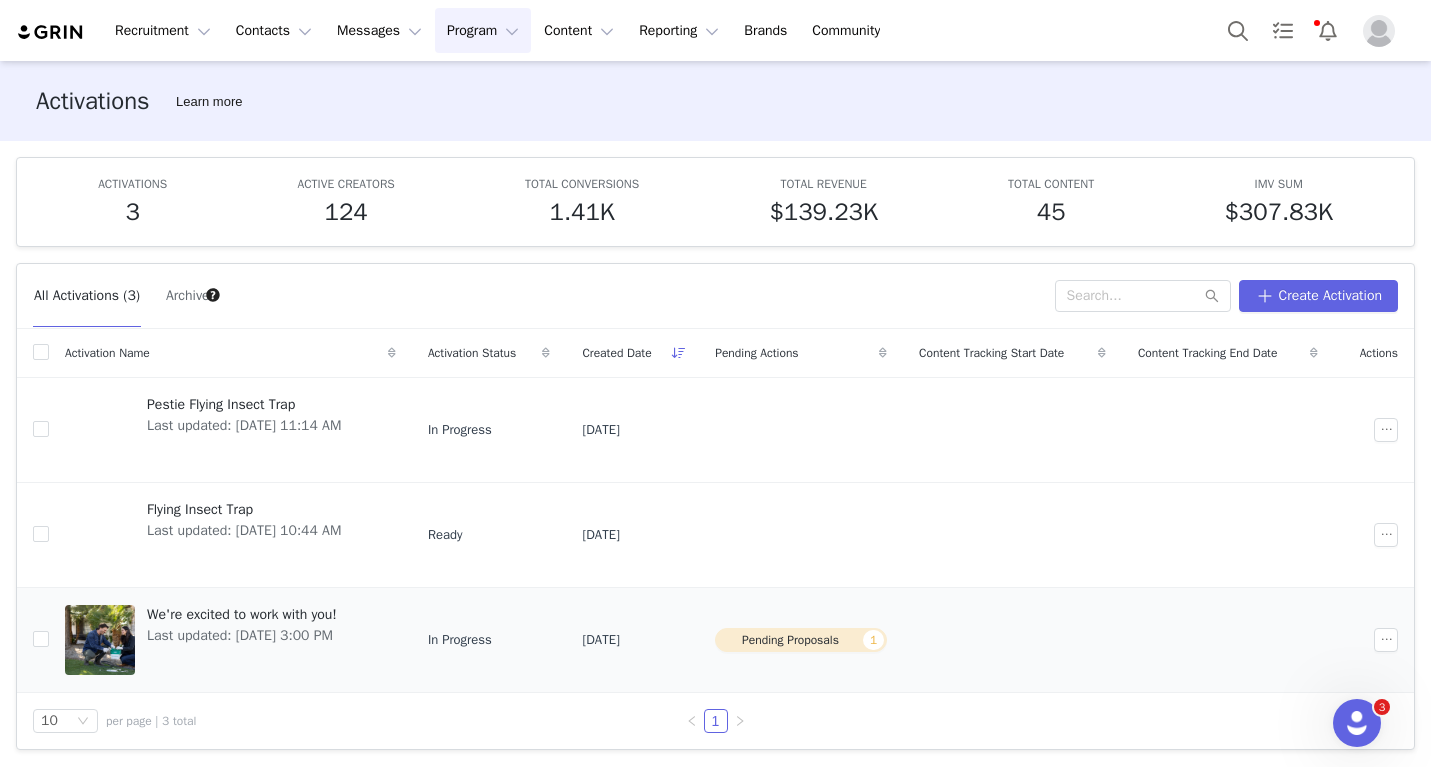 click on "Last updated: [DATE] 3:00 PM" at bounding box center [242, 635] 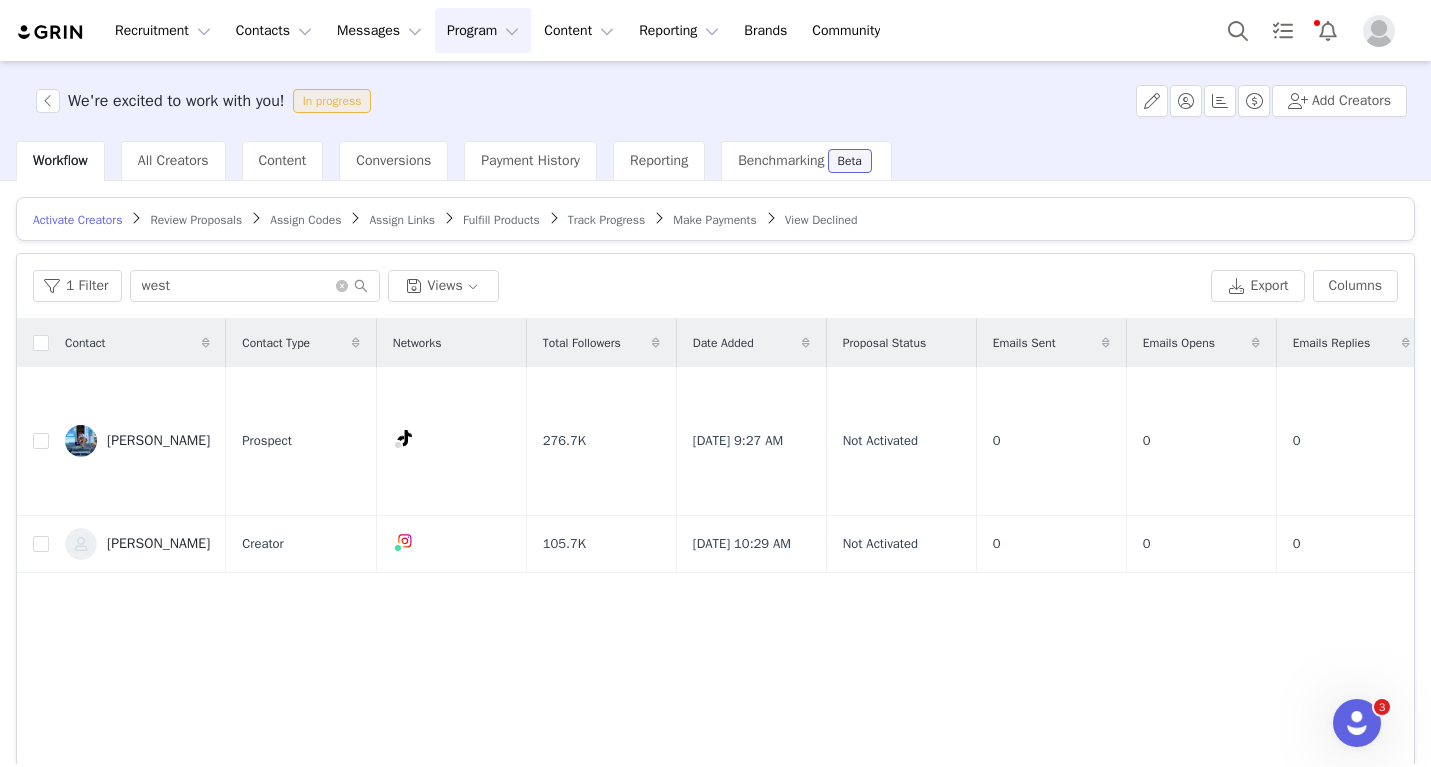 click on "Review Proposals" at bounding box center (196, 220) 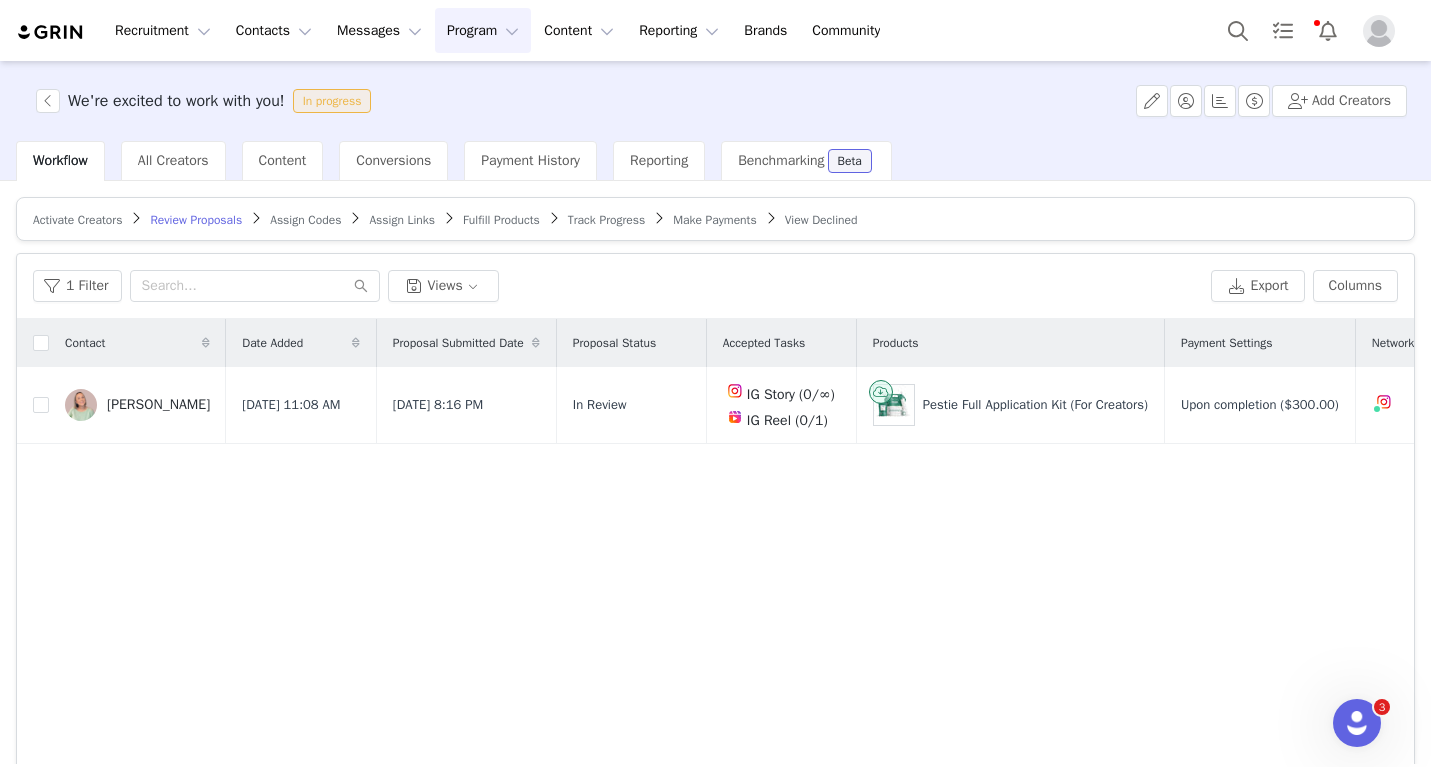 click on "Program Program" at bounding box center [483, 30] 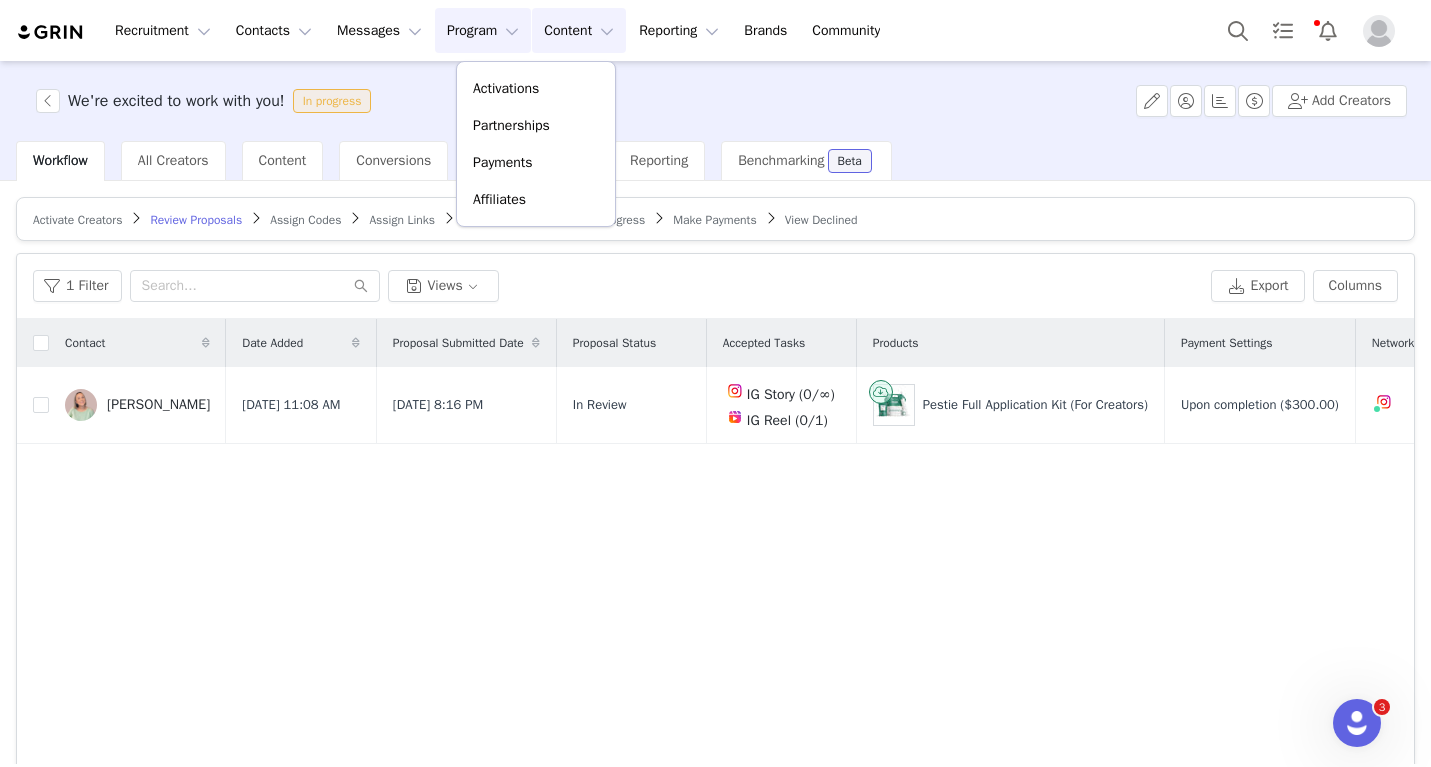 click on "Content Content" at bounding box center (579, 30) 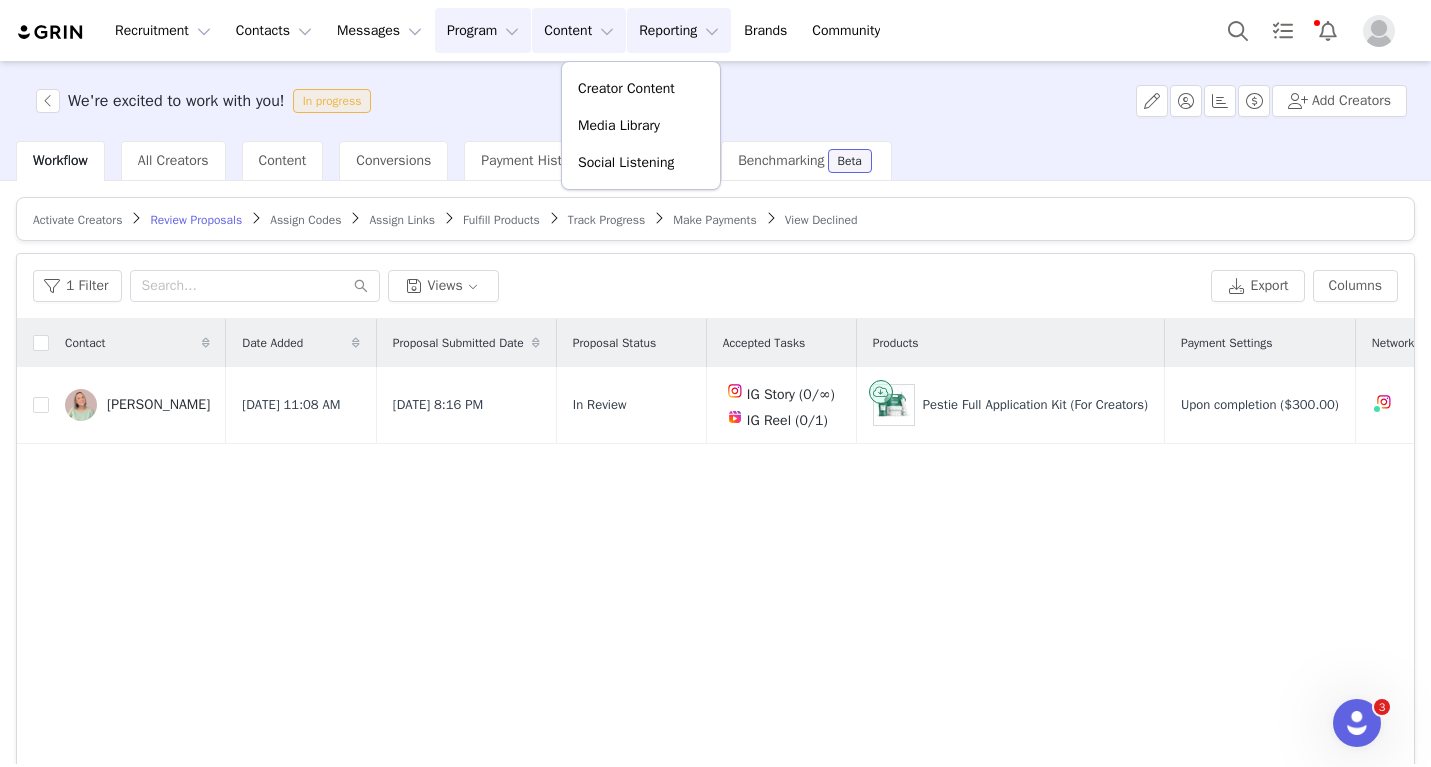 click on "Reporting Reporting" at bounding box center (679, 30) 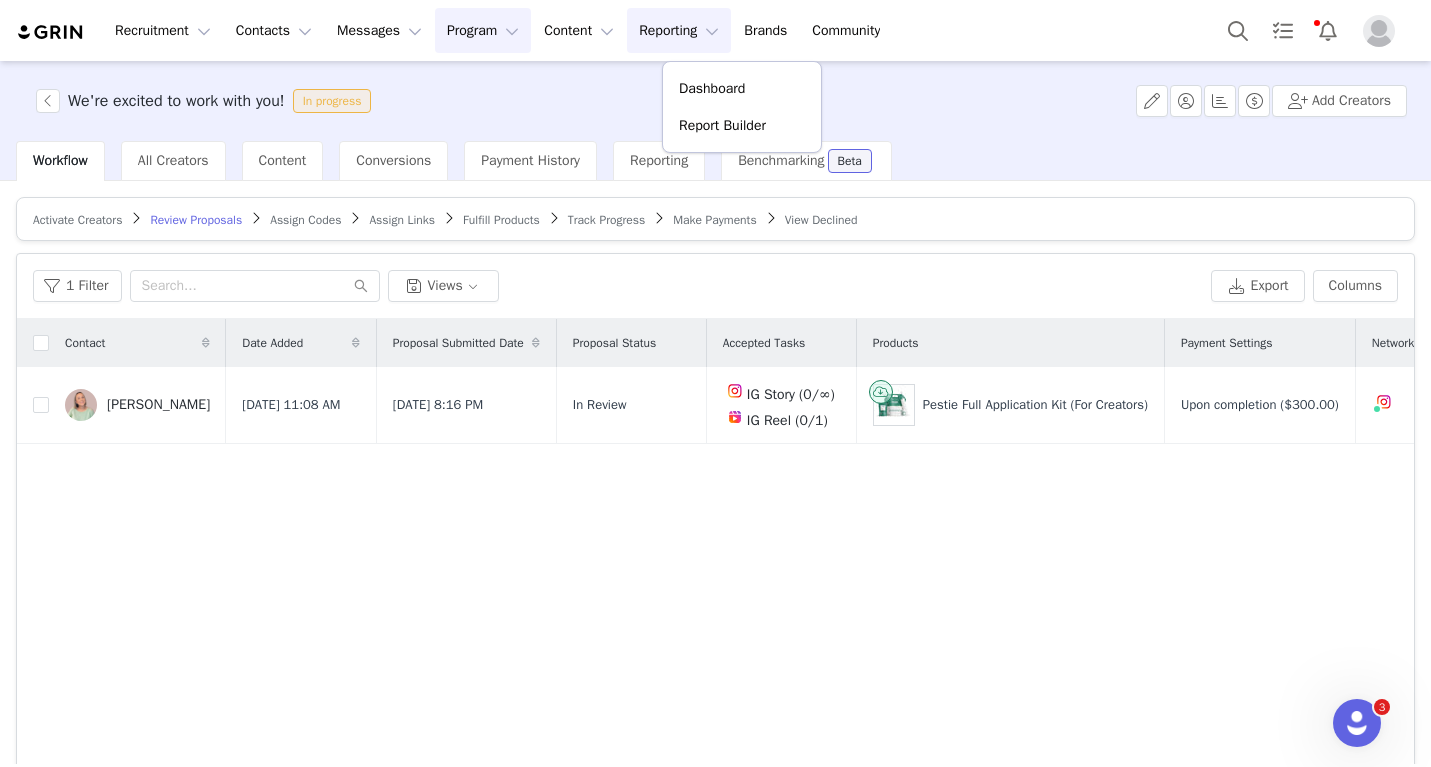 click on "Program Program" at bounding box center [483, 30] 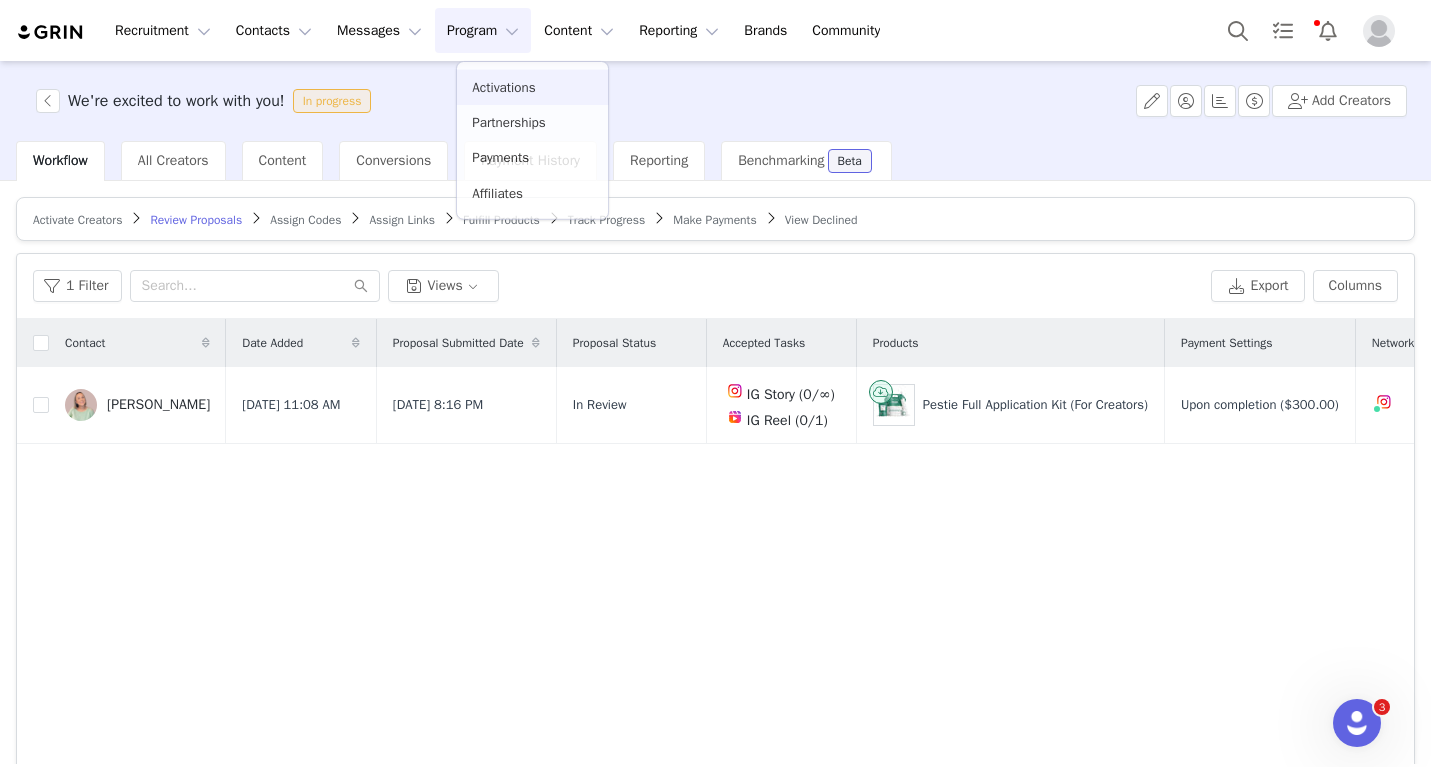 click on "Activations" at bounding box center [532, 87] 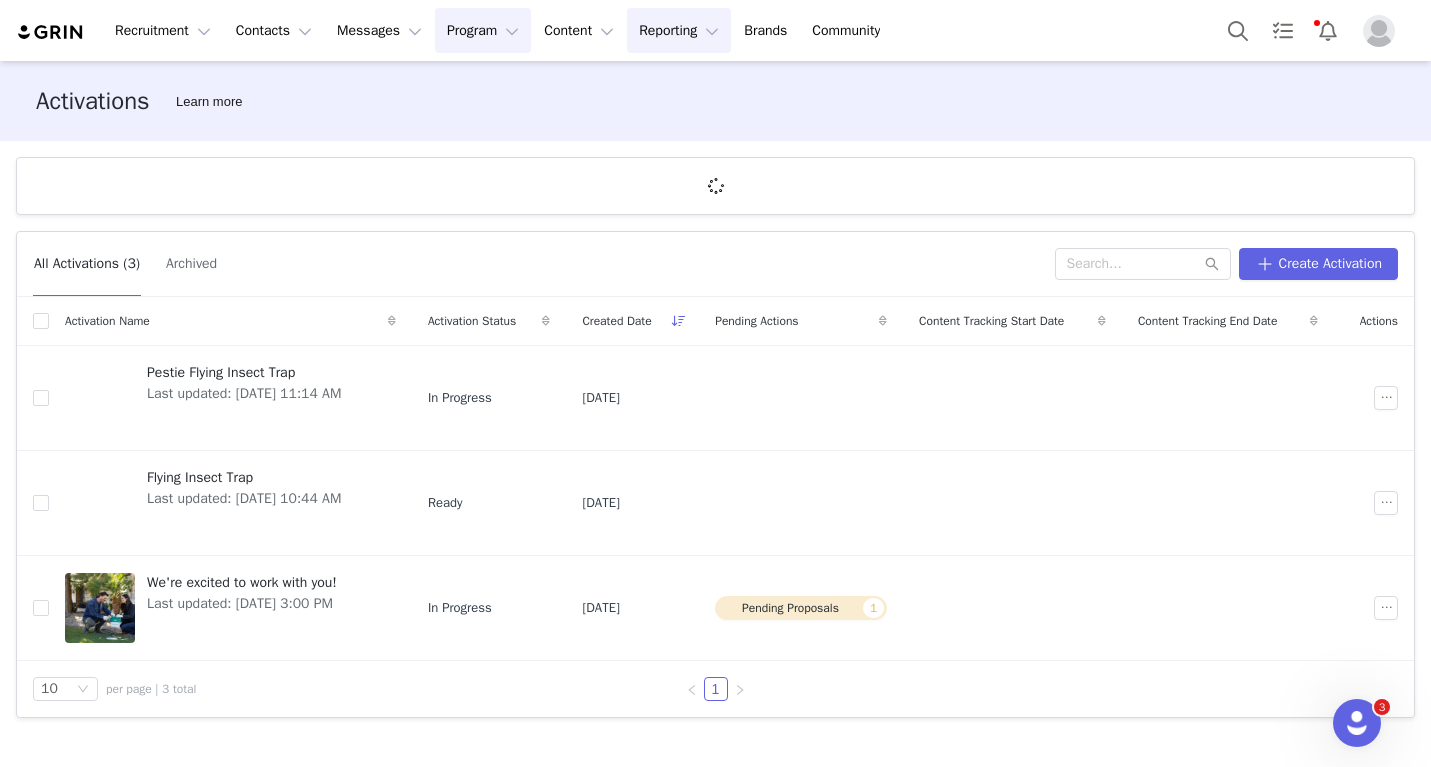 click on "Reporting Reporting" at bounding box center (679, 30) 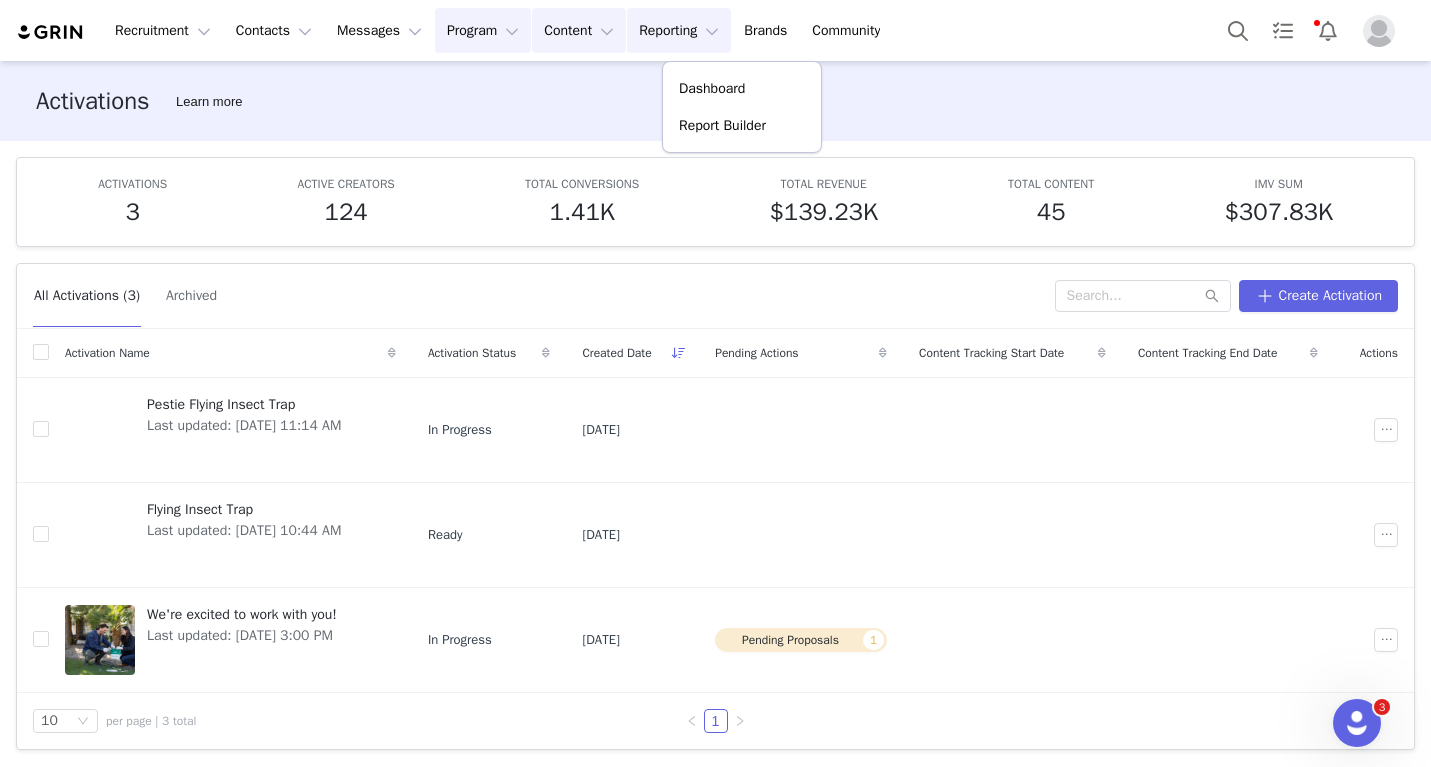 click on "Content Content" at bounding box center (579, 30) 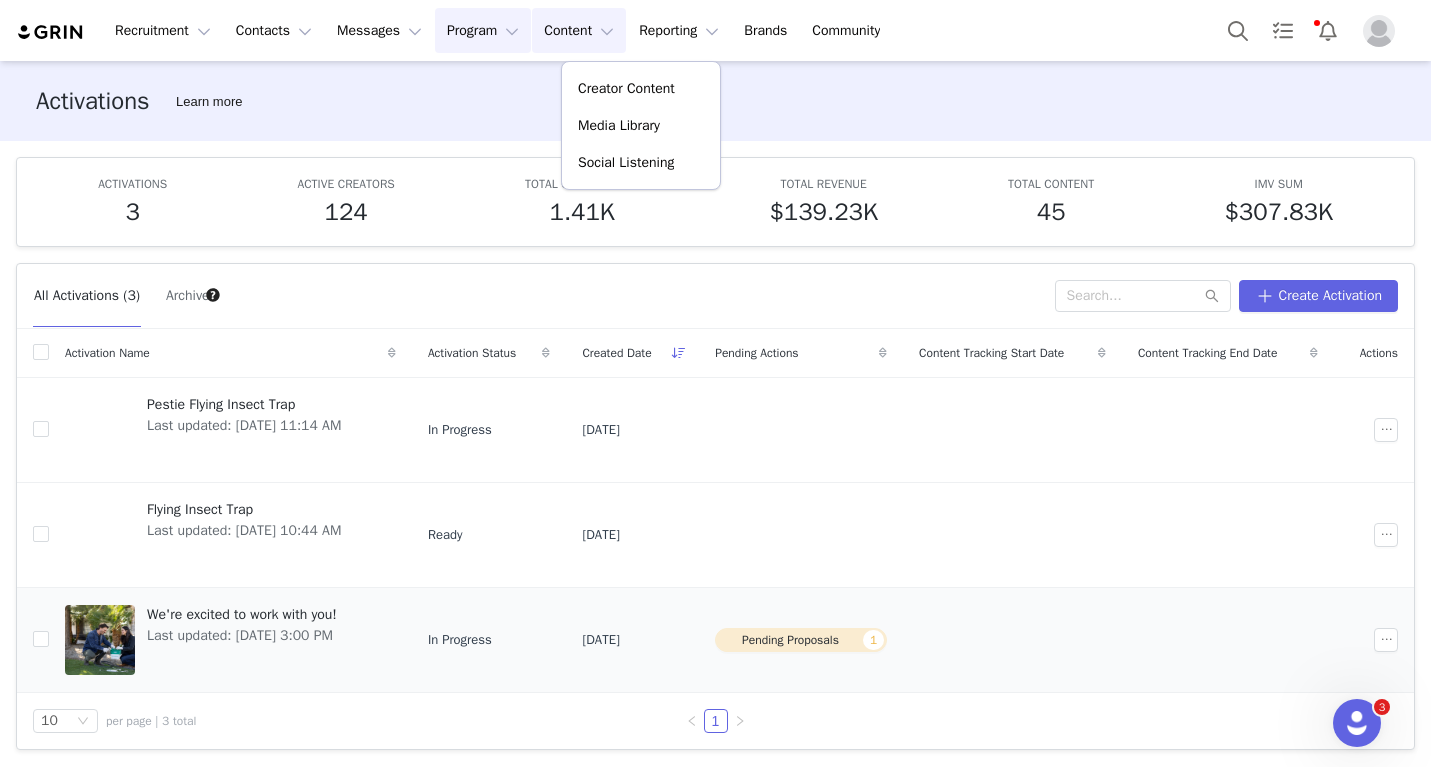 click on "We're excited to work with you! Last updated: [DATE] 3:00 PM" at bounding box center [242, 640] 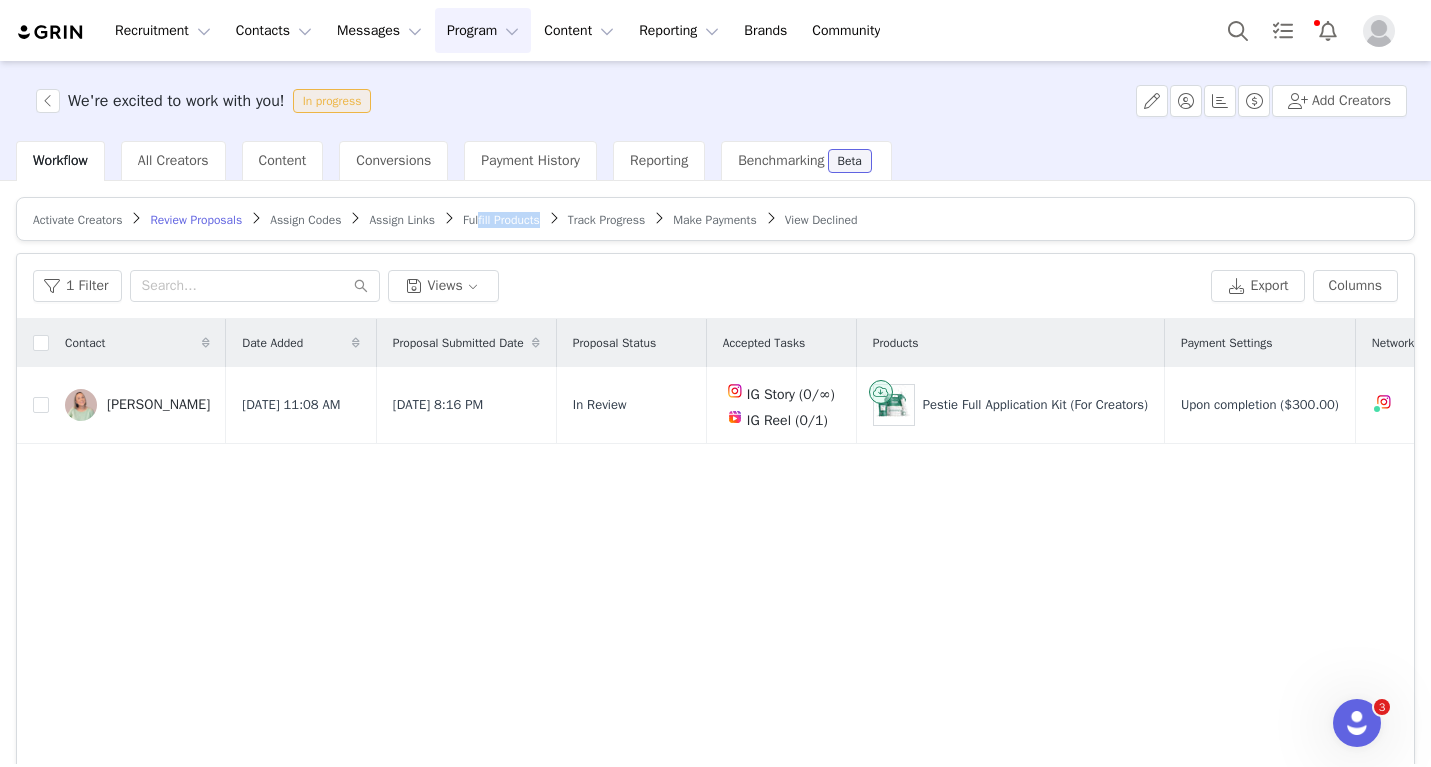 click on "Fulfill Products" at bounding box center (501, 220) 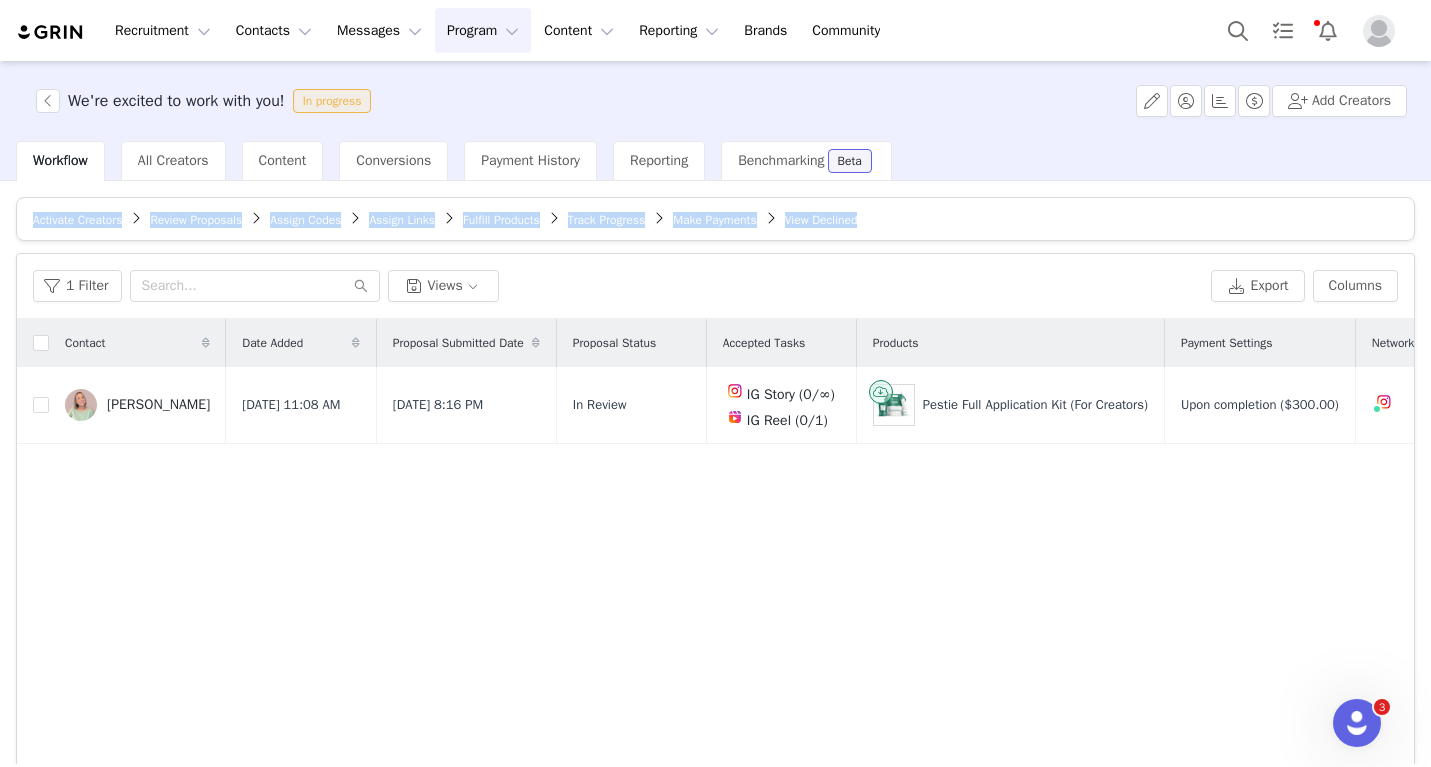 click on "Fulfill Products" at bounding box center (501, 220) 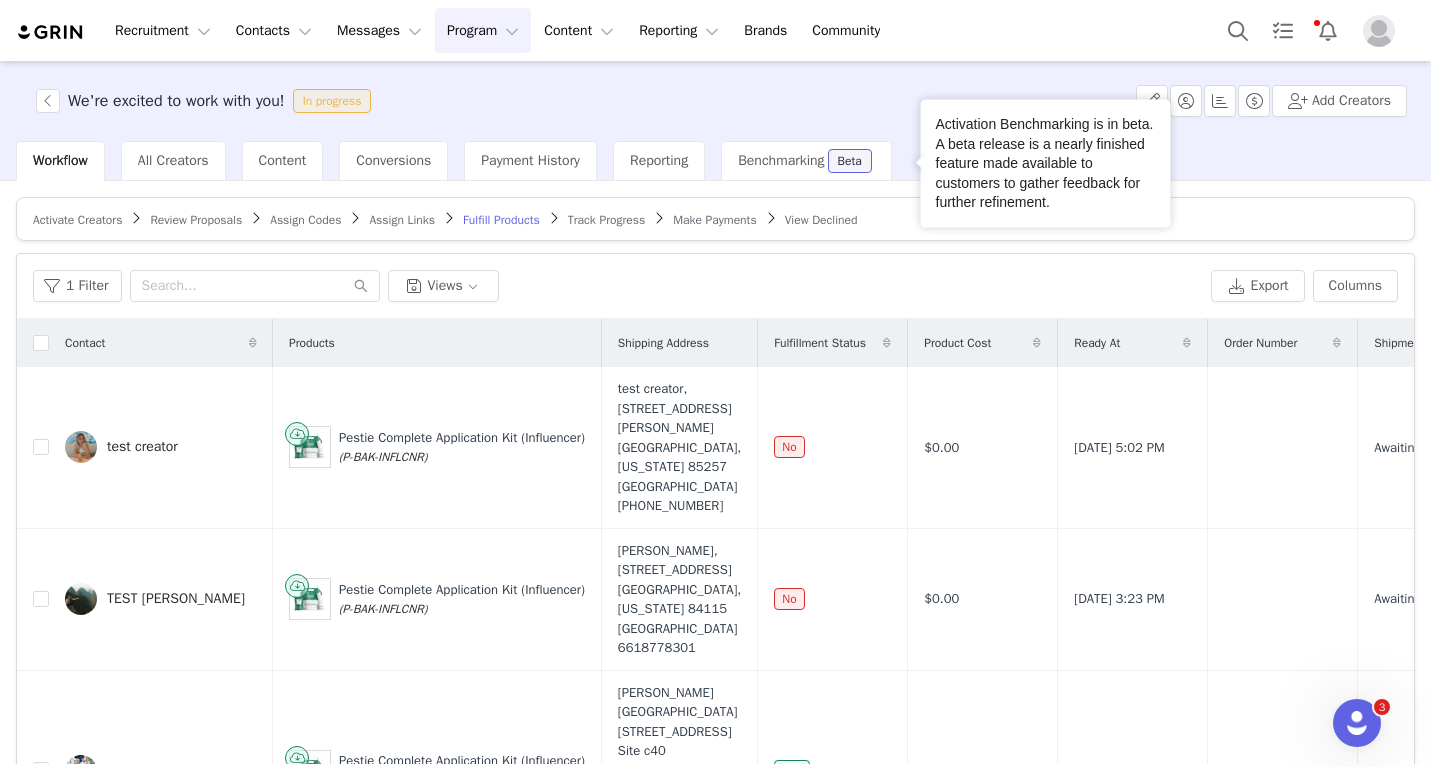 drag, startPoint x: 906, startPoint y: 155, endPoint x: 991, endPoint y: 130, distance: 88.60023 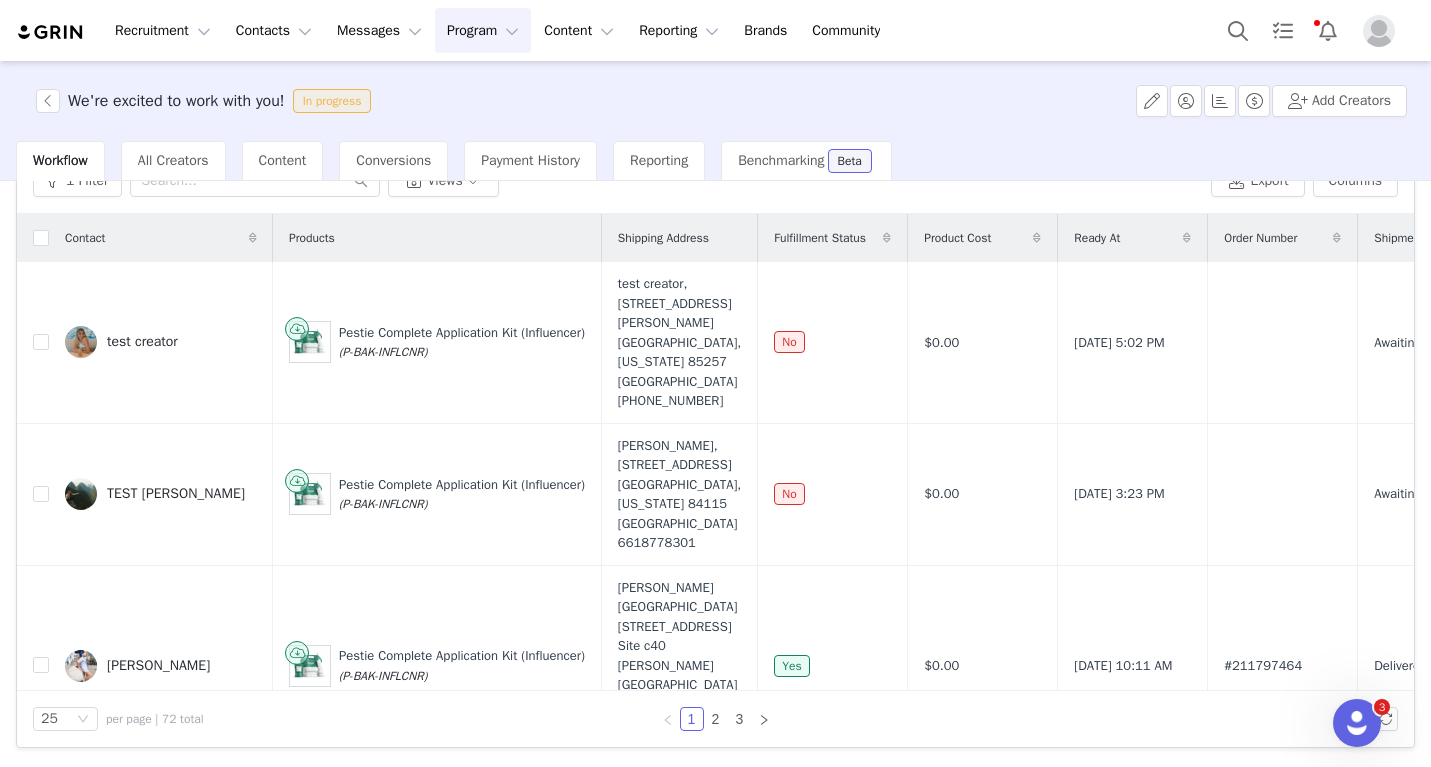 scroll, scrollTop: 126, scrollLeft: 0, axis: vertical 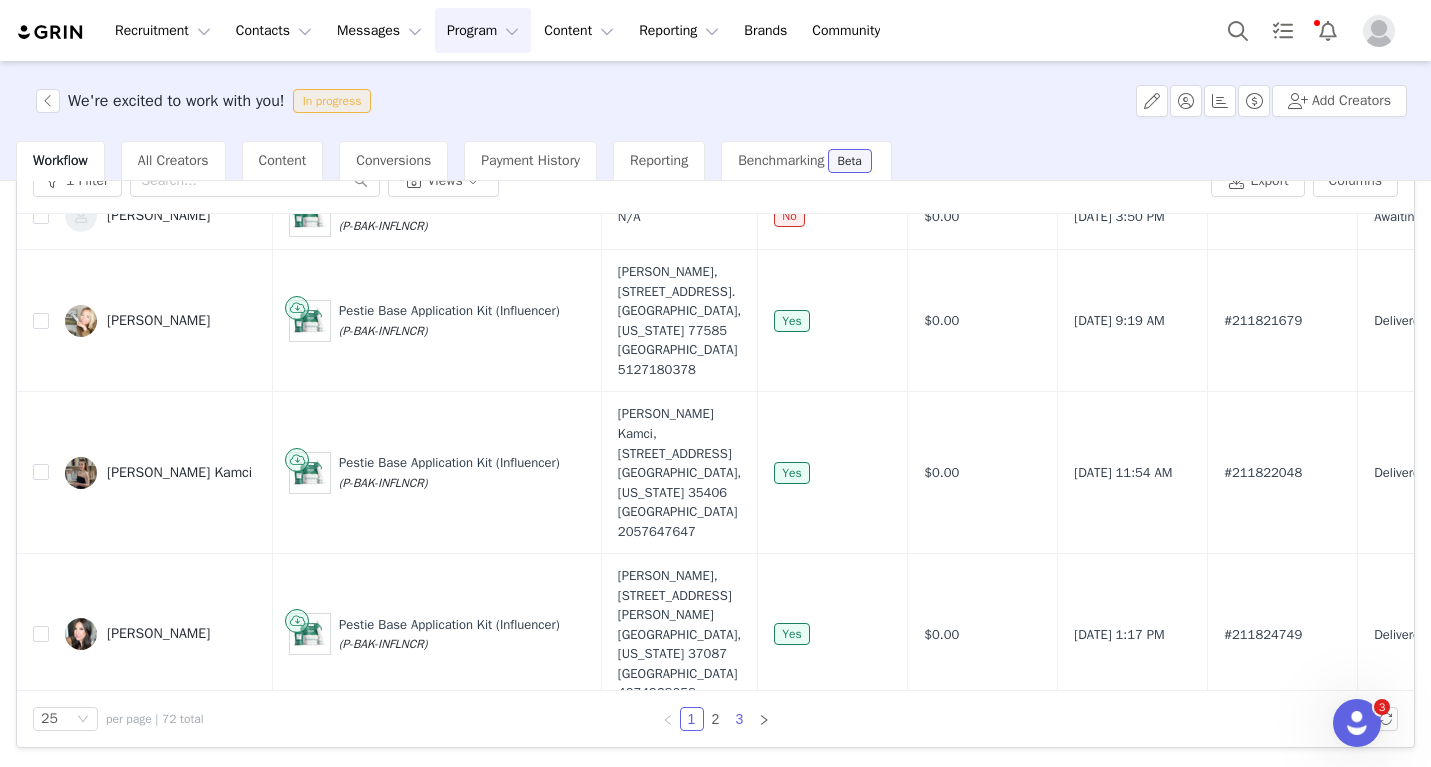 click on "3" at bounding box center (740, 719) 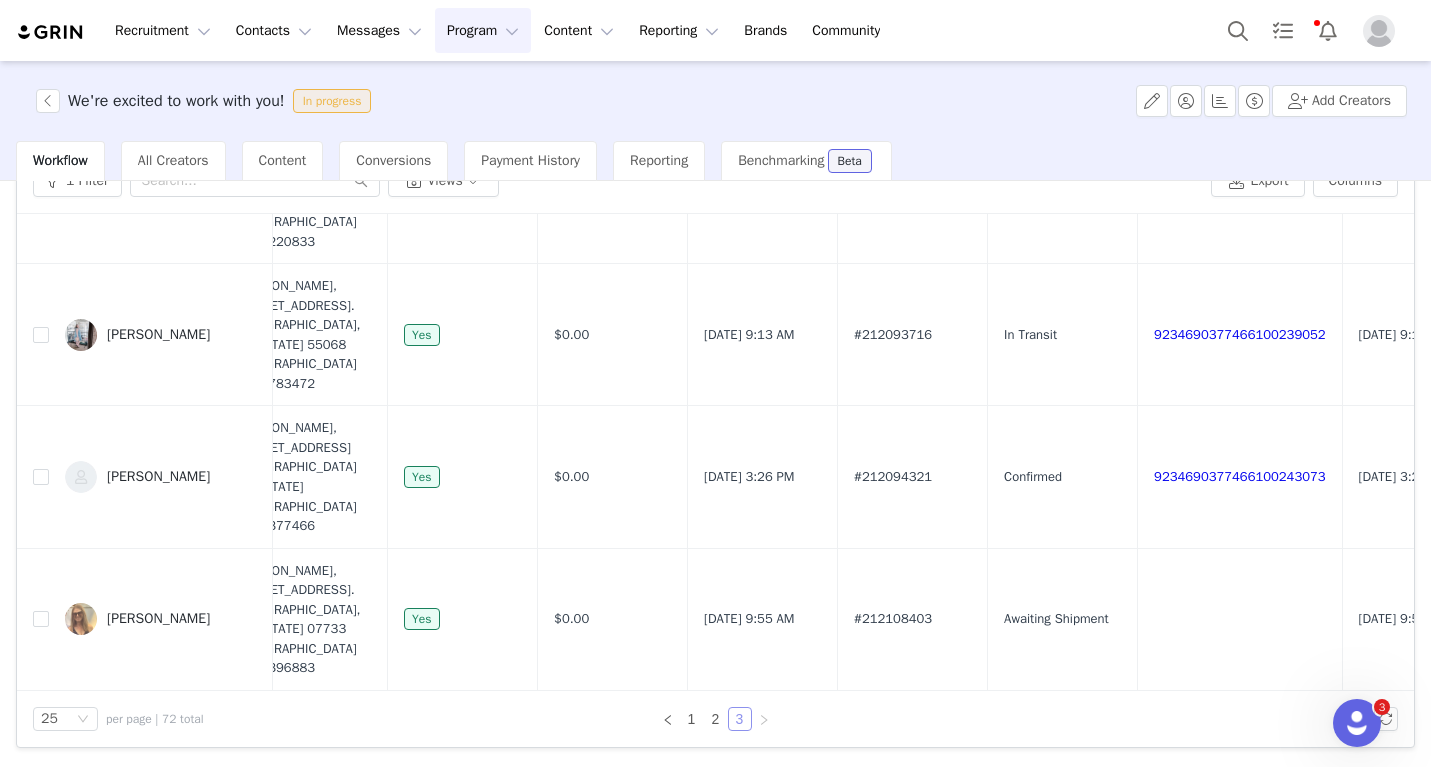 scroll, scrollTop: 2800, scrollLeft: 430, axis: both 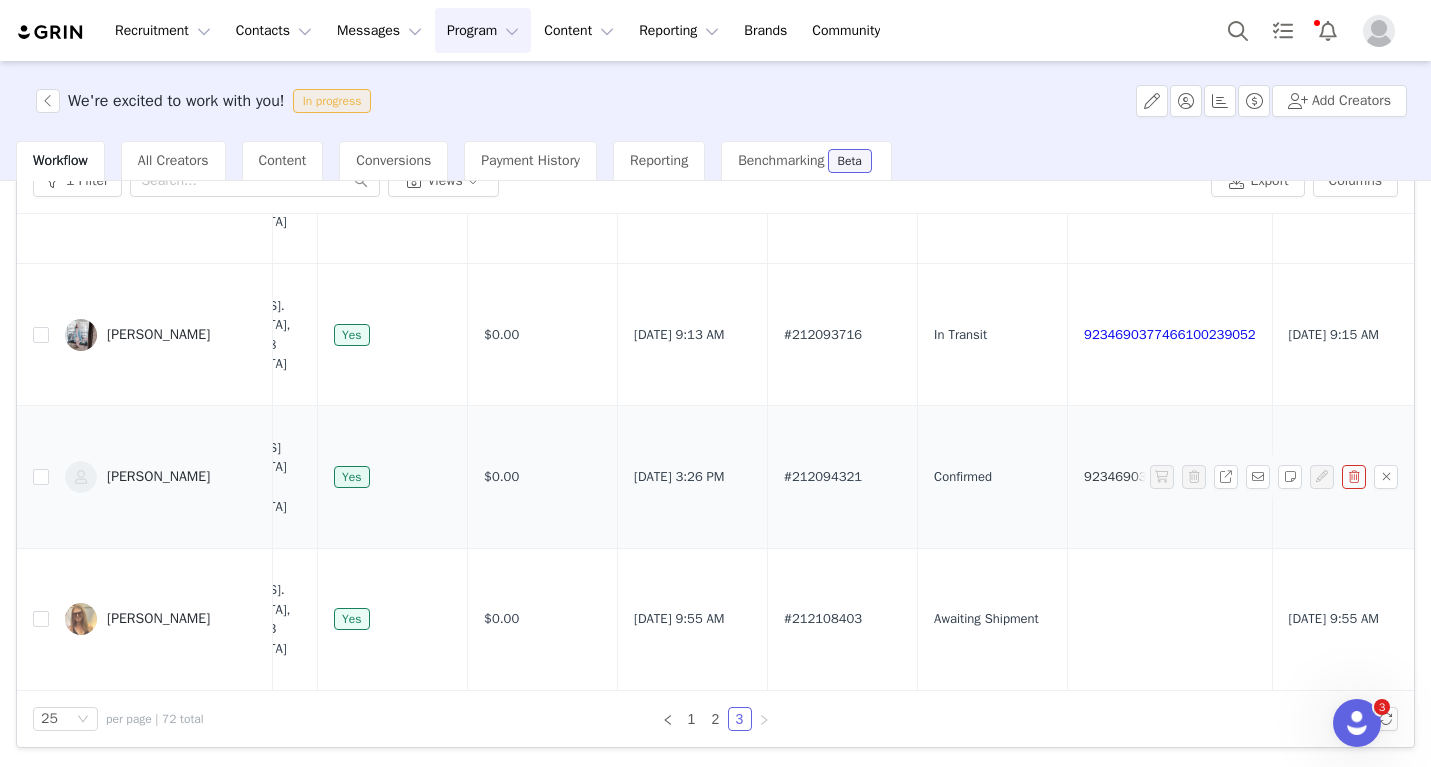 click on "9234690377466100243073" at bounding box center (1170, 476) 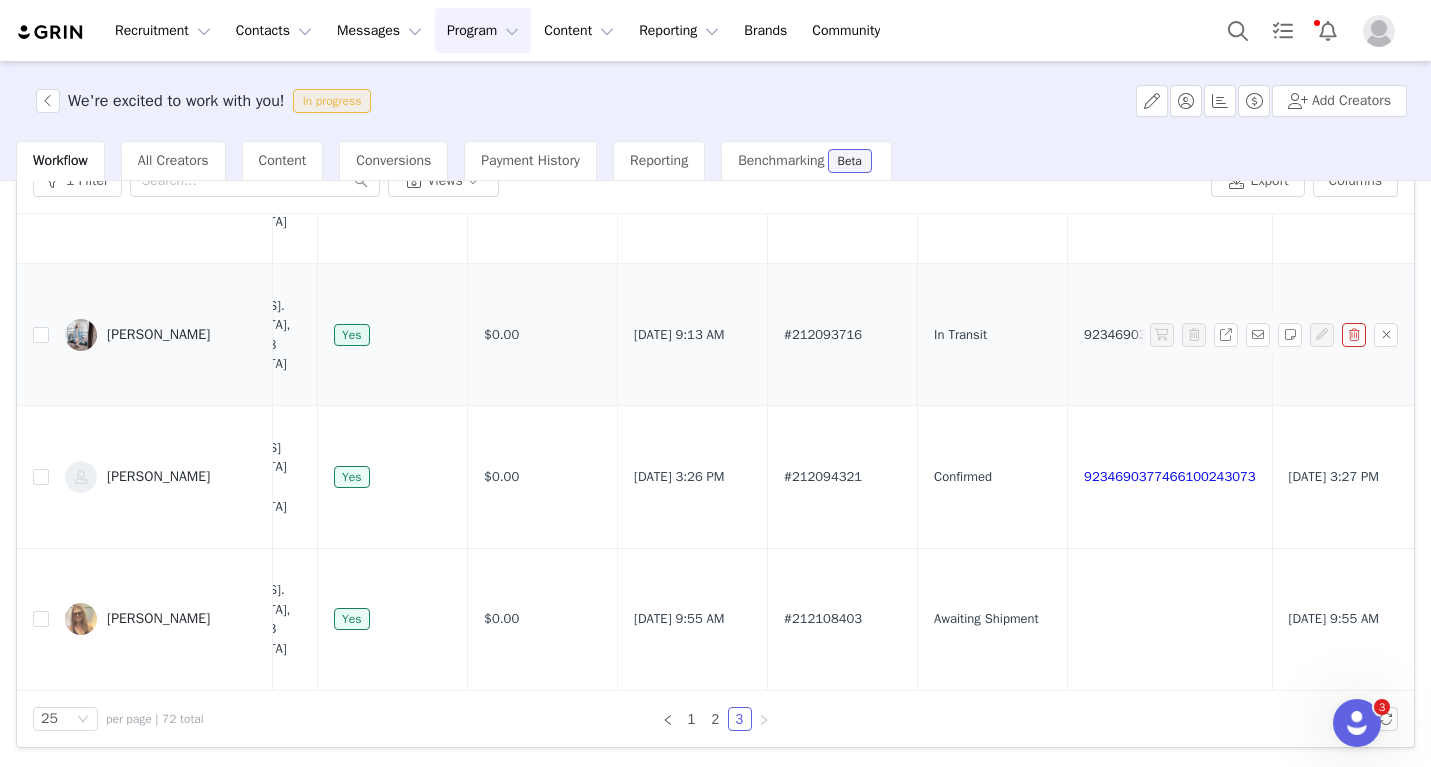 click on "9234690377466100239052" at bounding box center (1170, 334) 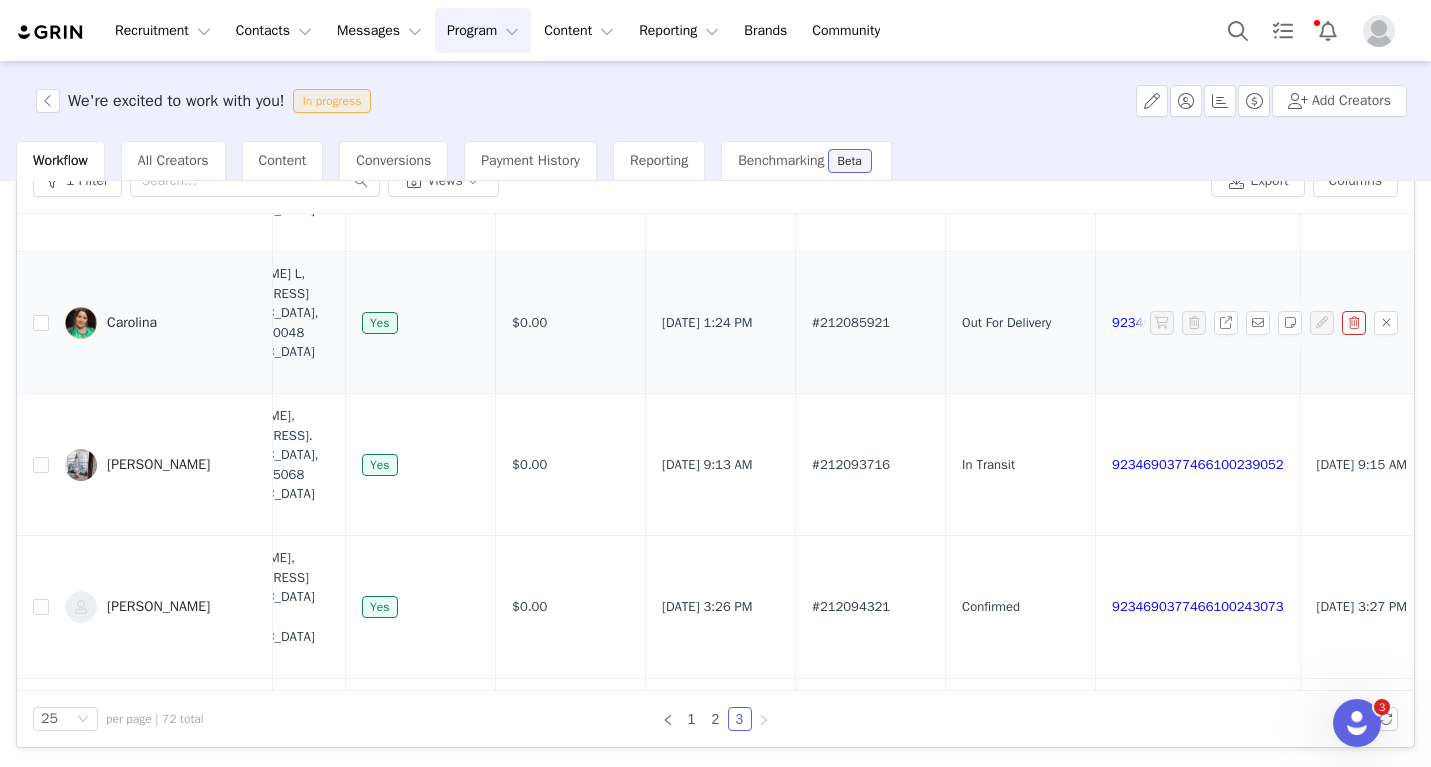 scroll, scrollTop: 2665, scrollLeft: 413, axis: both 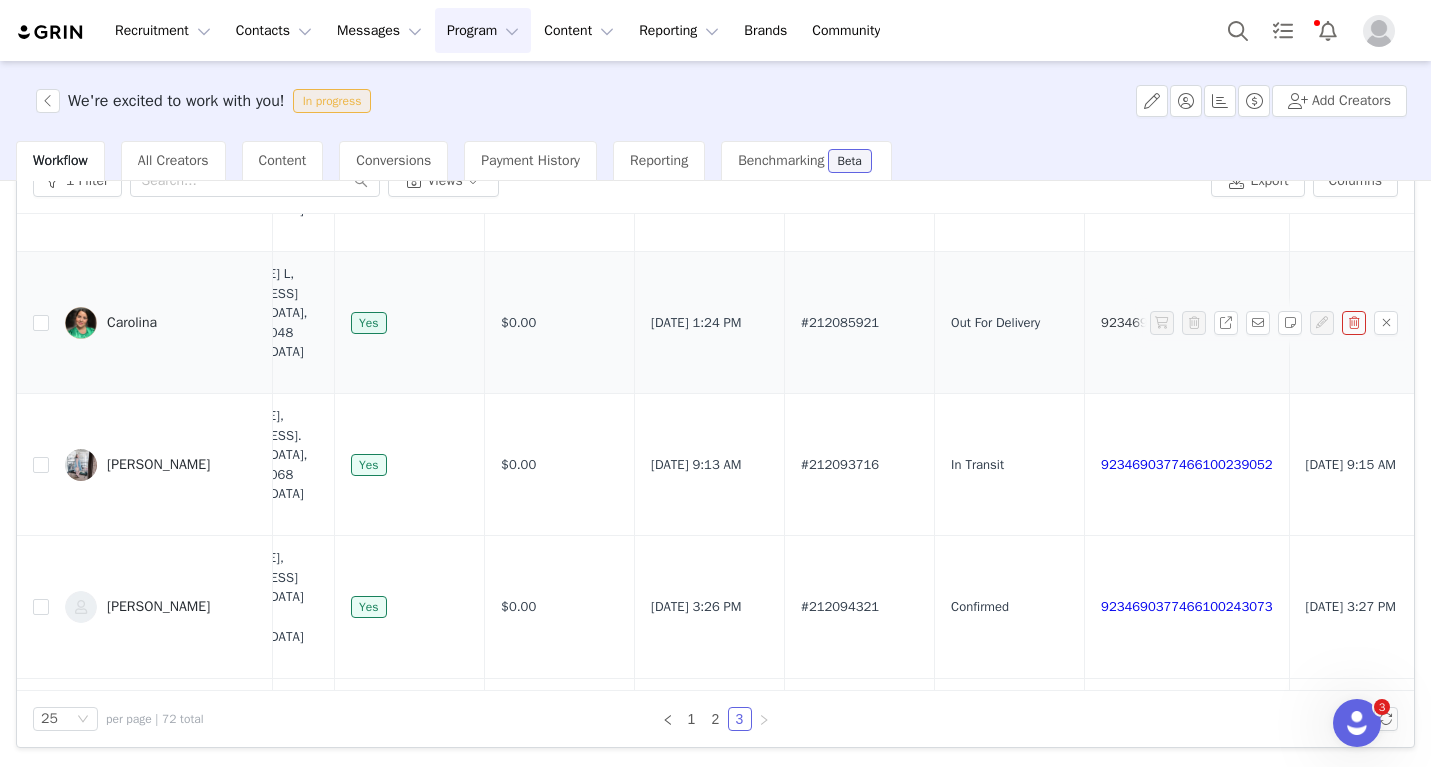 click on "9234690377466100233425" at bounding box center (1187, 322) 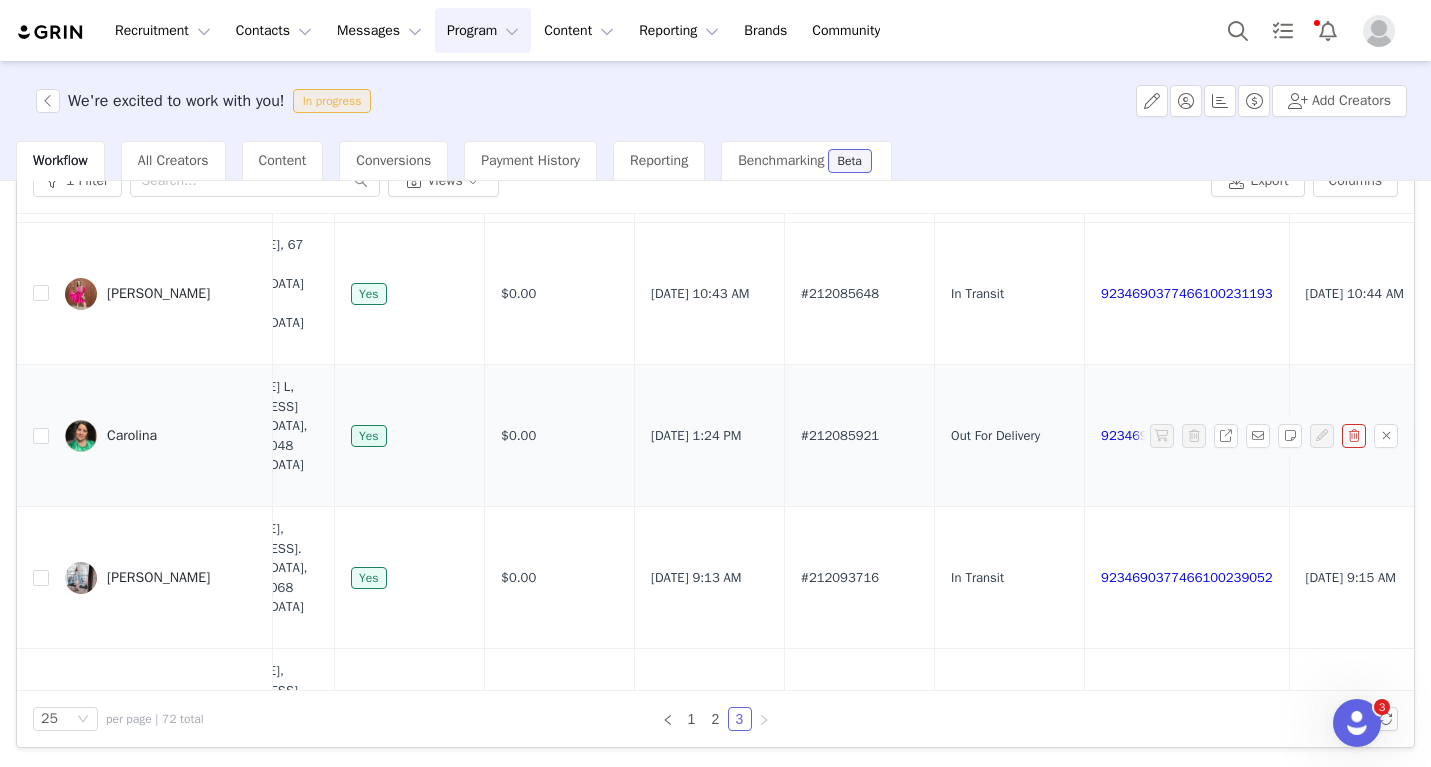 scroll, scrollTop: 2549, scrollLeft: 413, axis: both 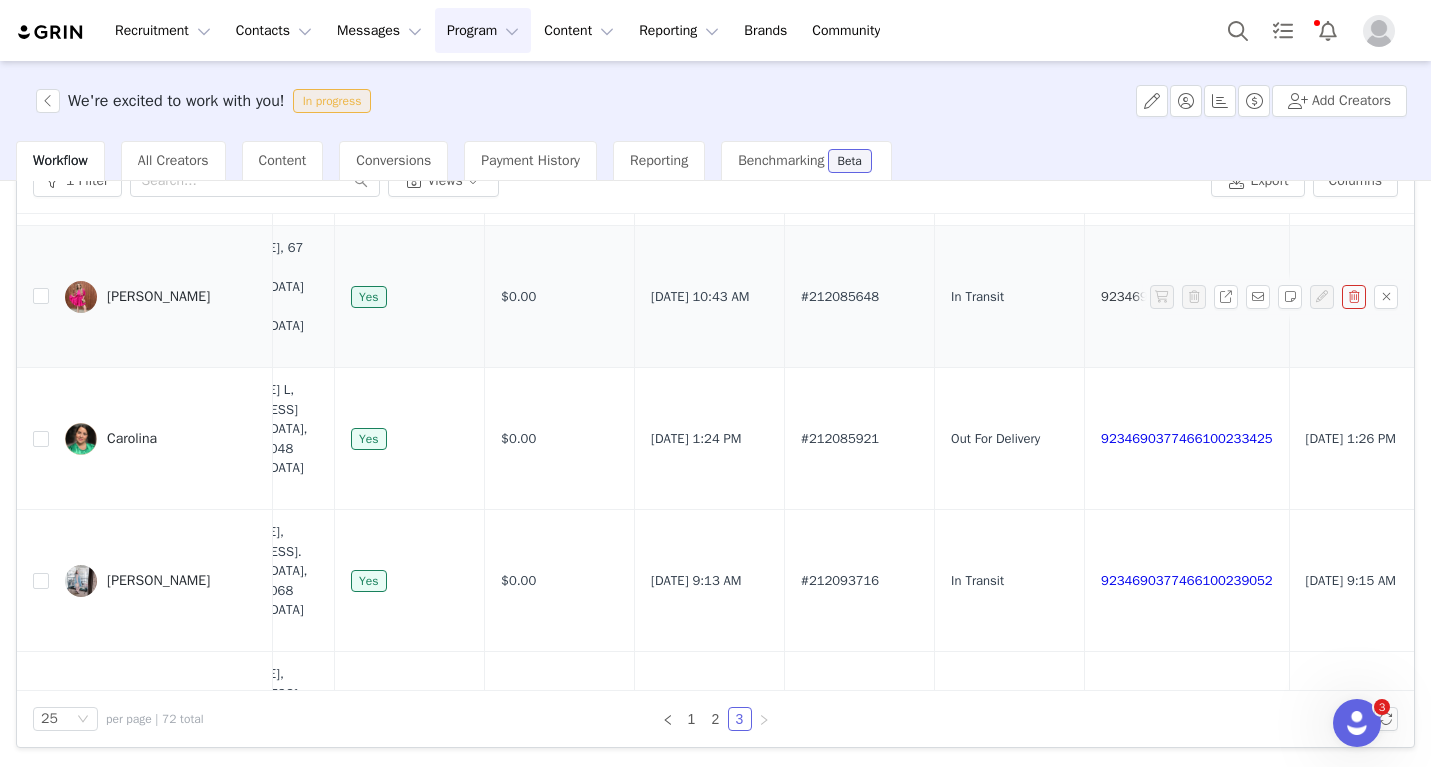 click on "9234690377466100231193" at bounding box center (1187, 296) 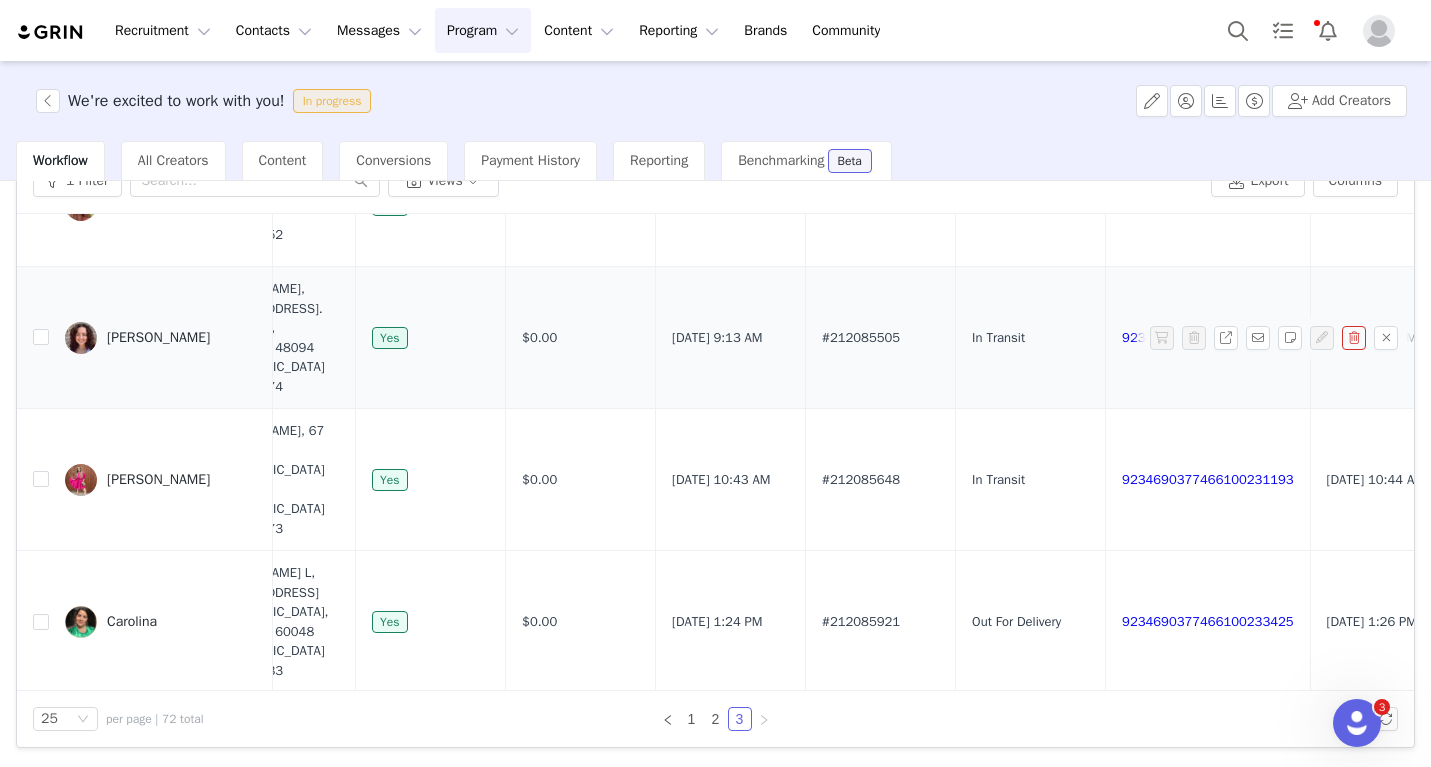 scroll, scrollTop: 2366, scrollLeft: 396, axis: both 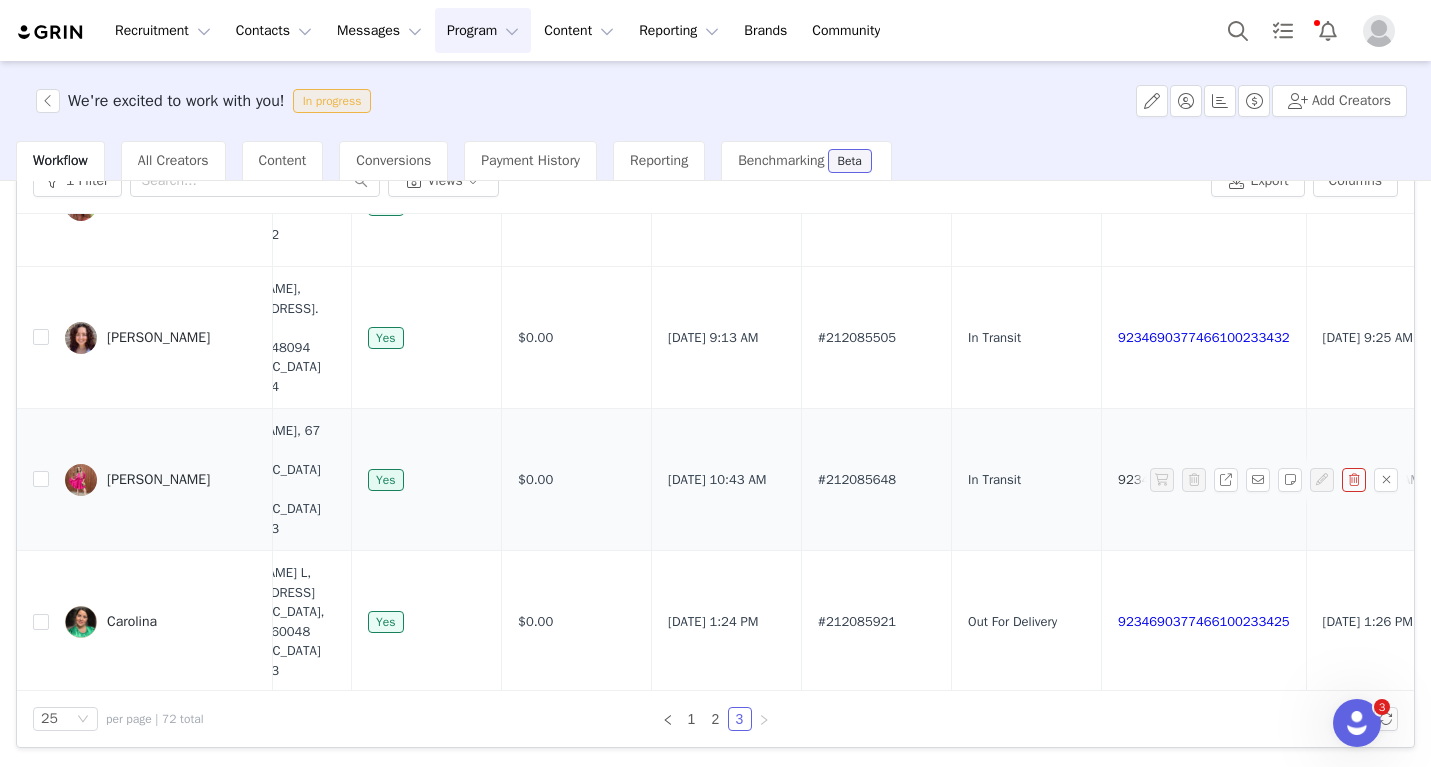 click on "9234690377466100231193" at bounding box center (1204, 479) 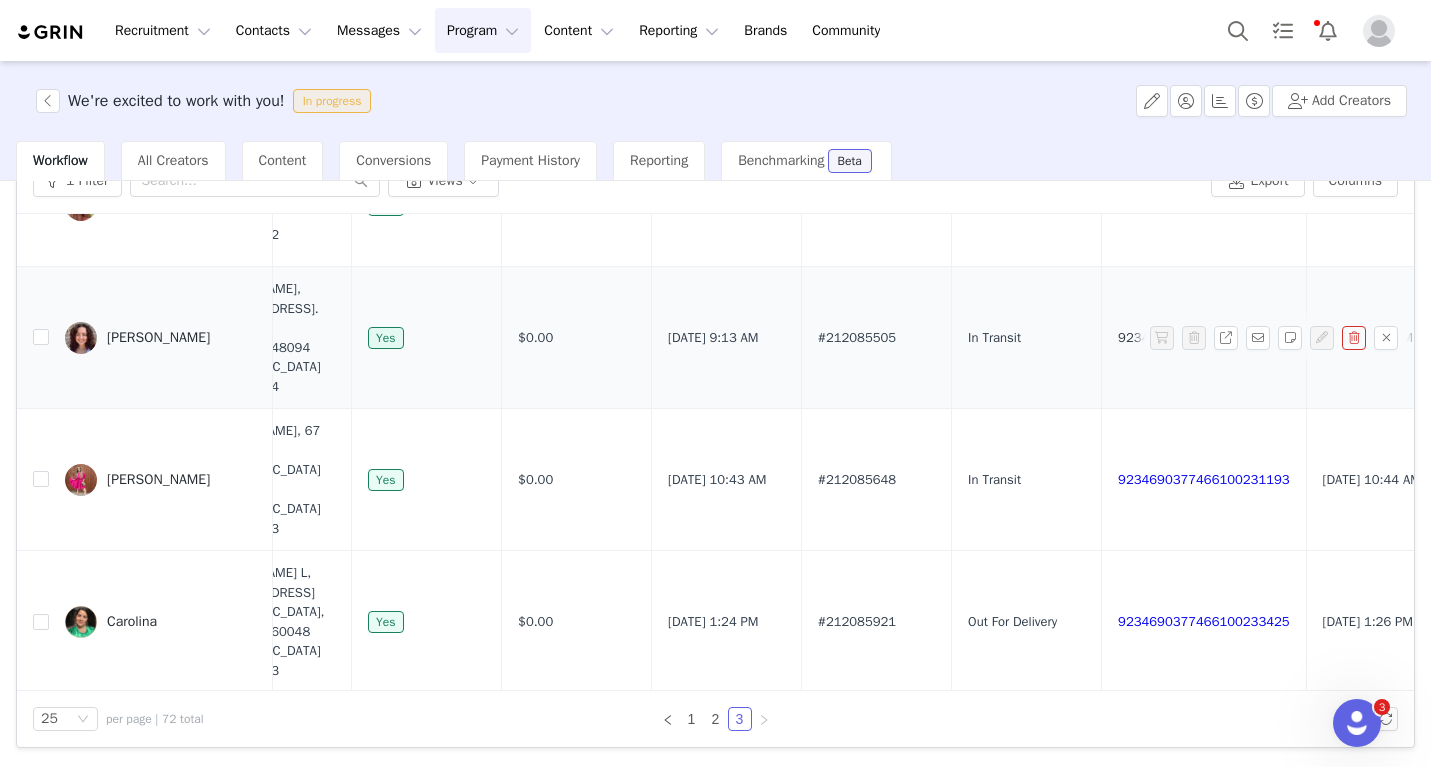 click on "9234690377466100233432" at bounding box center (1204, 337) 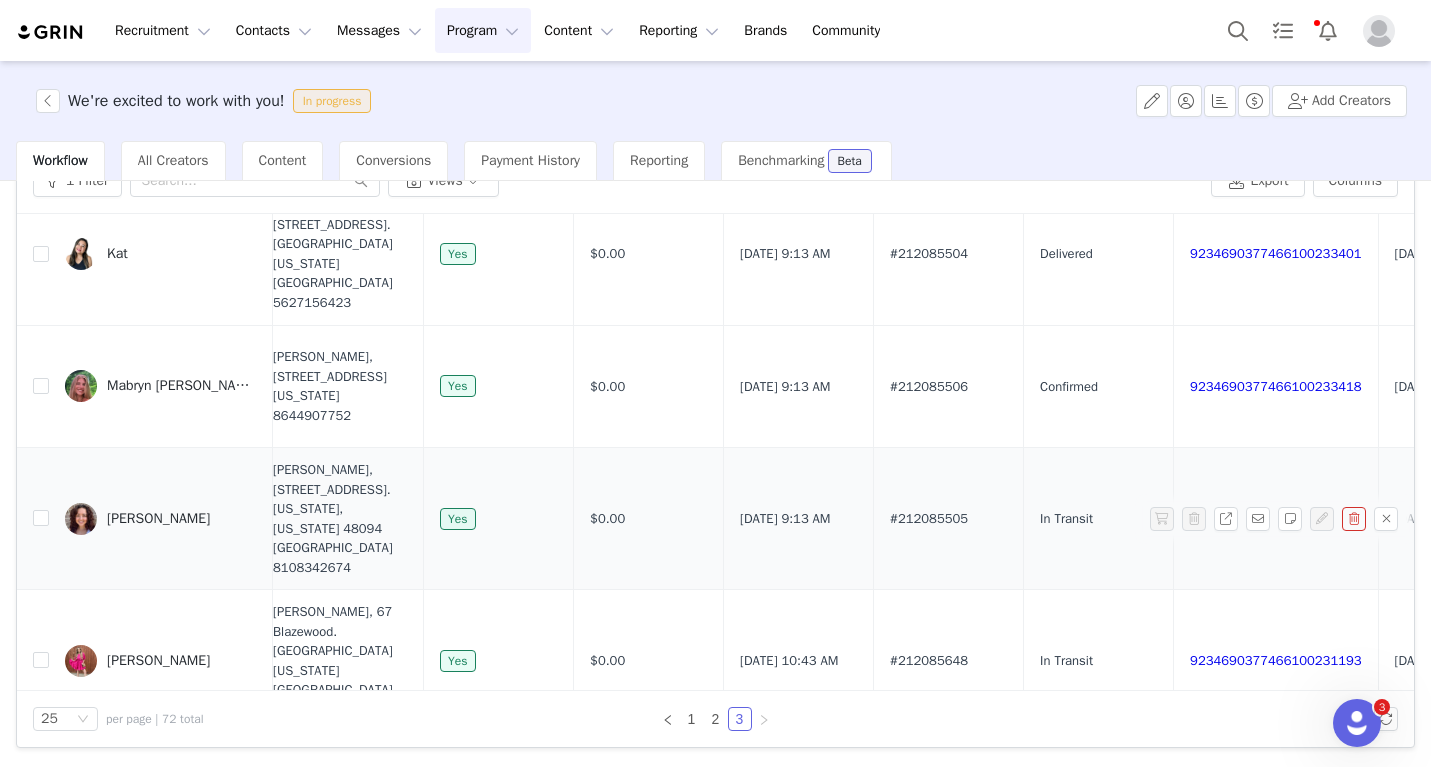 scroll, scrollTop: 2184, scrollLeft: 414, axis: both 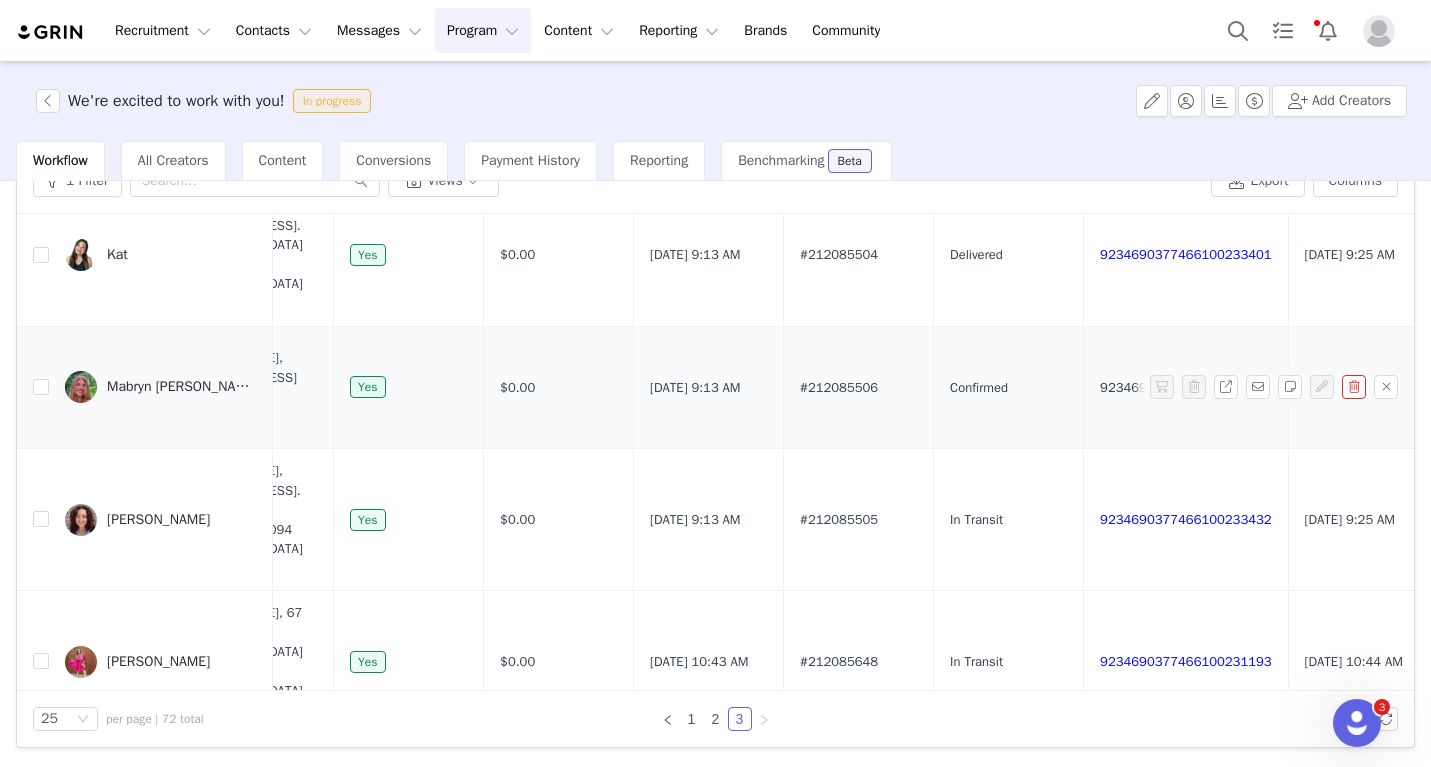 click on "9234690377466100233418" at bounding box center (1186, 387) 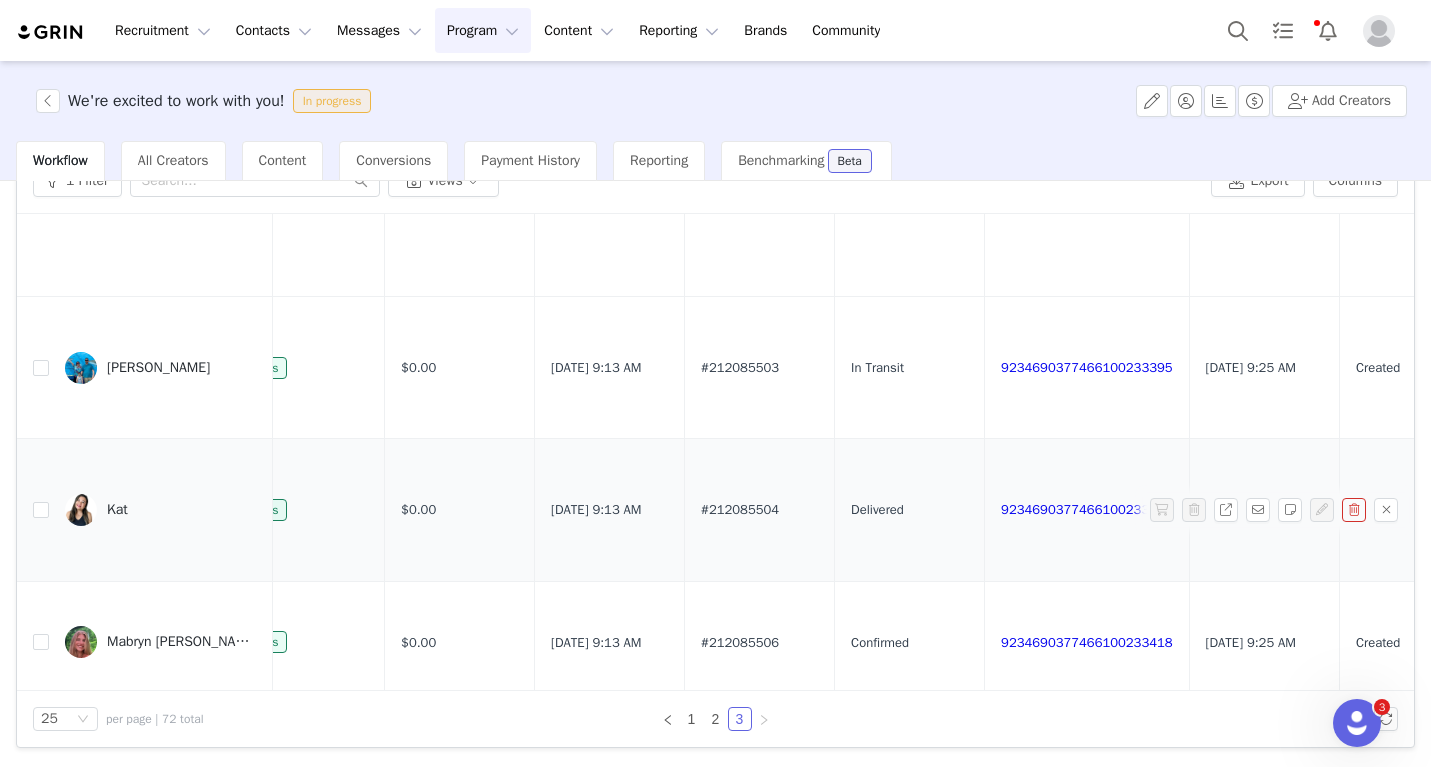 scroll, scrollTop: 1823, scrollLeft: 513, axis: both 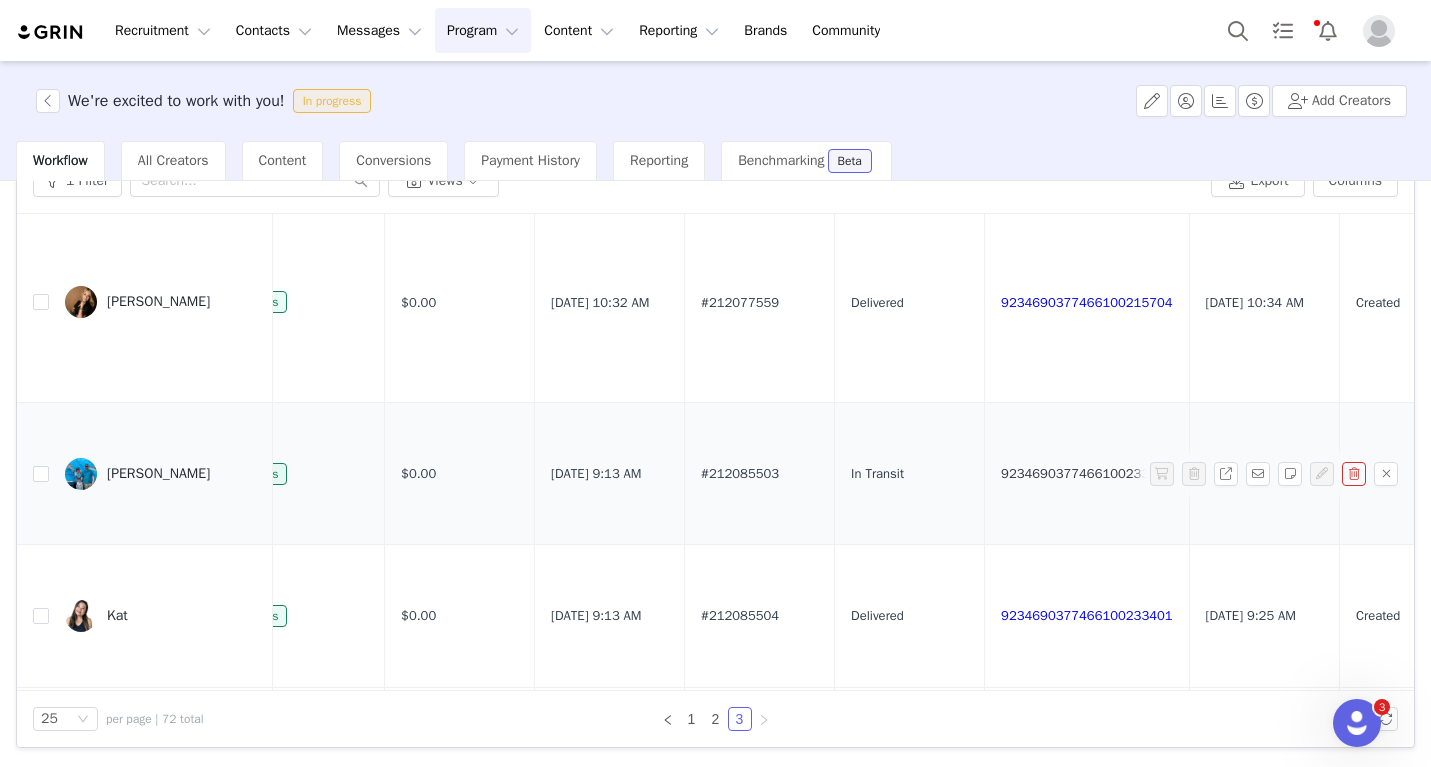 click on "9234690377466100233395" at bounding box center (1087, 473) 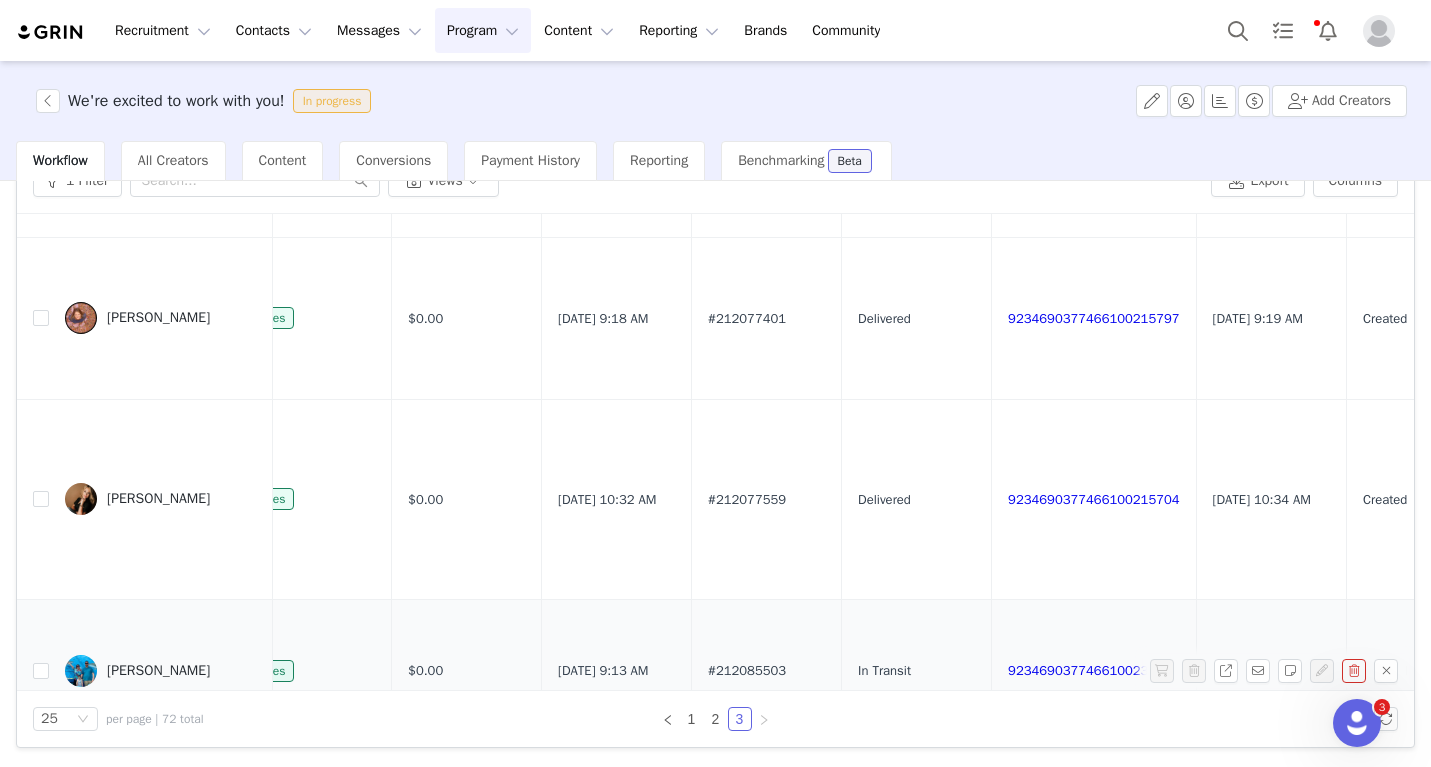 scroll, scrollTop: 1626, scrollLeft: 521, axis: both 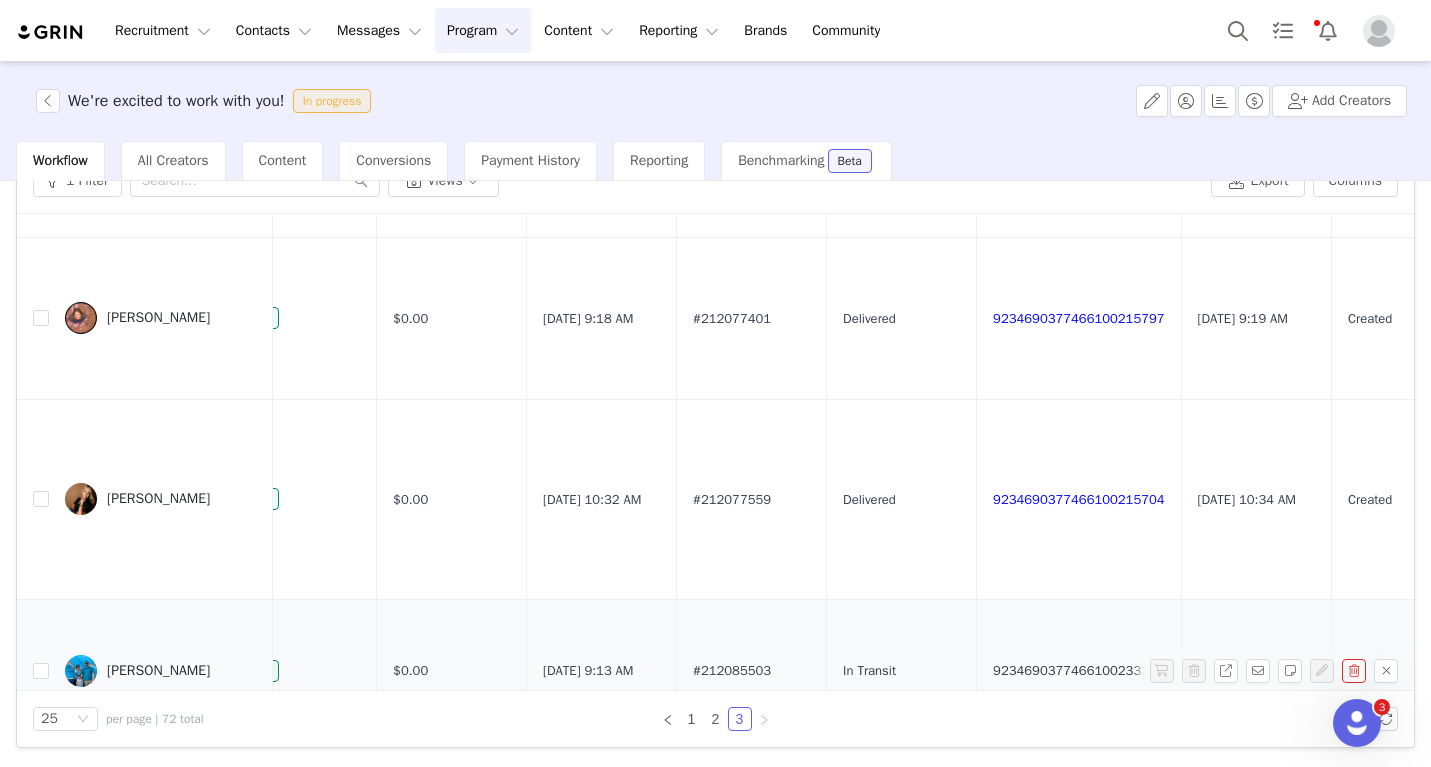 click on "9234690377466100233395" at bounding box center [1079, 670] 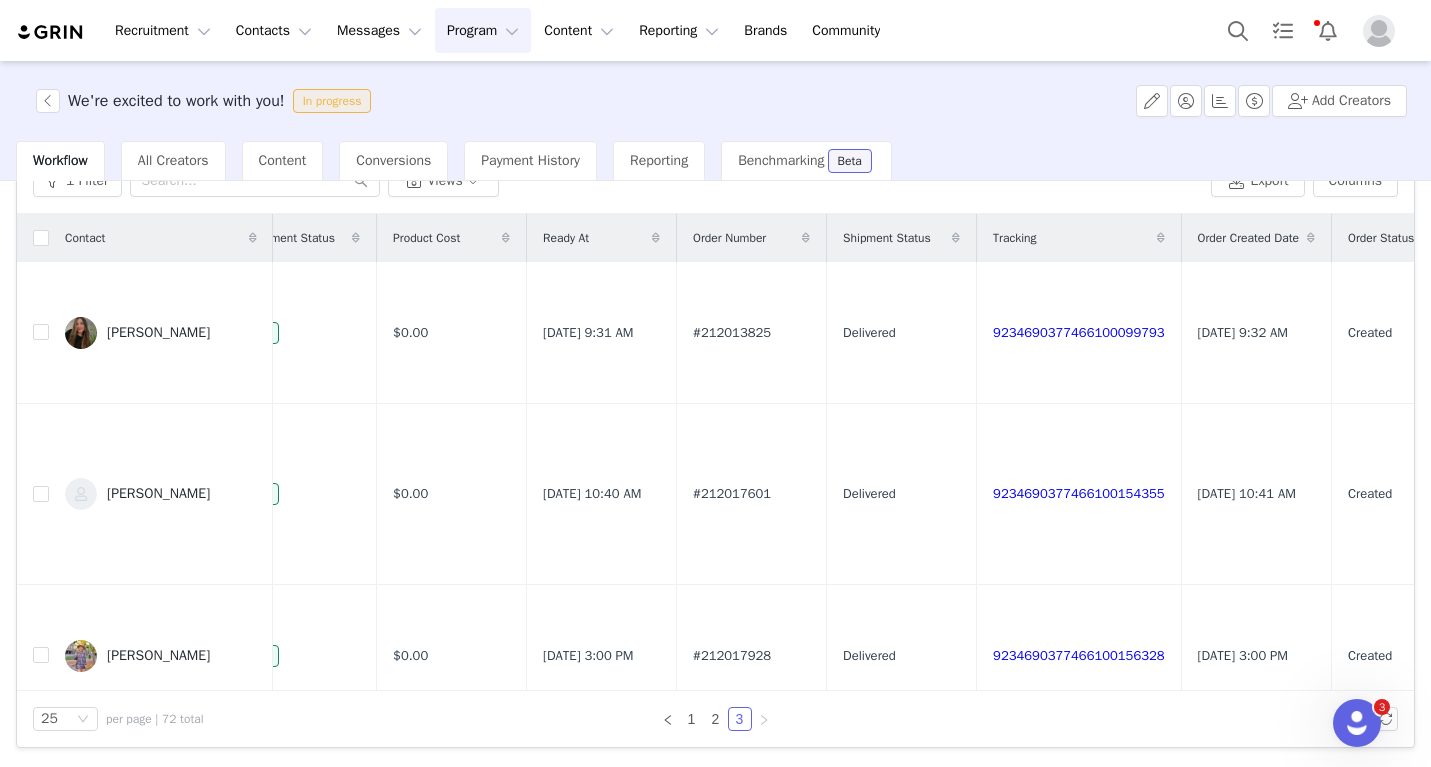 scroll, scrollTop: 0, scrollLeft: 521, axis: horizontal 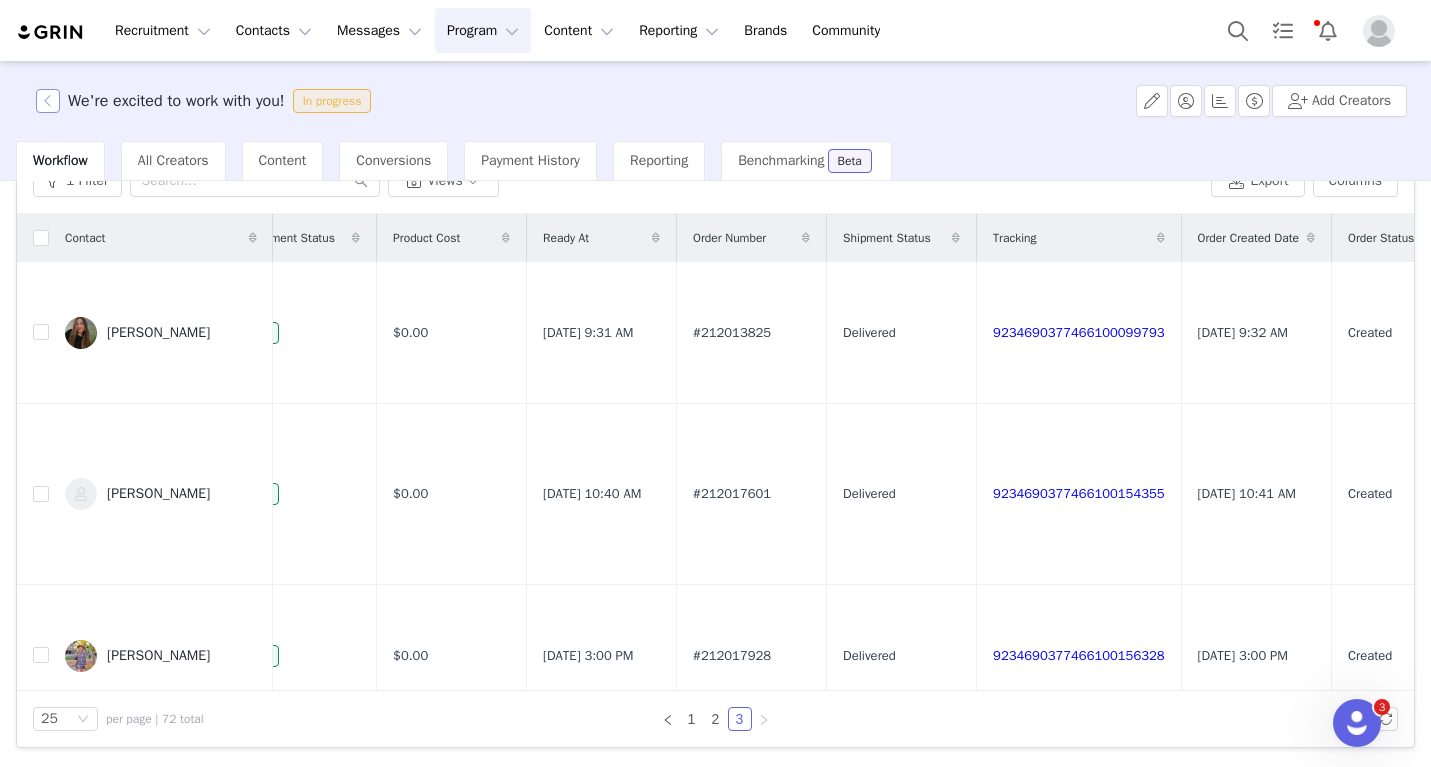 click at bounding box center [48, 101] 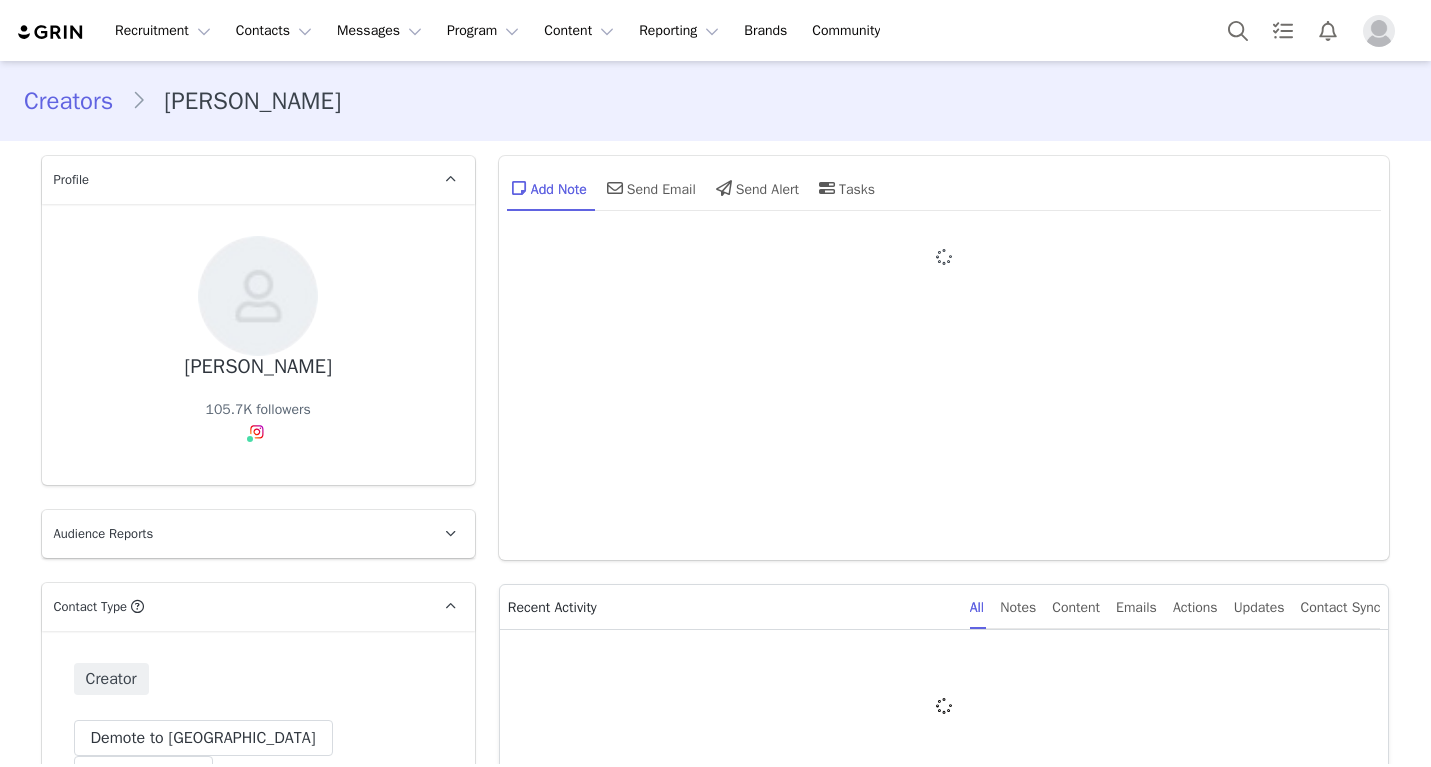 scroll, scrollTop: 0, scrollLeft: 0, axis: both 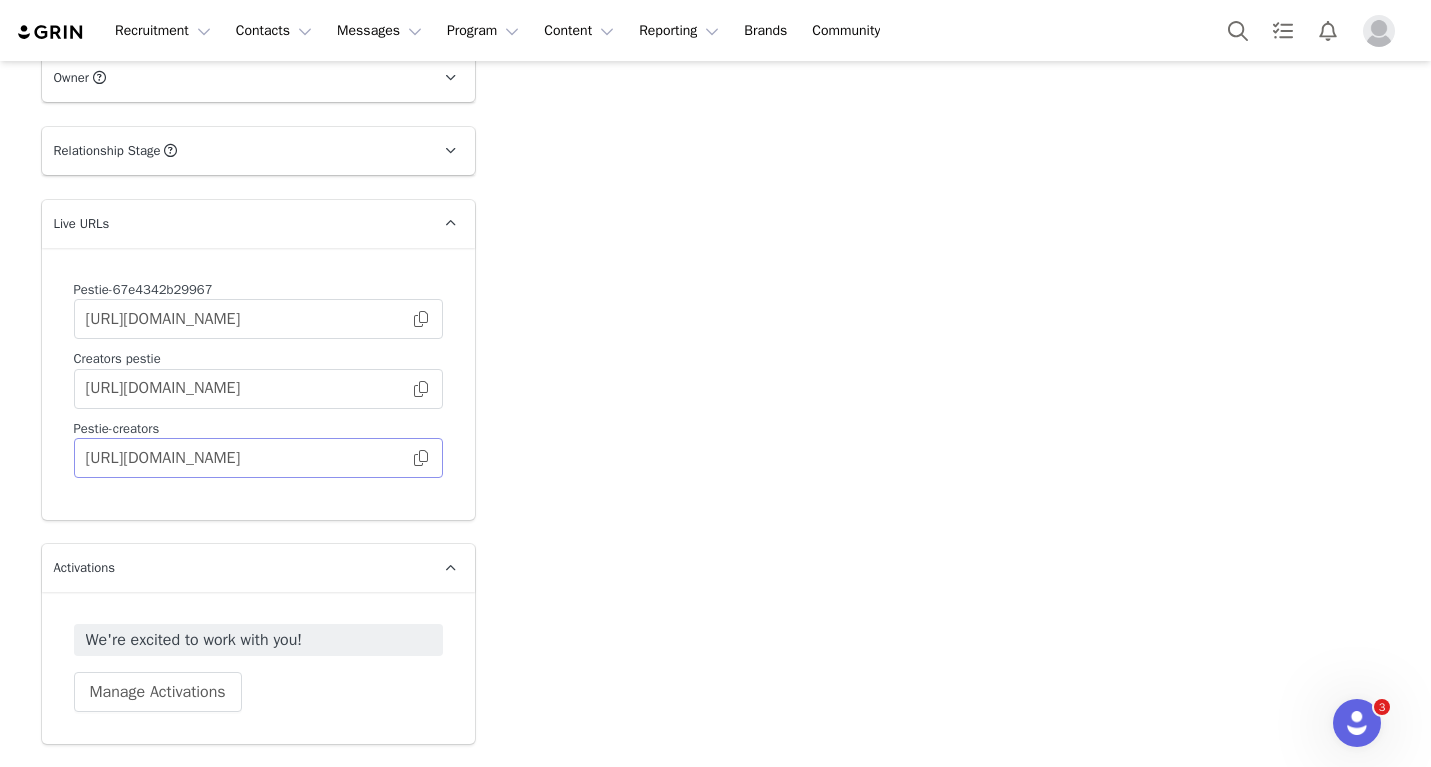 click at bounding box center (421, 458) 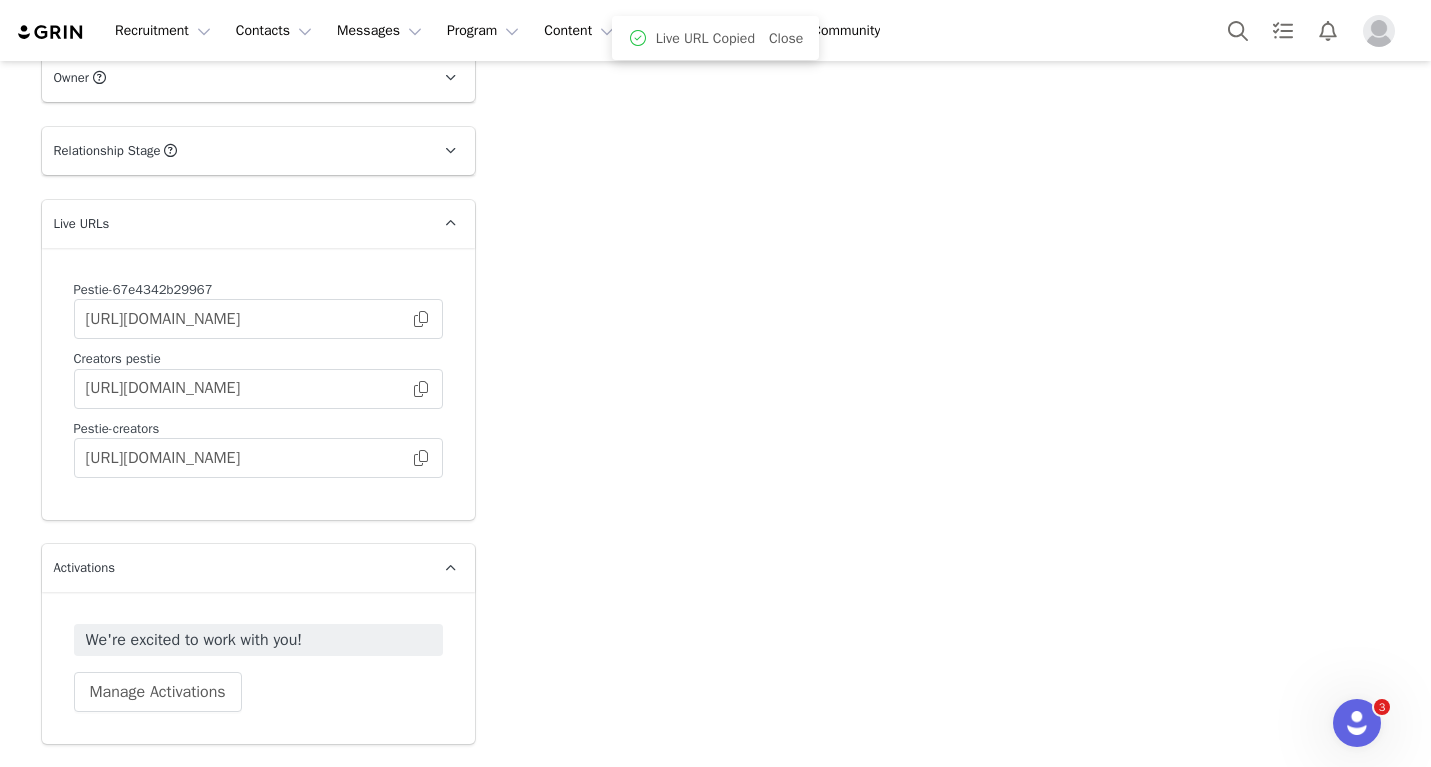 click on "Recruitment Recruitment Creator Search Curated Lists Landing Pages Web Extension AI Creator Search Beta Contacts Contacts Creators Prospects Applicants Messages Messages Dashboard Inbox Templates Sequences Program Program Activations Partnerships Payments Affiliates Content Content Creator Content Media Library Social Listening Reporting Reporting Dashboard Report Builder Brands Brands Community Community" at bounding box center (715, 30) 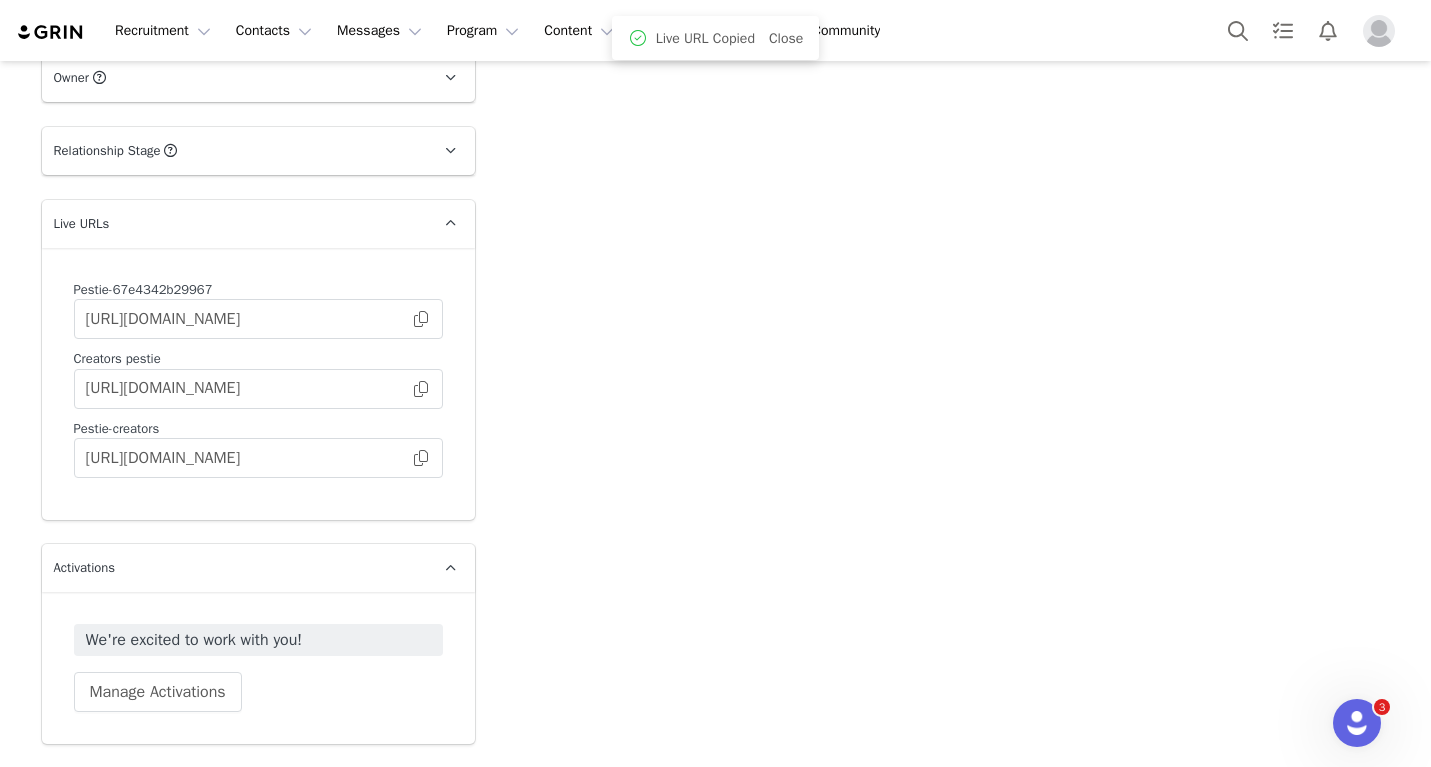 click at bounding box center [1379, 31] 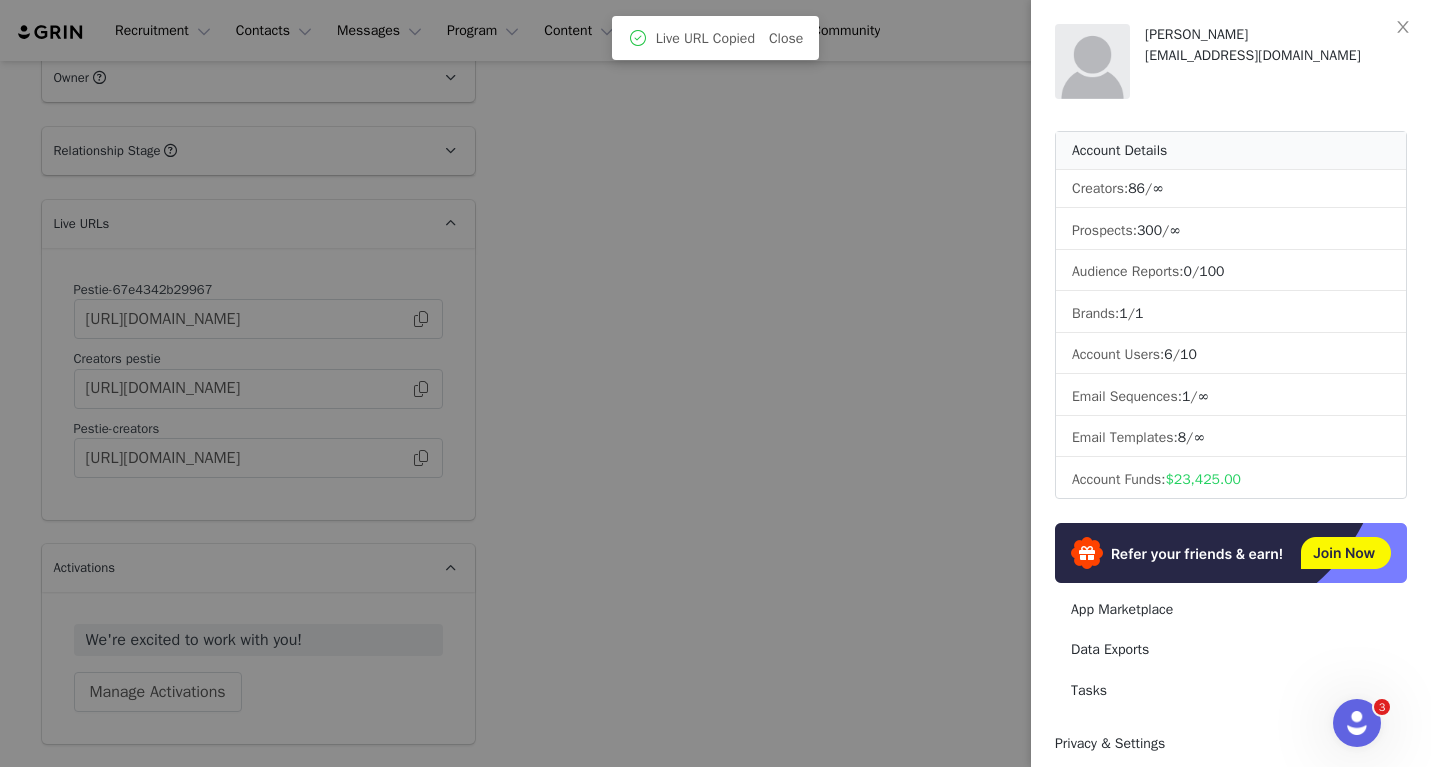 click at bounding box center [715, 383] 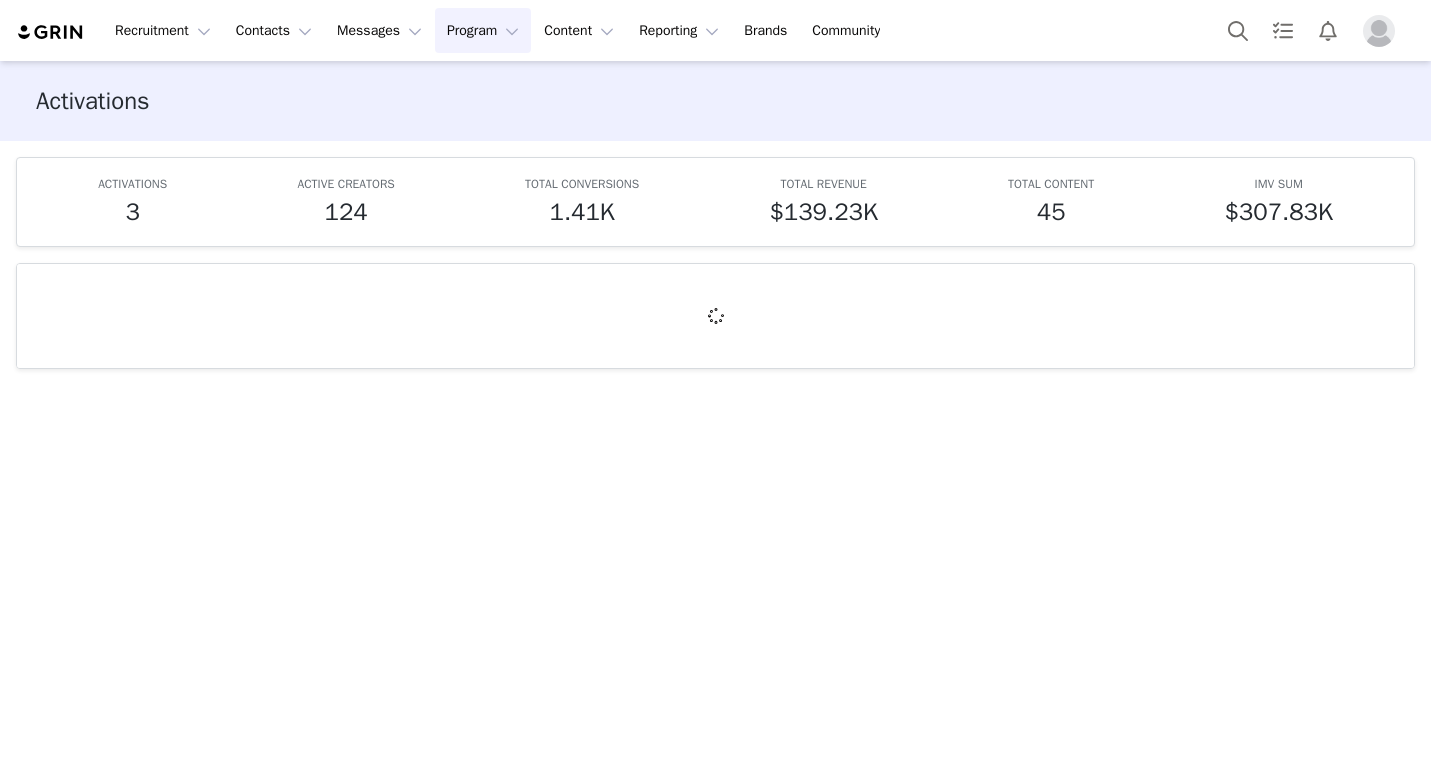 scroll, scrollTop: 0, scrollLeft: 0, axis: both 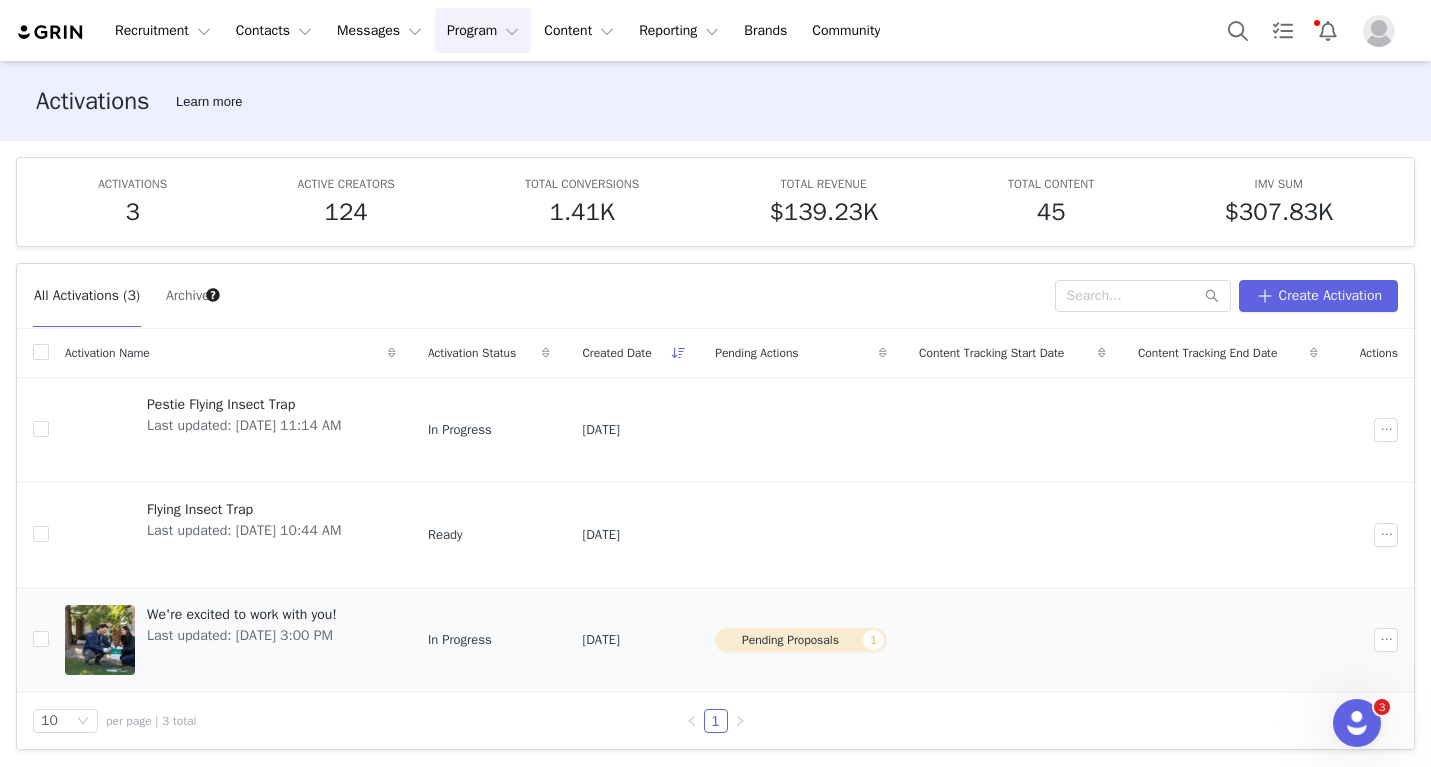 click on "We're excited to work with you!" at bounding box center (242, 614) 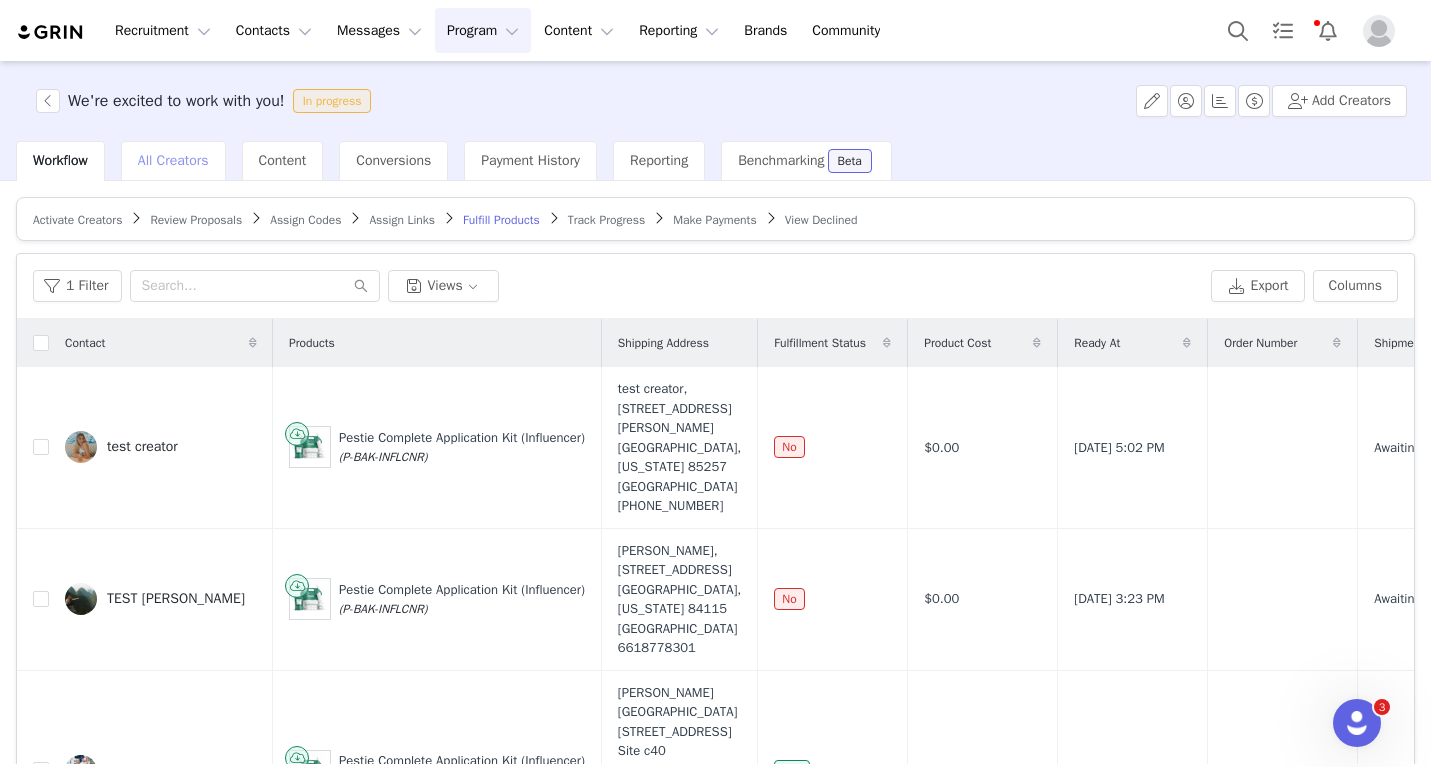 click on "All Creators" at bounding box center (173, 160) 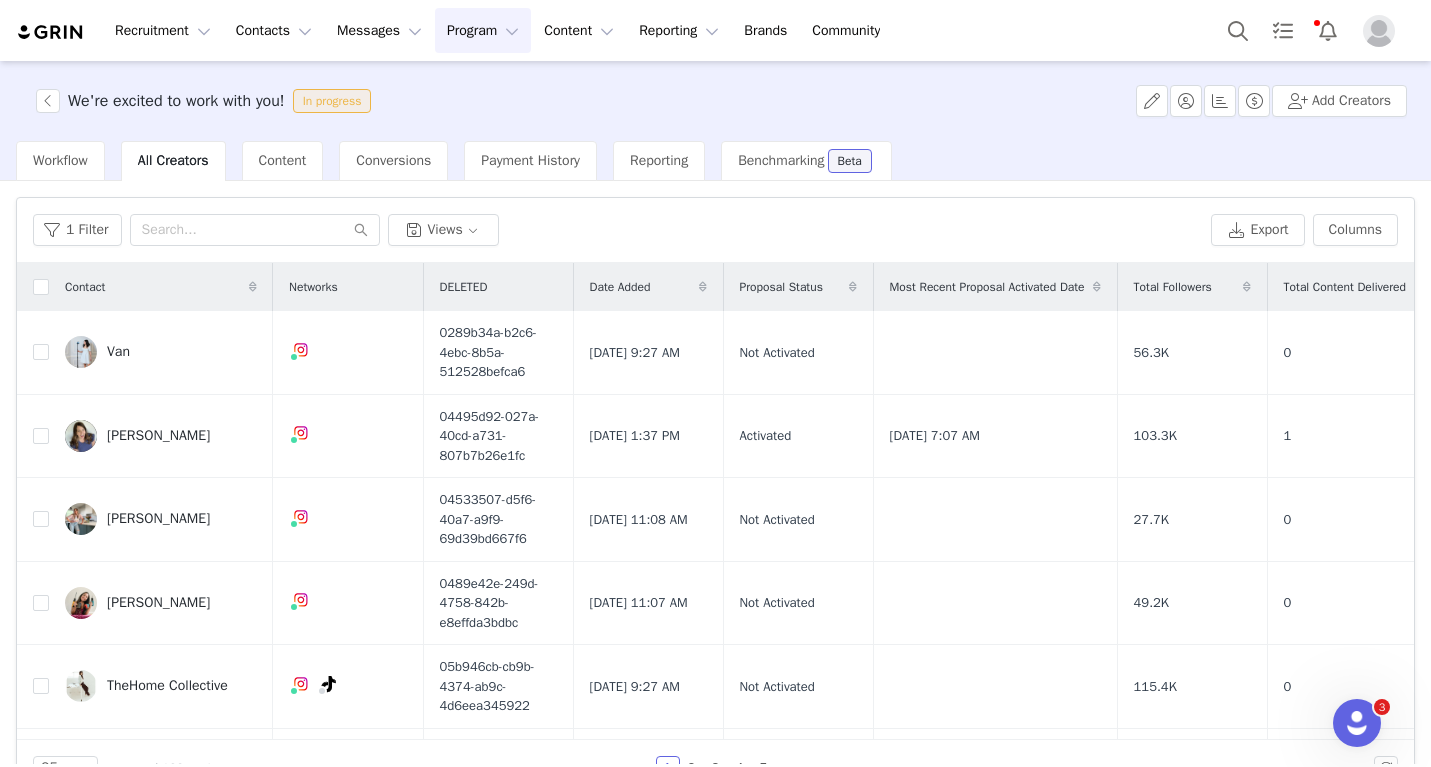 click on "1 Filter Views     Export     Columns" at bounding box center (715, 230) 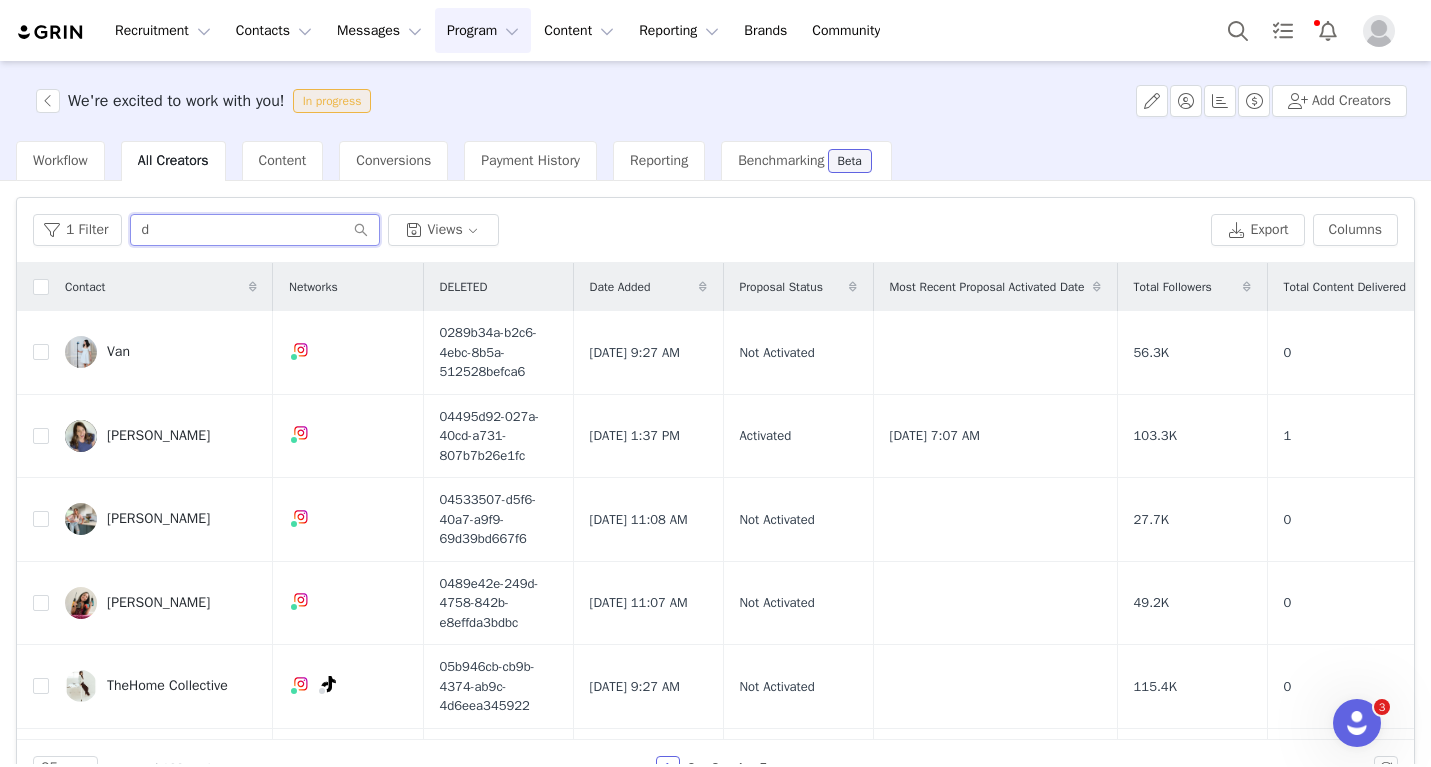 click on "d" at bounding box center (255, 230) 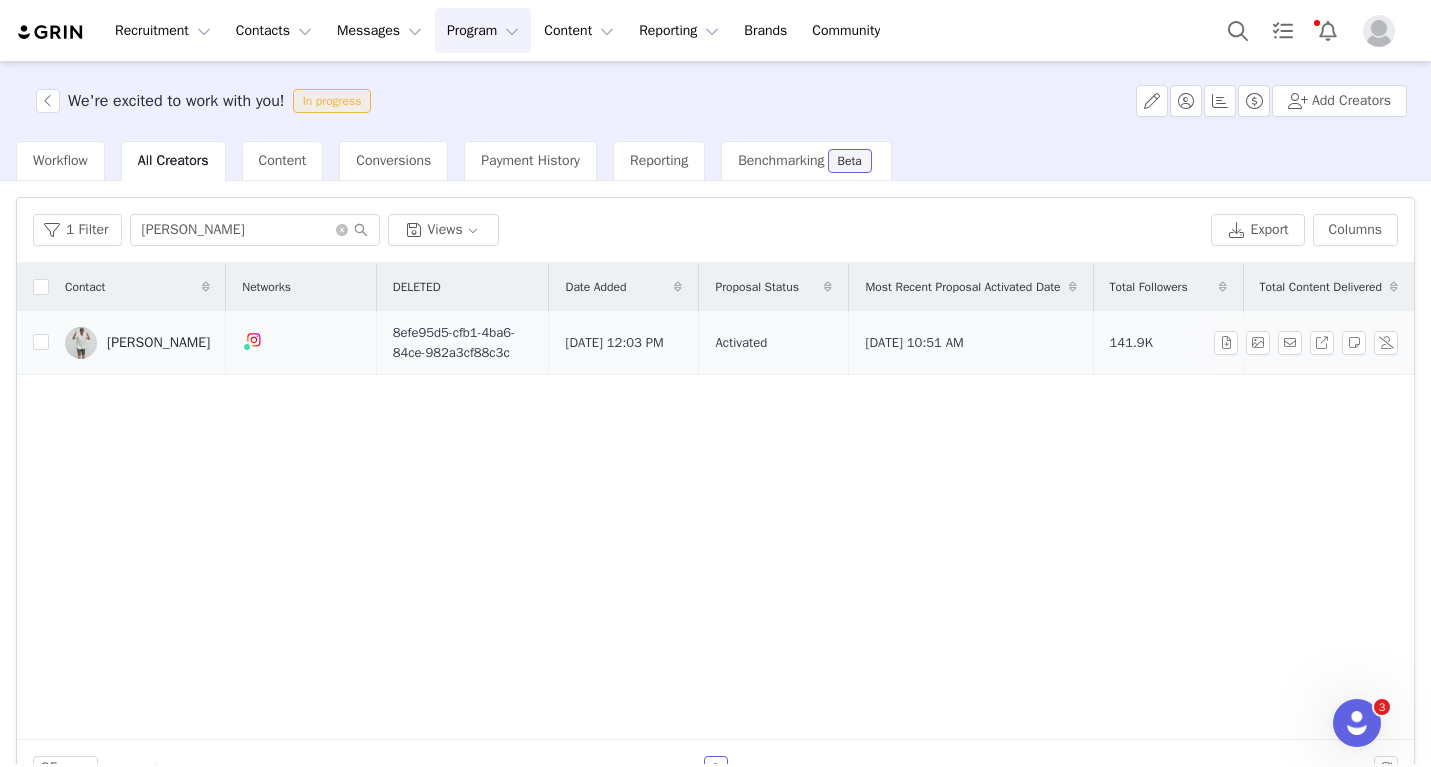 drag, startPoint x: 246, startPoint y: 238, endPoint x: 235, endPoint y: 348, distance: 110.54863 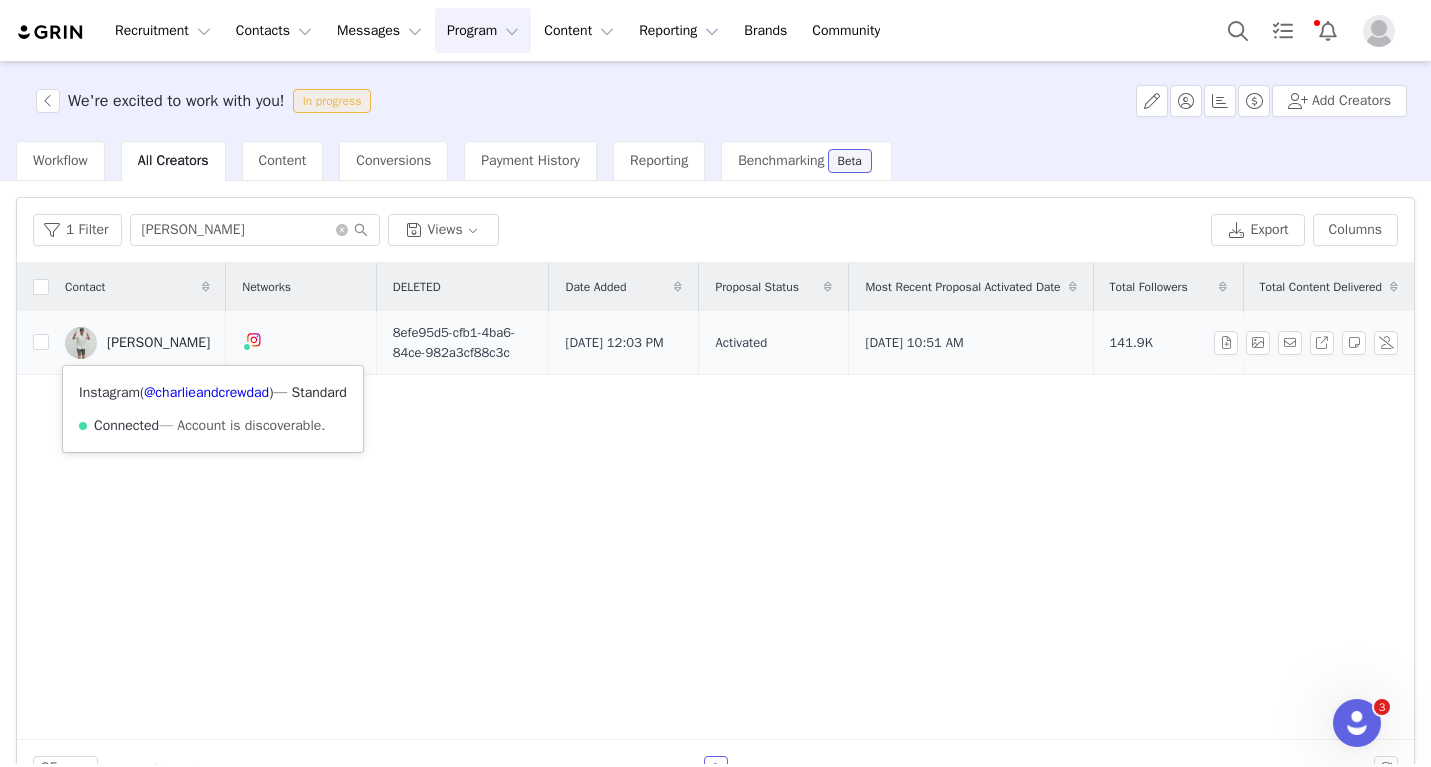 click at bounding box center [247, 347] 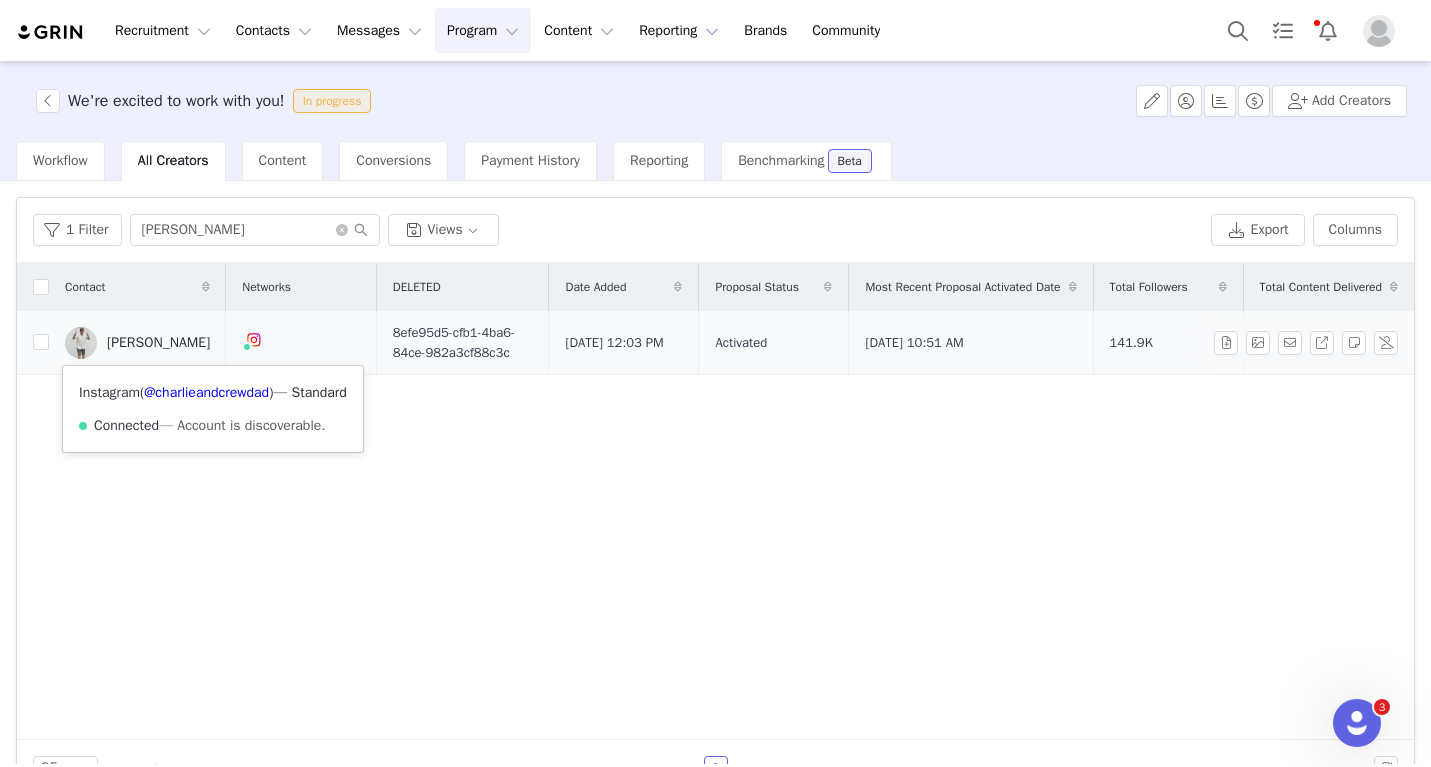 click at bounding box center (254, 340) 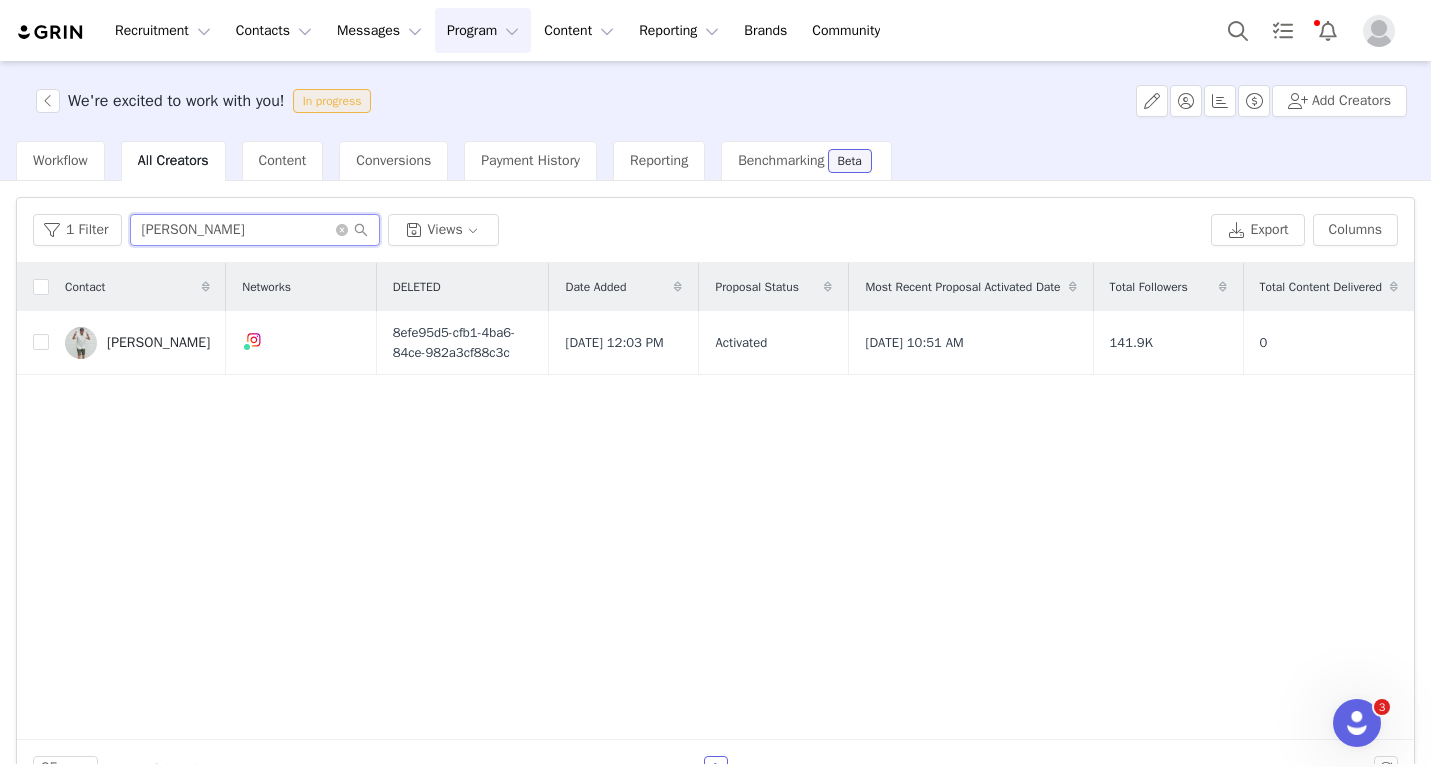 click on "[PERSON_NAME]" at bounding box center (255, 230) 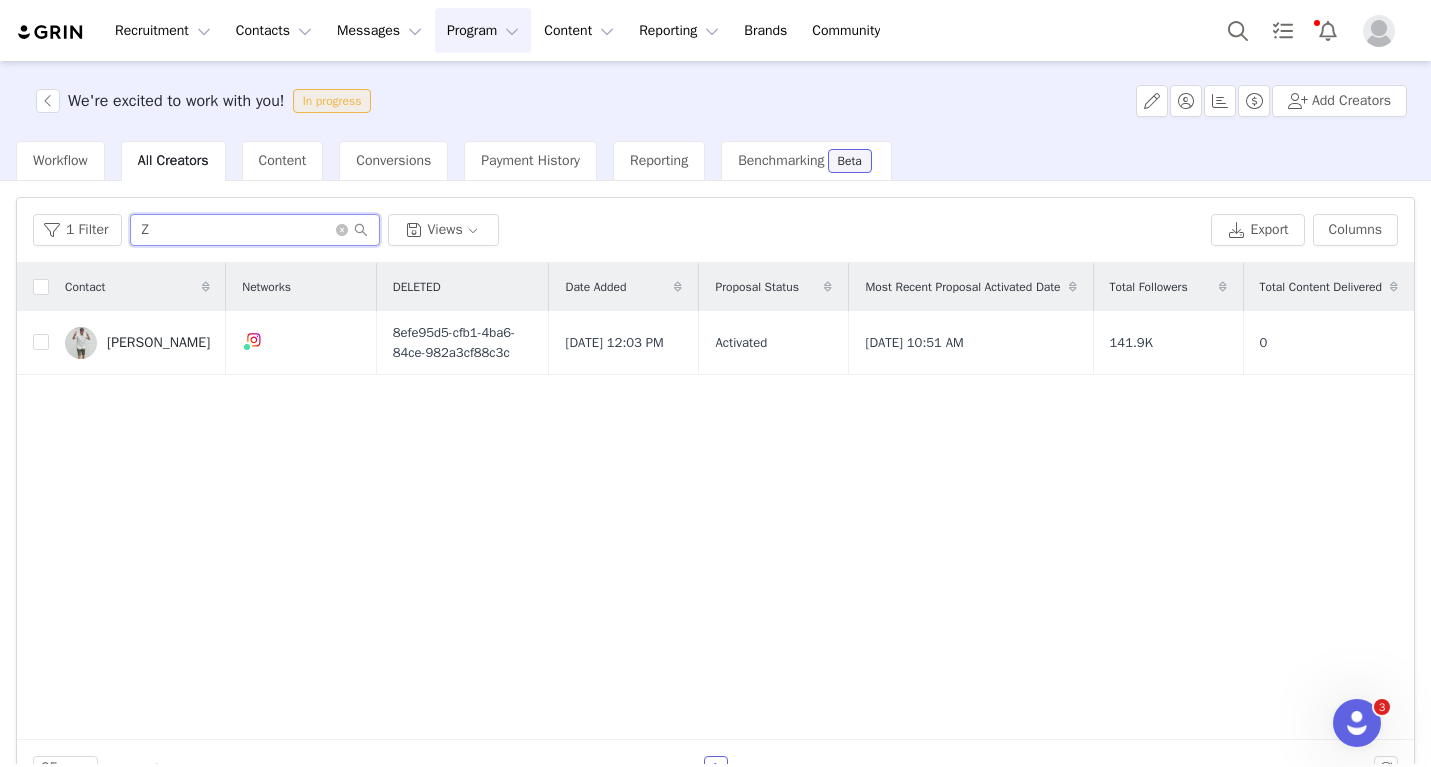 click on "Z" at bounding box center [255, 230] 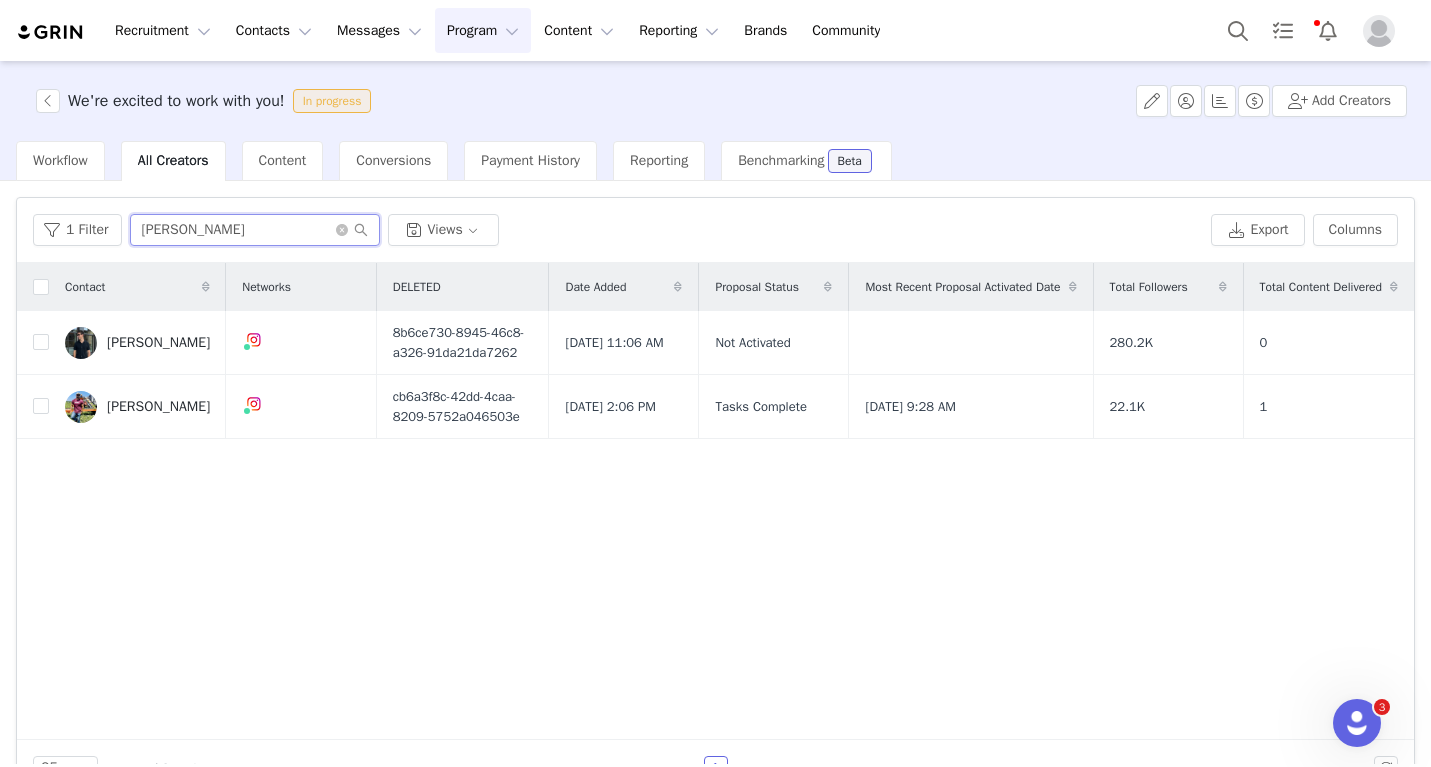 click on "[PERSON_NAME]" at bounding box center [255, 230] 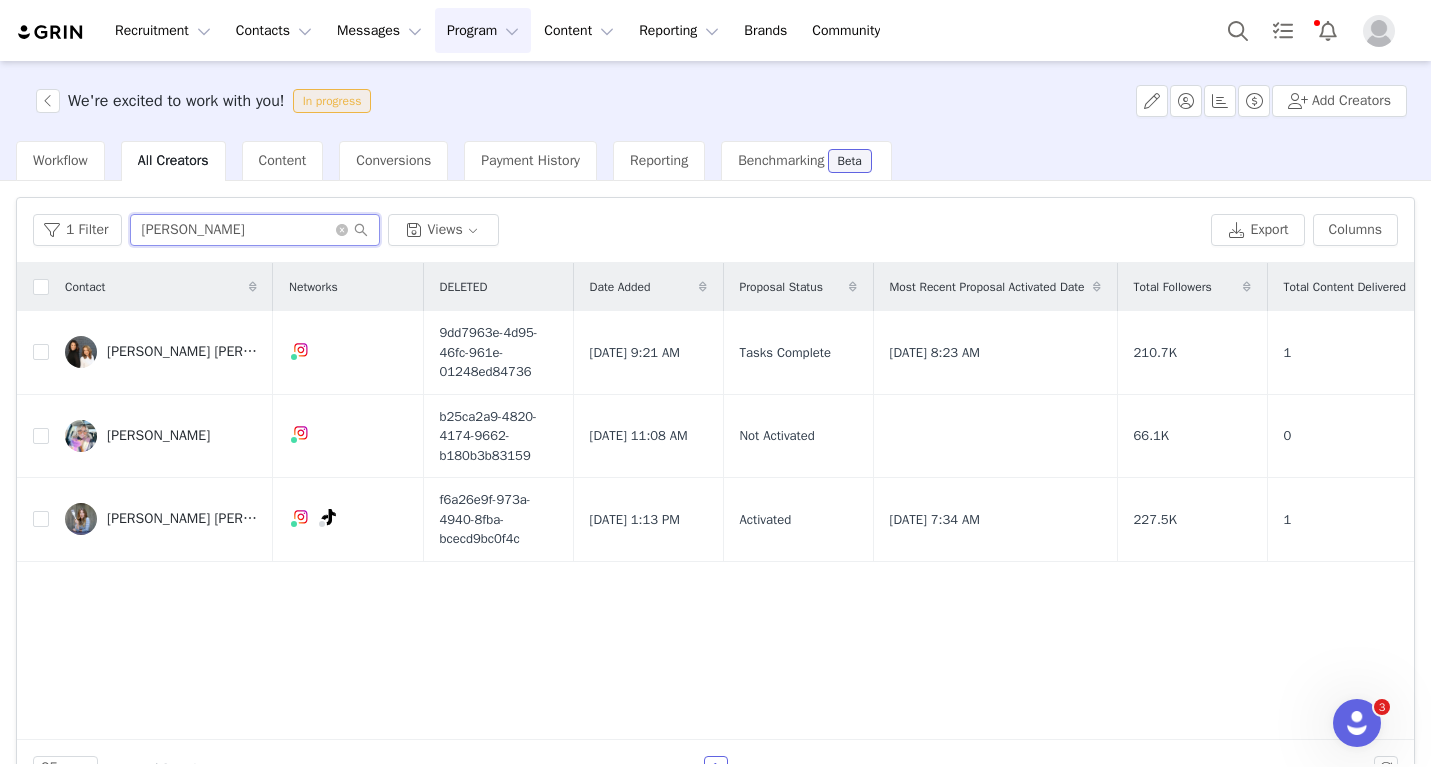 click on "[PERSON_NAME]" at bounding box center [255, 230] 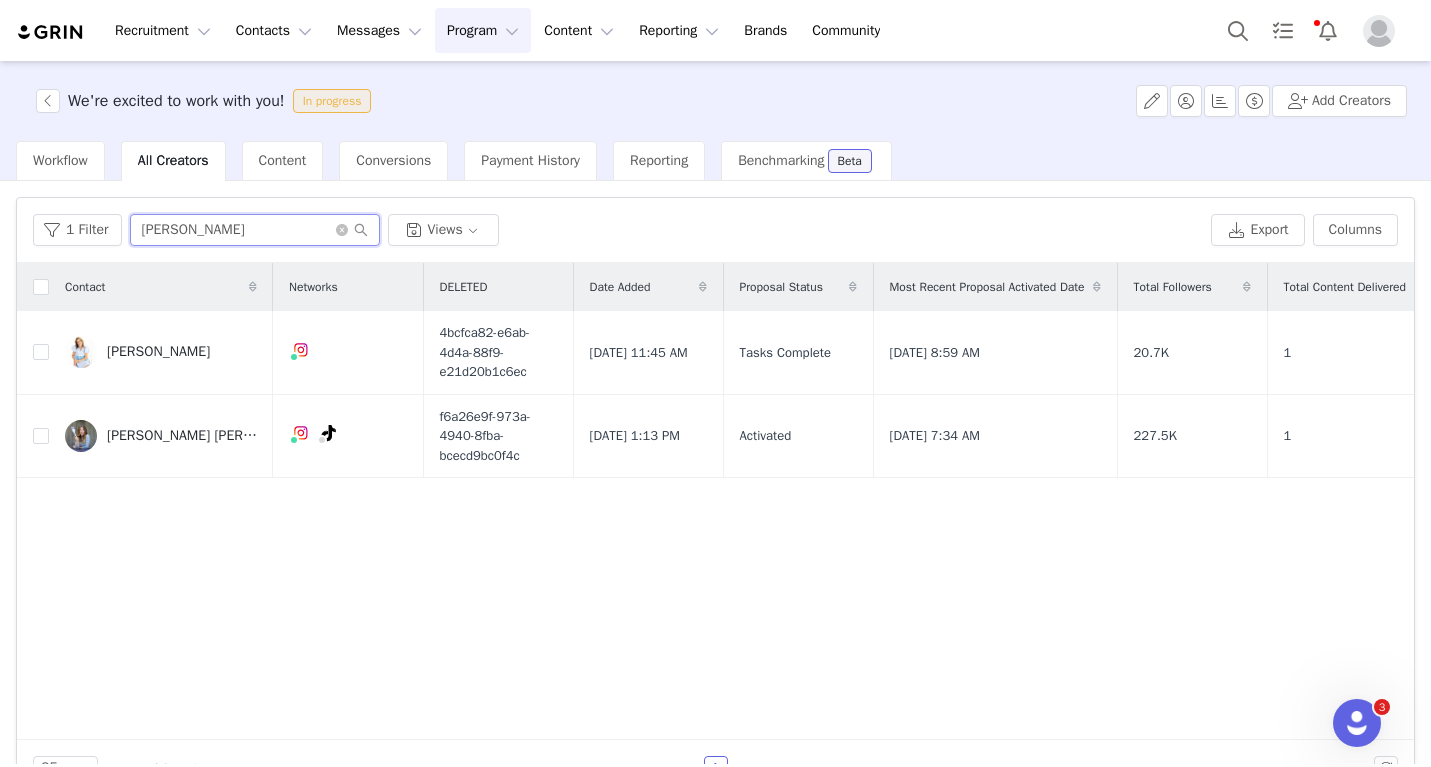 click on "[PERSON_NAME]" at bounding box center [255, 230] 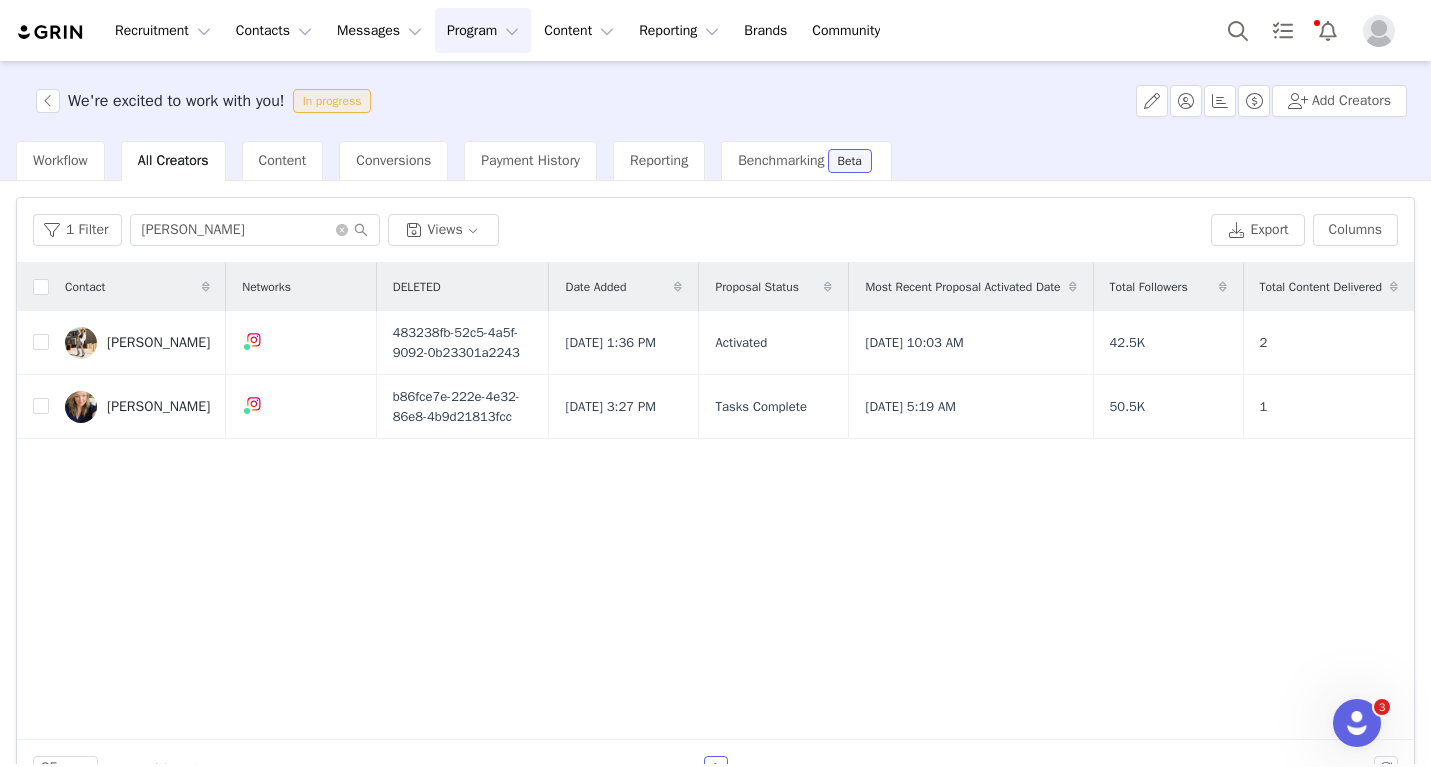 drag, startPoint x: 208, startPoint y: 244, endPoint x: 240, endPoint y: 538, distance: 295.73636 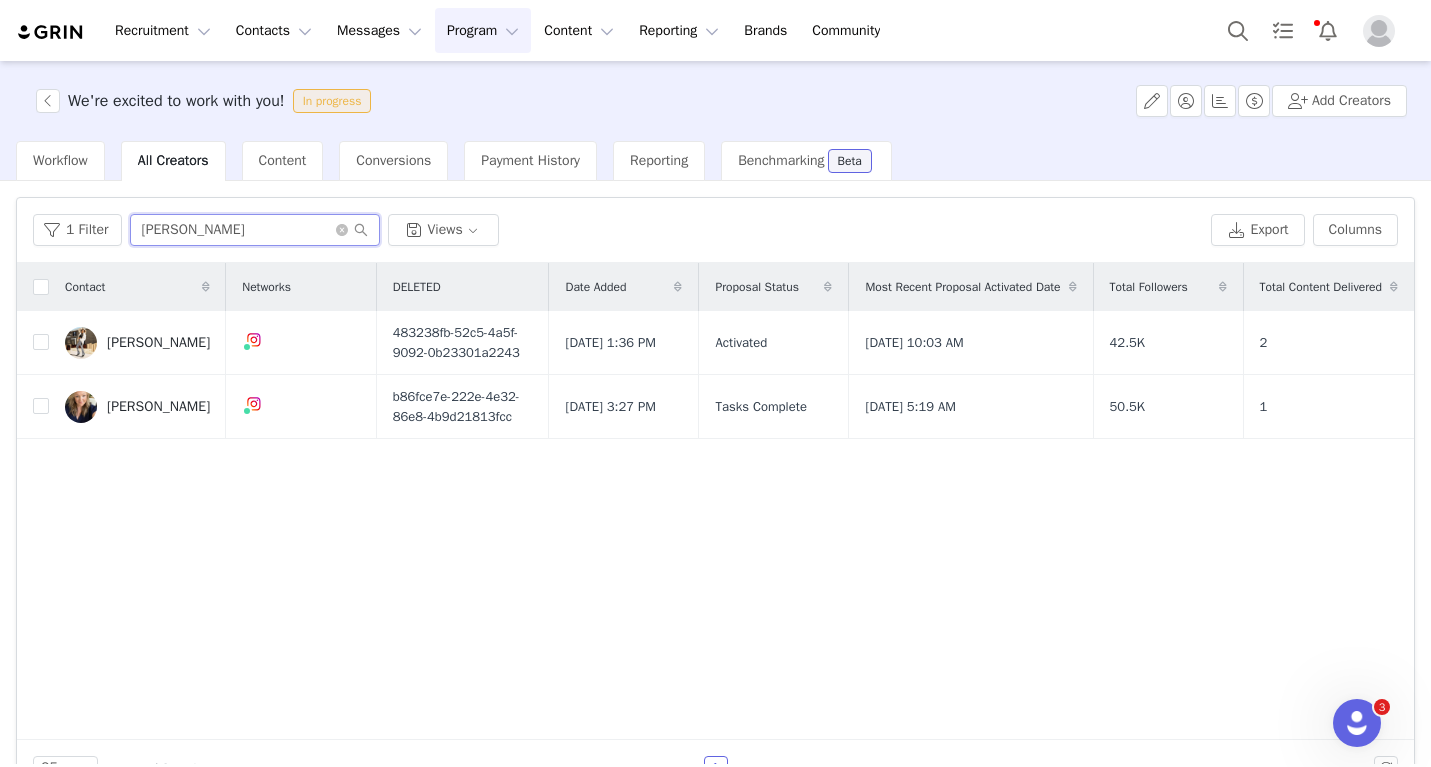 click on "[PERSON_NAME]" at bounding box center [255, 230] 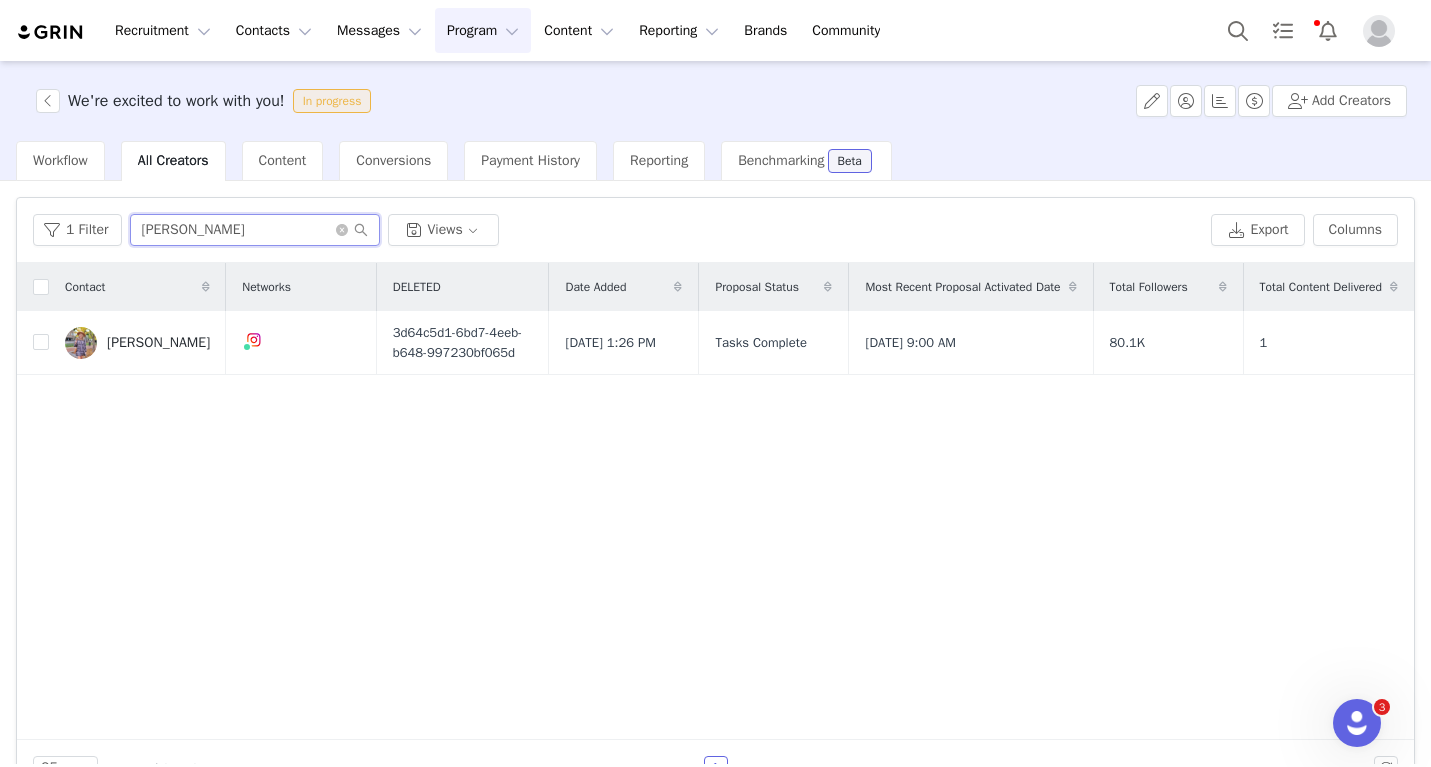 click on "[PERSON_NAME]" at bounding box center (255, 230) 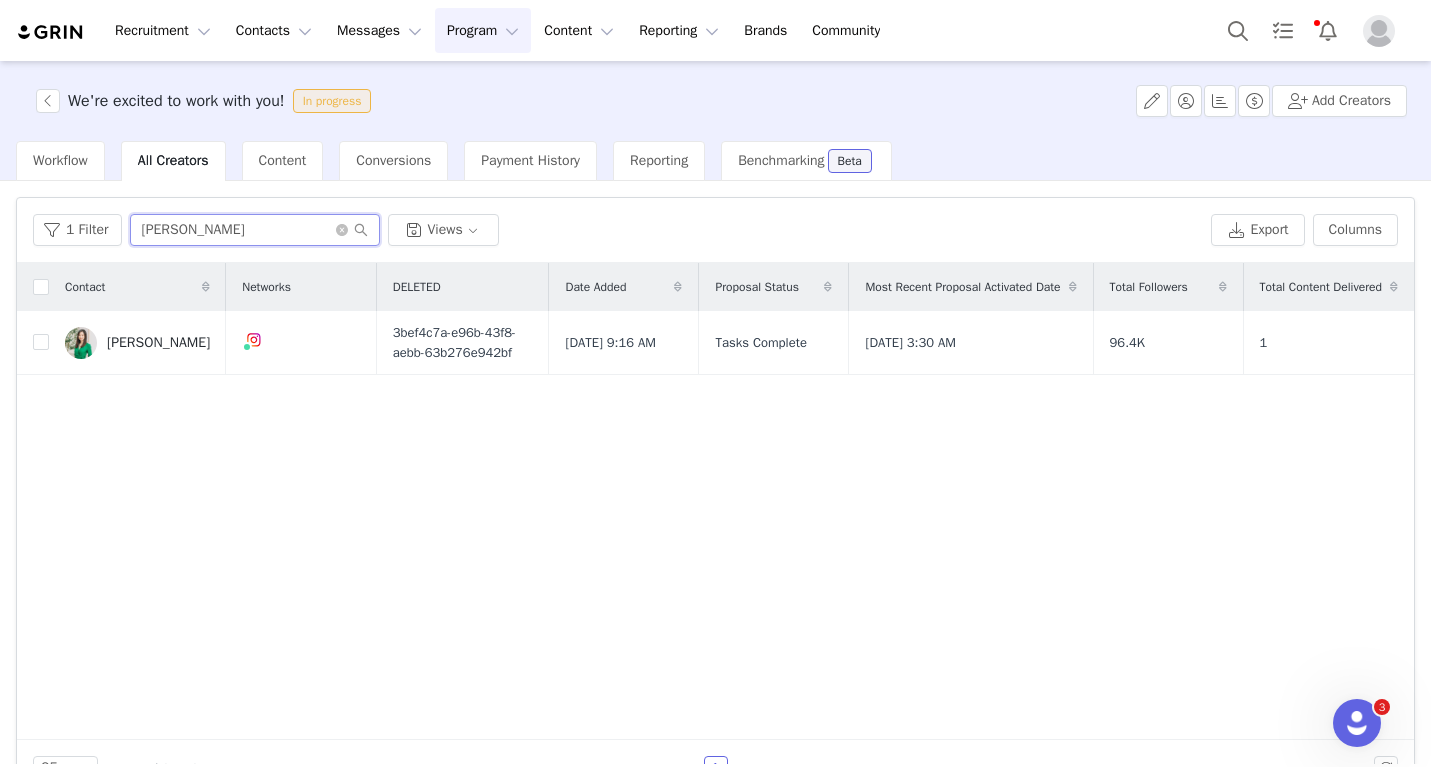 click on "[PERSON_NAME]" at bounding box center [255, 230] 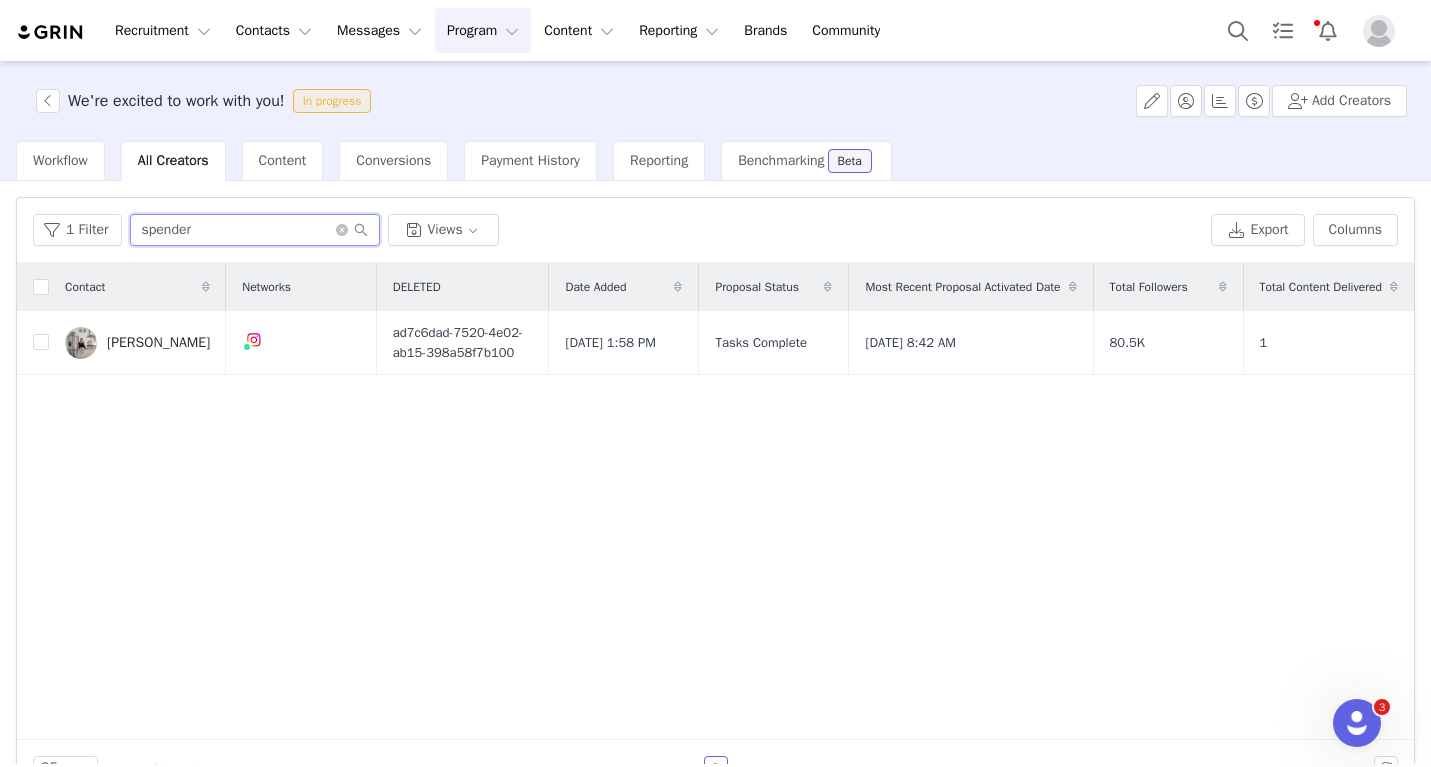 click on "spender" at bounding box center [255, 230] 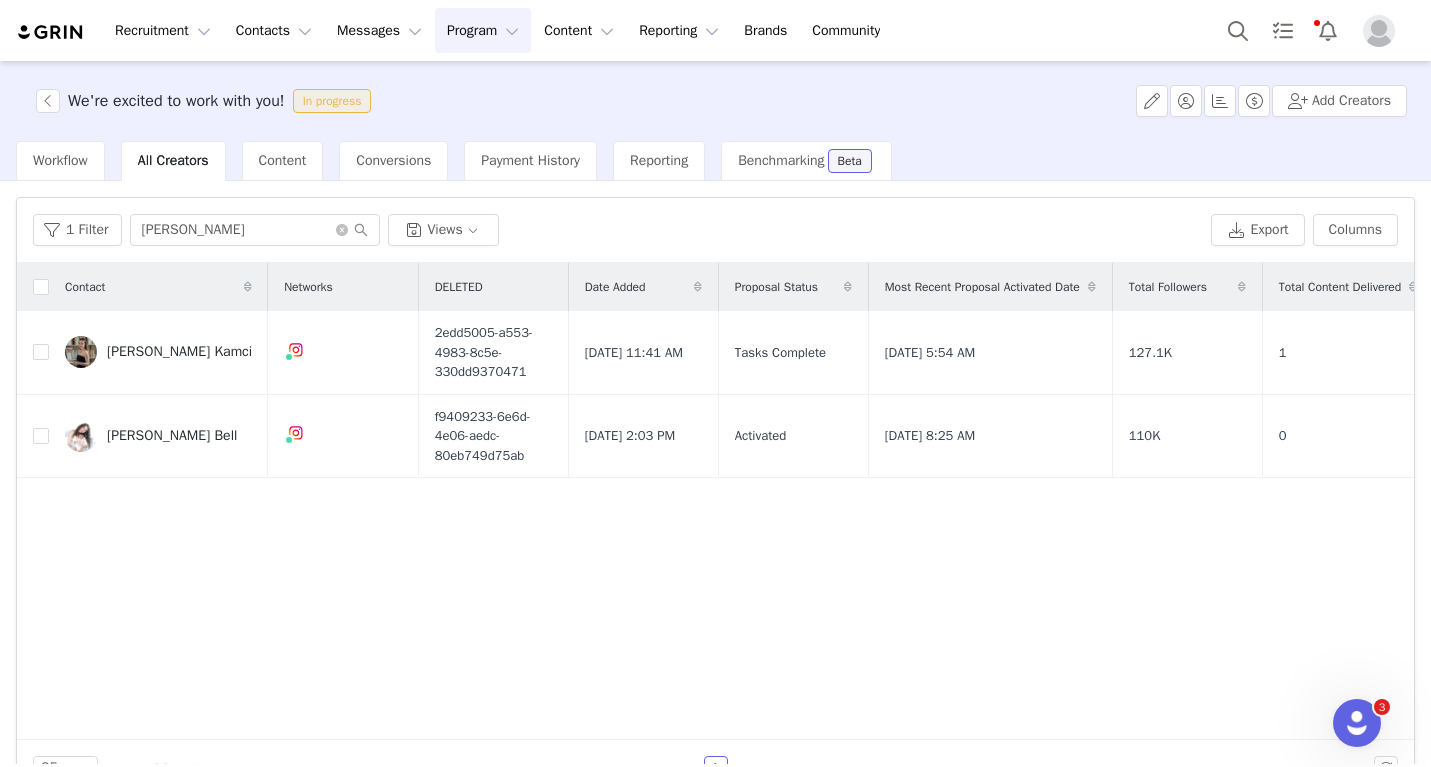 click on "1 Filter [PERSON_NAME] Views     Export     Columns" at bounding box center [715, 230] 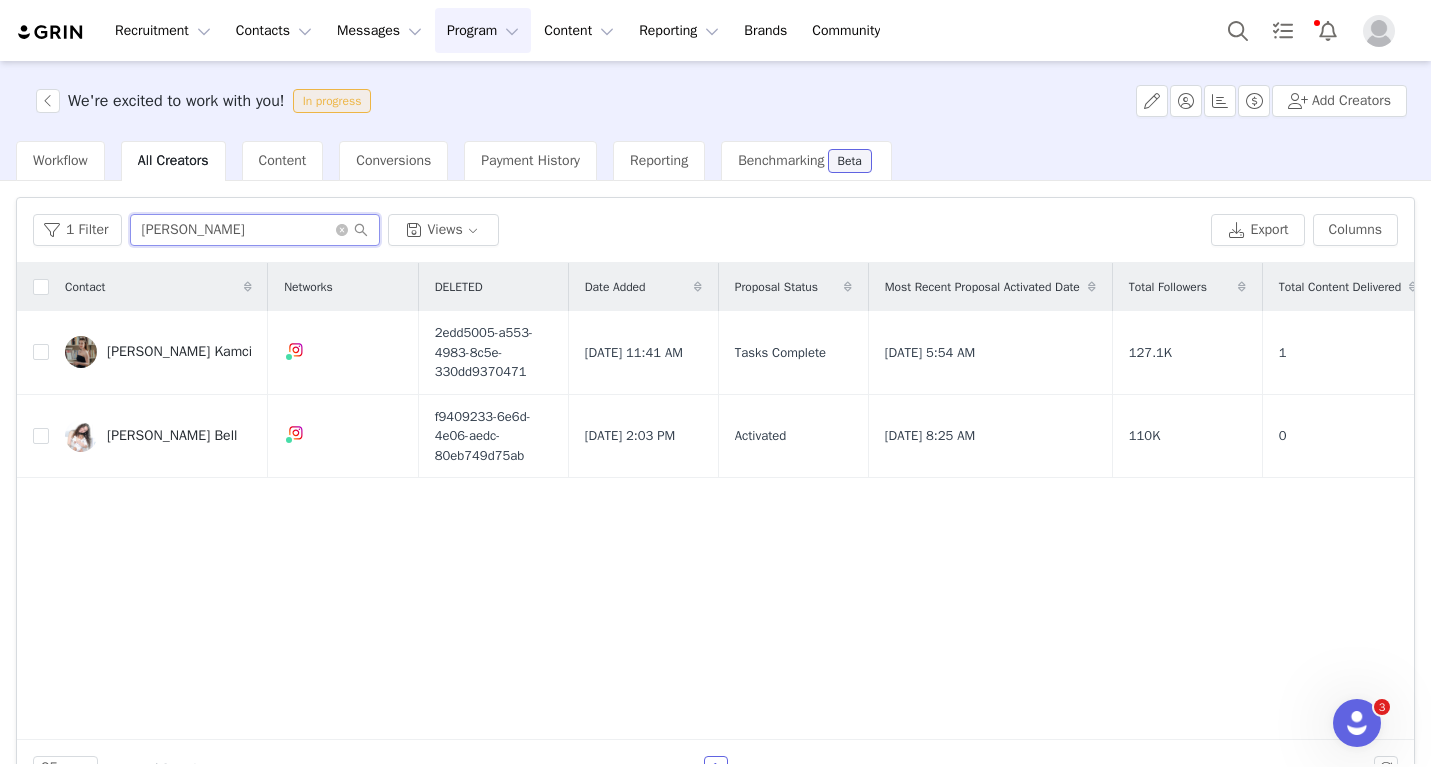 click on "[PERSON_NAME]" at bounding box center [255, 230] 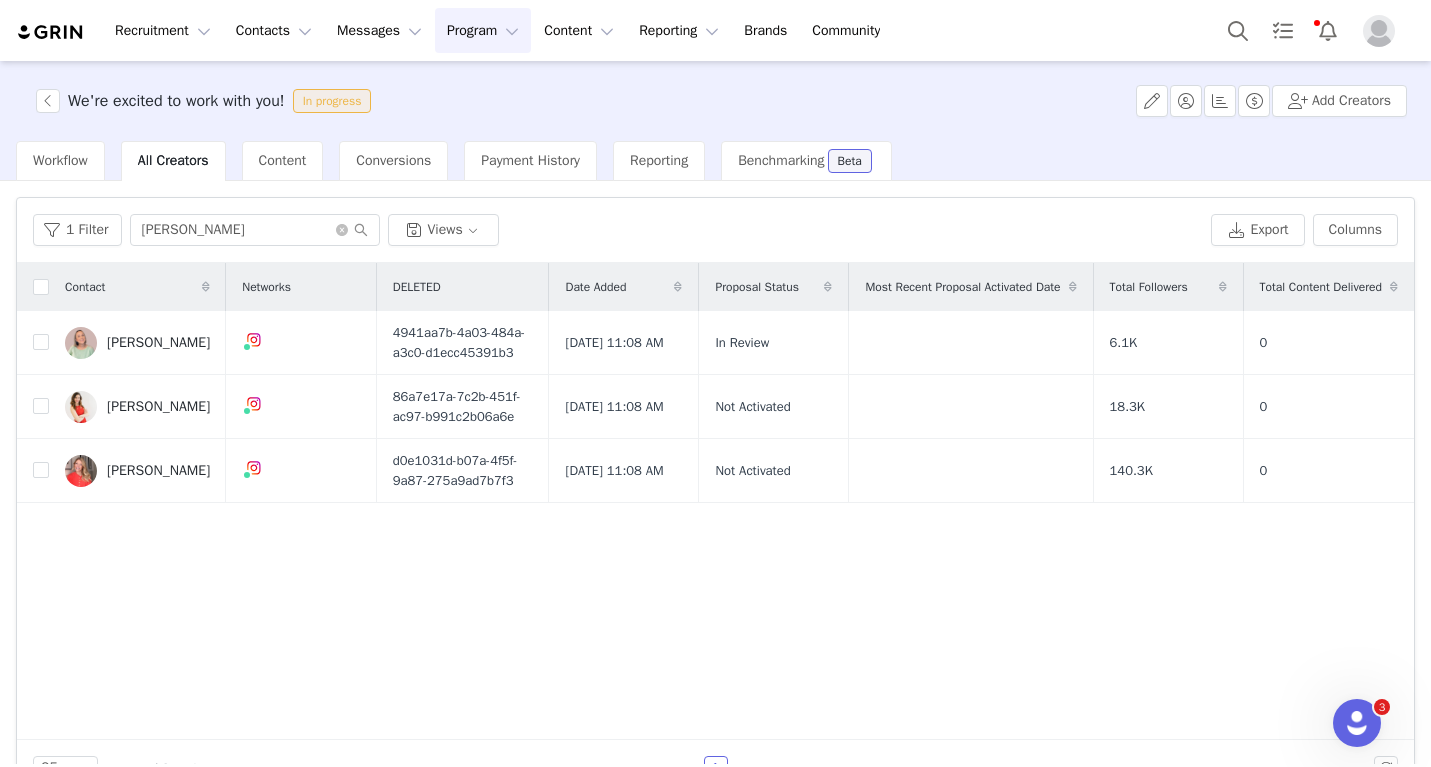 drag, startPoint x: 230, startPoint y: 230, endPoint x: 610, endPoint y: 199, distance: 381.2624 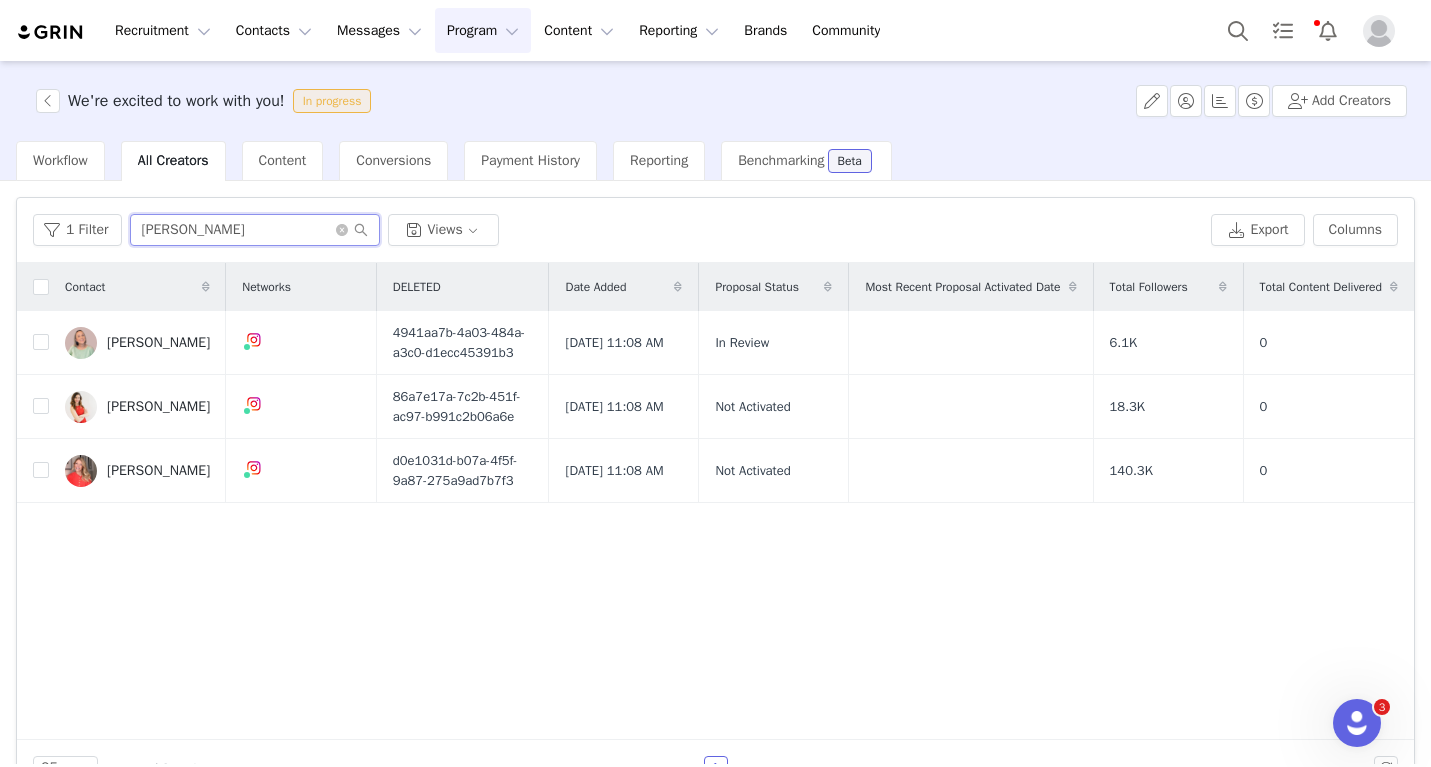 click on "[PERSON_NAME]" at bounding box center [255, 230] 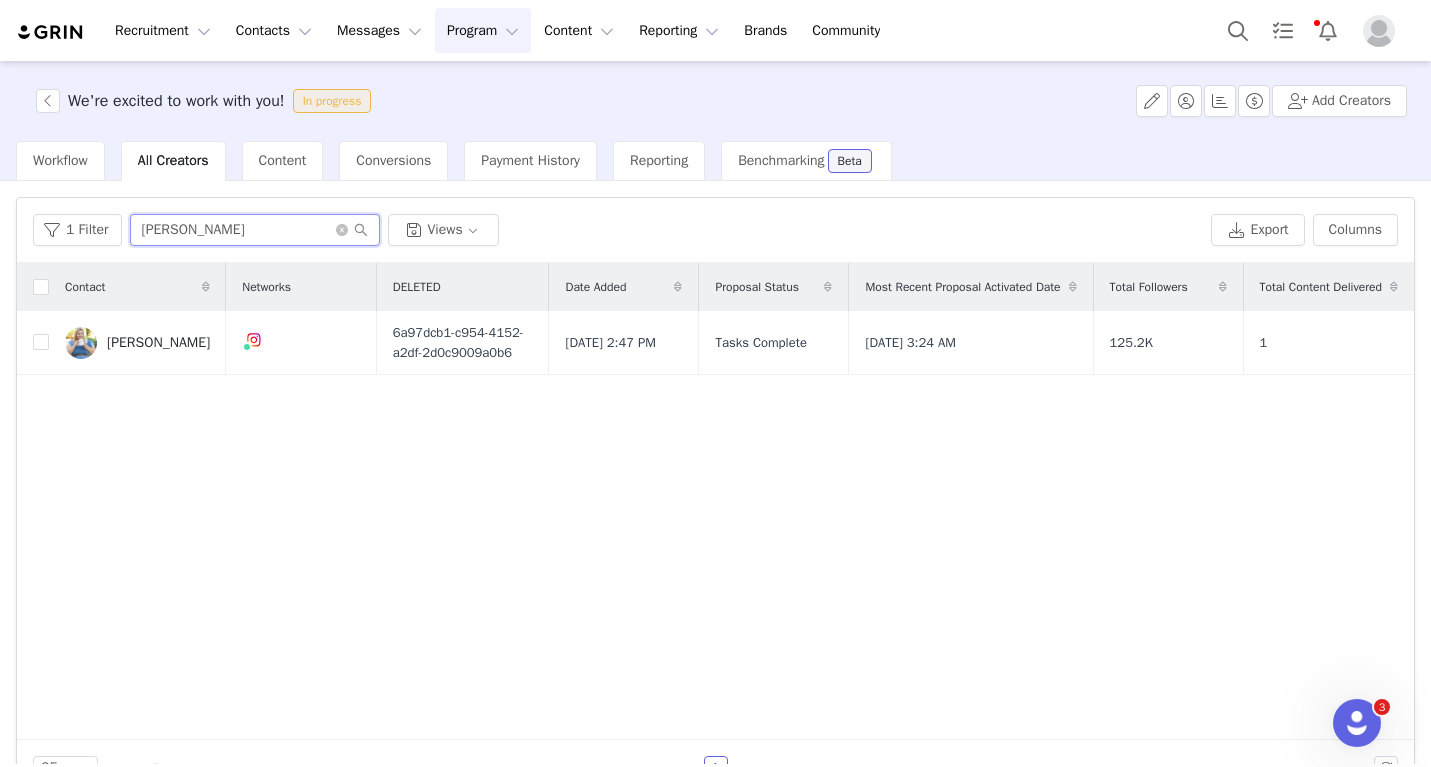 click on "[PERSON_NAME]" at bounding box center [255, 230] 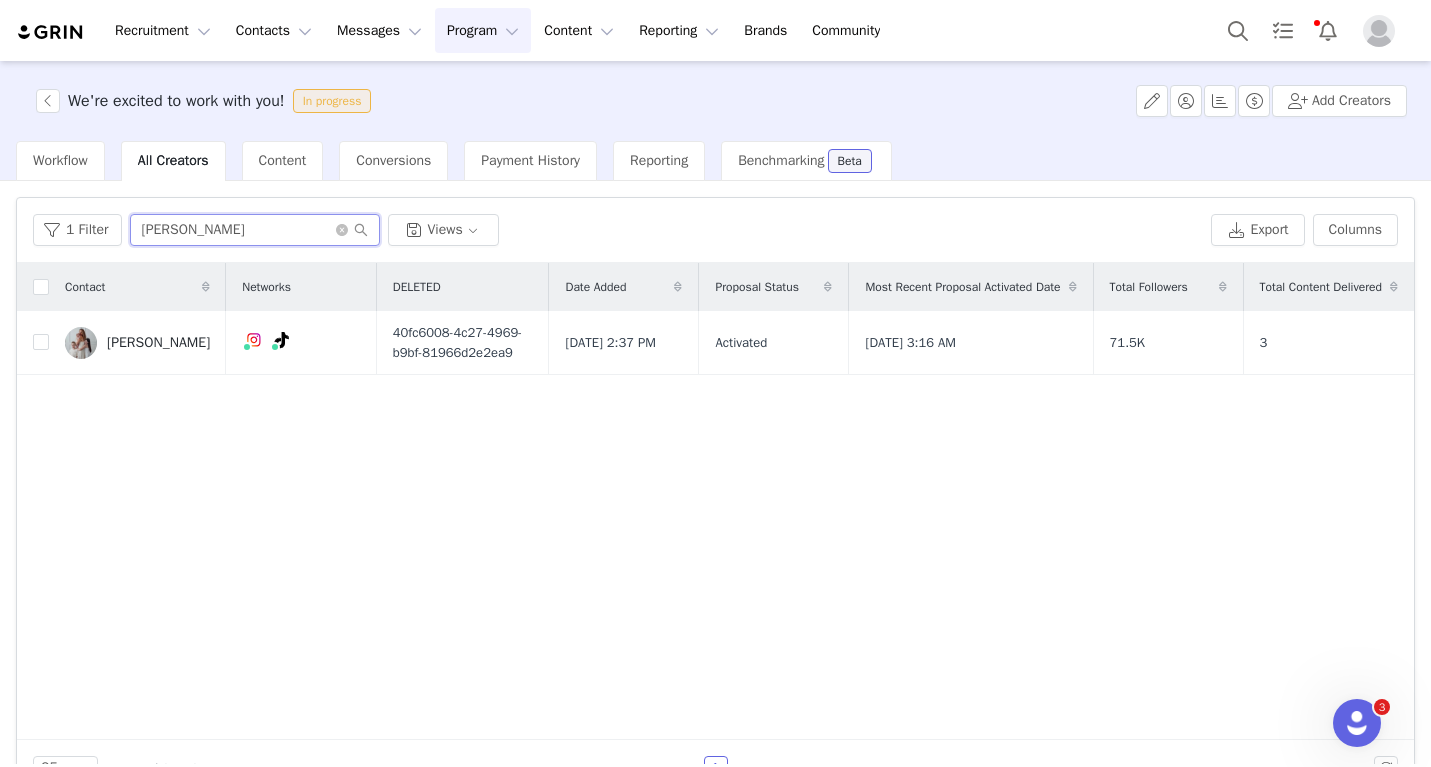 click on "[PERSON_NAME]" at bounding box center [255, 230] 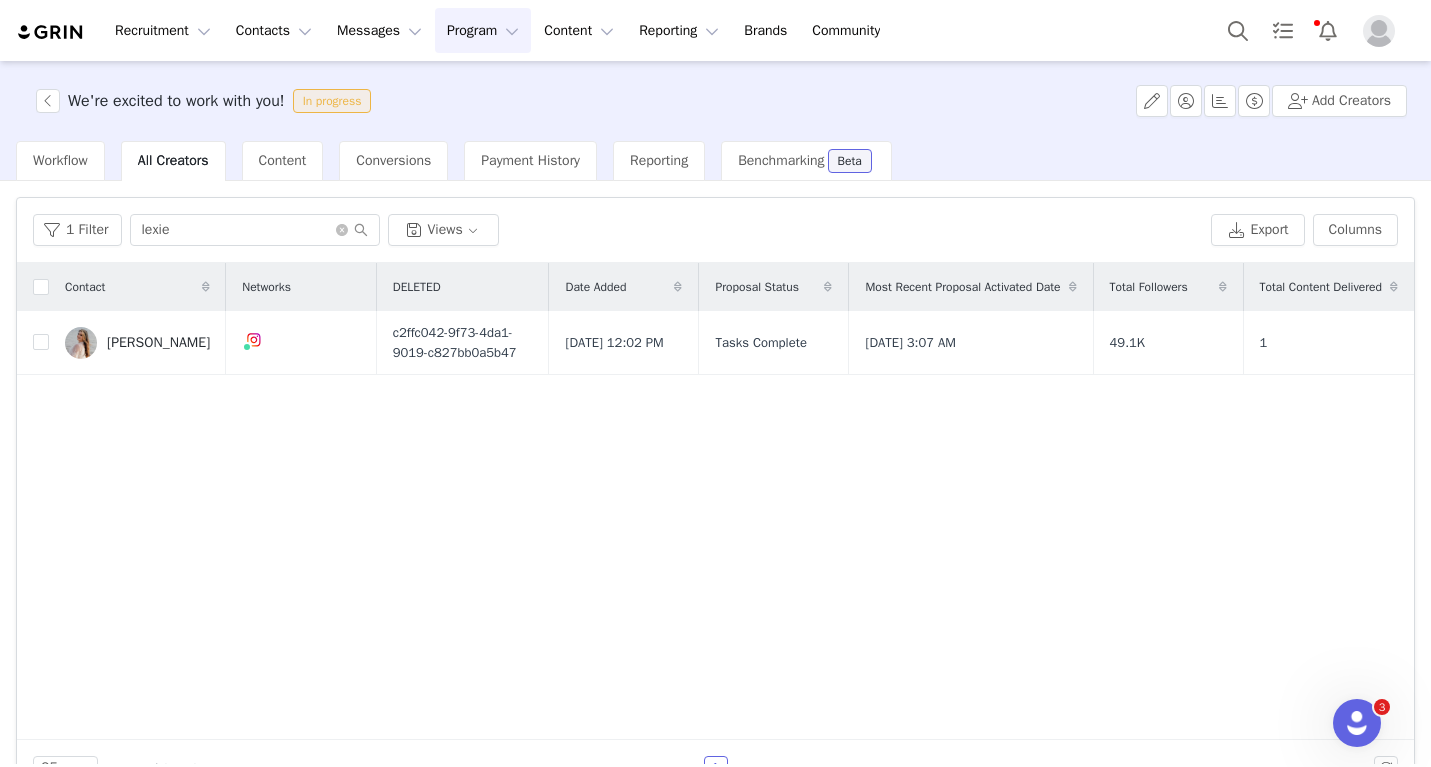 click on "1 Filter lexie Views     Export     Columns" at bounding box center (715, 230) 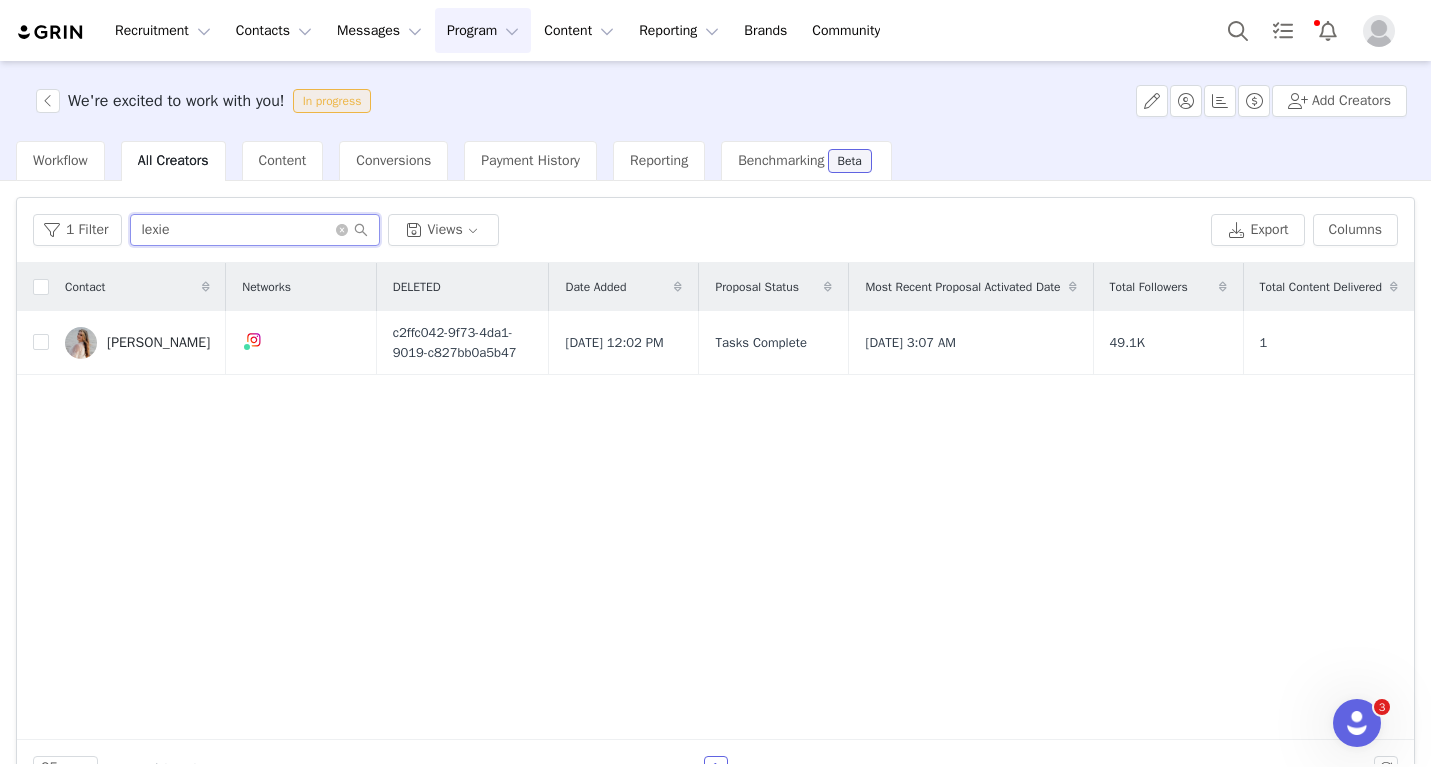 click on "lexie" at bounding box center [255, 230] 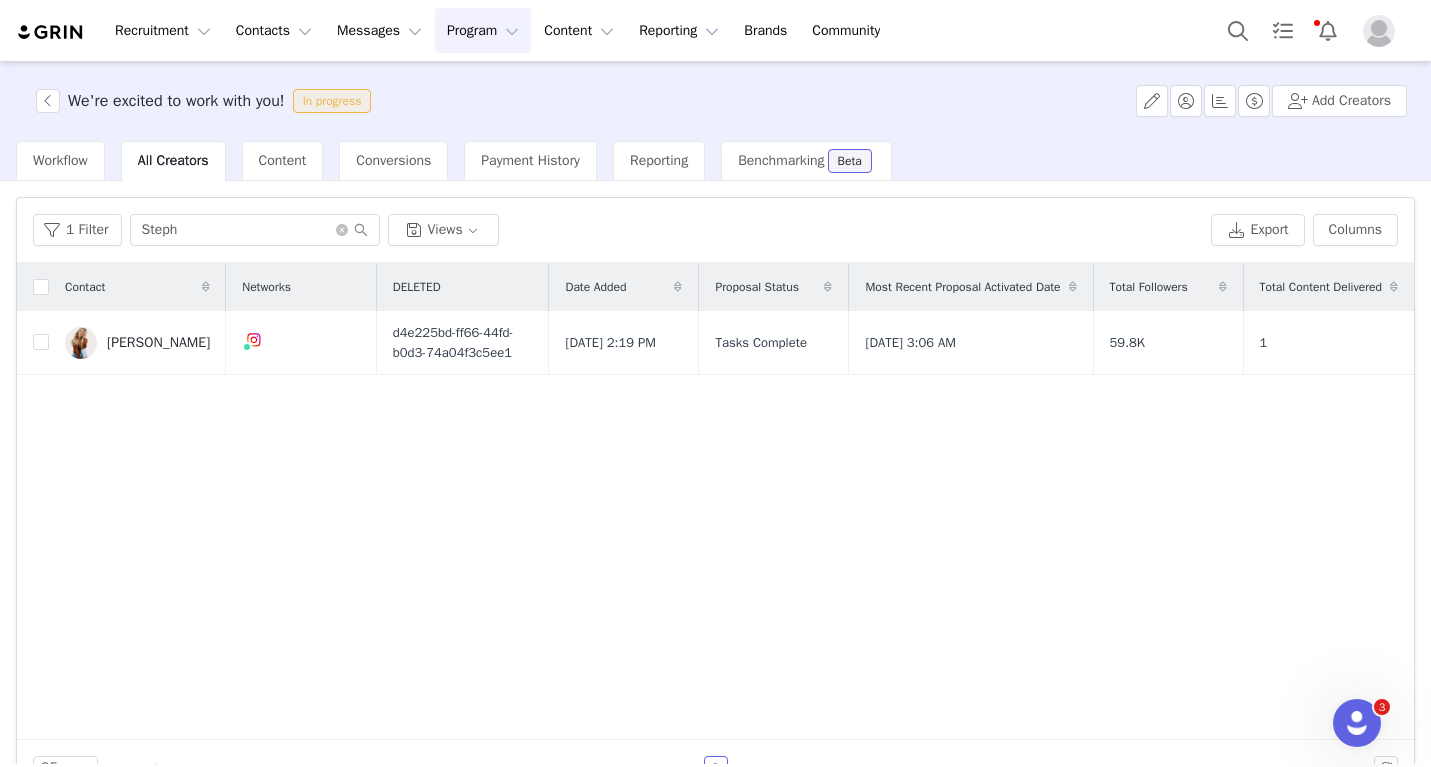drag, startPoint x: 266, startPoint y: 239, endPoint x: 285, endPoint y: 481, distance: 242.74472 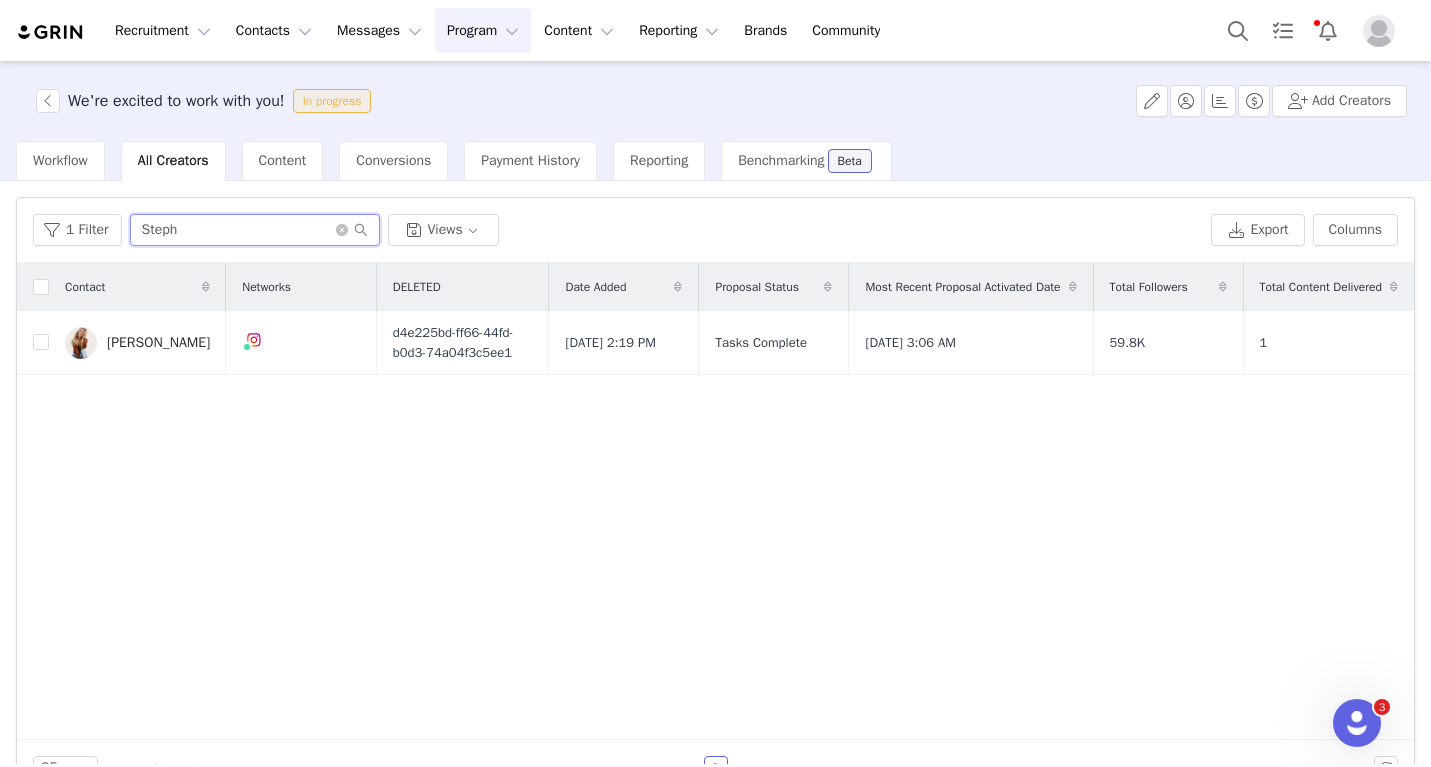 click on "Steph" at bounding box center (255, 230) 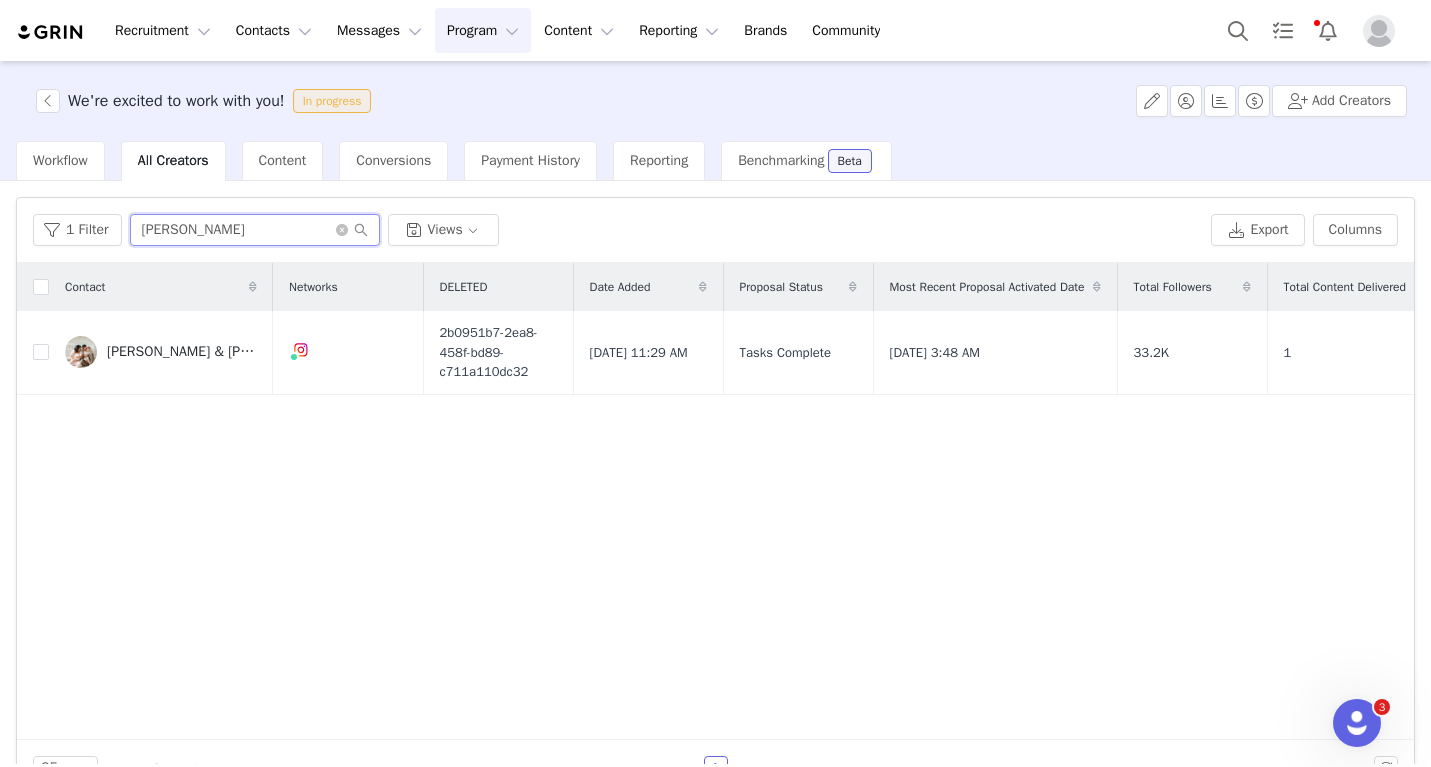 click on "[PERSON_NAME]" at bounding box center (255, 230) 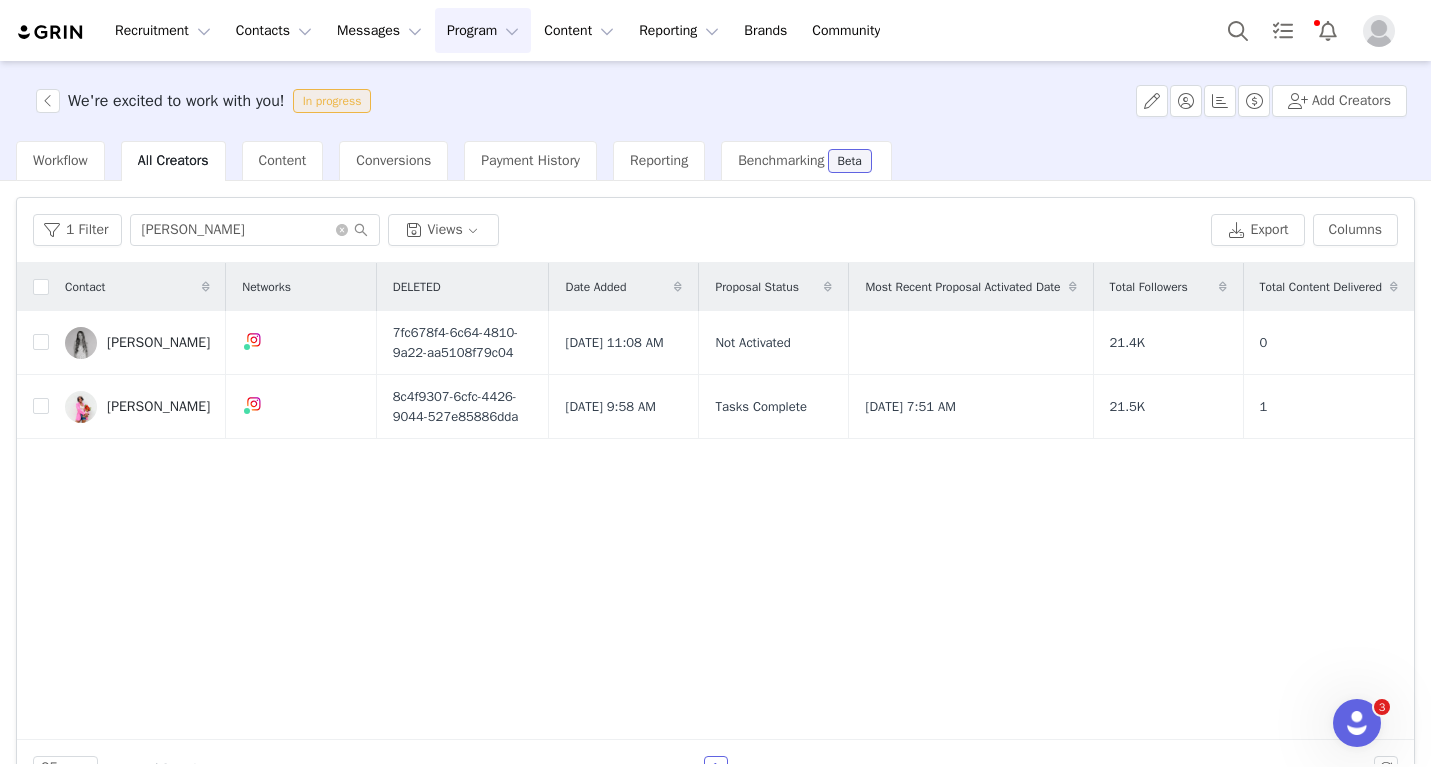 drag, startPoint x: 215, startPoint y: 233, endPoint x: 248, endPoint y: 513, distance: 281.93793 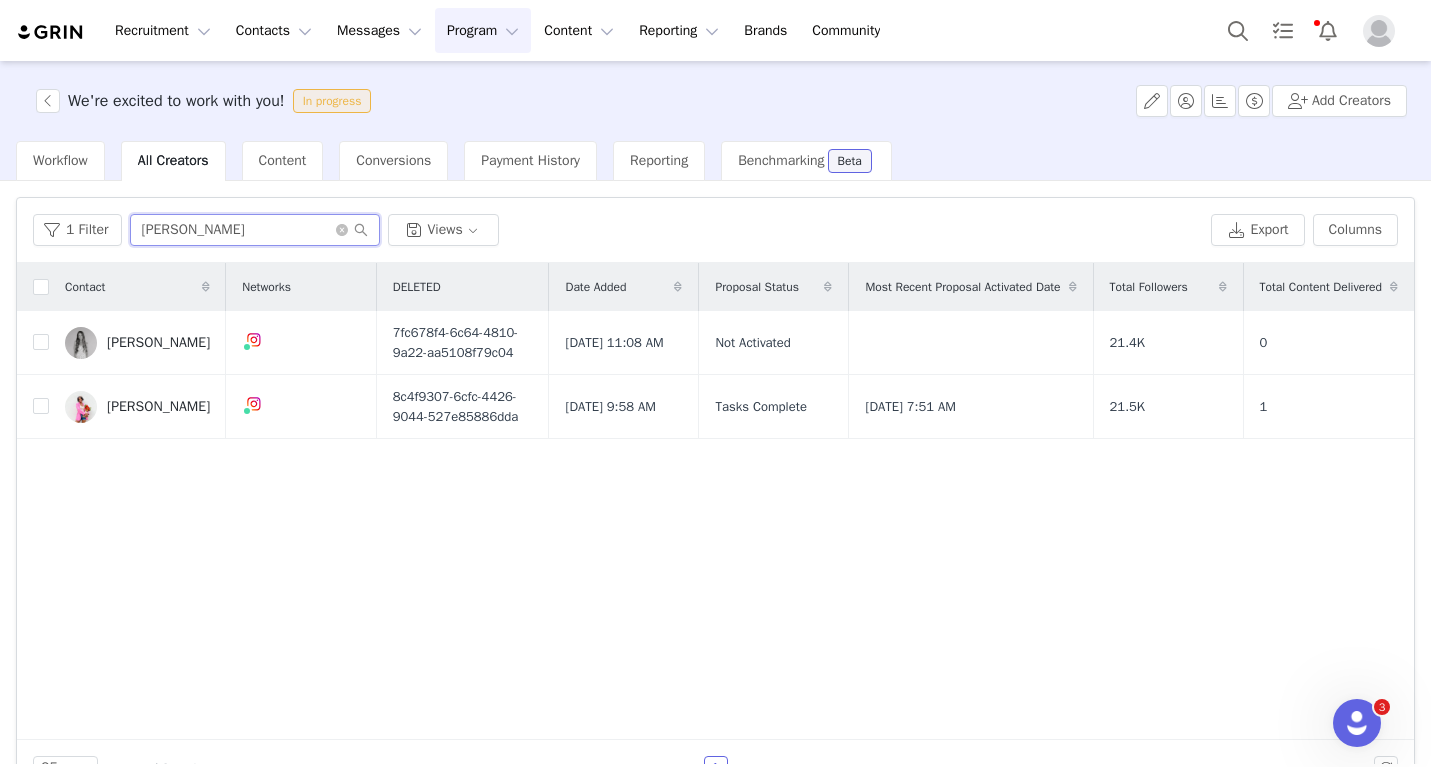 click on "[PERSON_NAME]" at bounding box center (255, 230) 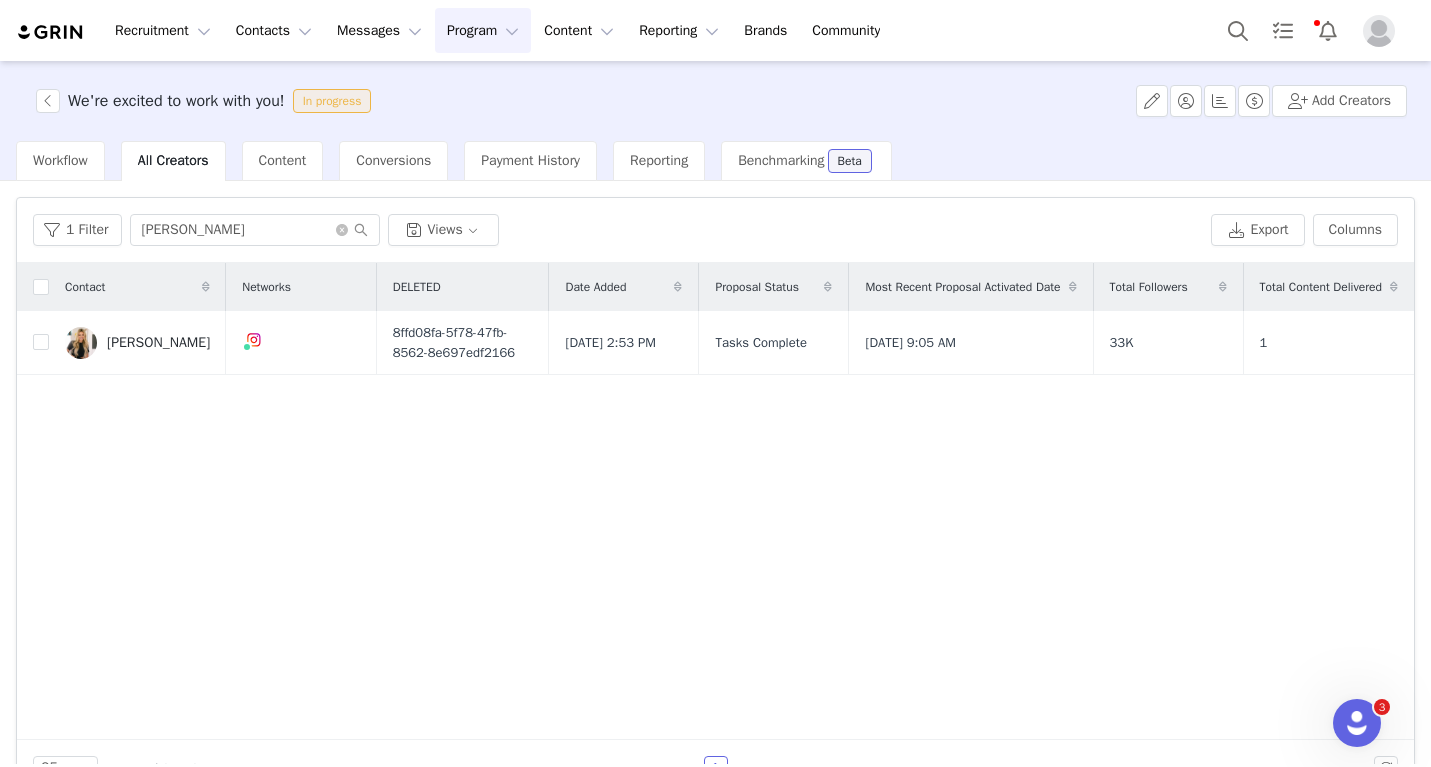 drag, startPoint x: 354, startPoint y: 3, endPoint x: 259, endPoint y: 533, distance: 538.44684 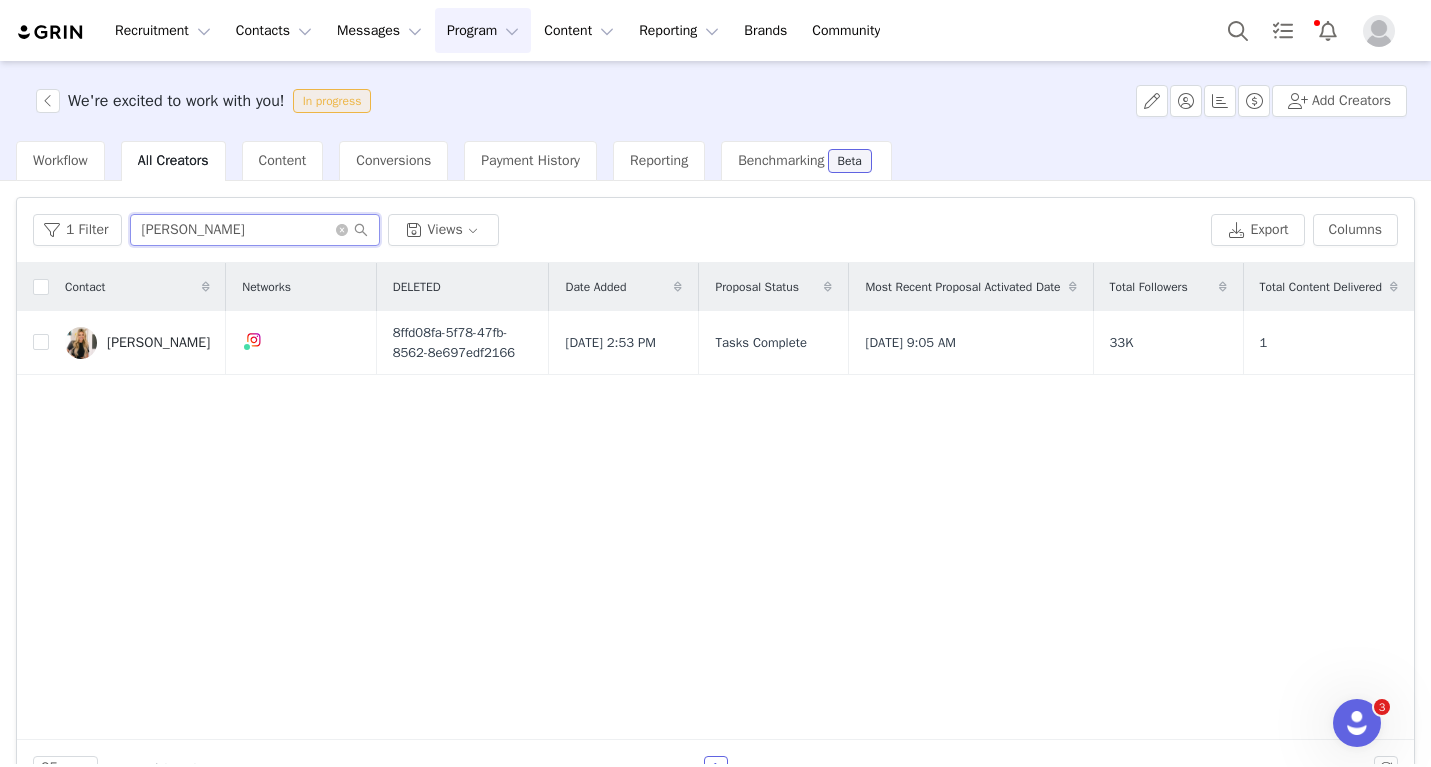 click on "[PERSON_NAME]" at bounding box center (255, 230) 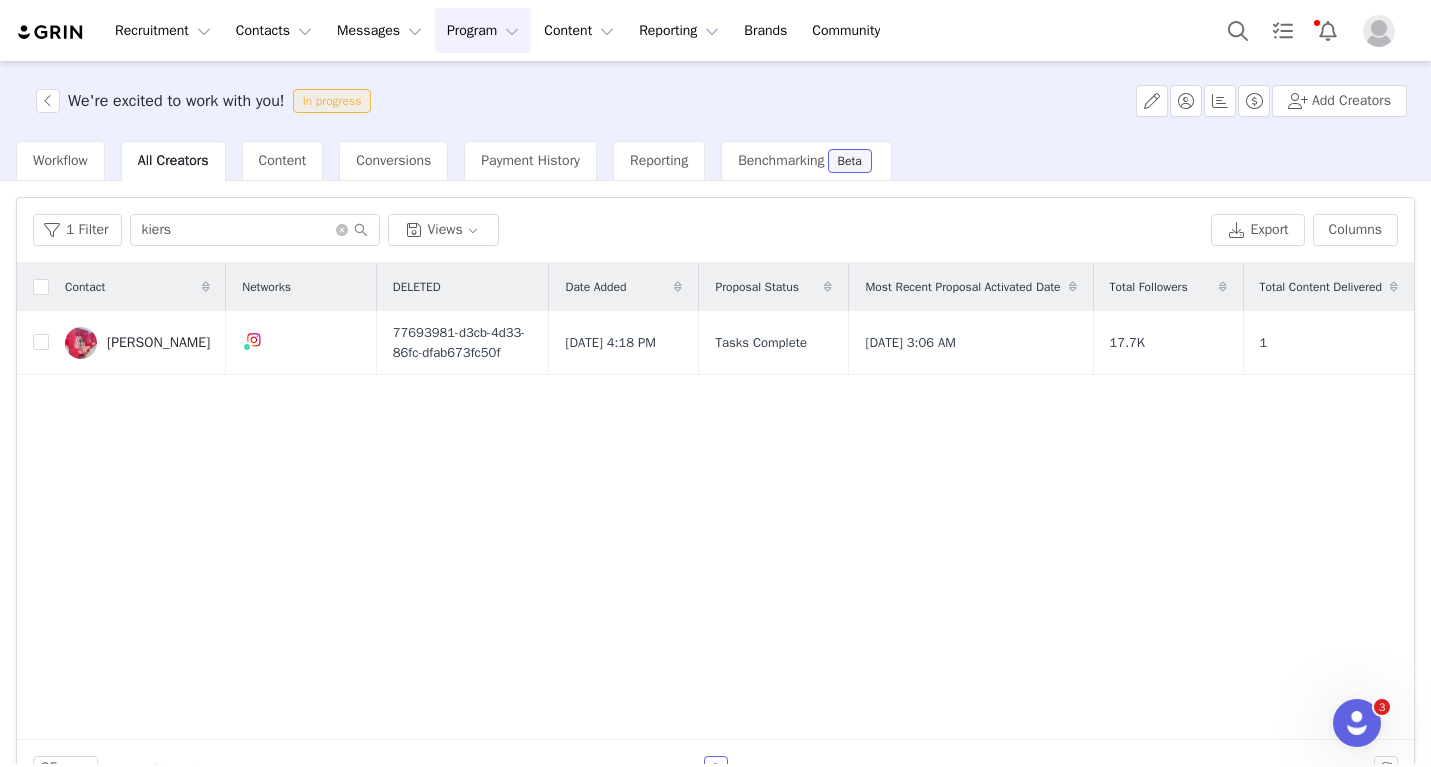click on "1 Filter kiers Views     Export     Columns" at bounding box center (715, 230) 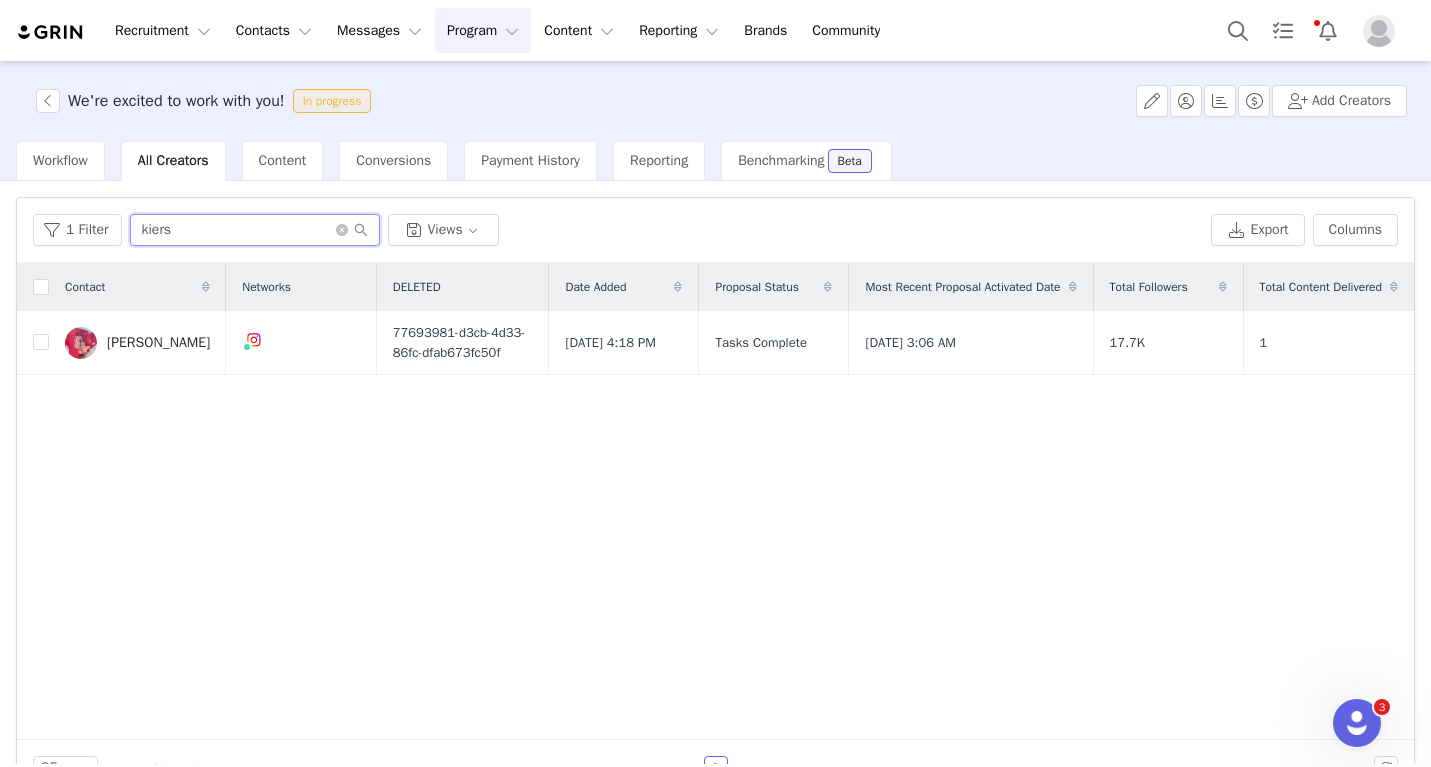 click on "kiers" at bounding box center [255, 230] 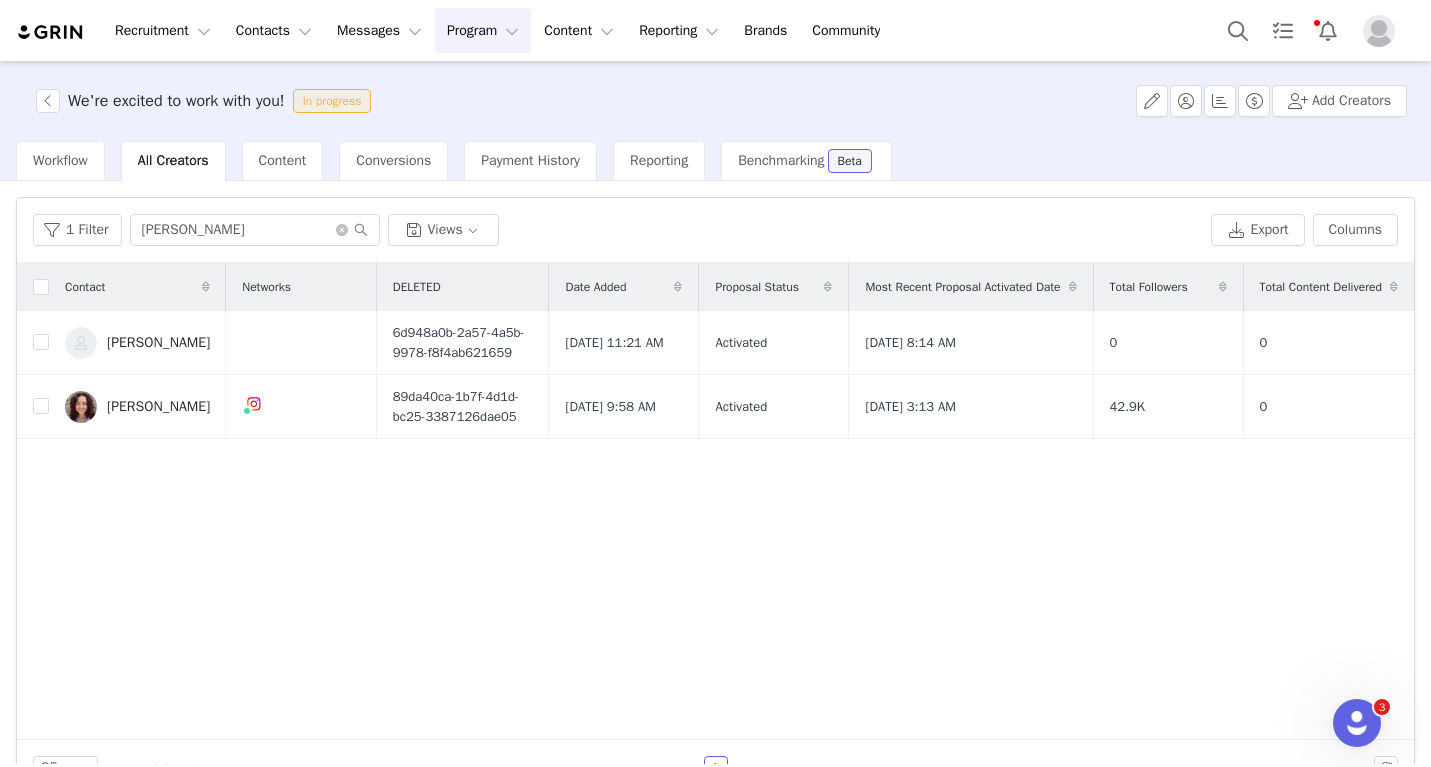 click on "1 Filter [PERSON_NAME] Views     Export     Columns" at bounding box center [715, 230] 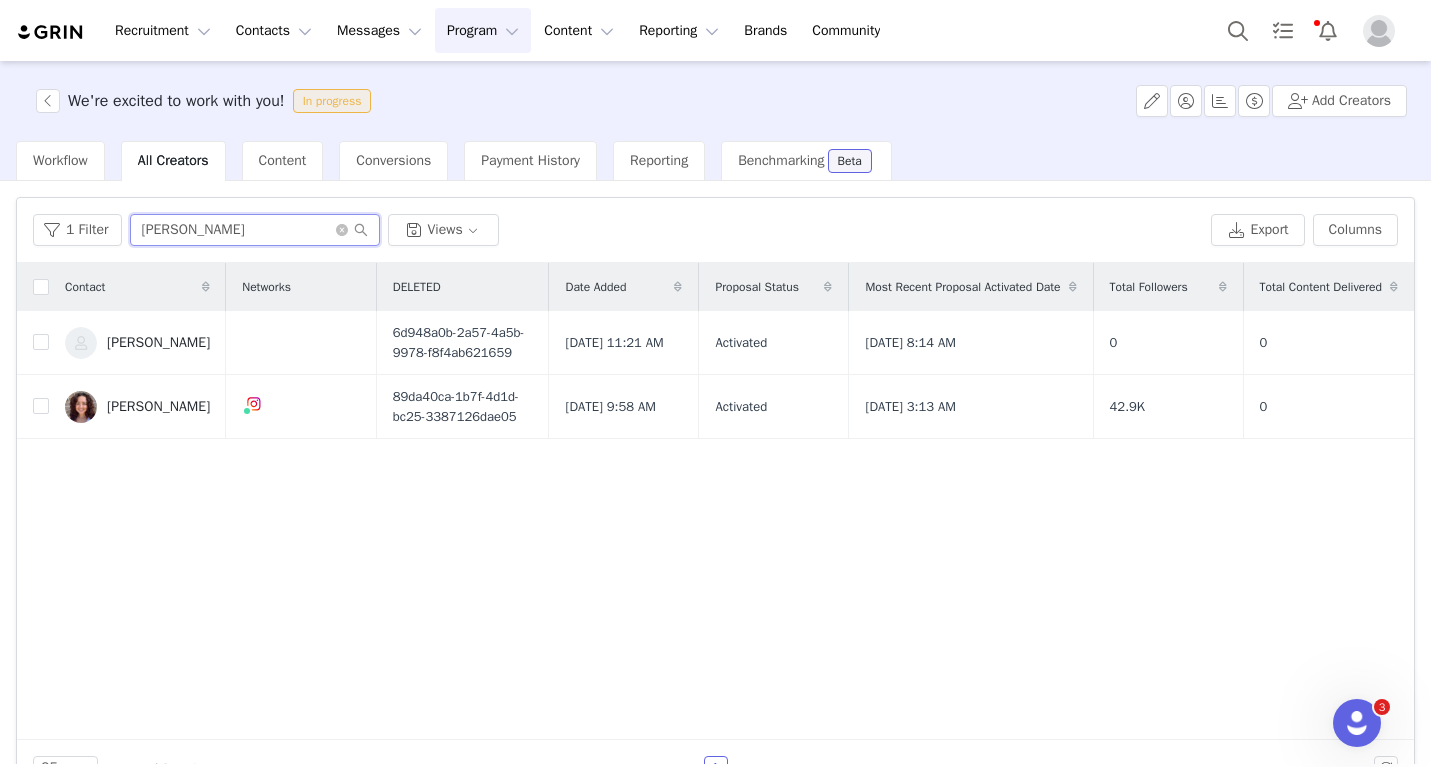 click on "[PERSON_NAME]" at bounding box center [255, 230] 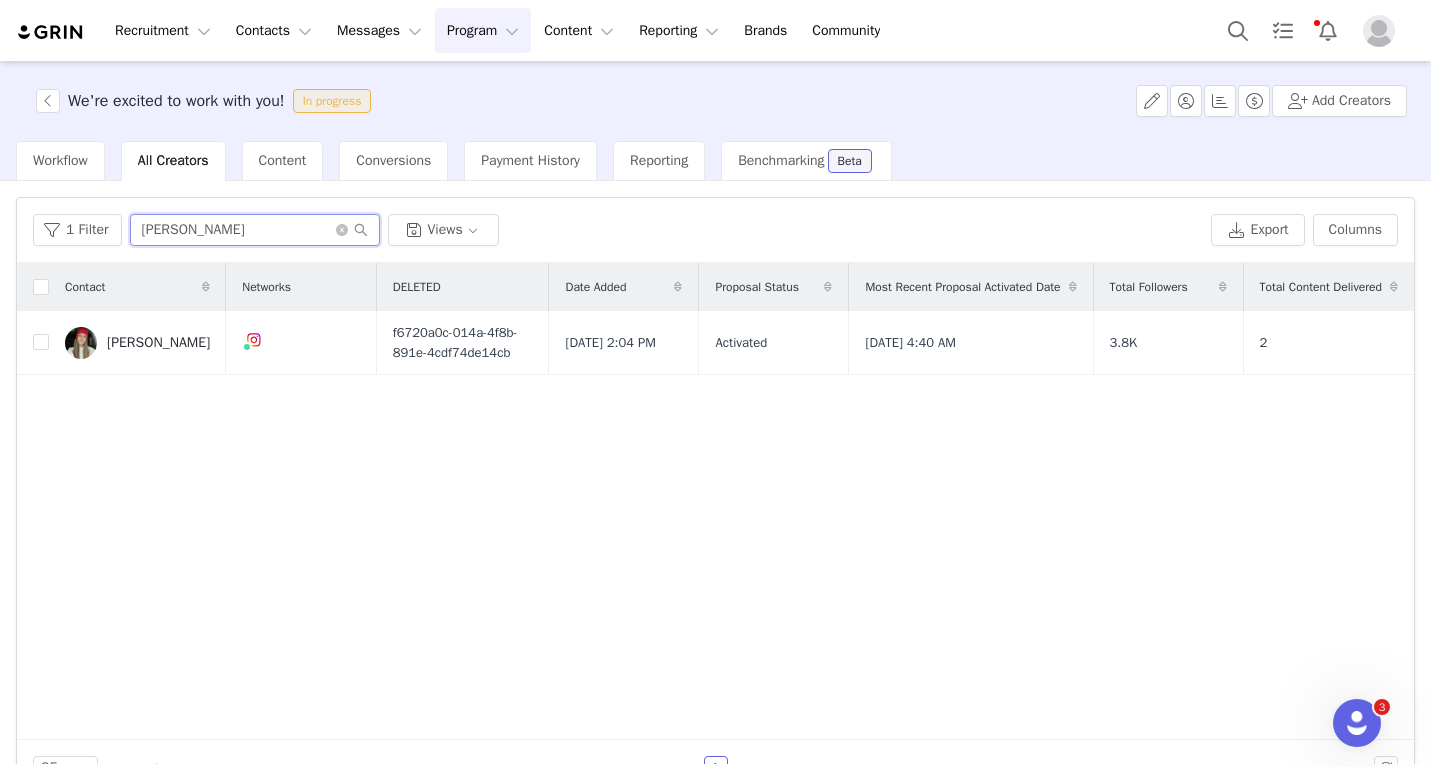 click on "[PERSON_NAME]" at bounding box center [255, 230] 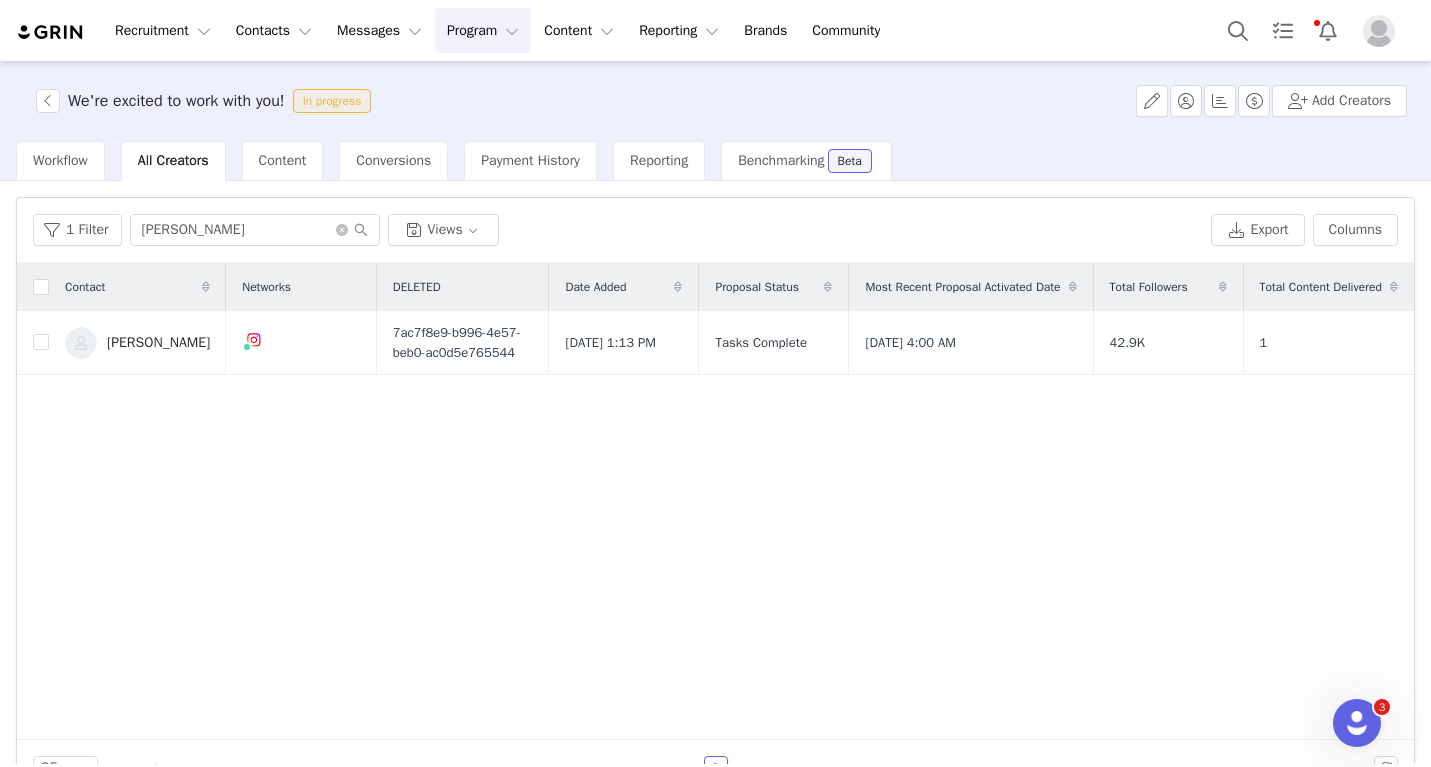 drag, startPoint x: 234, startPoint y: 215, endPoint x: 245, endPoint y: 531, distance: 316.1914 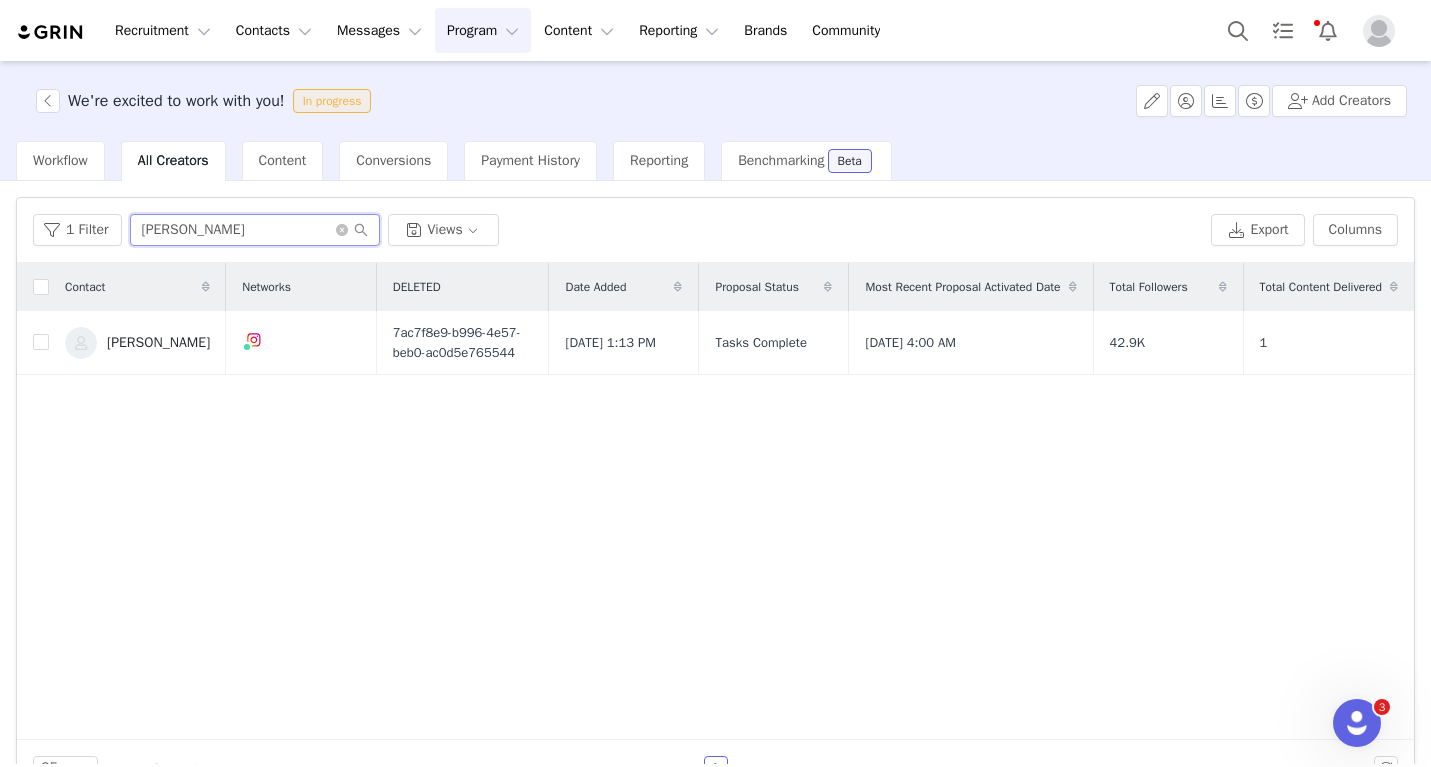 click on "[PERSON_NAME]" at bounding box center (255, 230) 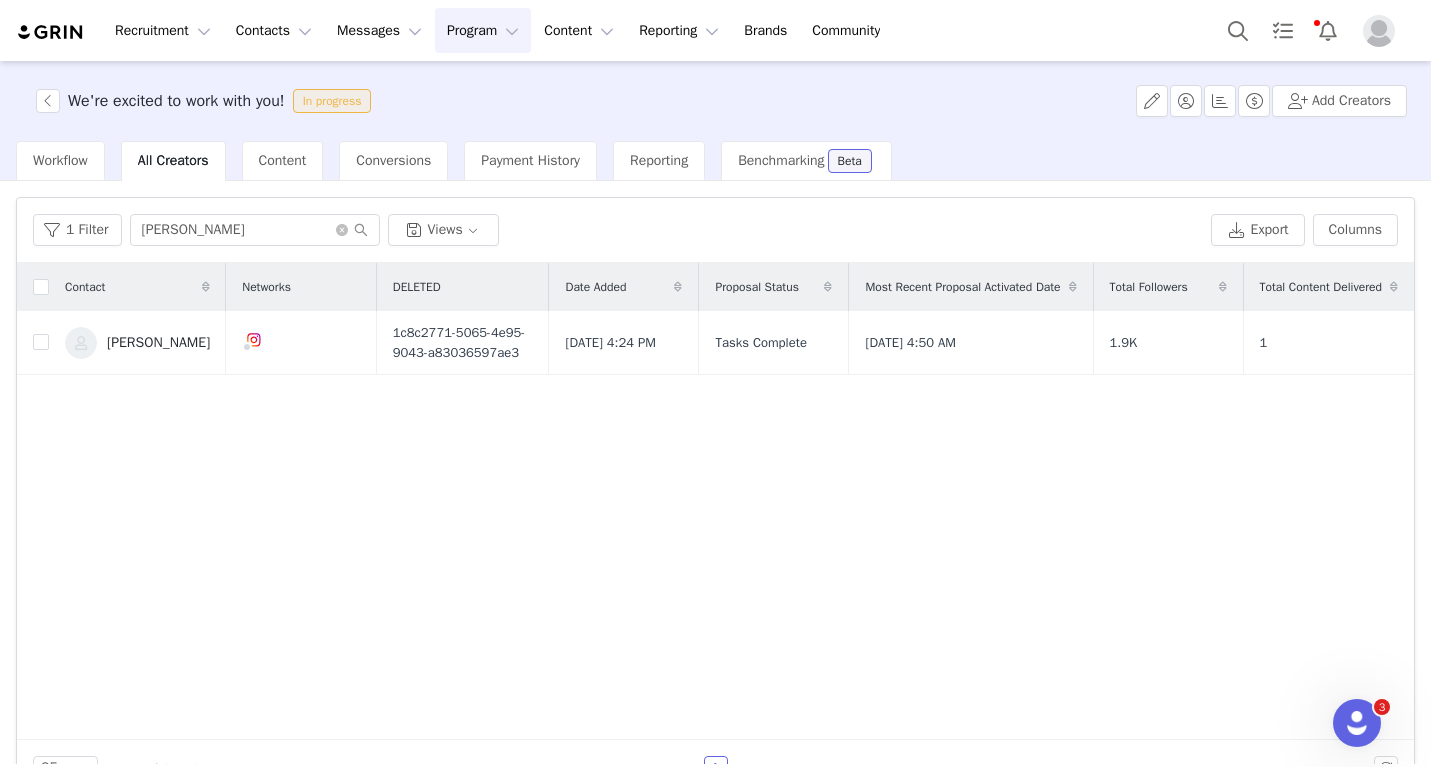 drag, startPoint x: 297, startPoint y: 180, endPoint x: 271, endPoint y: 481, distance: 302.12085 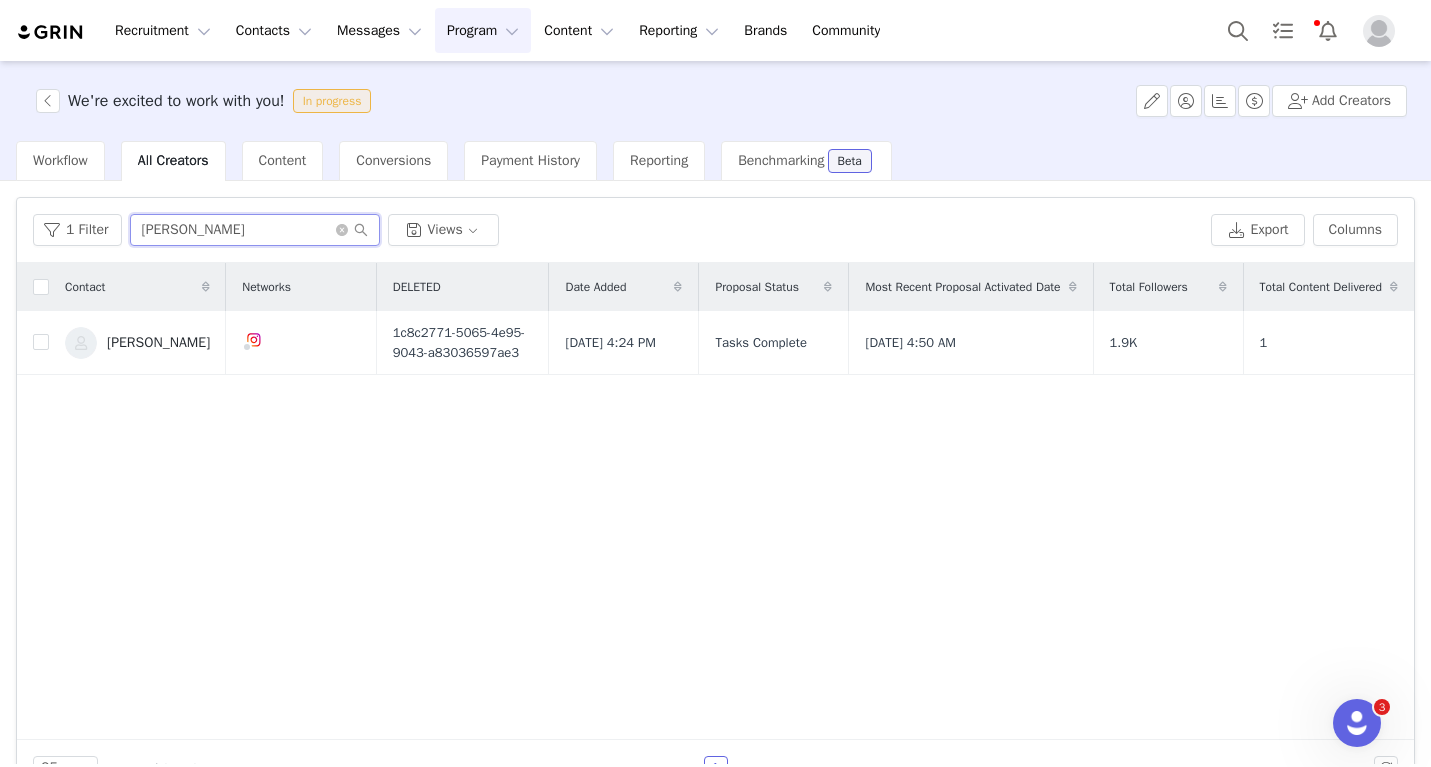 click on "[PERSON_NAME]" at bounding box center (255, 230) 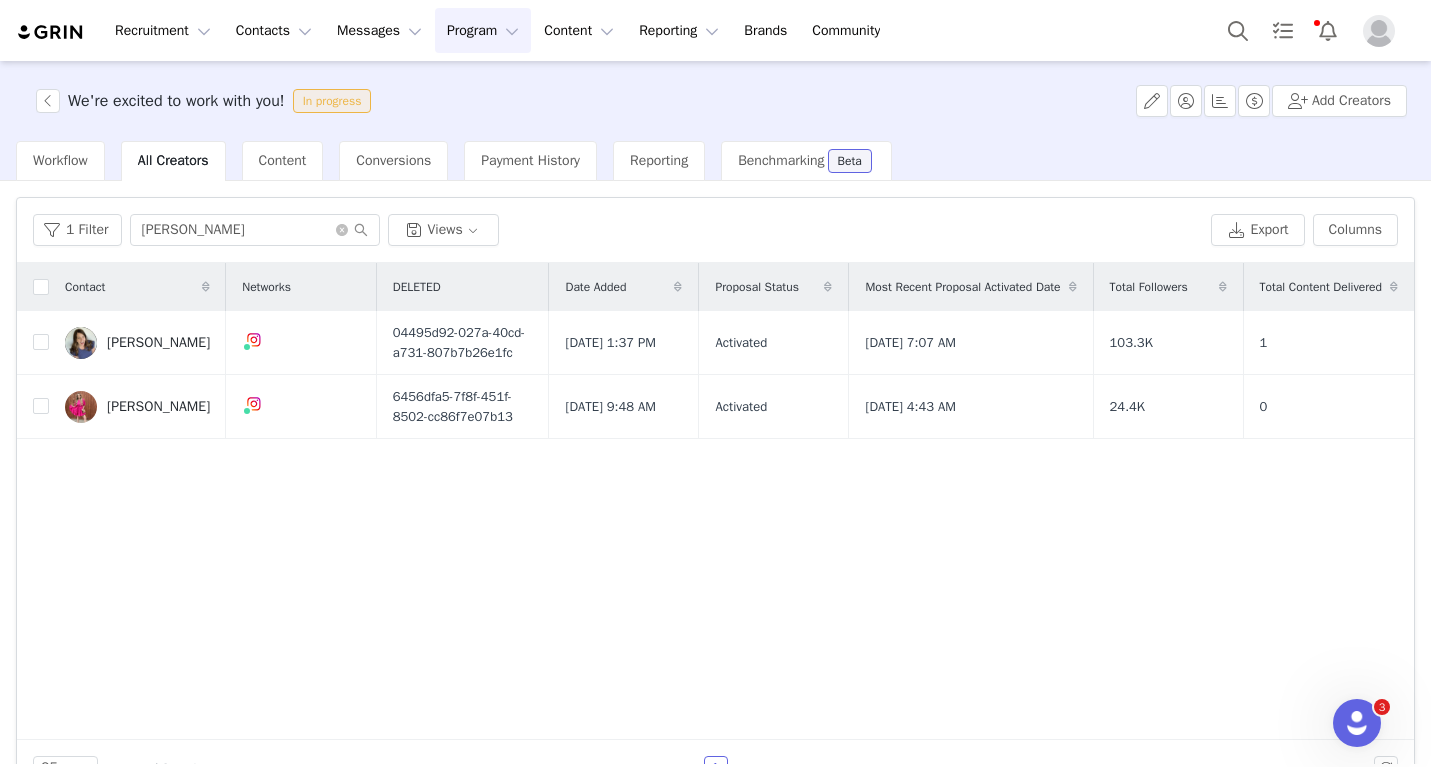 drag, startPoint x: 238, startPoint y: 311, endPoint x: 269, endPoint y: 561, distance: 251.91467 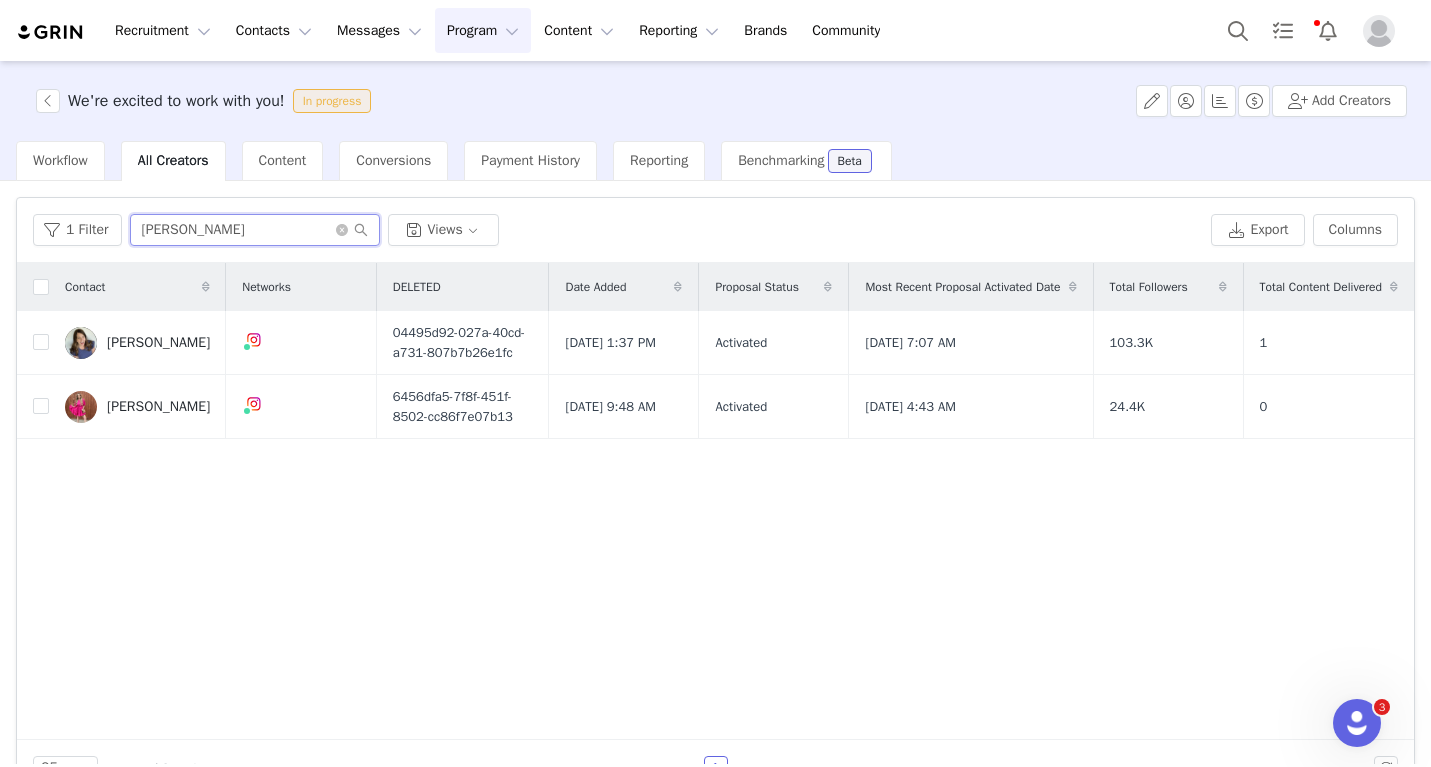 click on "[PERSON_NAME]" at bounding box center (255, 230) 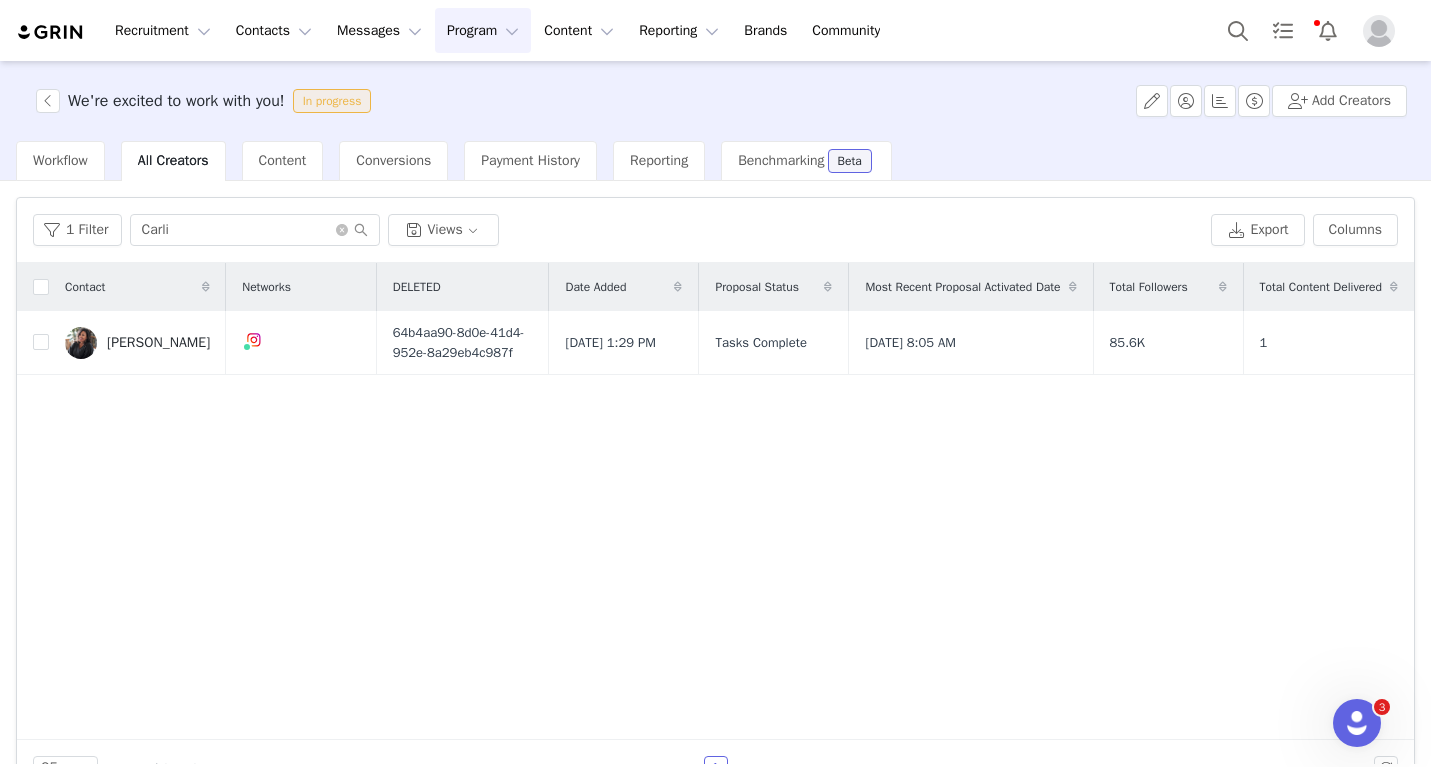 drag, startPoint x: 219, startPoint y: 211, endPoint x: 238, endPoint y: 497, distance: 286.63043 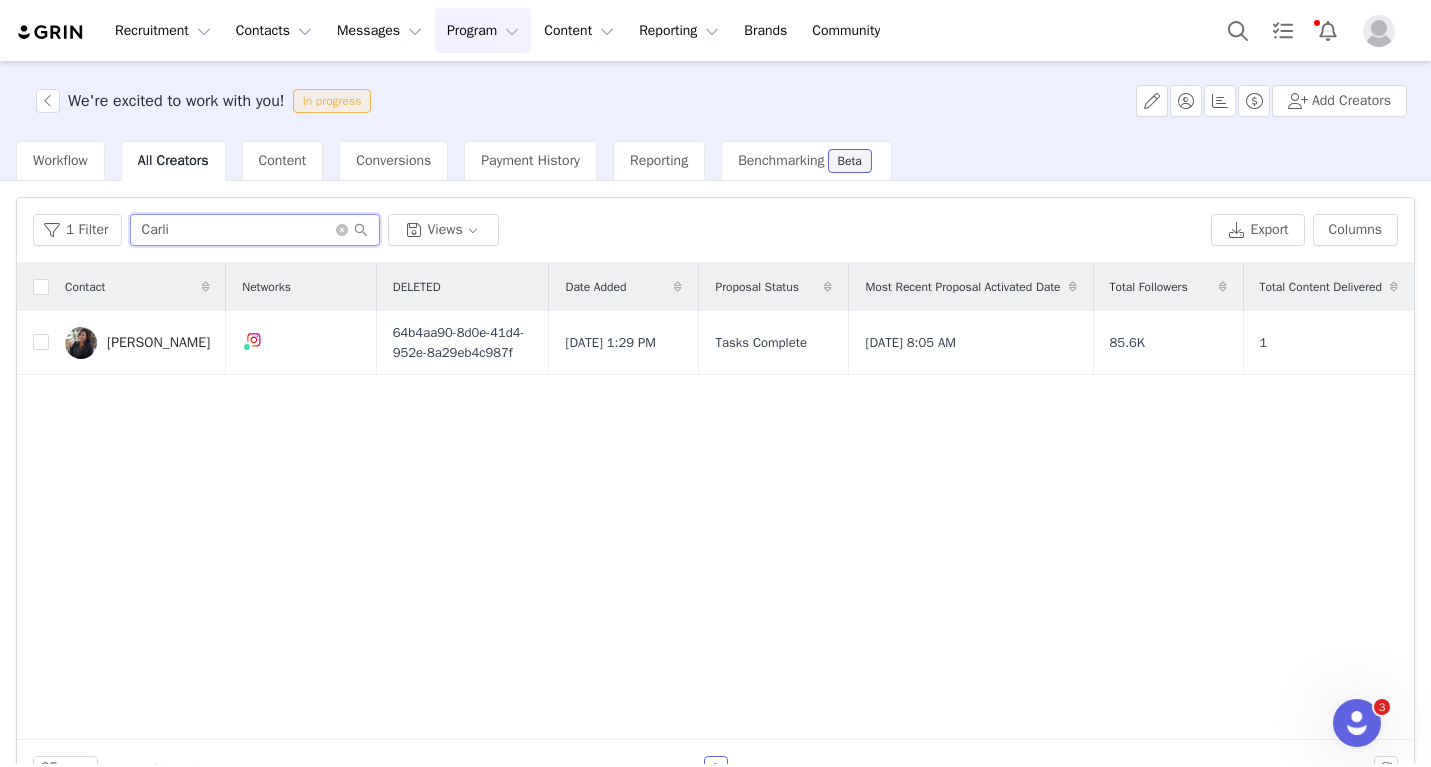click on "Carli" at bounding box center (255, 230) 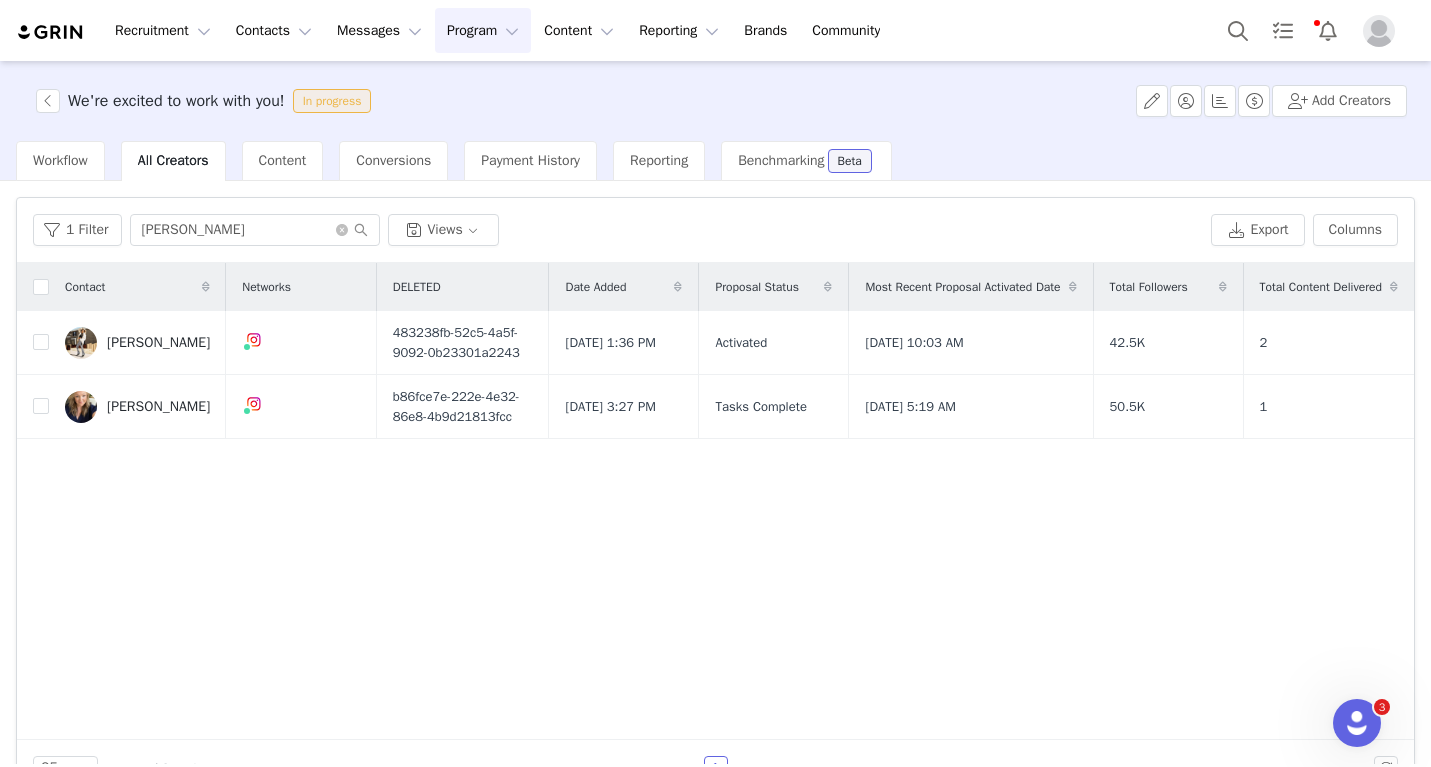drag, startPoint x: 197, startPoint y: 278, endPoint x: 215, endPoint y: 648, distance: 370.4376 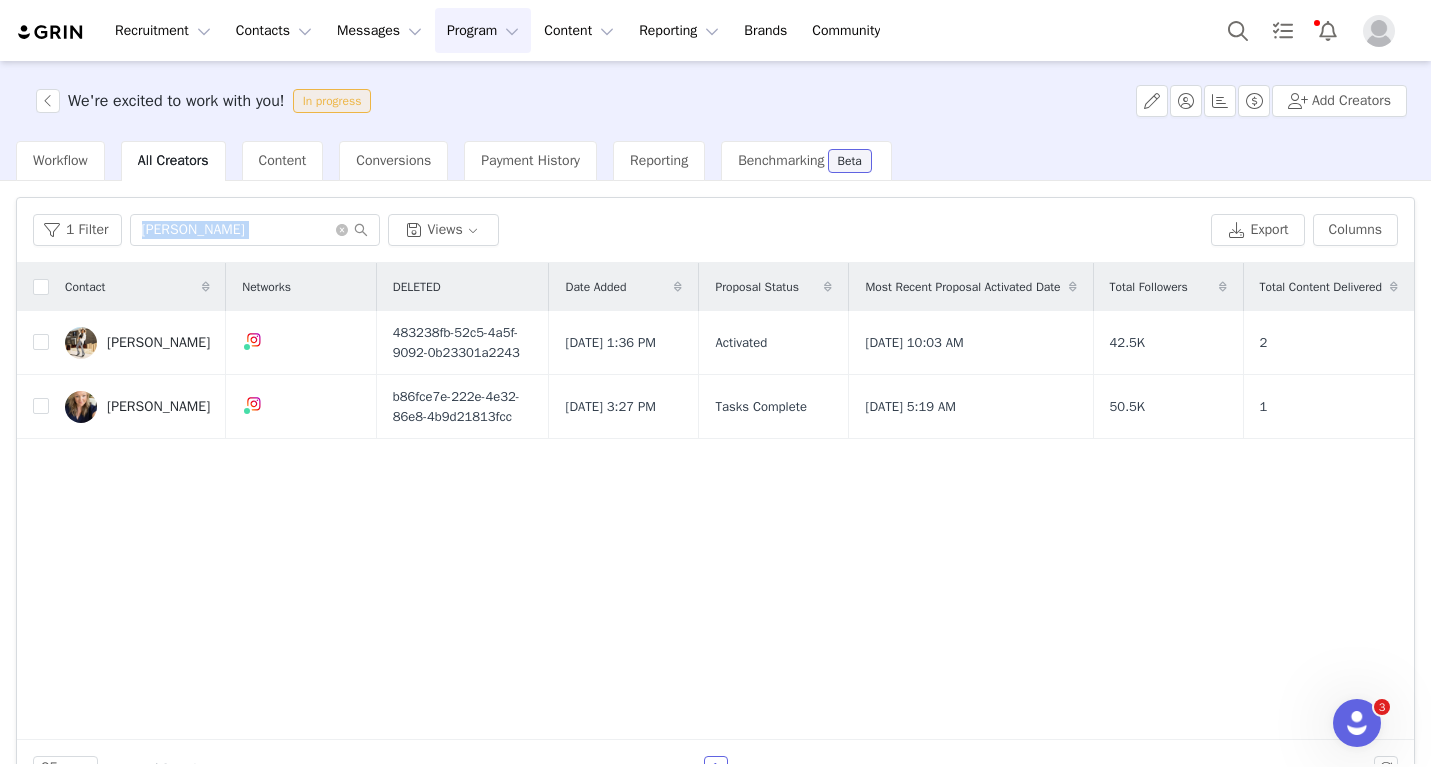 click on "1 Filter [PERSON_NAME] Views     Export     Columns" at bounding box center [715, 230] 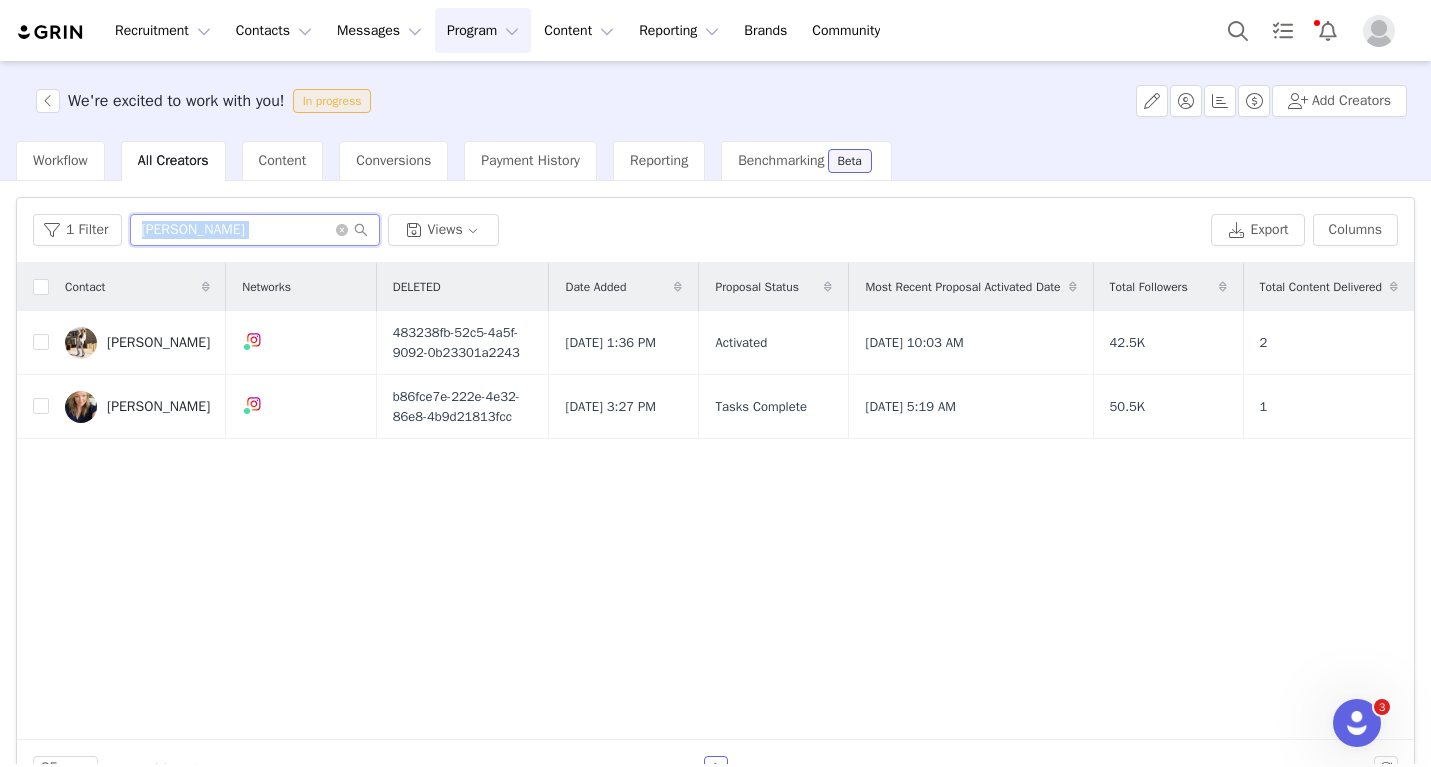 click on "[PERSON_NAME]" at bounding box center [255, 230] 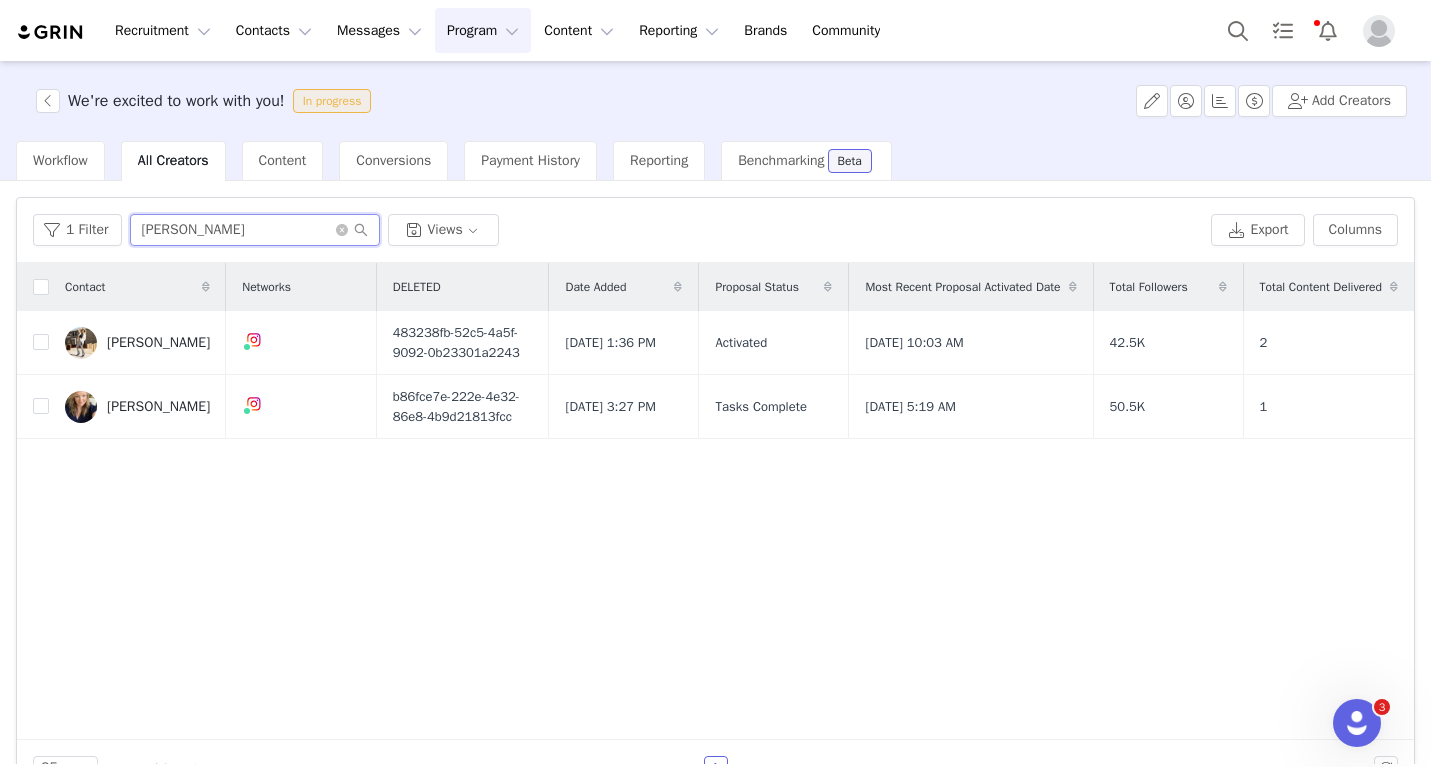 click on "[PERSON_NAME]" at bounding box center [255, 230] 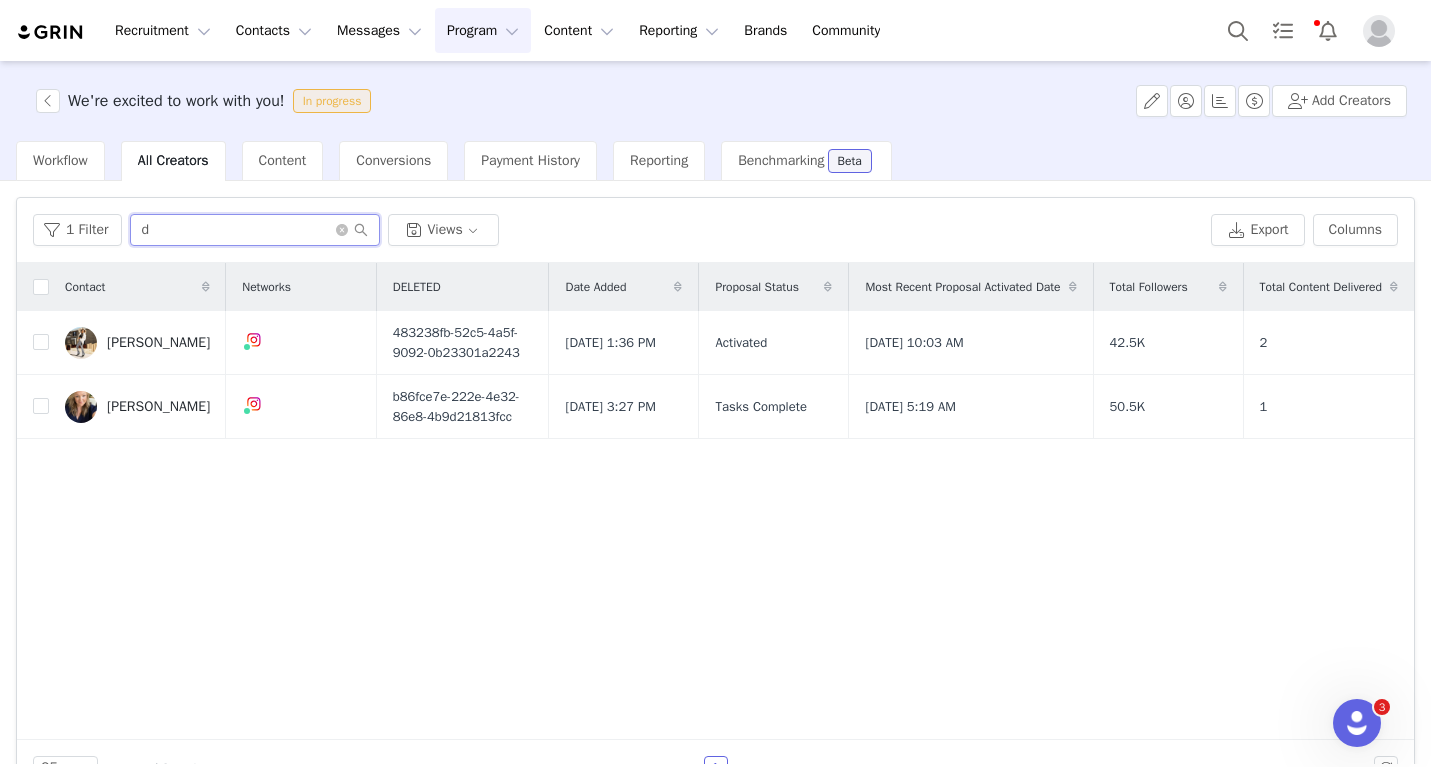 click on "d" at bounding box center (255, 230) 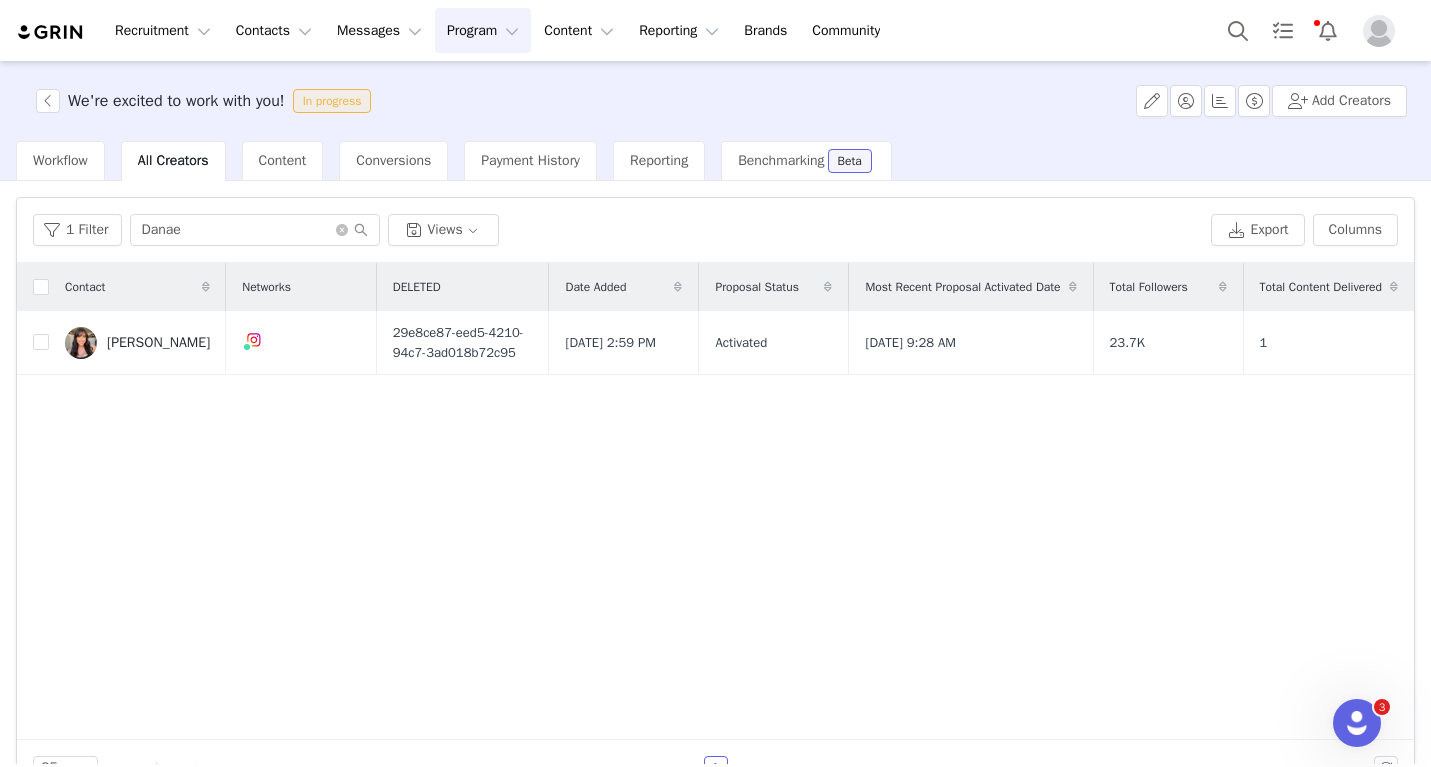drag, startPoint x: 246, startPoint y: 279, endPoint x: 234, endPoint y: 451, distance: 172.41809 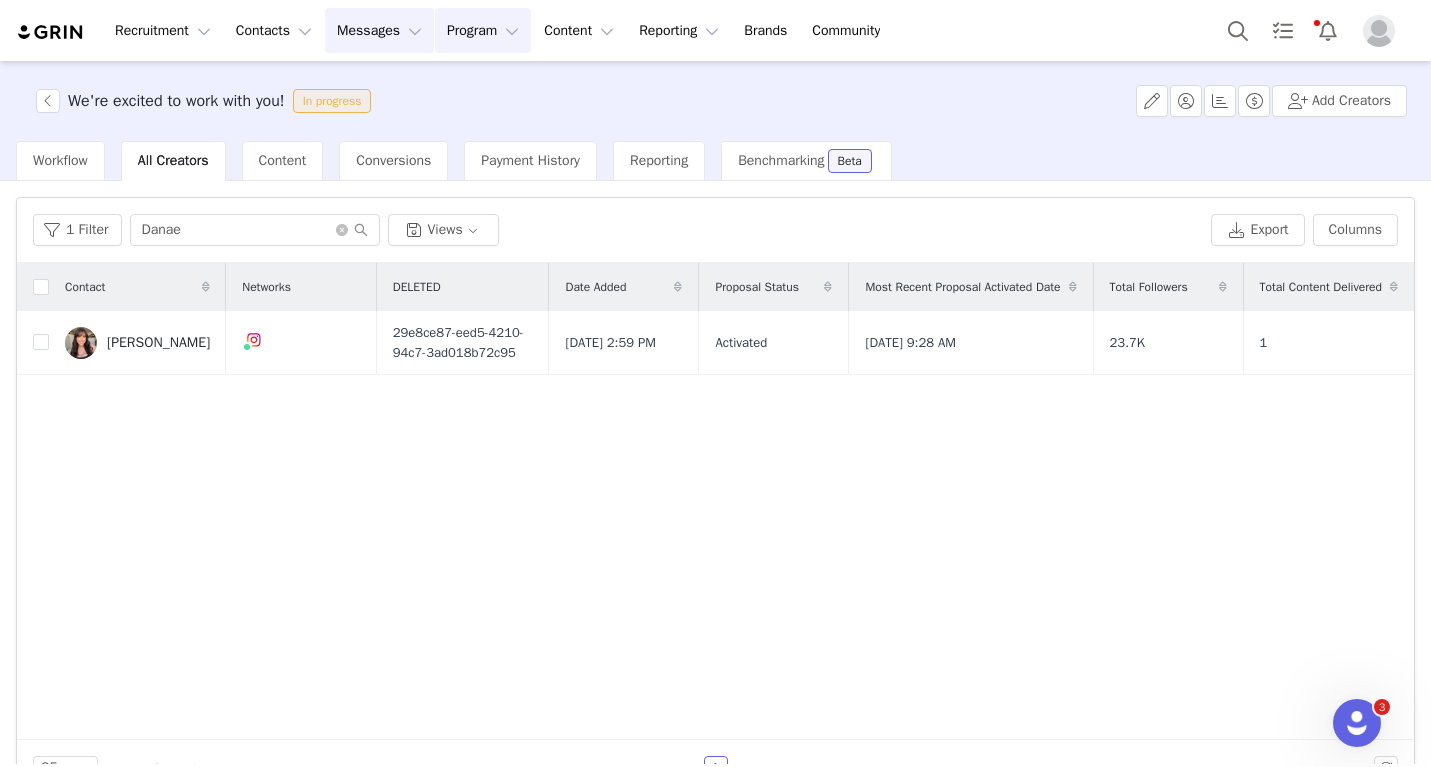 click on "Messages Messages" at bounding box center (379, 30) 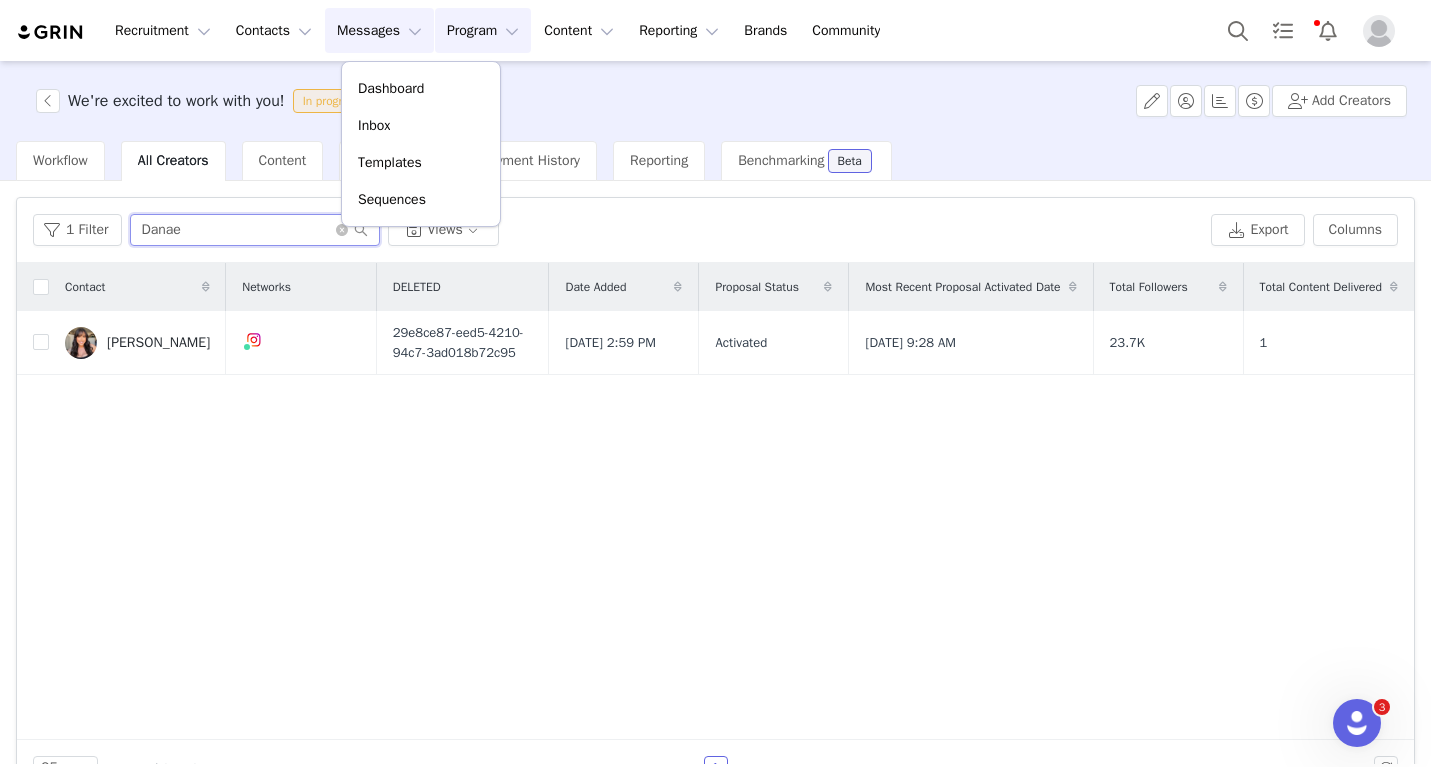 click on "Danae" at bounding box center [255, 230] 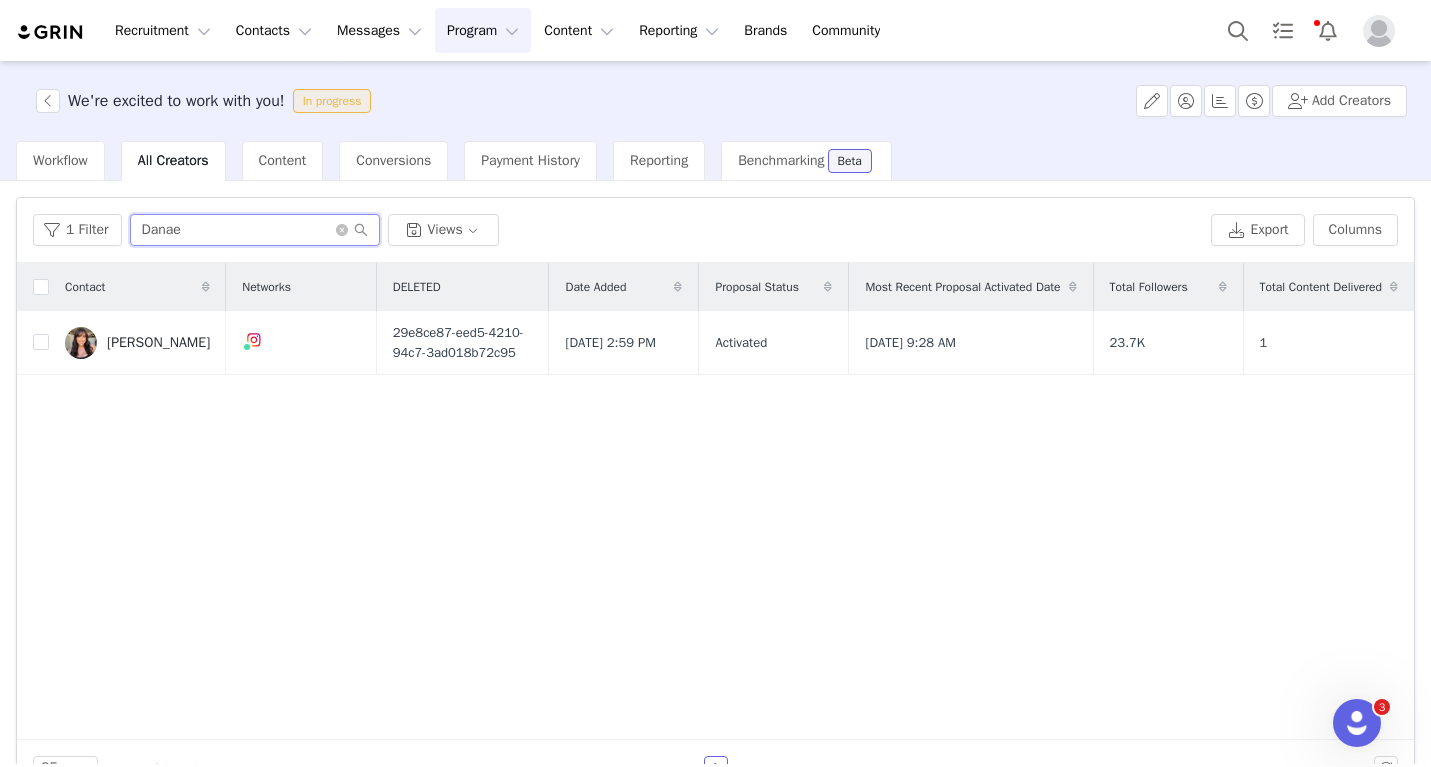 click on "Danae" at bounding box center (255, 230) 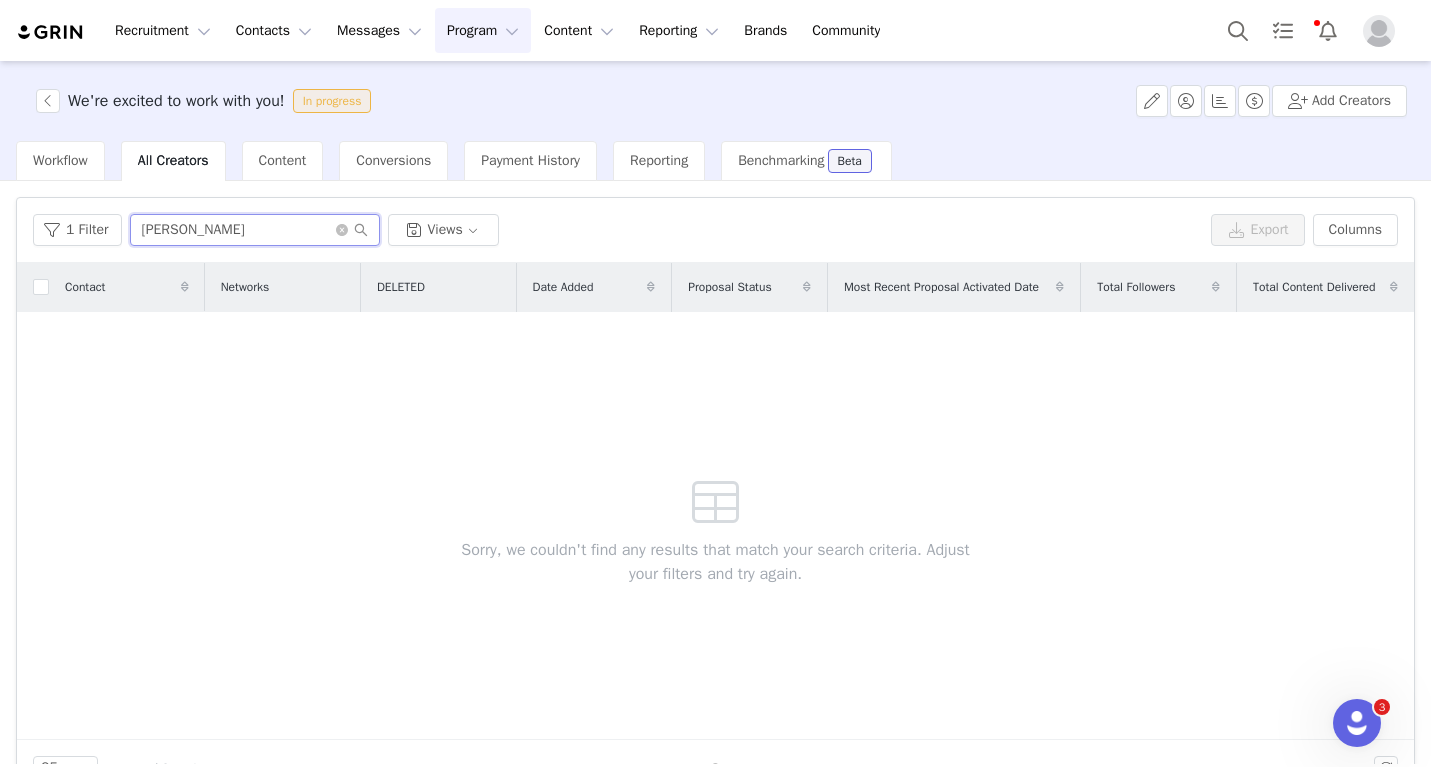 click on "[PERSON_NAME]" at bounding box center (255, 230) 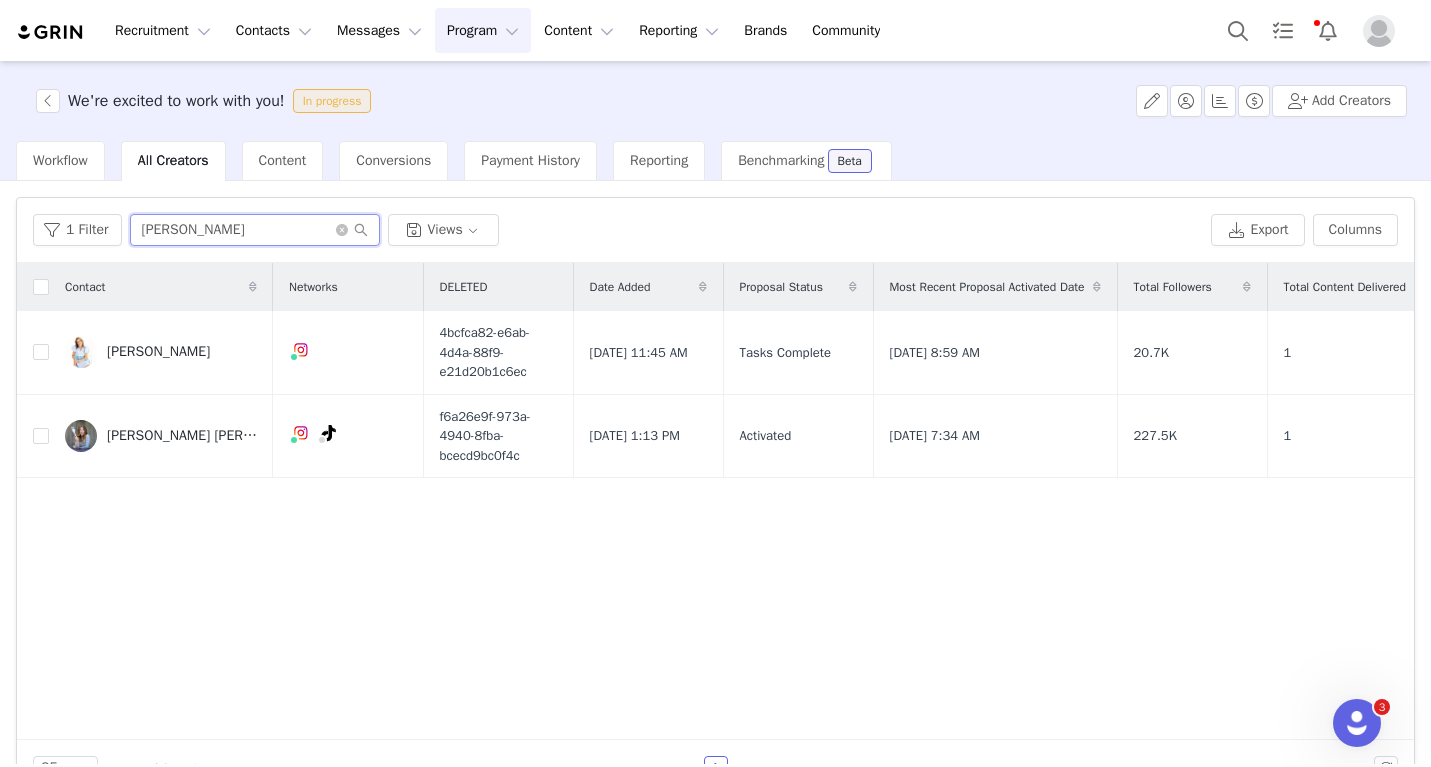 click on "[PERSON_NAME]" at bounding box center (255, 230) 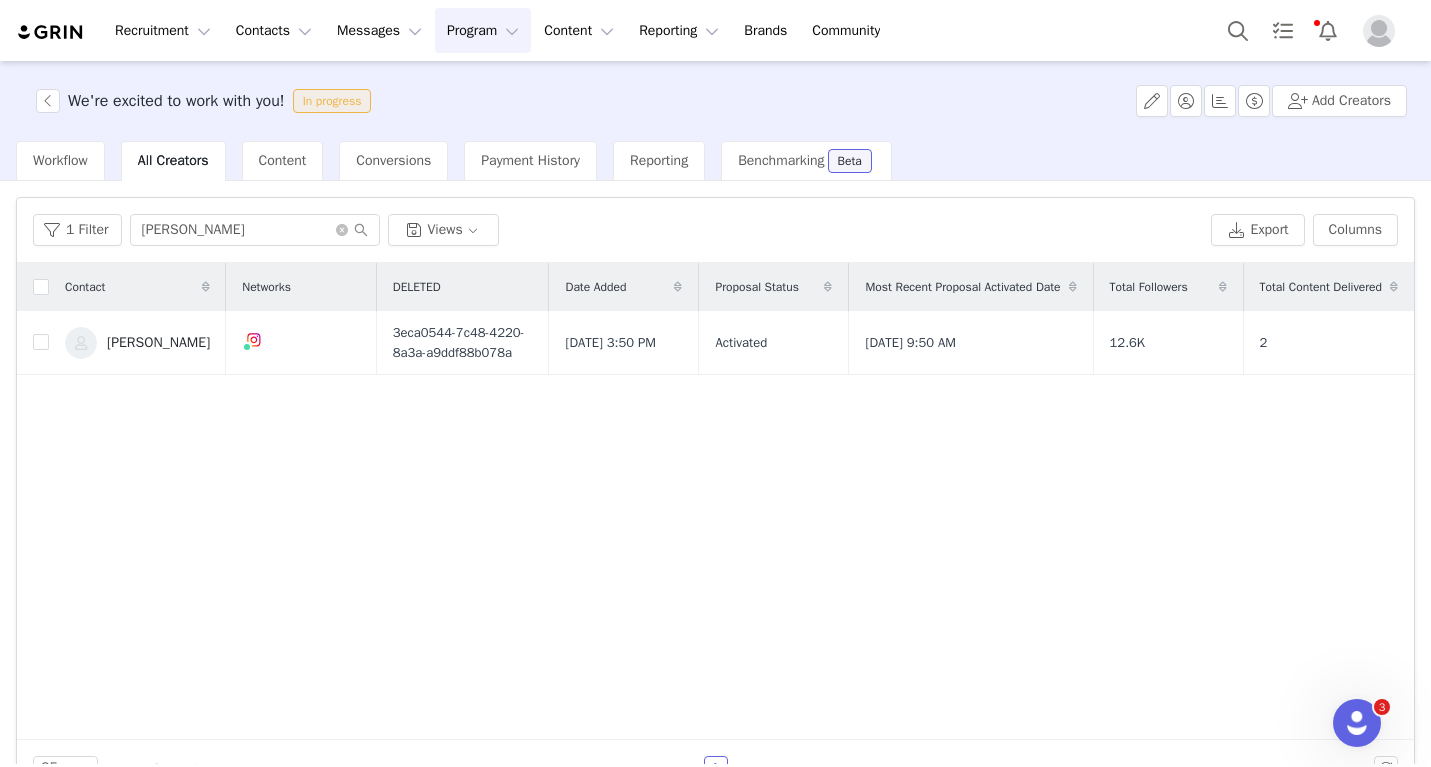 drag, startPoint x: 229, startPoint y: 244, endPoint x: 256, endPoint y: 498, distance: 255.43102 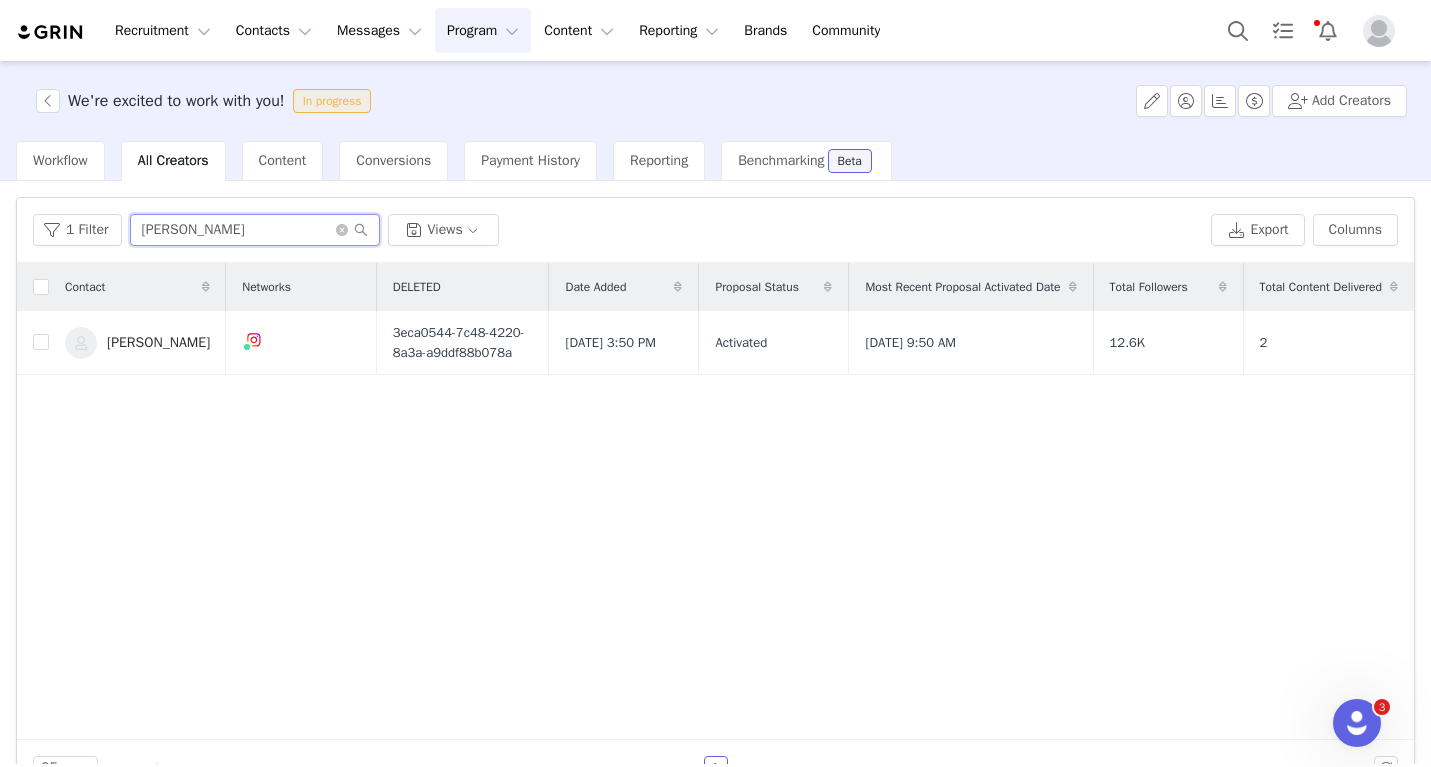 click on "[PERSON_NAME]" at bounding box center [255, 230] 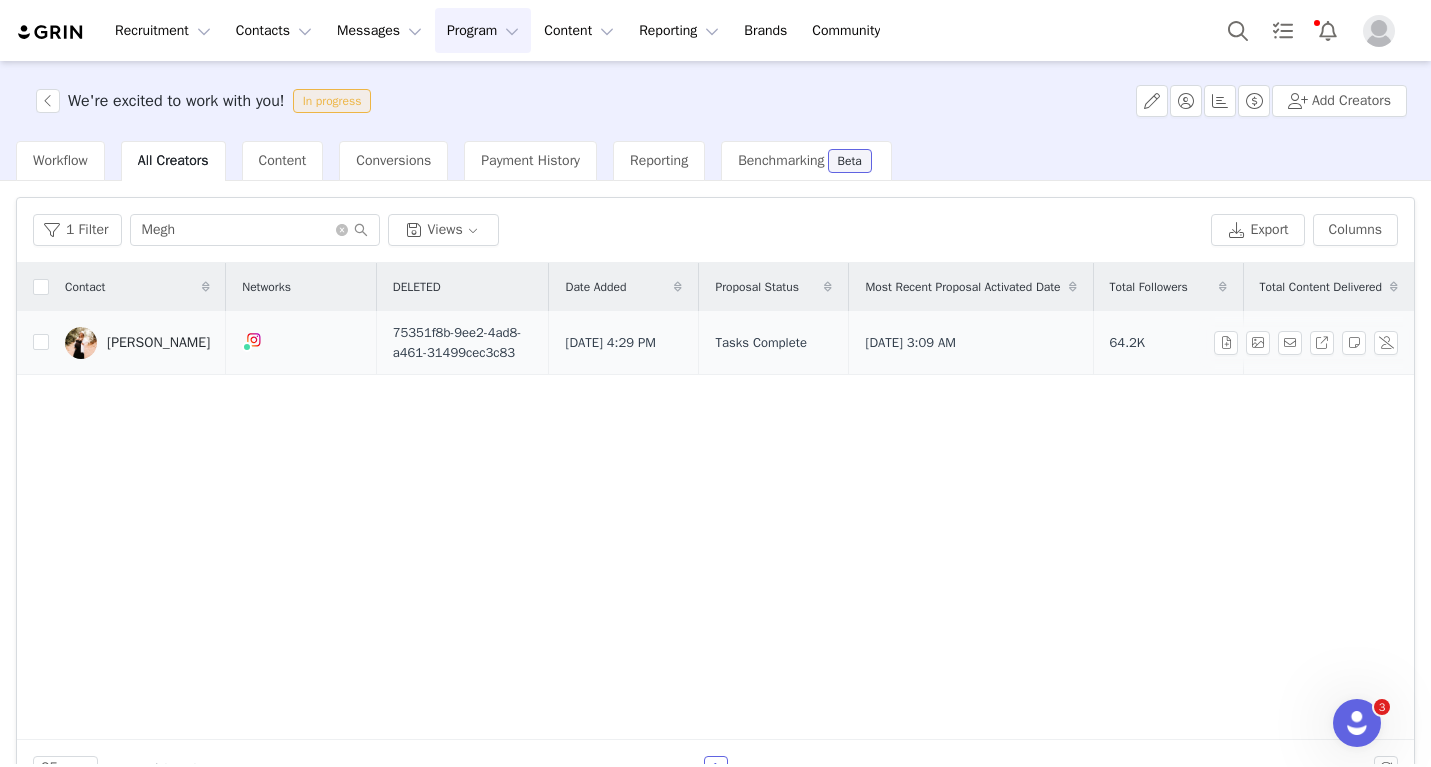 drag, startPoint x: 232, startPoint y: 234, endPoint x: 291, endPoint y: 365, distance: 143.67323 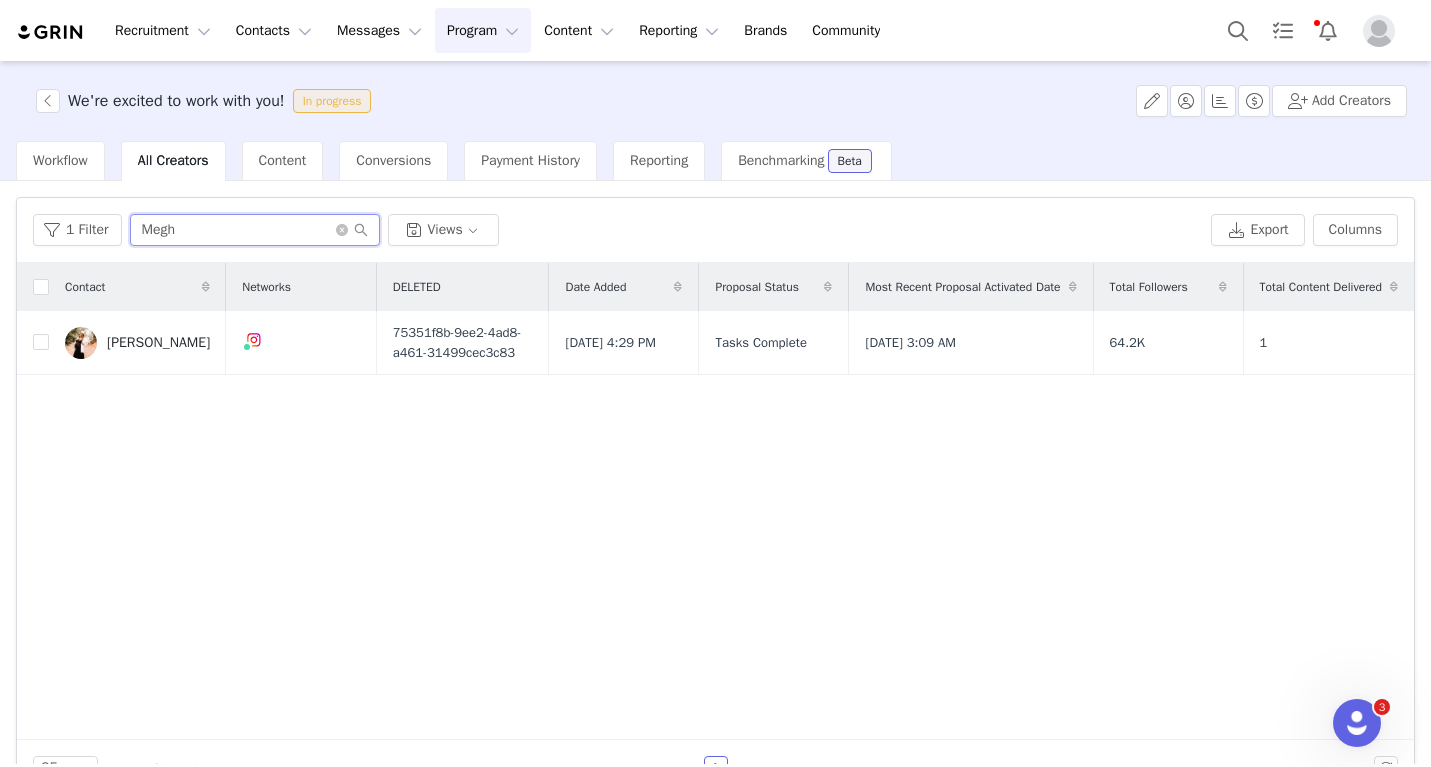 click on "Megh" at bounding box center (255, 230) 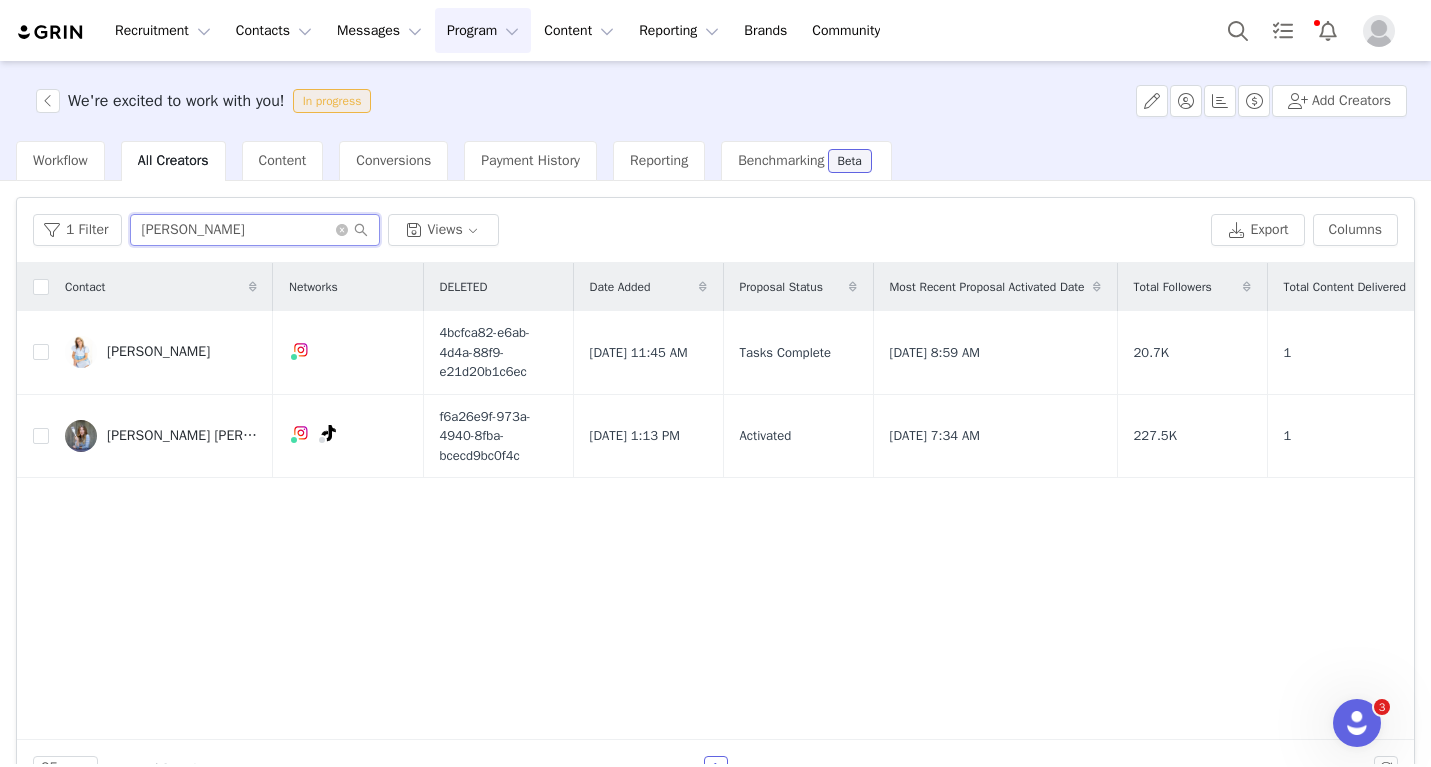 click on "[PERSON_NAME]" at bounding box center [255, 230] 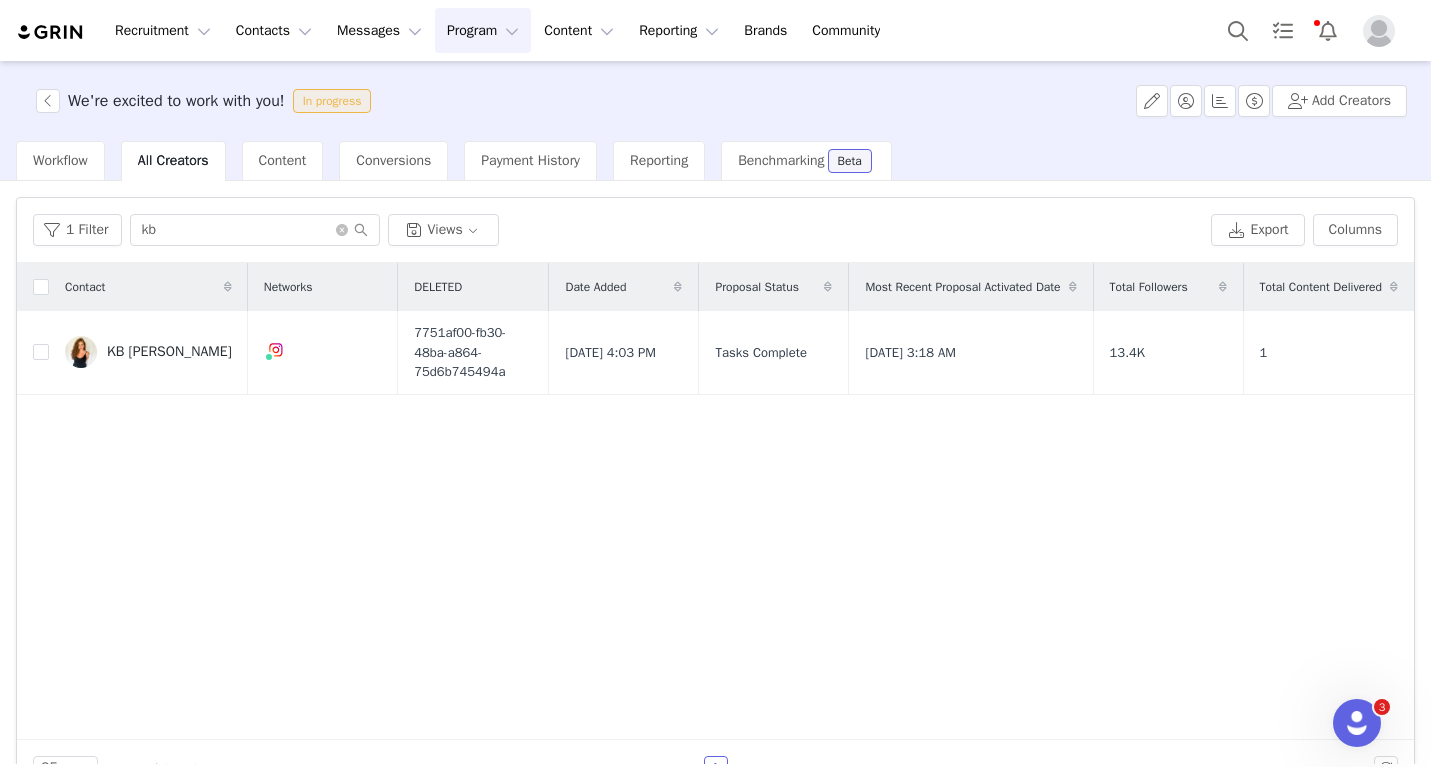 click on "1 Filter kb Views     Export     Columns" at bounding box center (715, 230) 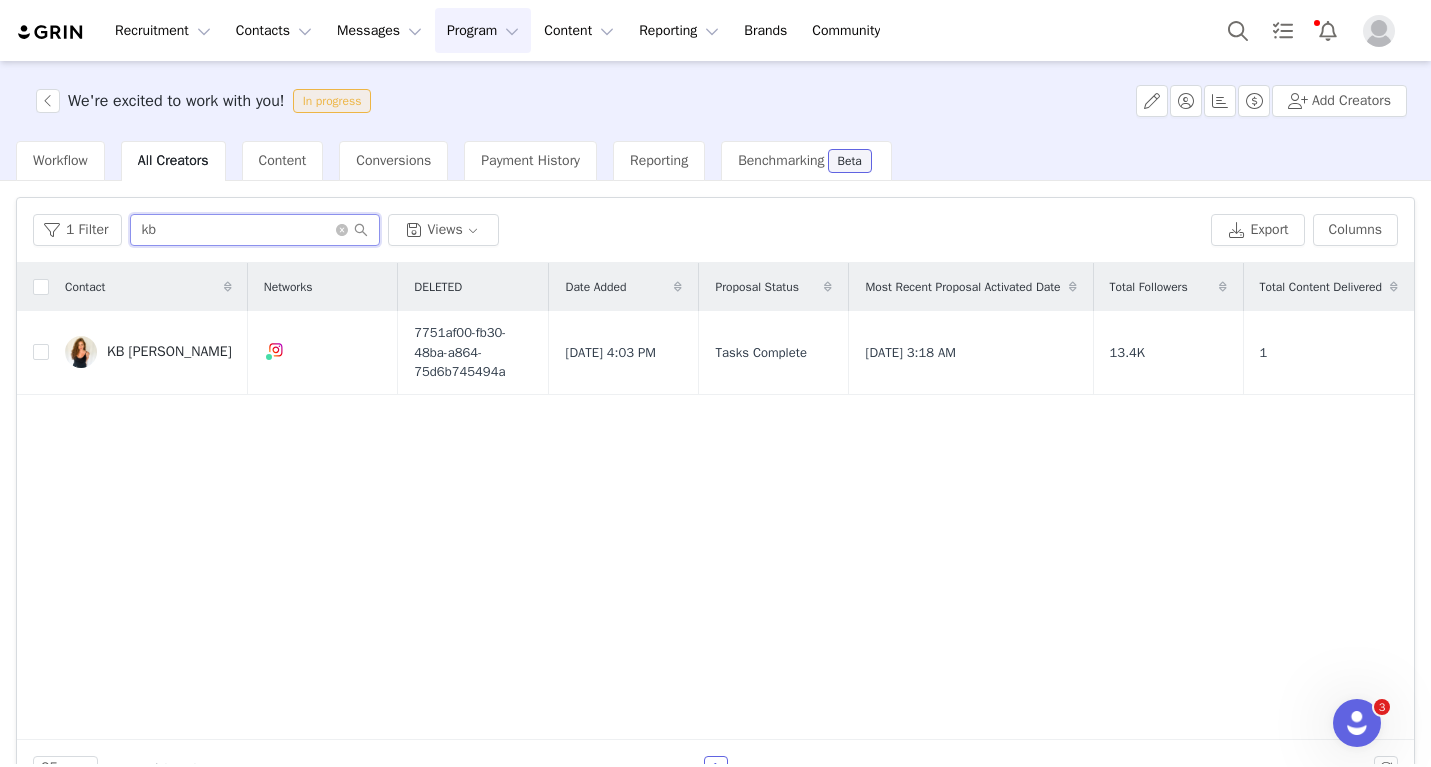 click on "kb" at bounding box center [255, 230] 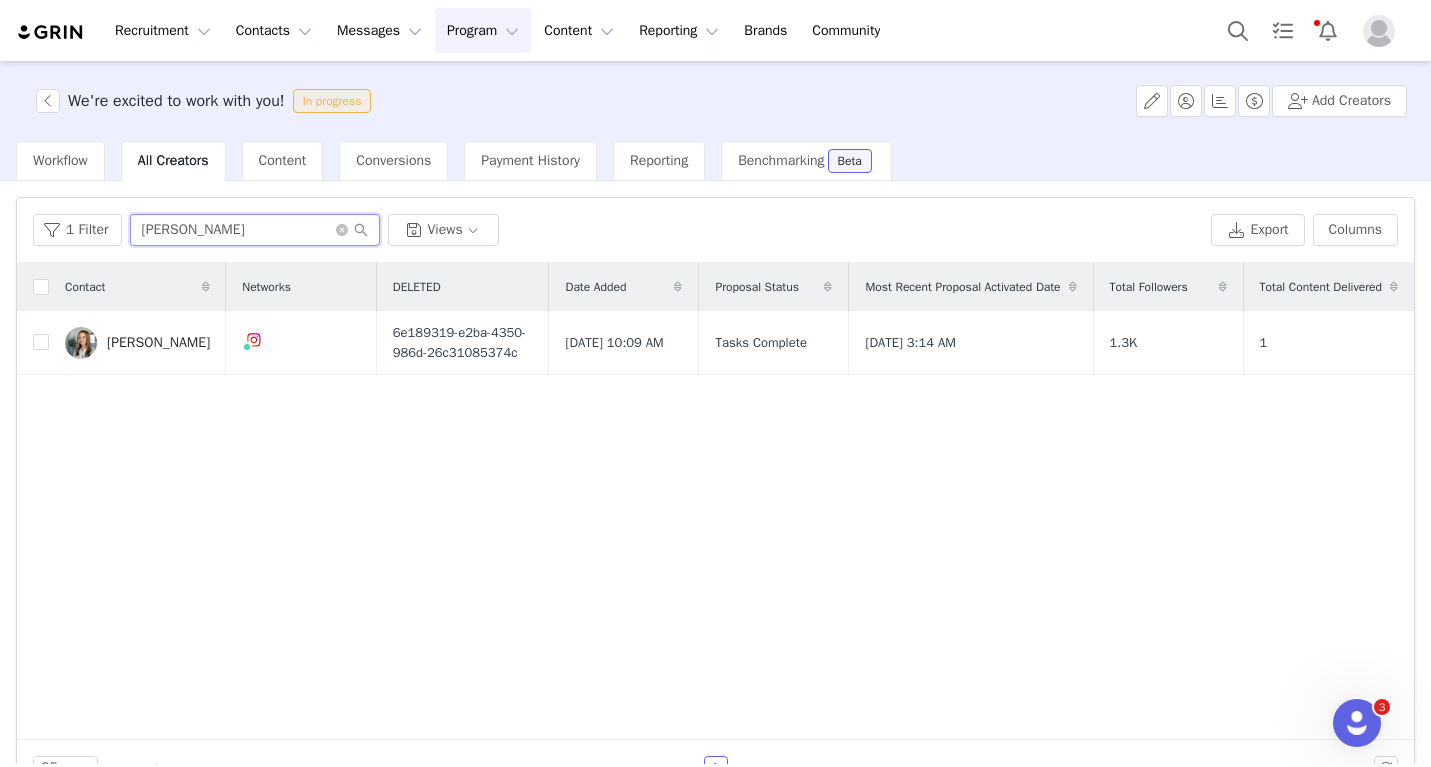 click on "[PERSON_NAME]" at bounding box center (255, 230) 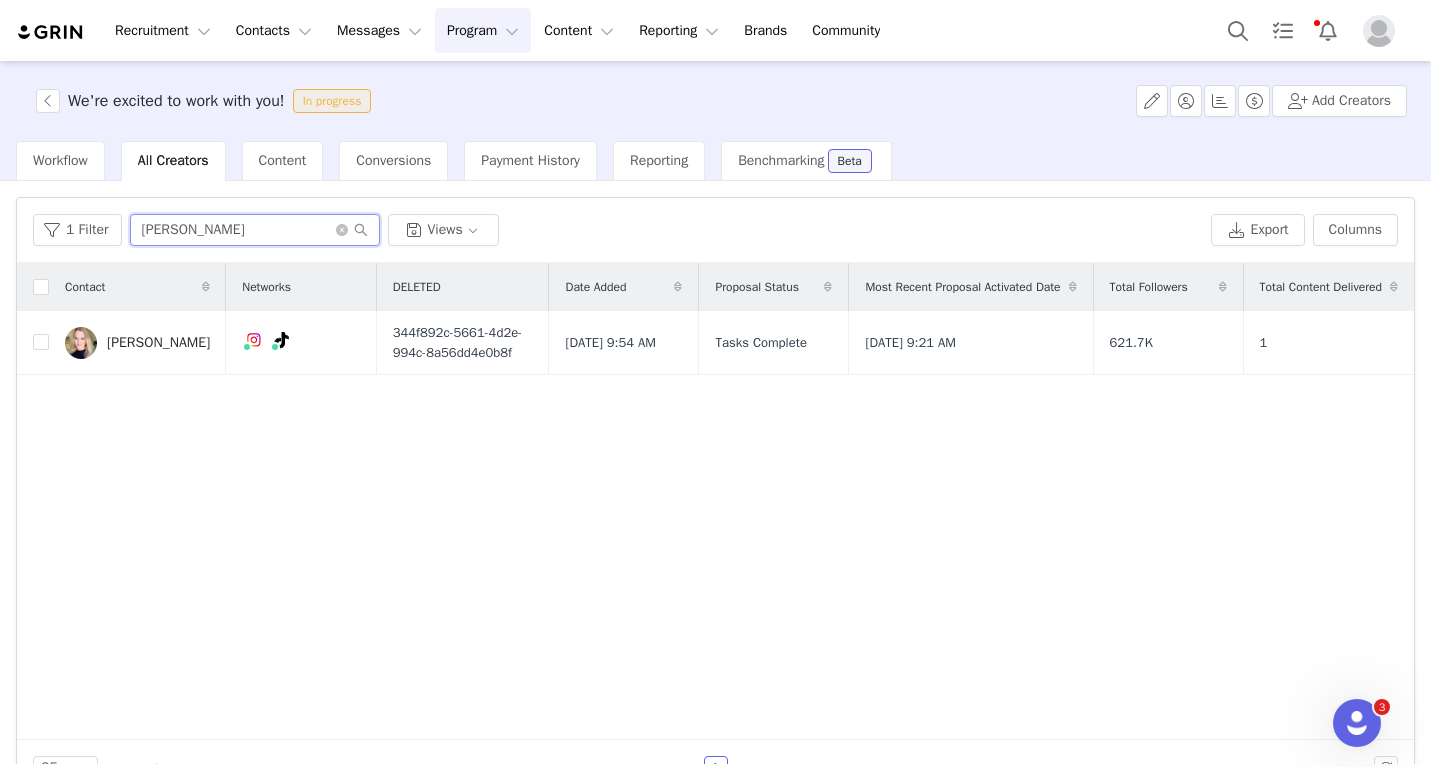 click on "[PERSON_NAME]" at bounding box center [255, 230] 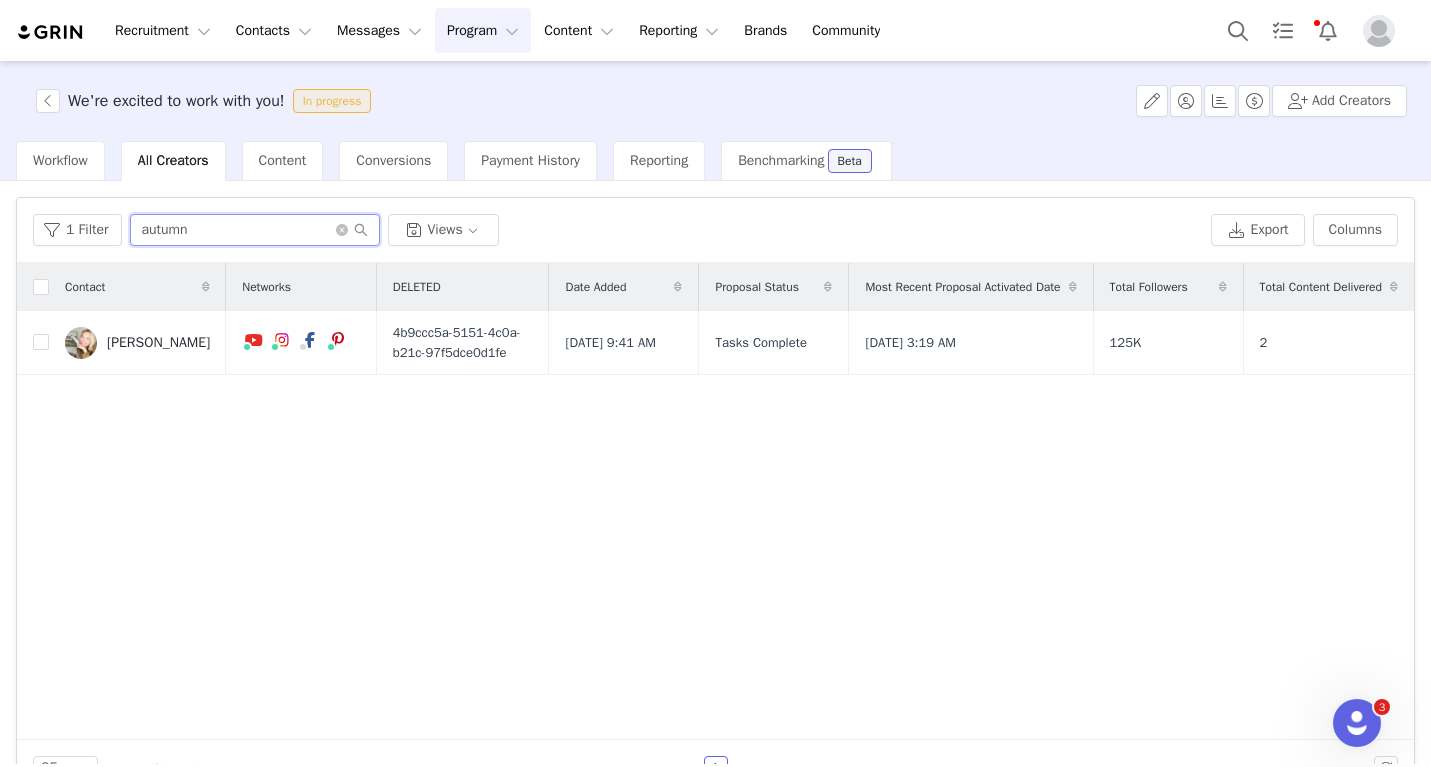 click on "autumn" at bounding box center [255, 230] 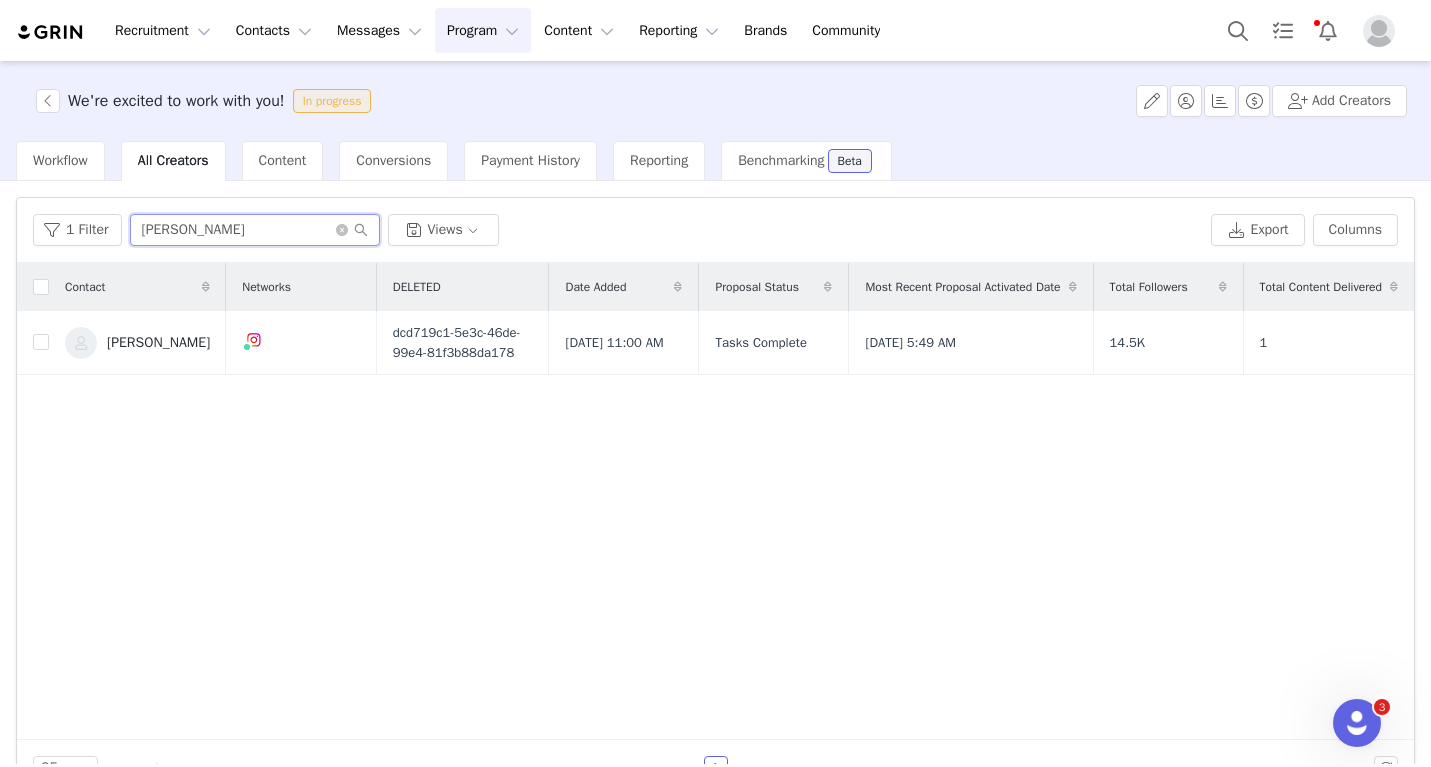click on "[PERSON_NAME]" at bounding box center [255, 230] 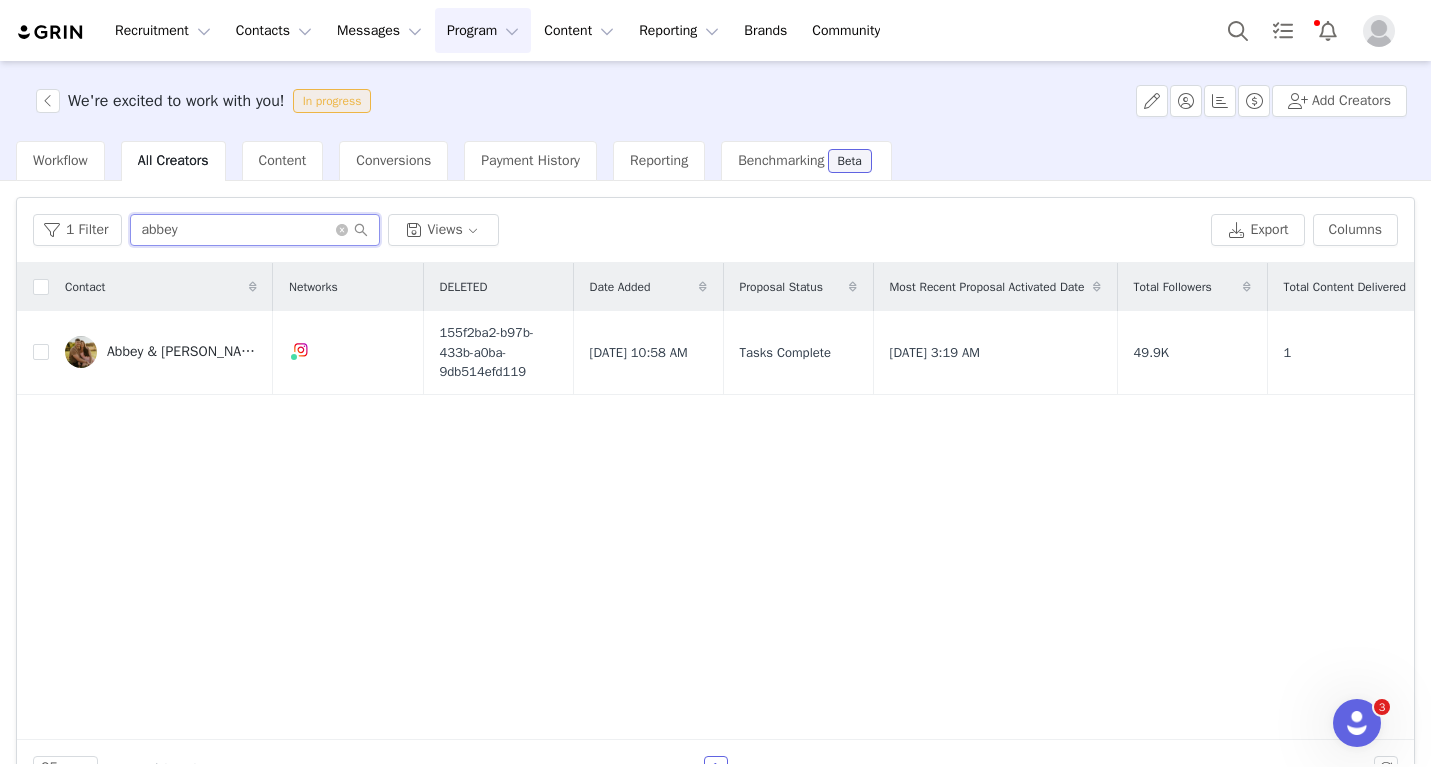 click on "abbey" at bounding box center [255, 230] 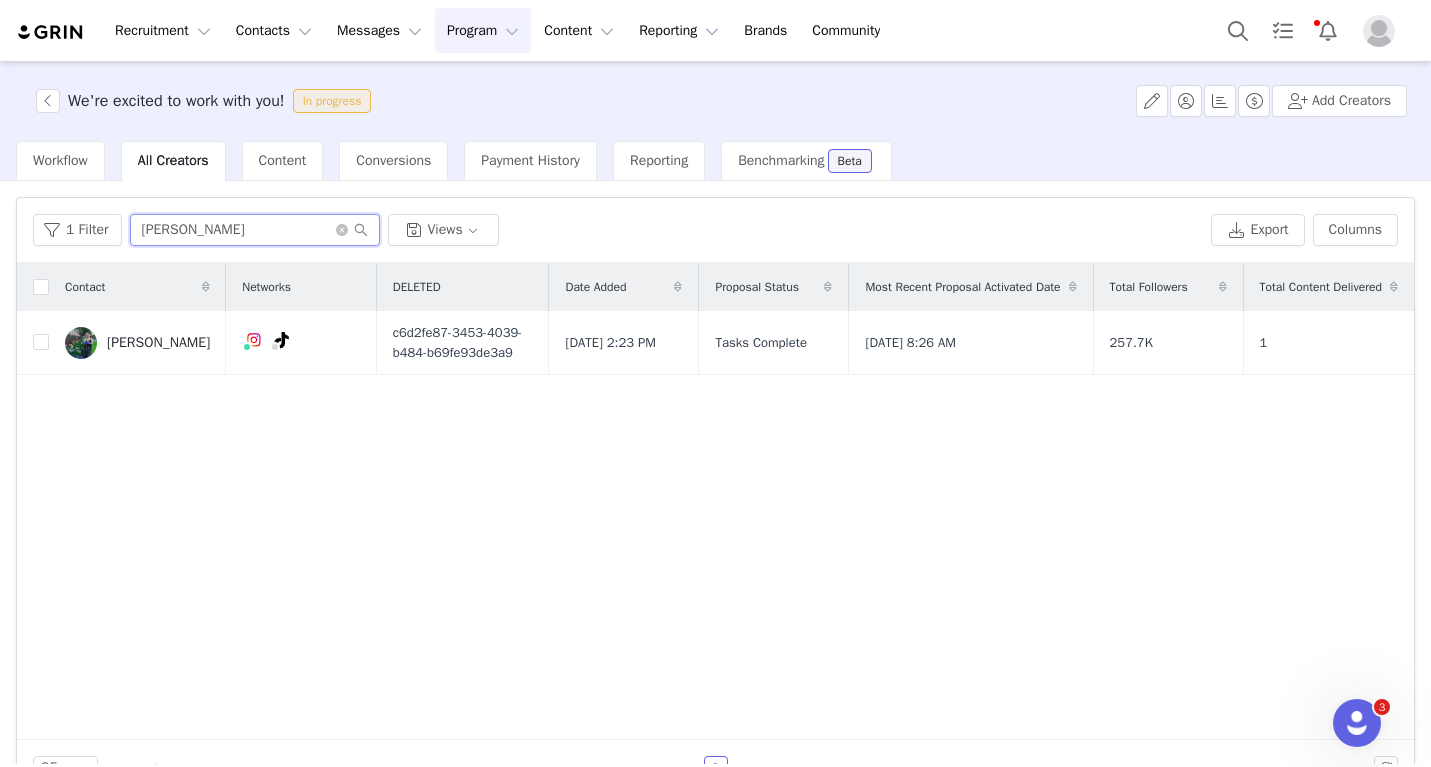 click on "[PERSON_NAME]" at bounding box center [255, 230] 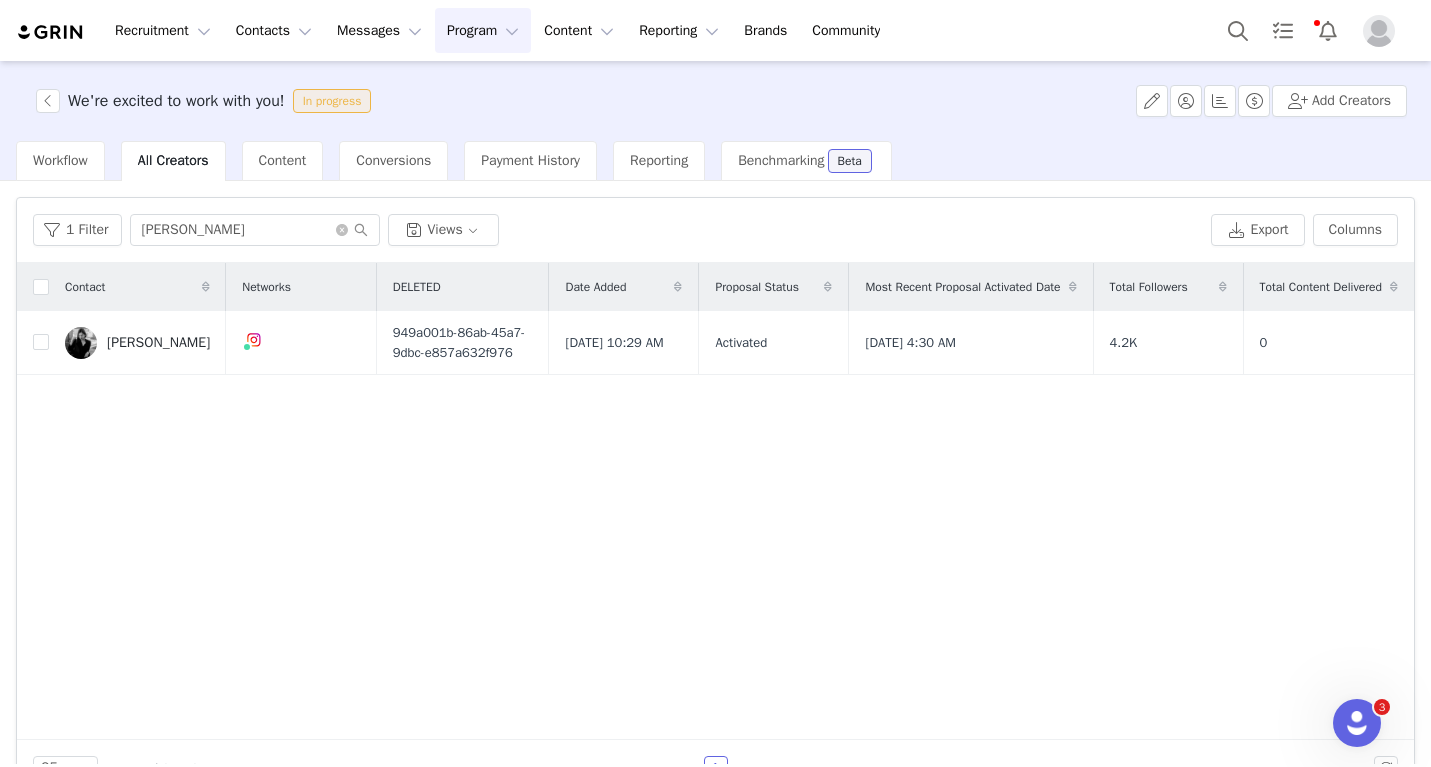 drag, startPoint x: 213, startPoint y: 225, endPoint x: 264, endPoint y: 517, distance: 296.42032 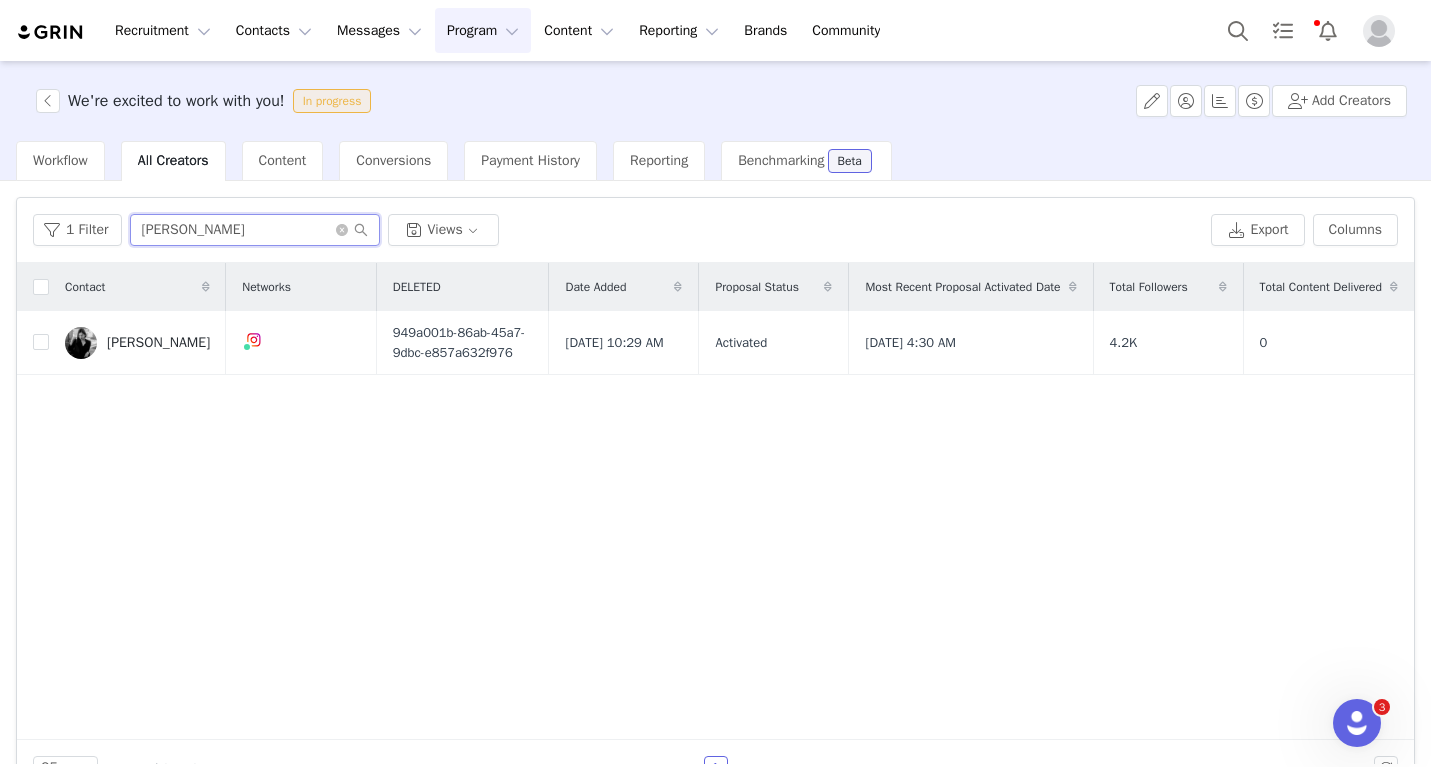 click on "[PERSON_NAME]" at bounding box center (255, 230) 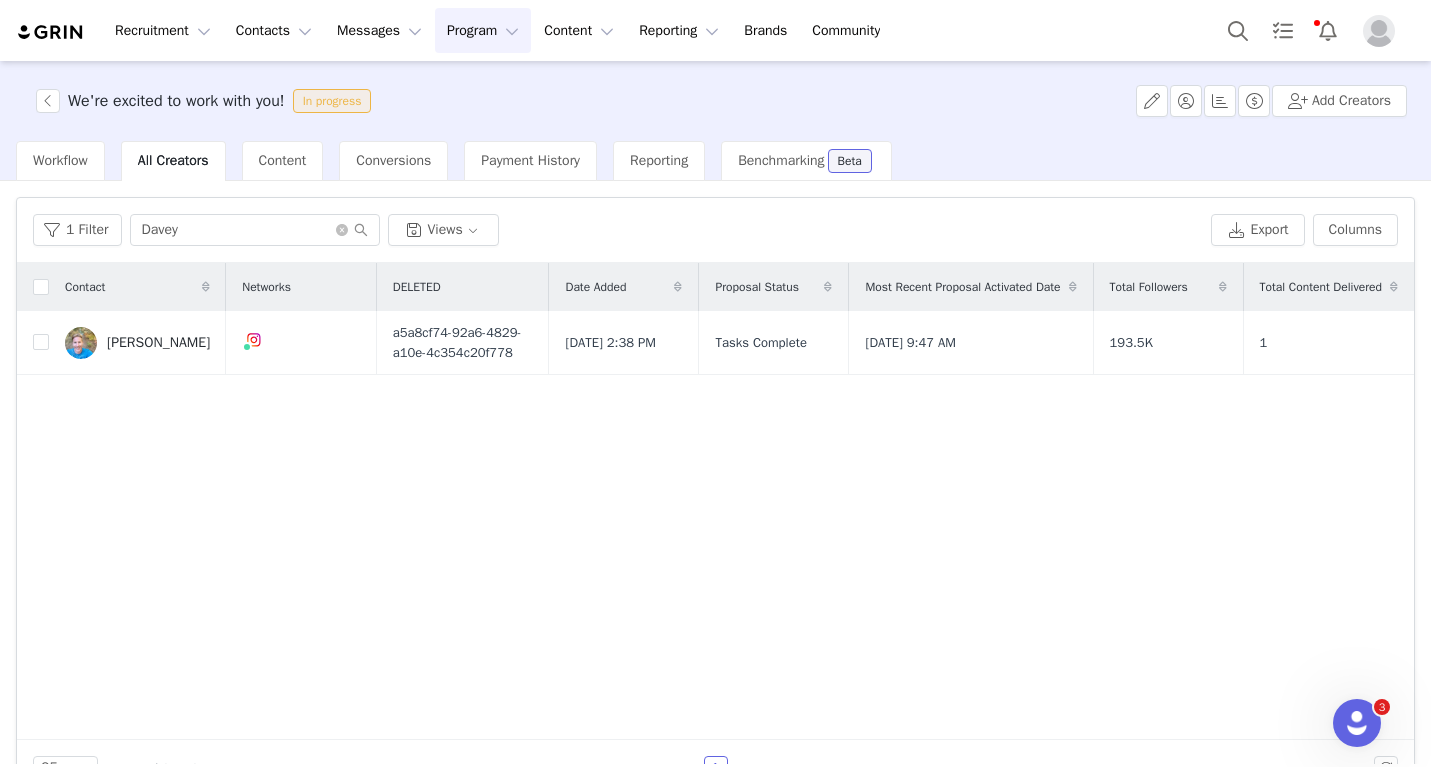 drag, startPoint x: 238, startPoint y: 219, endPoint x: 258, endPoint y: 485, distance: 266.75082 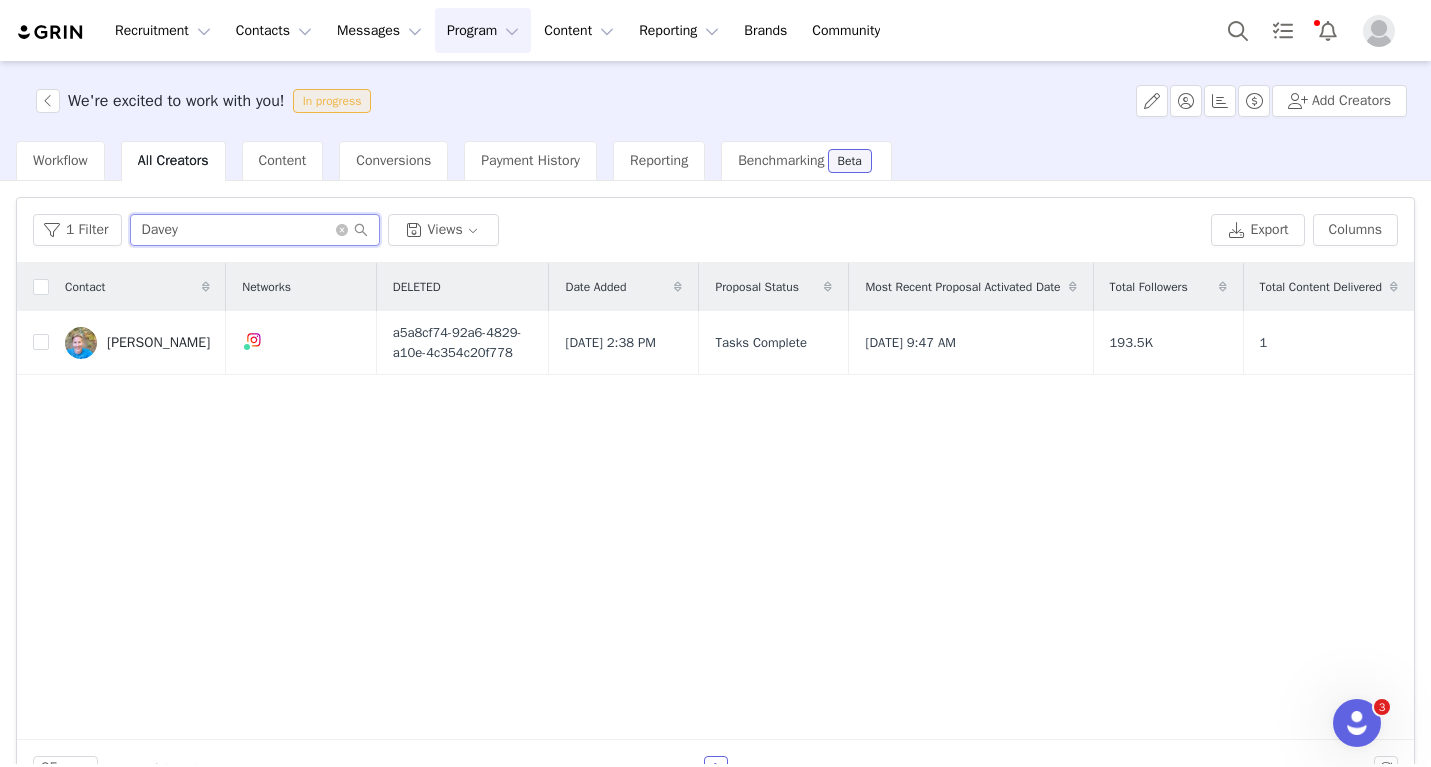 click on "Davey" at bounding box center [255, 230] 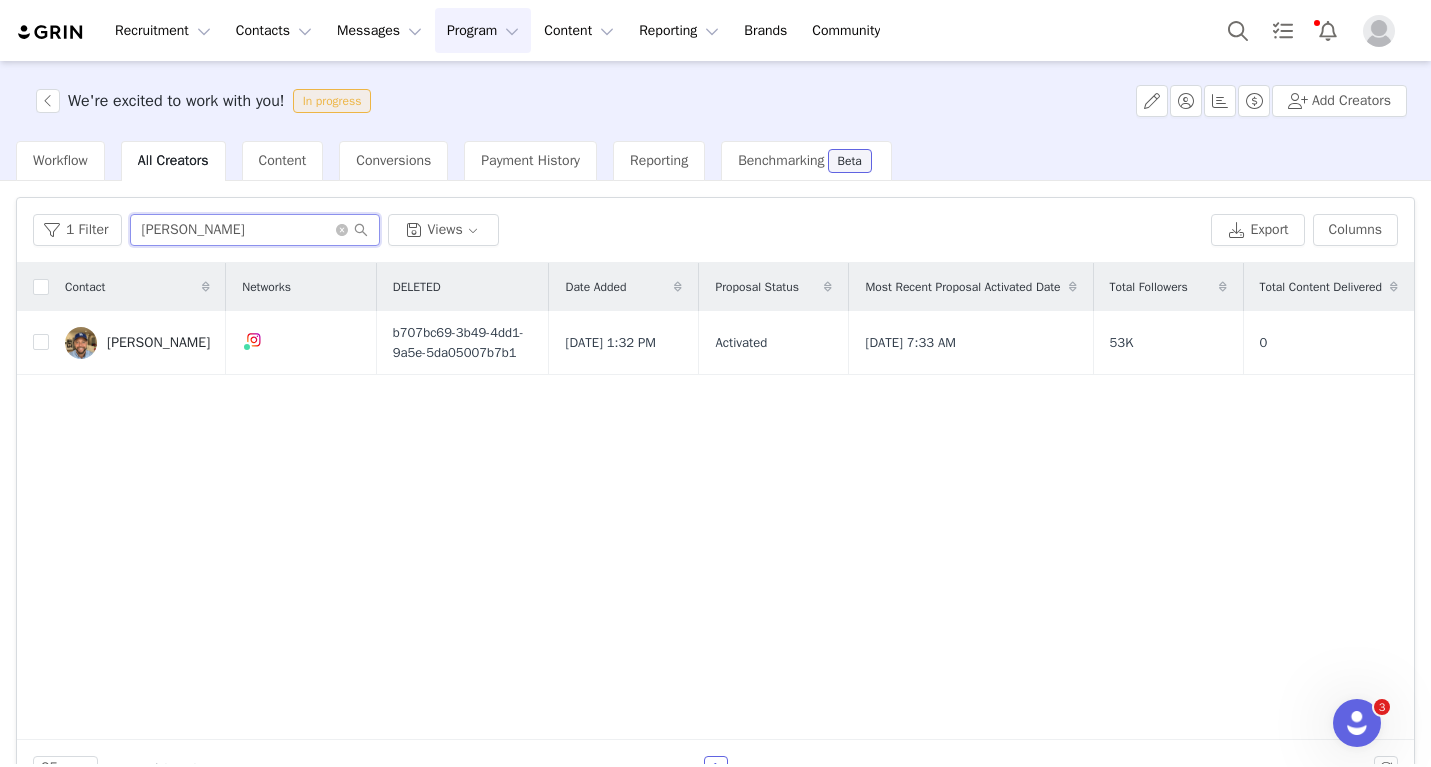 click on "[PERSON_NAME]" at bounding box center [255, 230] 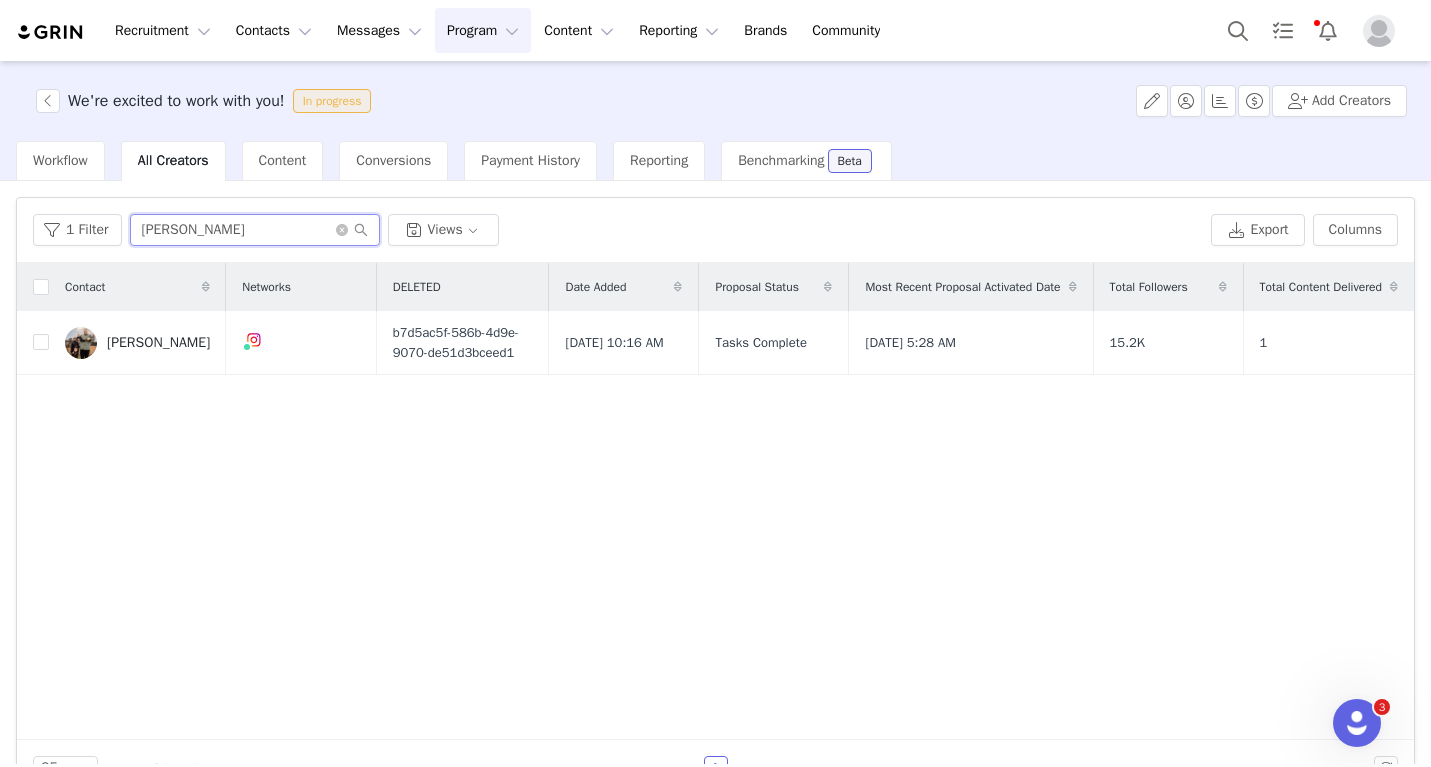 type on "[PERSON_NAME]" 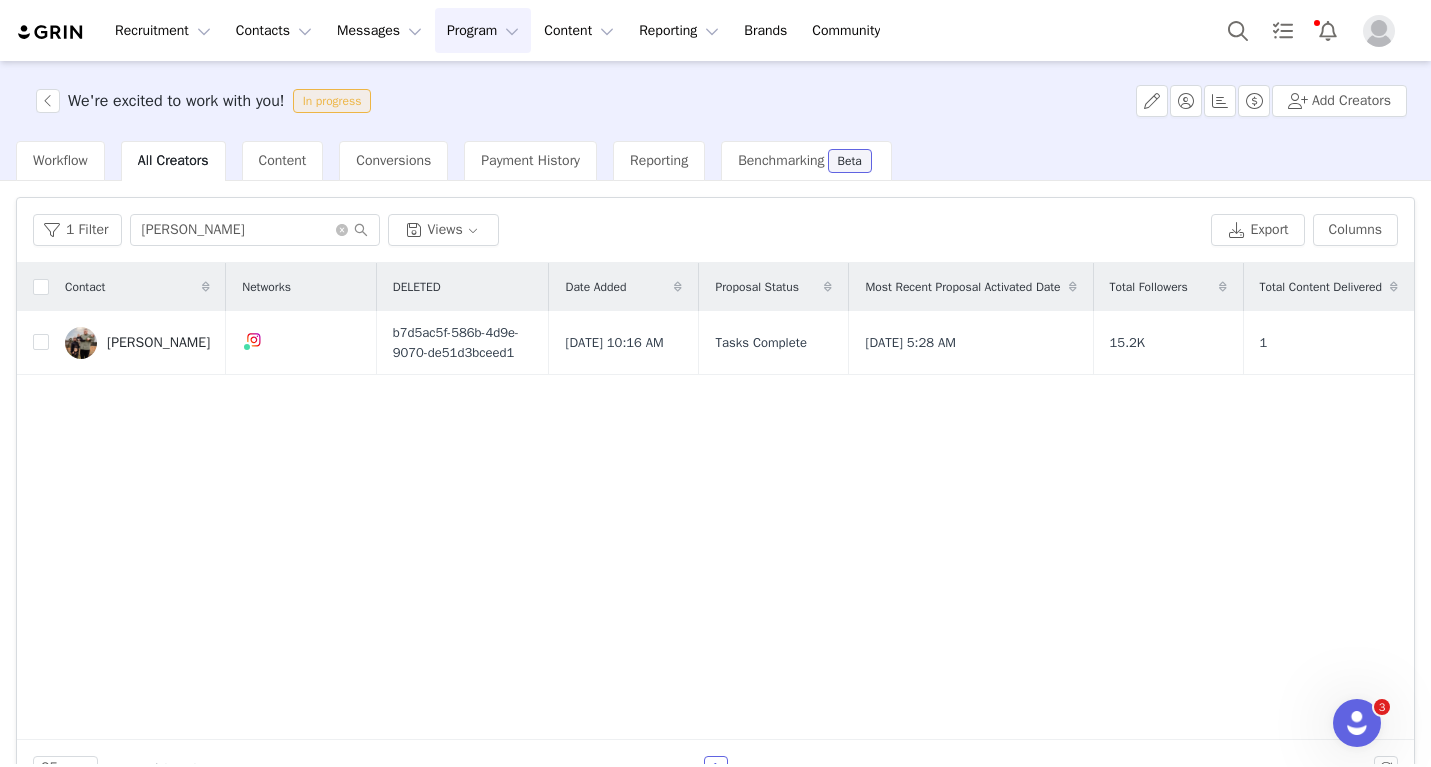 drag, startPoint x: 239, startPoint y: 215, endPoint x: 252, endPoint y: 496, distance: 281.30054 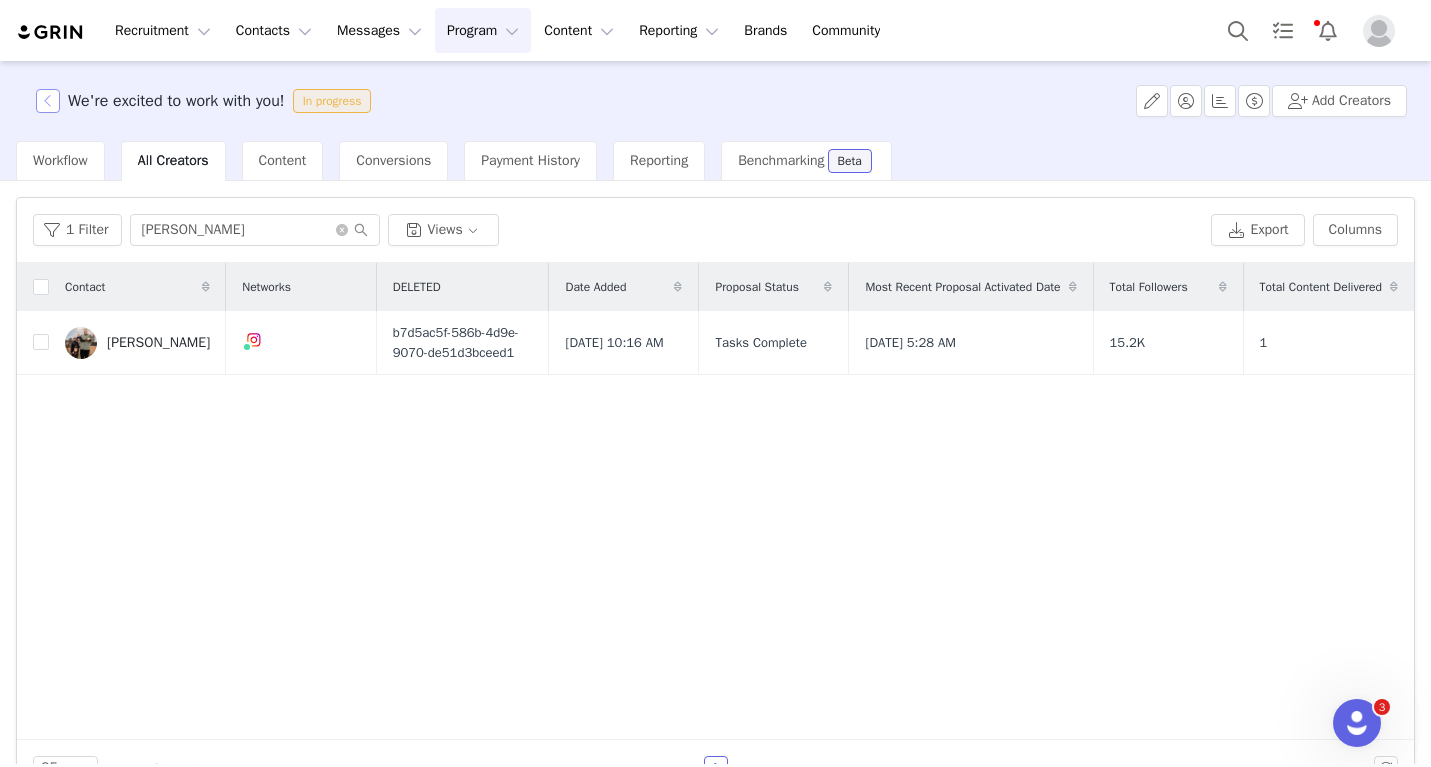 click at bounding box center (48, 101) 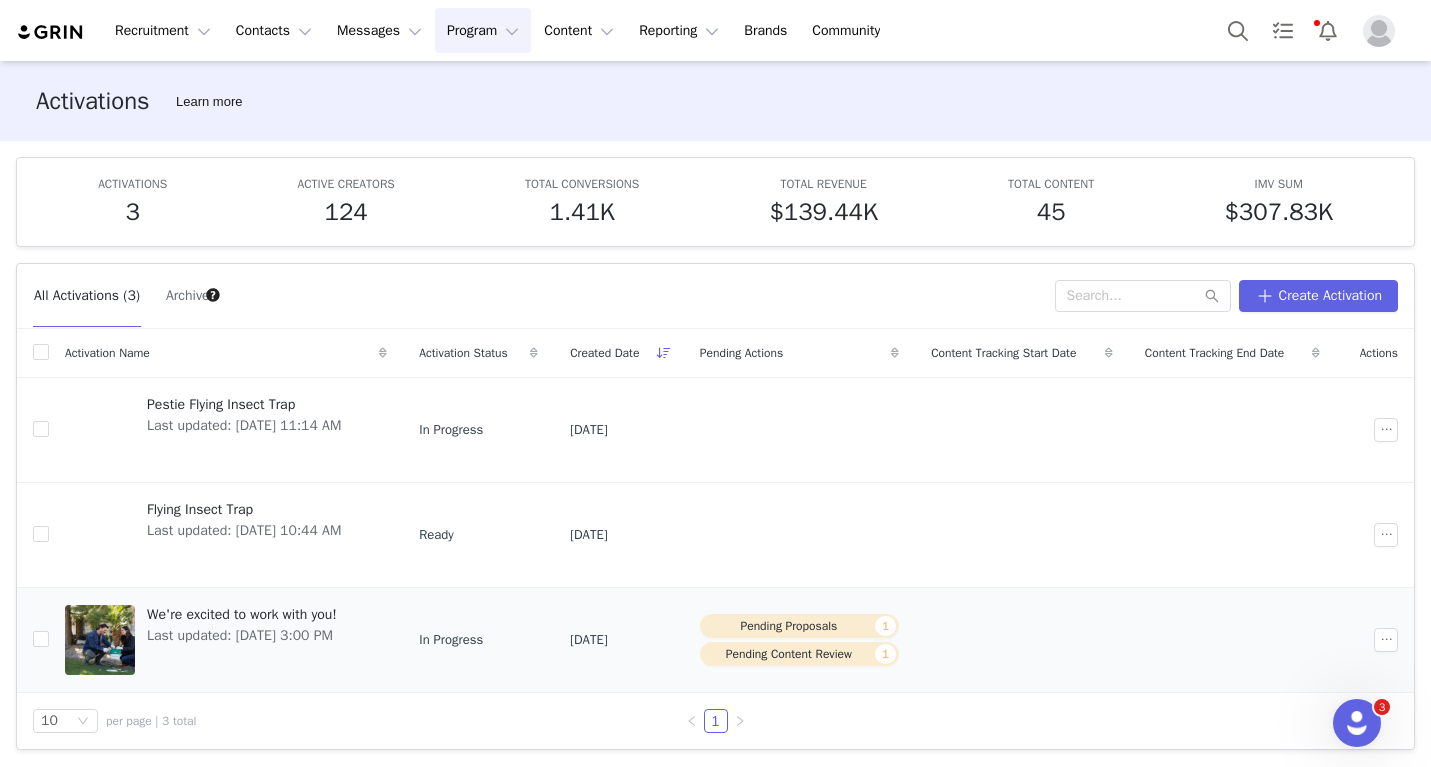 click on "Last updated: [DATE] 3:00 PM" at bounding box center [242, 635] 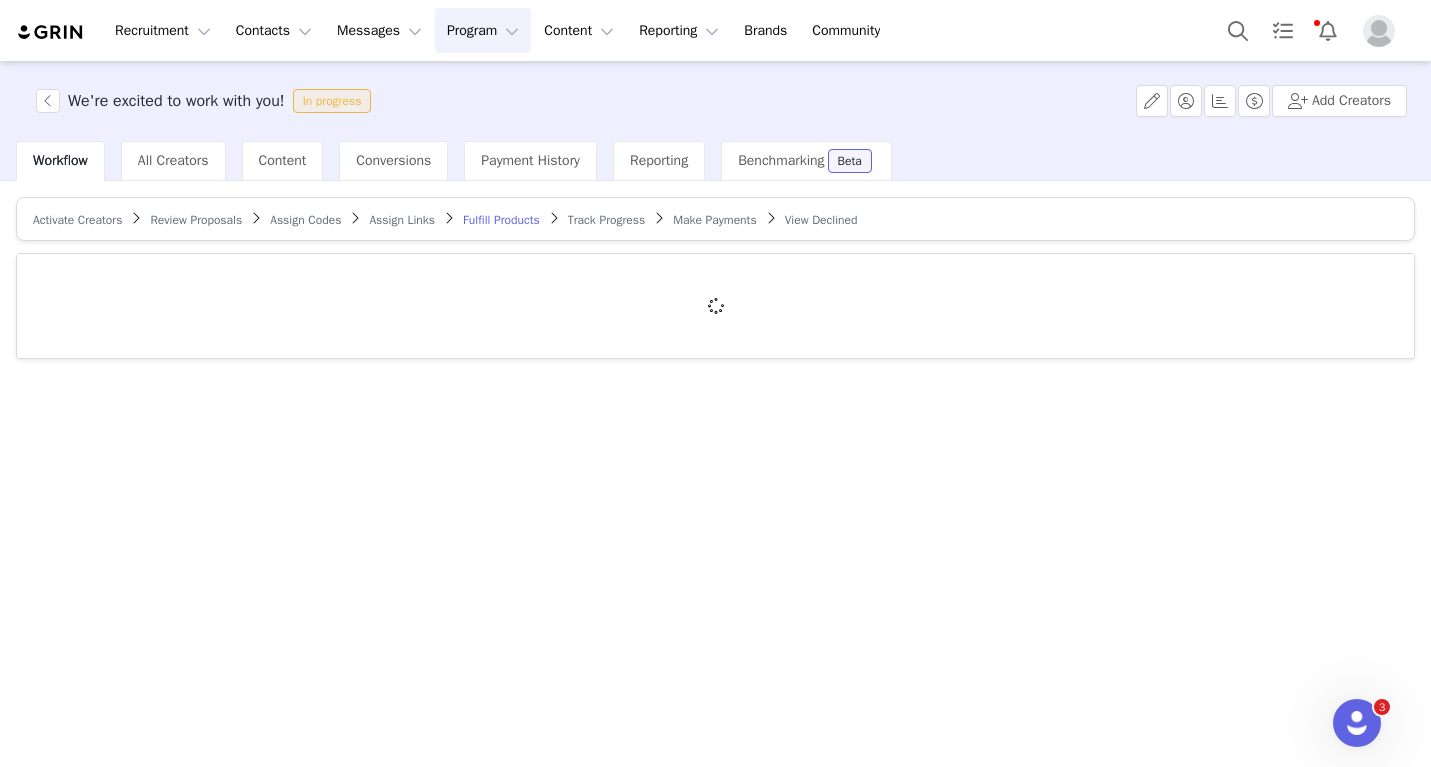 click on "Review Proposals" at bounding box center (196, 220) 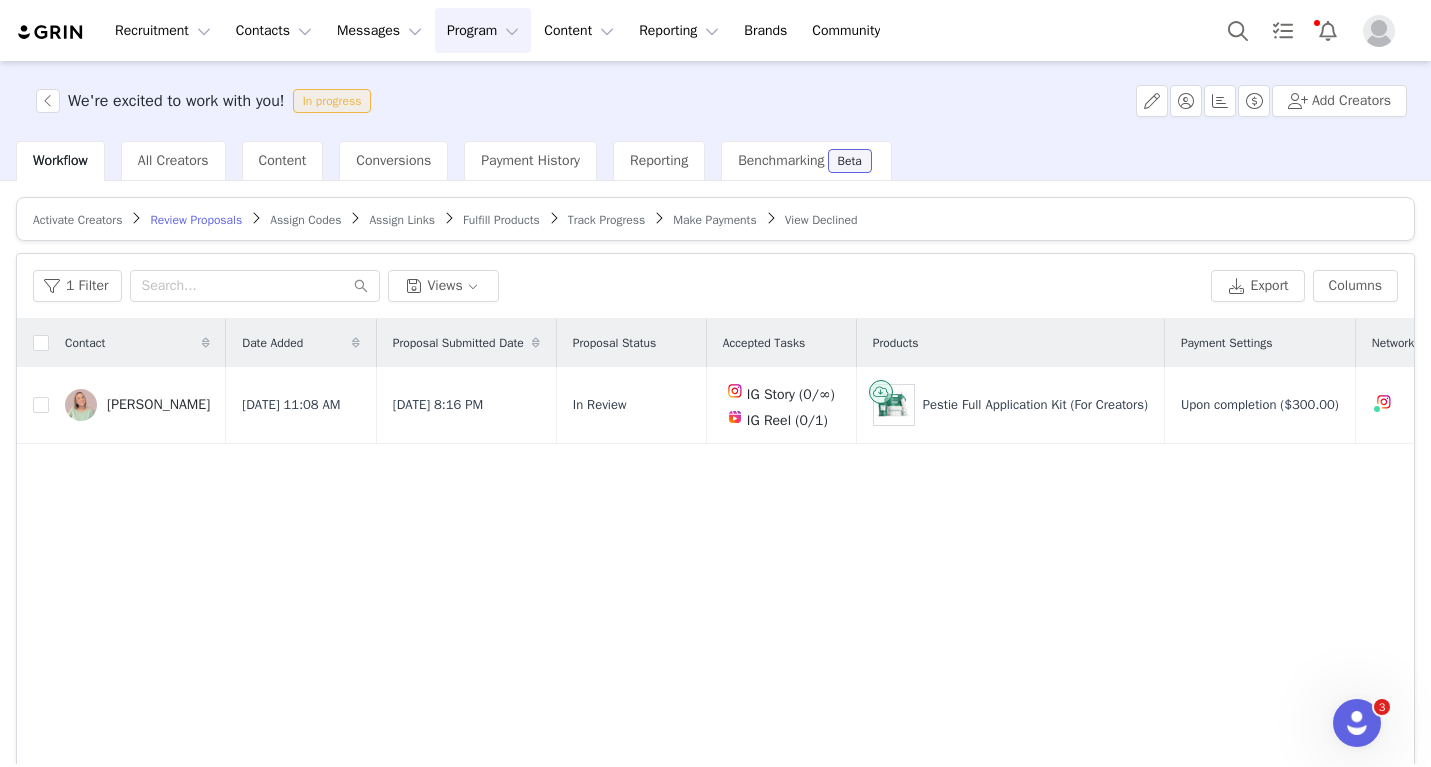 click on "Activate Creators Review Proposals Assign Codes Assign Links Fulfill Products Track Progress Make Payments View Declined" at bounding box center (715, 219) 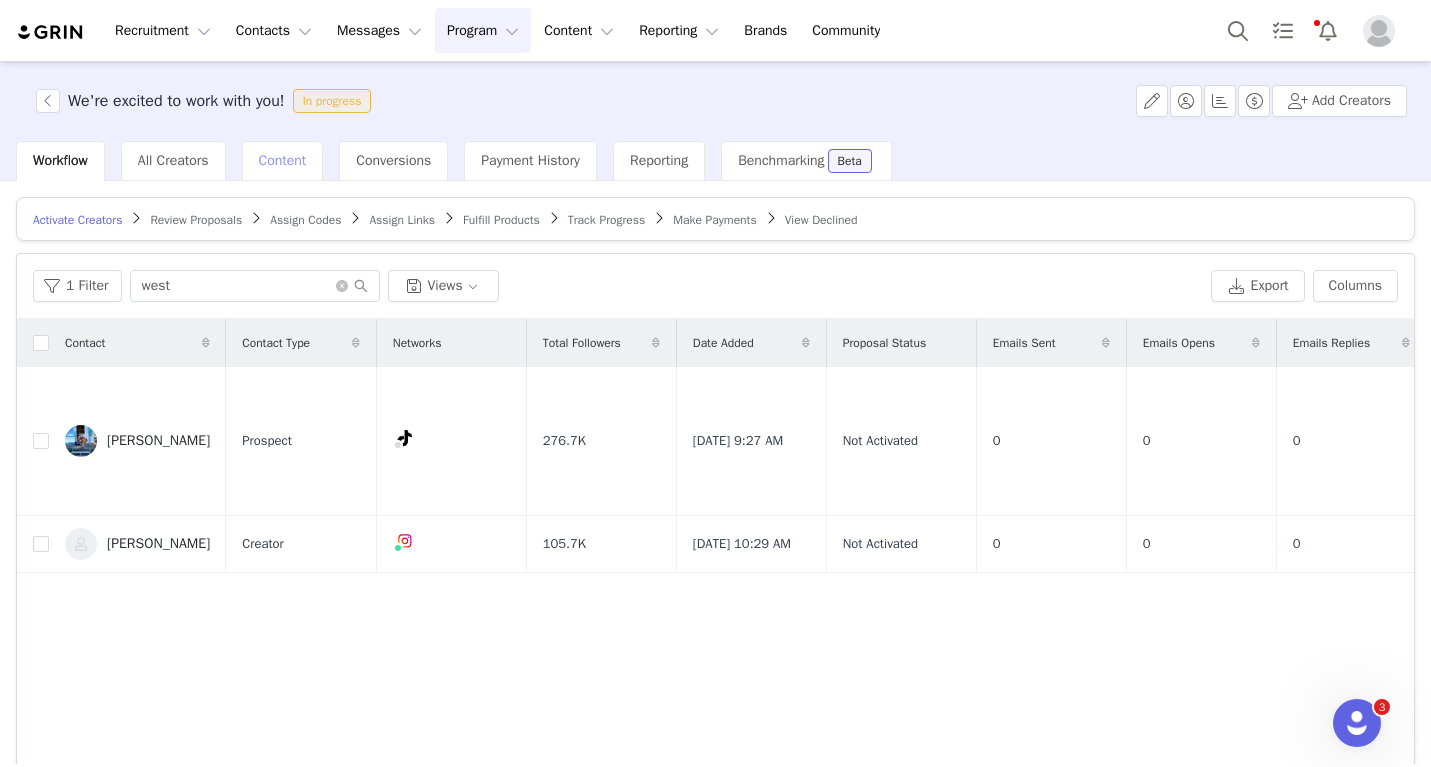 click on "Content" at bounding box center [283, 160] 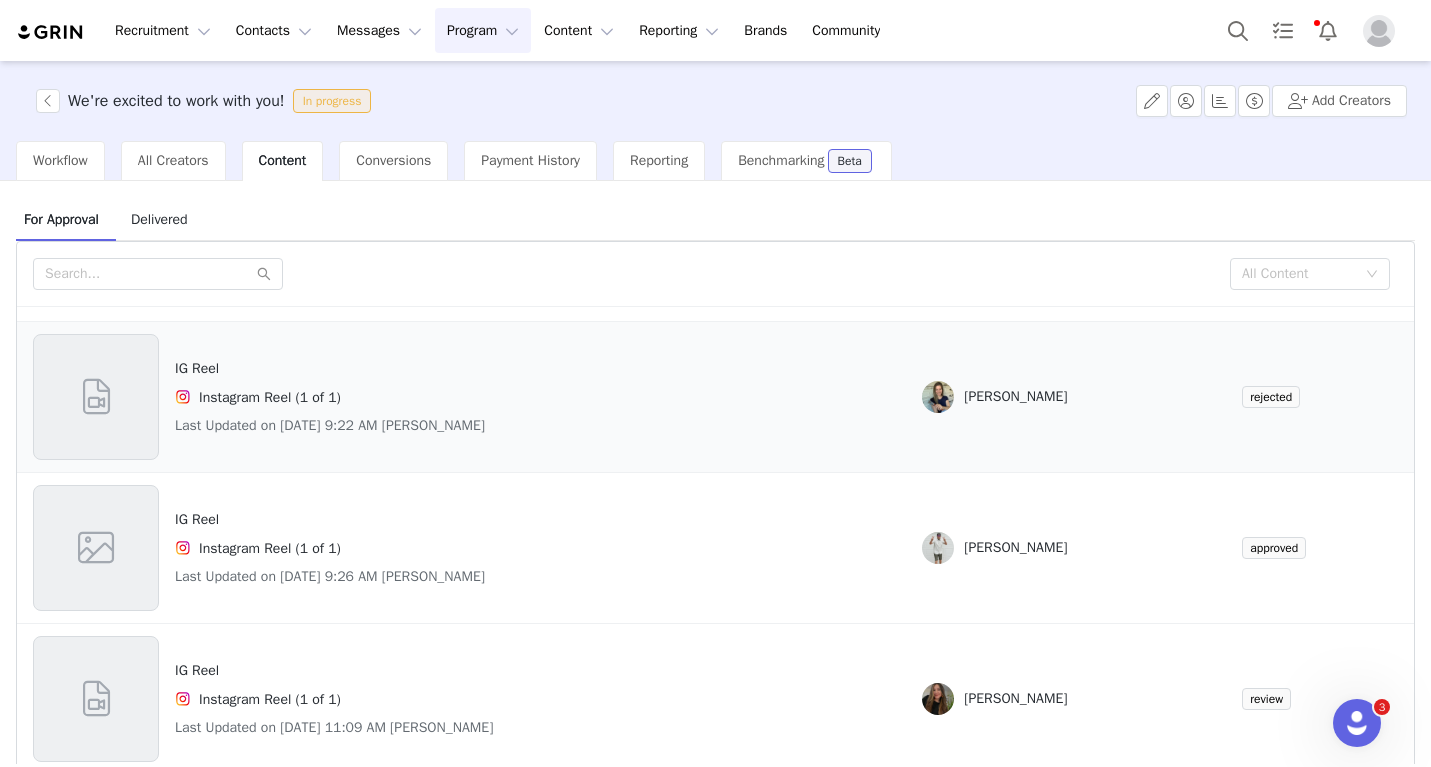 scroll, scrollTop: 34, scrollLeft: 0, axis: vertical 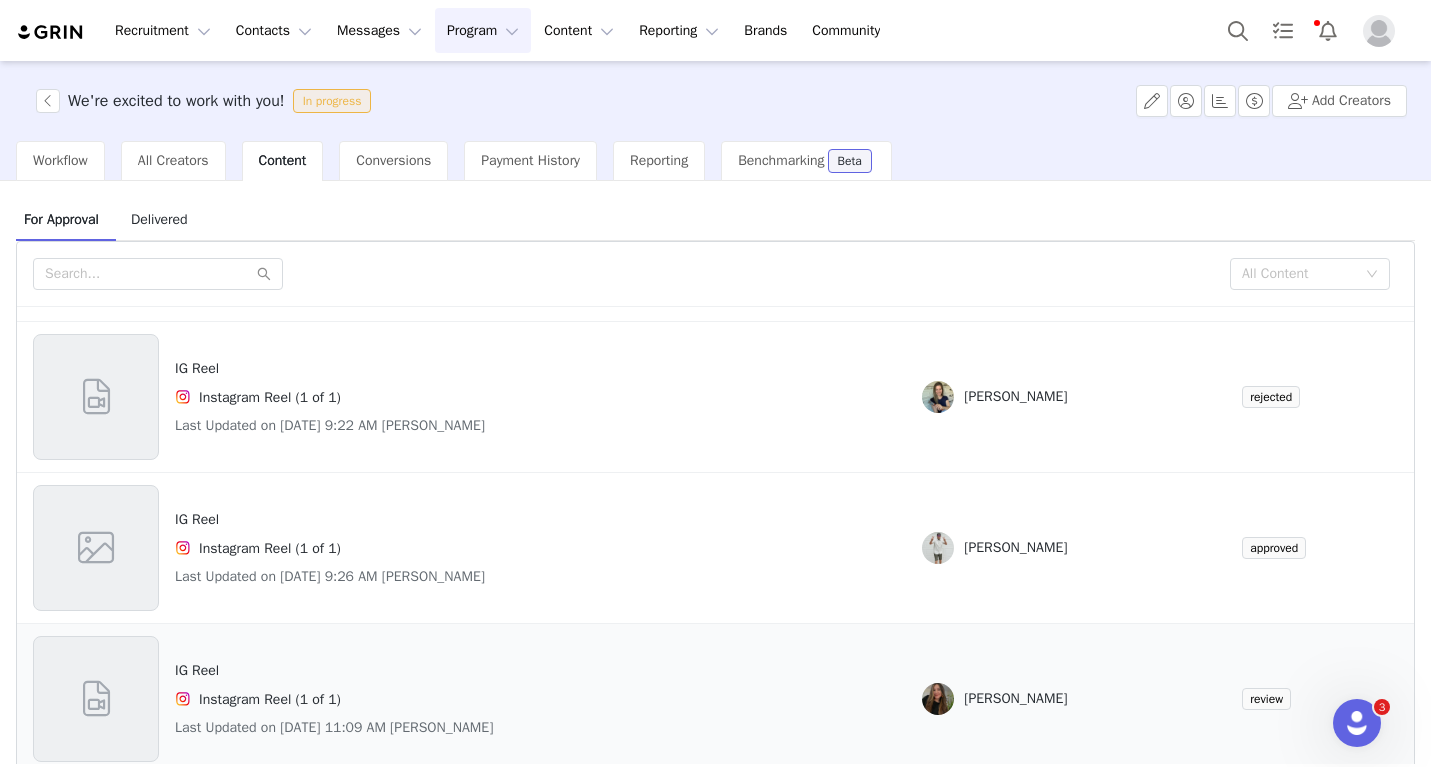 click on "IG Reel  Instagram Reel (1 of 1)   Last Updated on [DATE] 11:09 AM [PERSON_NAME]" at bounding box center (334, 699) 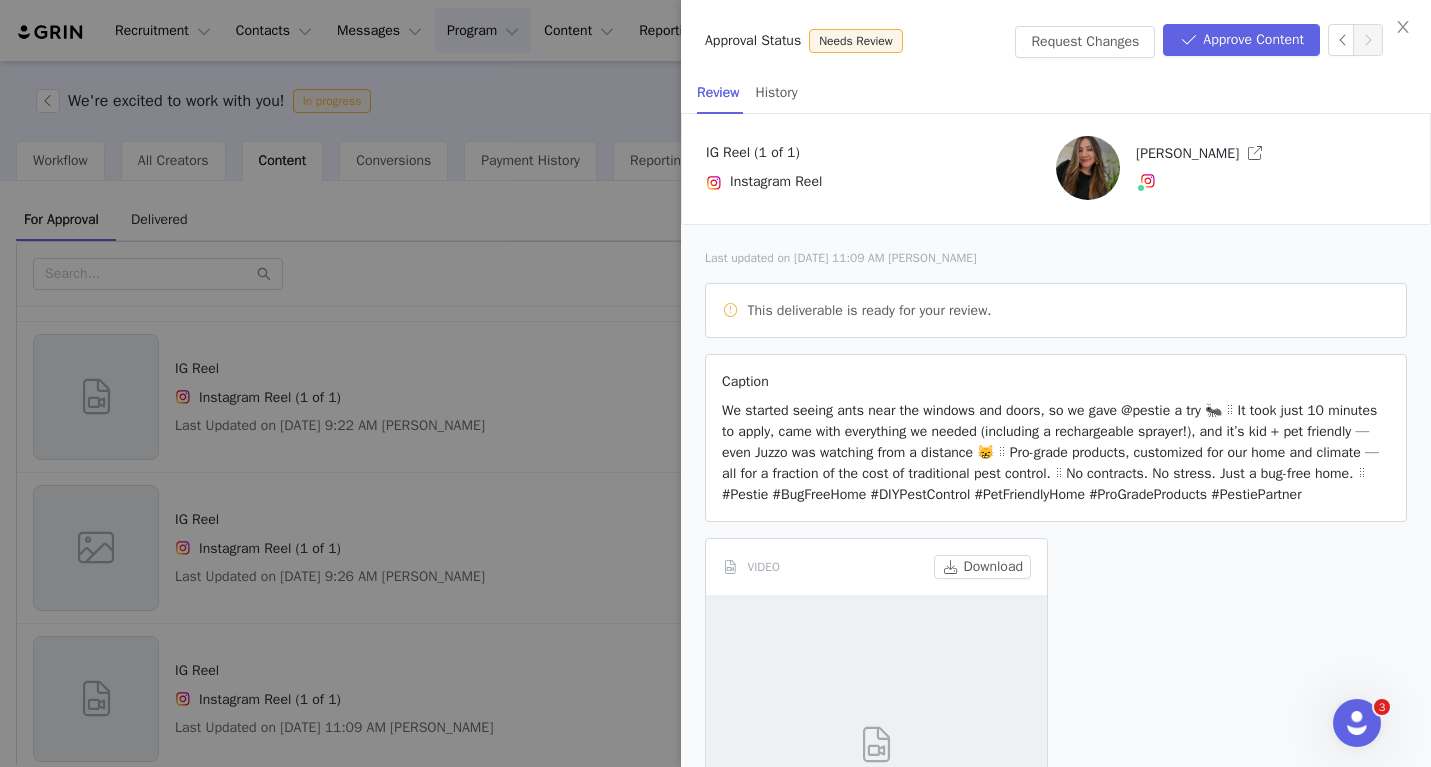 click at bounding box center (715, 383) 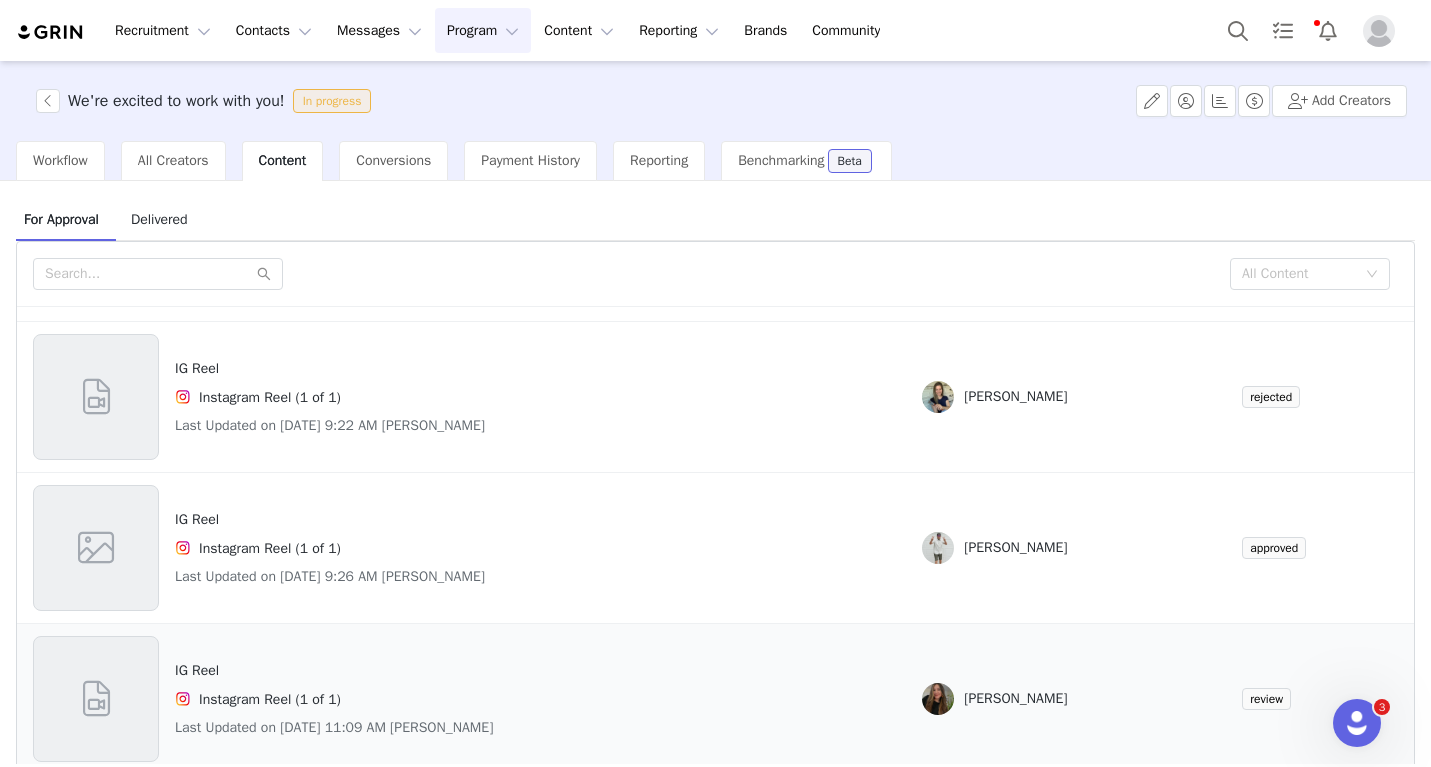 click on "Instagram Reel (1 of 1)" at bounding box center [270, 699] 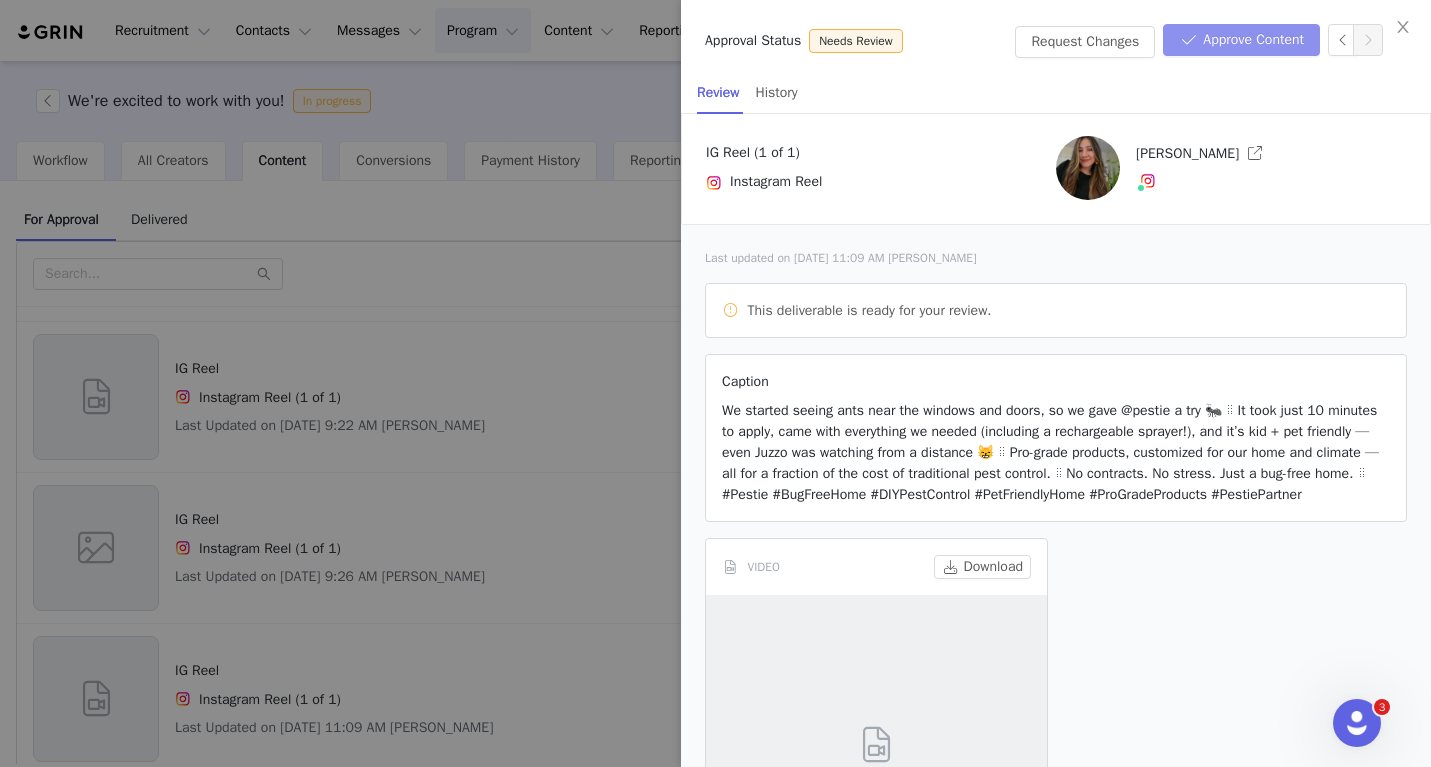 click on "Approve Content" at bounding box center (1241, 40) 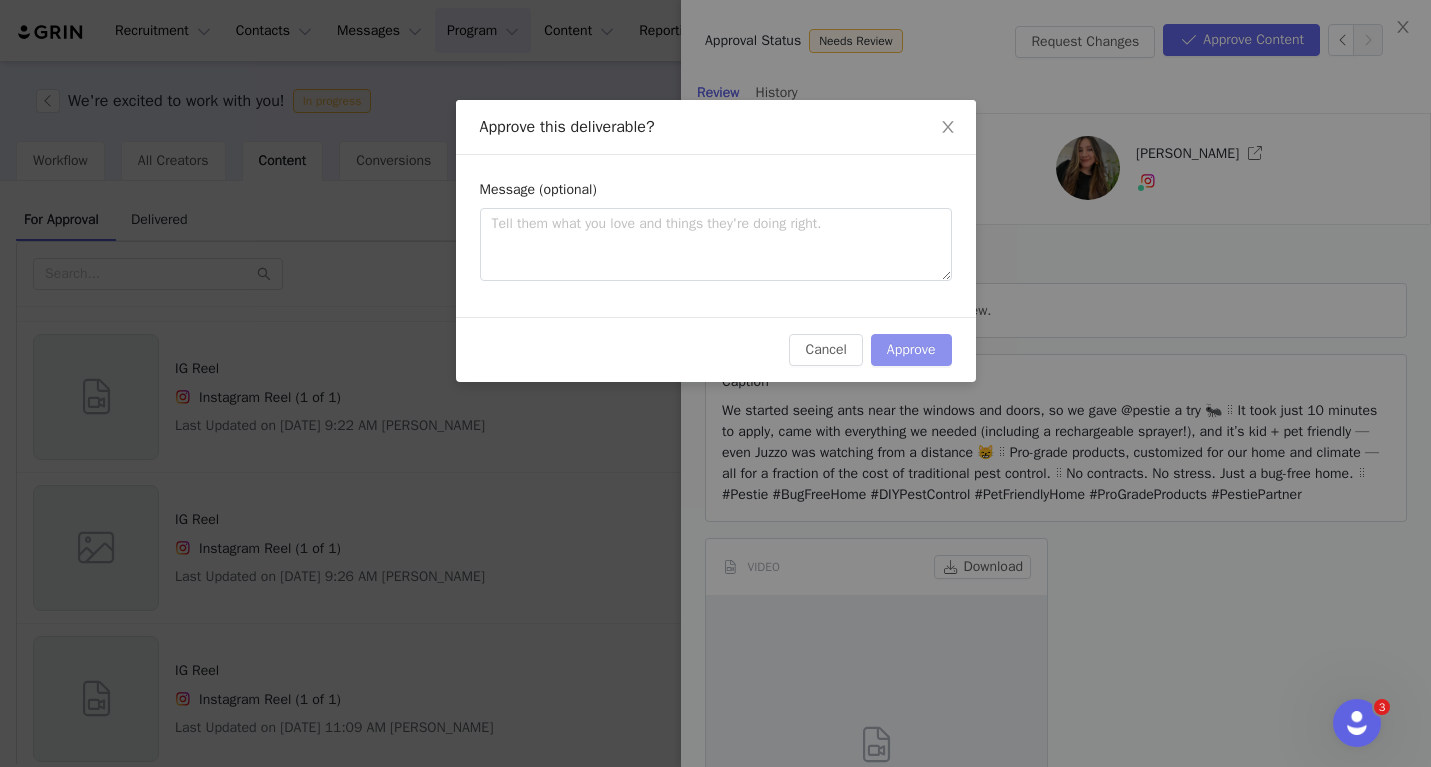 click on "Approve" at bounding box center [911, 350] 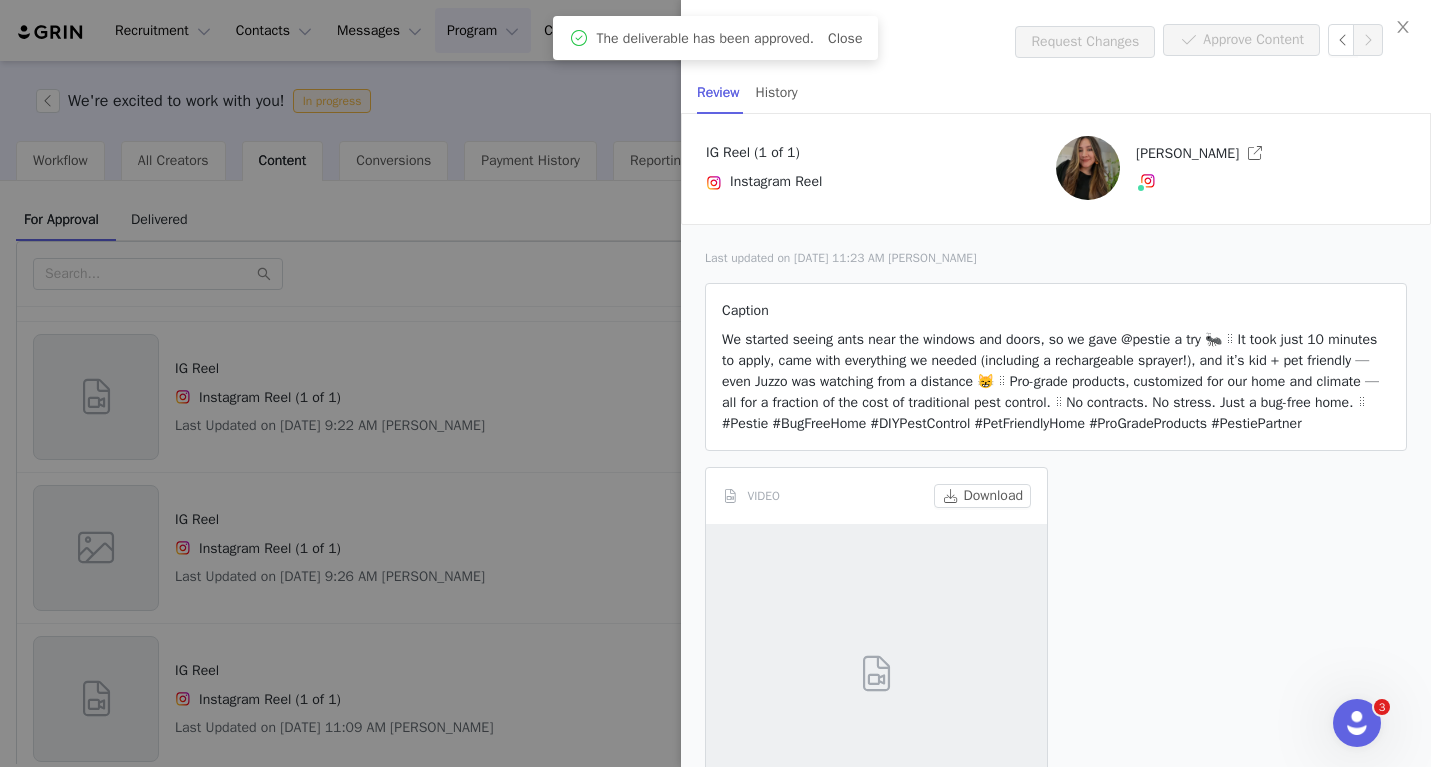 click at bounding box center (715, 383) 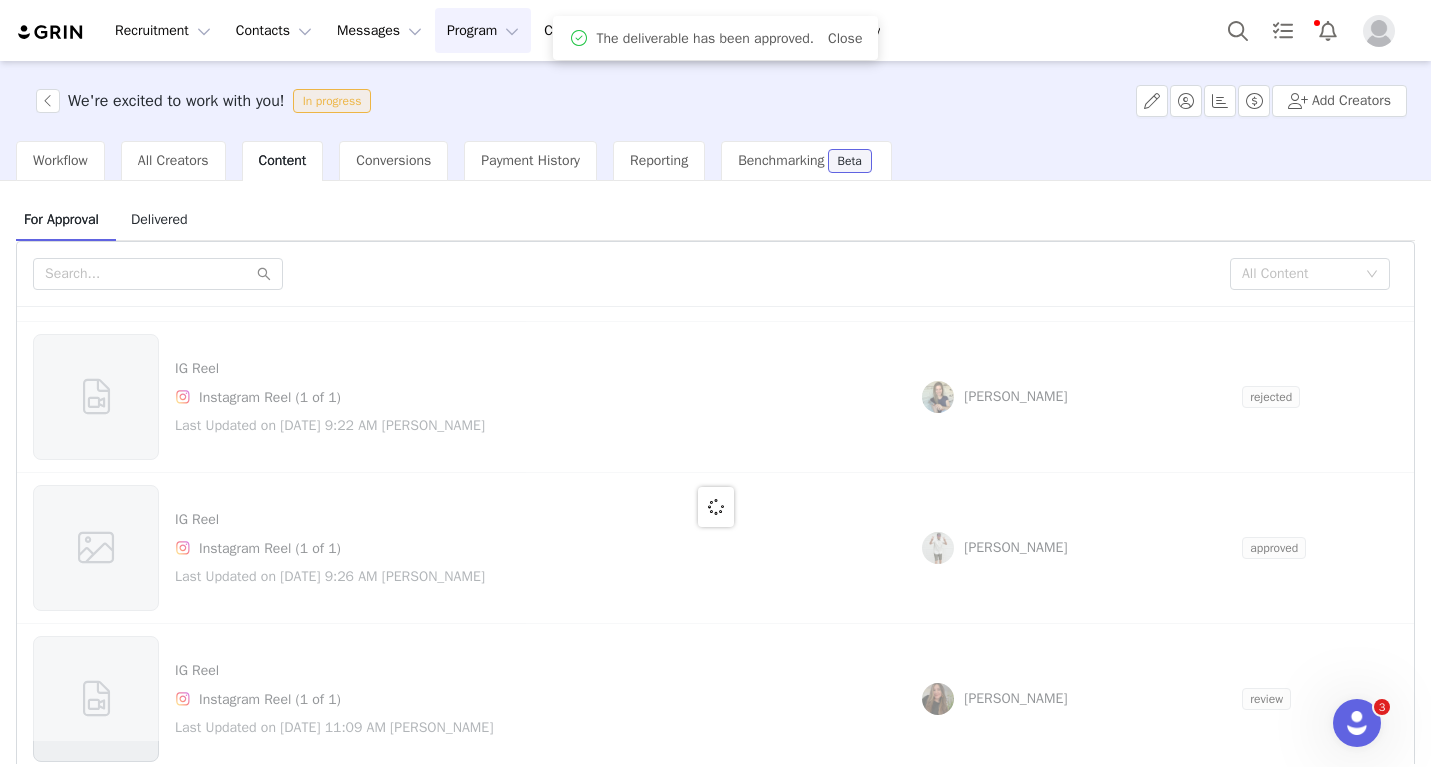 scroll, scrollTop: 0, scrollLeft: 0, axis: both 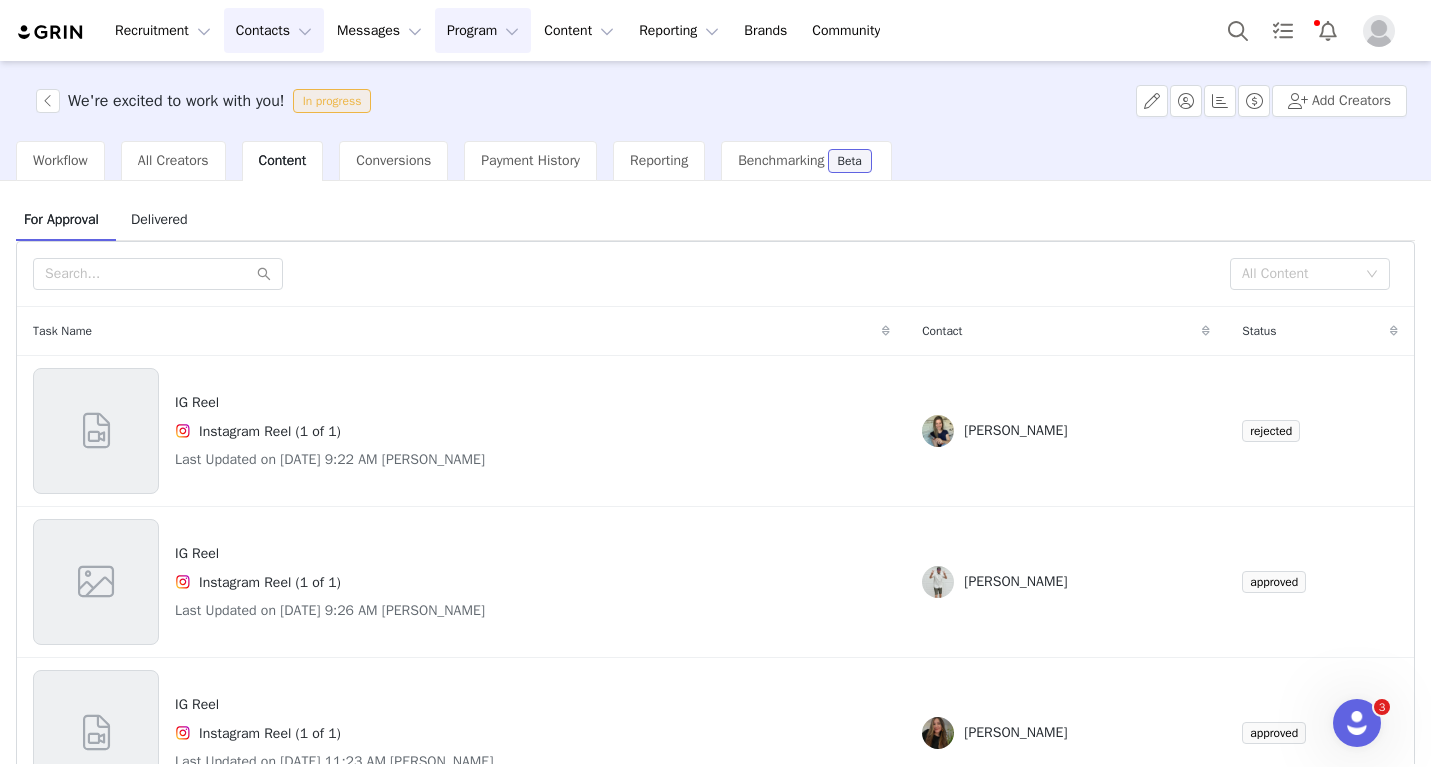 click on "Contacts Contacts" at bounding box center (274, 30) 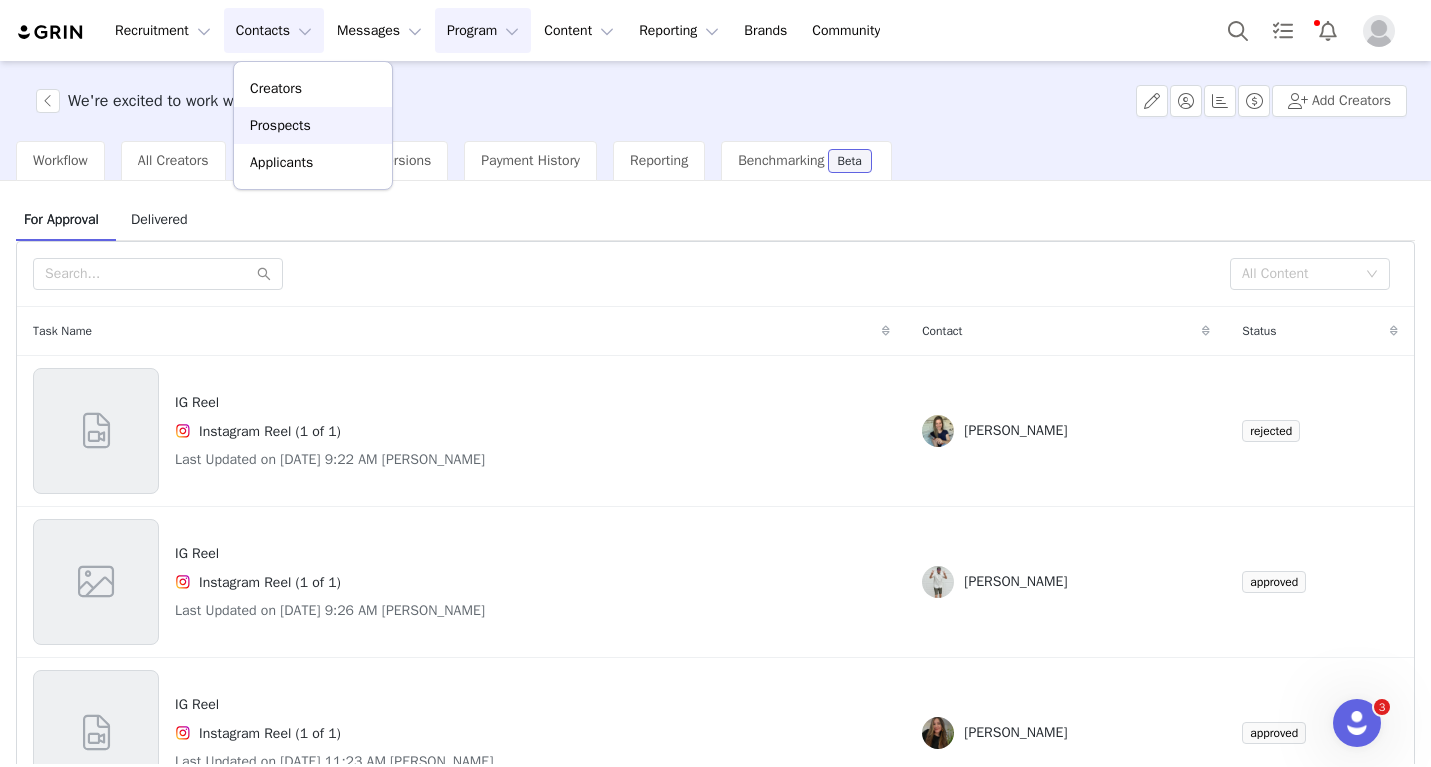 click on "Prospects" at bounding box center [280, 125] 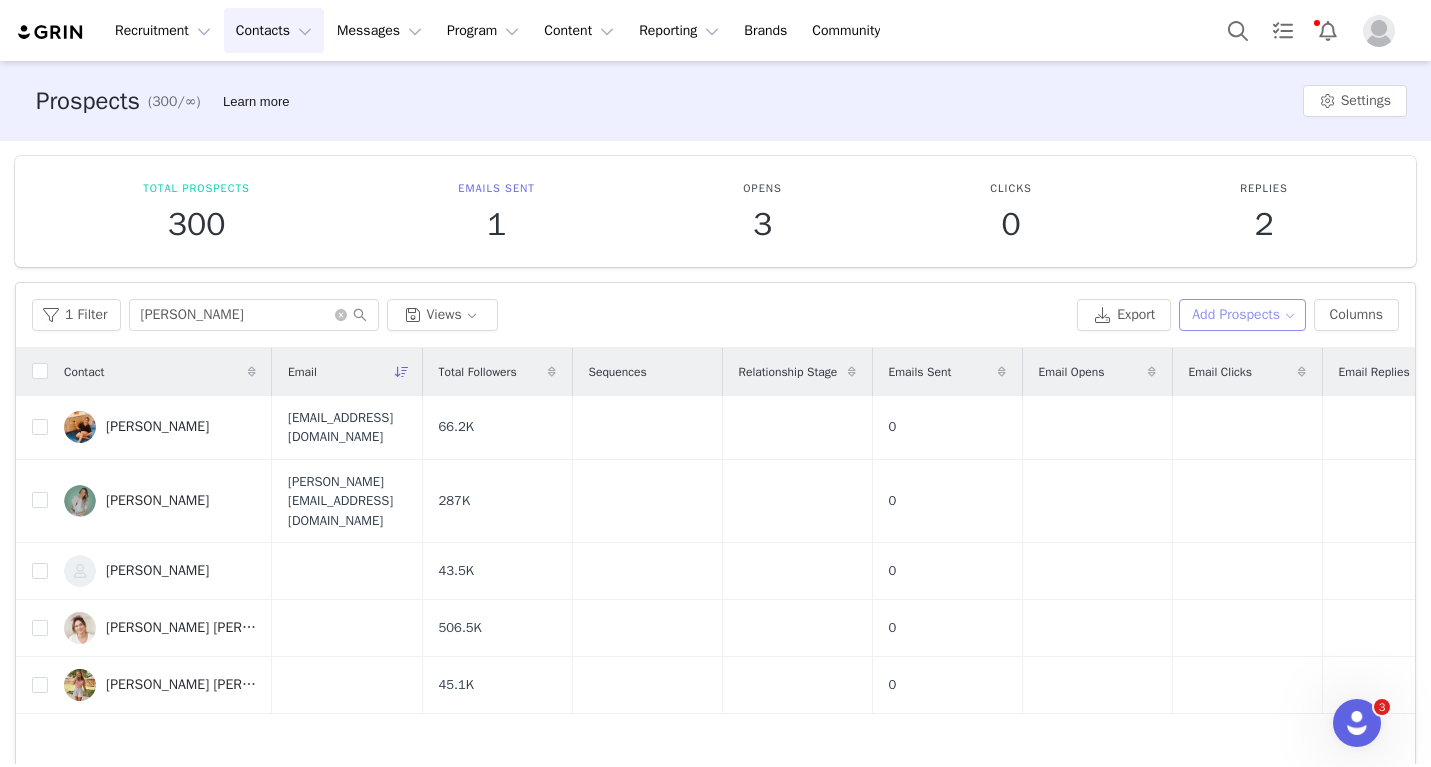 click on "Add Prospects" at bounding box center (1242, 315) 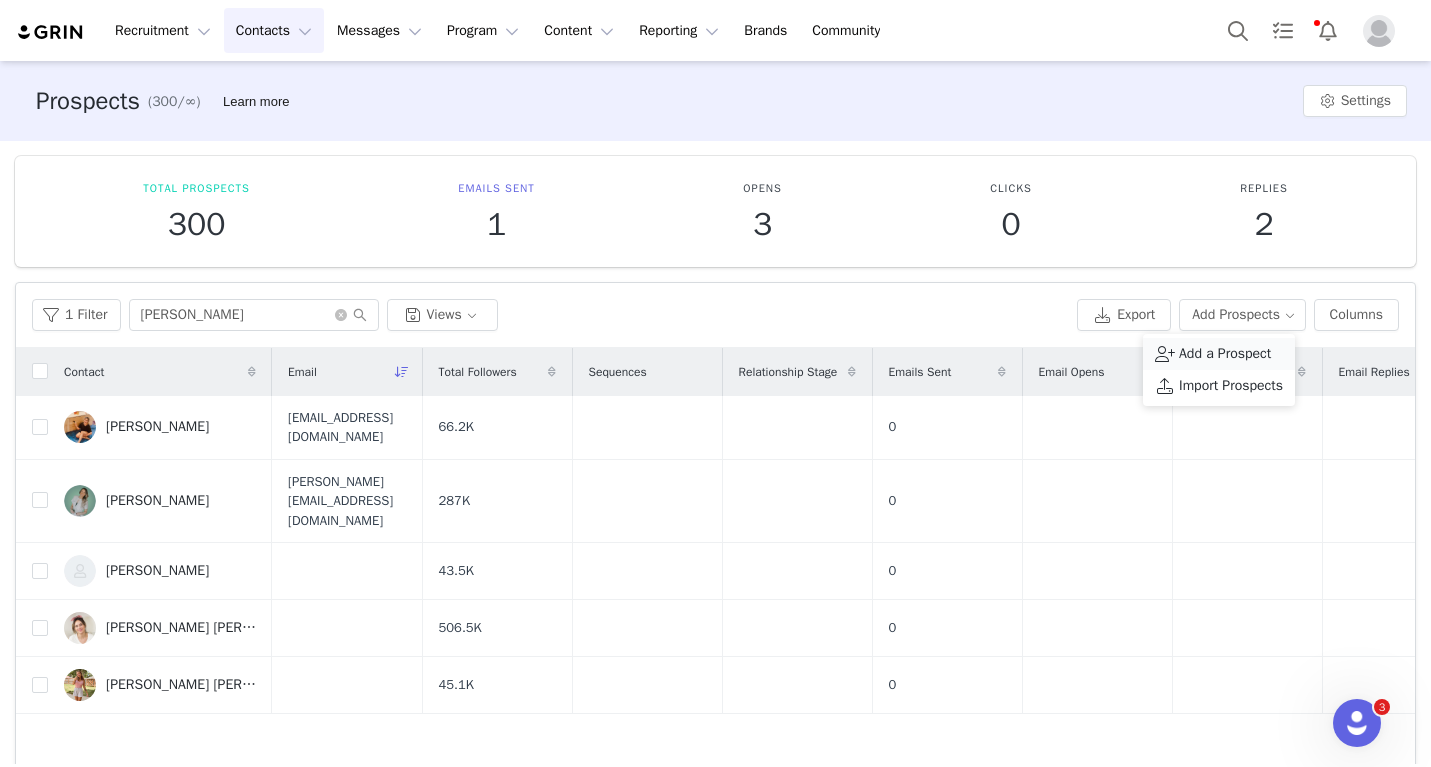 click on "Add a Prospect" at bounding box center (1225, 354) 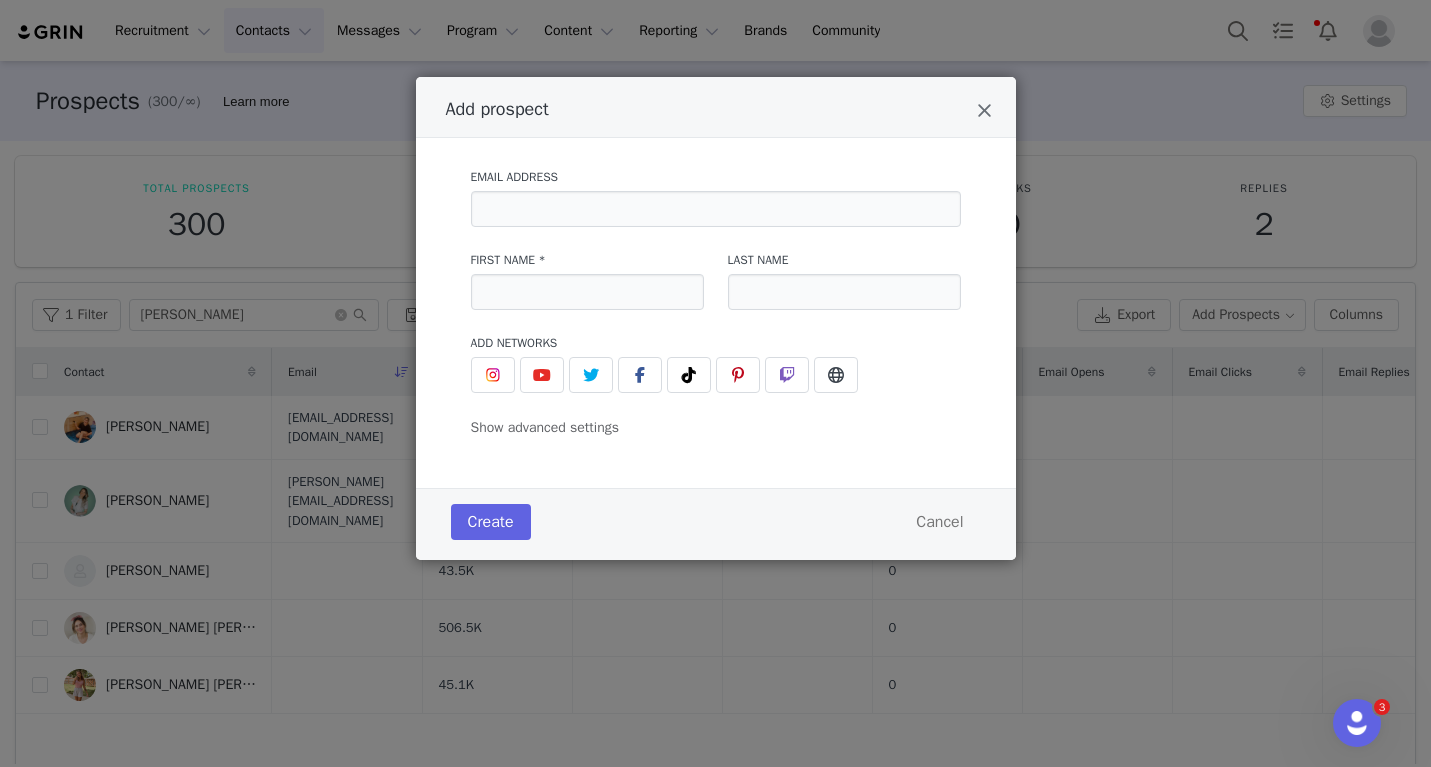click on "First Name *" at bounding box center (587, 280) 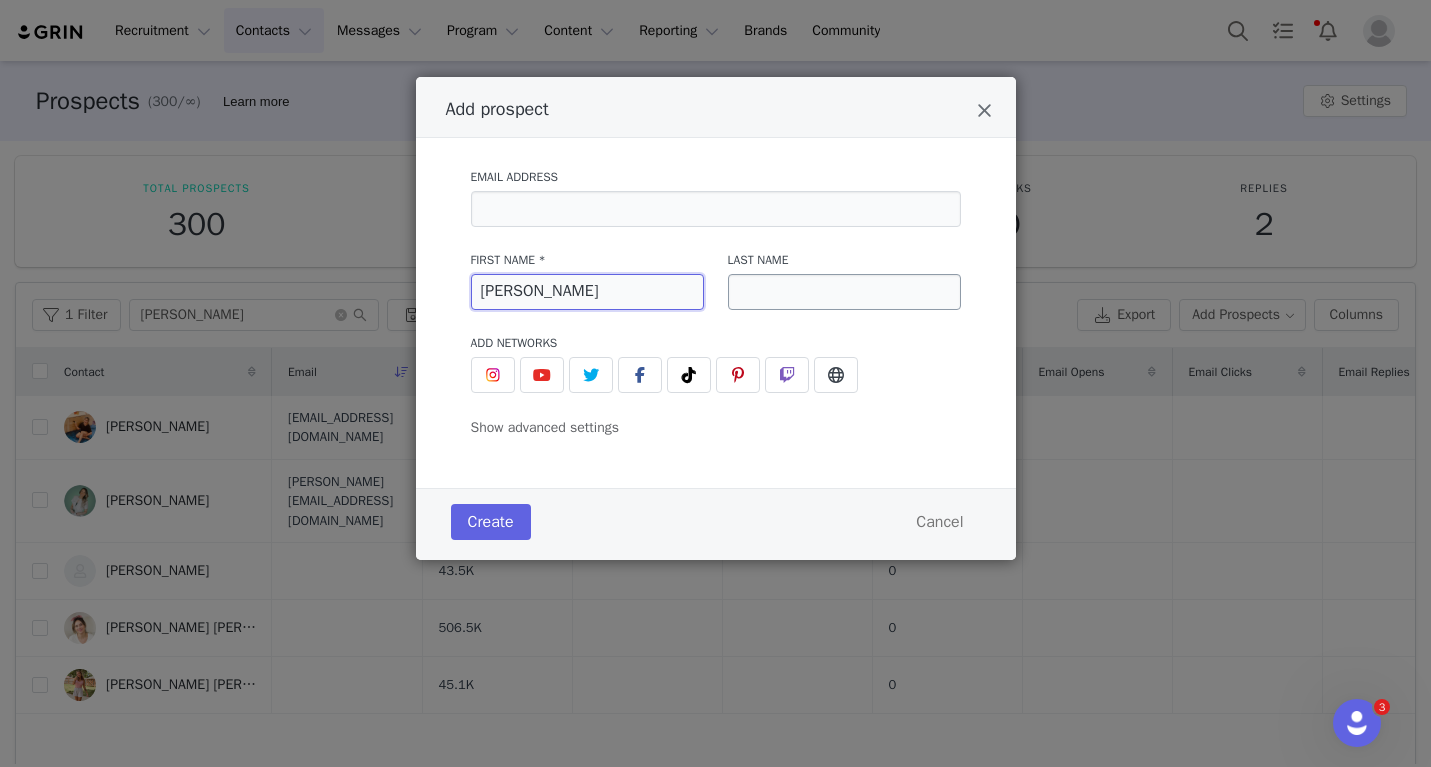 type on "[PERSON_NAME]" 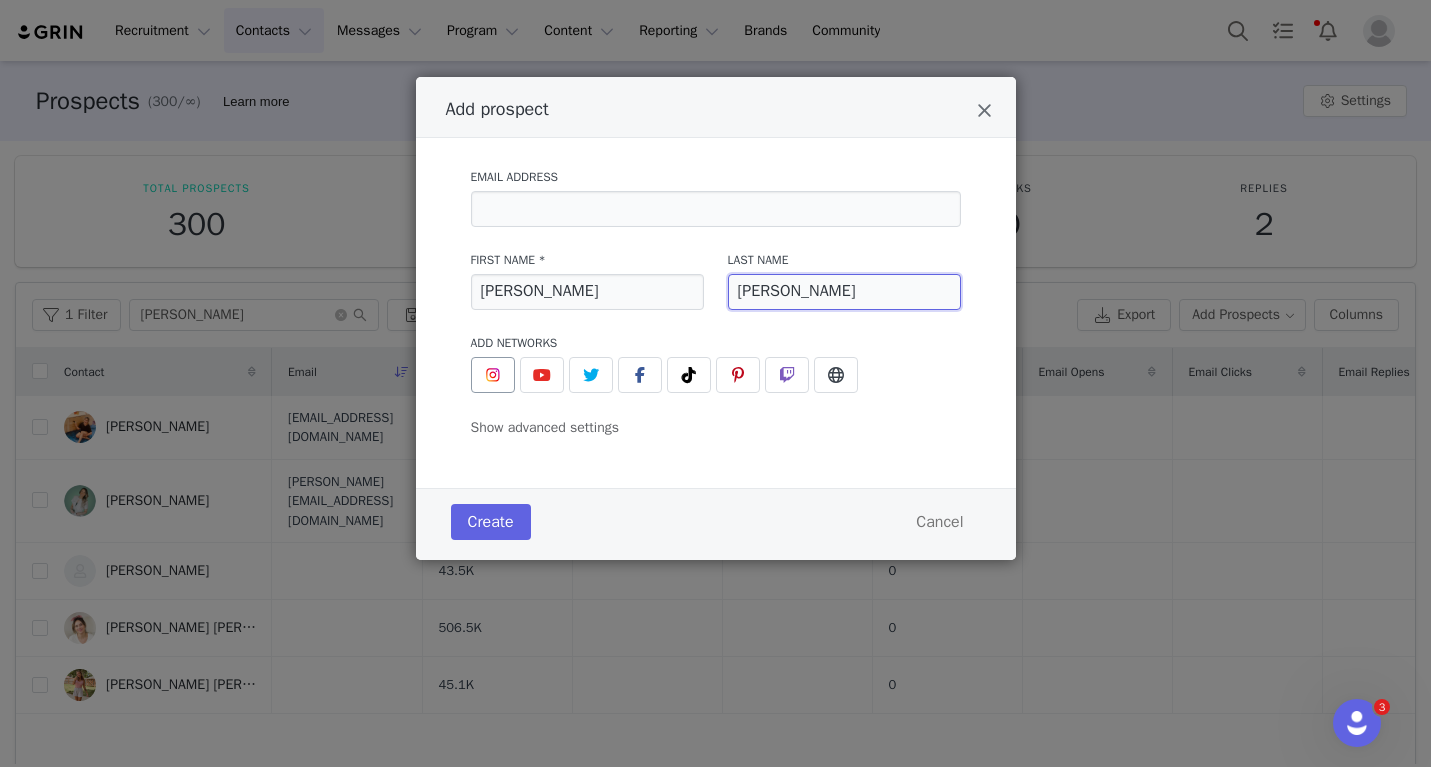 type on "[PERSON_NAME]" 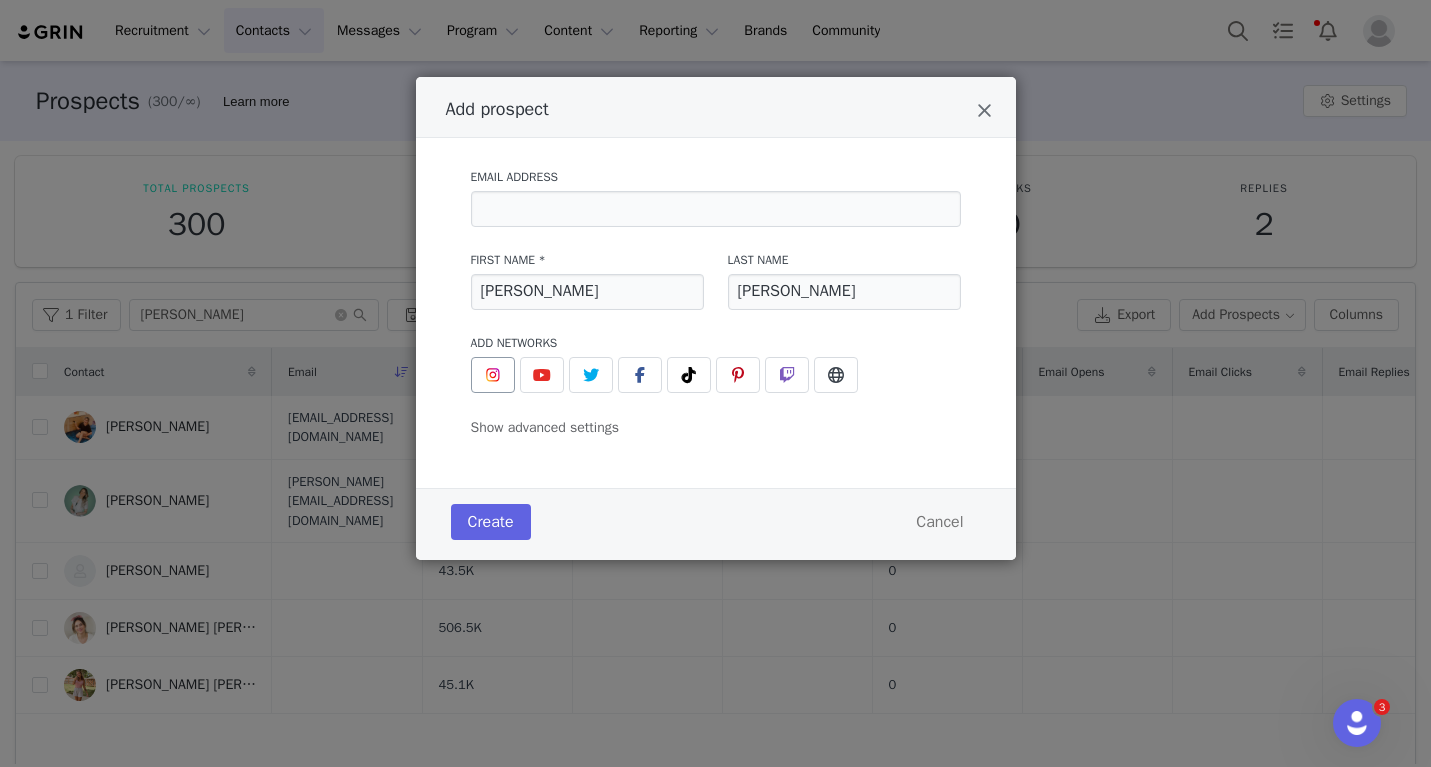 click at bounding box center [493, 375] 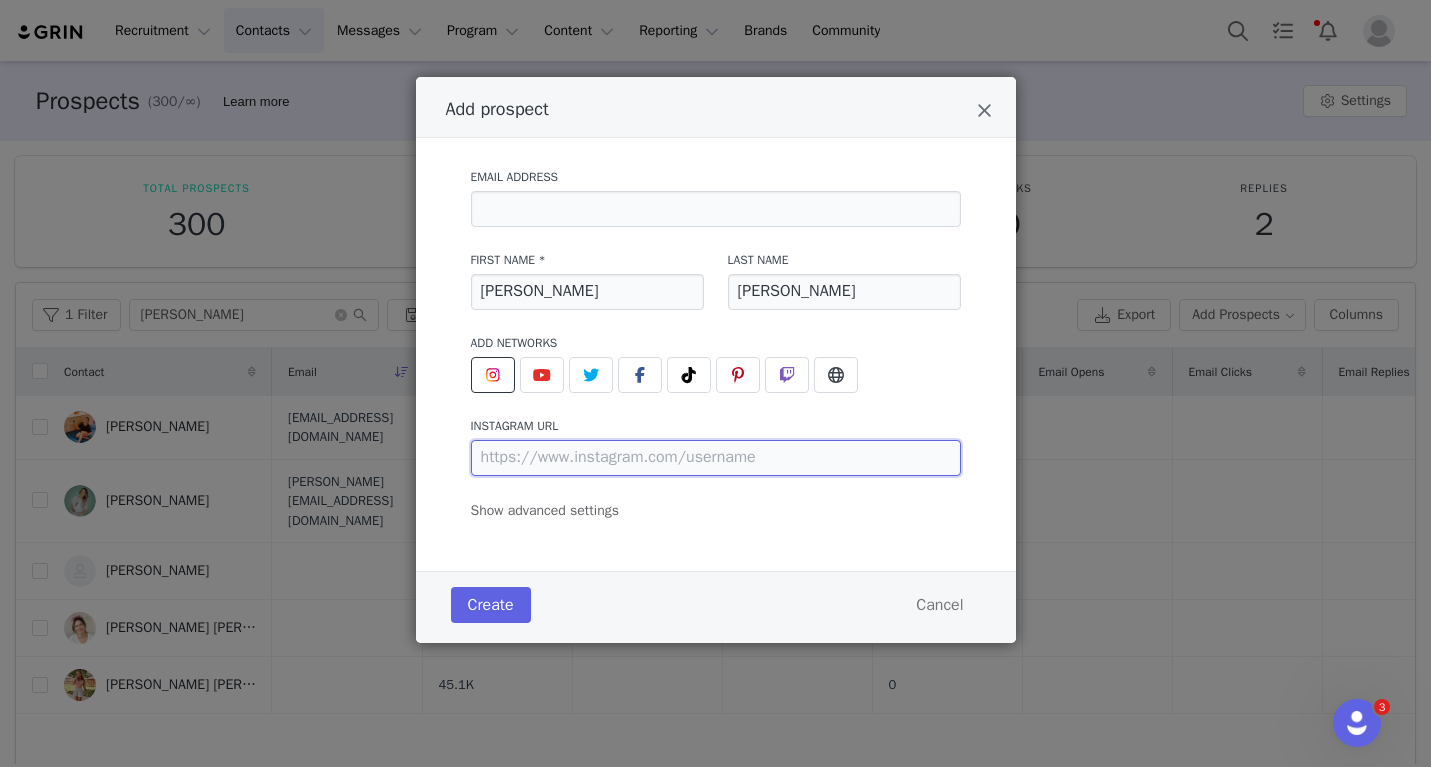 click at bounding box center (716, 458) 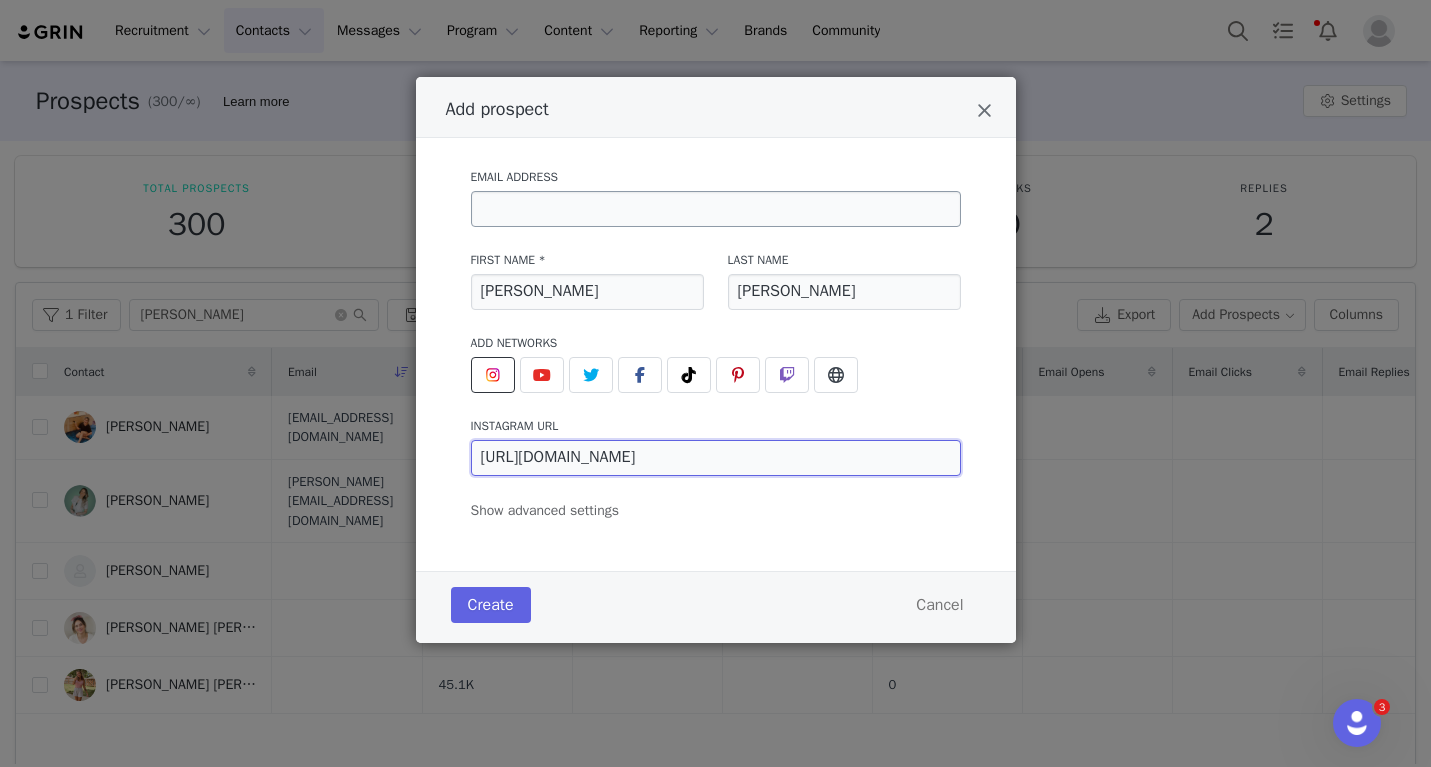 type on "[URL][DOMAIN_NAME]" 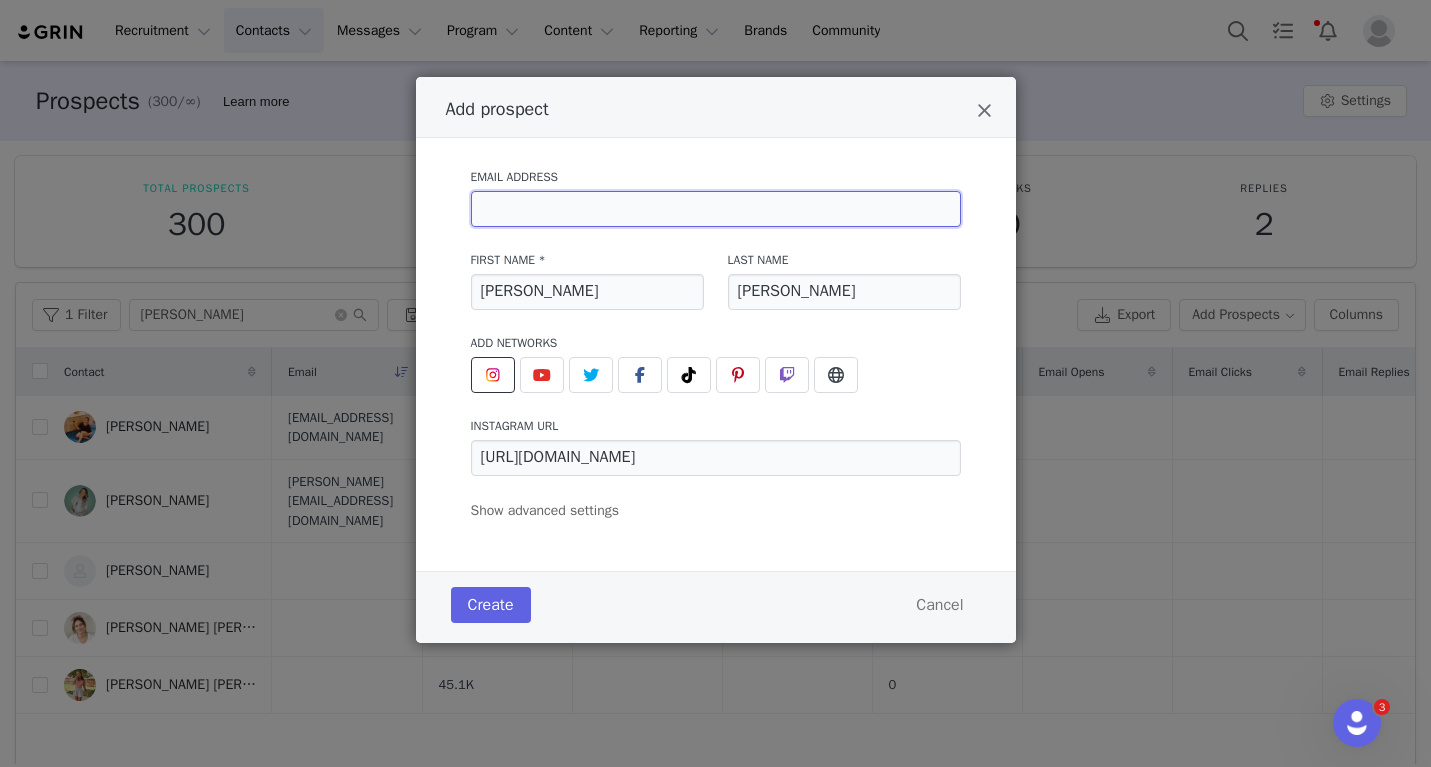 paste on "[EMAIL_ADDRESS][DOMAIN_NAME]" 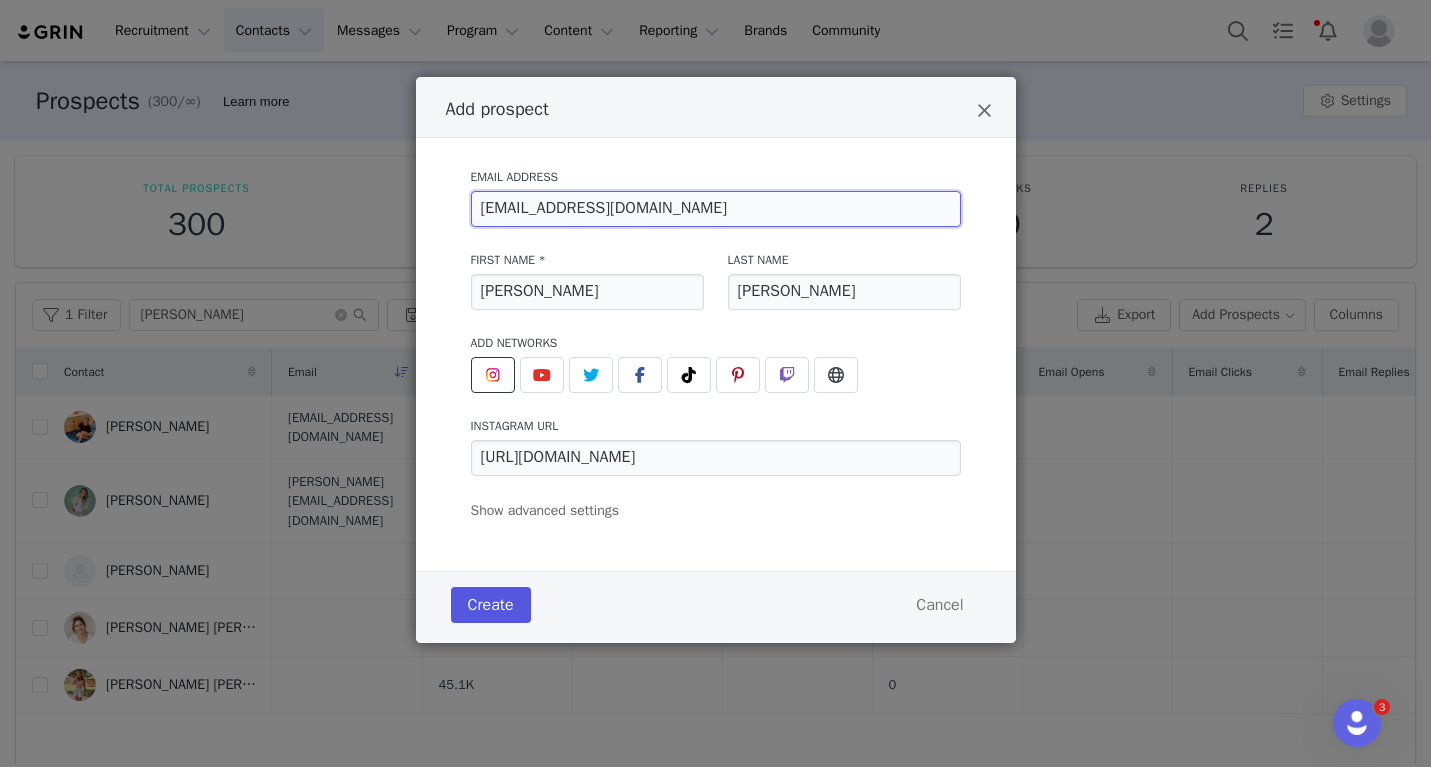 type on "[EMAIL_ADDRESS][DOMAIN_NAME]" 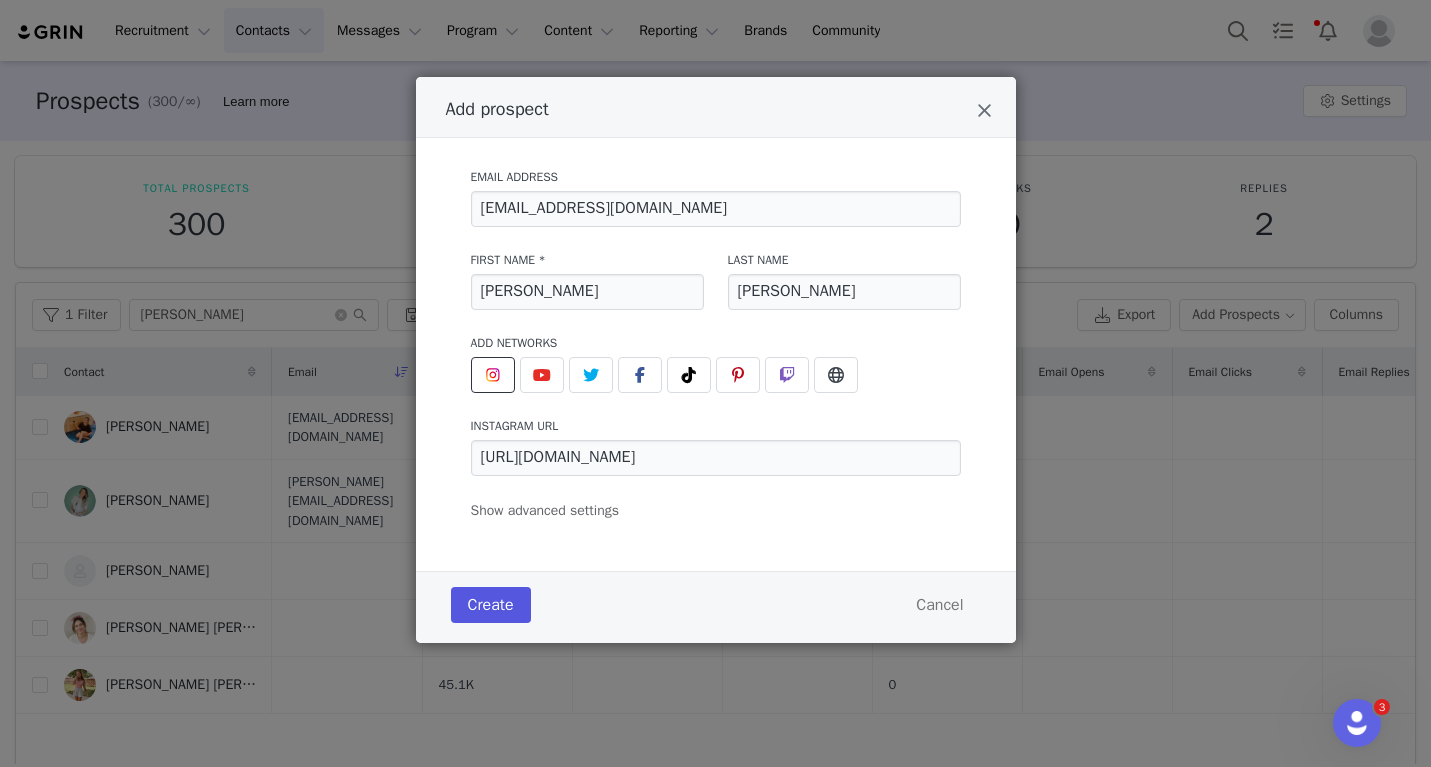click on "Create" at bounding box center (491, 605) 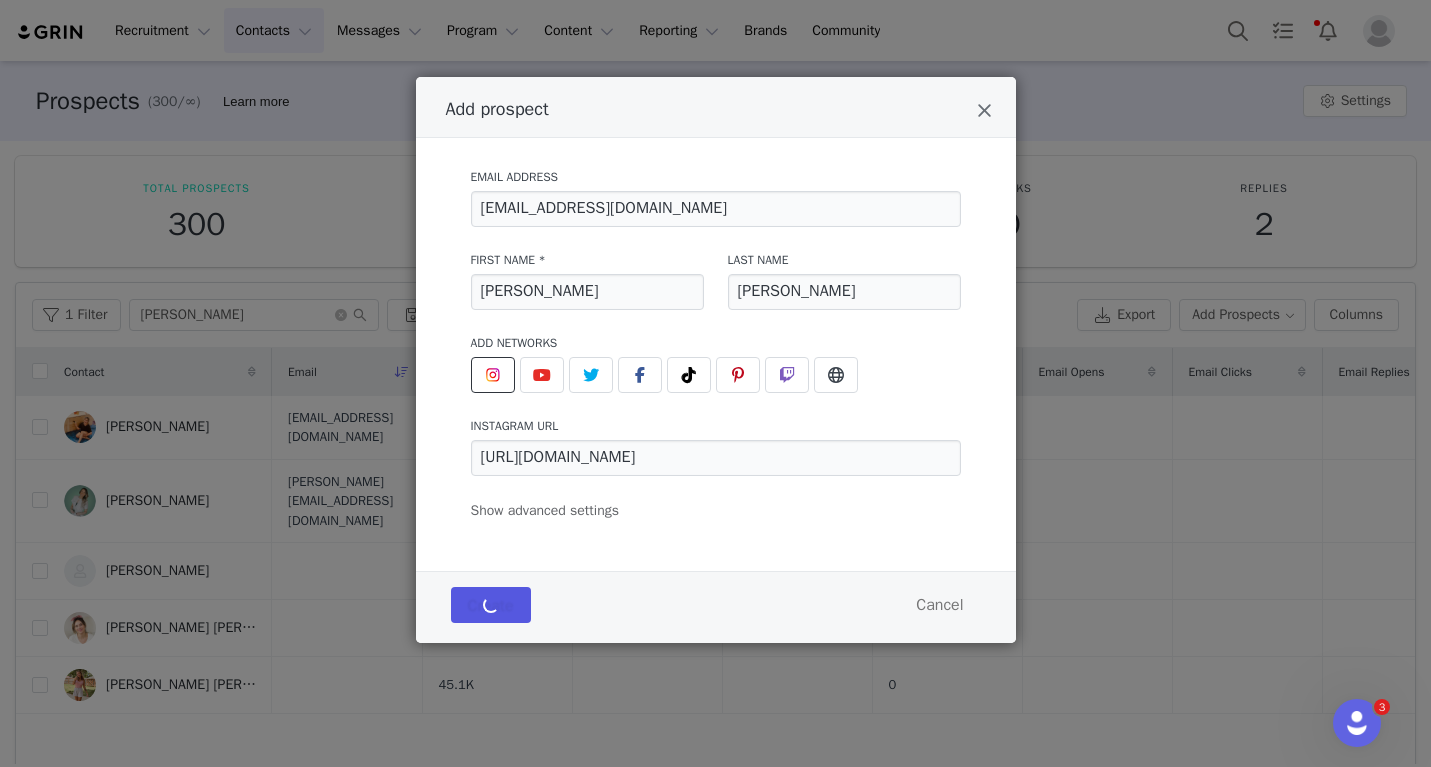type 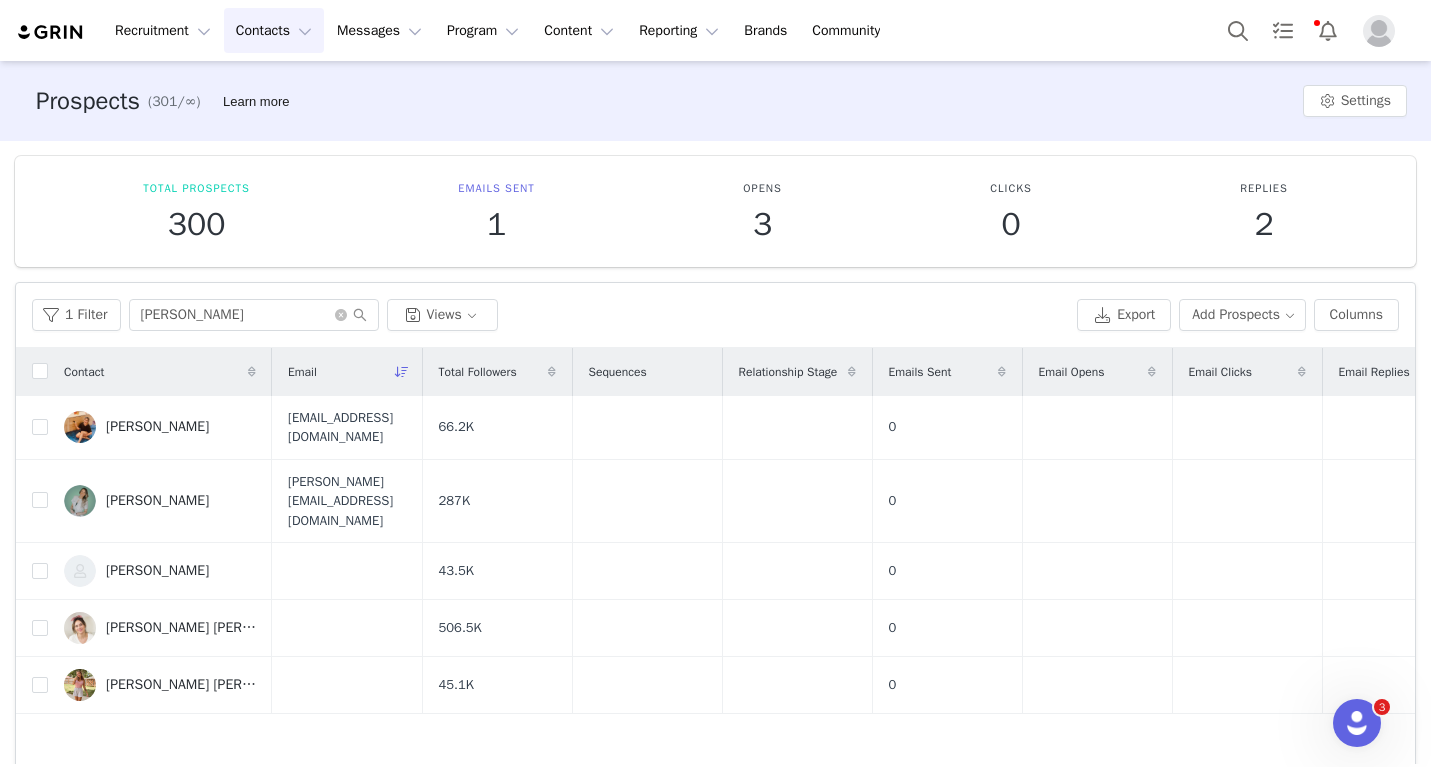 click on "Contacts Contacts" at bounding box center [274, 30] 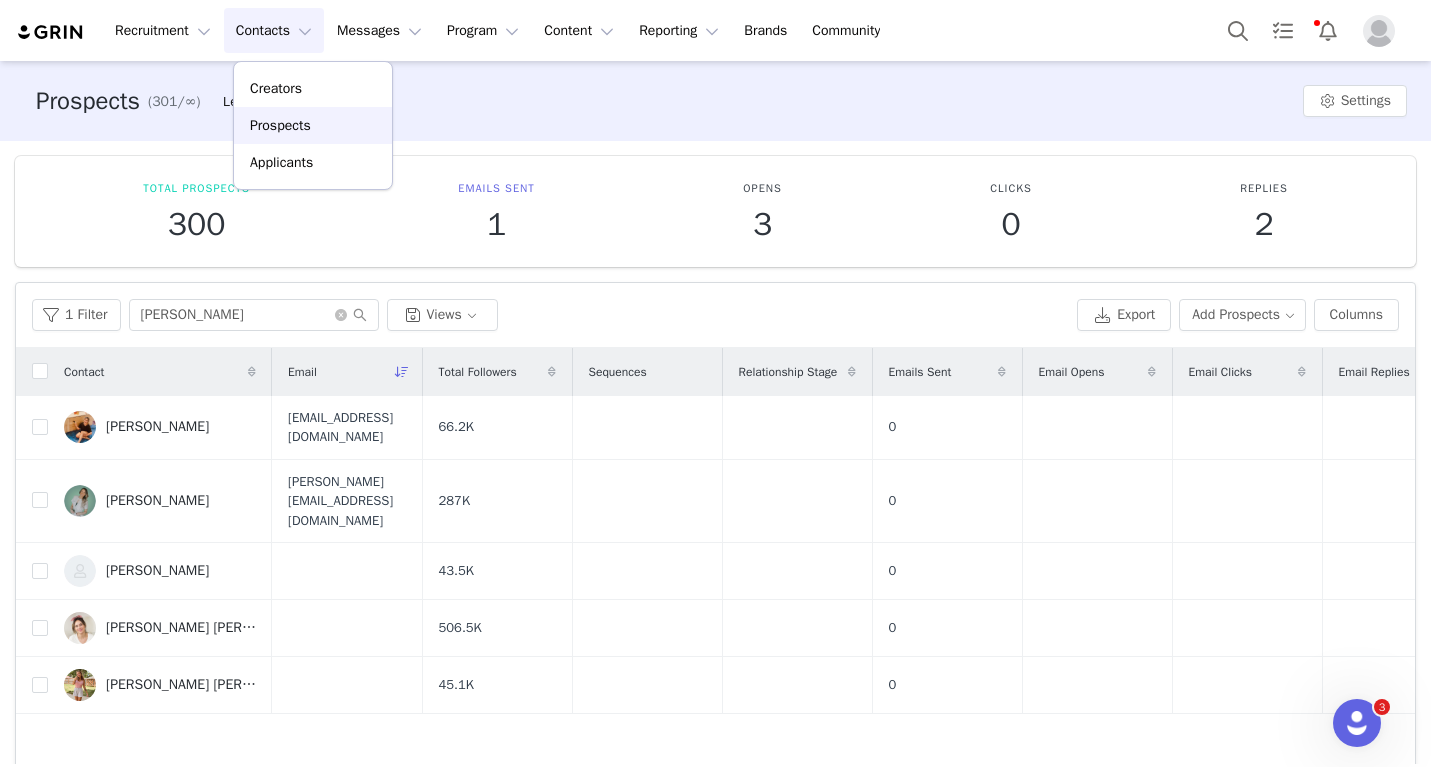 click on "Prospects" at bounding box center [280, 125] 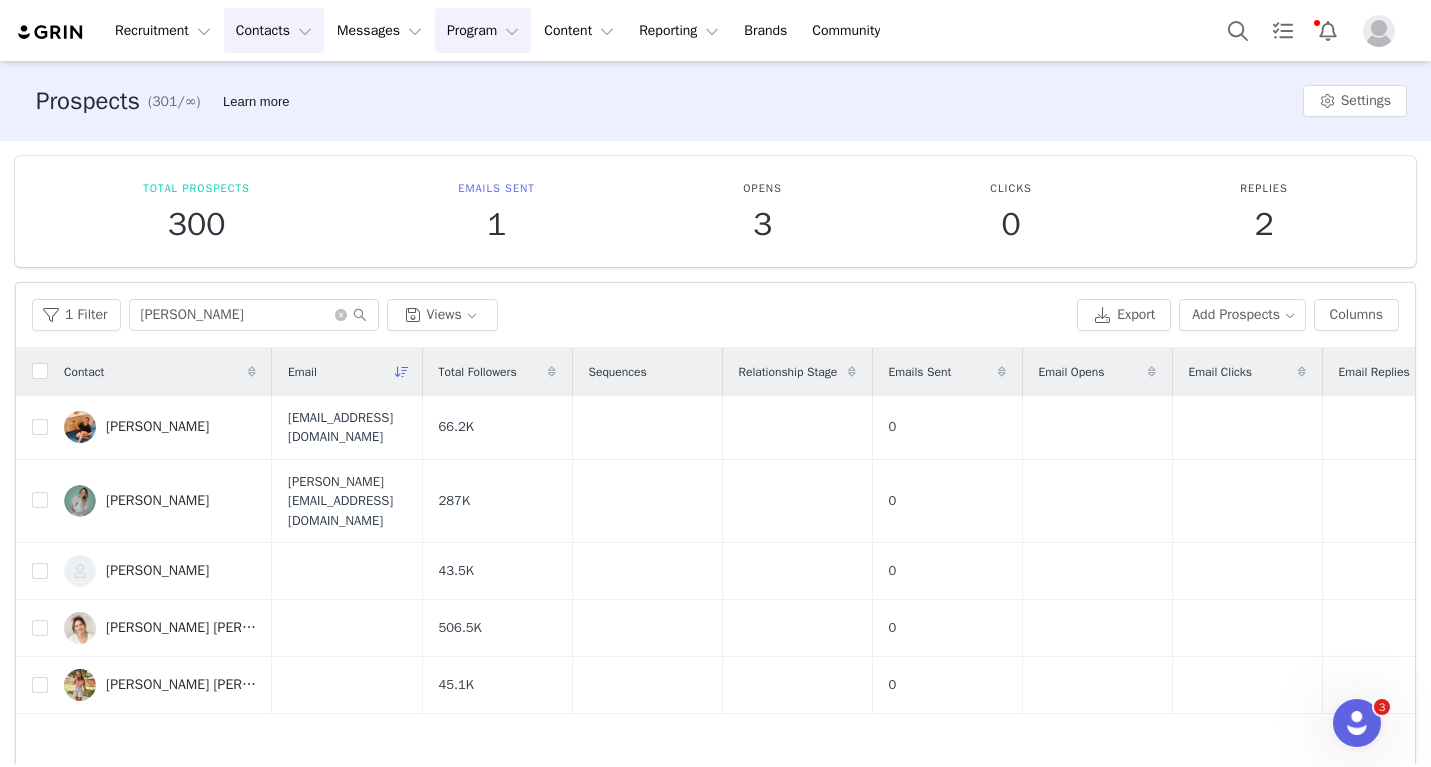 click on "Program Program" at bounding box center (483, 30) 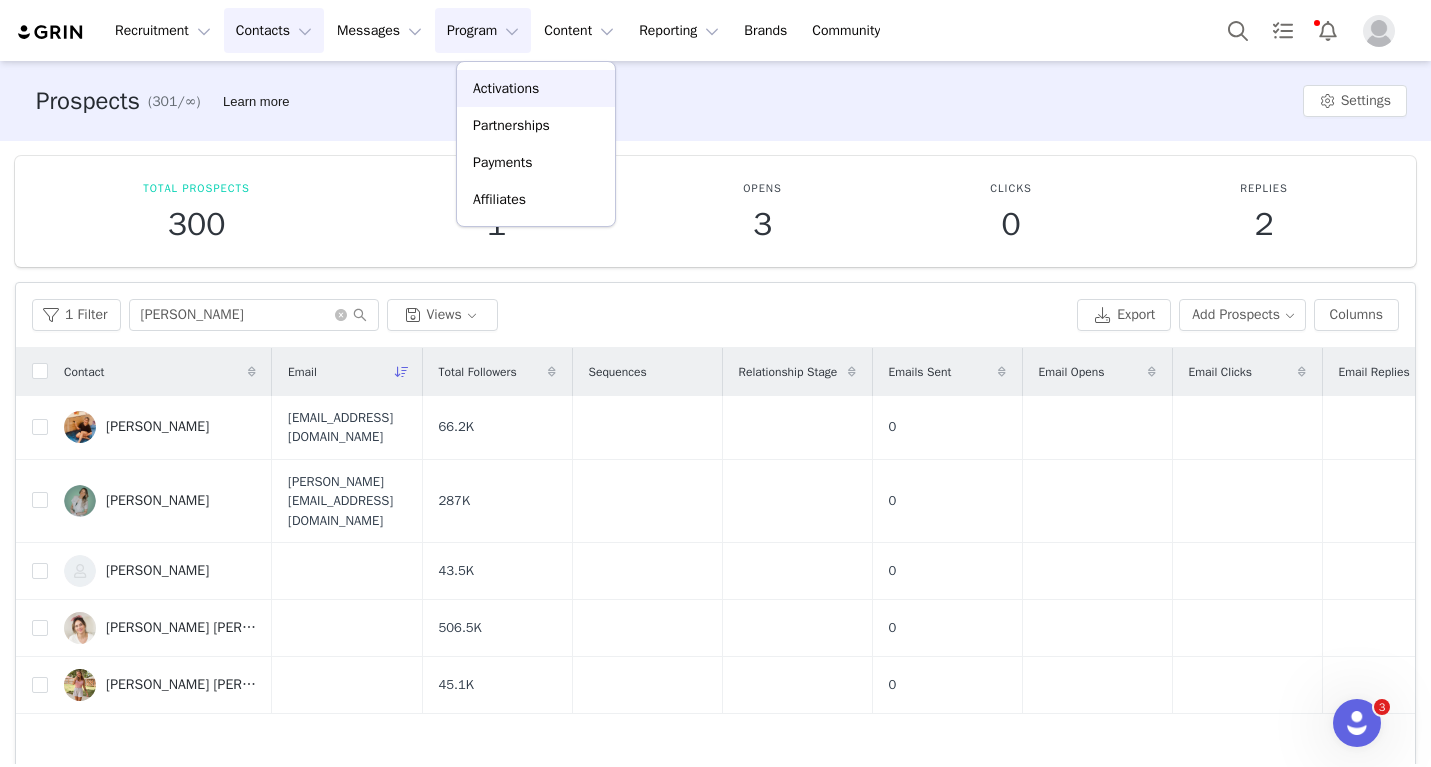 click on "Activations" at bounding box center [536, 88] 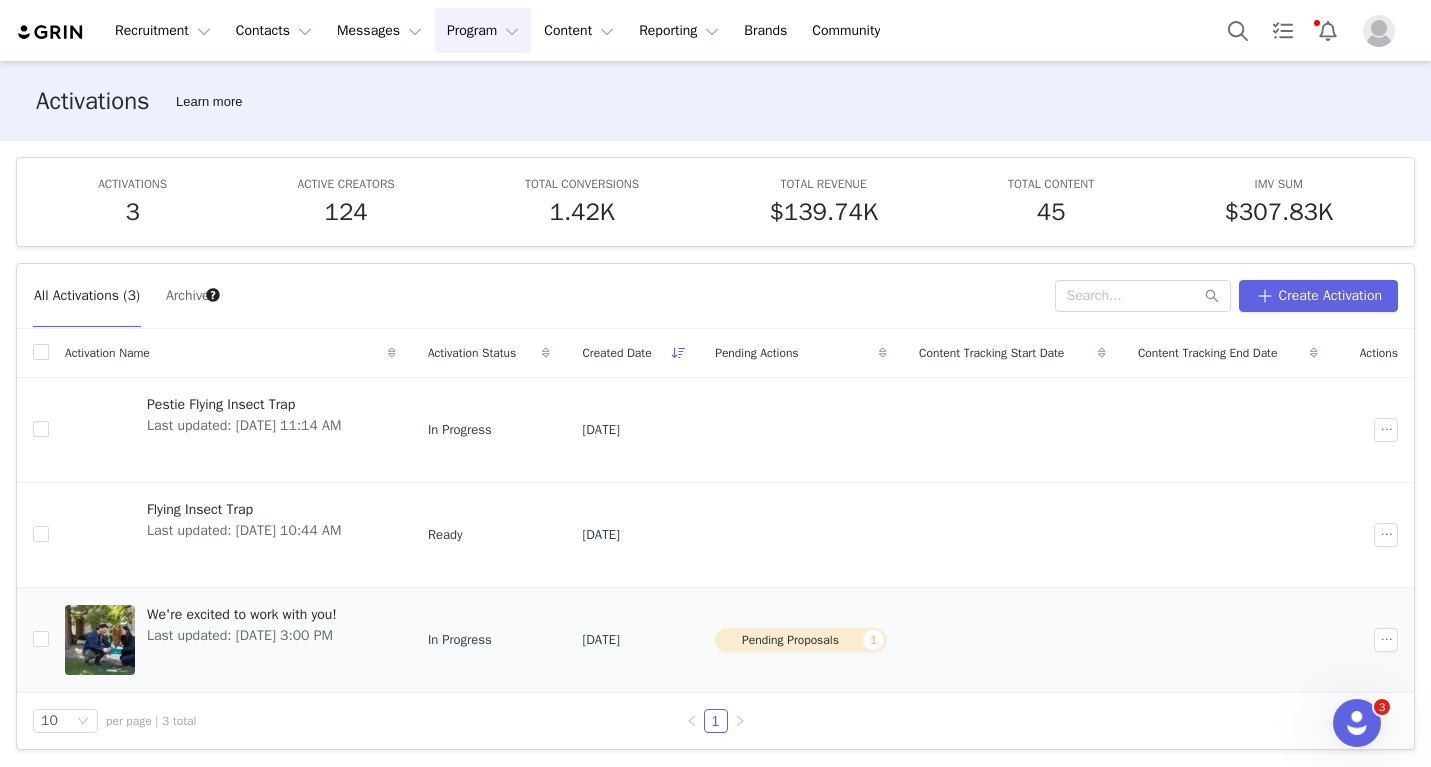 click on "We're excited to work with you!" at bounding box center [242, 614] 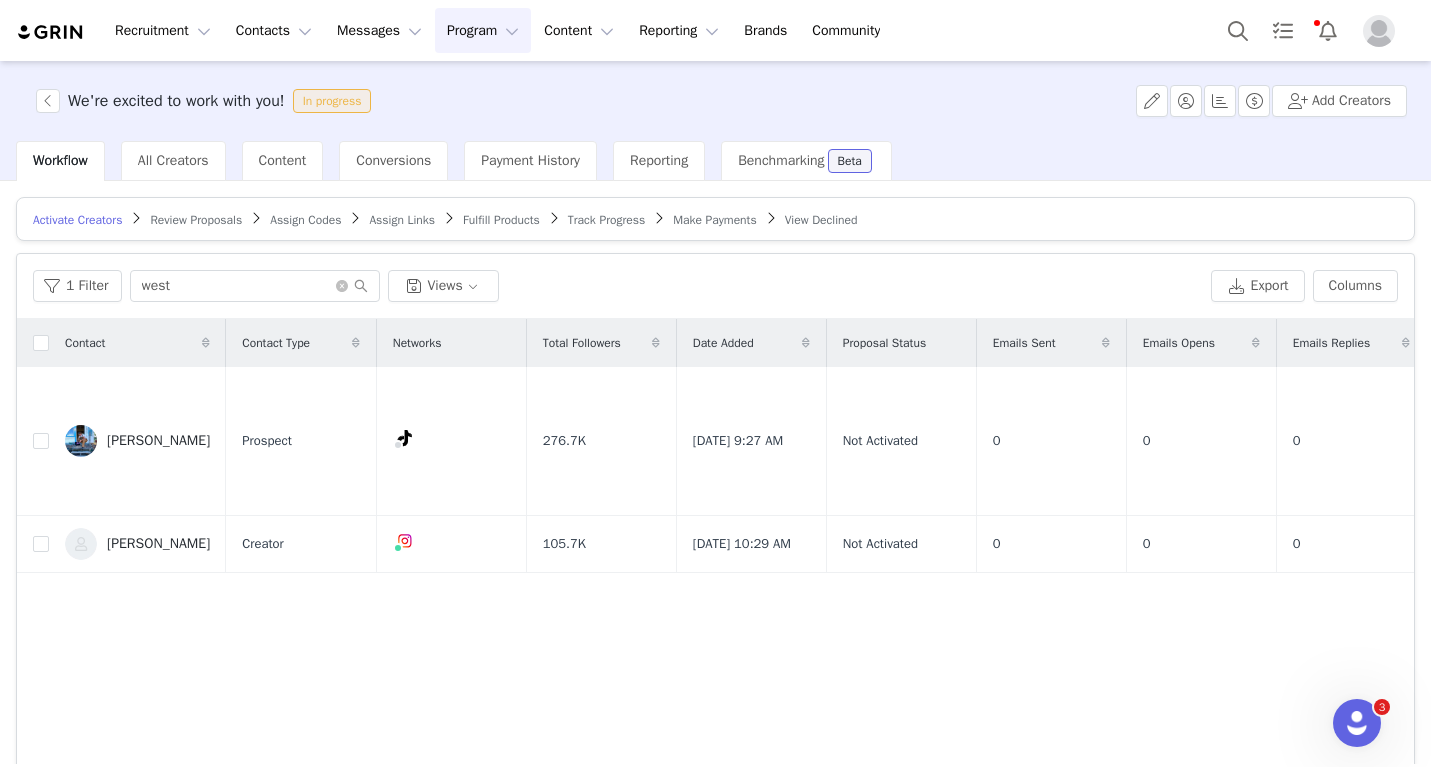 click on "Review Proposals" at bounding box center [196, 220] 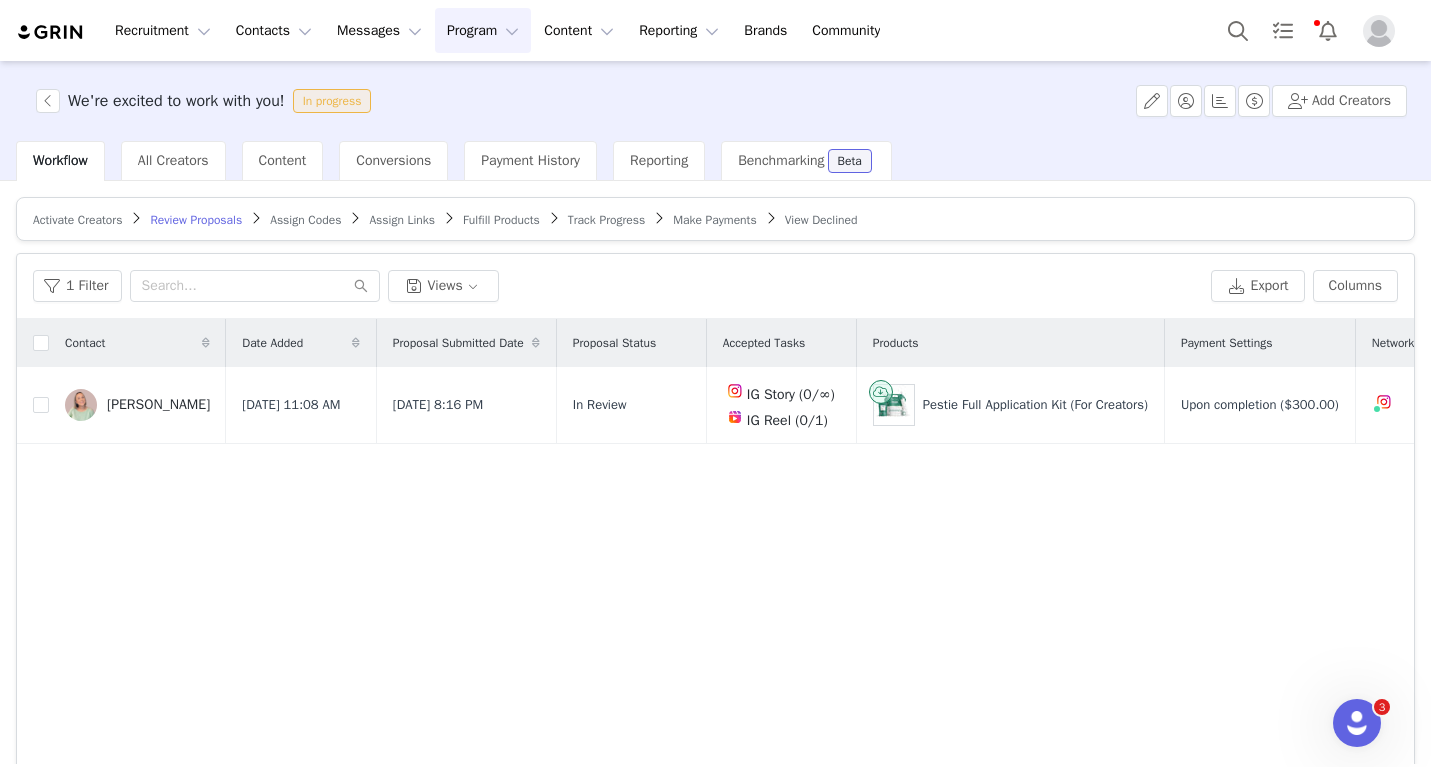 click on "Fulfill Products" at bounding box center [501, 220] 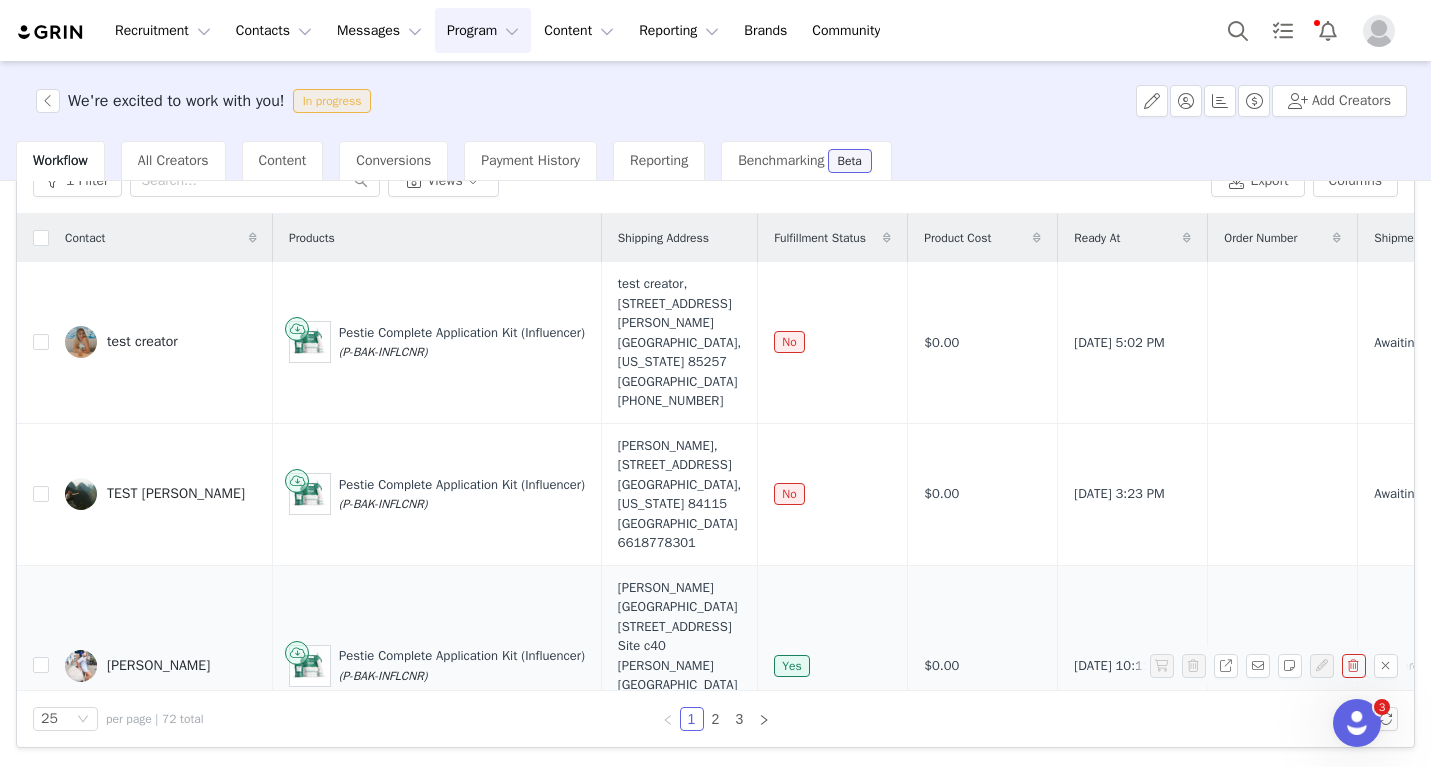 scroll, scrollTop: 105, scrollLeft: 0, axis: vertical 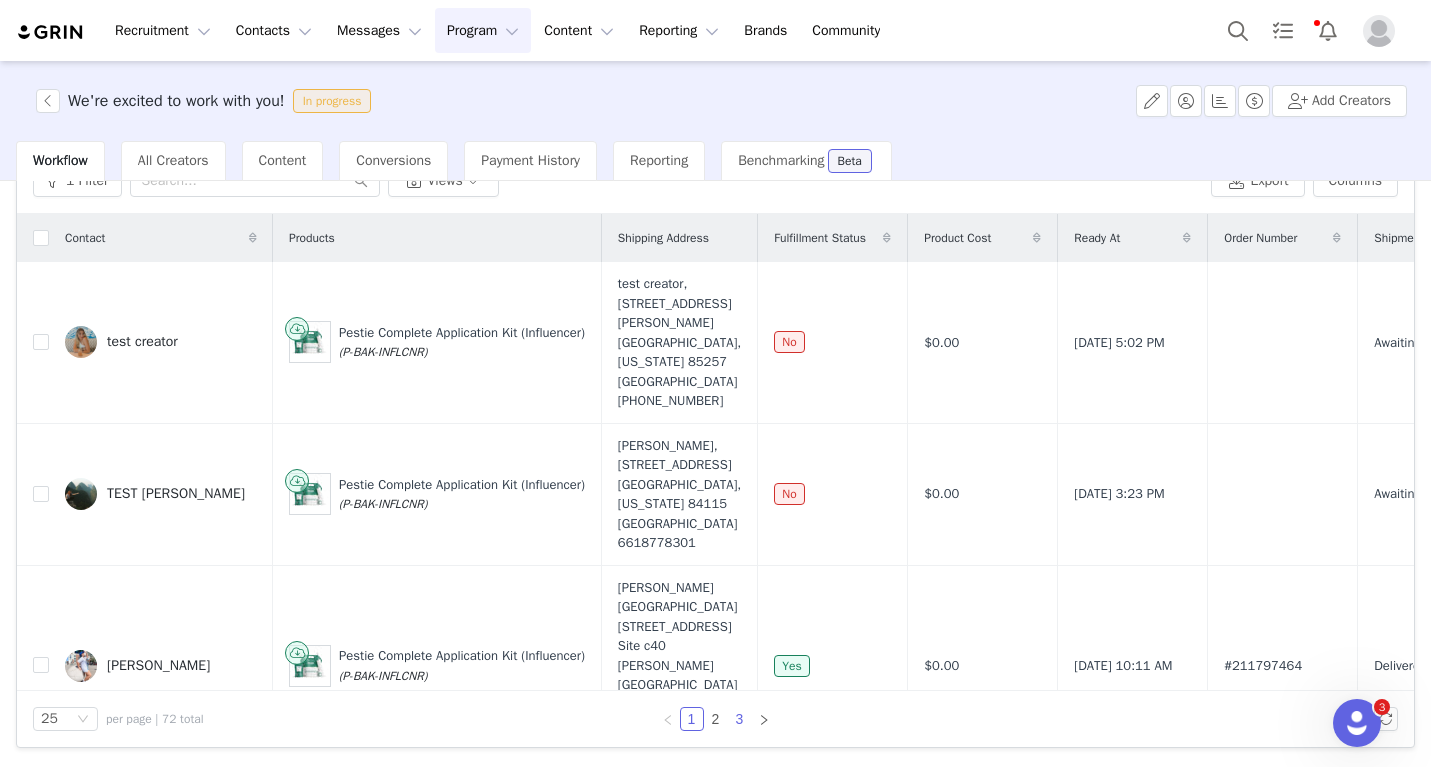 click on "3" at bounding box center (740, 719) 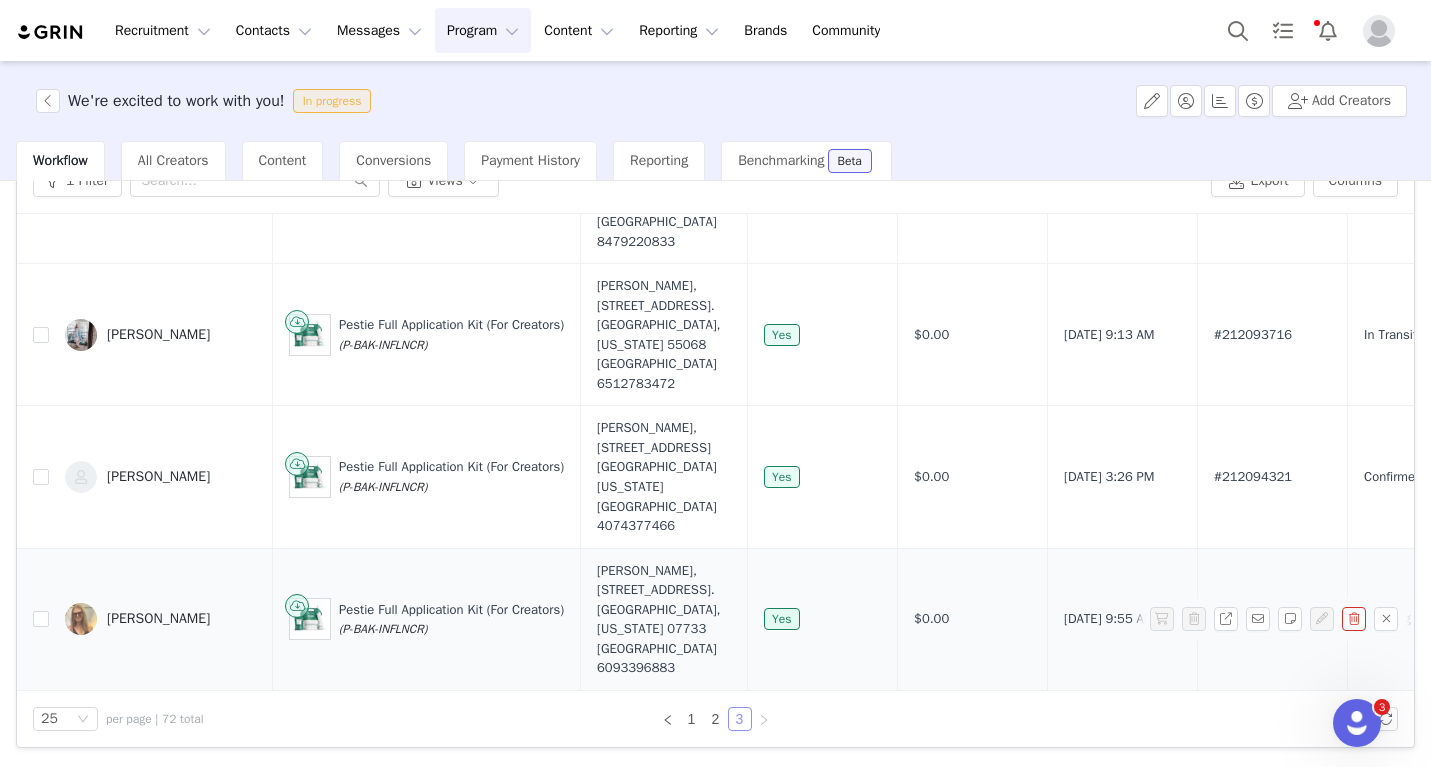 scroll, scrollTop: 2800, scrollLeft: 0, axis: vertical 